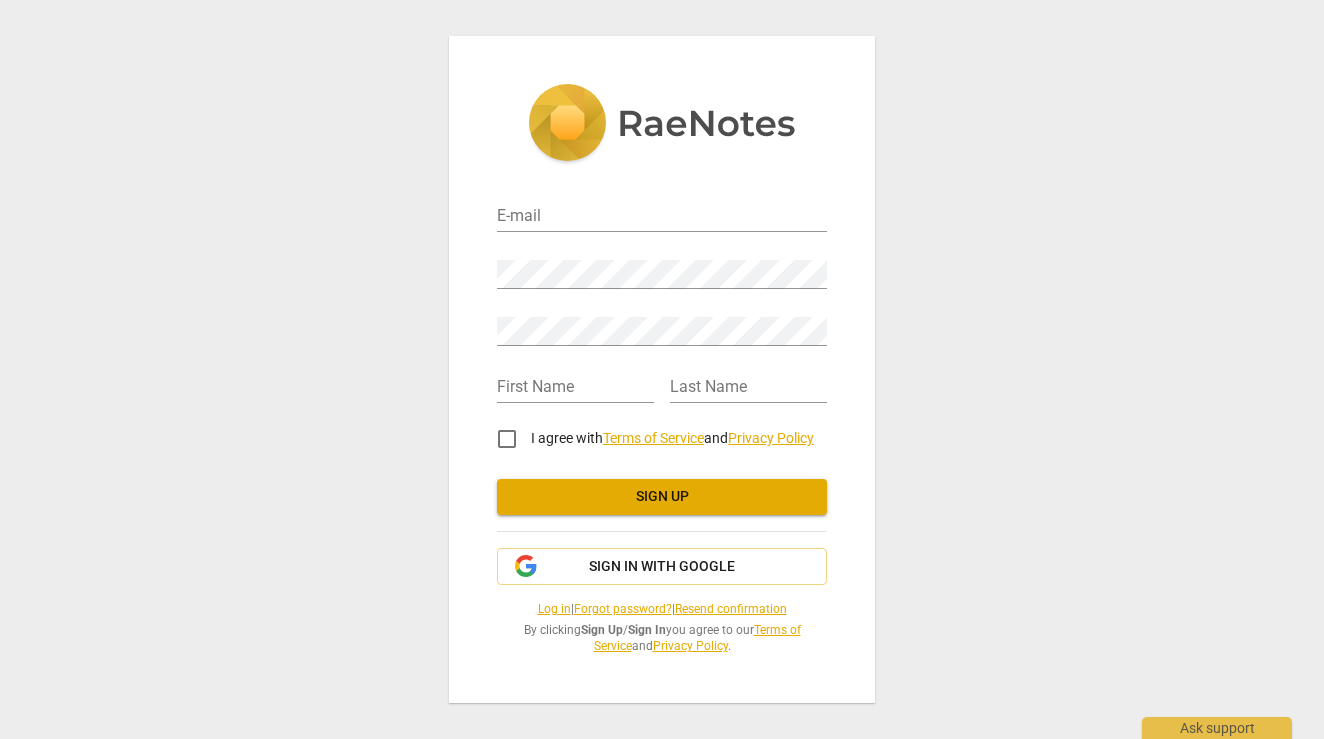 scroll, scrollTop: 0, scrollLeft: 0, axis: both 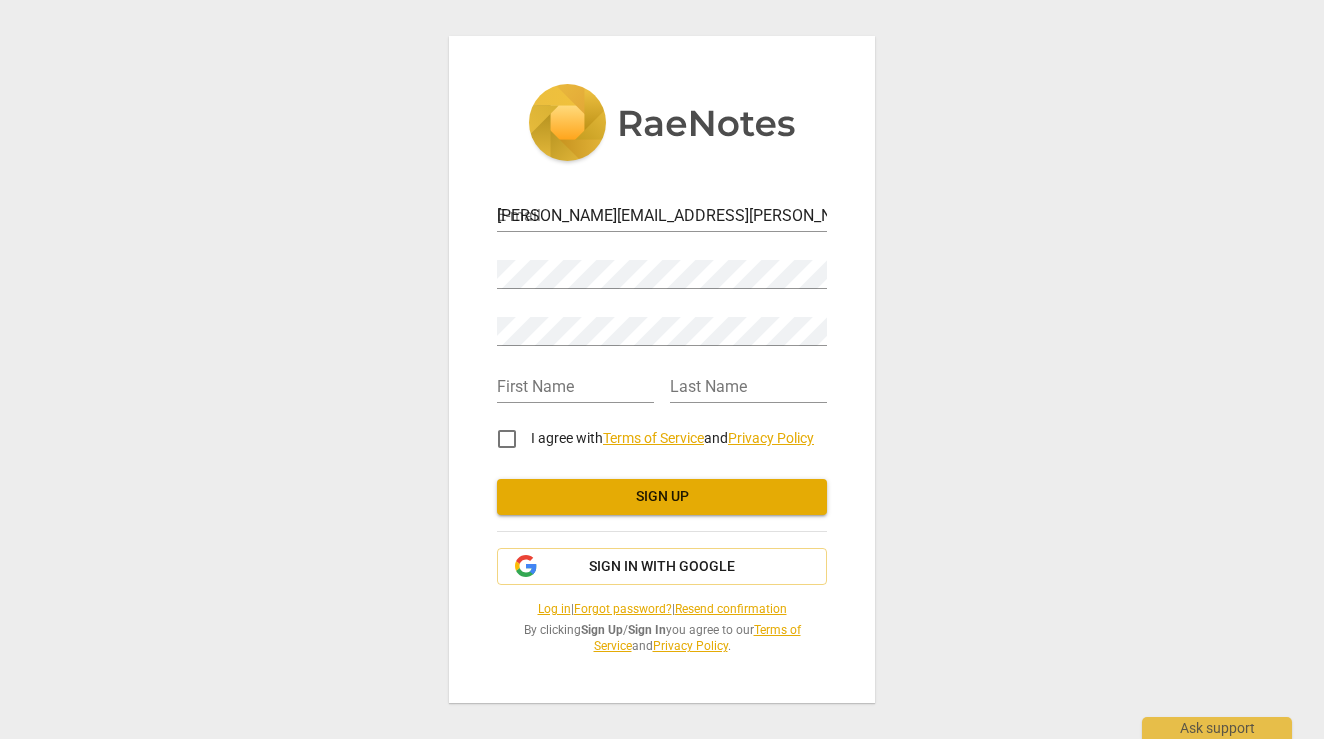 type on "[PERSON_NAME]" 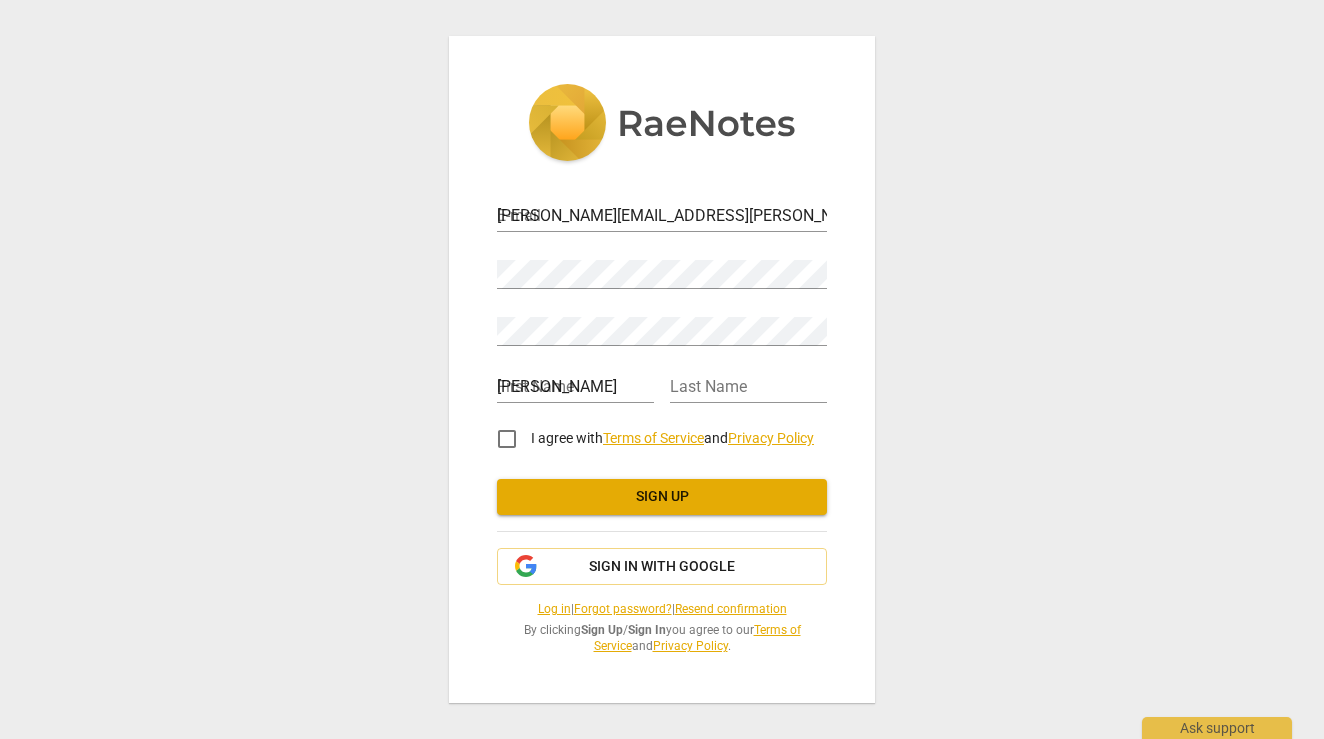 type on "Ulreich" 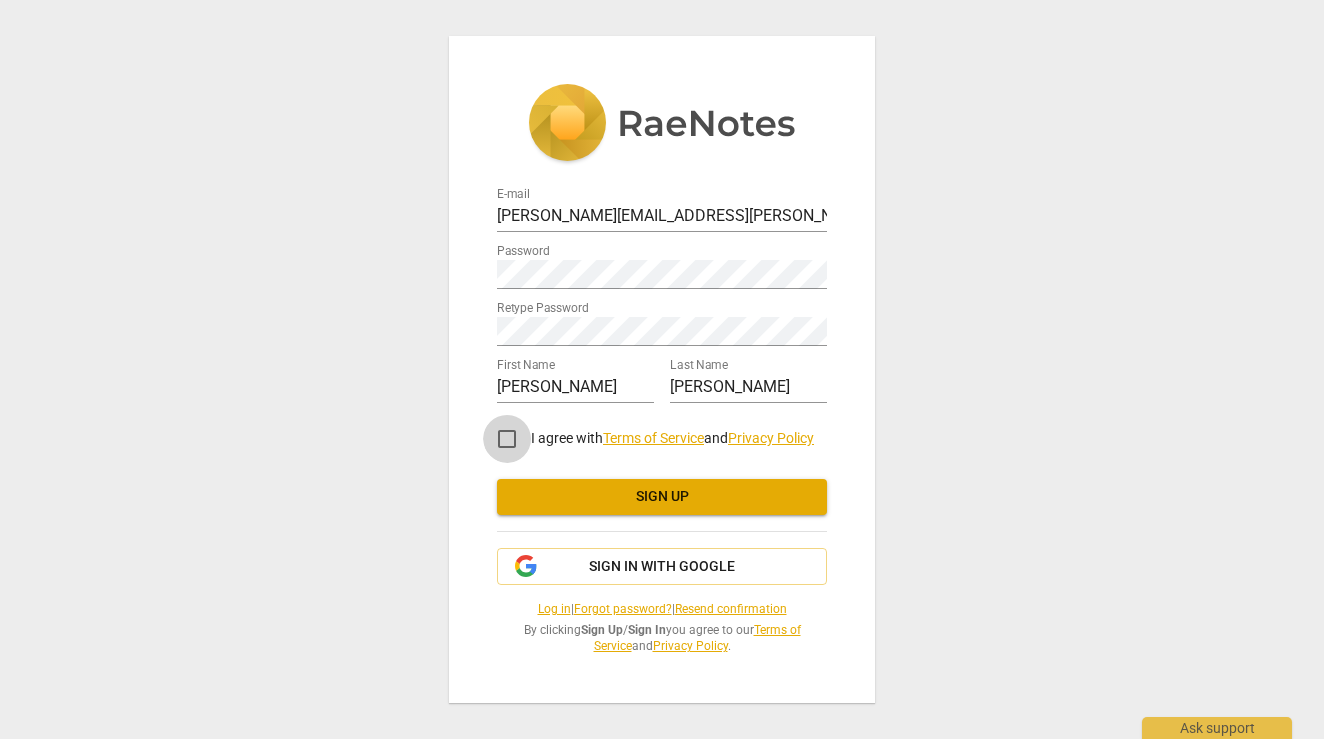 click on "I agree with  Terms of Service  and  Privacy Policy" at bounding box center (507, 439) 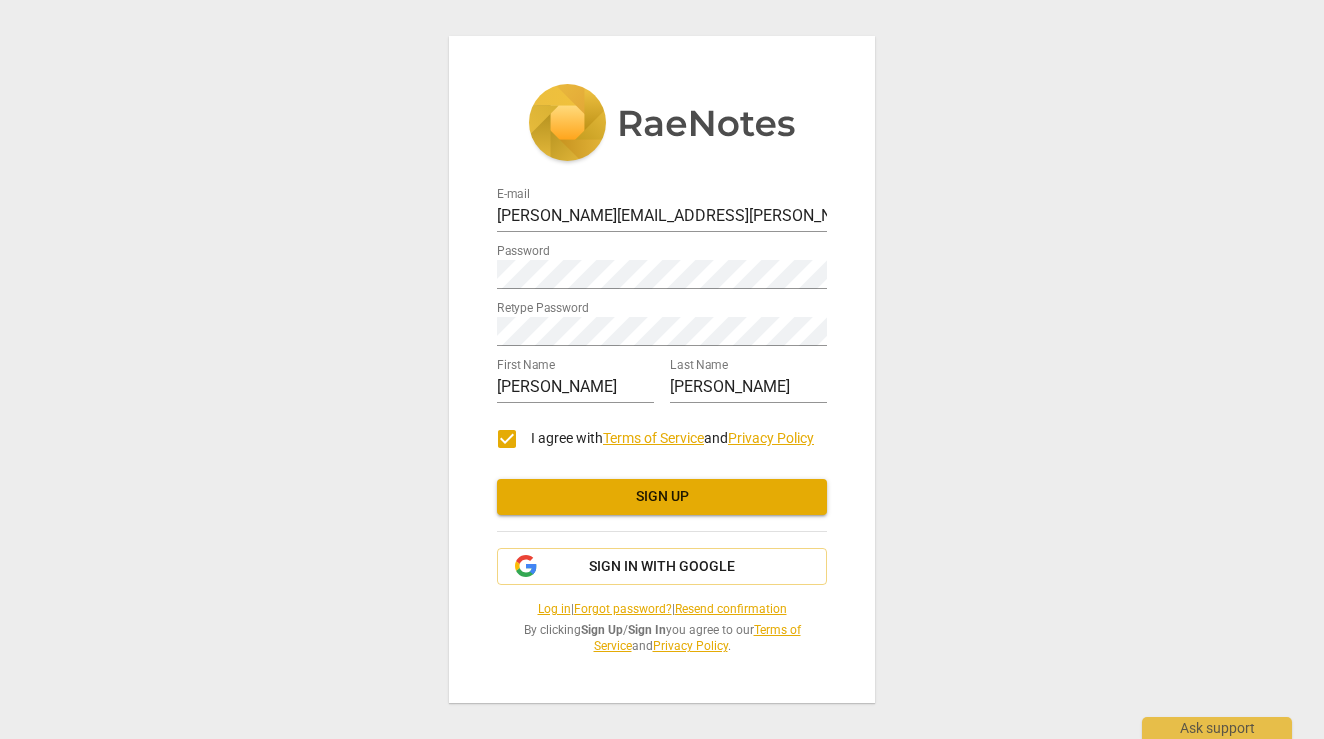 click on "Sign up" at bounding box center [662, 497] 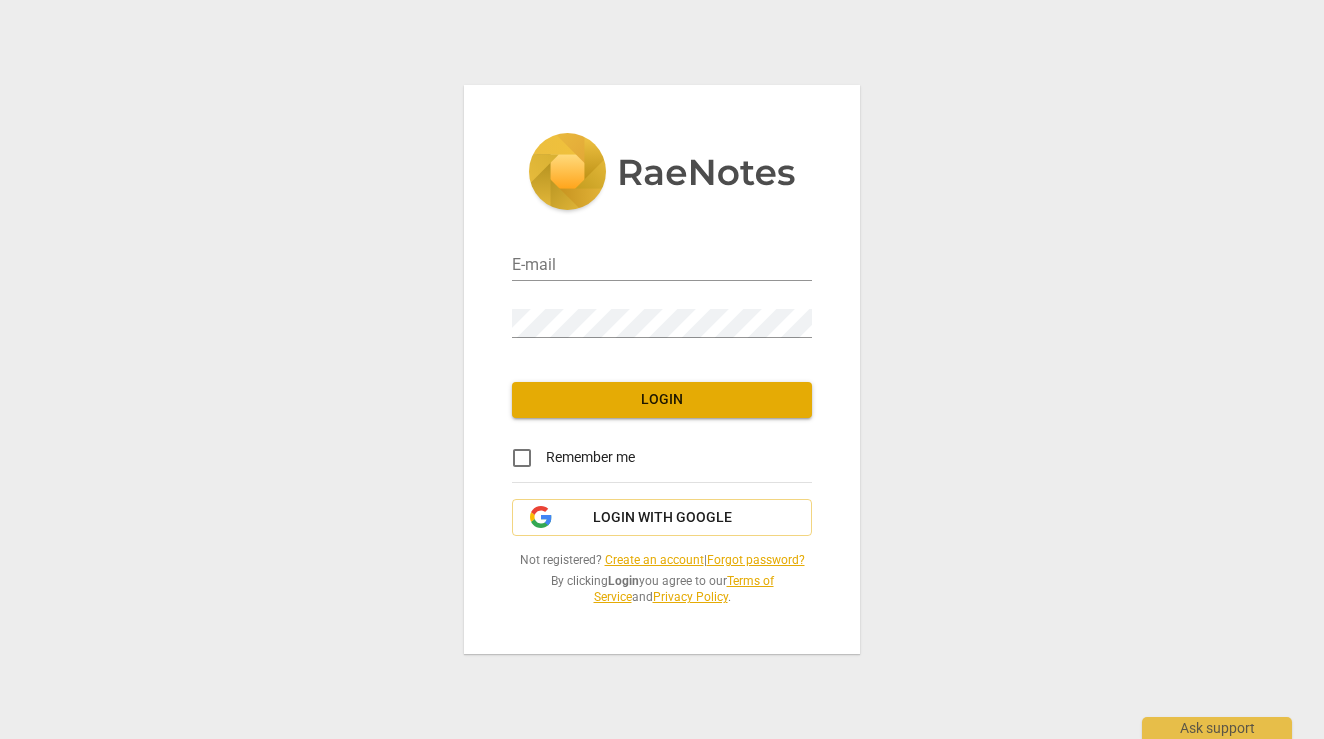 scroll, scrollTop: 0, scrollLeft: 0, axis: both 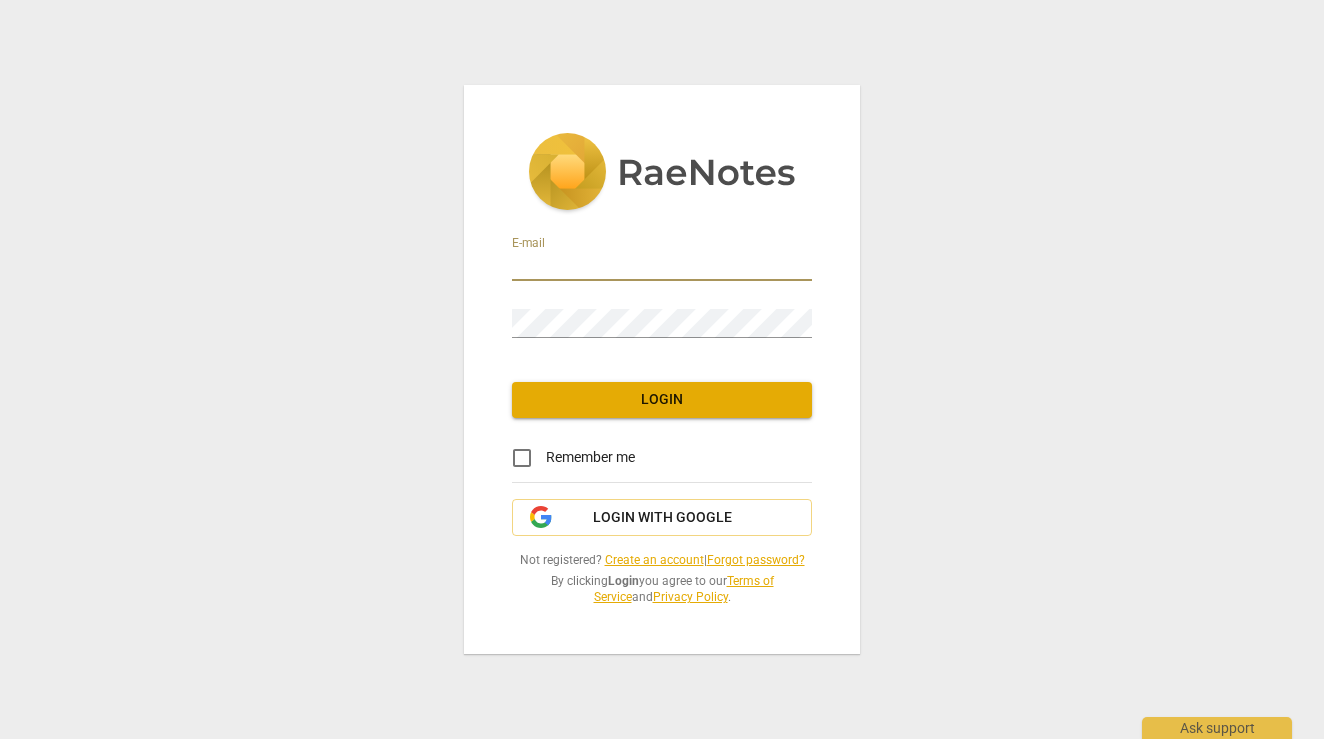type on "[PERSON_NAME][EMAIL_ADDRESS][PERSON_NAME][DOMAIN_NAME]" 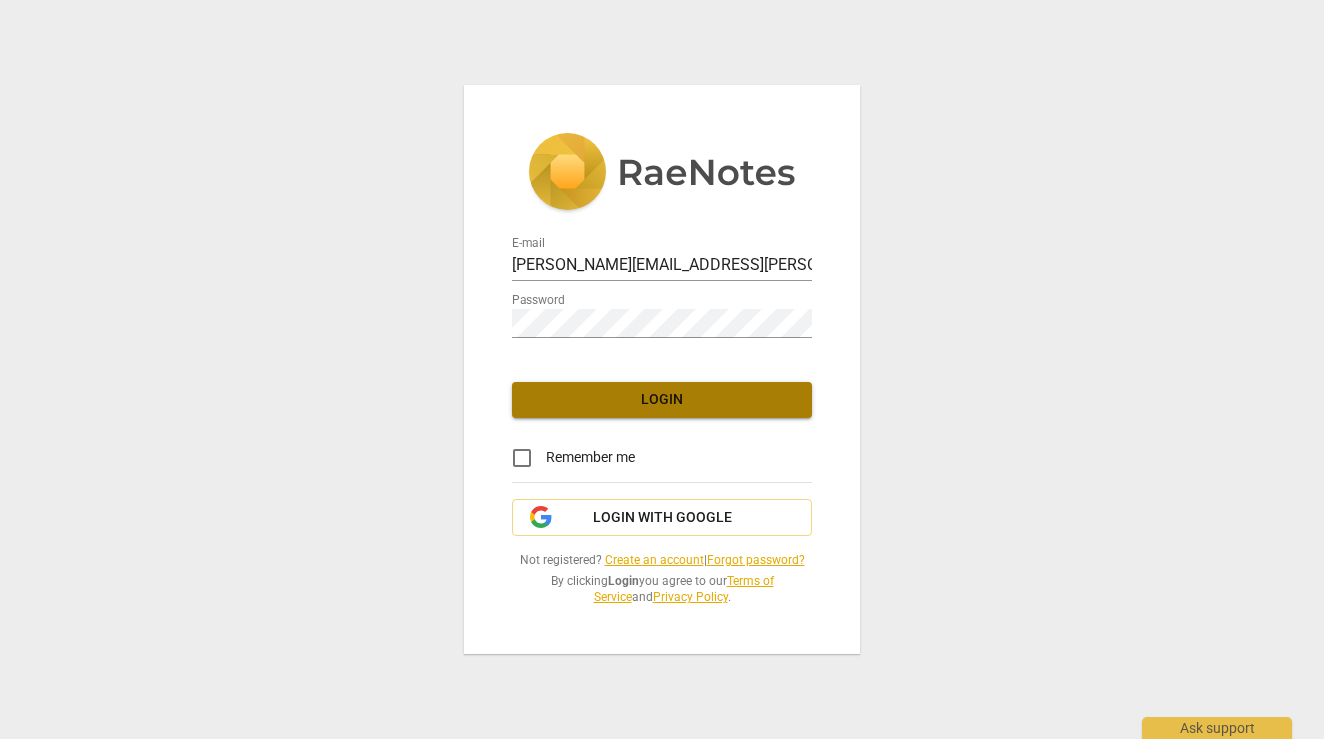 click on "Login" at bounding box center [662, 400] 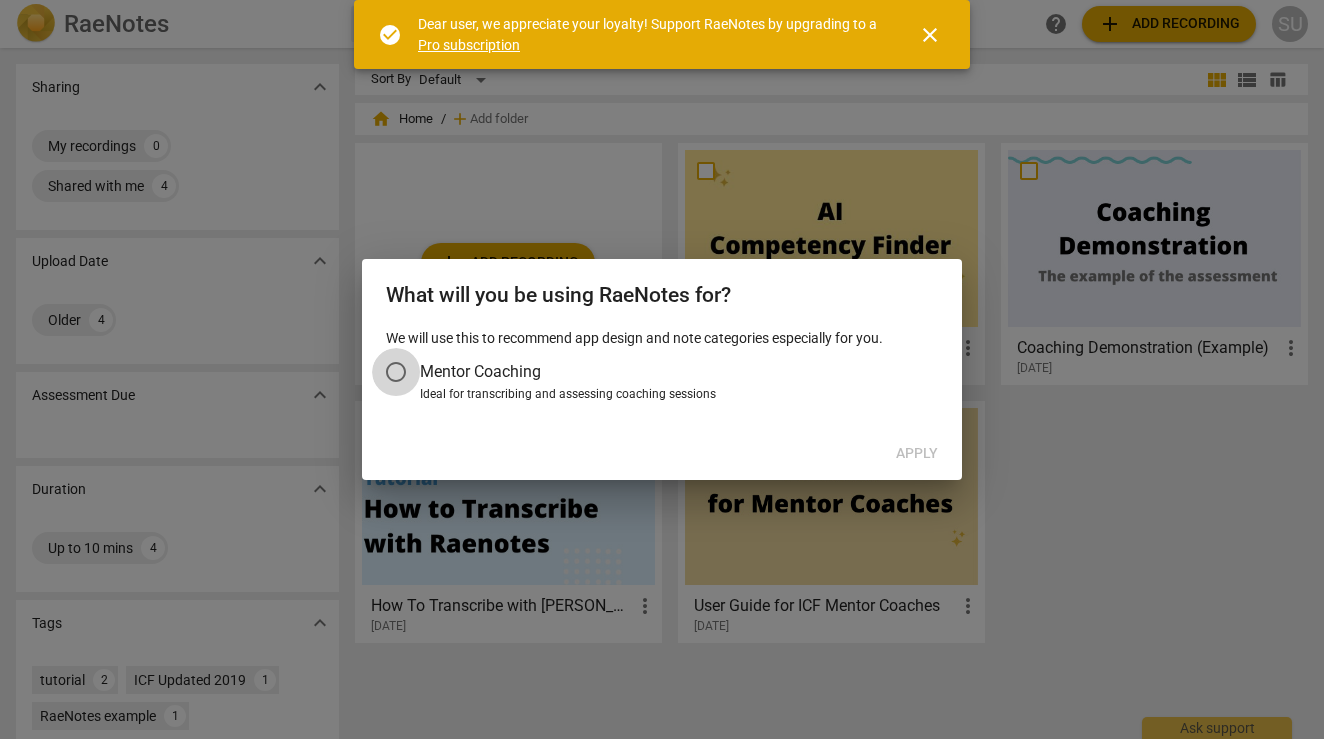 click on "Mentor Coaching" at bounding box center (396, 372) 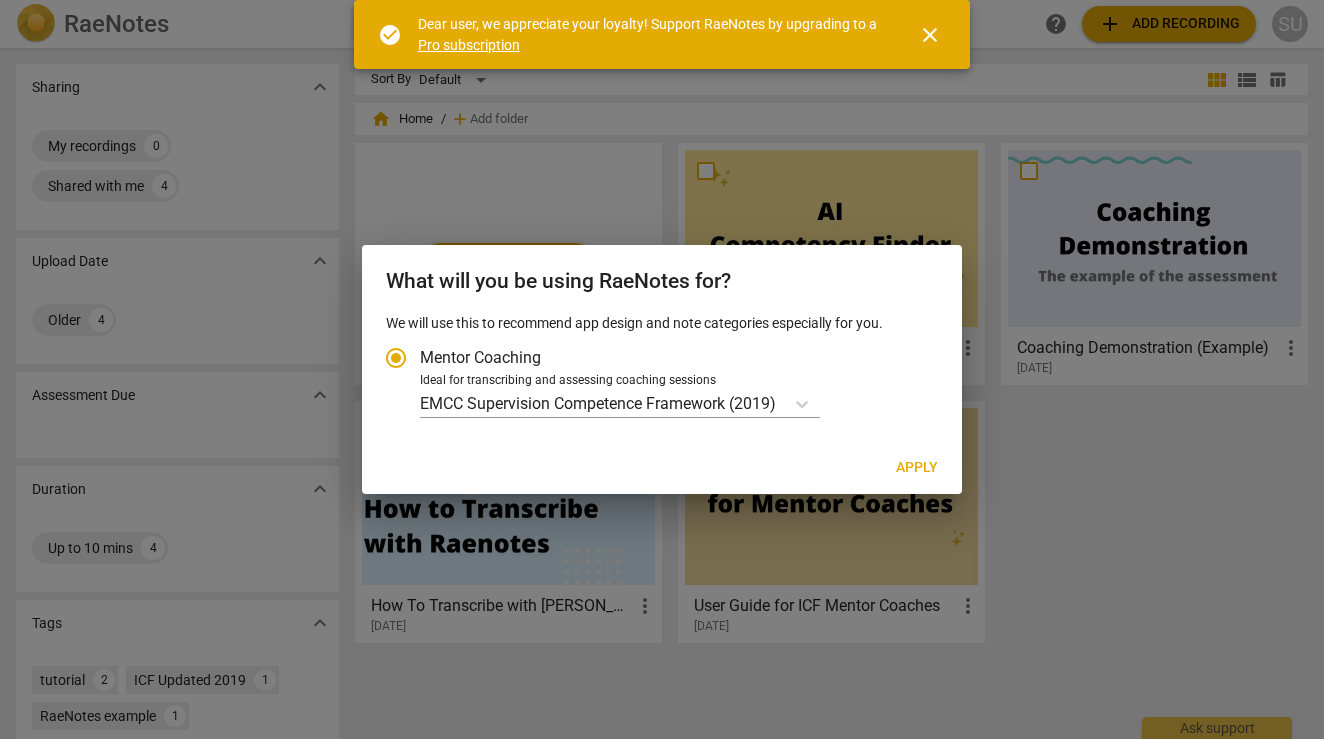 click on "Mentor Coaching" at bounding box center (396, 358) 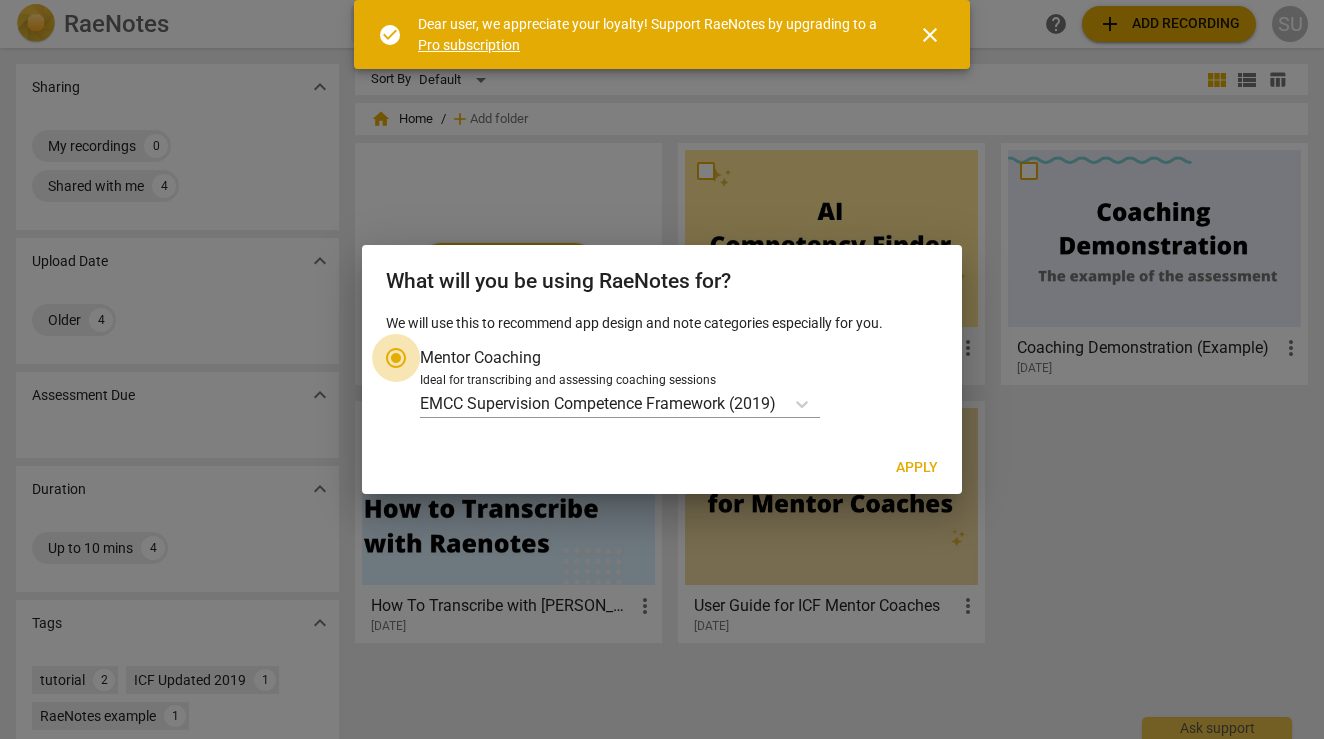 click on "Mentor Coaching" at bounding box center (396, 358) 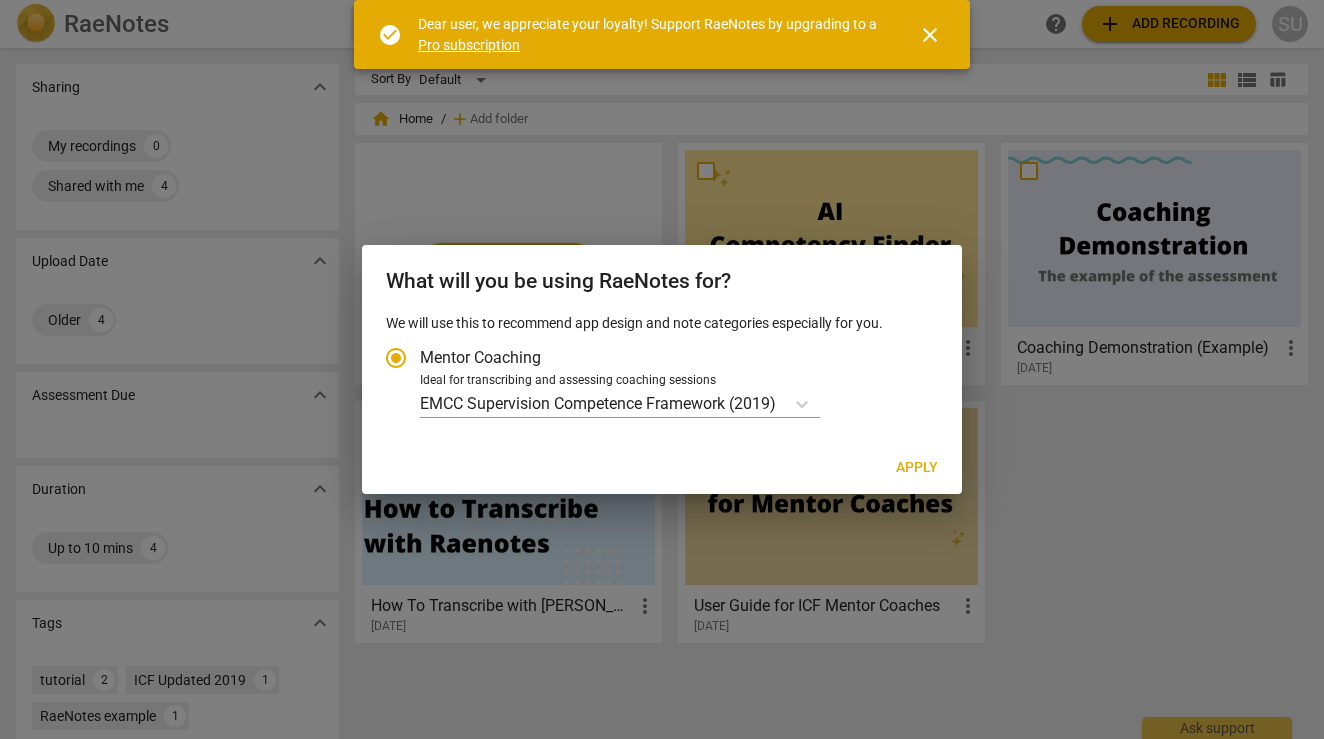 click on "close" at bounding box center (930, 35) 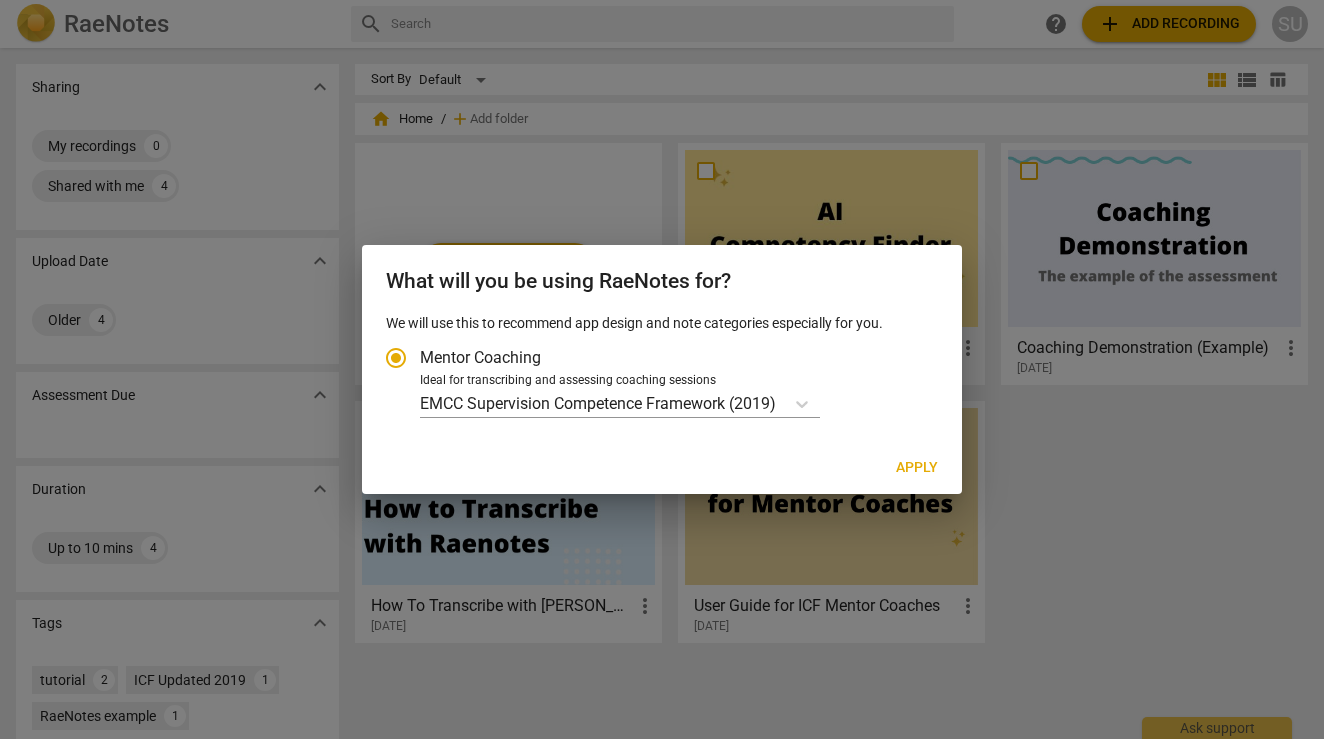click at bounding box center [662, 369] 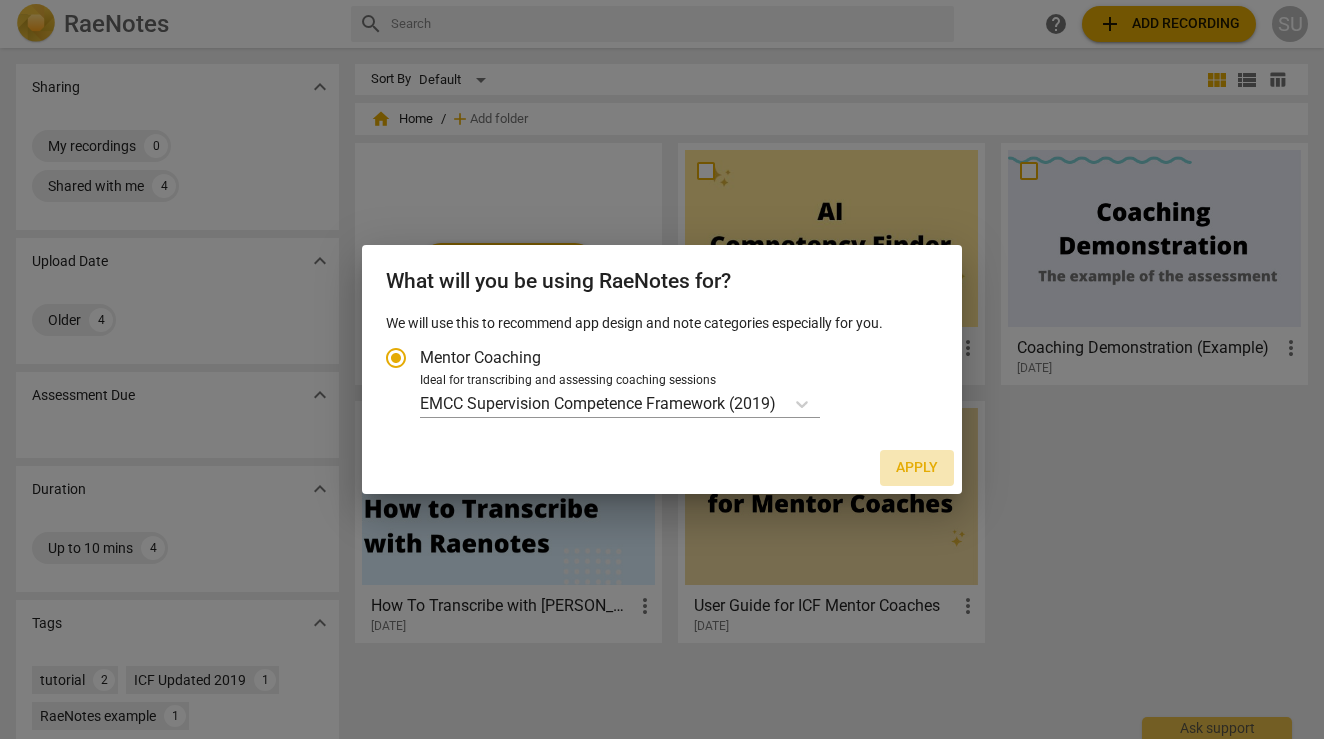 click on "Apply" at bounding box center [917, 468] 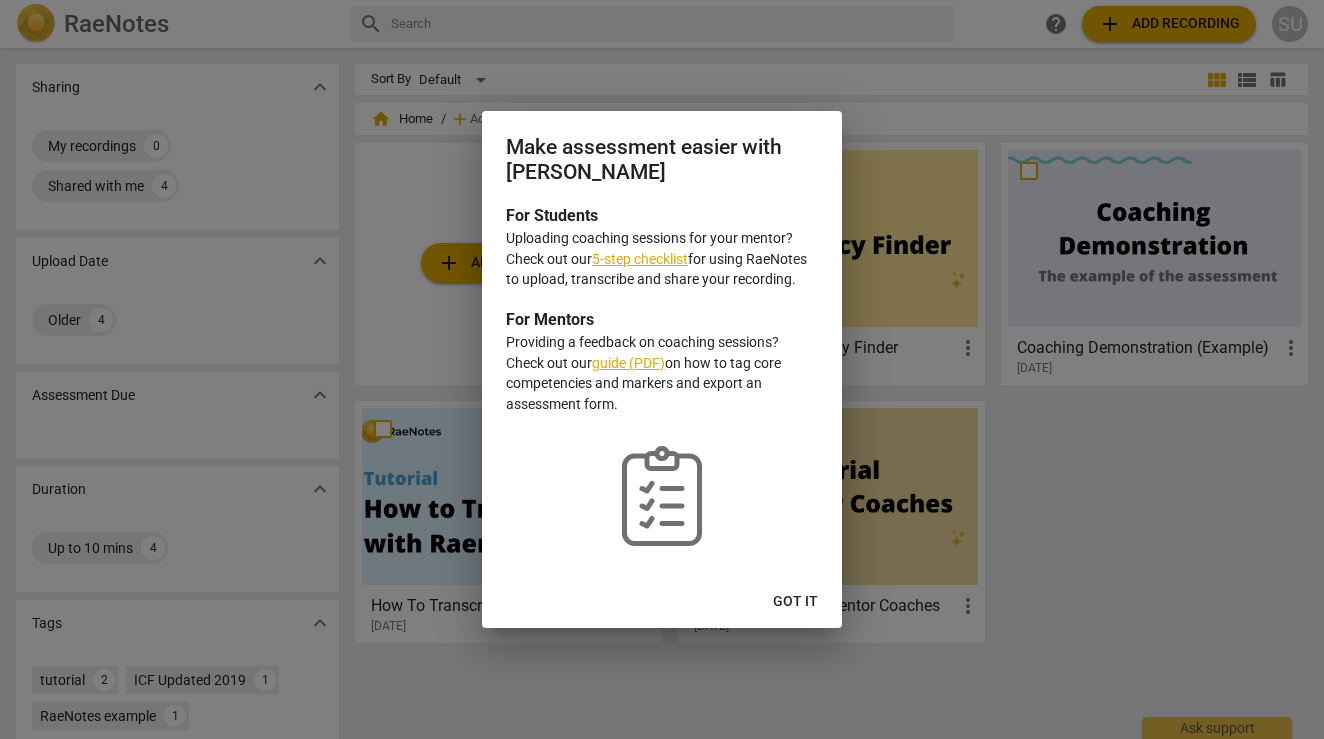 click on "5-step checklist" at bounding box center (640, 259) 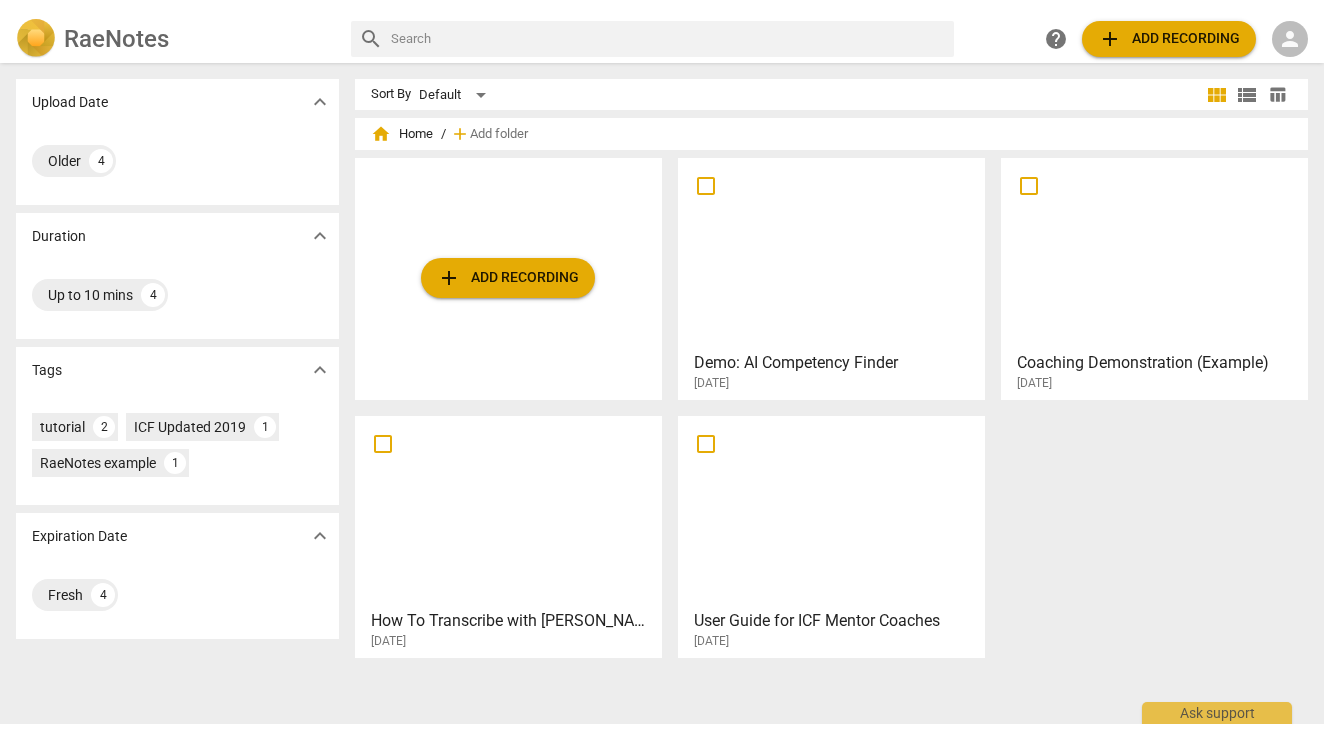 scroll, scrollTop: 0, scrollLeft: 0, axis: both 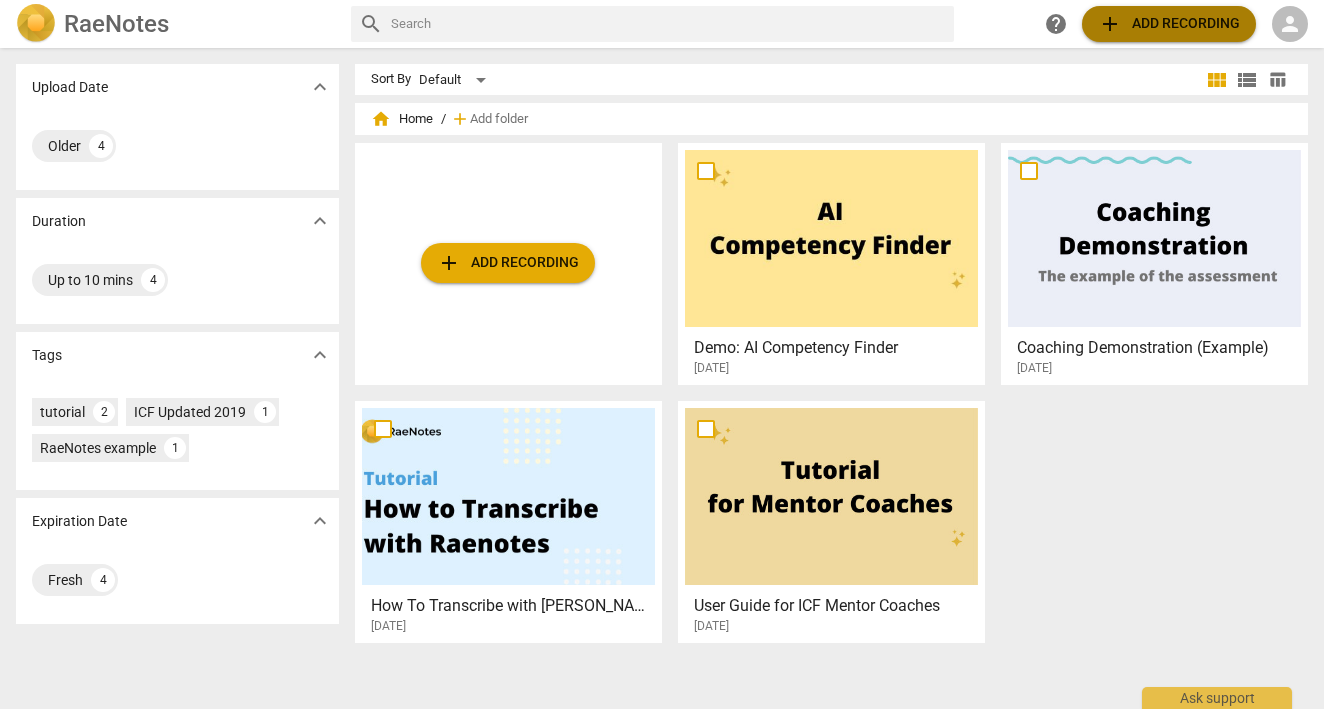 click on "add   Add recording" at bounding box center [1169, 24] 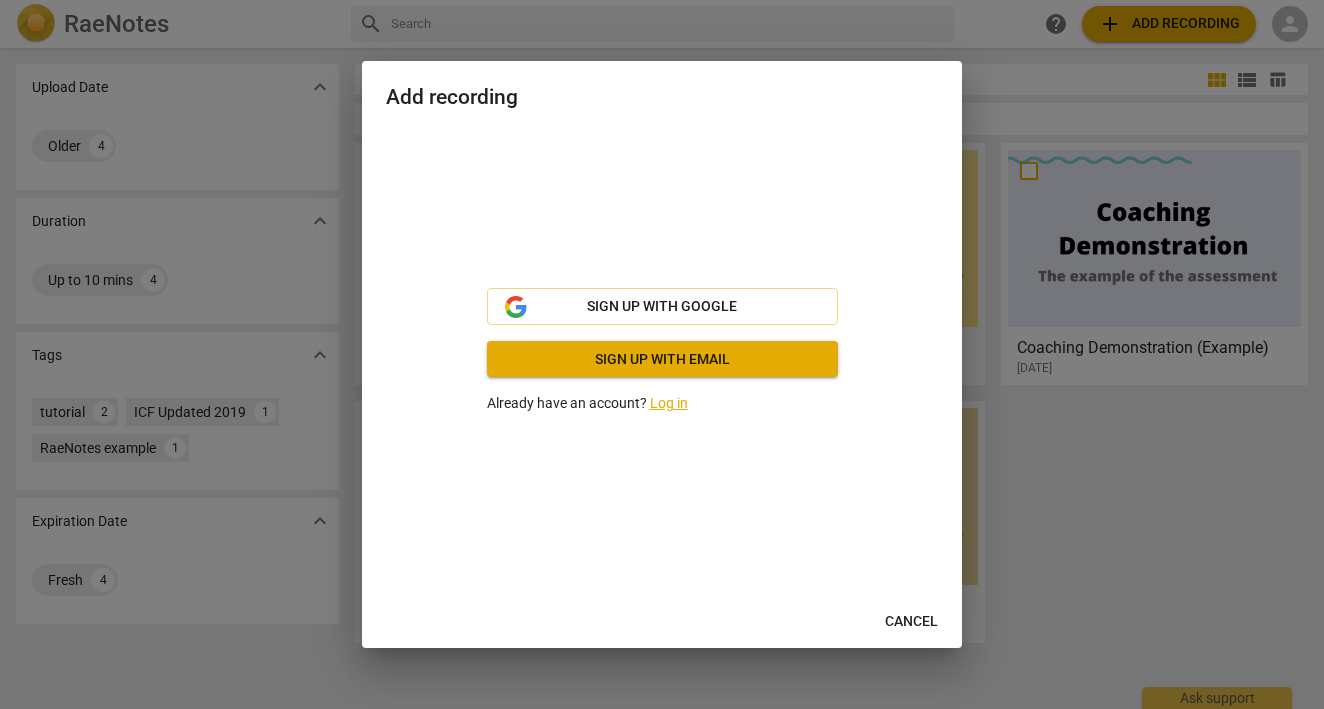 click on "Log in" at bounding box center (669, 403) 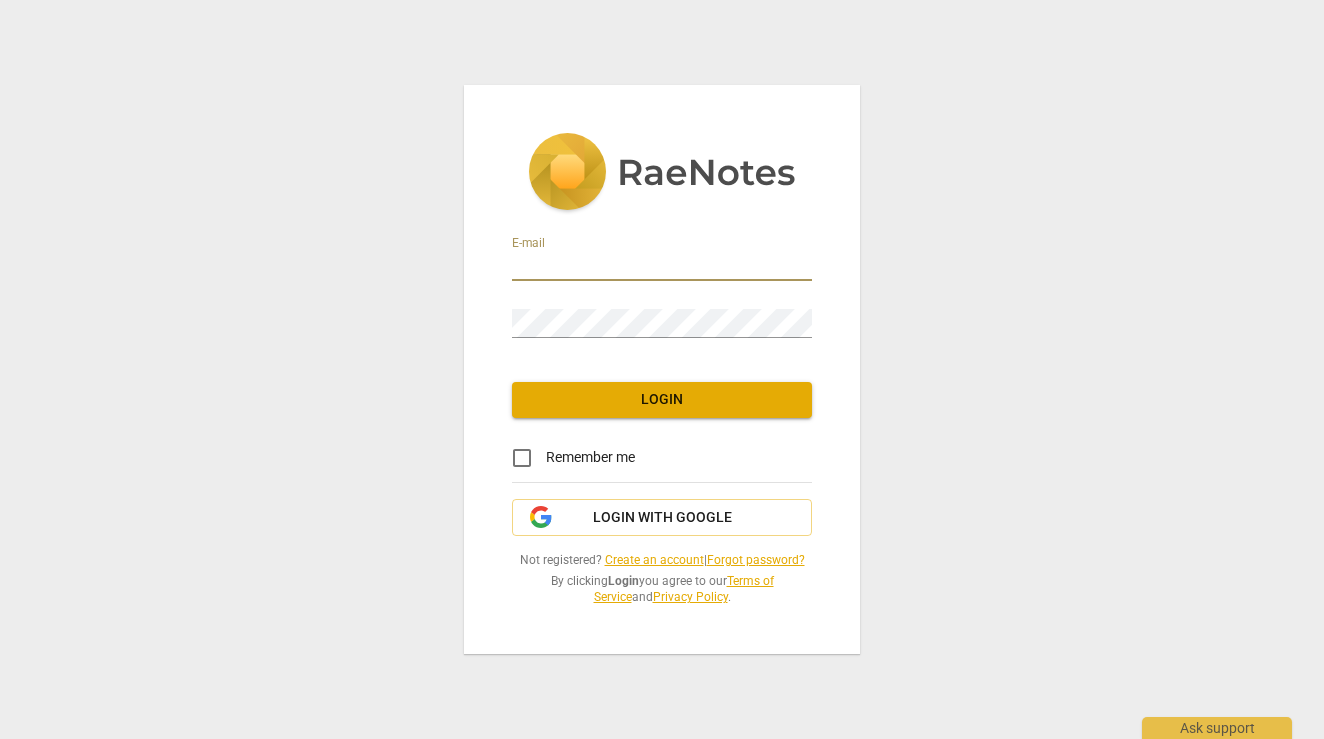 type on "[PERSON_NAME][EMAIL_ADDRESS][PERSON_NAME][DOMAIN_NAME]" 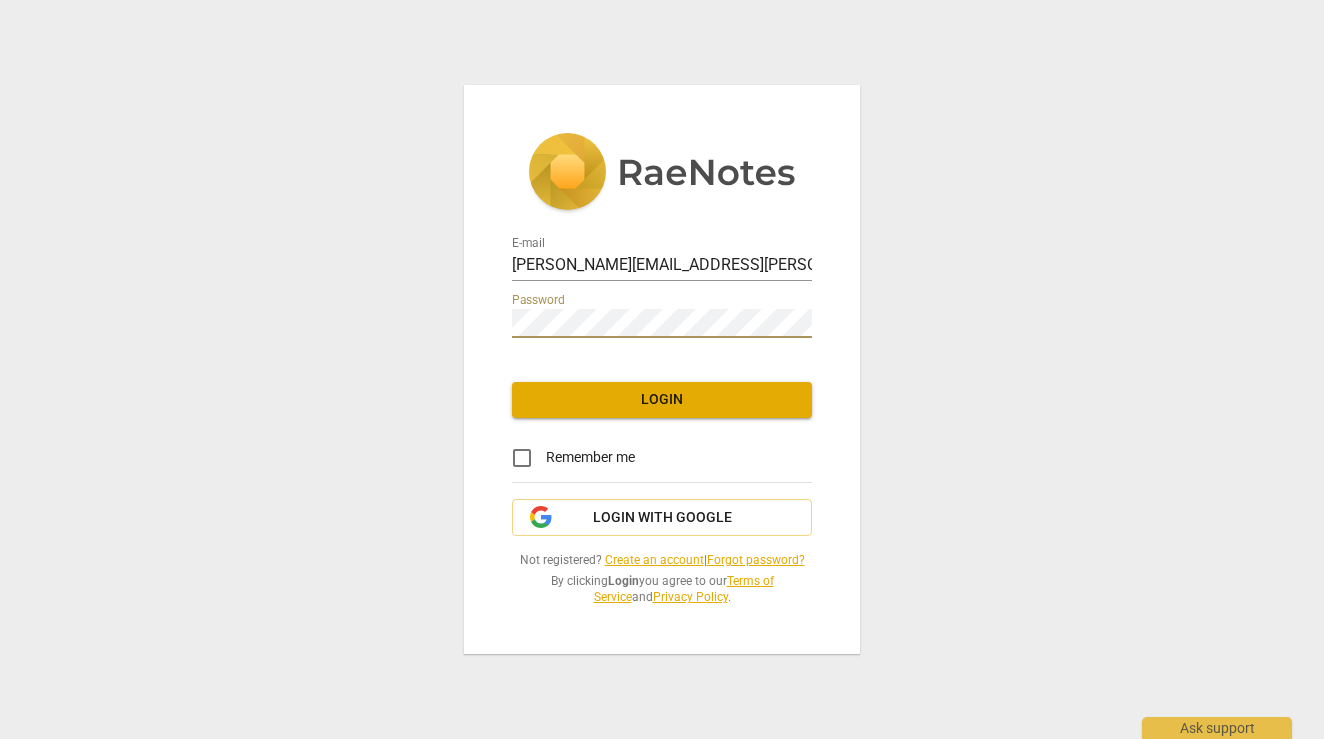 click on "Login" at bounding box center [662, 400] 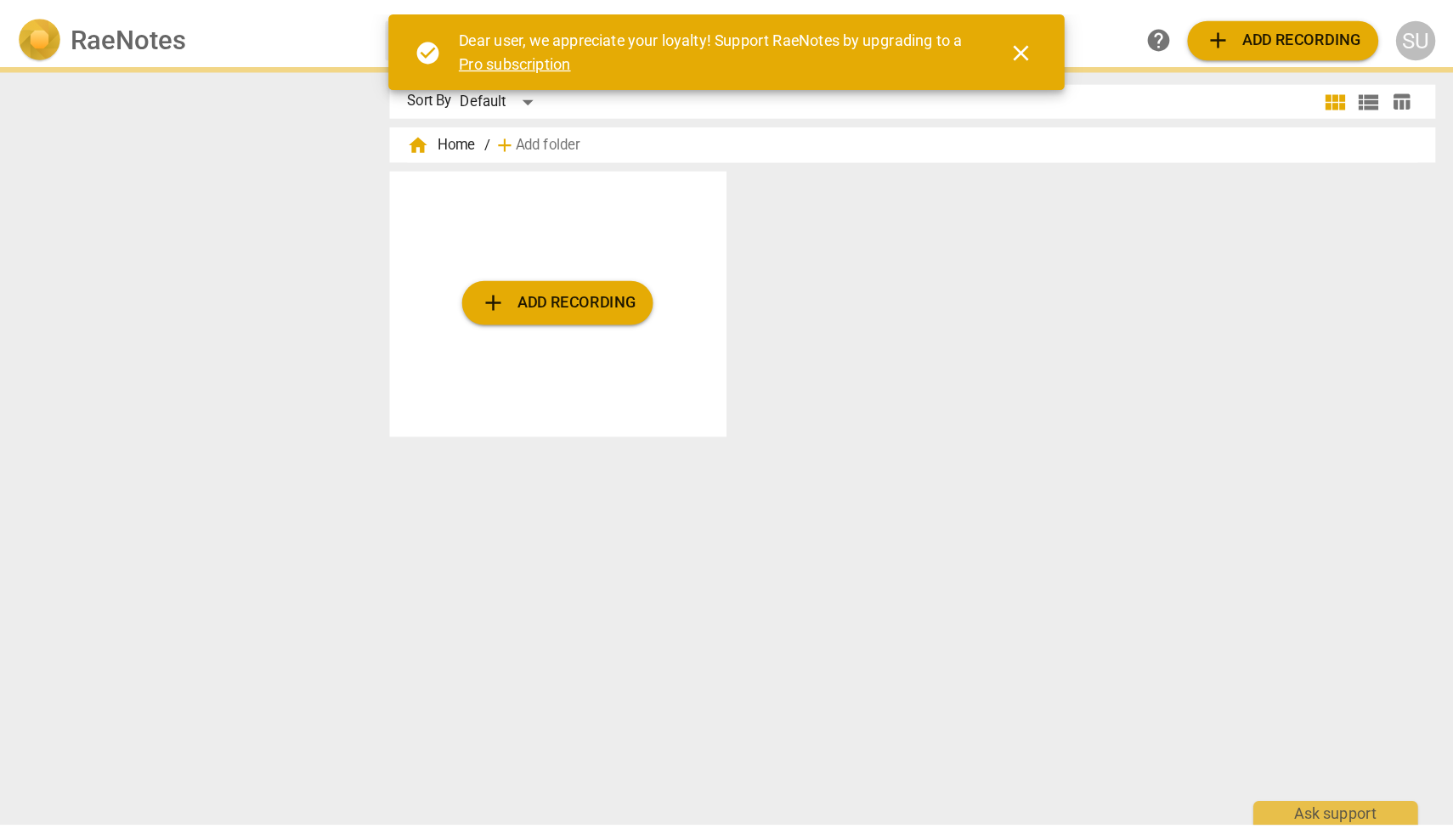 scroll, scrollTop: 0, scrollLeft: 0, axis: both 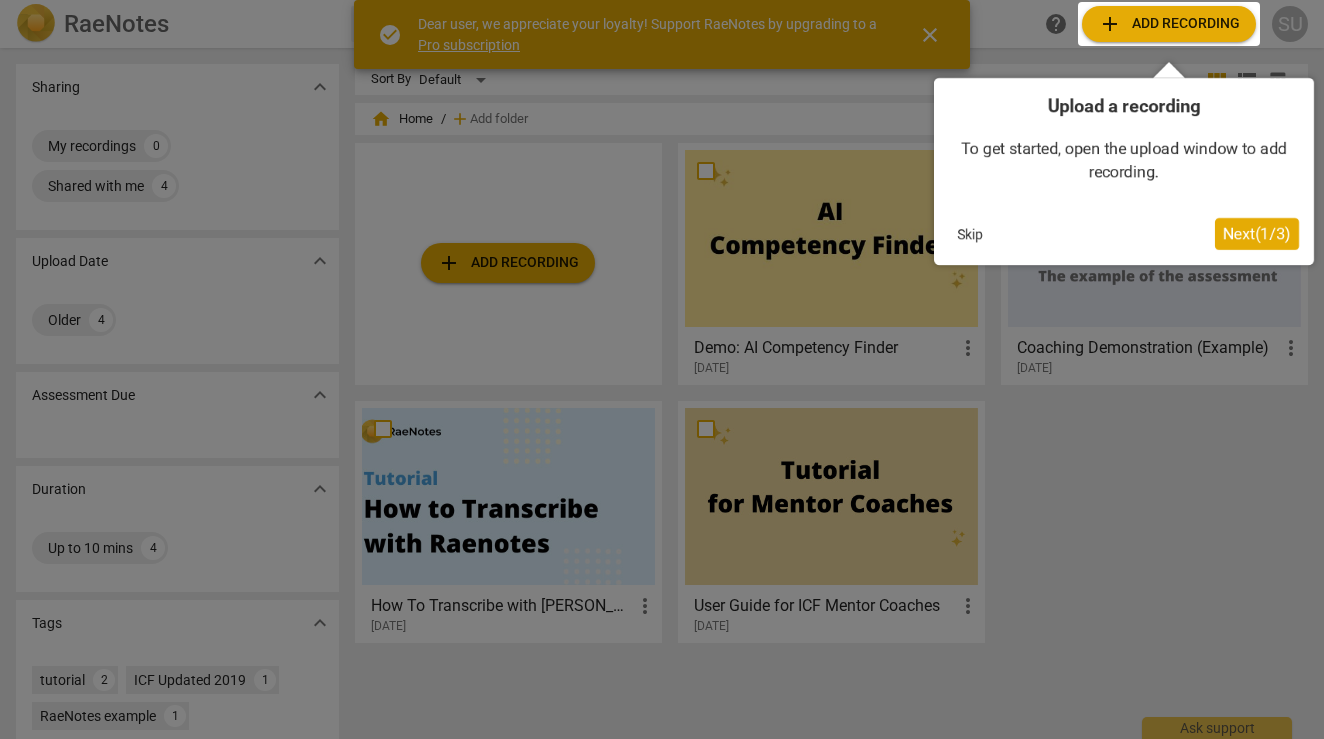 click on "Next  ( 1 / 3 )" at bounding box center [1257, 233] 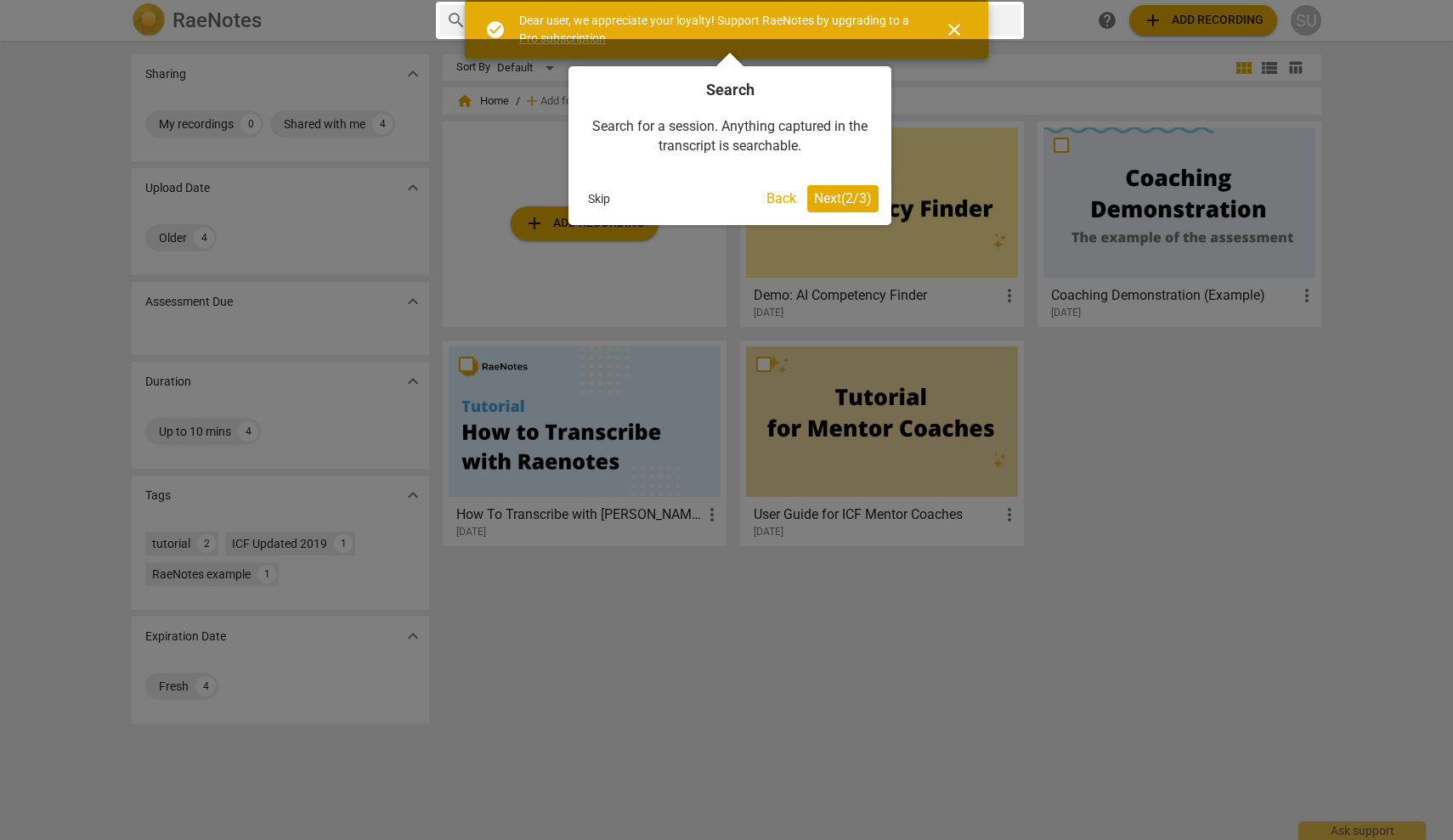 click at bounding box center [730, 20] 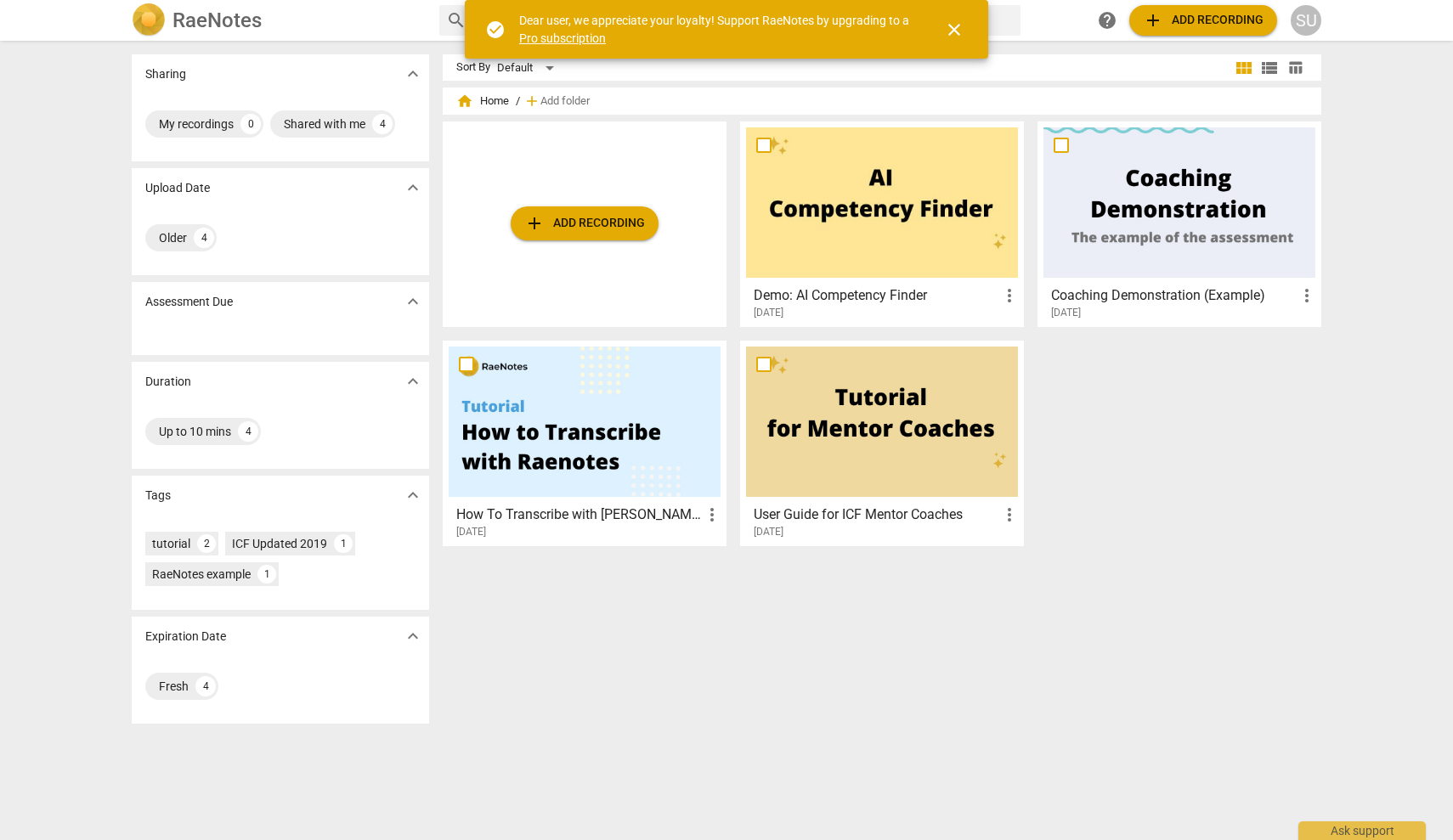 scroll, scrollTop: 0, scrollLeft: 0, axis: both 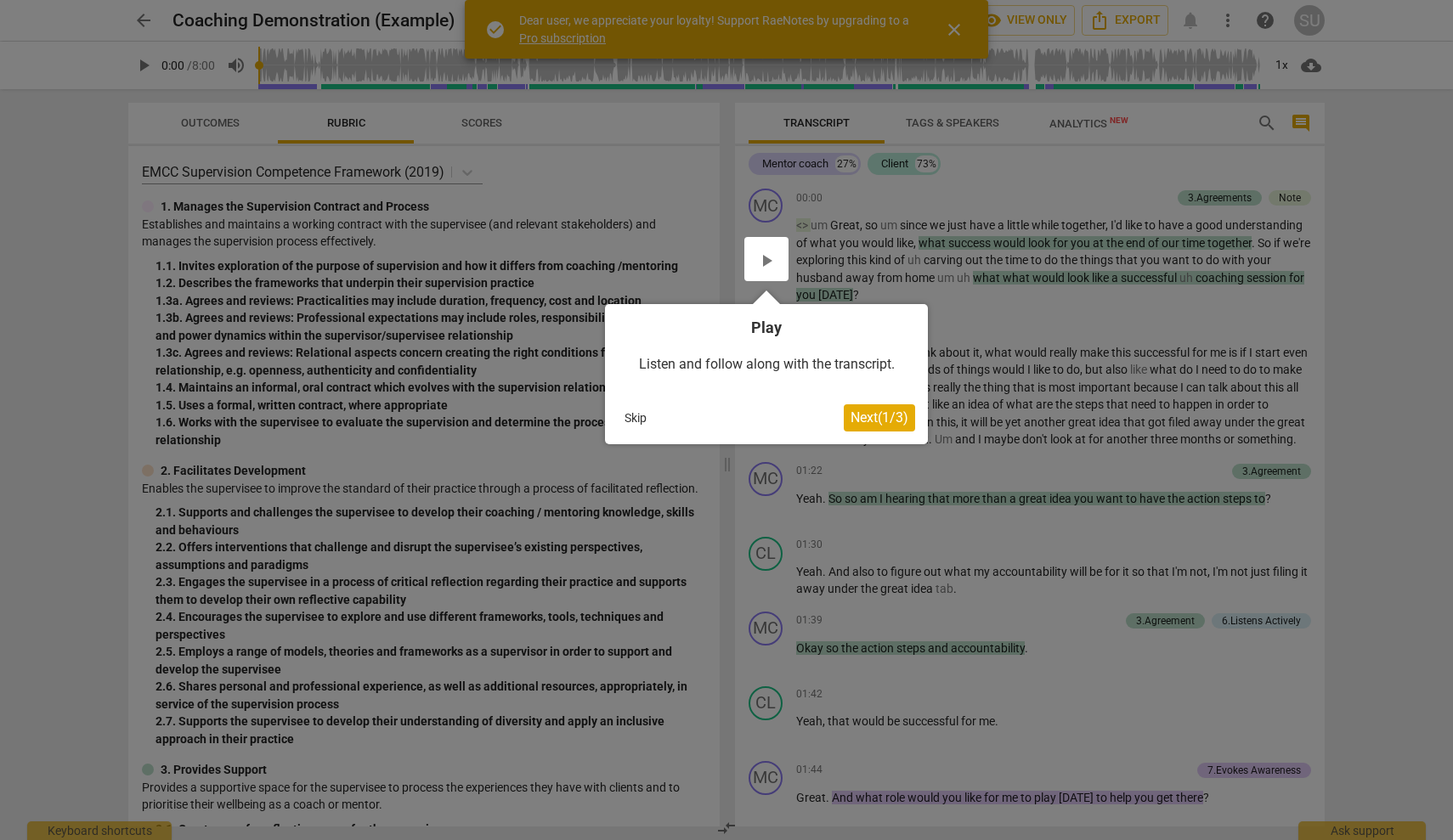 click at bounding box center [766, 259] 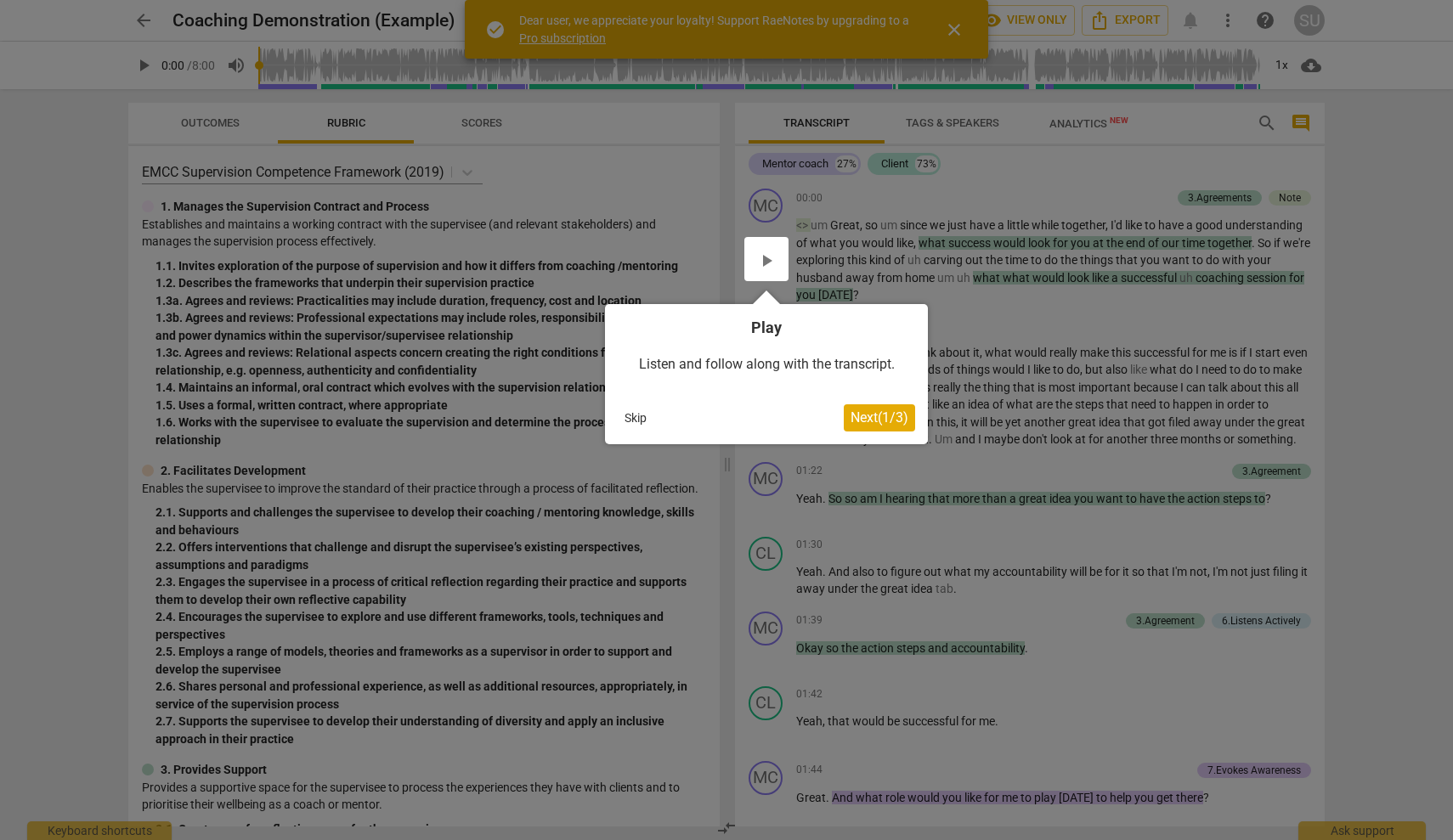click at bounding box center [766, 259] 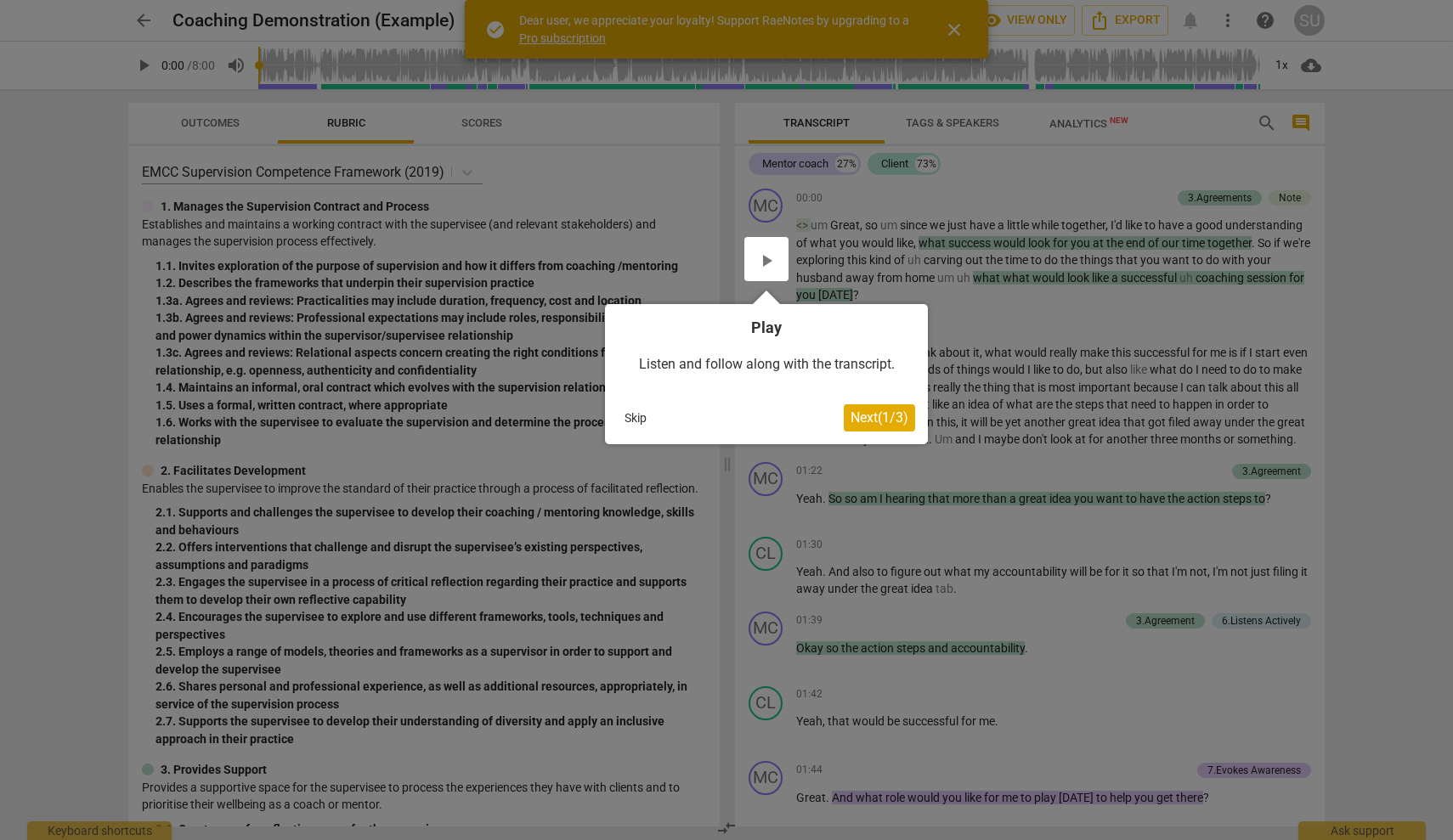click on "Next  ( 1 / 3 )" at bounding box center (879, 417) 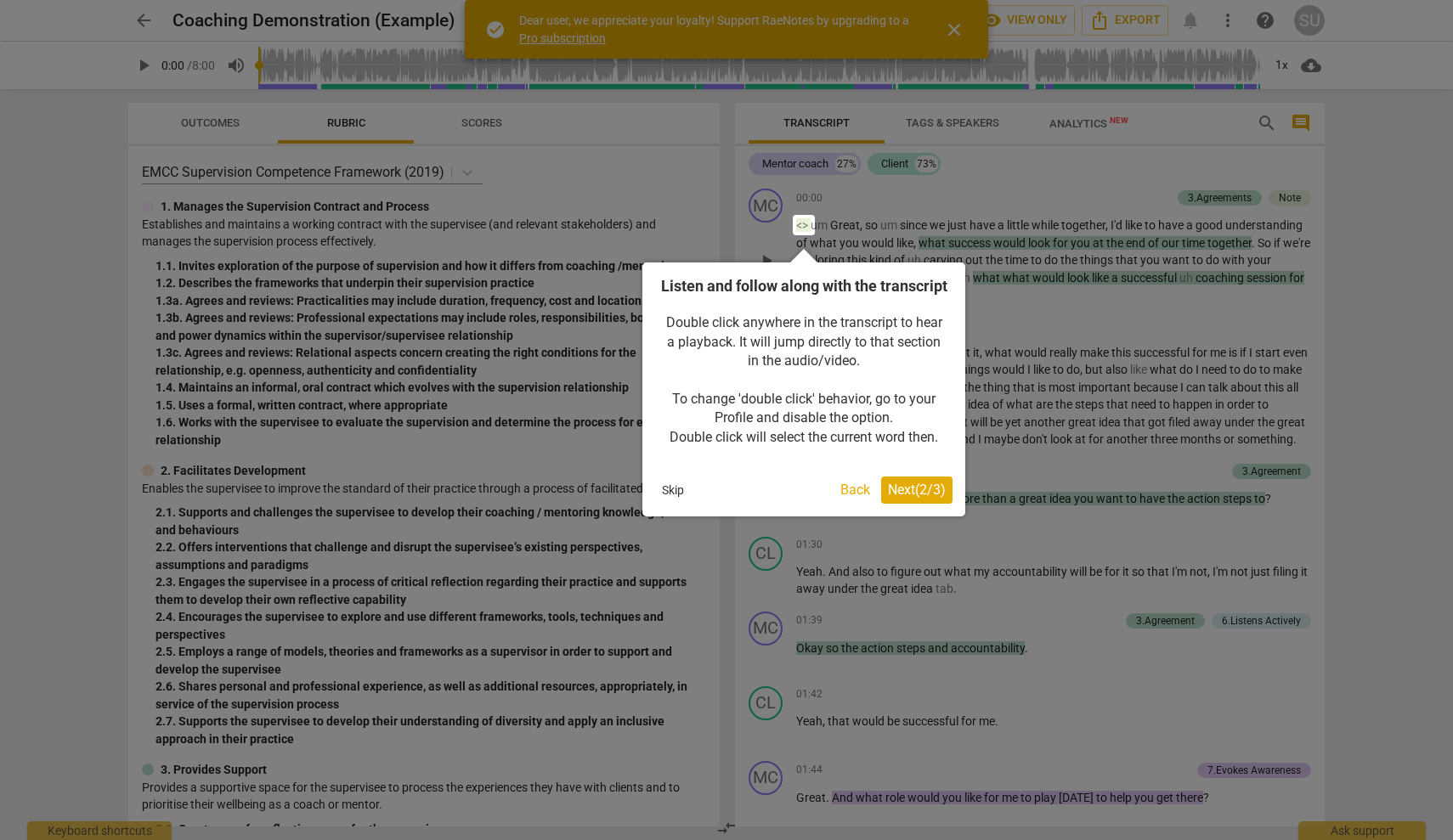 click on "Next  ( 2 / 3 )" at bounding box center [917, 489] 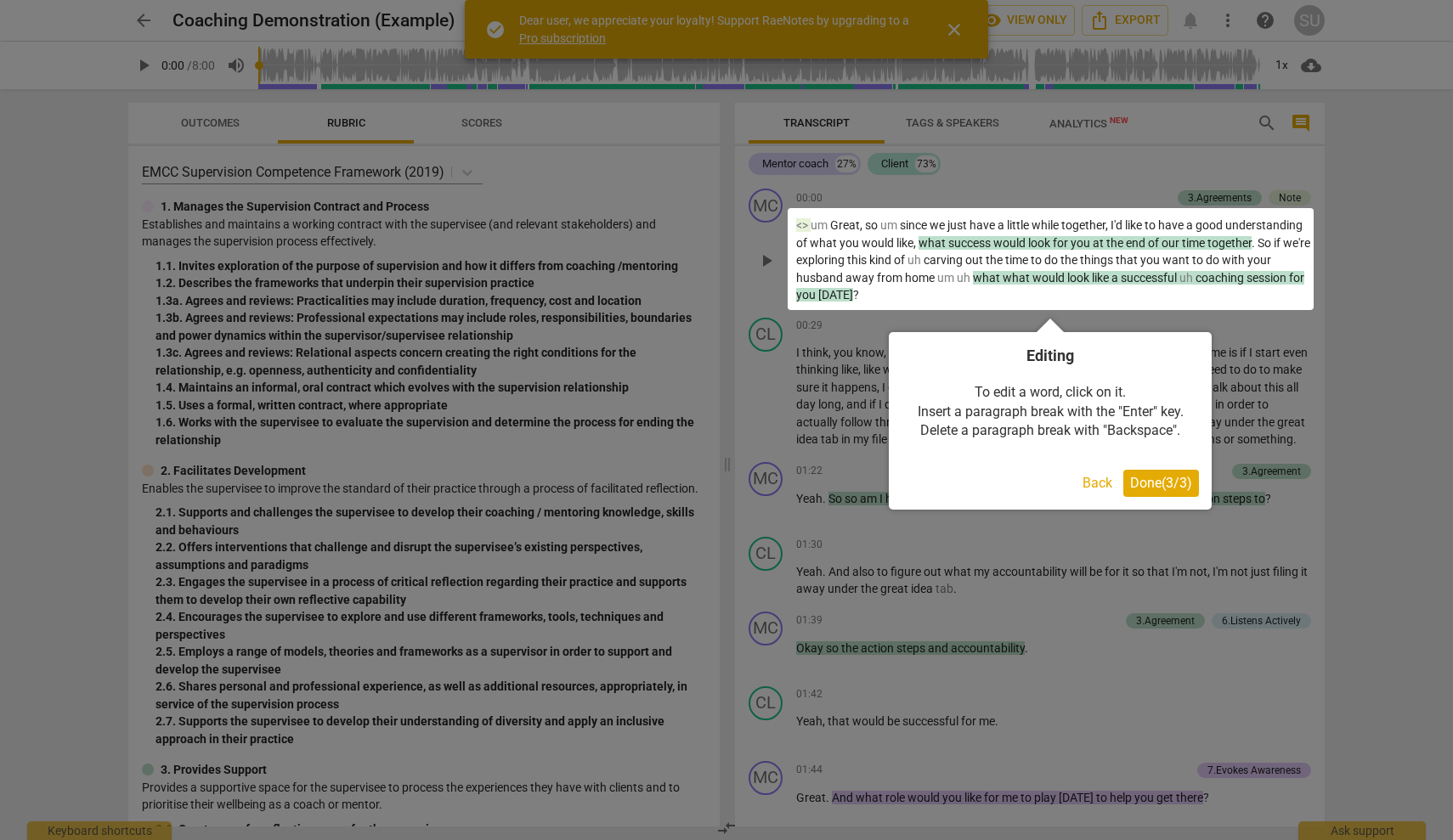 click on "Back" at bounding box center (1097, 483) 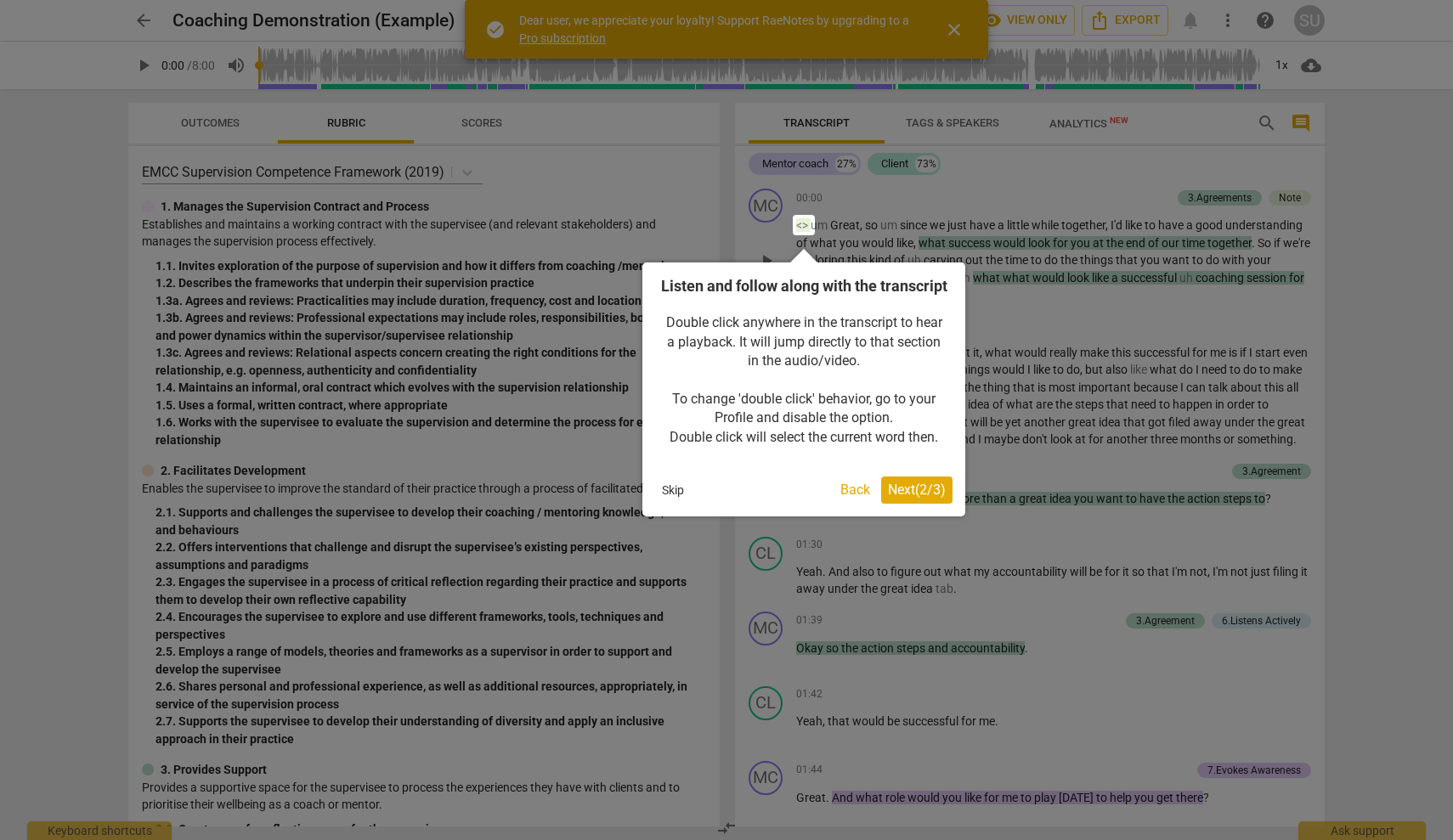 click on "Back" at bounding box center [855, 490] 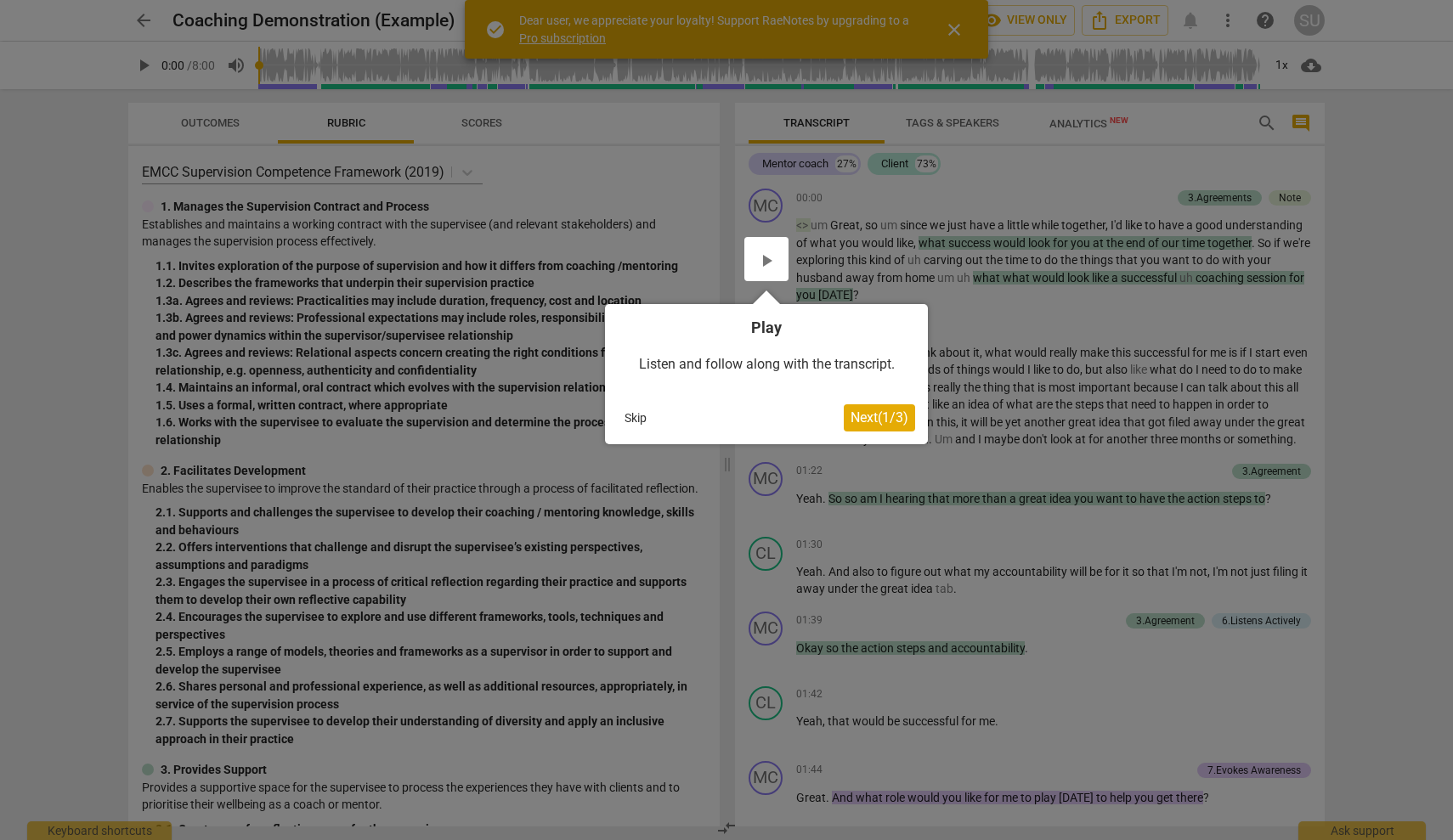 click at bounding box center (726, 420) 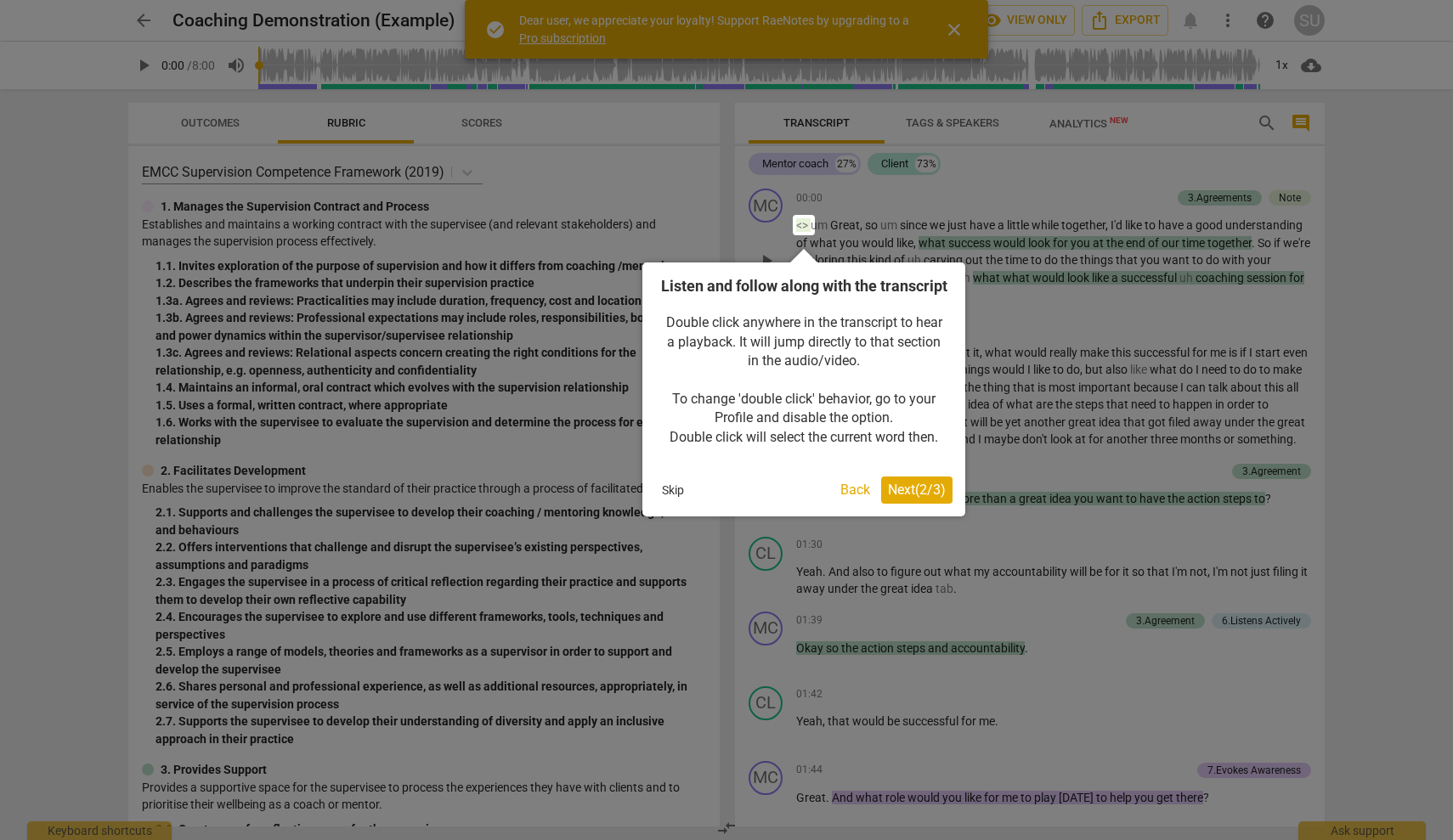 click on "Next  ( 2 / 3 )" at bounding box center (917, 489) 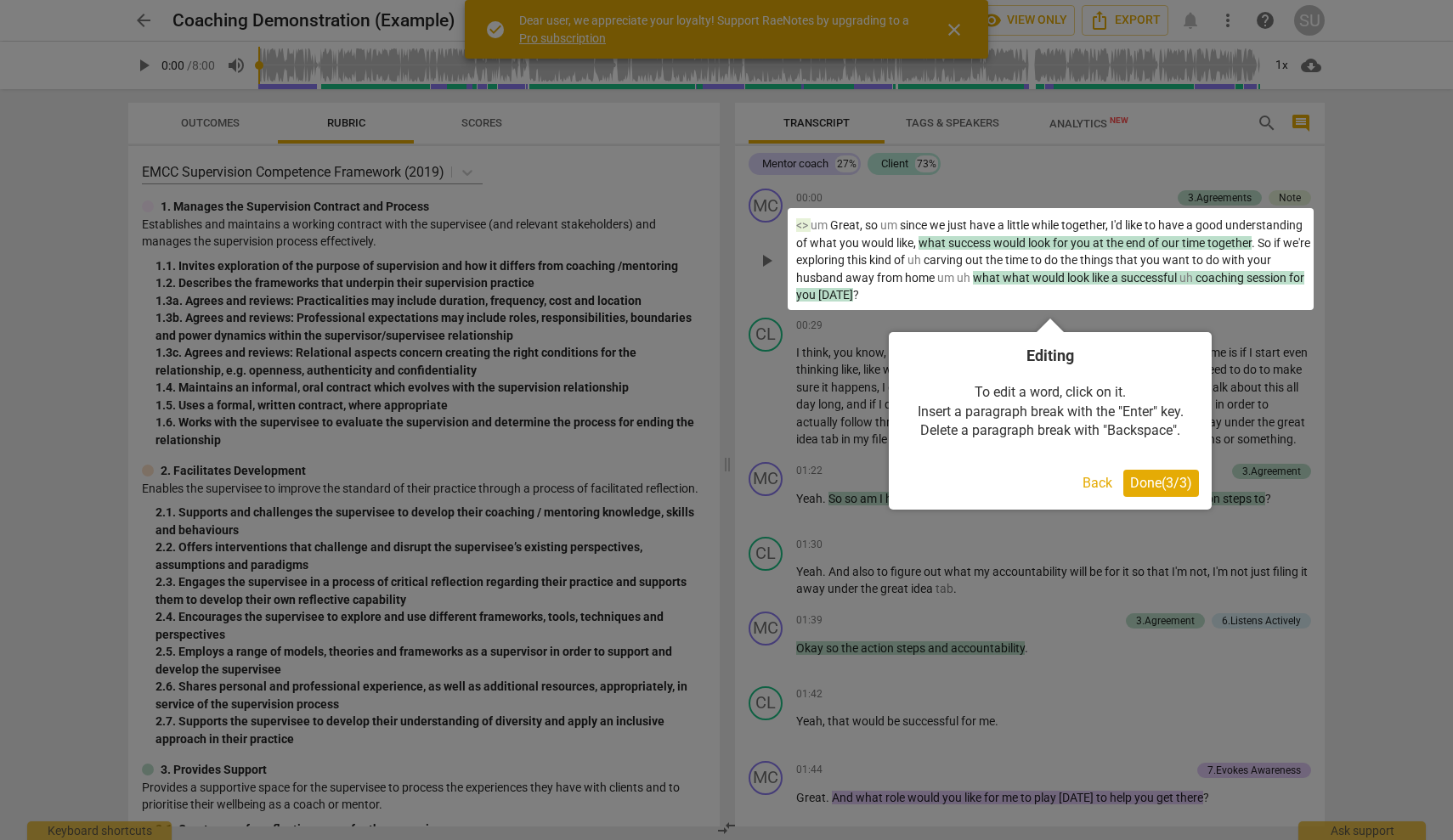 click on "Done  ( 3 / 3 )" at bounding box center [1161, 482] 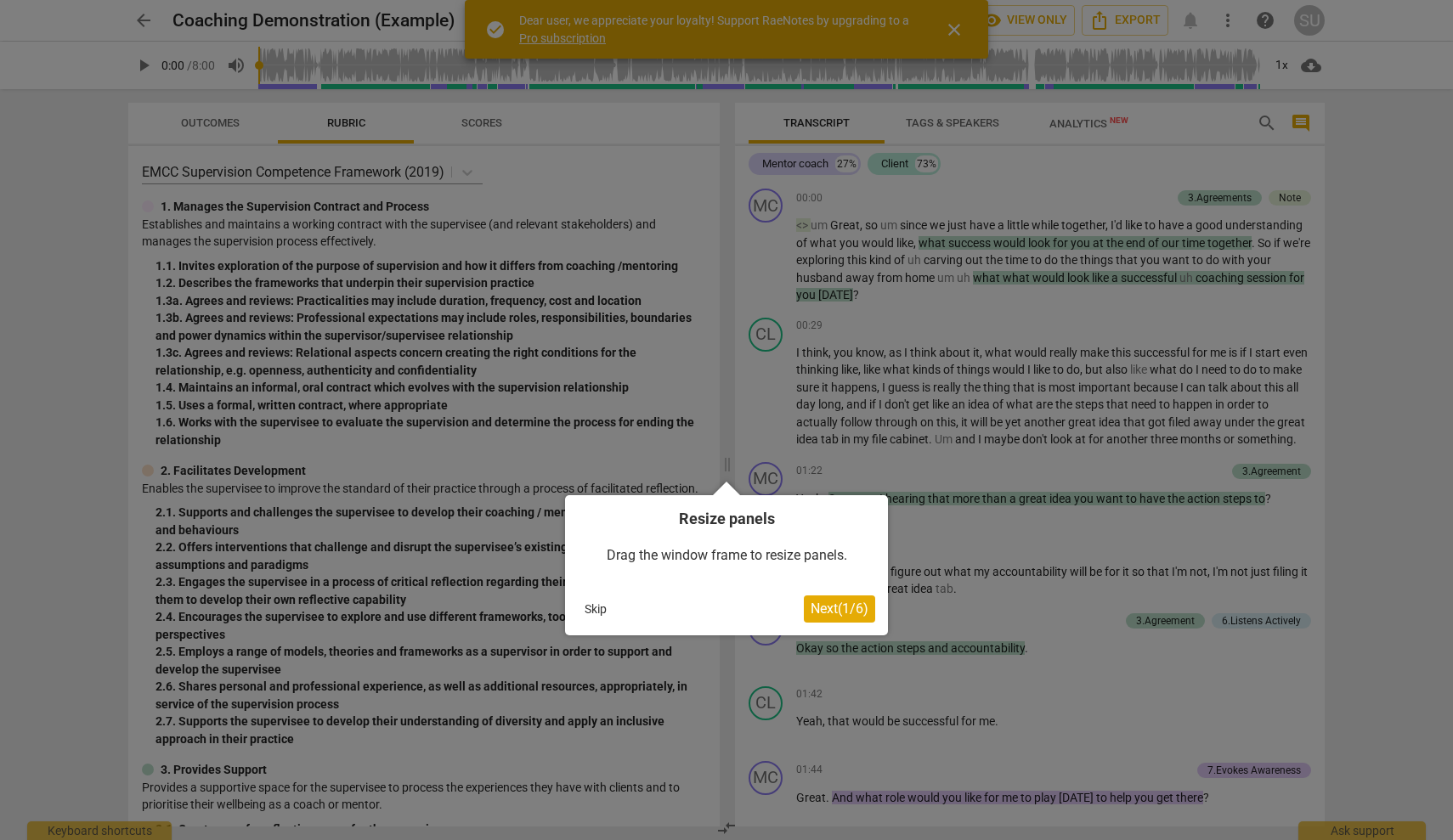 click on "Next  ( 1 / 6 )" at bounding box center [840, 608] 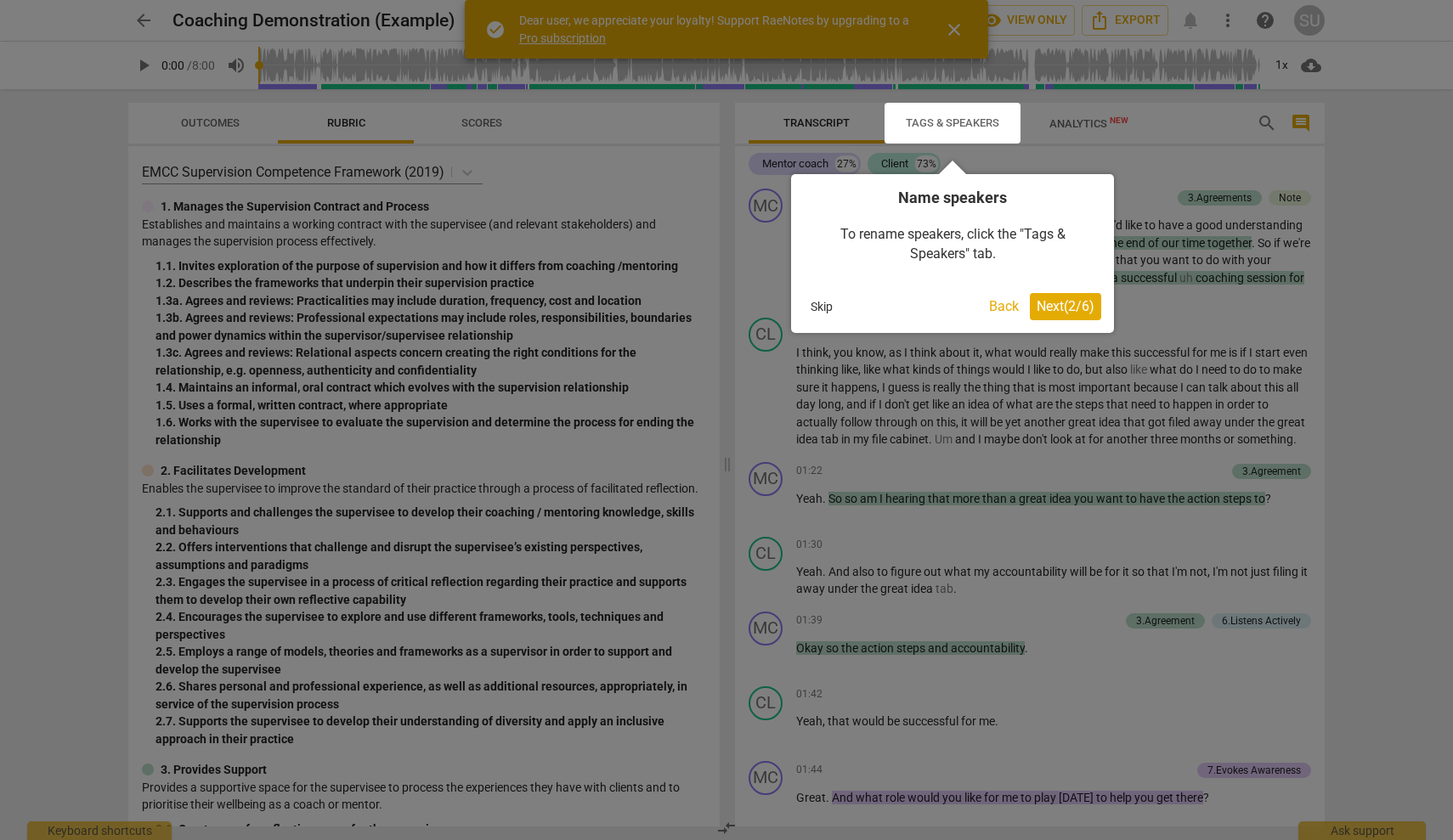 click at bounding box center (726, 420) 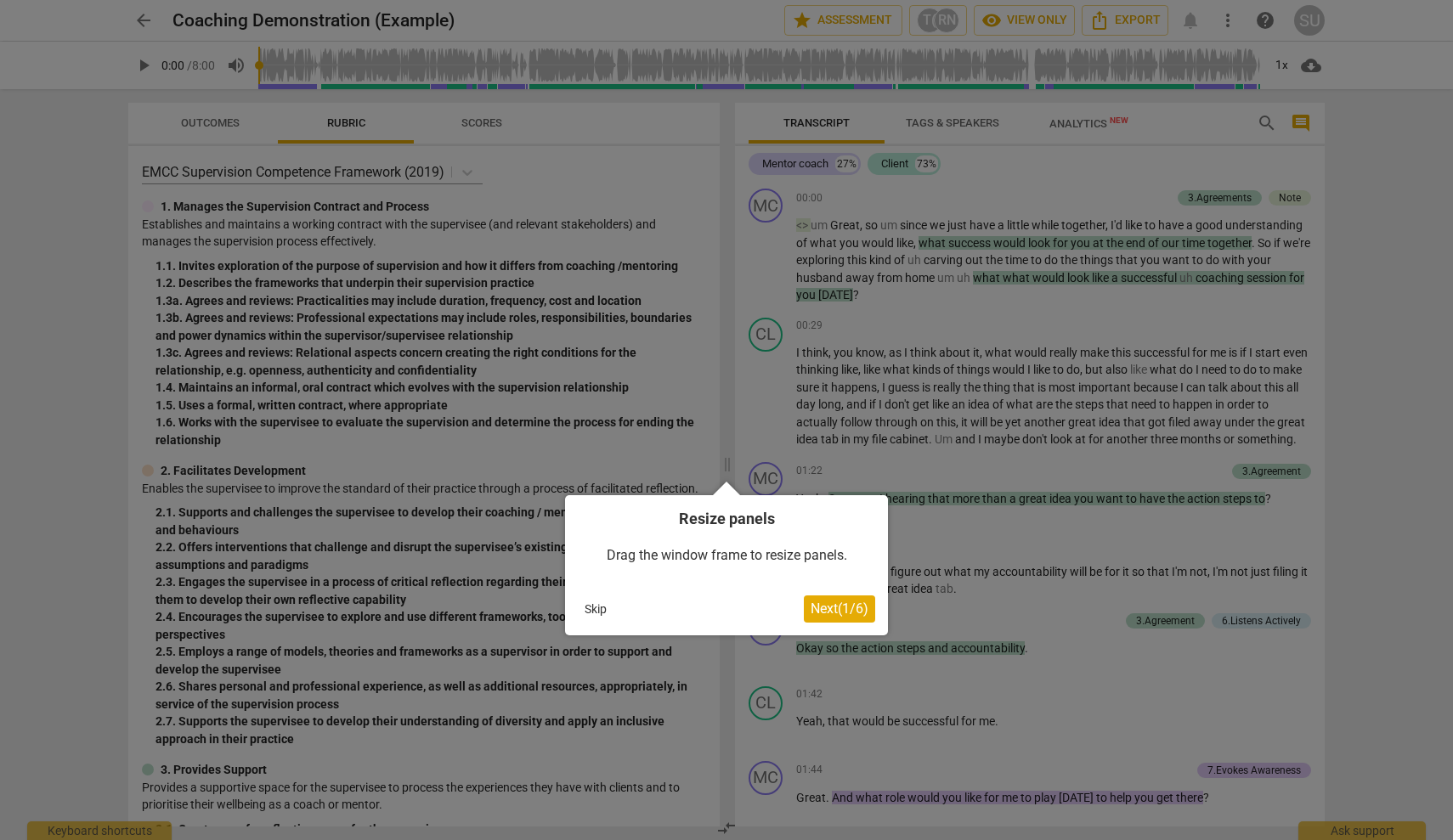 click on "Next  ( 1 / 6 )" at bounding box center [840, 608] 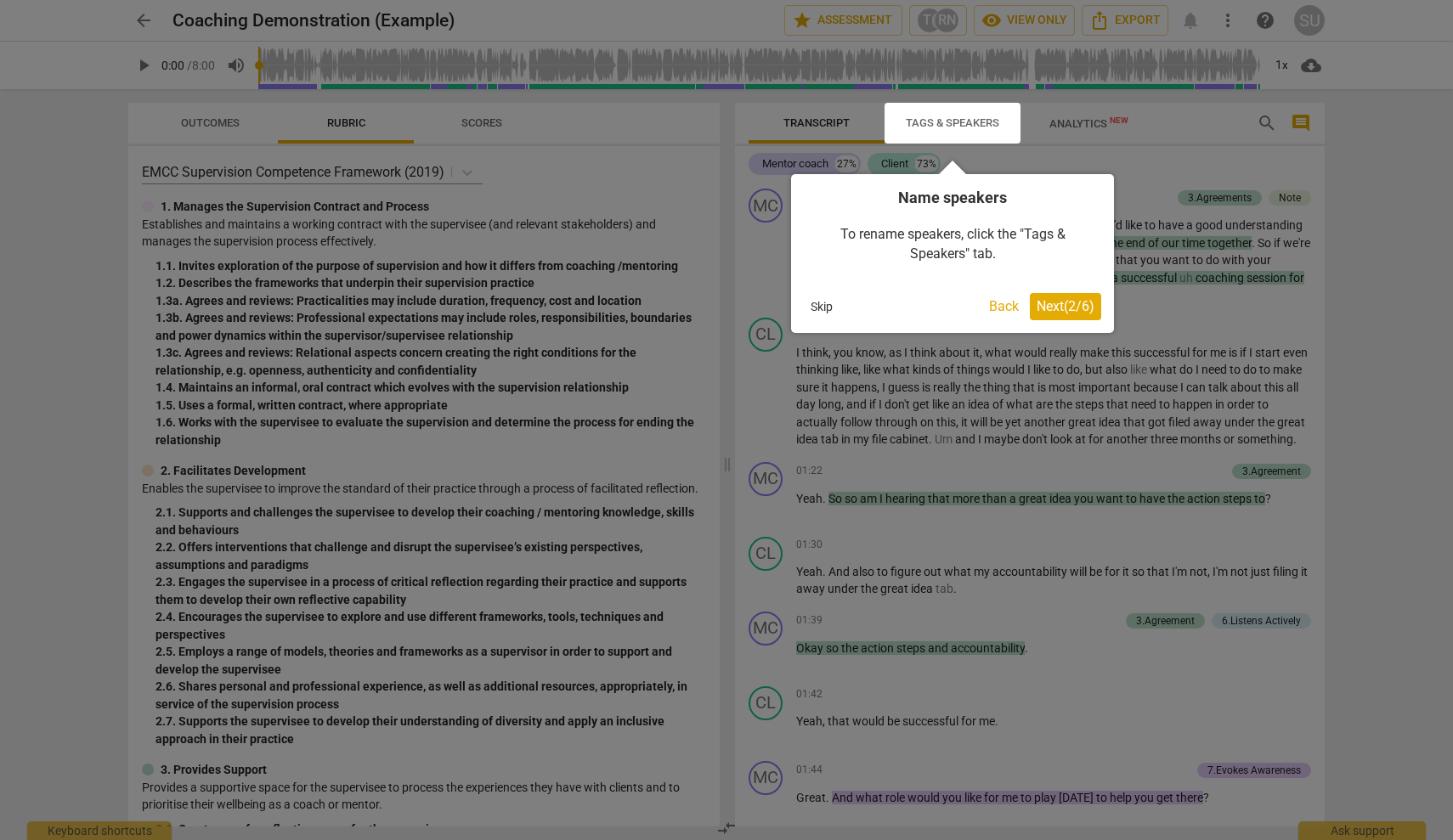 click on "Next  ( 2 / 6 )" at bounding box center [1066, 306] 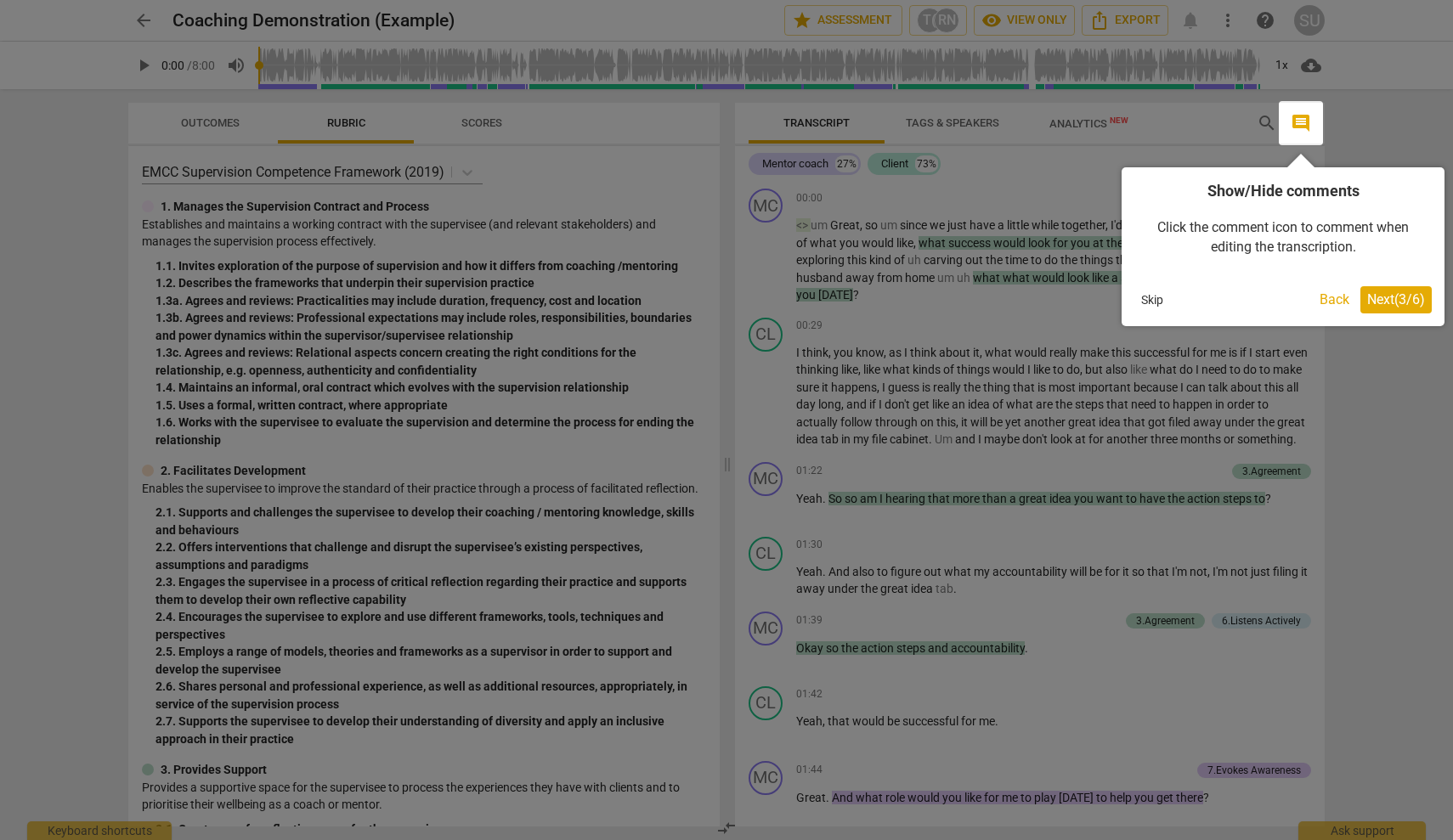 click on "Next  ( 3 / 6 )" at bounding box center [1396, 300] 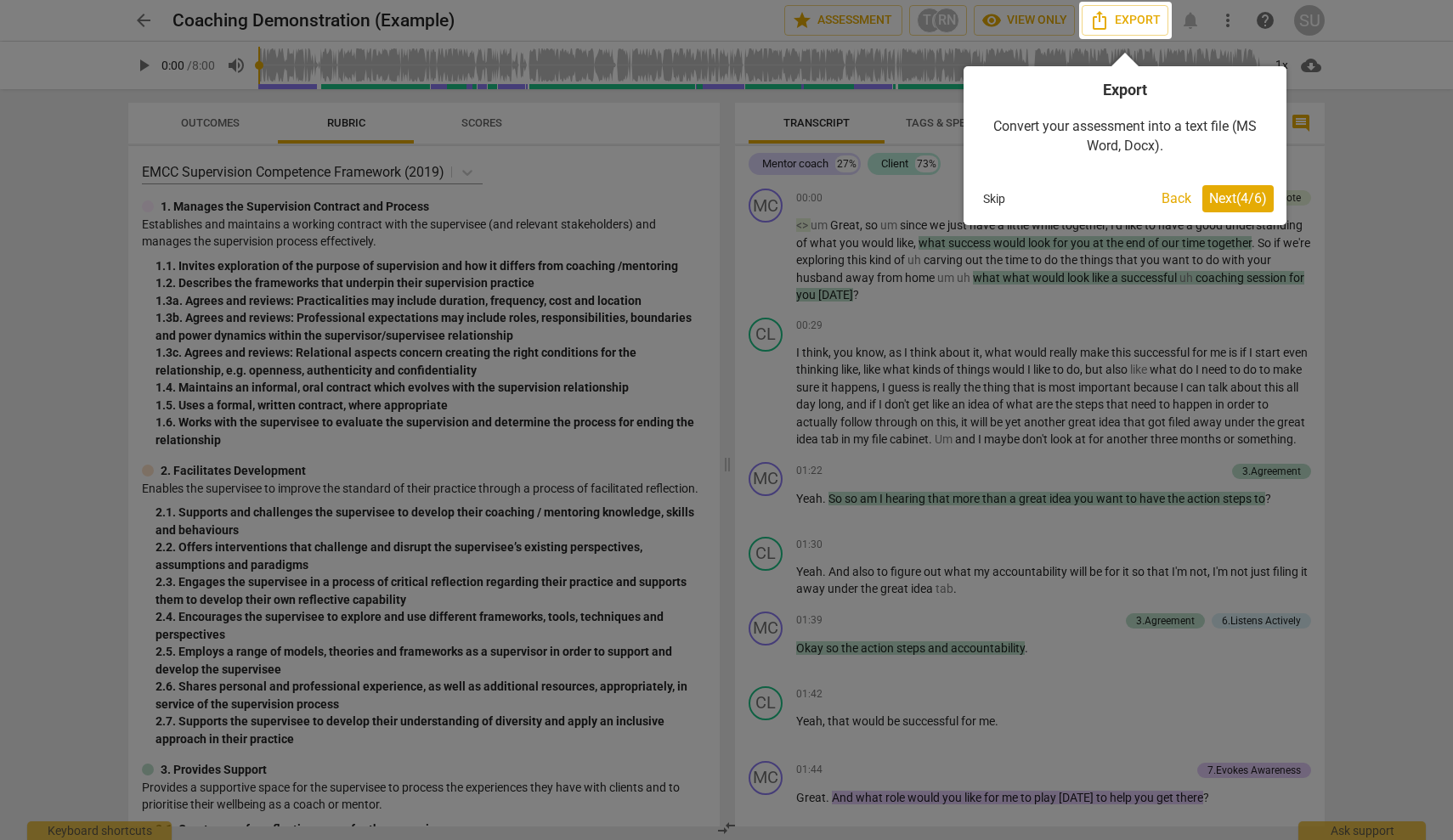 click on "Next  ( 4 / 6 )" at bounding box center [1238, 199] 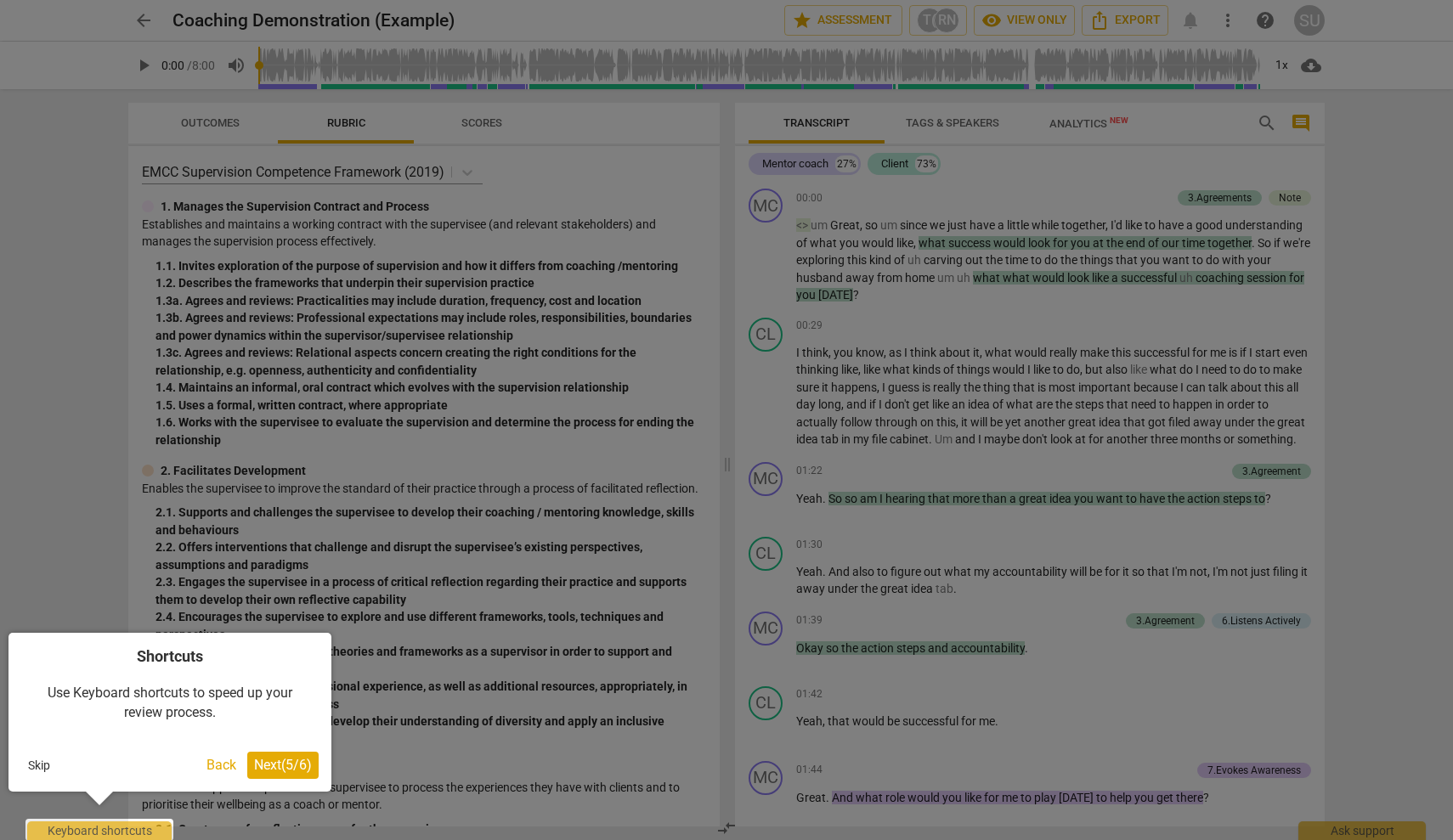 click on "Next  ( 5 / 6 )" at bounding box center (283, 764) 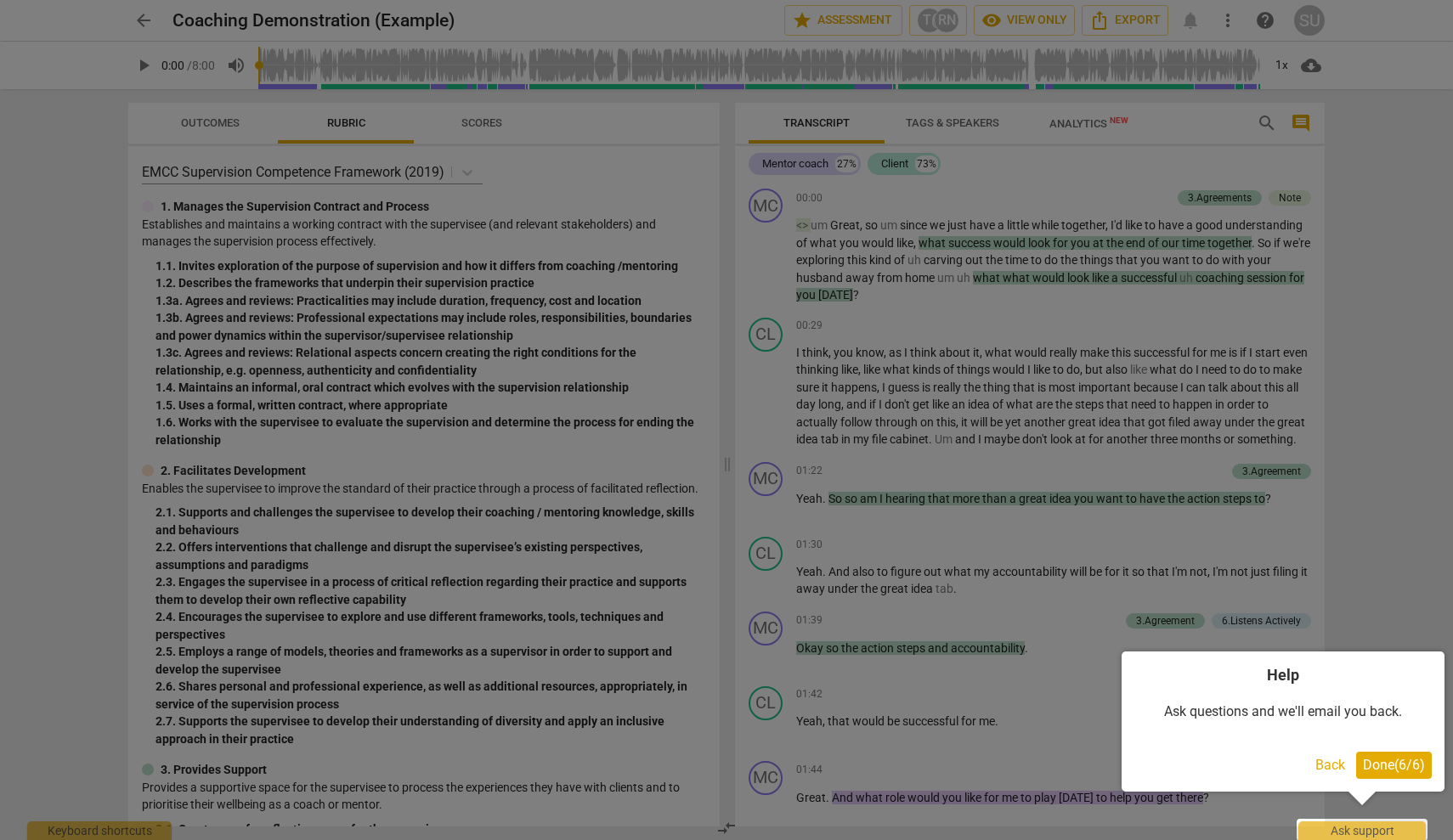 click on "Back" at bounding box center [1330, 765] 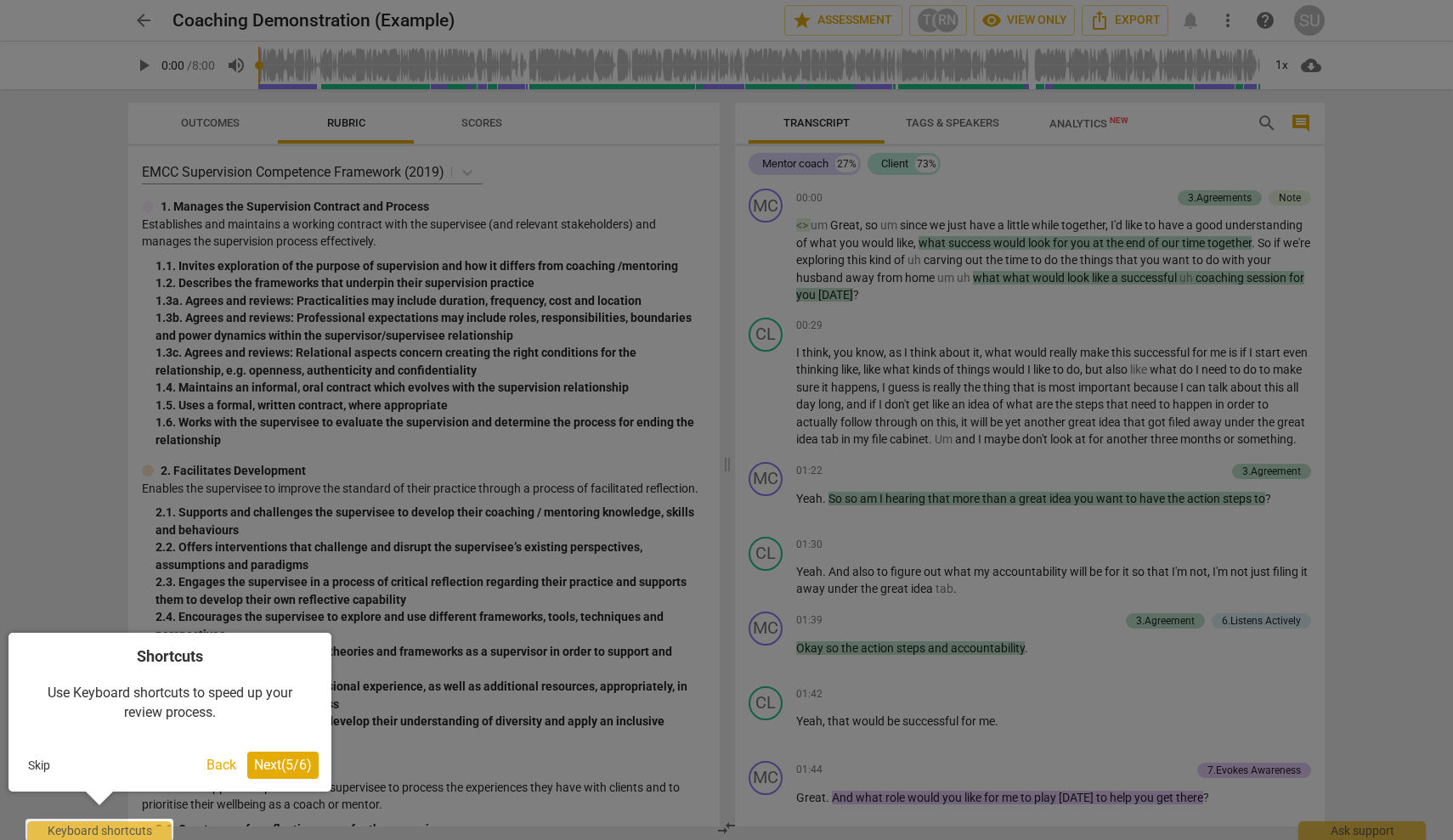 click on "Skip" at bounding box center [39, 765] 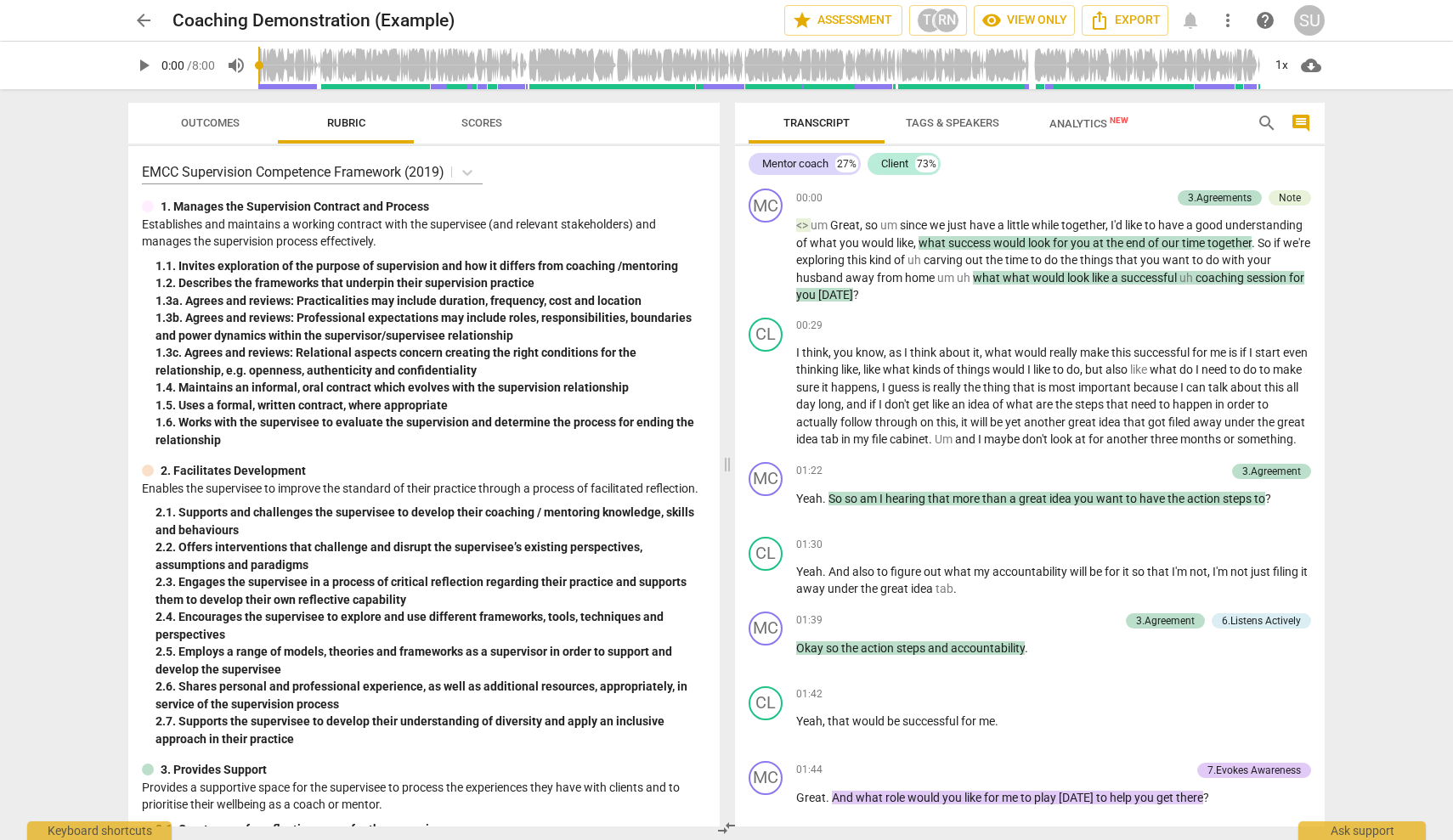 scroll, scrollTop: 0, scrollLeft: 0, axis: both 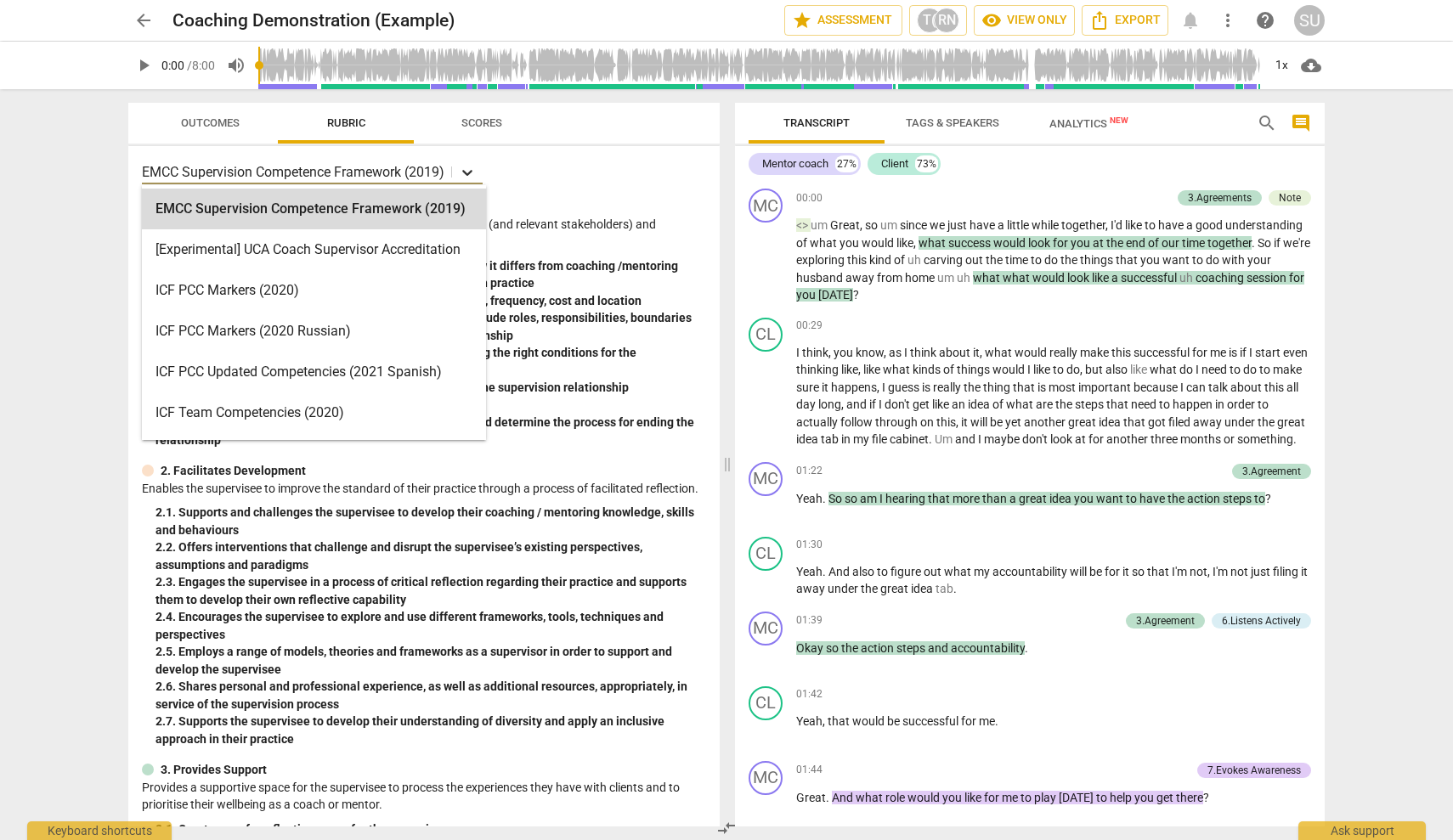 click 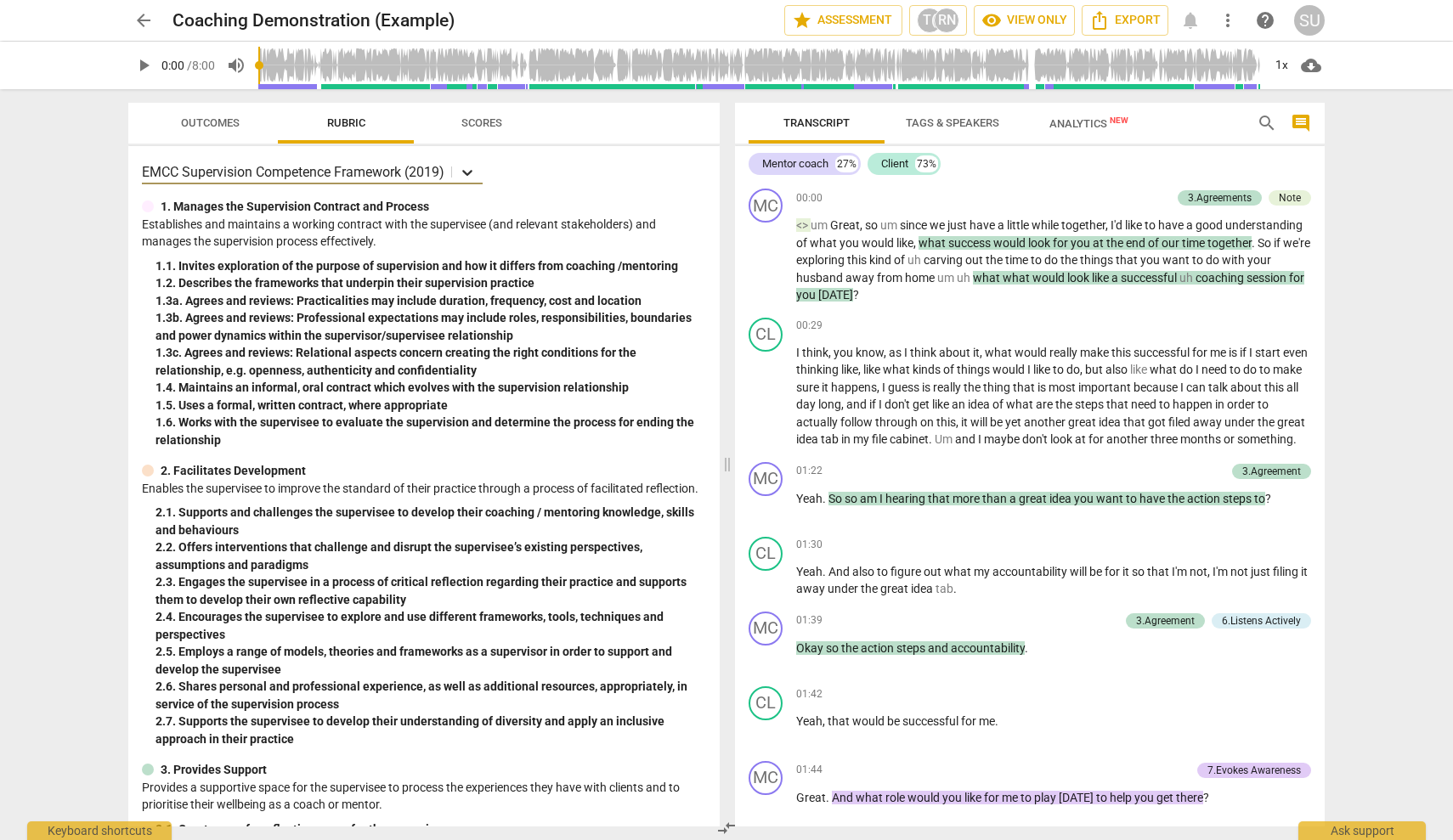 click 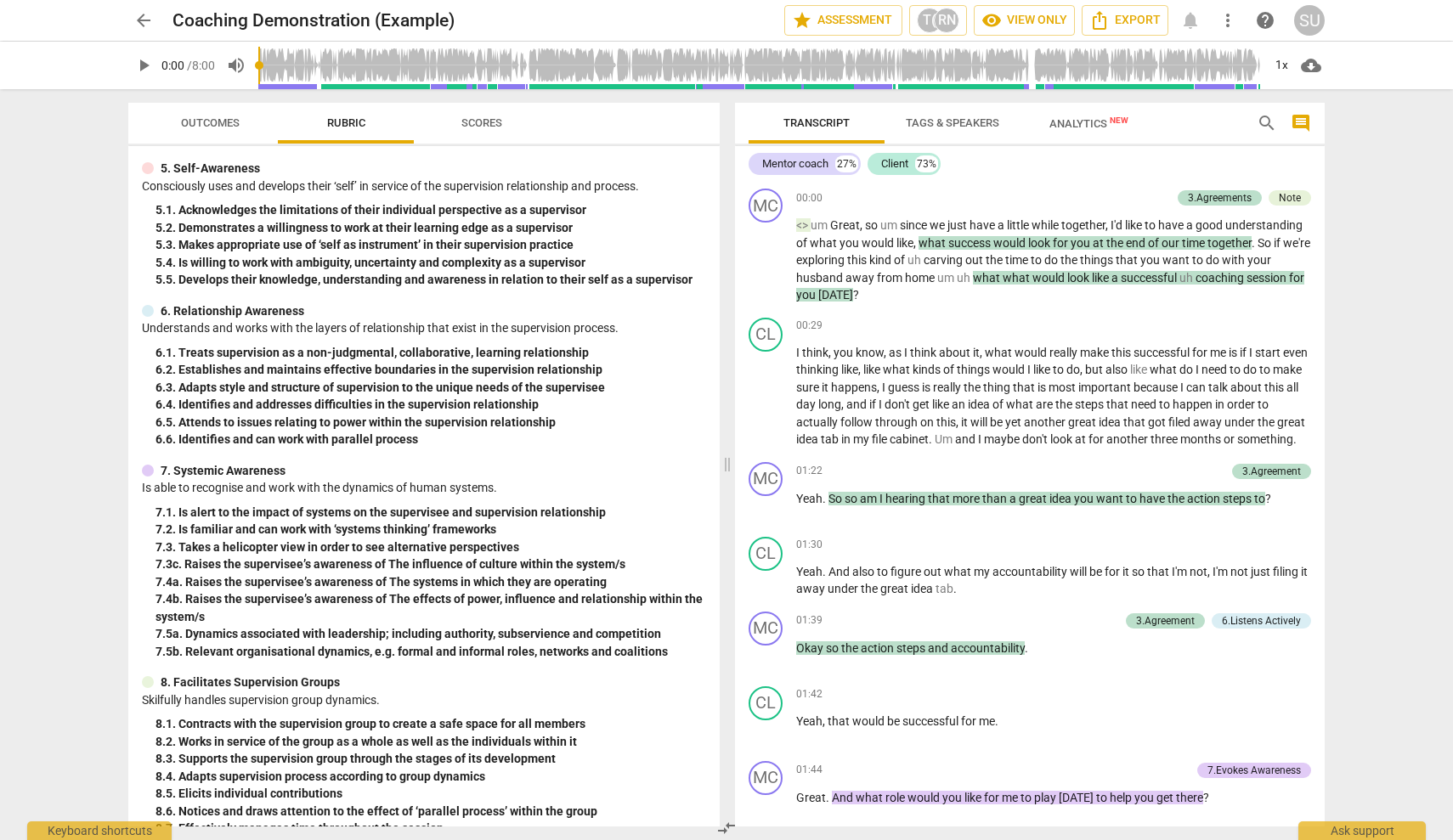 scroll, scrollTop: 1233, scrollLeft: 0, axis: vertical 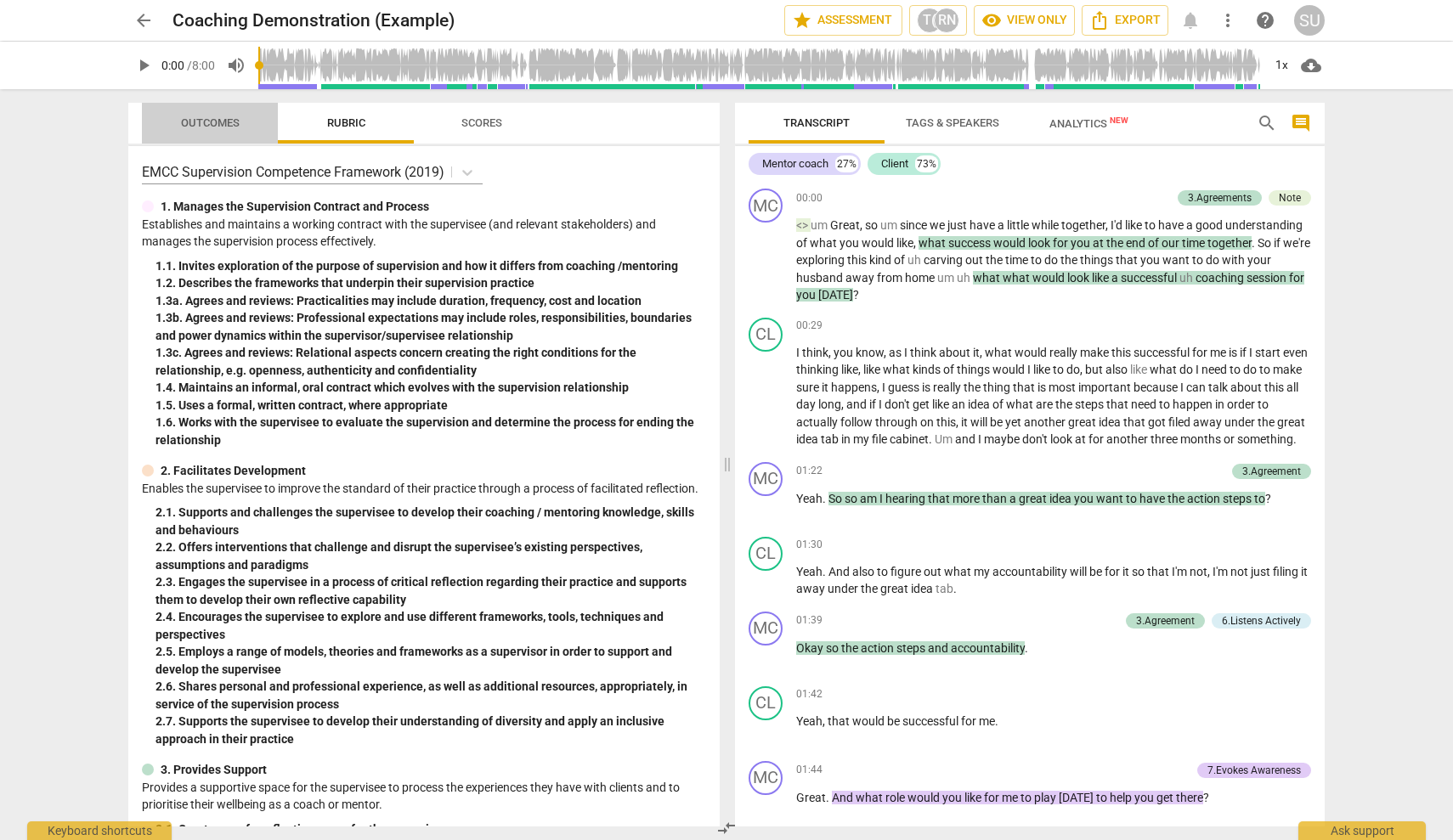 click on "Outcomes" at bounding box center [210, 122] 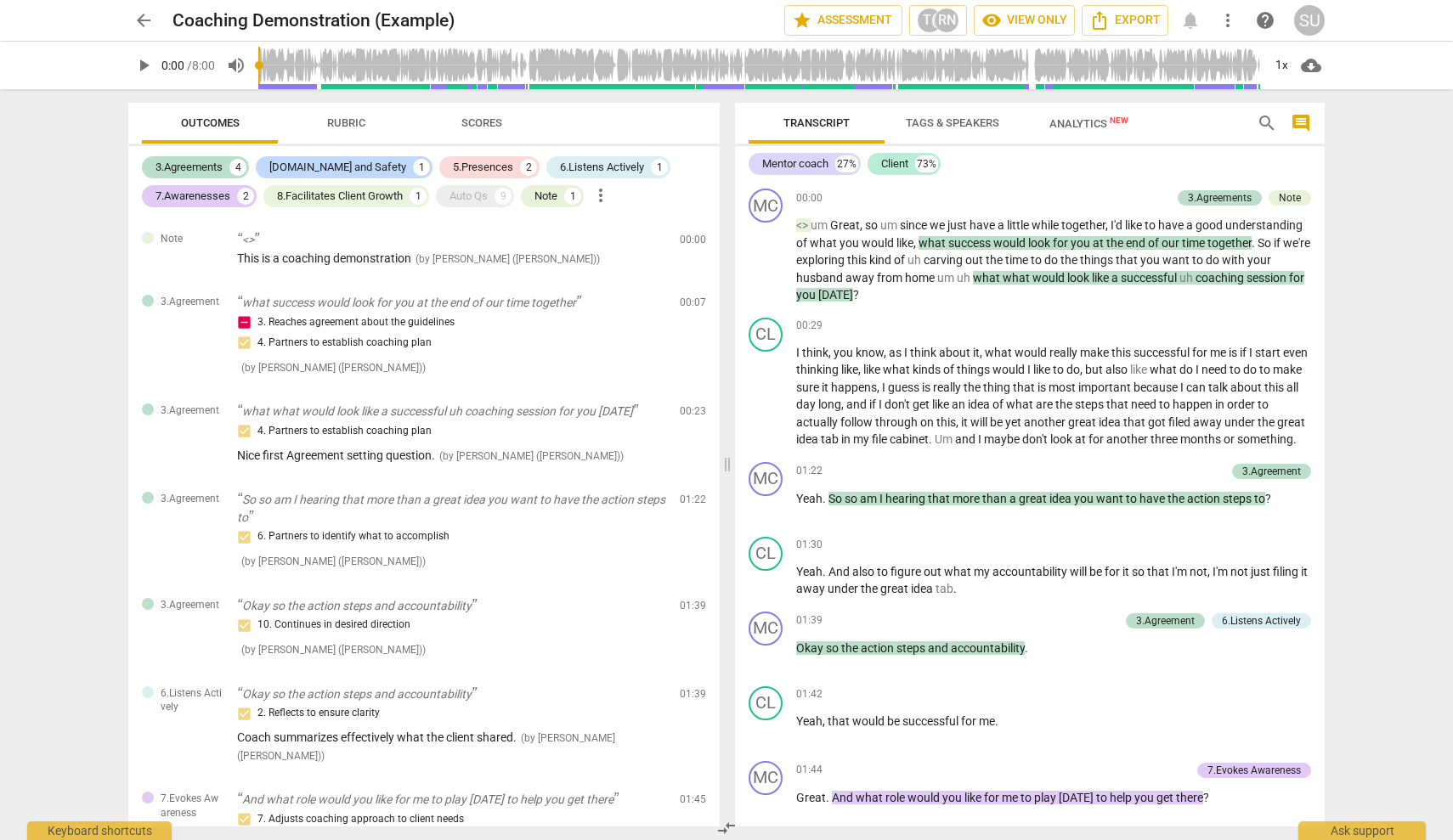 scroll, scrollTop: 0, scrollLeft: 0, axis: both 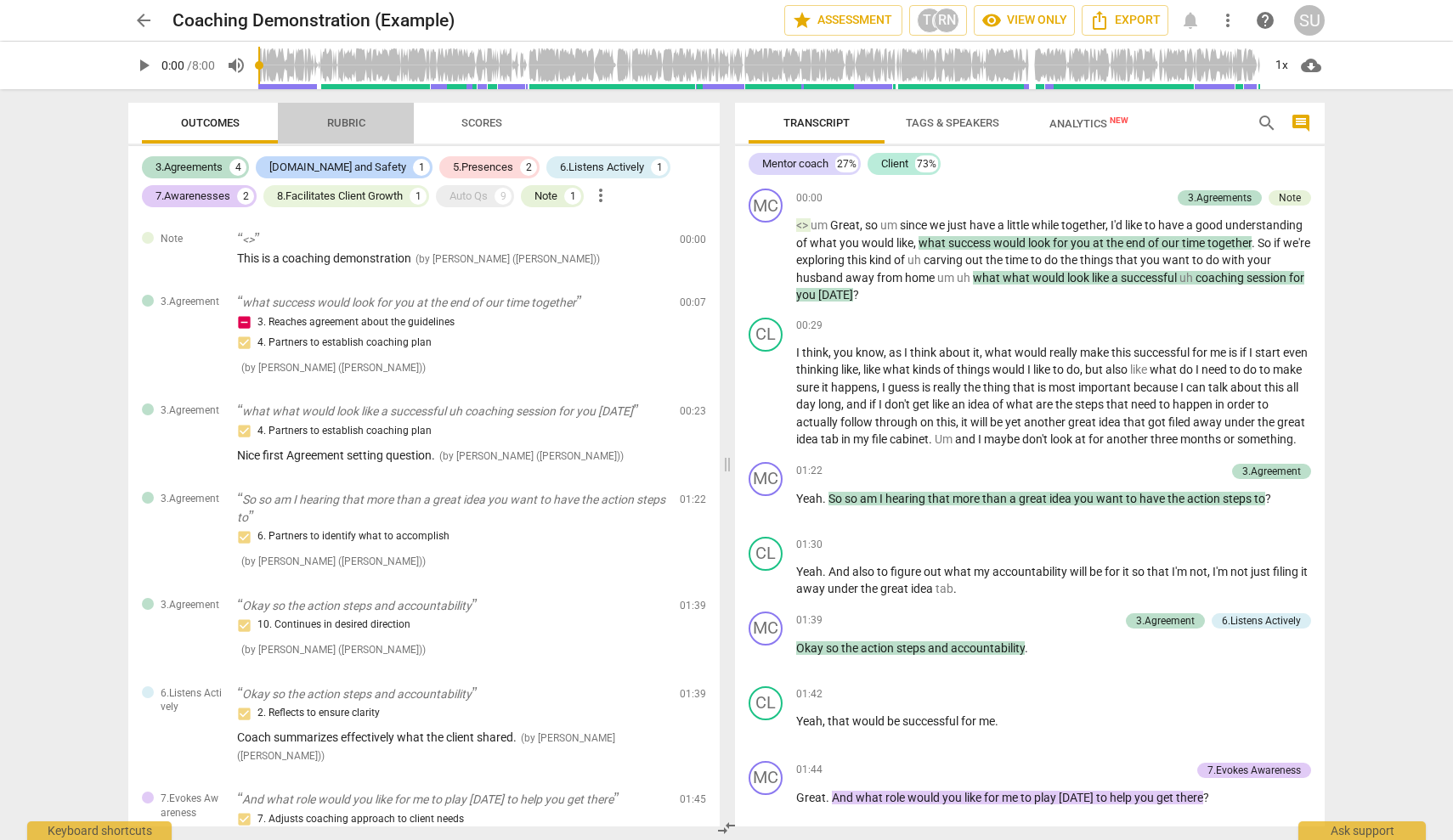 click on "Rubric" at bounding box center [346, 122] 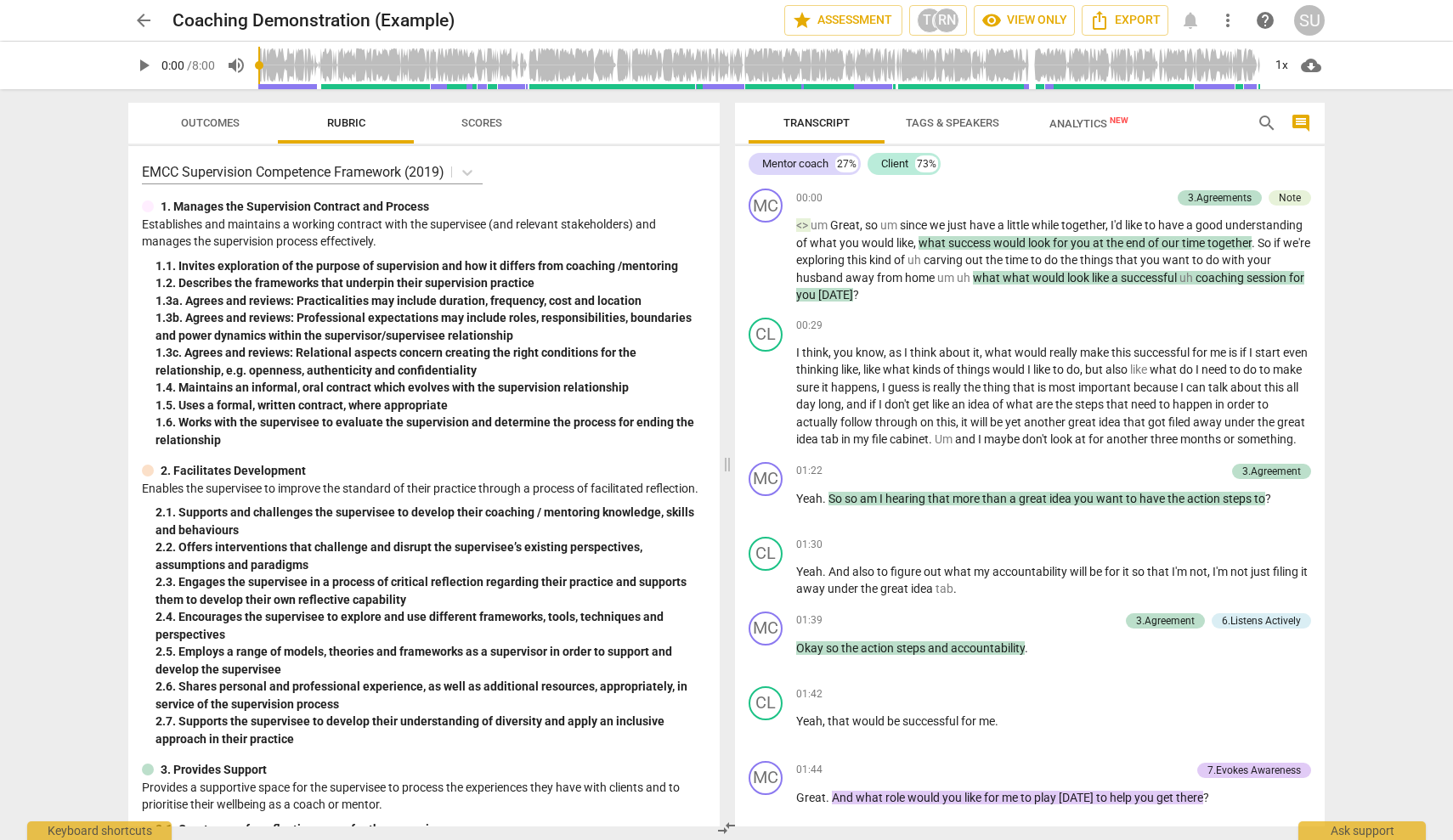 click on "Scores" at bounding box center [482, 122] 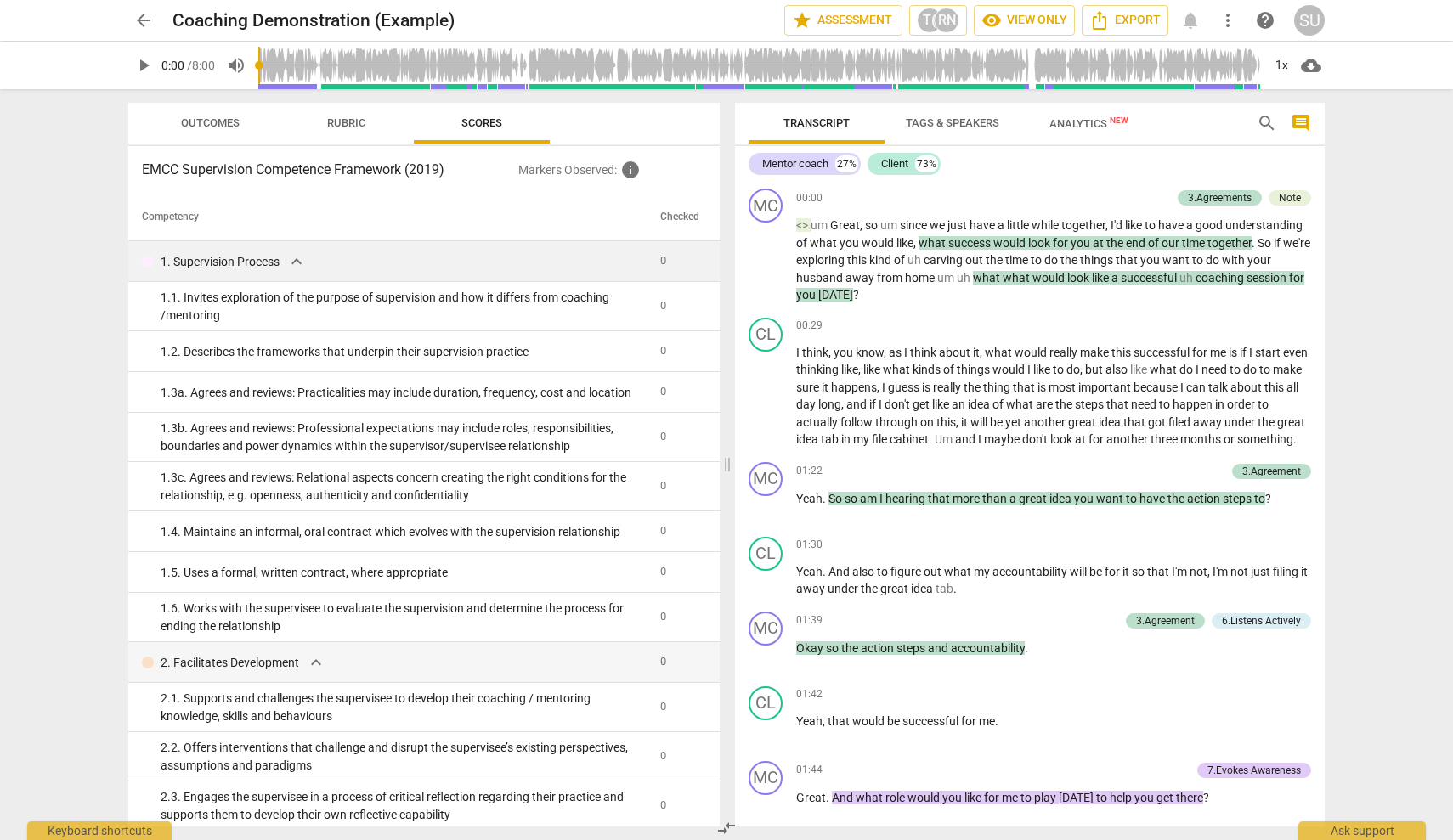 scroll, scrollTop: 0, scrollLeft: 0, axis: both 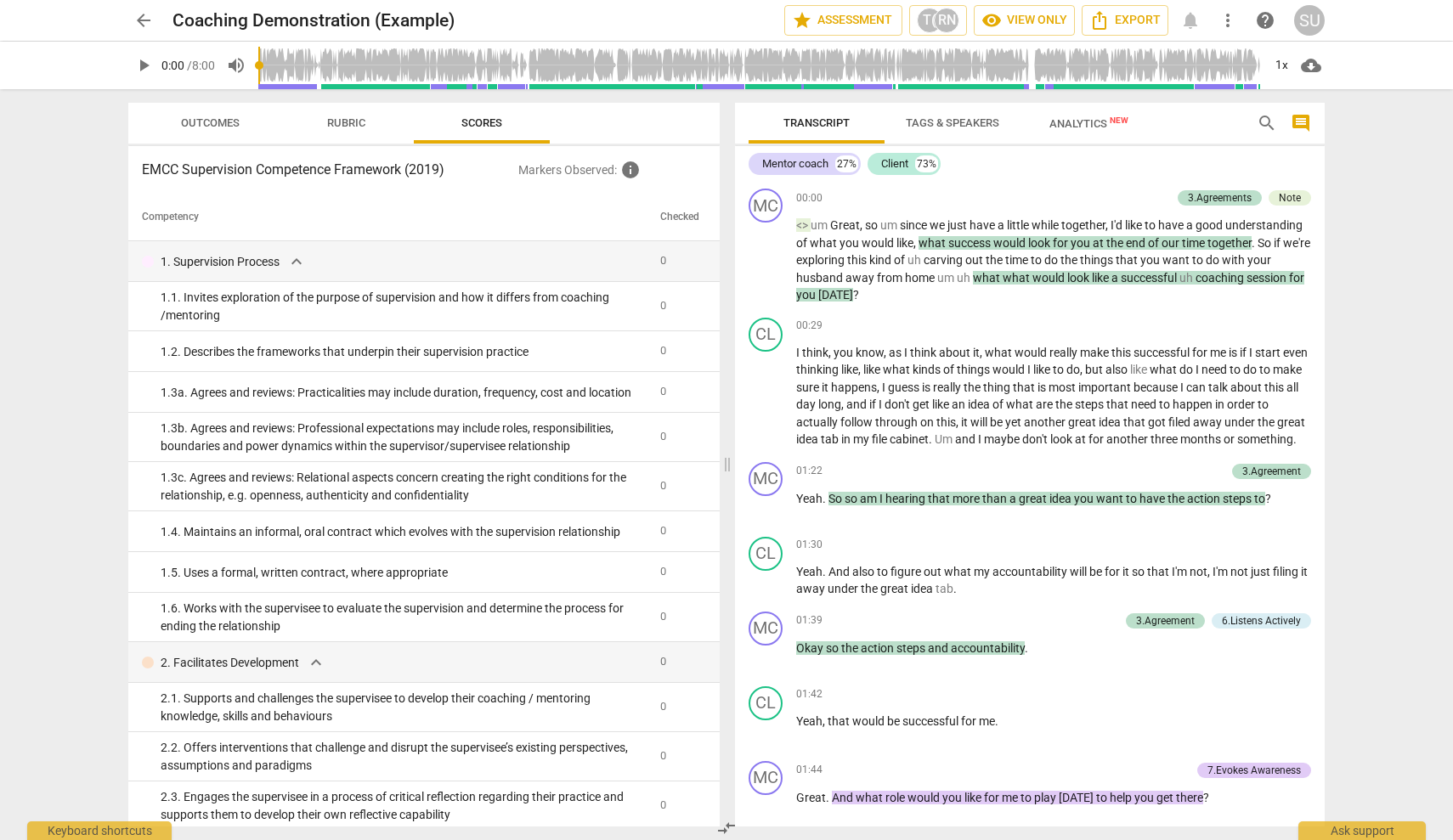 click on "Outcomes" at bounding box center [210, 122] 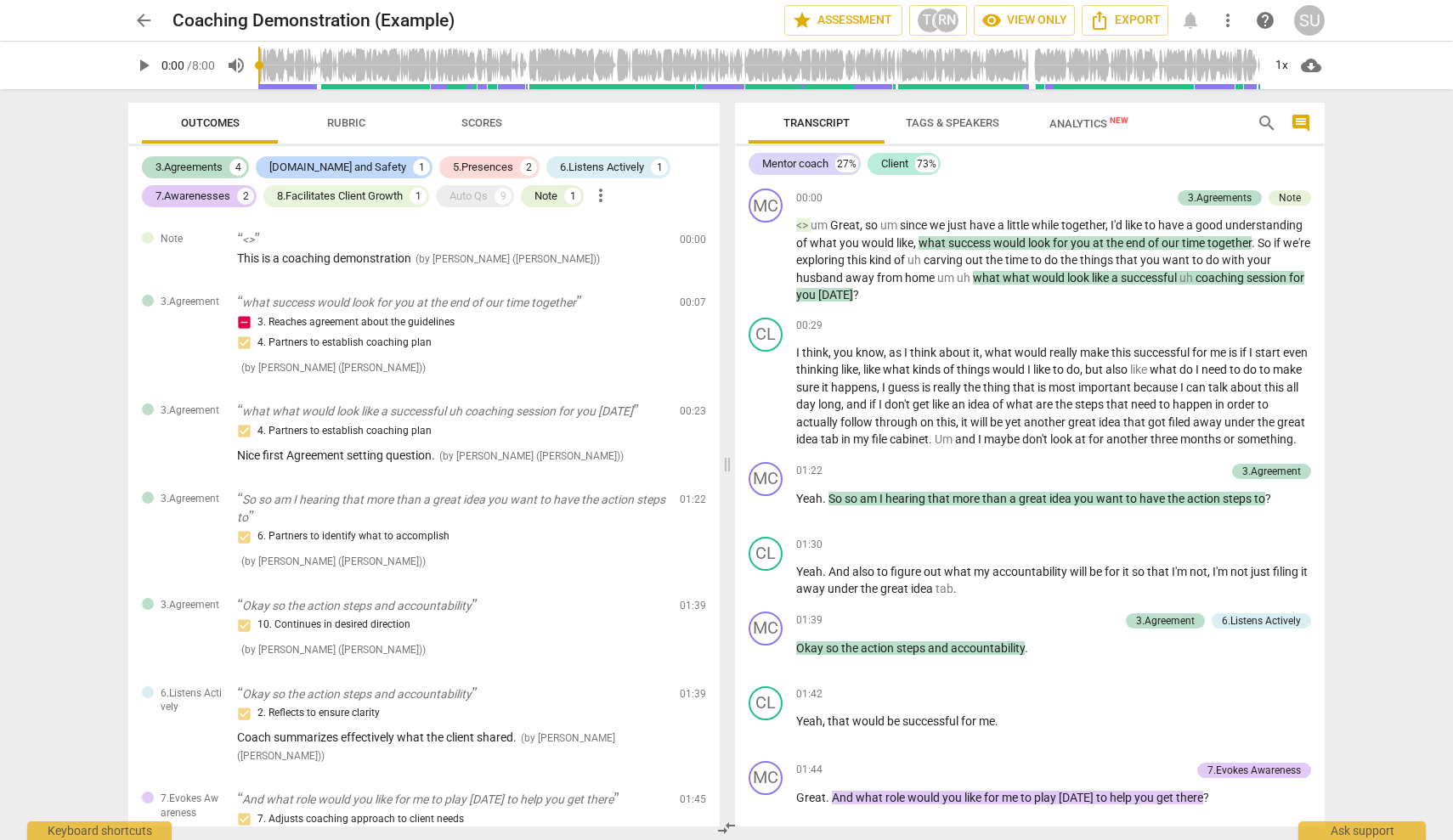 click on "arrow_back" at bounding box center (144, 20) 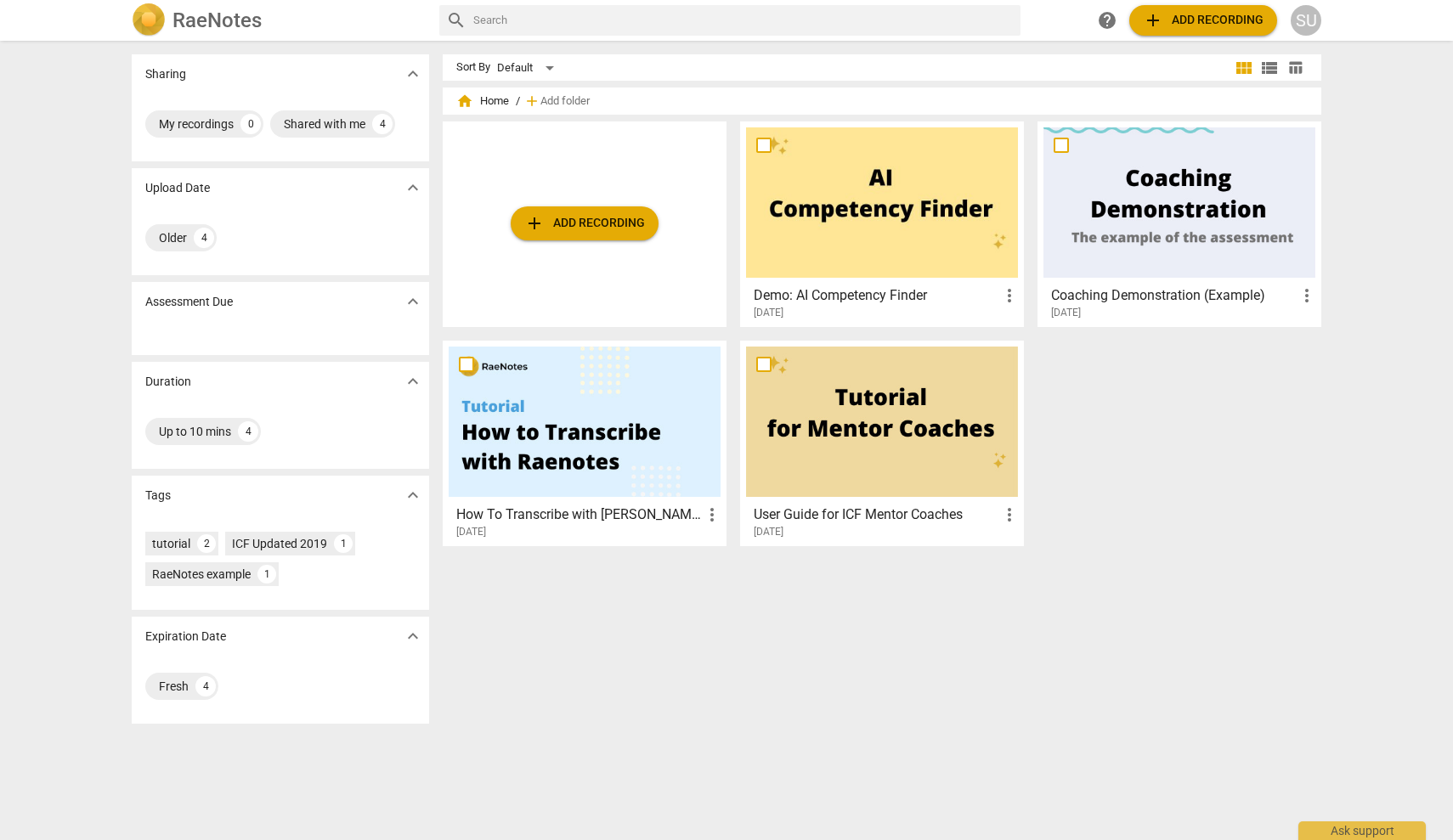 scroll, scrollTop: 0, scrollLeft: 0, axis: both 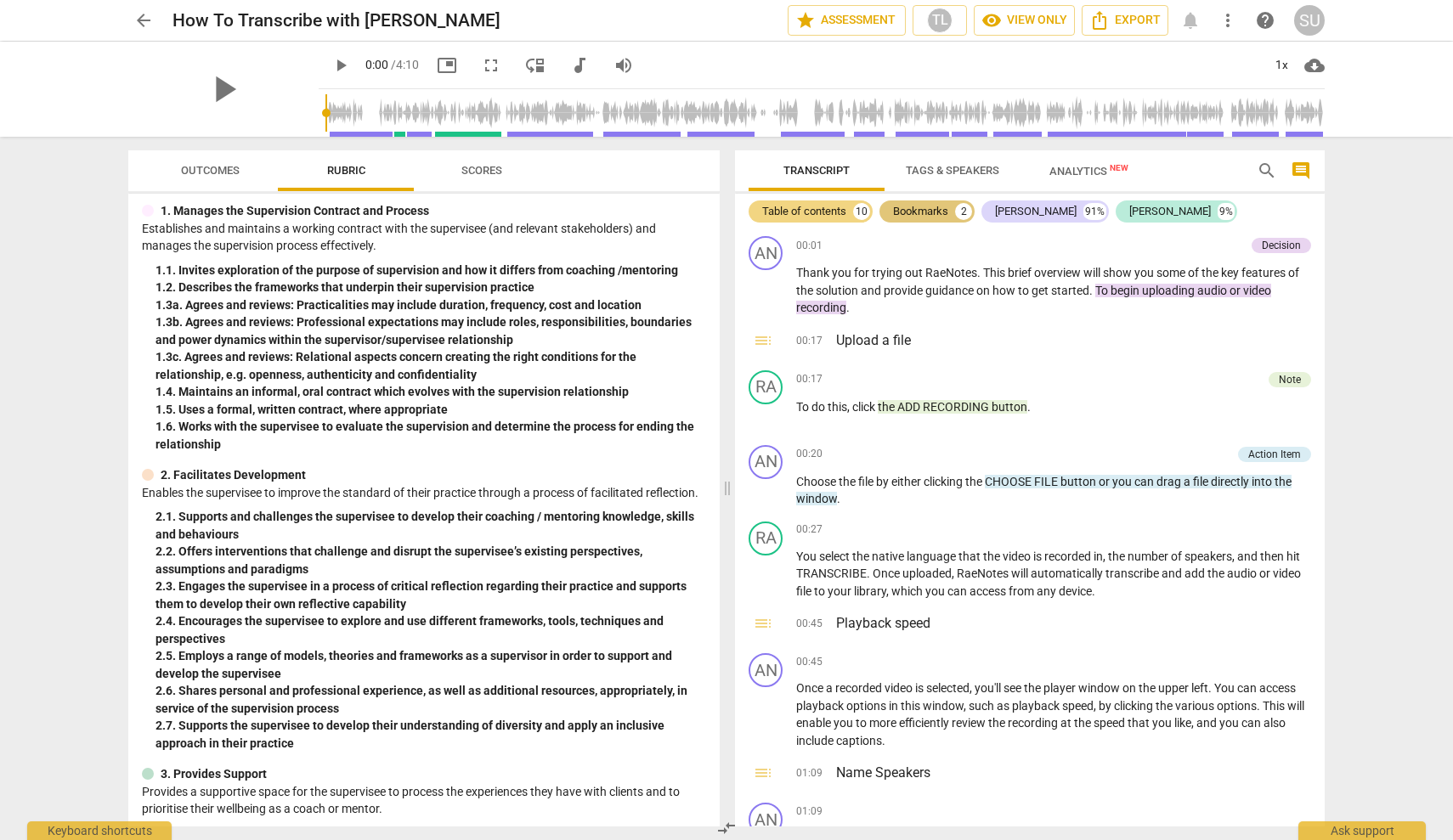 click on "Bookmarks" at bounding box center [920, 211] 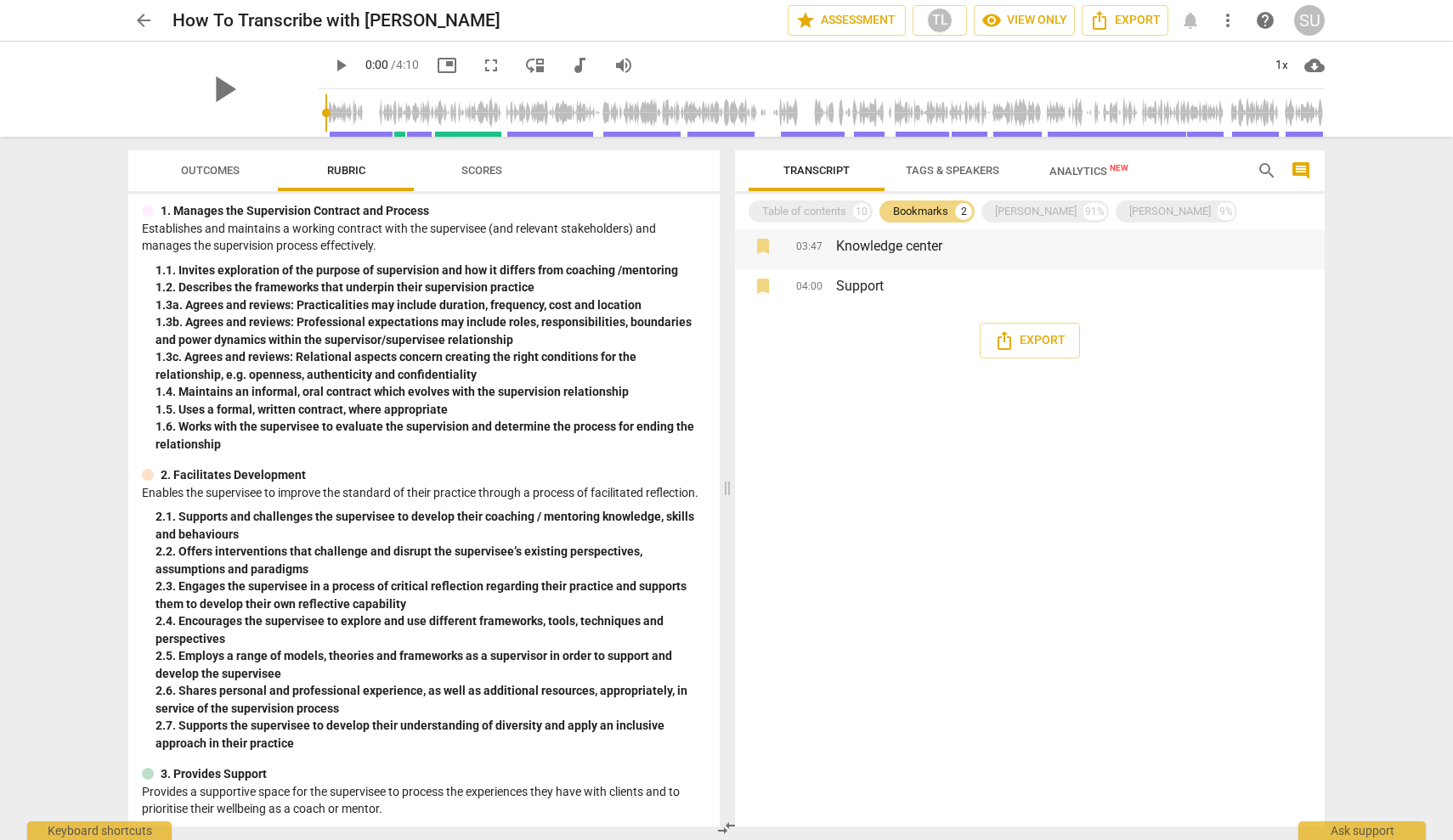 click on "Knowledge center" at bounding box center (1073, 246) 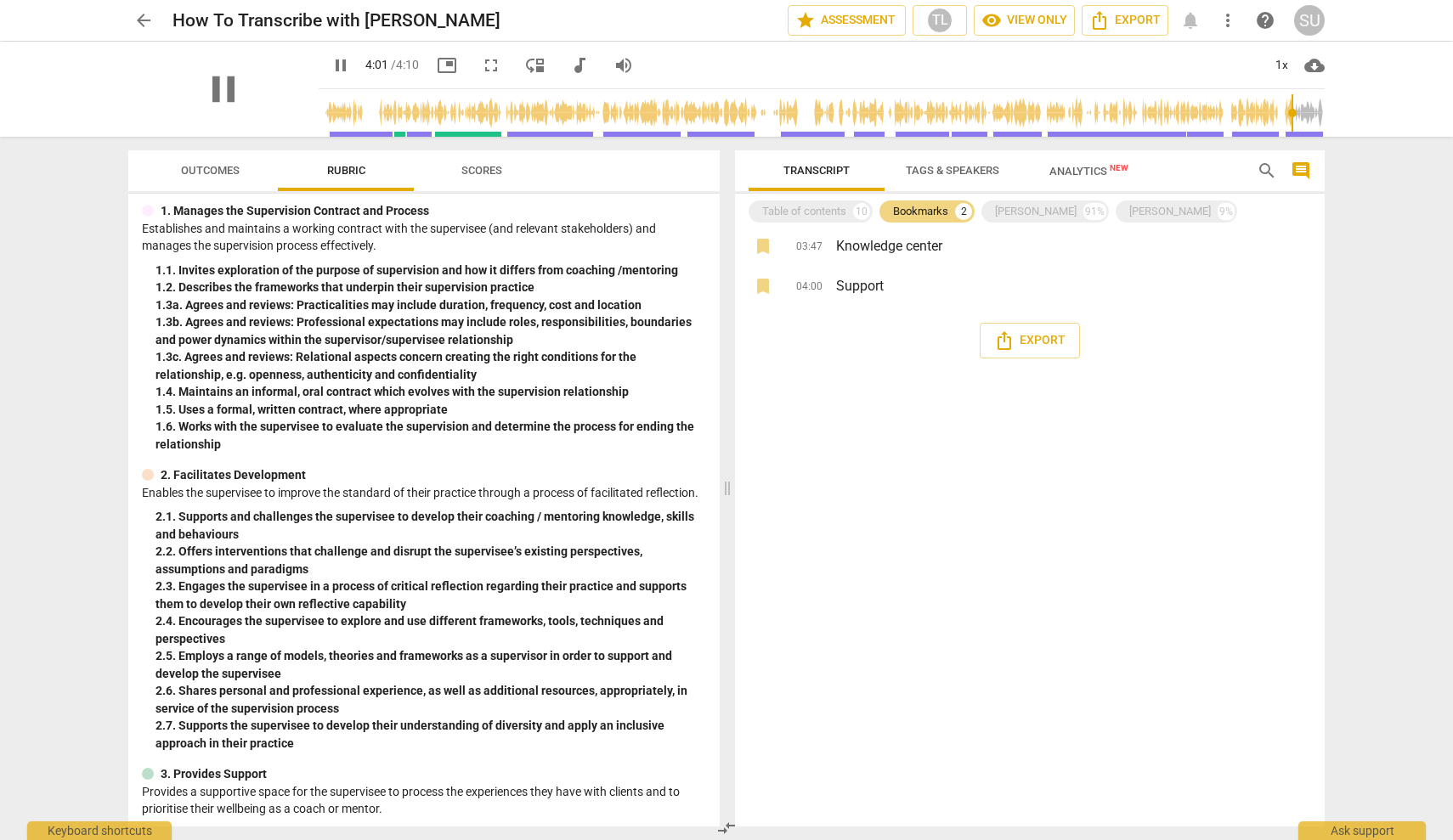 click on "pause" at bounding box center (223, 89) 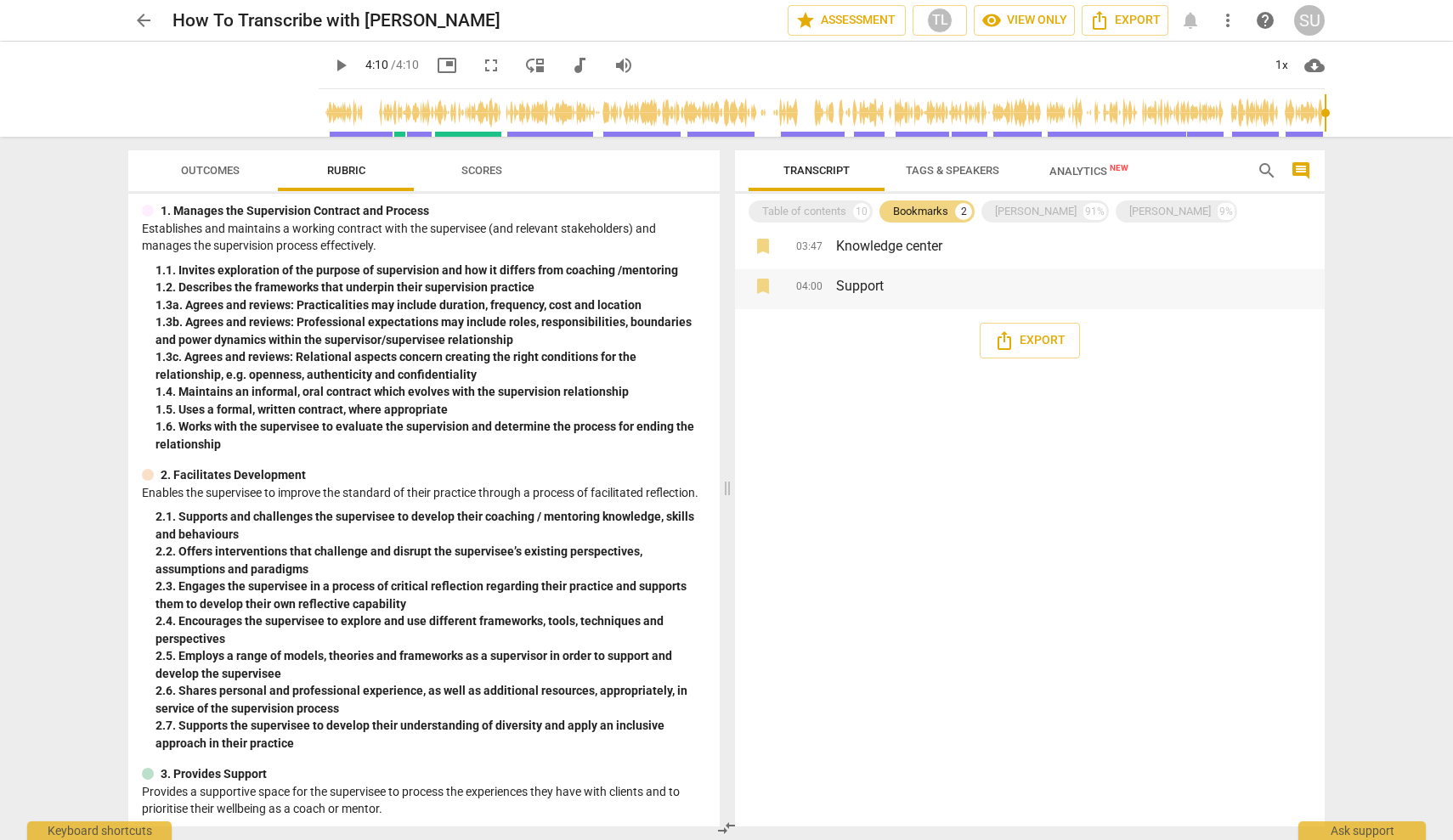 click on "04:00" at bounding box center [809, 288] 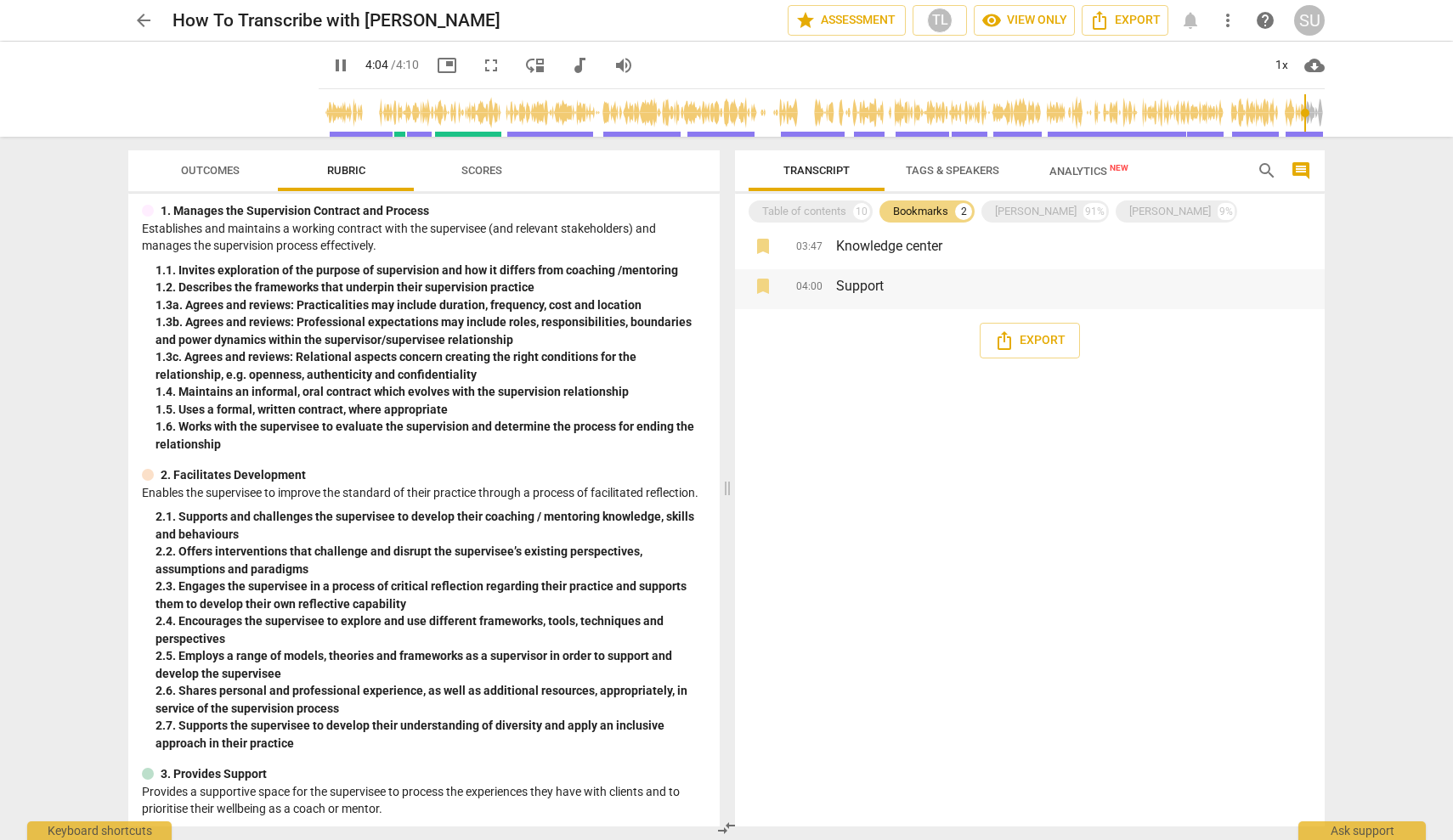click on "Support" at bounding box center [1073, 286] 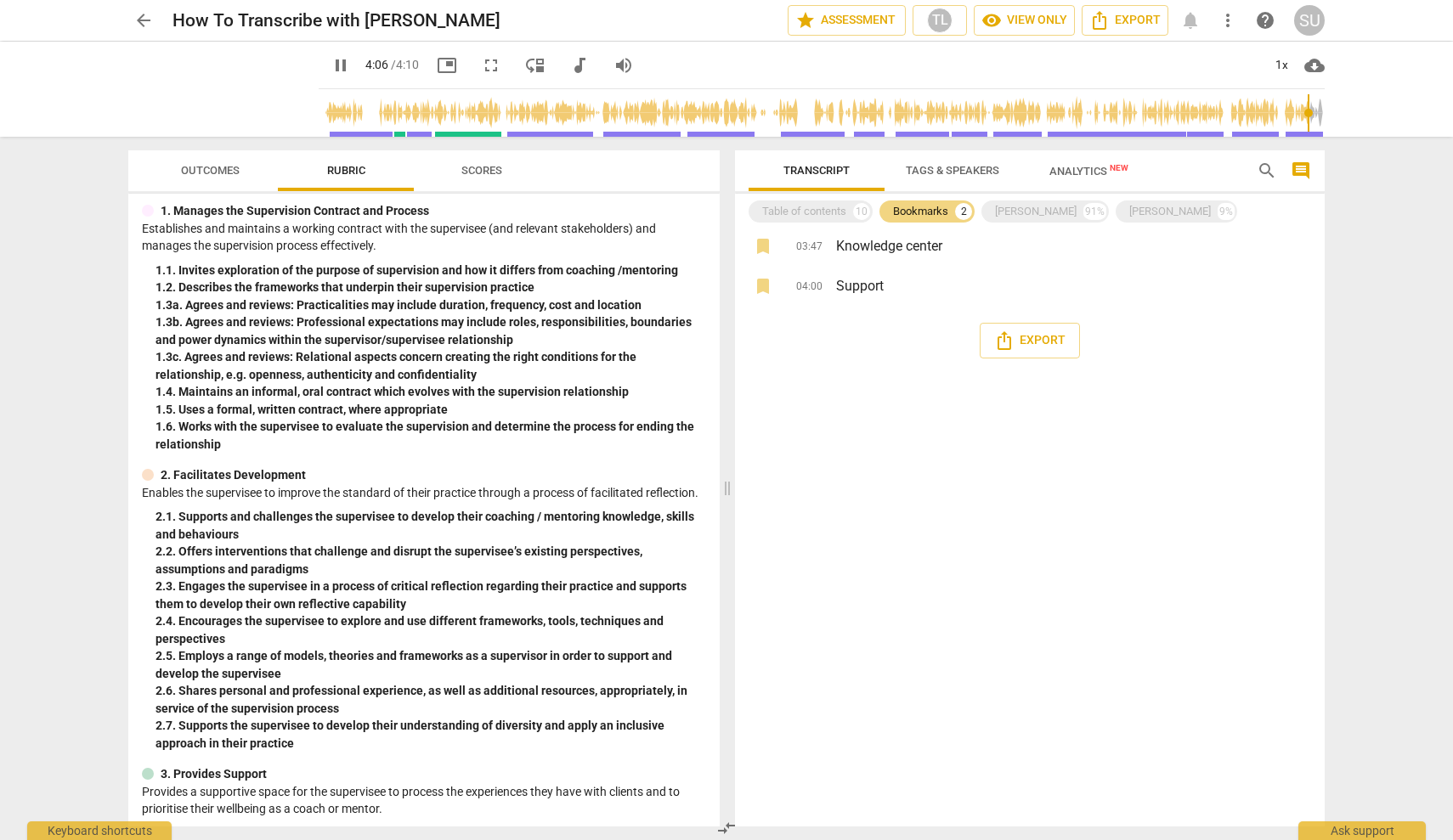 click on "AN play_arrow pause 00:01 Decision keyboard_arrow_right Thank   you   for   trying   out   RaeNotes .   This   brief   overview   will   show   you   some   of   the   key   features   of   the   solution   and   provide   guidance   on   how   to   get   started .   To   begin   uploading   audio   or   video   recording . Decision Tatiana L 15:44 07-11-2020 note 1 toc 00:17 Upload a file RA play_arrow pause 00:17 Note keyboard_arrow_right To   do   this ,   click   the   ADD   RECORDING   button . Note Tatiana L 15:44 07-11-2020 note 2 AN play_arrow pause 00:20 Action Item keyboard_arrow_right Choose   the   file   by   either   clicking   the   CHOOSE   FILE   button   or   you   can   drag   a   file   directly   into   the   window . Action Item Tatiana L 15:45 07-11-2020 note 3 RA play_arrow pause 00:27 keyboard_arrow_right You   select   the   native   language   that   the   video   is   recorded   in ,   the   number   of   speakers ,   and   then   hit   TRANSCRIBE .   Once   uploaded ,   RaeNotes" at bounding box center (1030, 527) 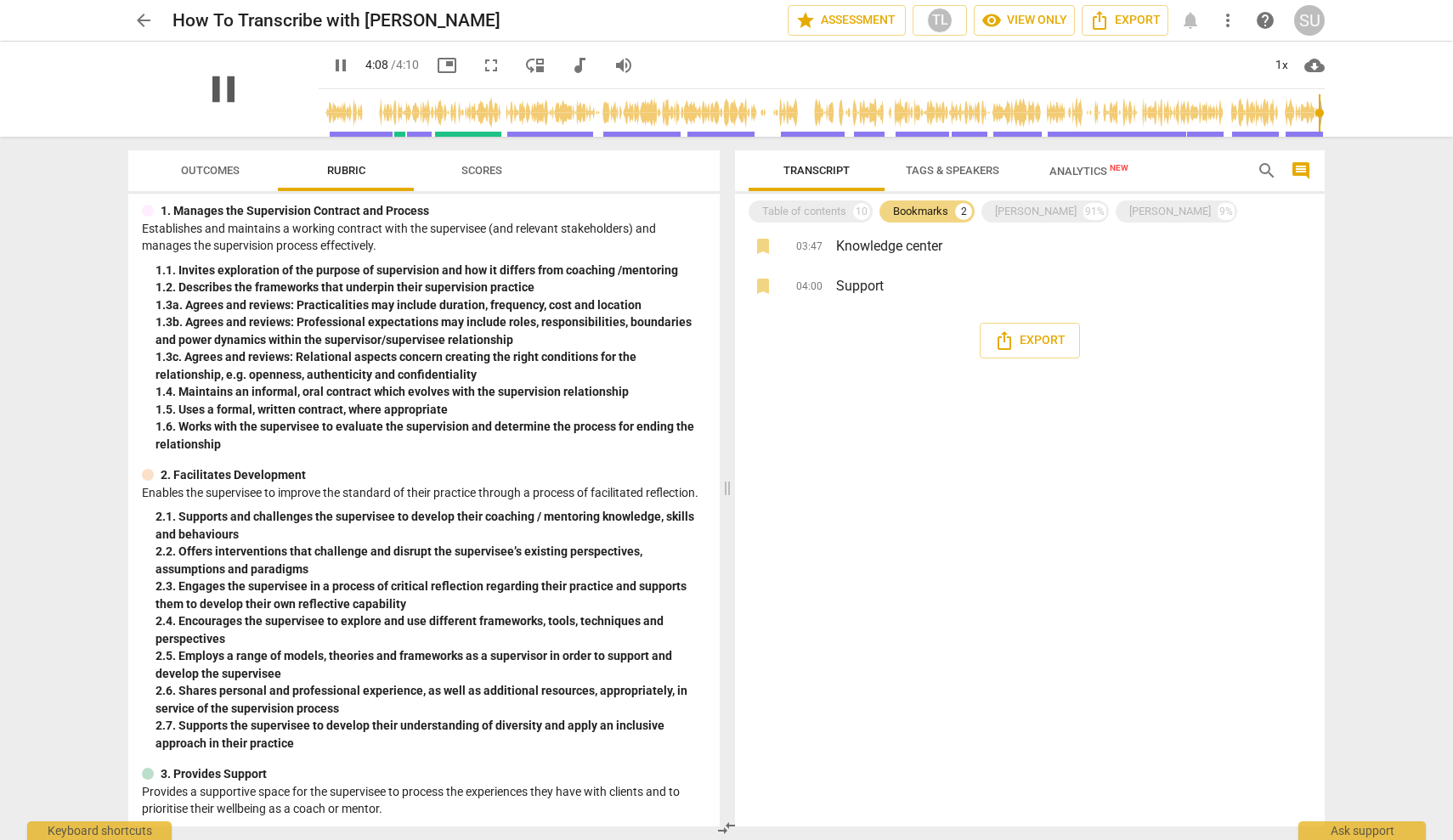 click on "pause" at bounding box center (223, 89) 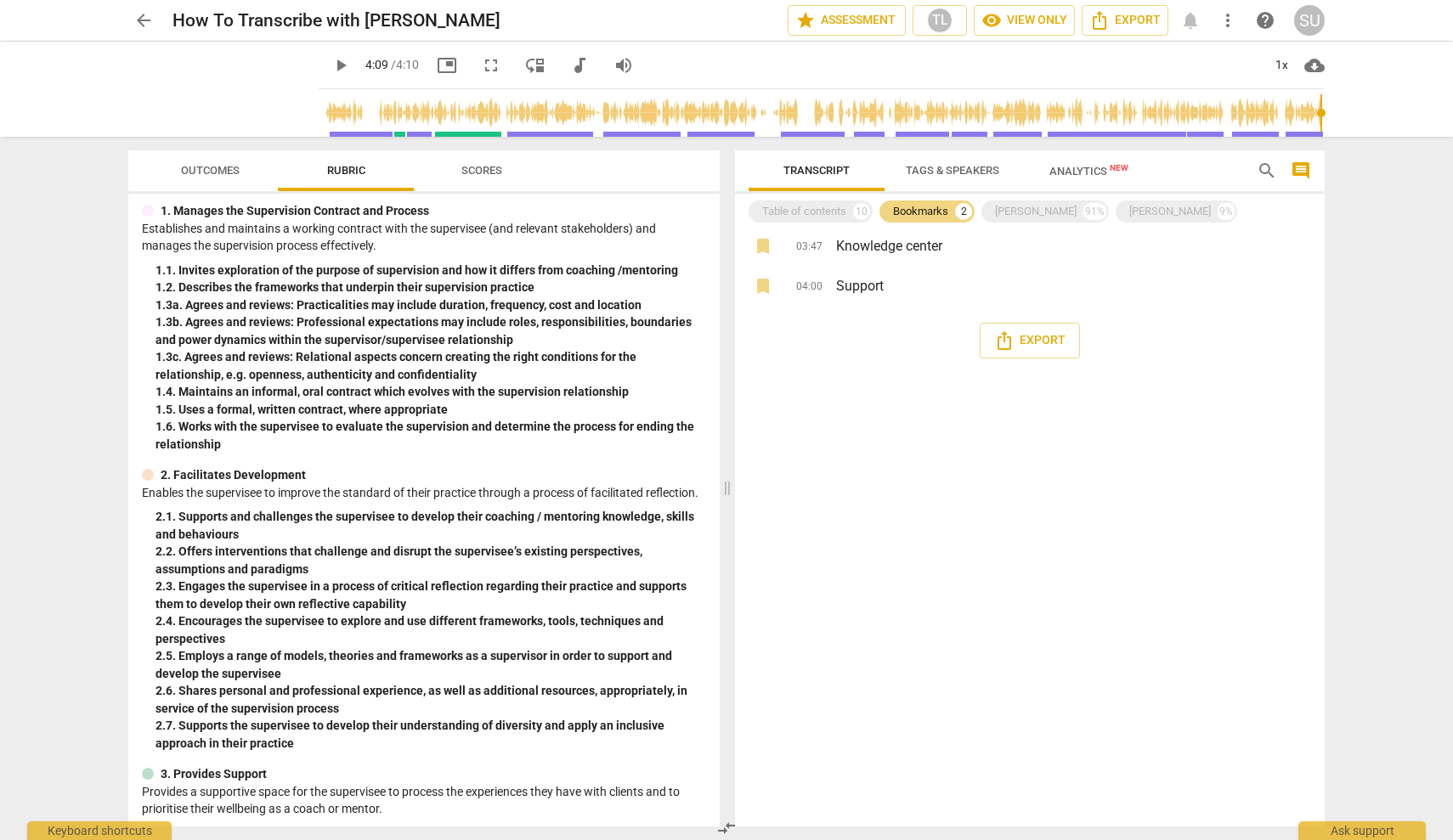 type on "249" 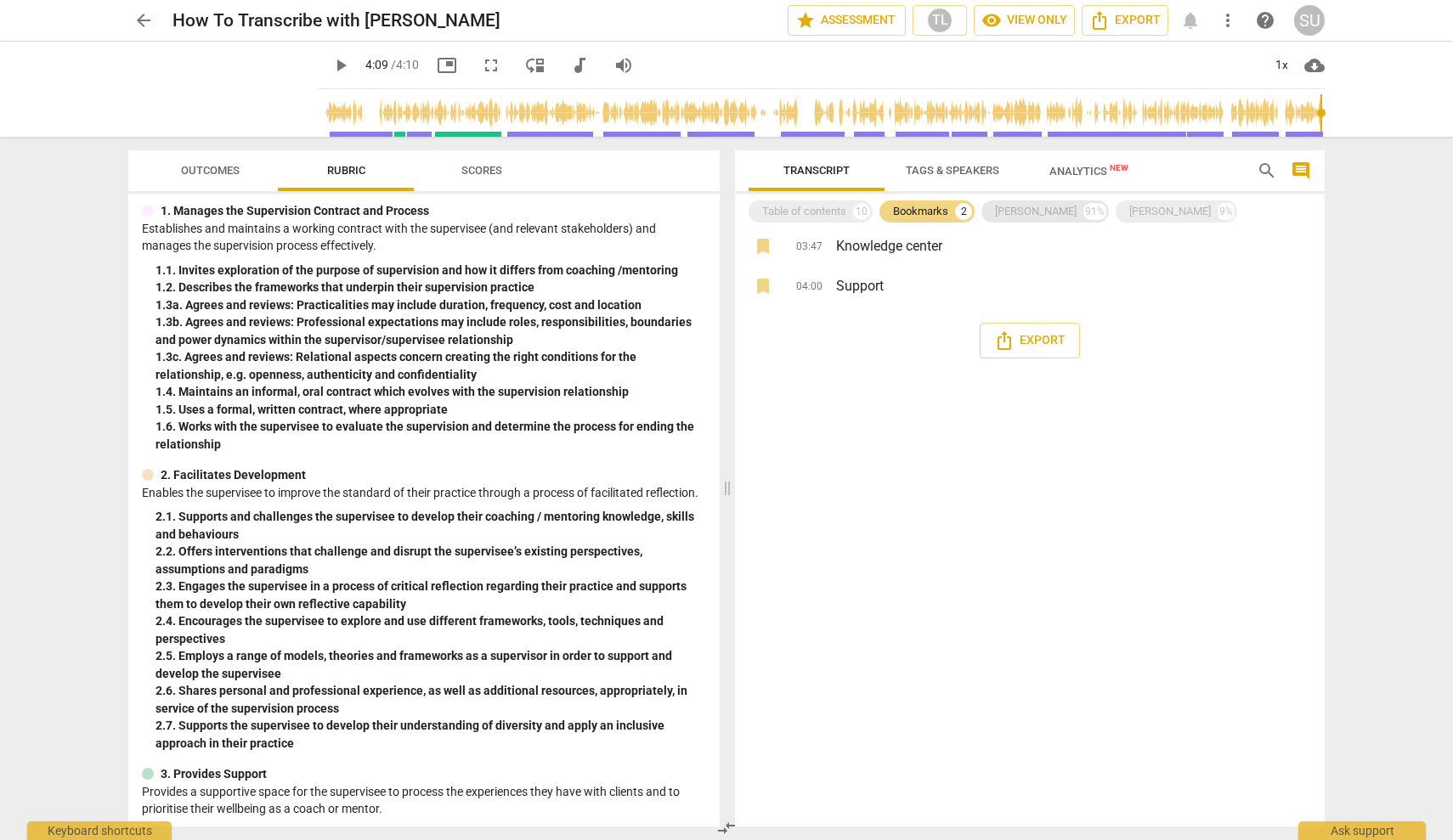 click on "Andrew 91%" at bounding box center [1045, 211] 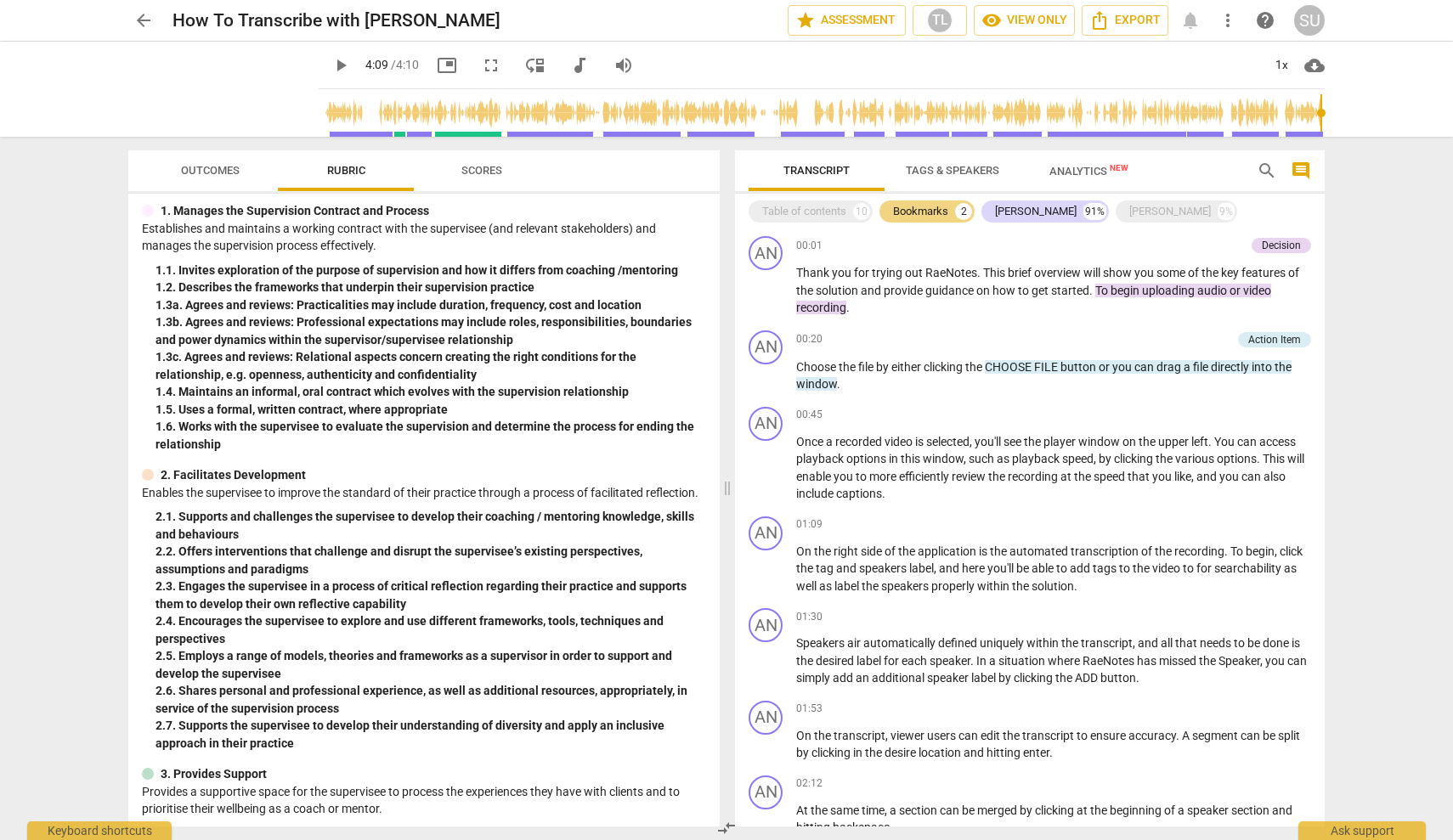 click on "Analytics   New" at bounding box center (1088, 171) 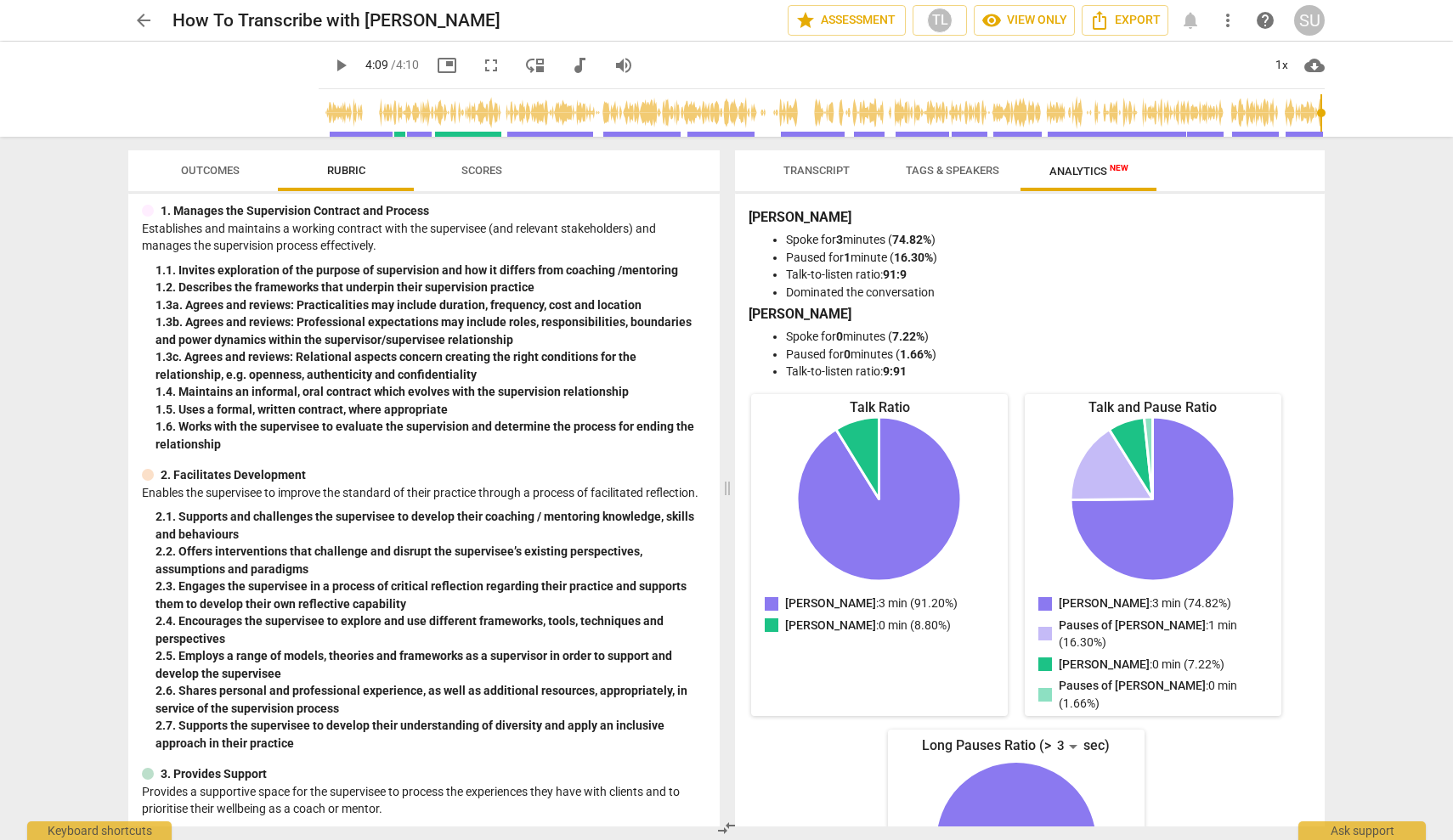 scroll, scrollTop: 0, scrollLeft: 0, axis: both 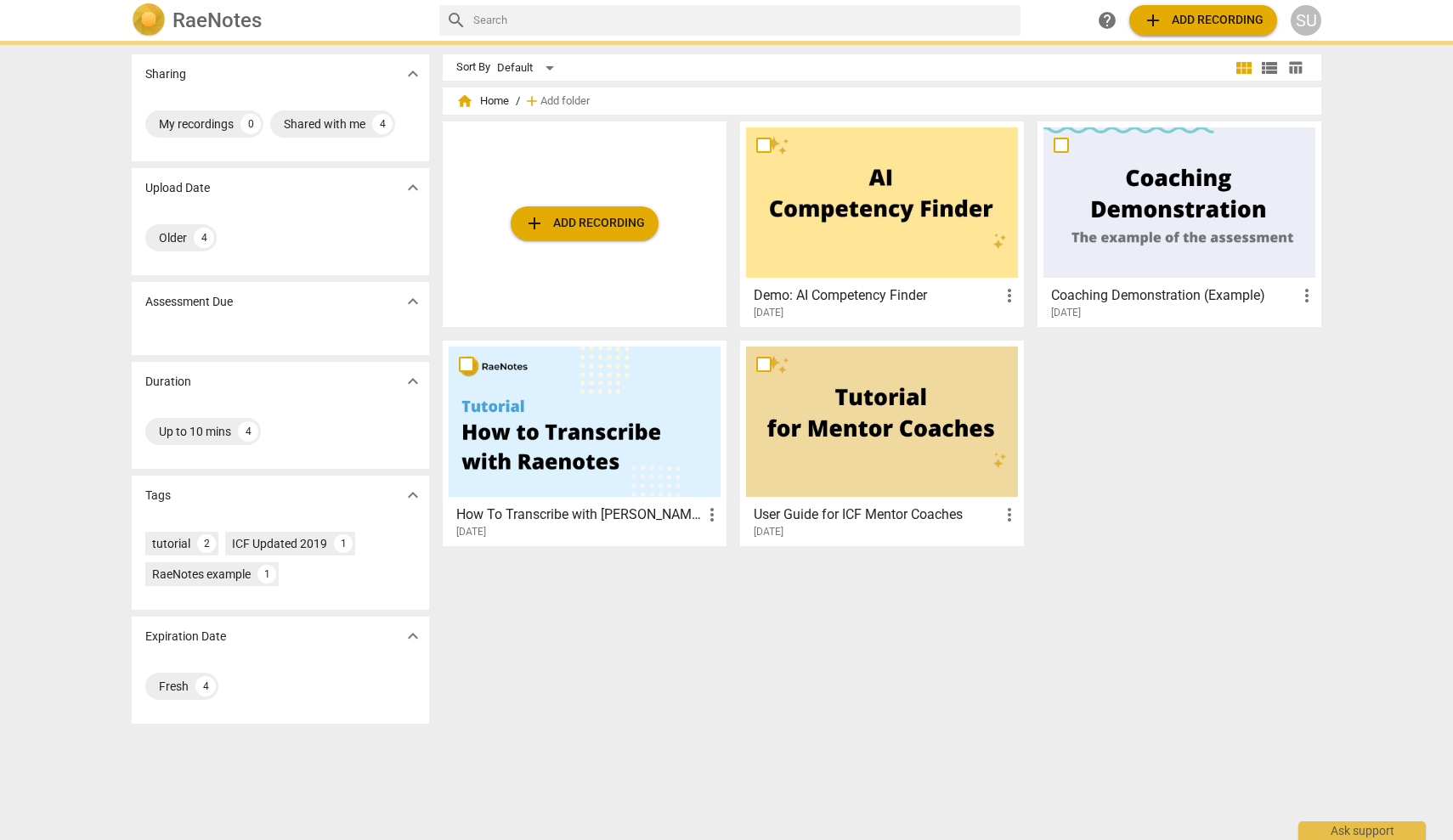 click on "How To Transcribe with RaeNotes more_vert 2020-07-05" at bounding box center [585, 518] 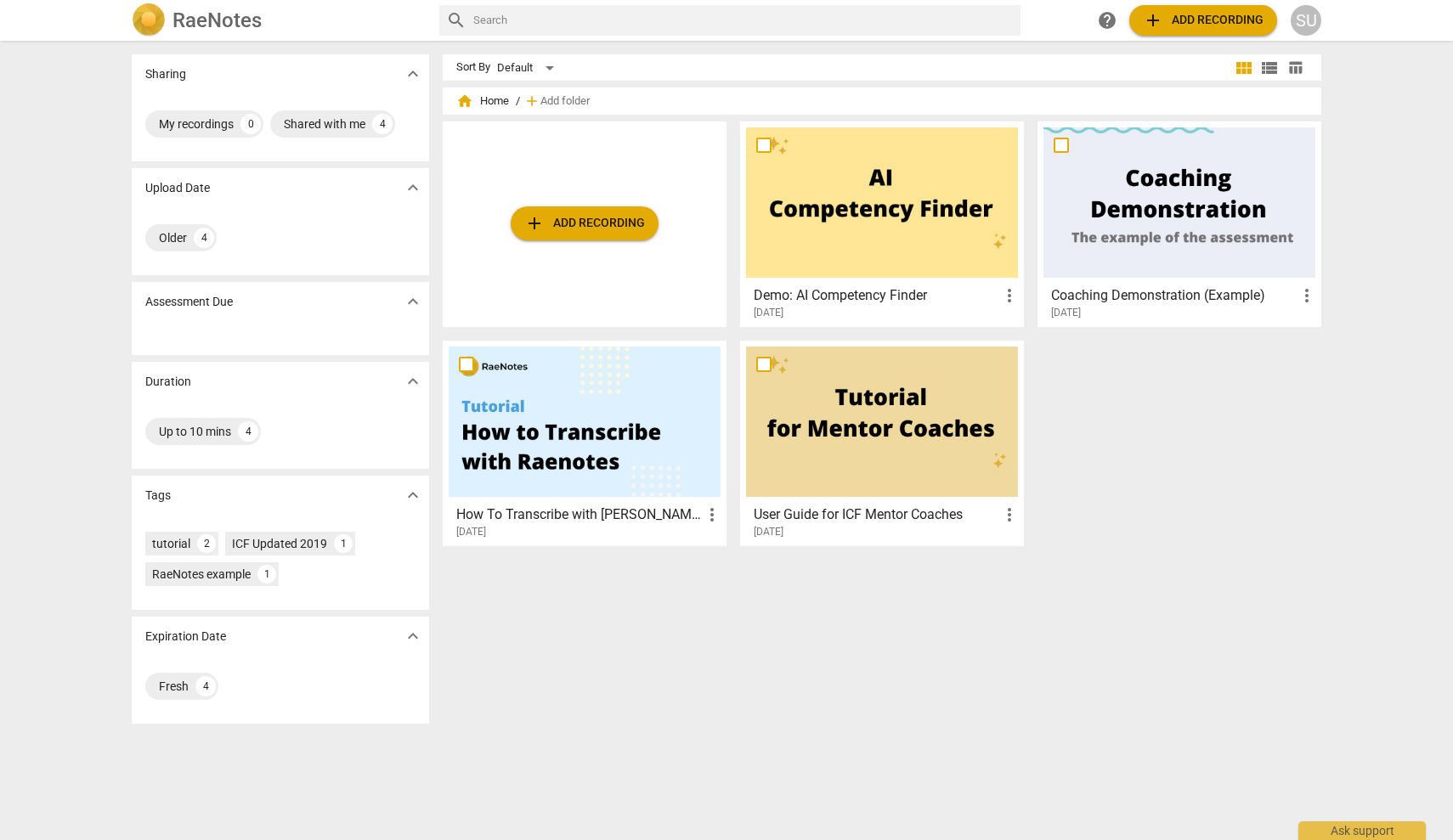 click at bounding box center [882, 202] 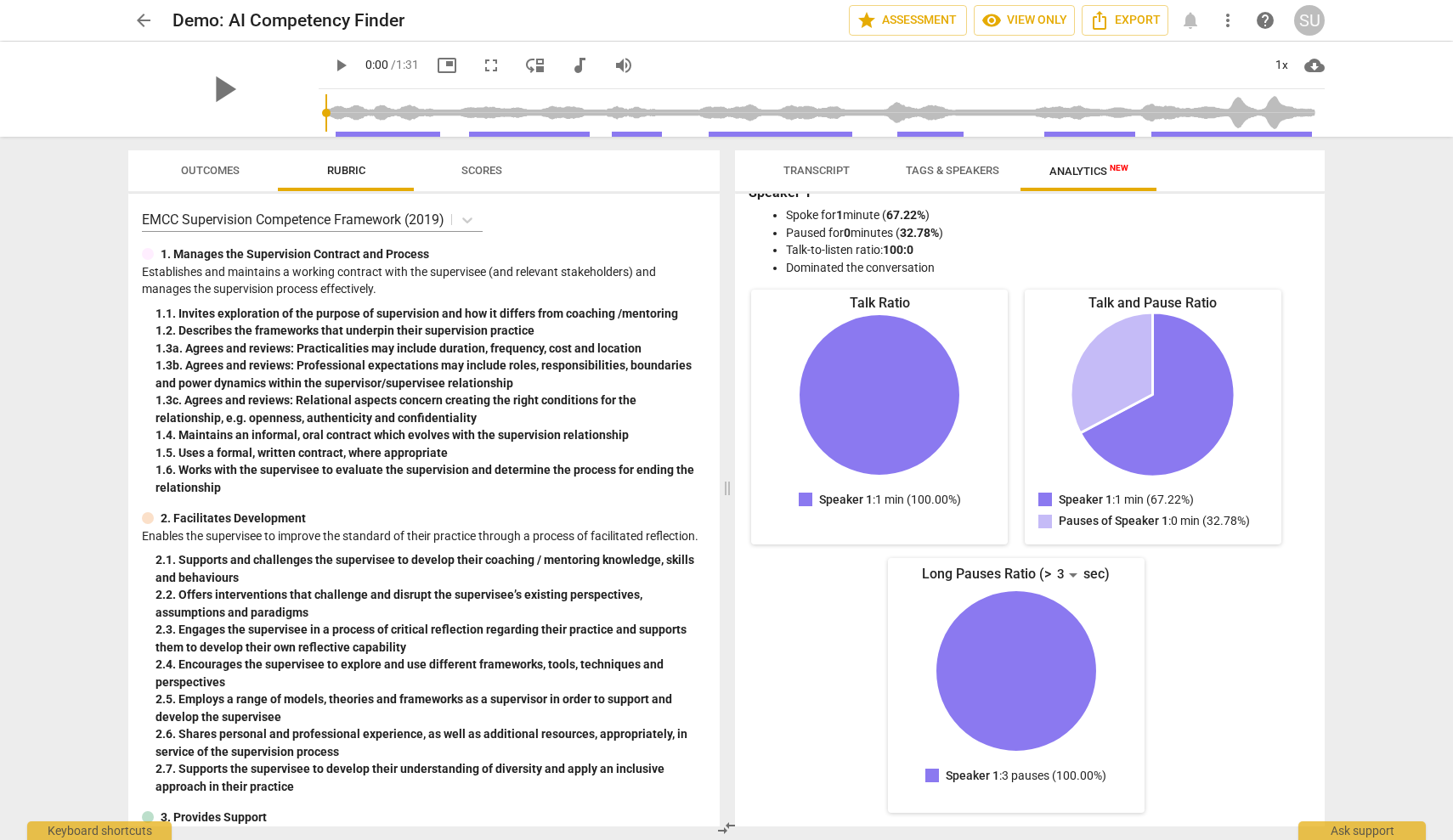 scroll, scrollTop: 25, scrollLeft: 0, axis: vertical 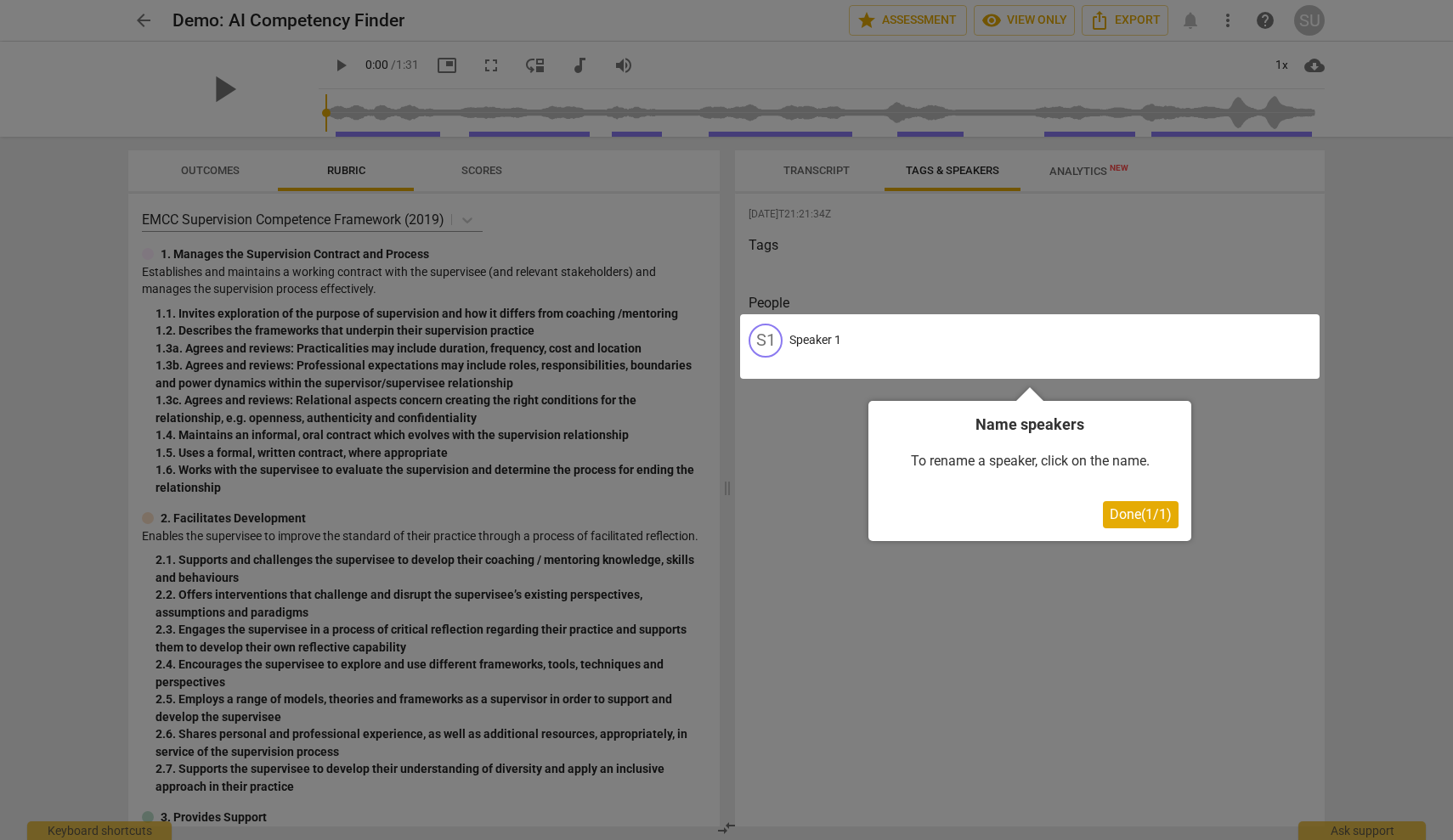 click at bounding box center [726, 420] 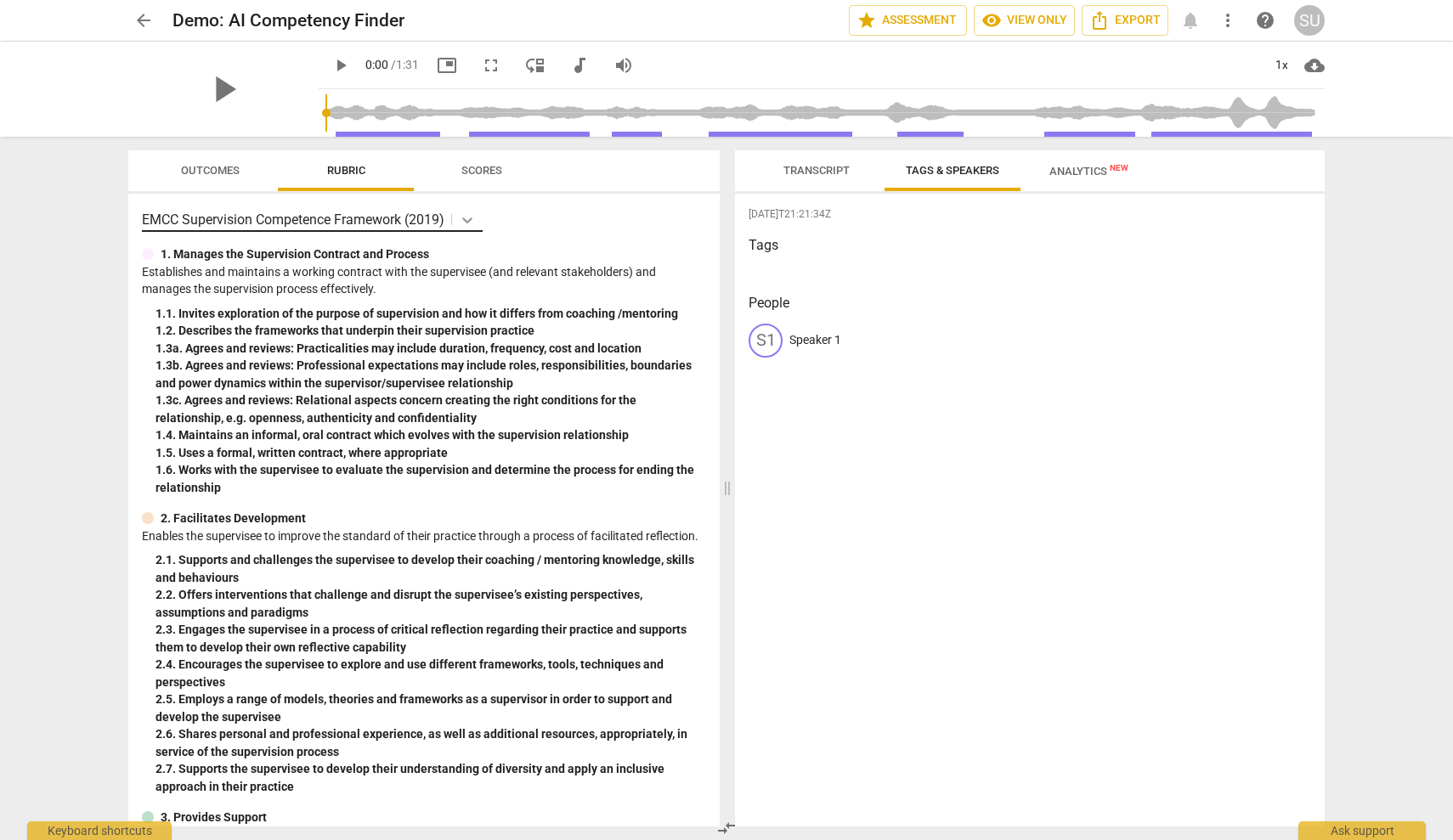 click 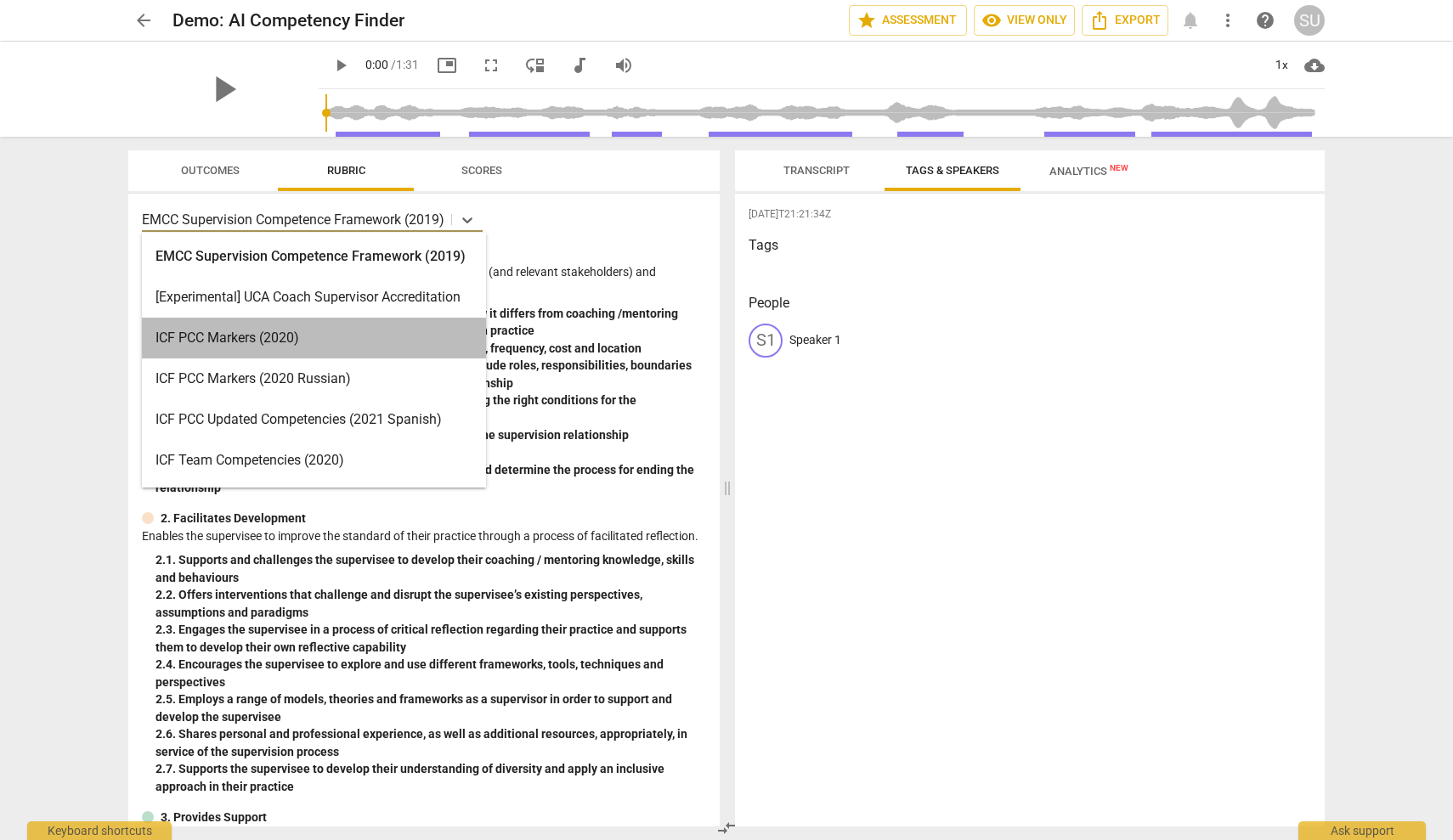 click on "ICF PCC Markers (2020)" at bounding box center [314, 338] 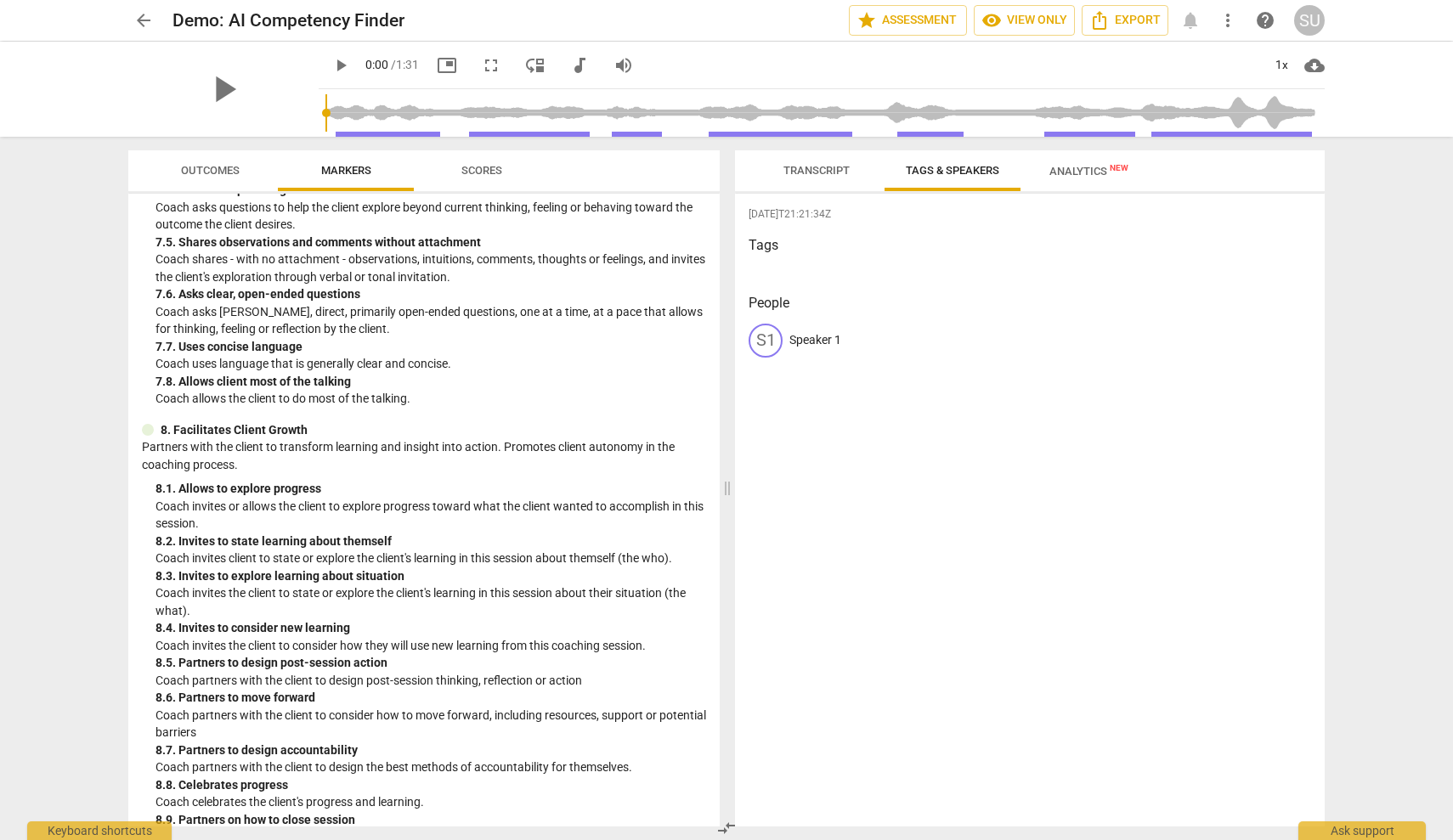 scroll, scrollTop: 1623, scrollLeft: 0, axis: vertical 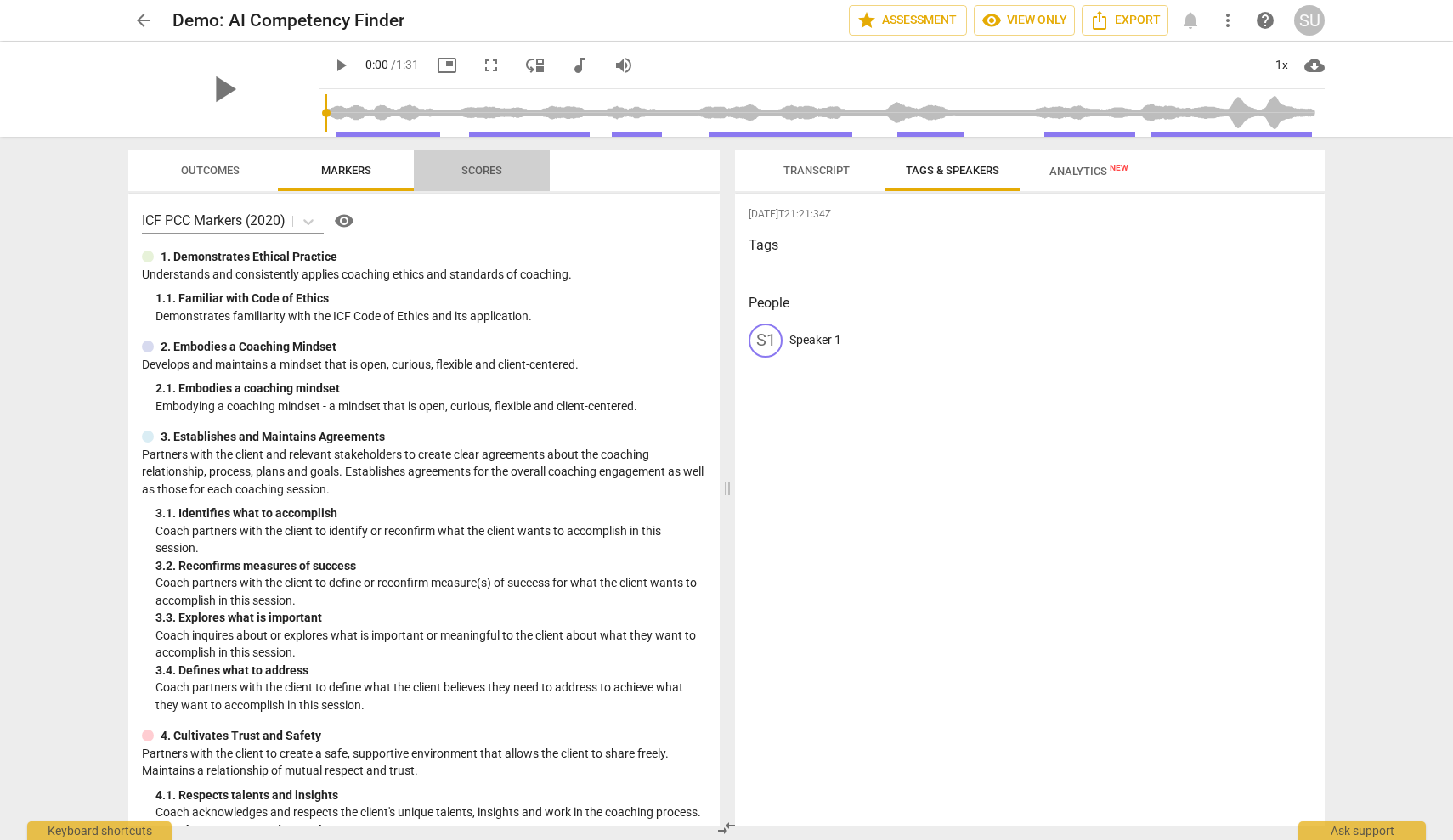 click on "Scores" at bounding box center [482, 170] 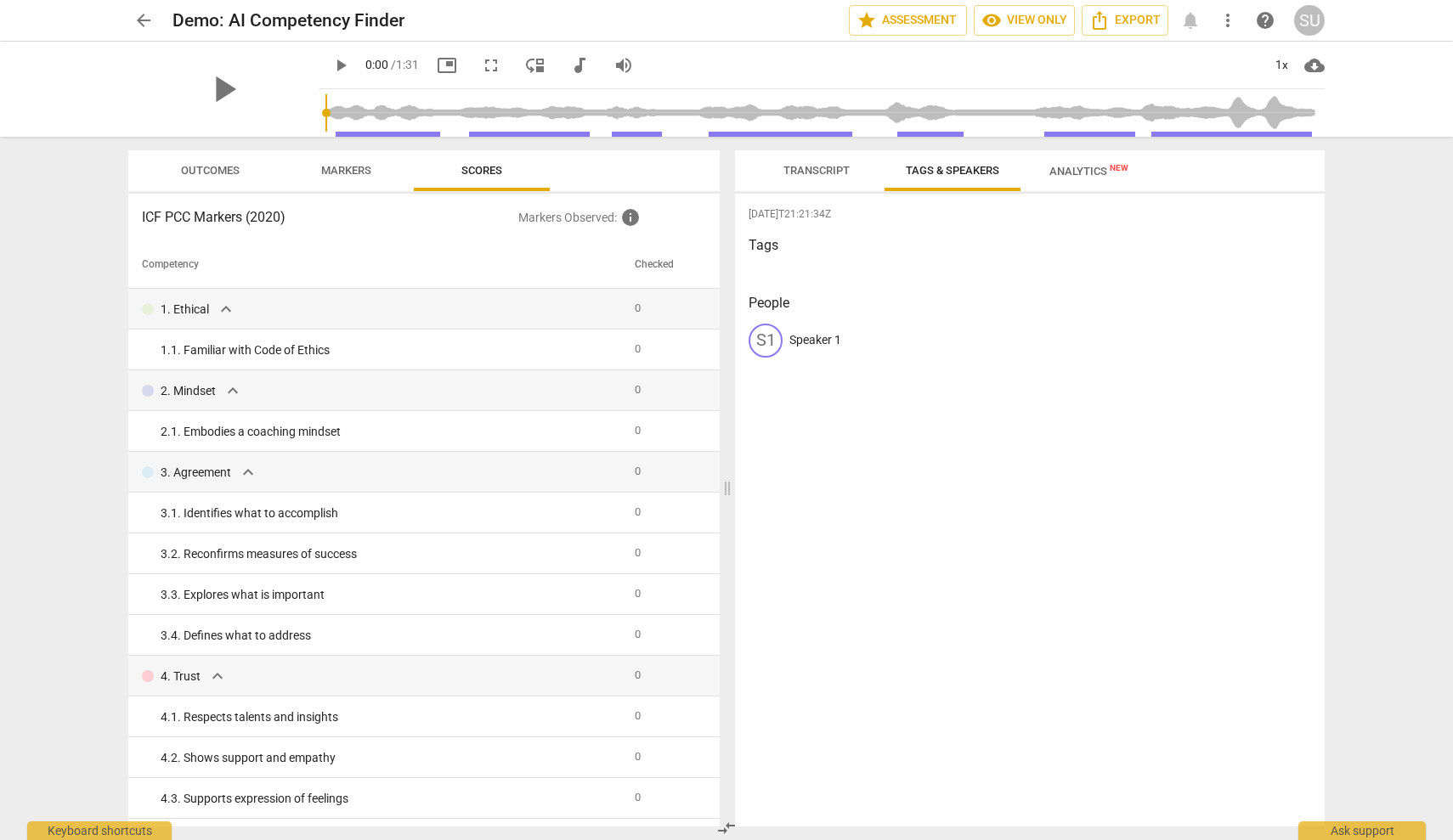 click on "Markers" at bounding box center (346, 170) 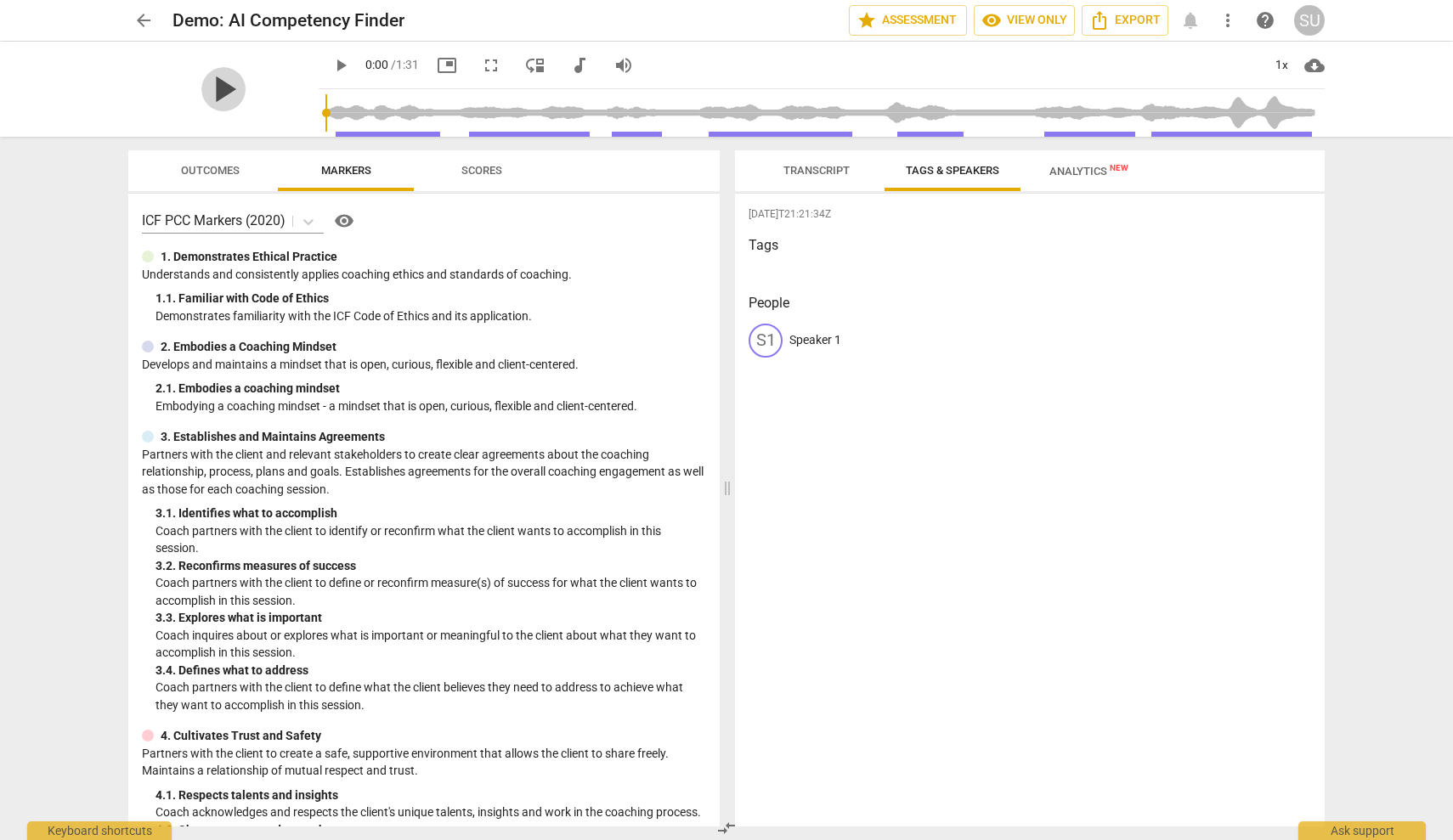 click on "play_arrow" at bounding box center (223, 89) 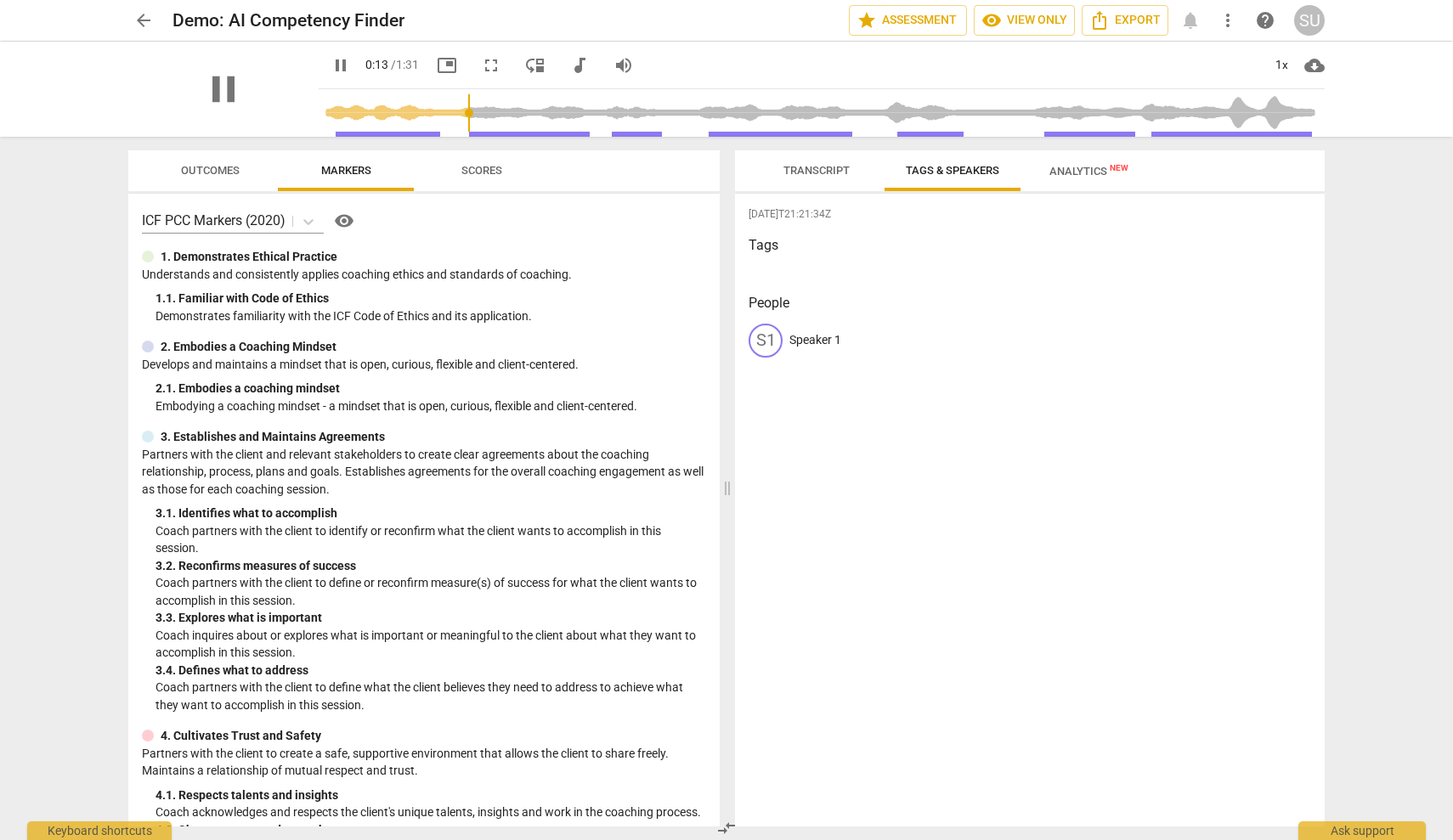 click on "pause" at bounding box center [223, 89] 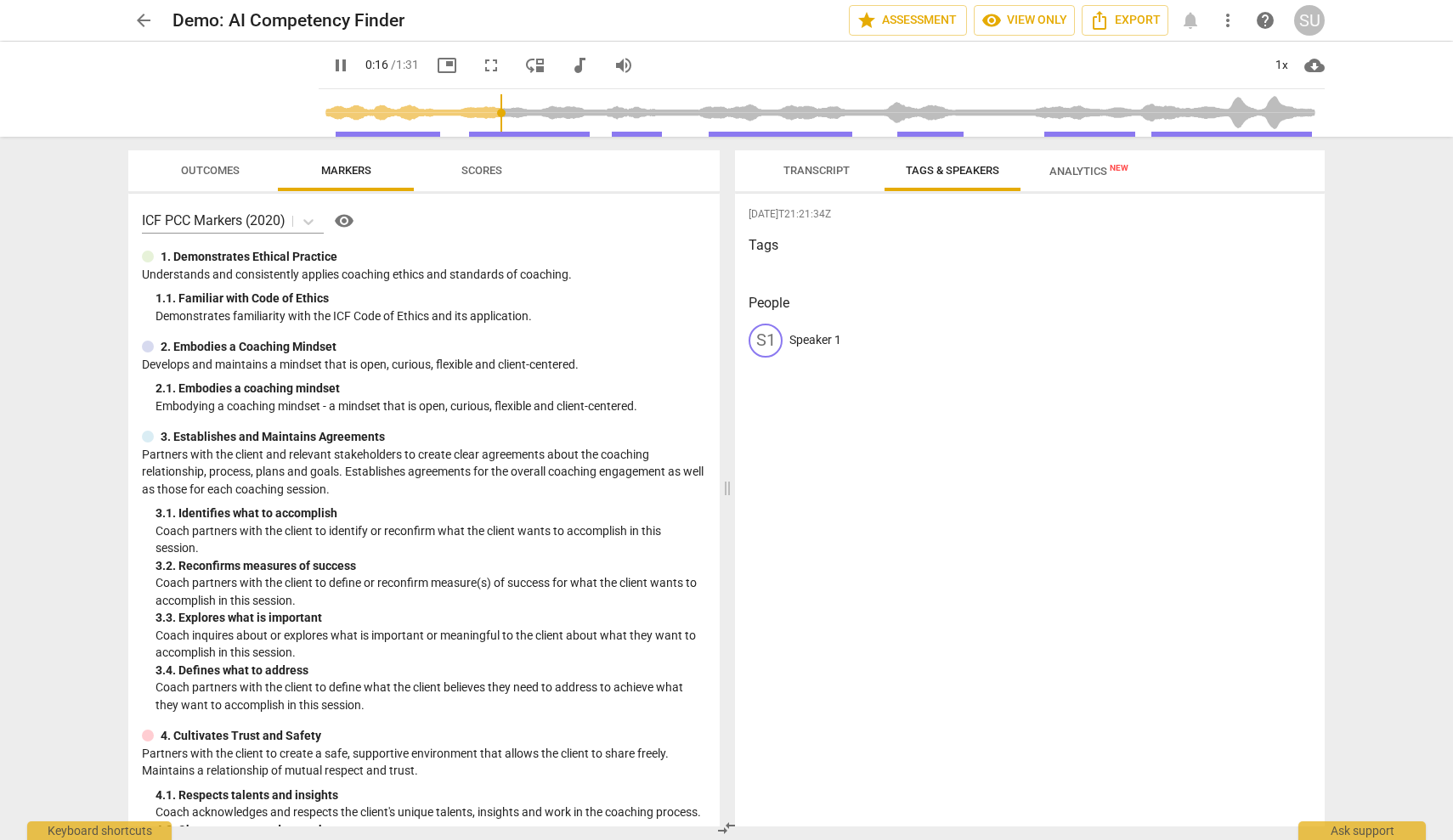 click on "pause" at bounding box center [341, 65] 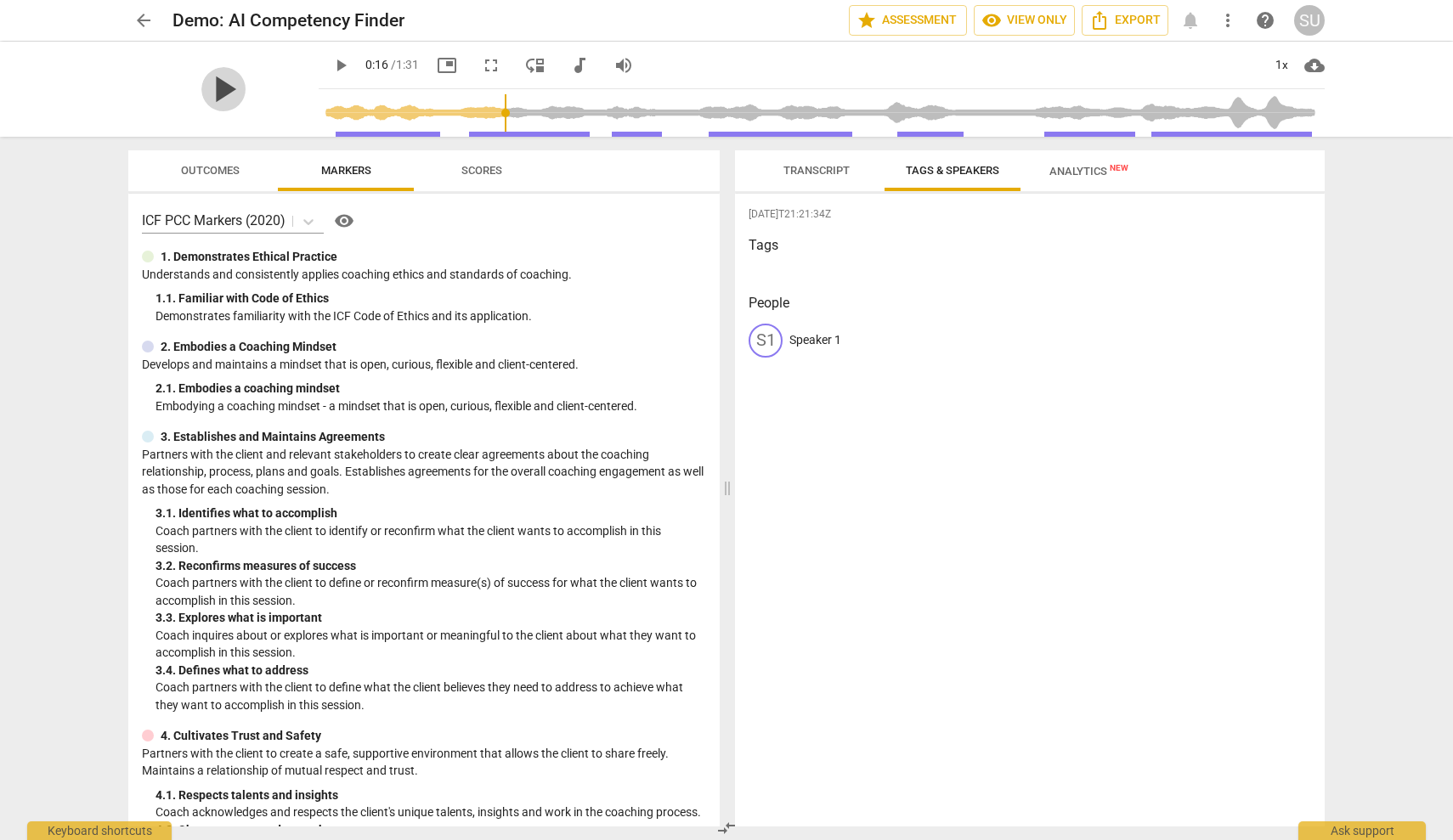 click on "play_arrow" at bounding box center (223, 89) 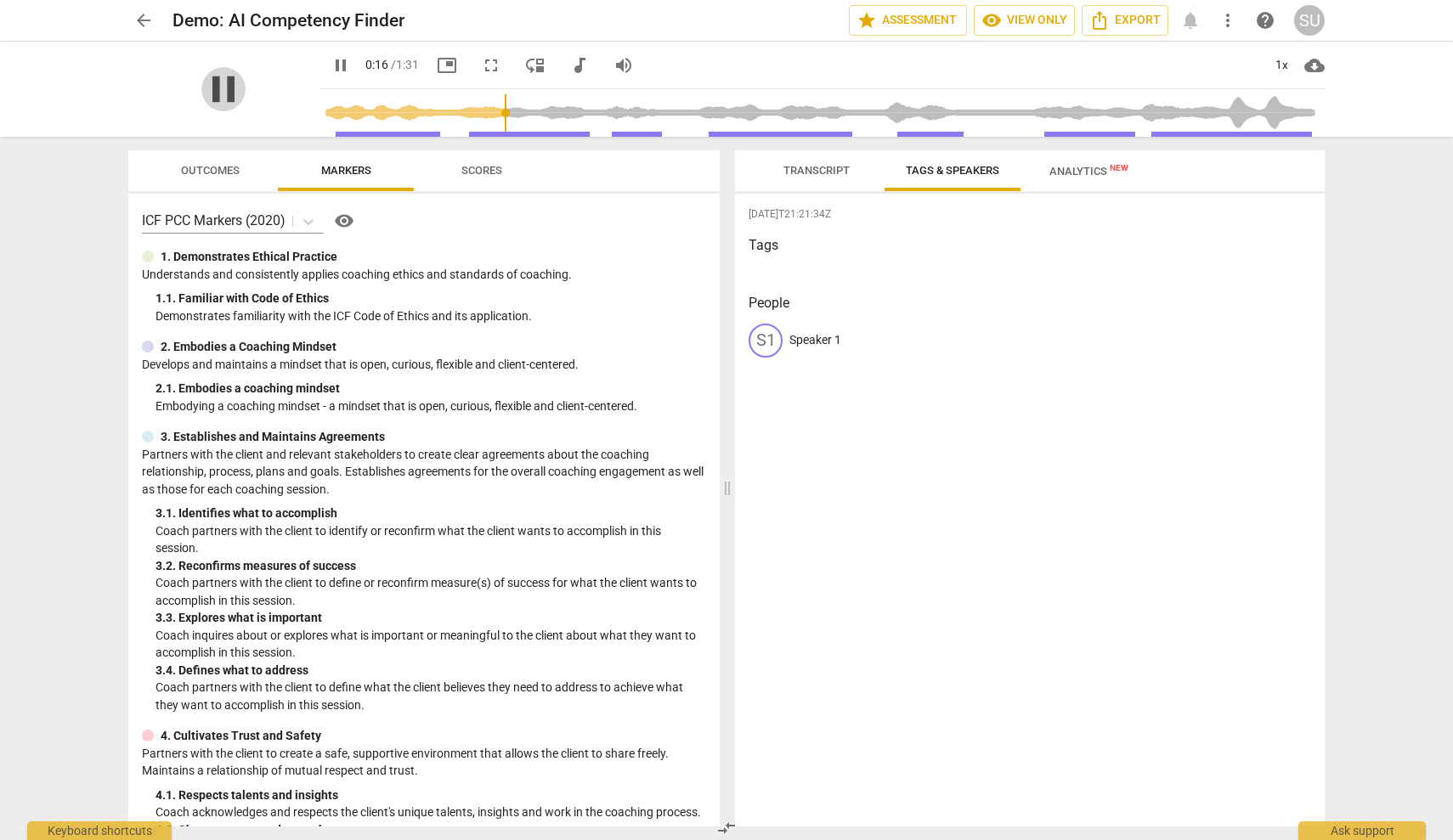 click on "pause" at bounding box center (223, 89) 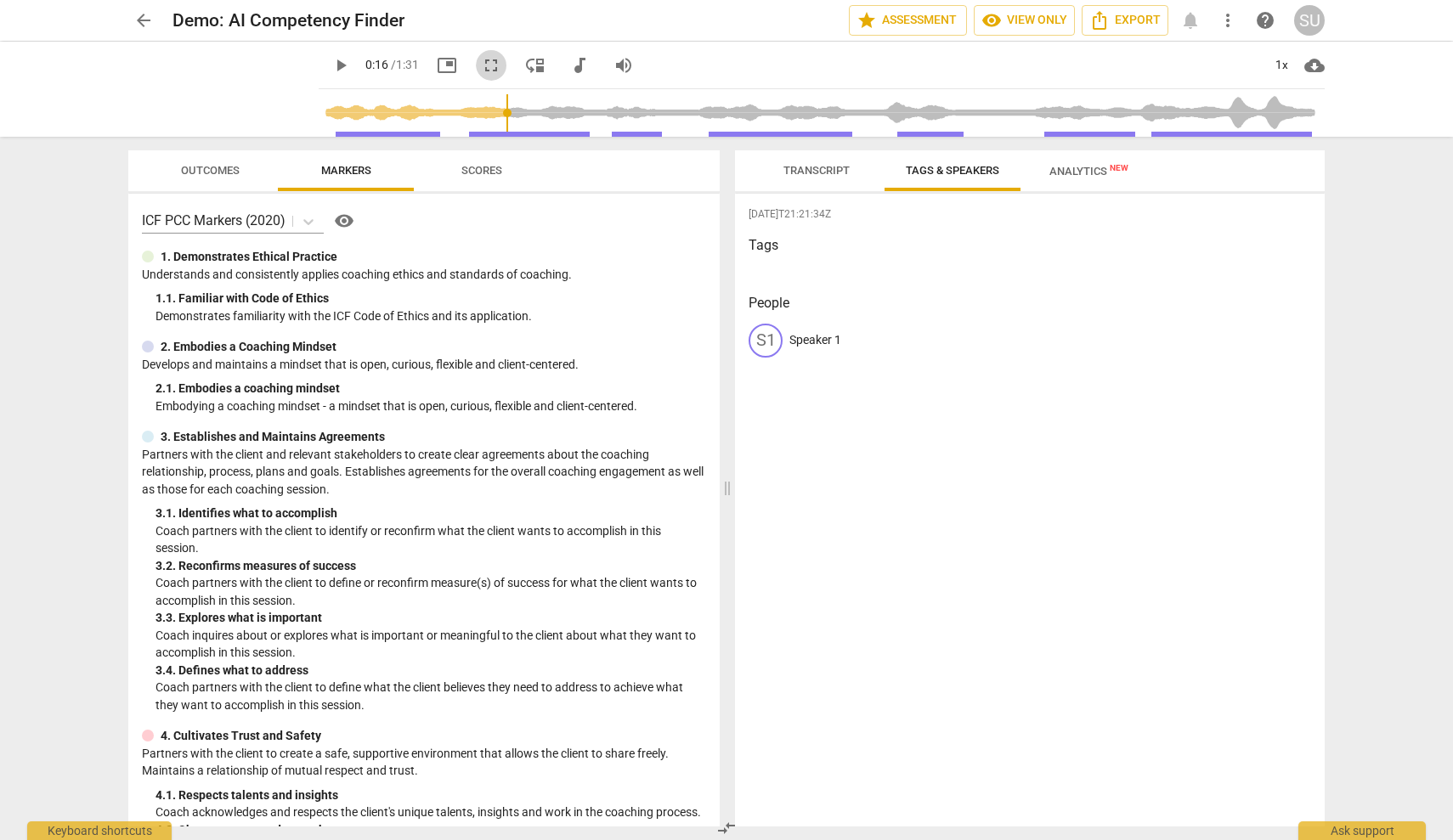 click on "fullscreen" at bounding box center (491, 65) 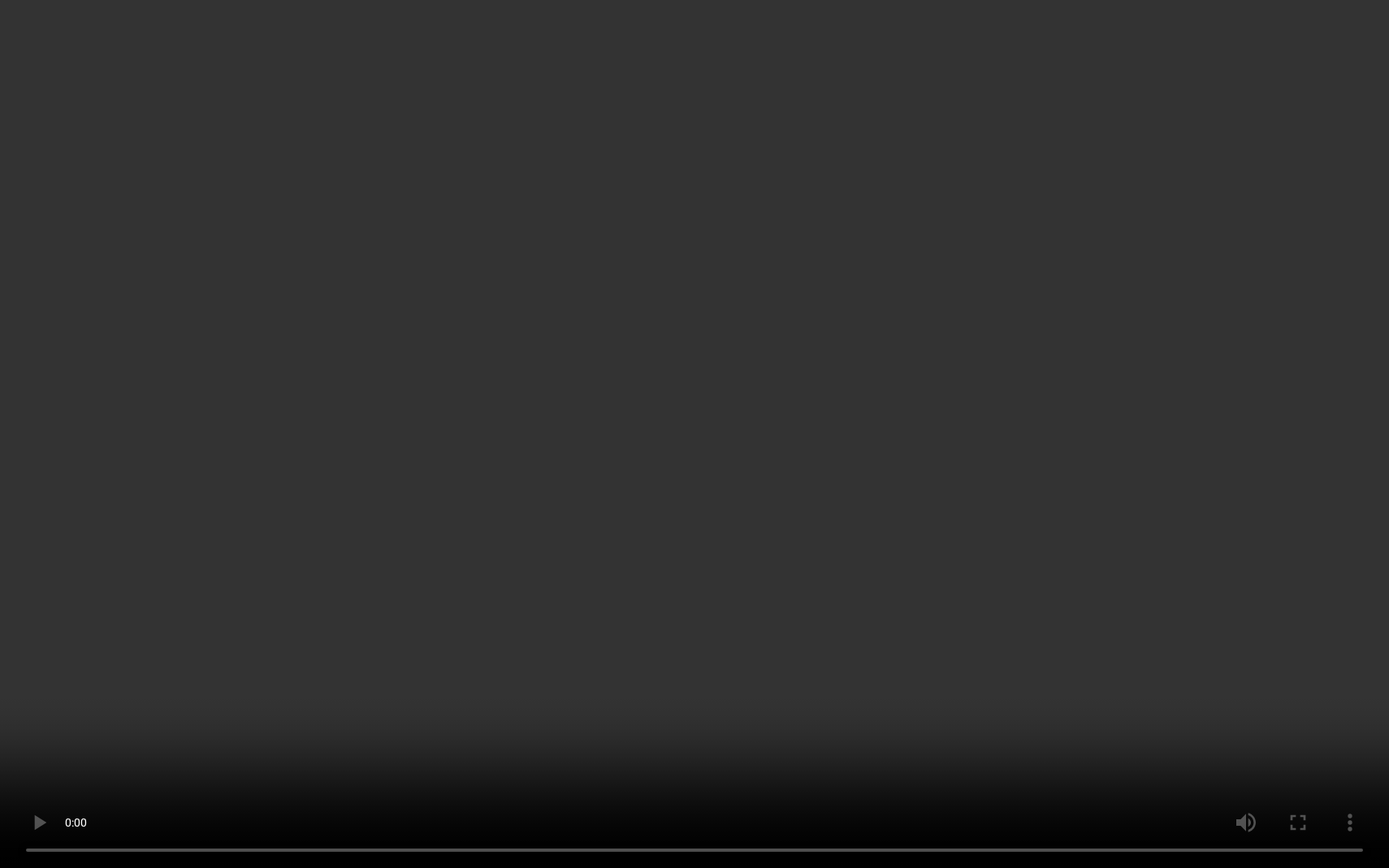 click at bounding box center [694, 434] 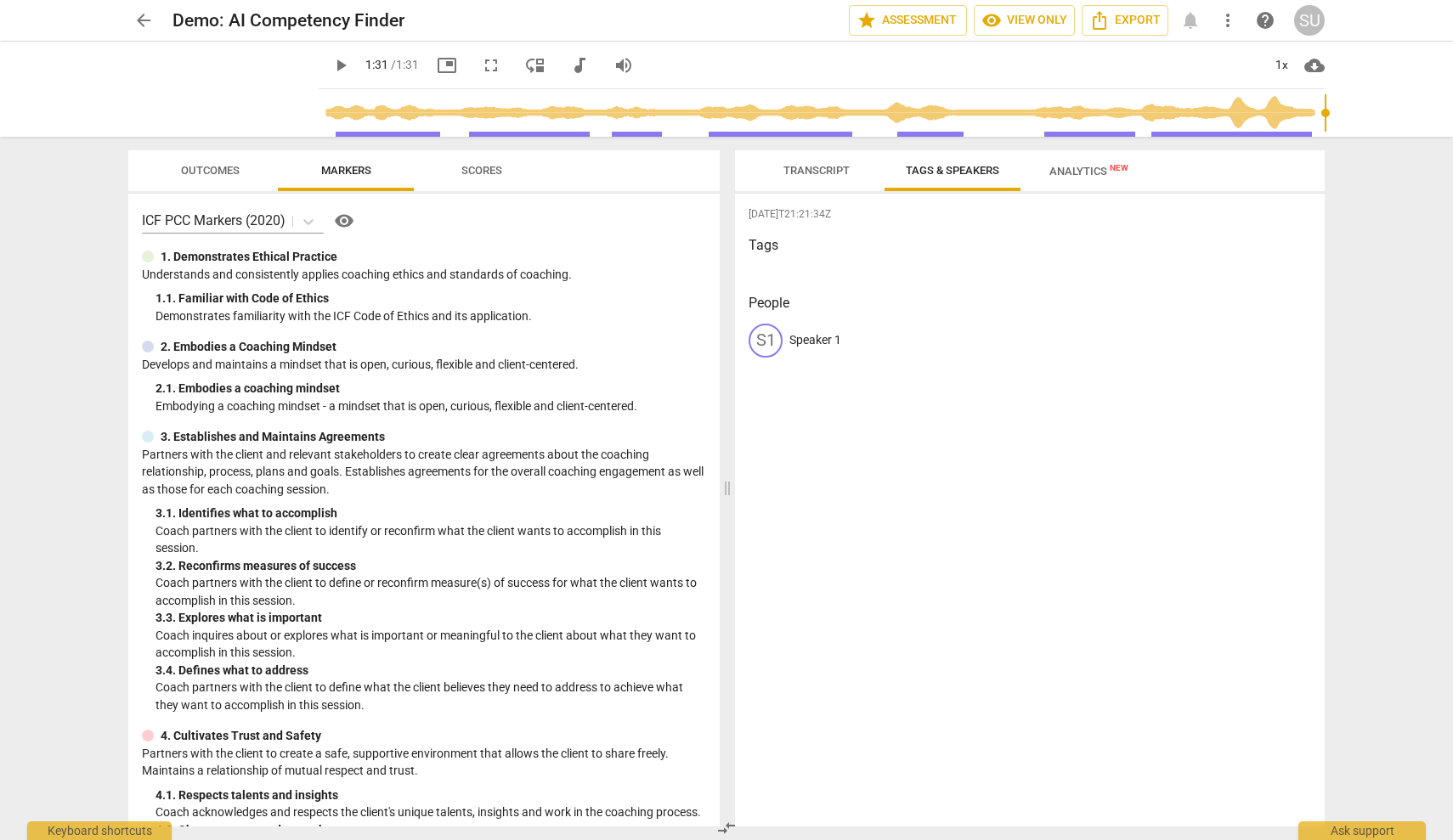 click on "arrow_back" at bounding box center (144, 20) 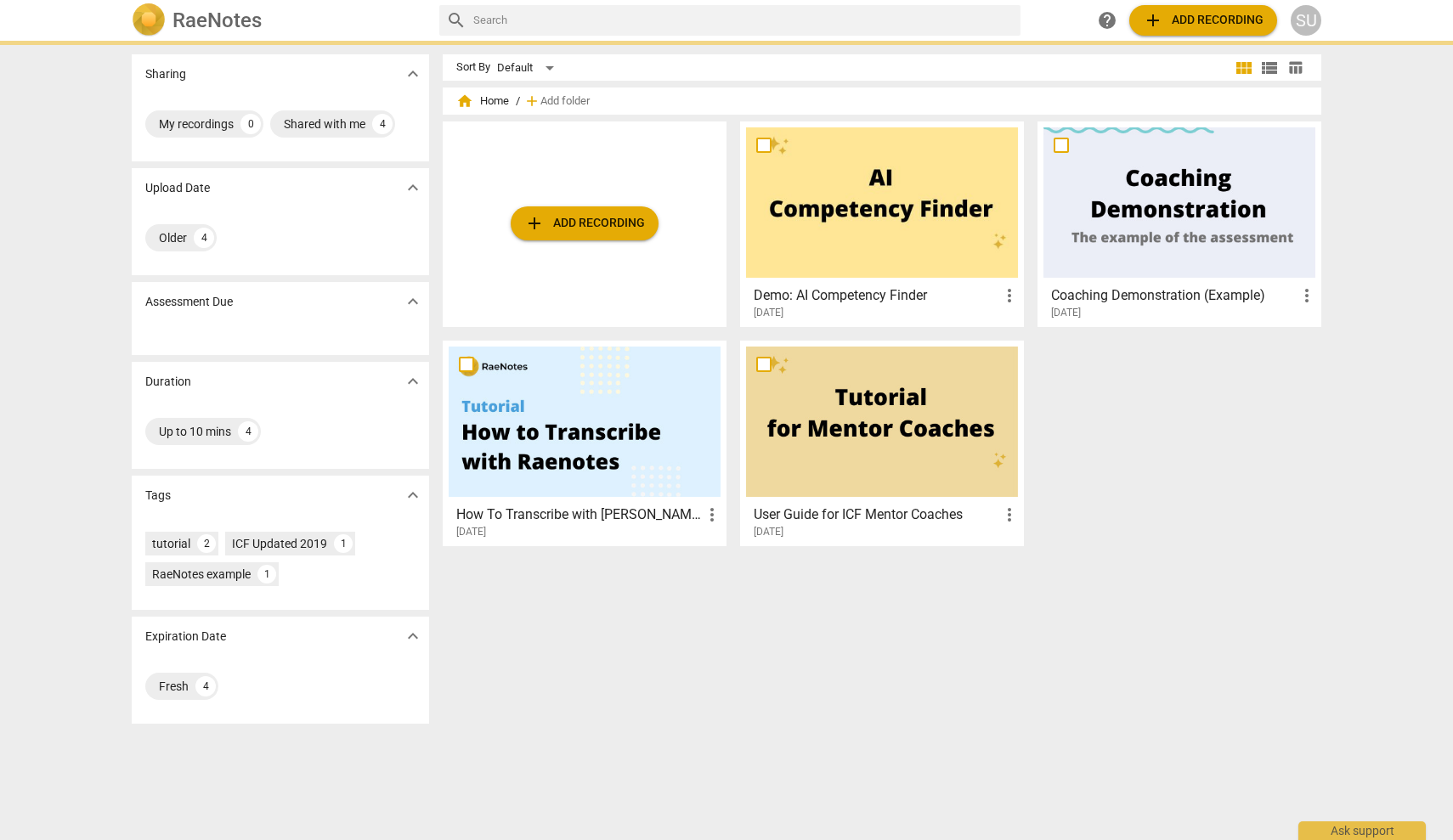 click at bounding box center (585, 421) 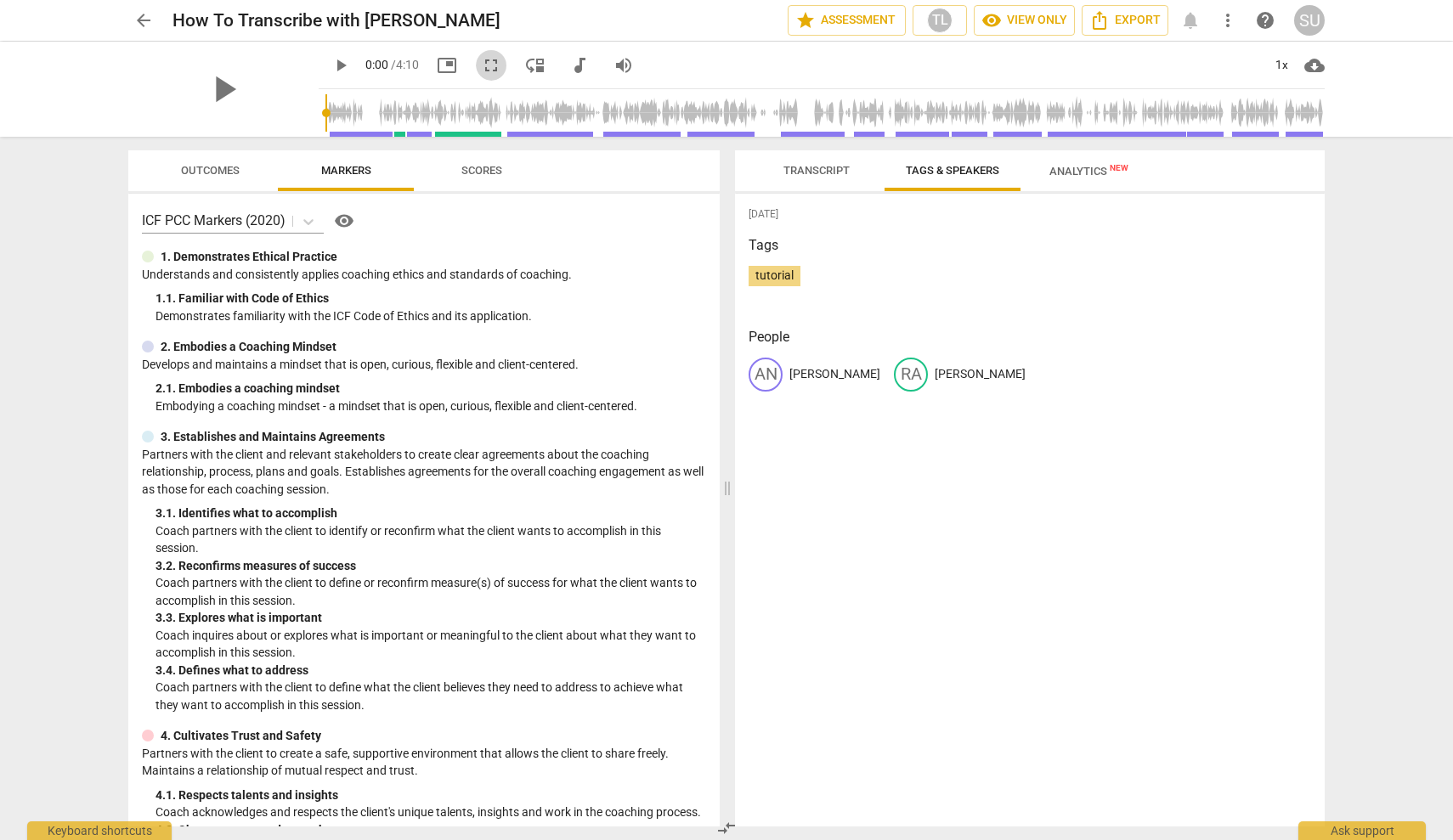 click on "fullscreen" at bounding box center [491, 65] 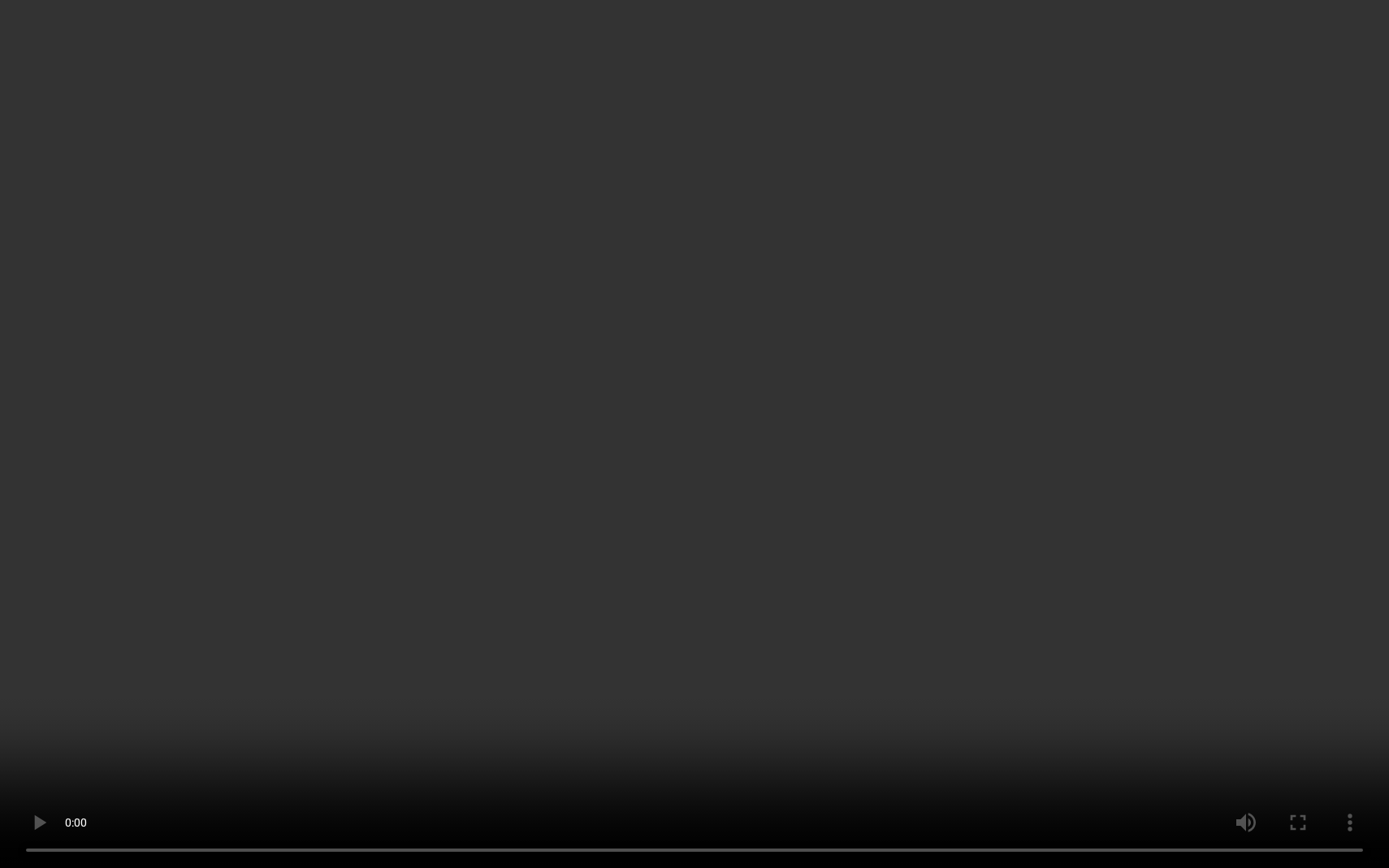 click at bounding box center (694, 434) 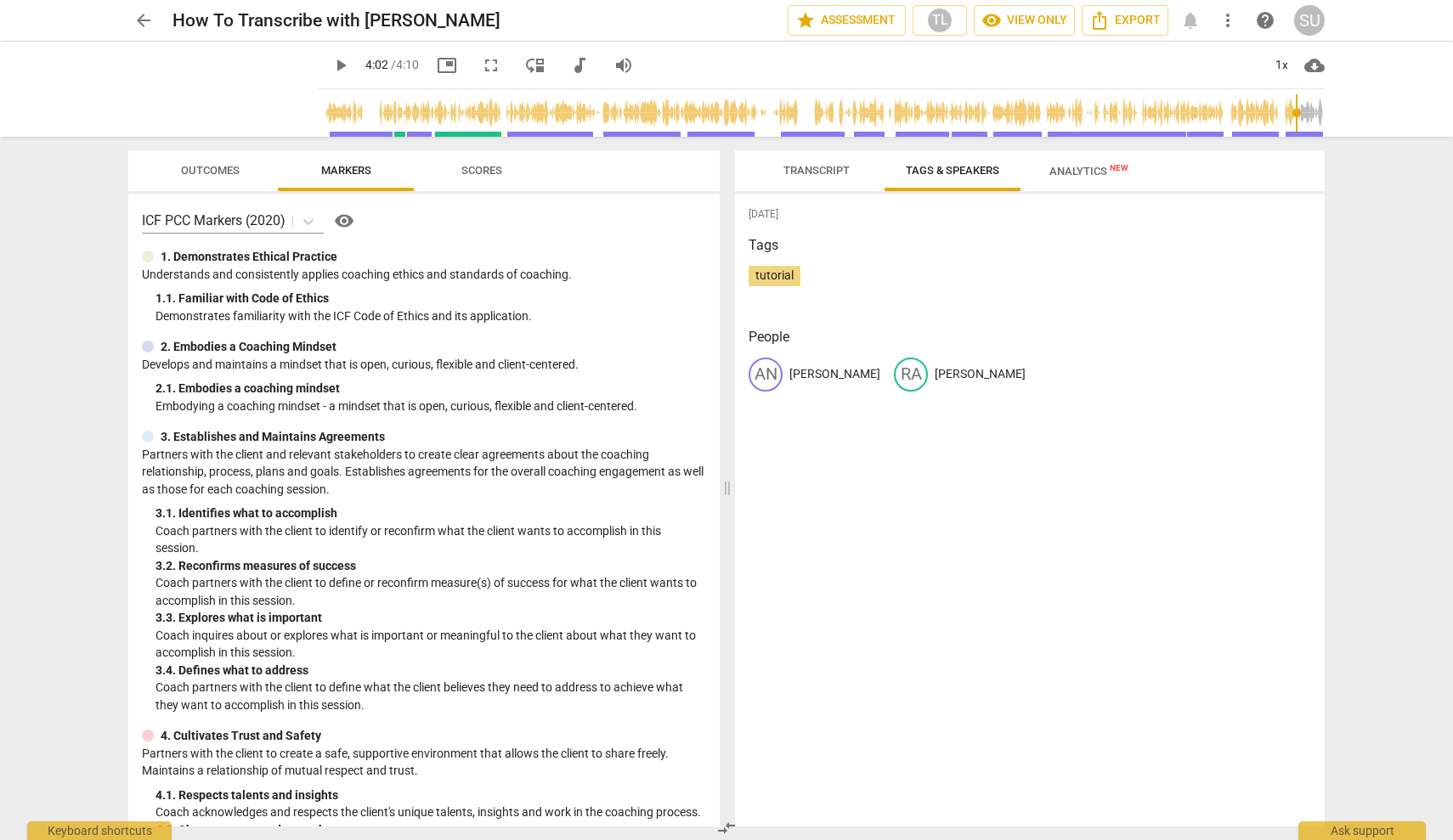 scroll, scrollTop: 0, scrollLeft: 0, axis: both 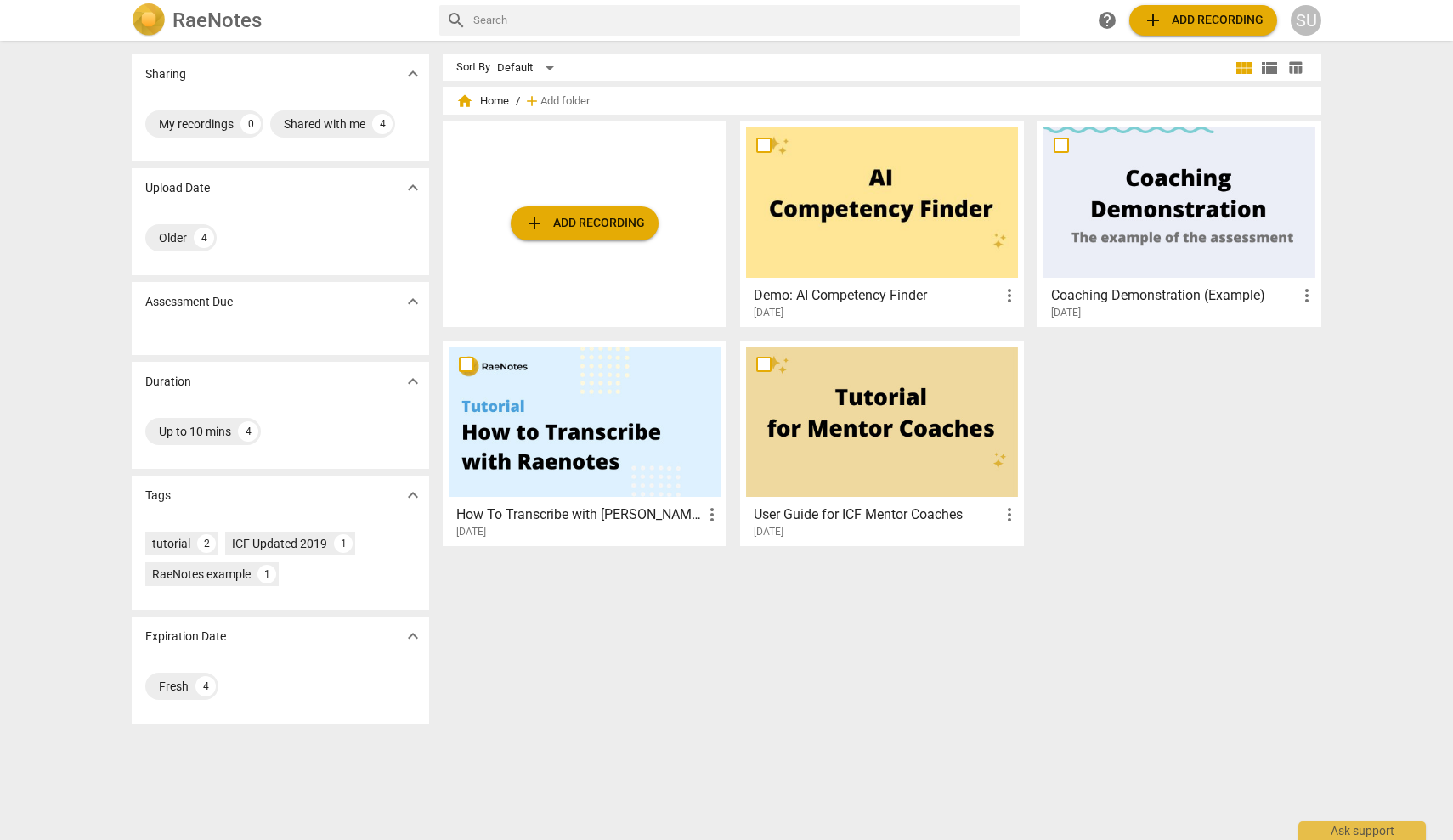 click at bounding box center (882, 202) 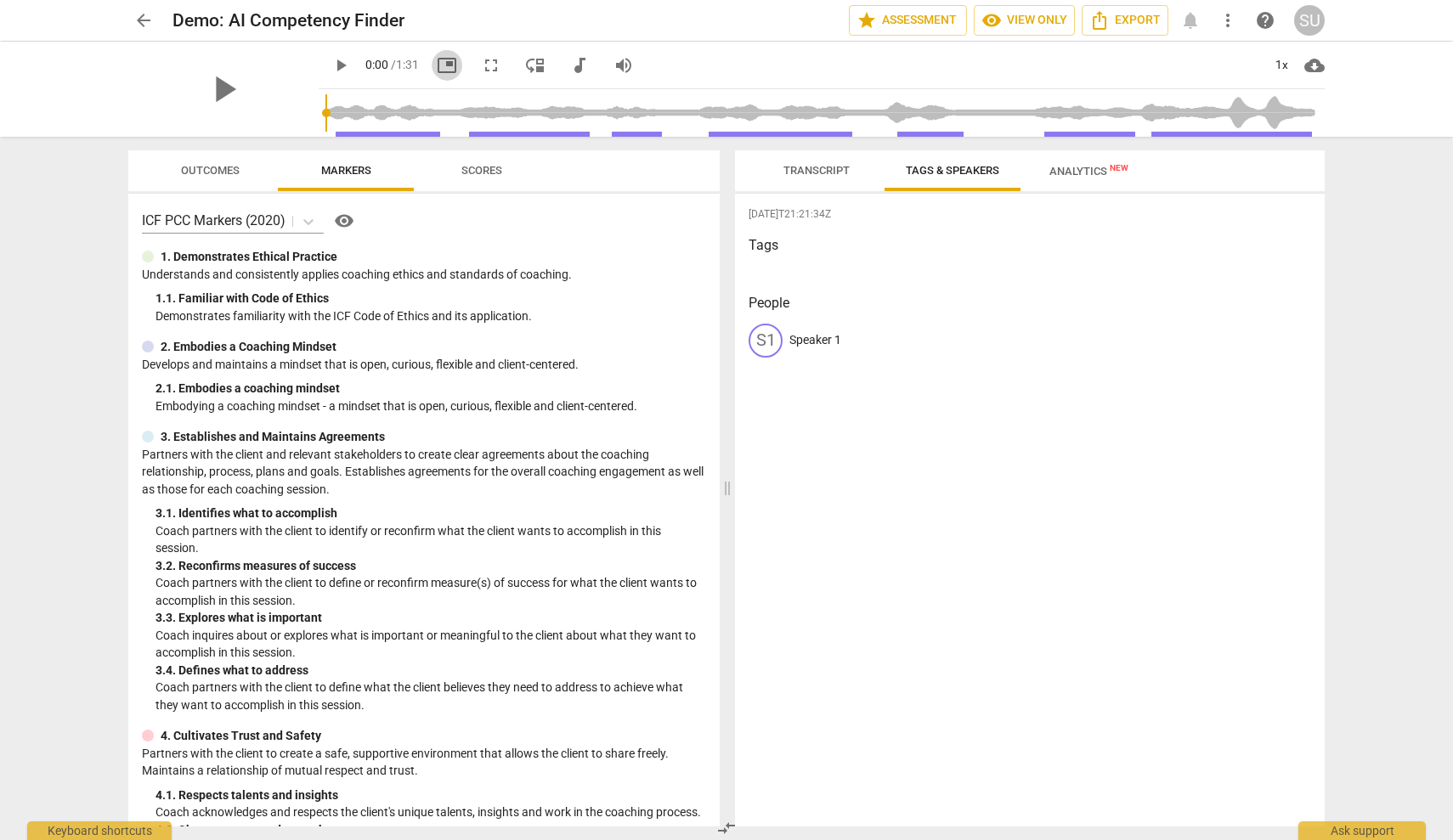 click on "picture_in_picture" at bounding box center (447, 65) 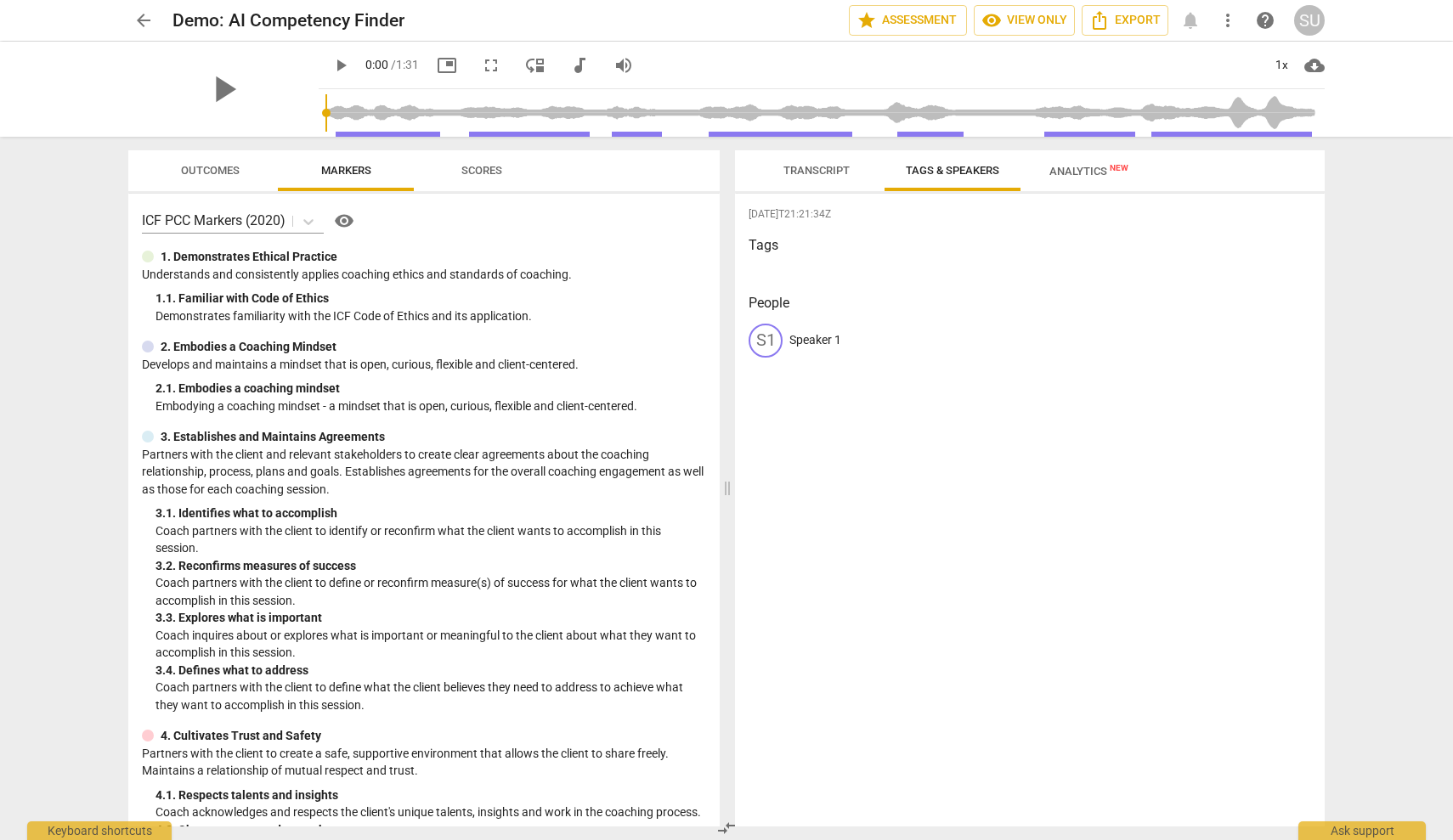 click on "fullscreen" at bounding box center [491, 65] 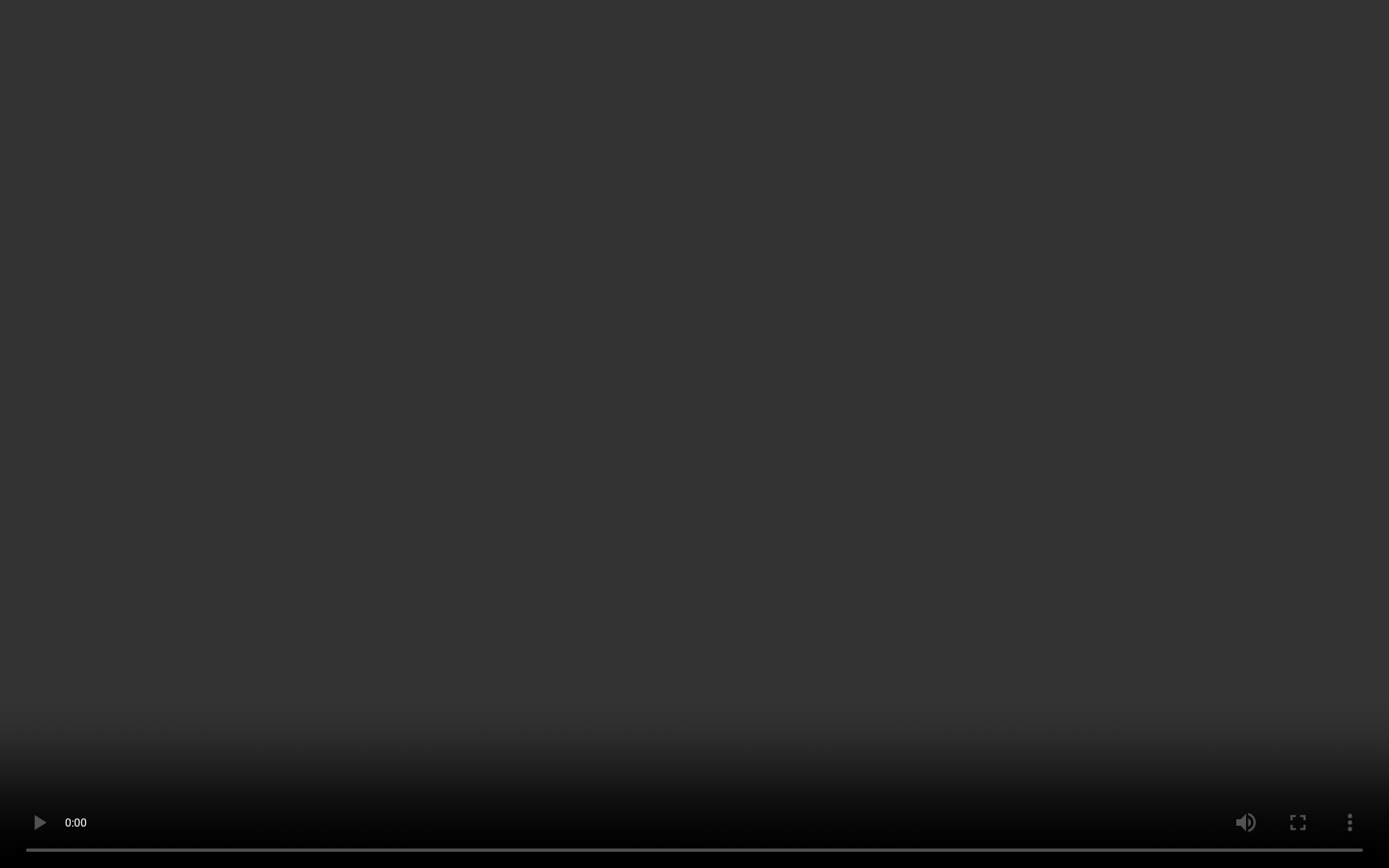 click at bounding box center [694, 434] 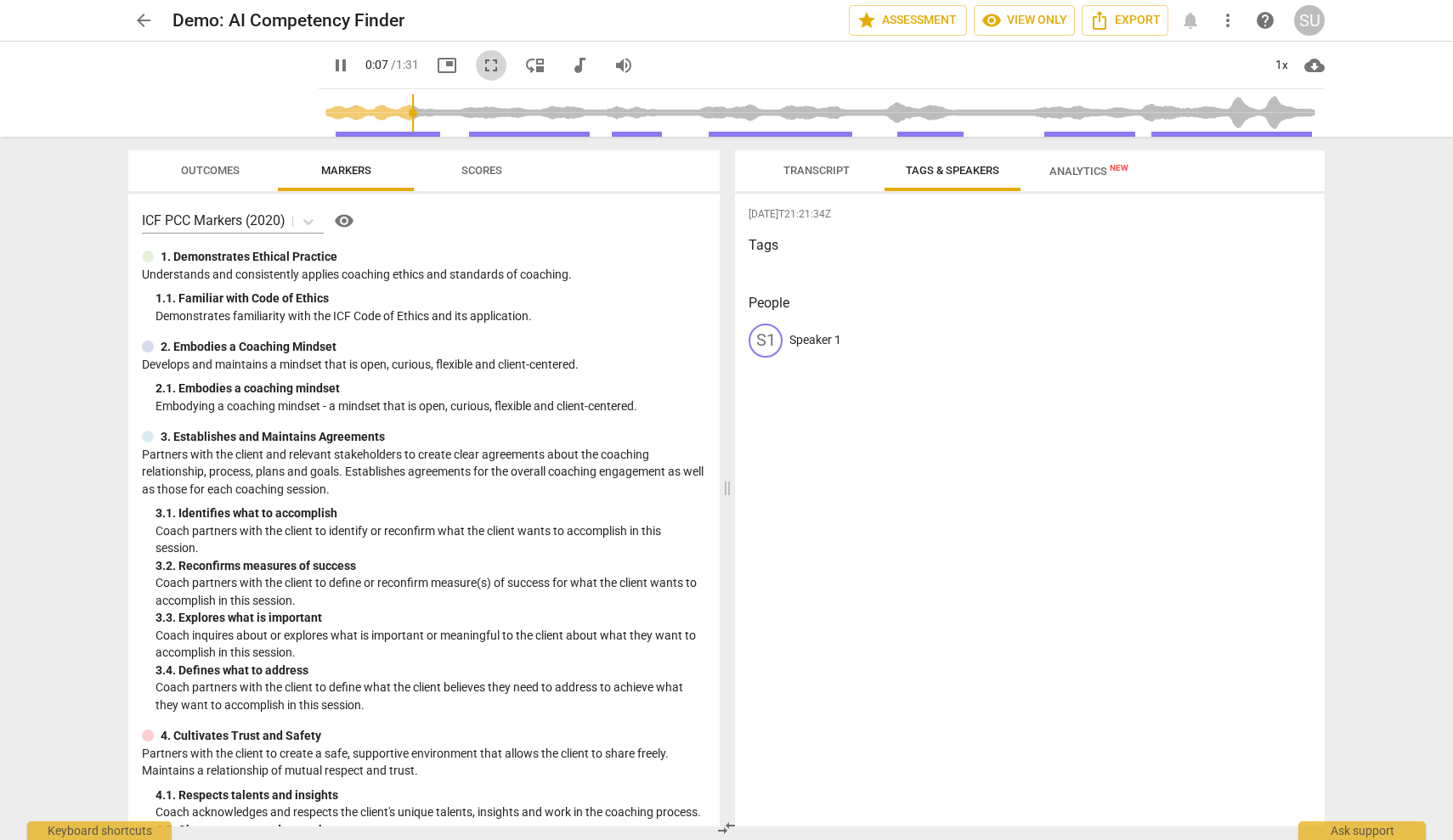 click on "fullscreen" at bounding box center [491, 65] 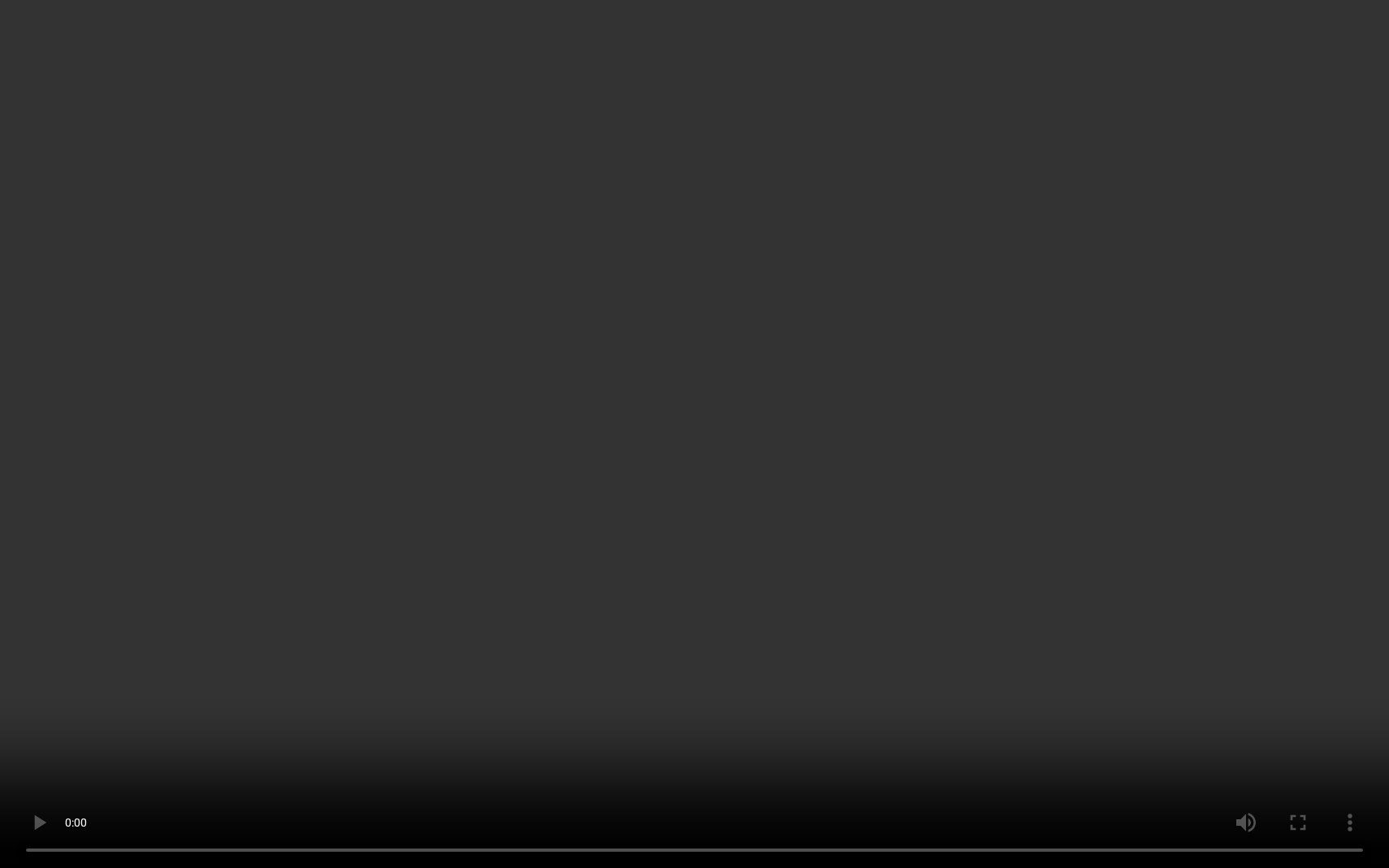 click at bounding box center (694, 434) 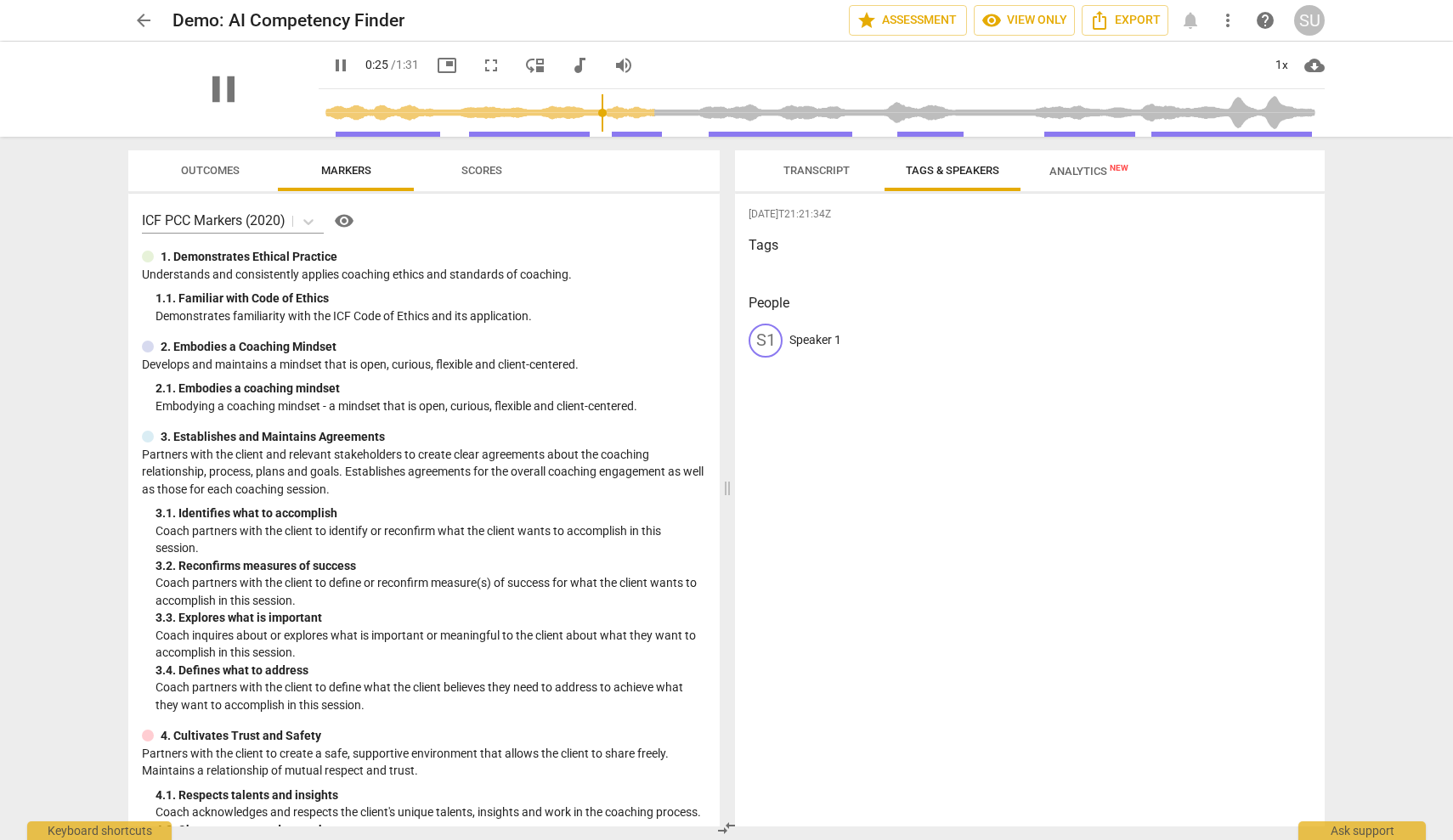 click on "pause" at bounding box center (223, 89) 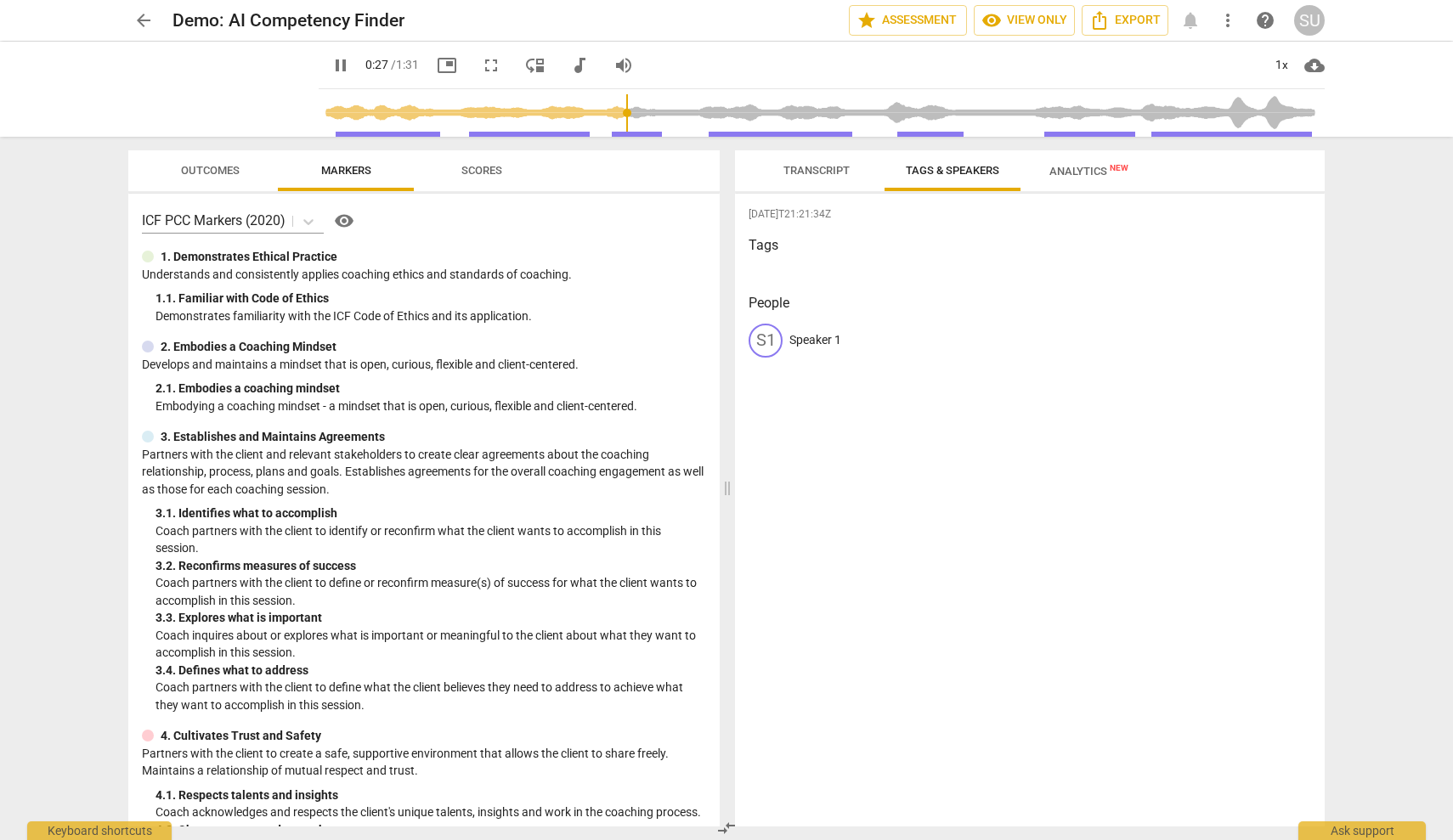 click on "fullscreen" at bounding box center (491, 65) 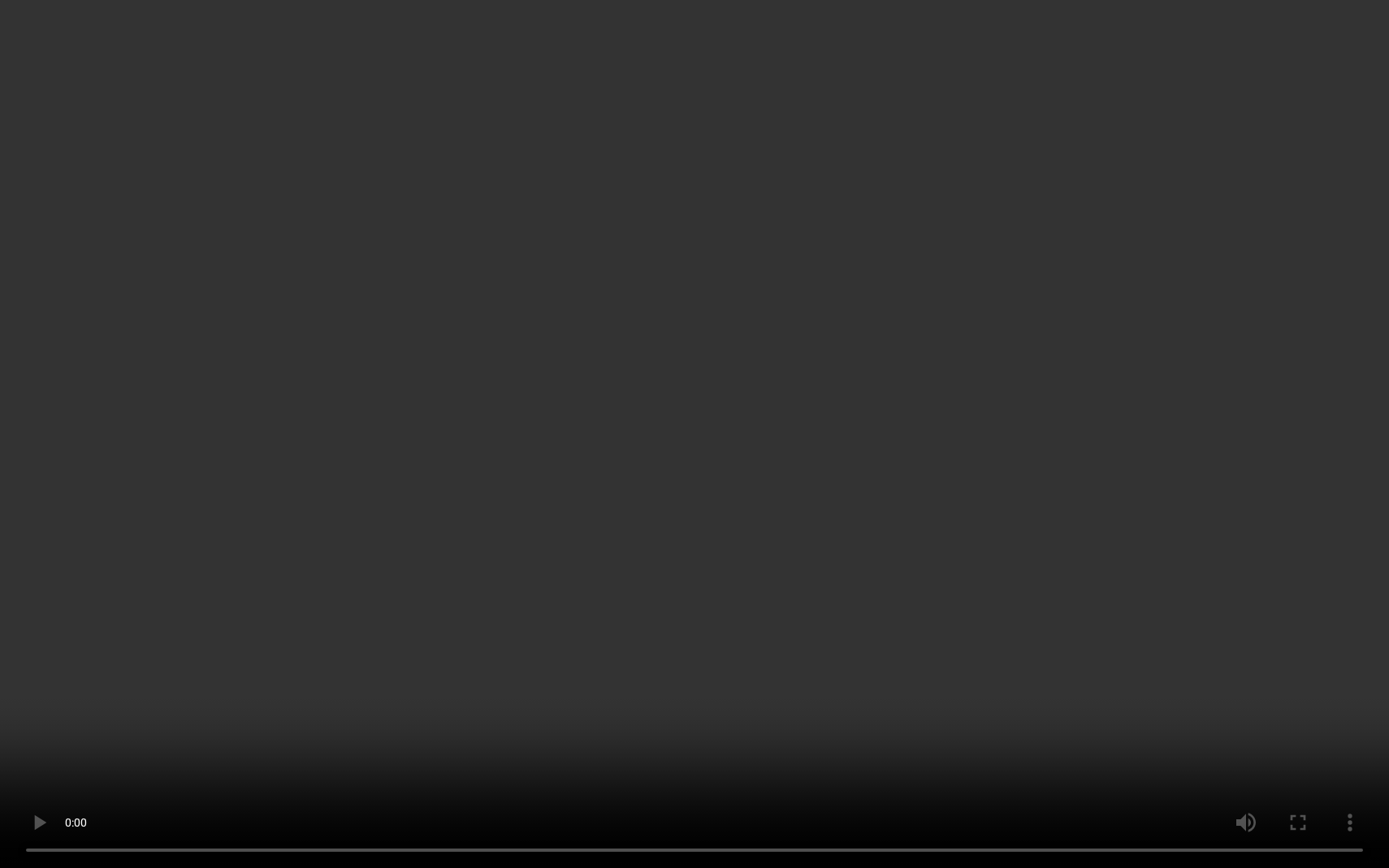 click at bounding box center (694, 434) 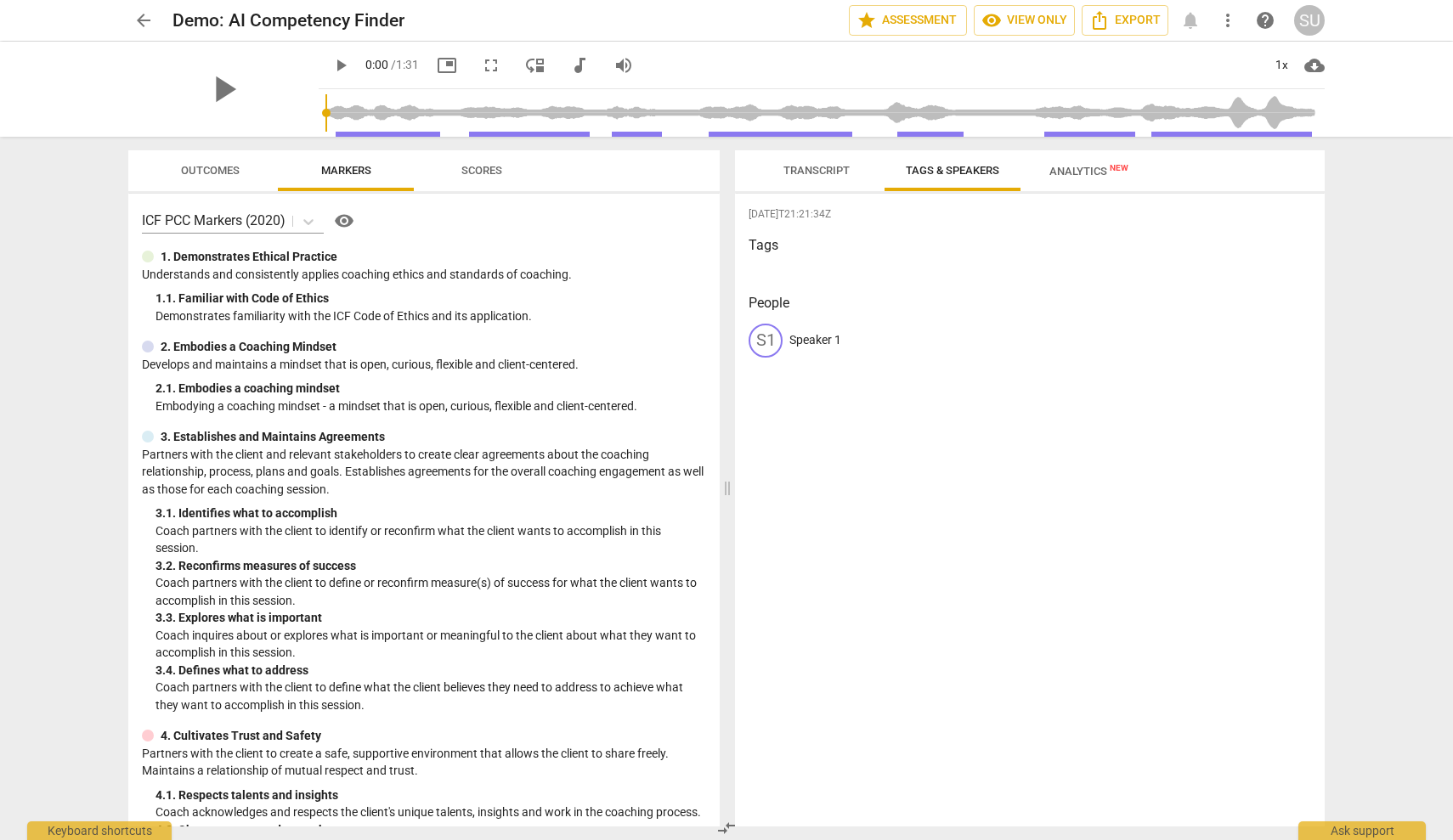 drag, startPoint x: 653, startPoint y: 110, endPoint x: 327, endPoint y: 91, distance: 326.55321 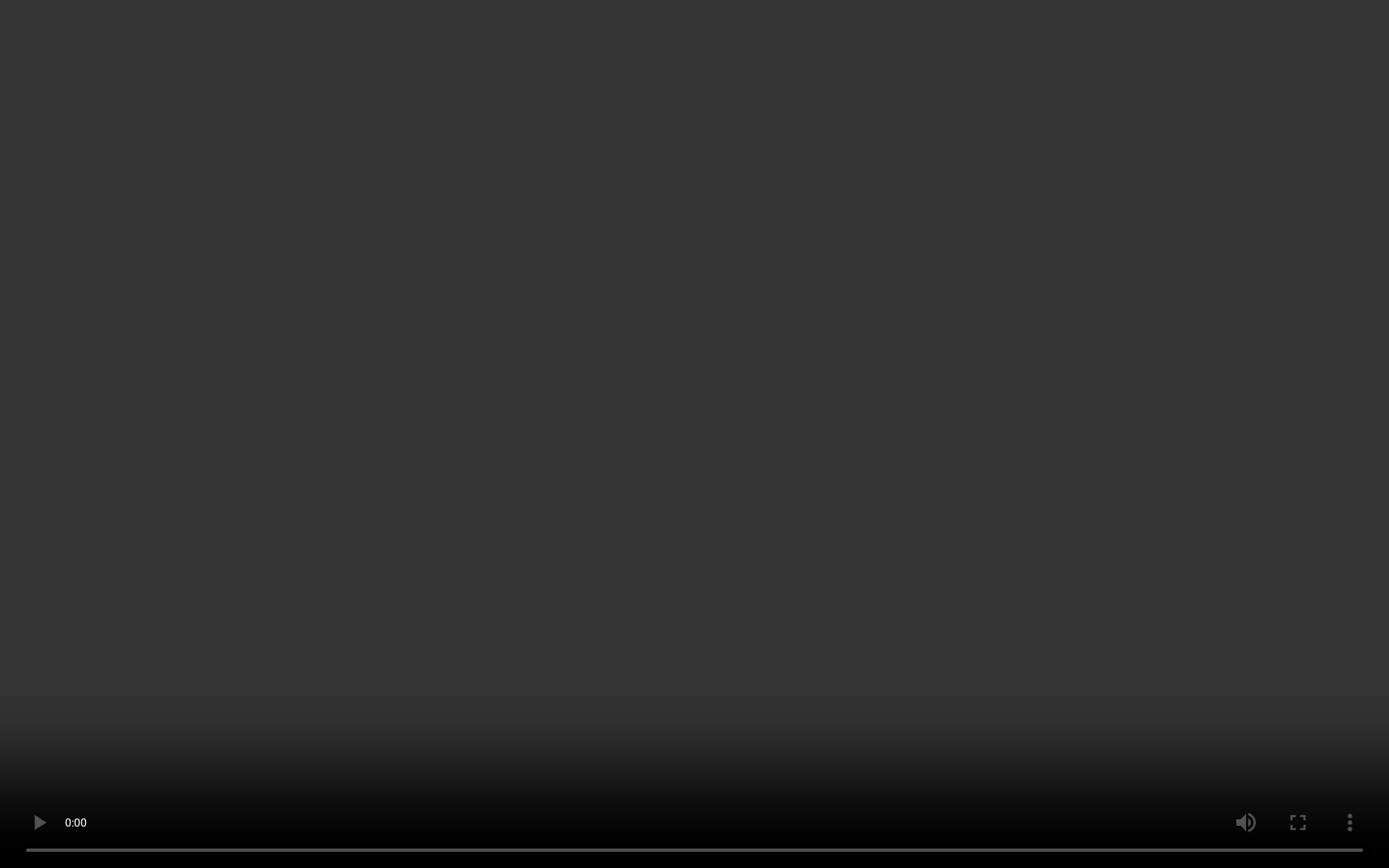 click at bounding box center (694, 434) 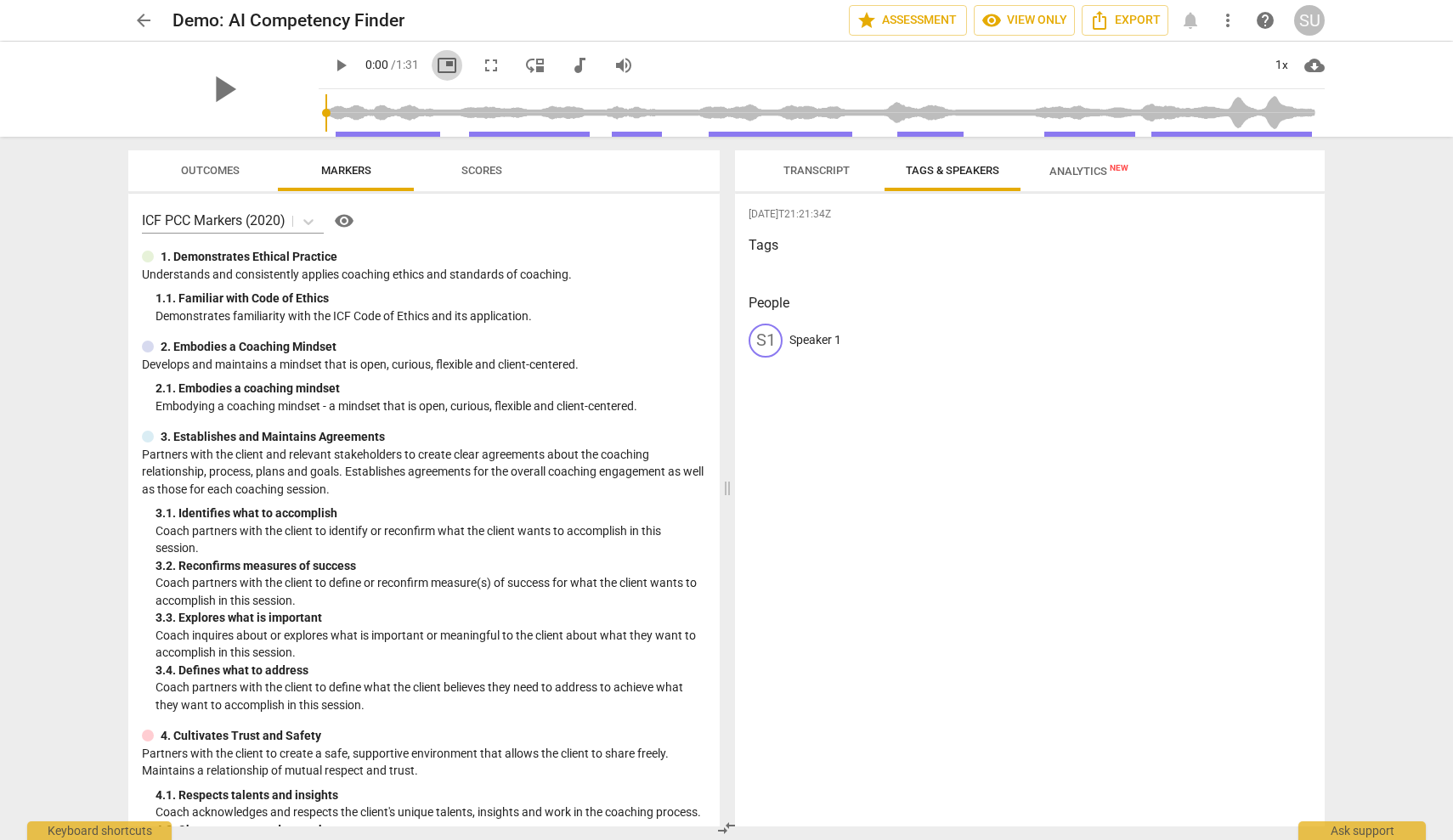 click on "picture_in_picture" at bounding box center [447, 65] 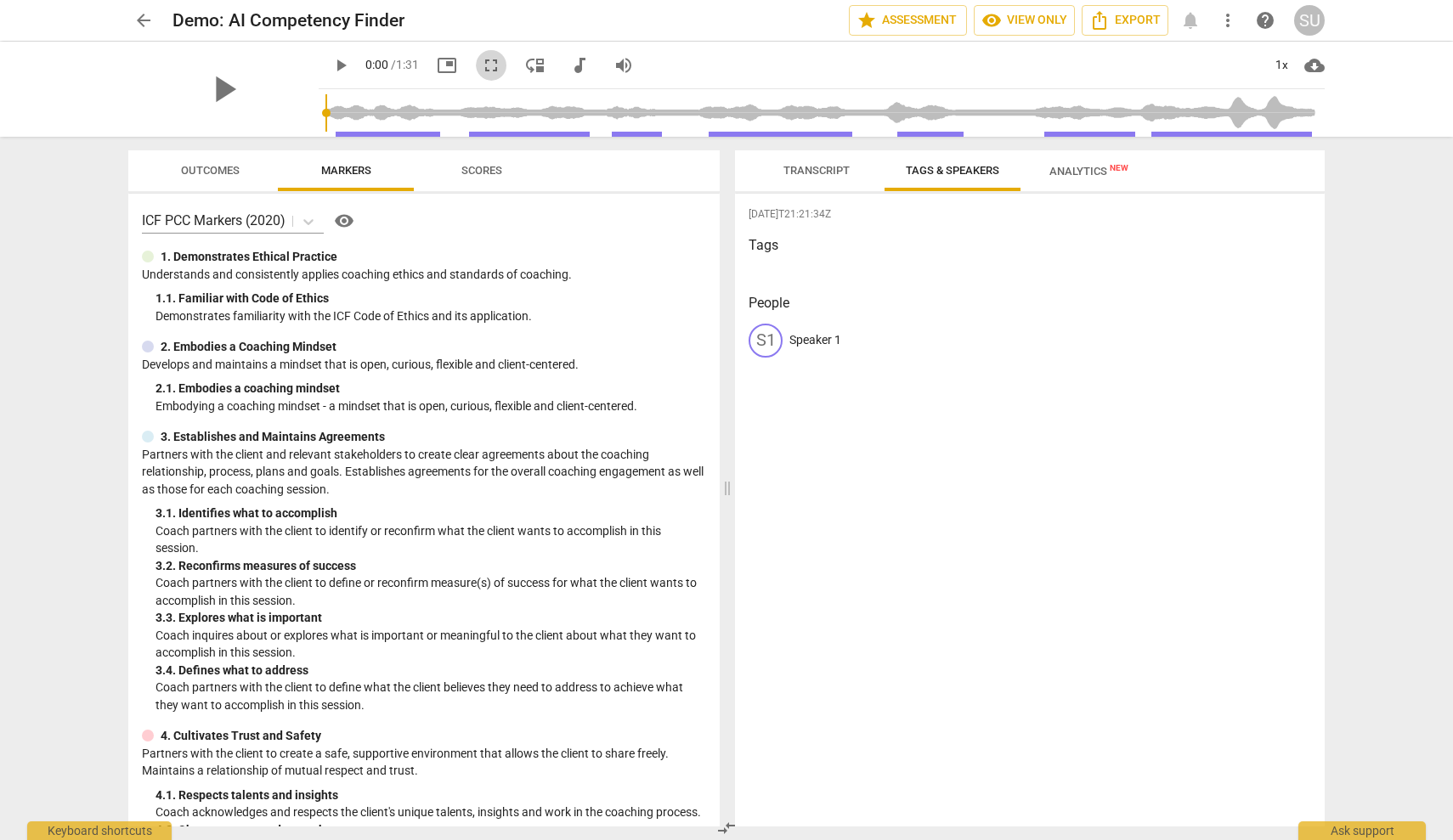 click on "fullscreen" at bounding box center (491, 65) 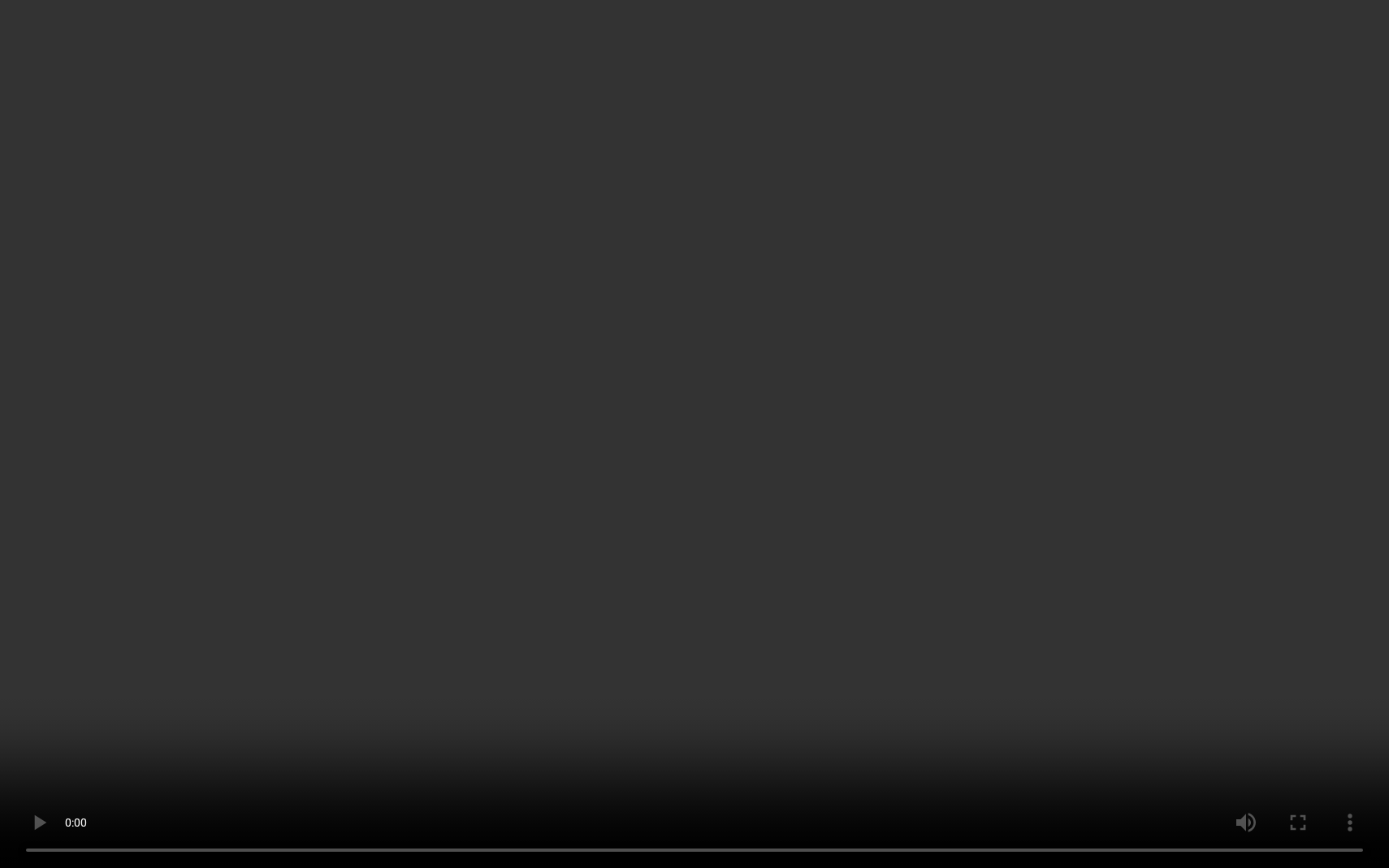 click at bounding box center (694, 434) 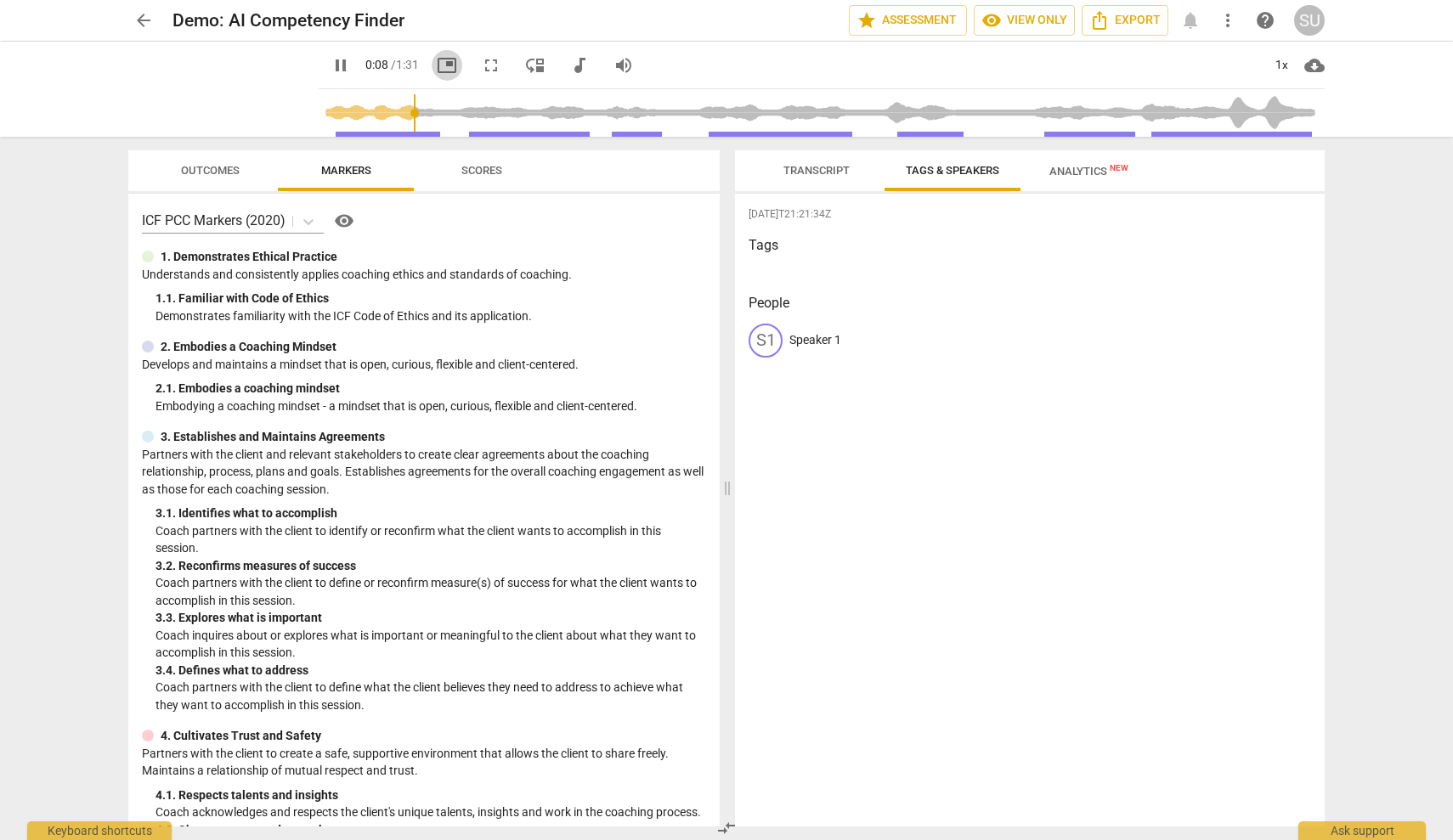 click on "picture_in_picture" at bounding box center (447, 65) 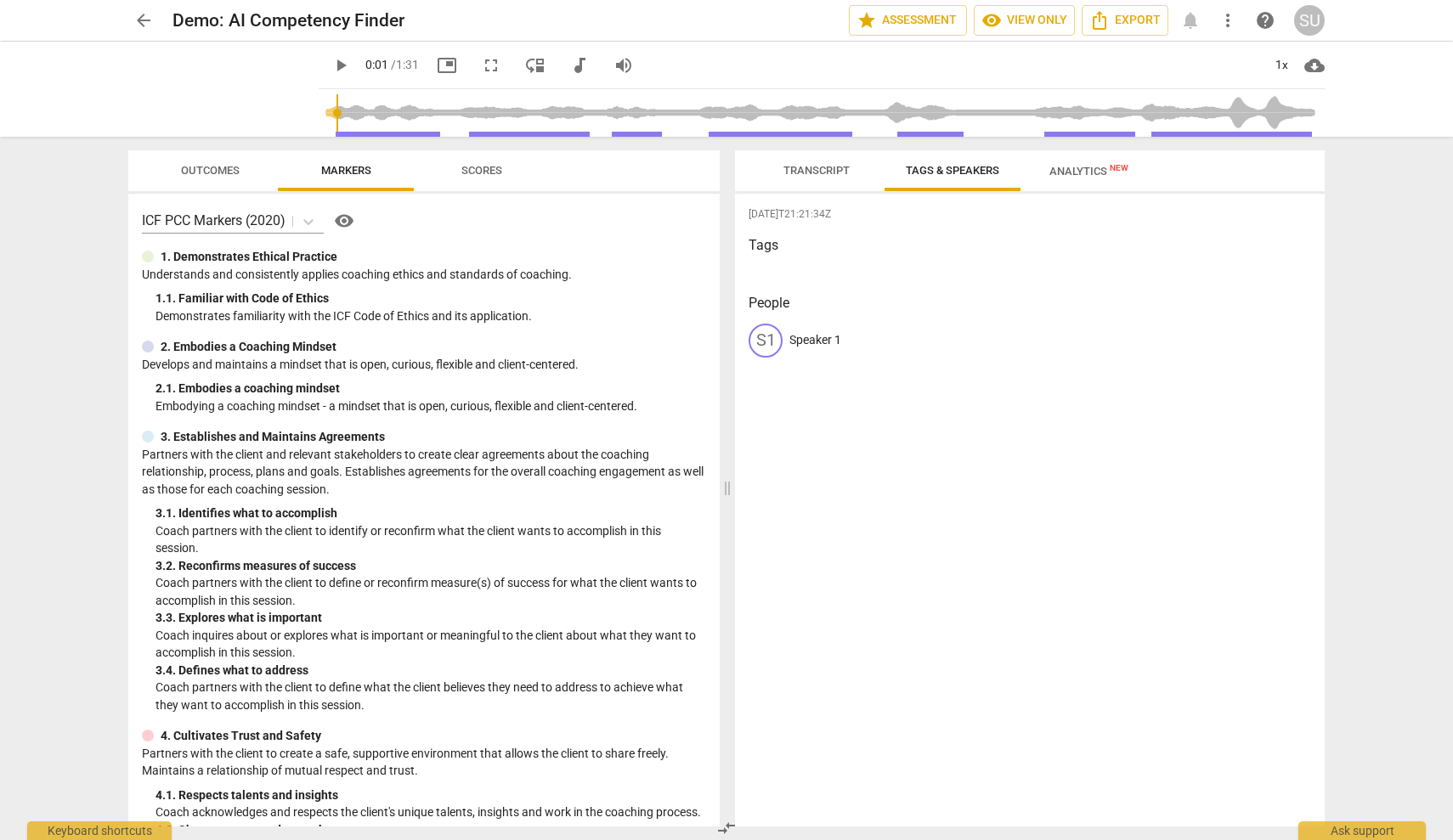 drag, startPoint x: 445, startPoint y: 116, endPoint x: 331, endPoint y: 113, distance: 114.03947 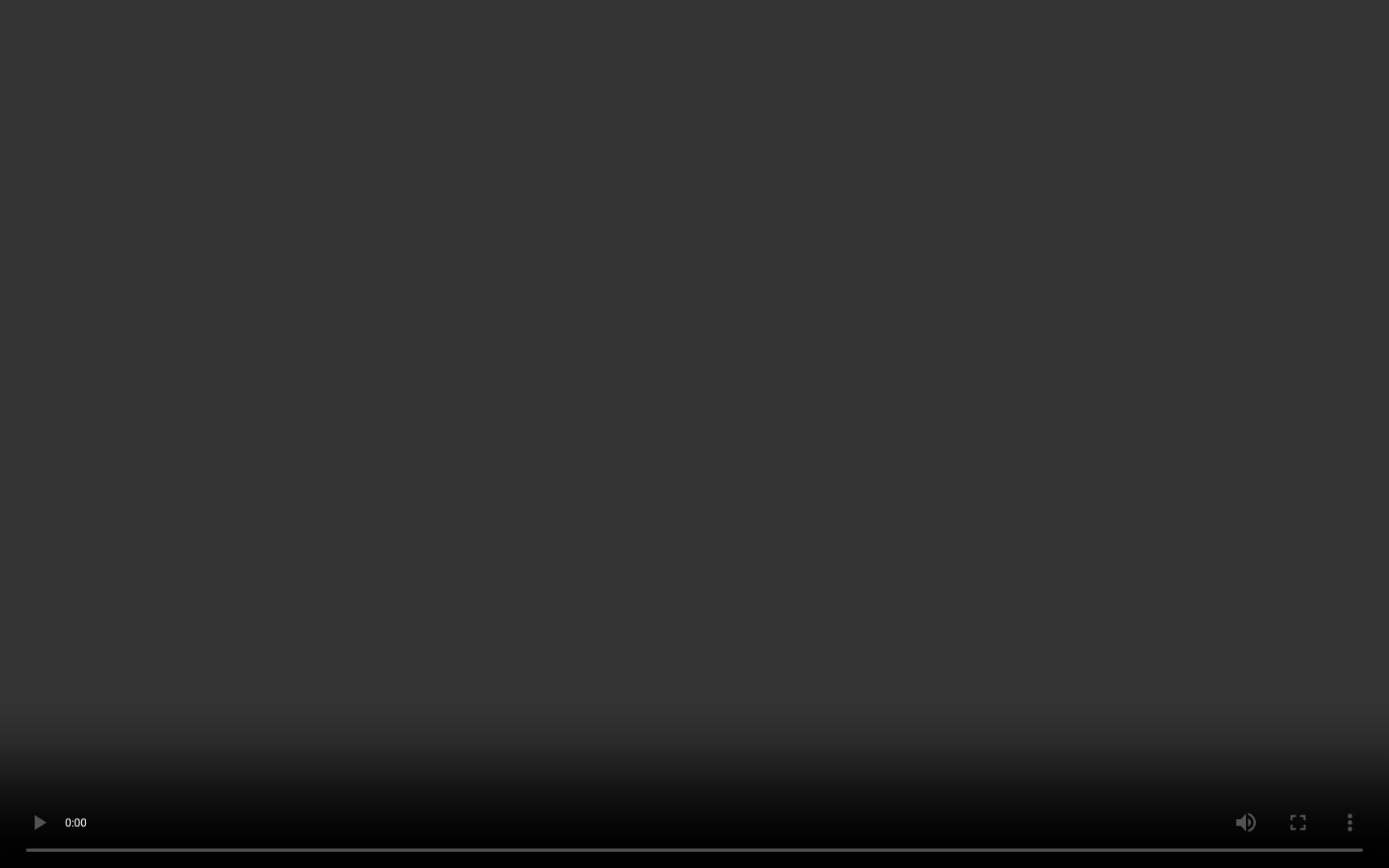 drag, startPoint x: 468, startPoint y: 277, endPoint x: 800, endPoint y: 805, distance: 623.7051 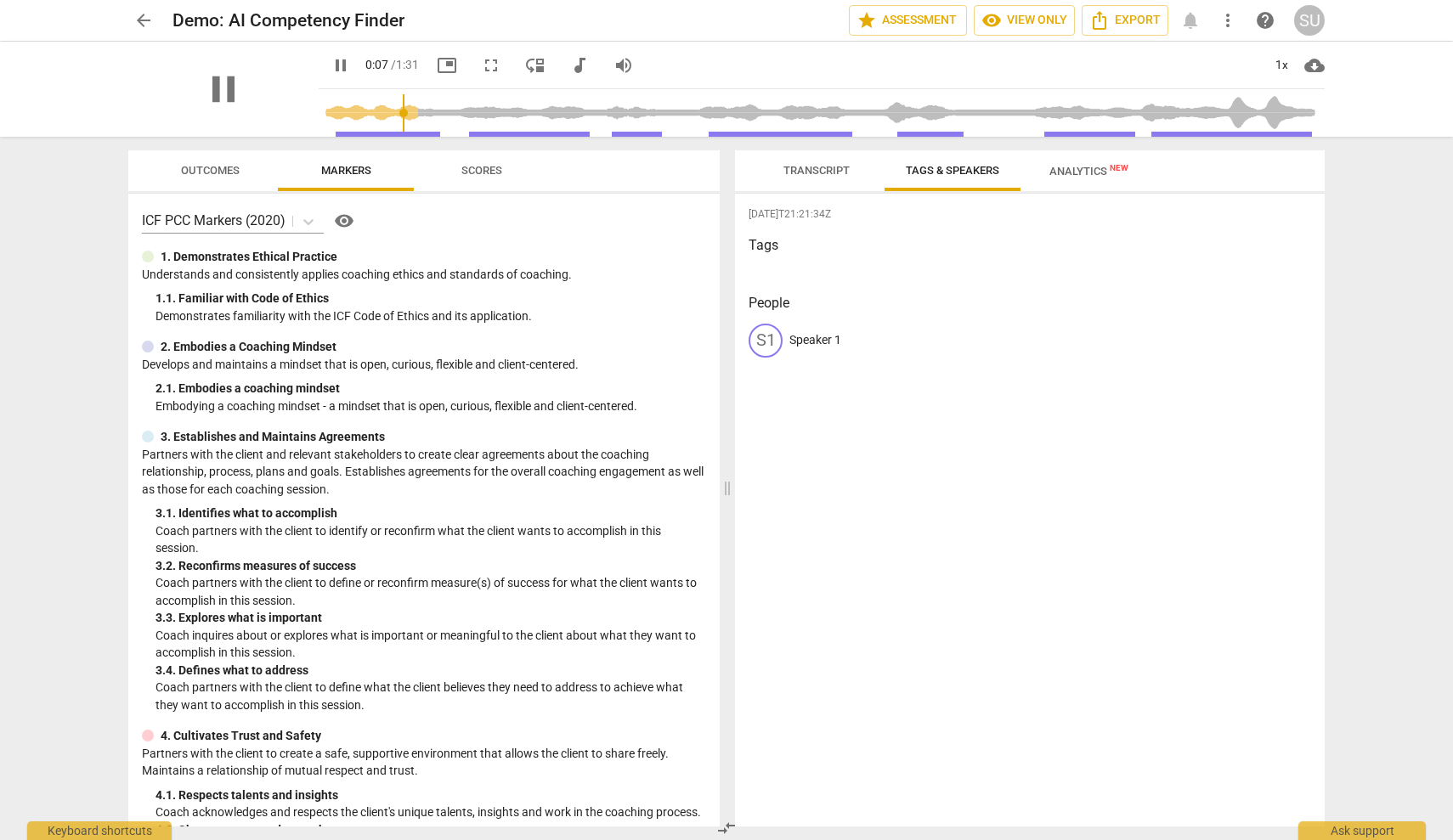 click on "pause" at bounding box center [223, 89] 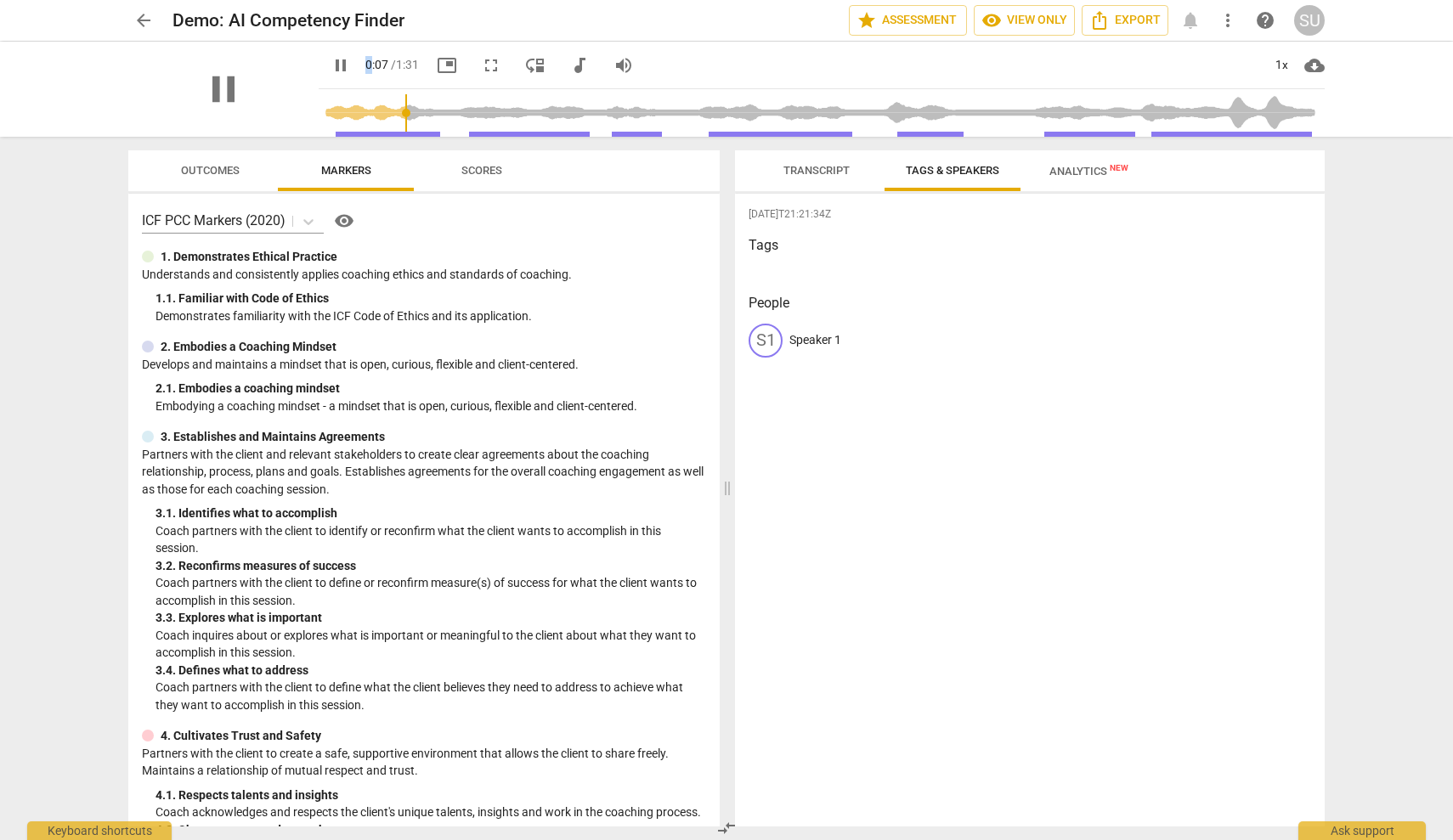 click on "pause" at bounding box center [223, 89] 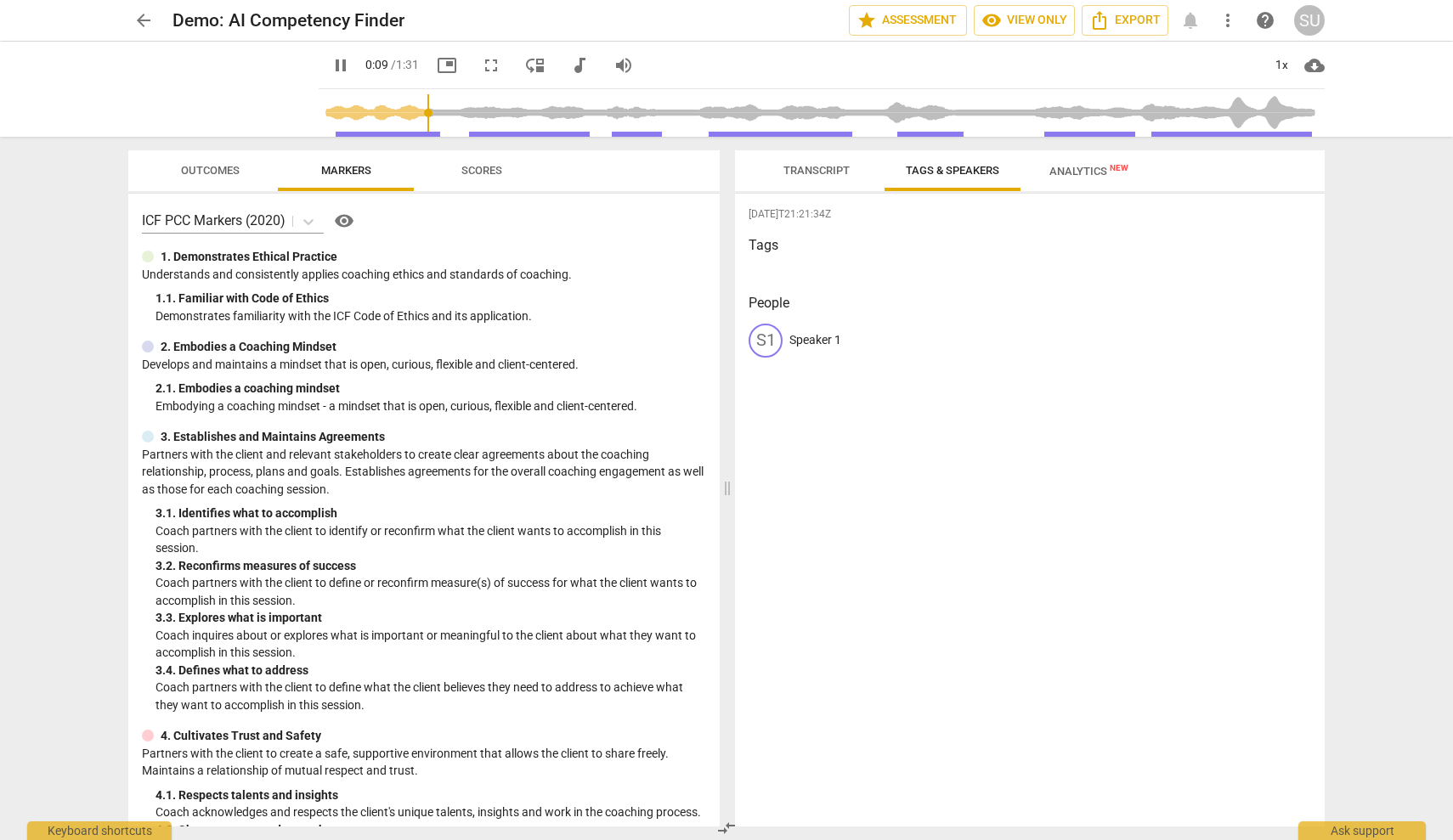 click on "picture_in_picture" at bounding box center [447, 65] 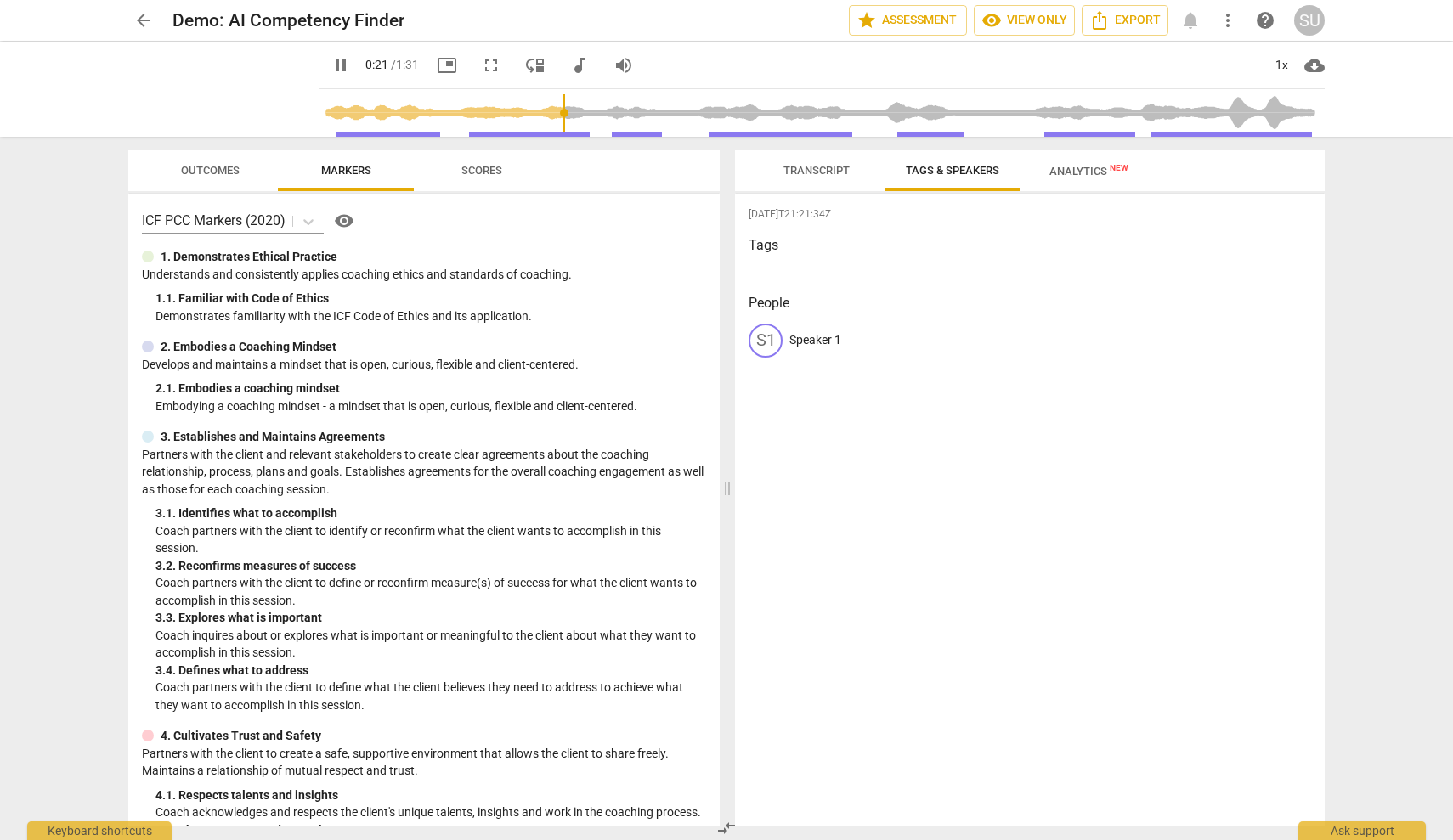 click on "picture_in_picture" at bounding box center [447, 65] 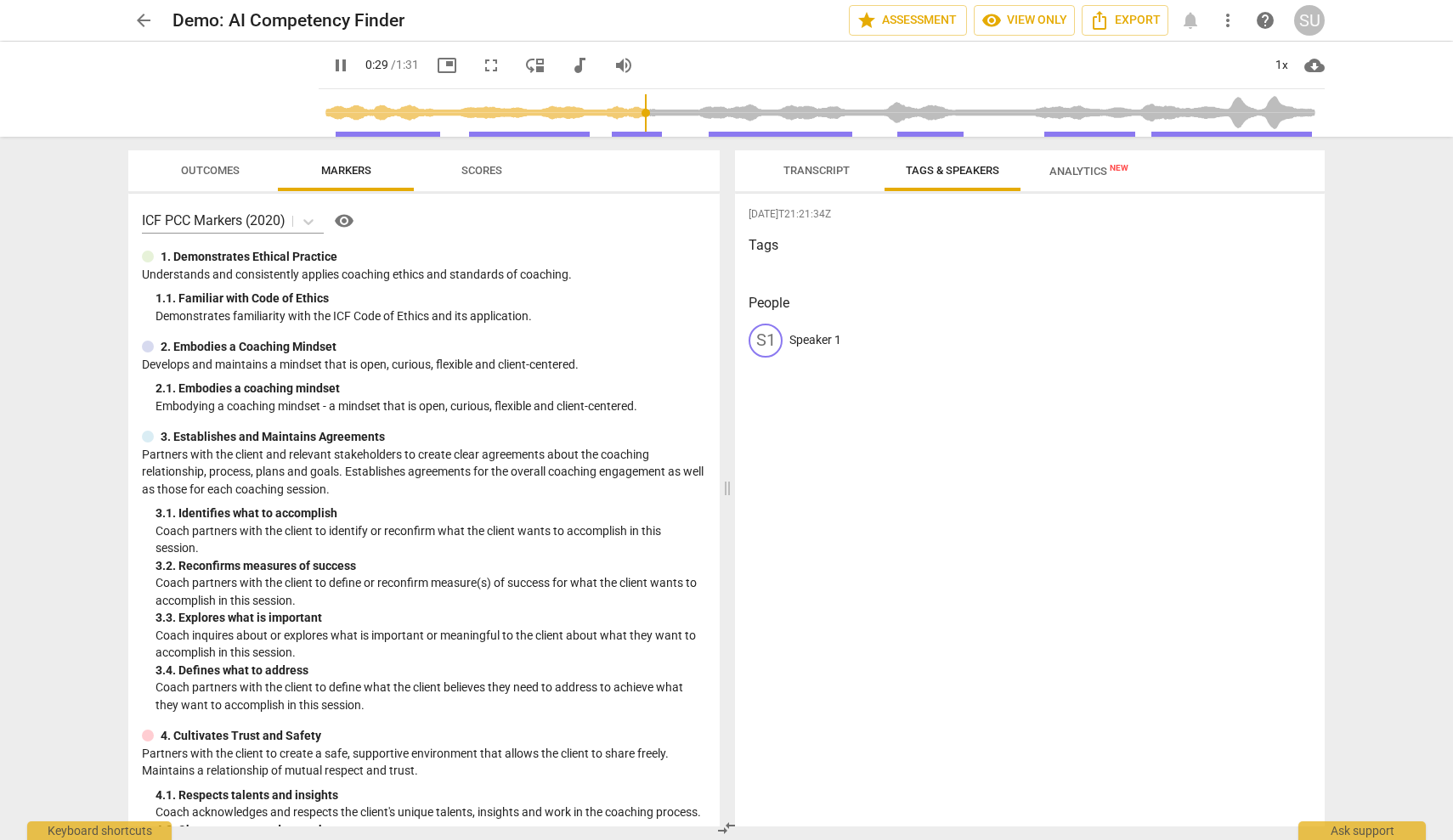 type on "30" 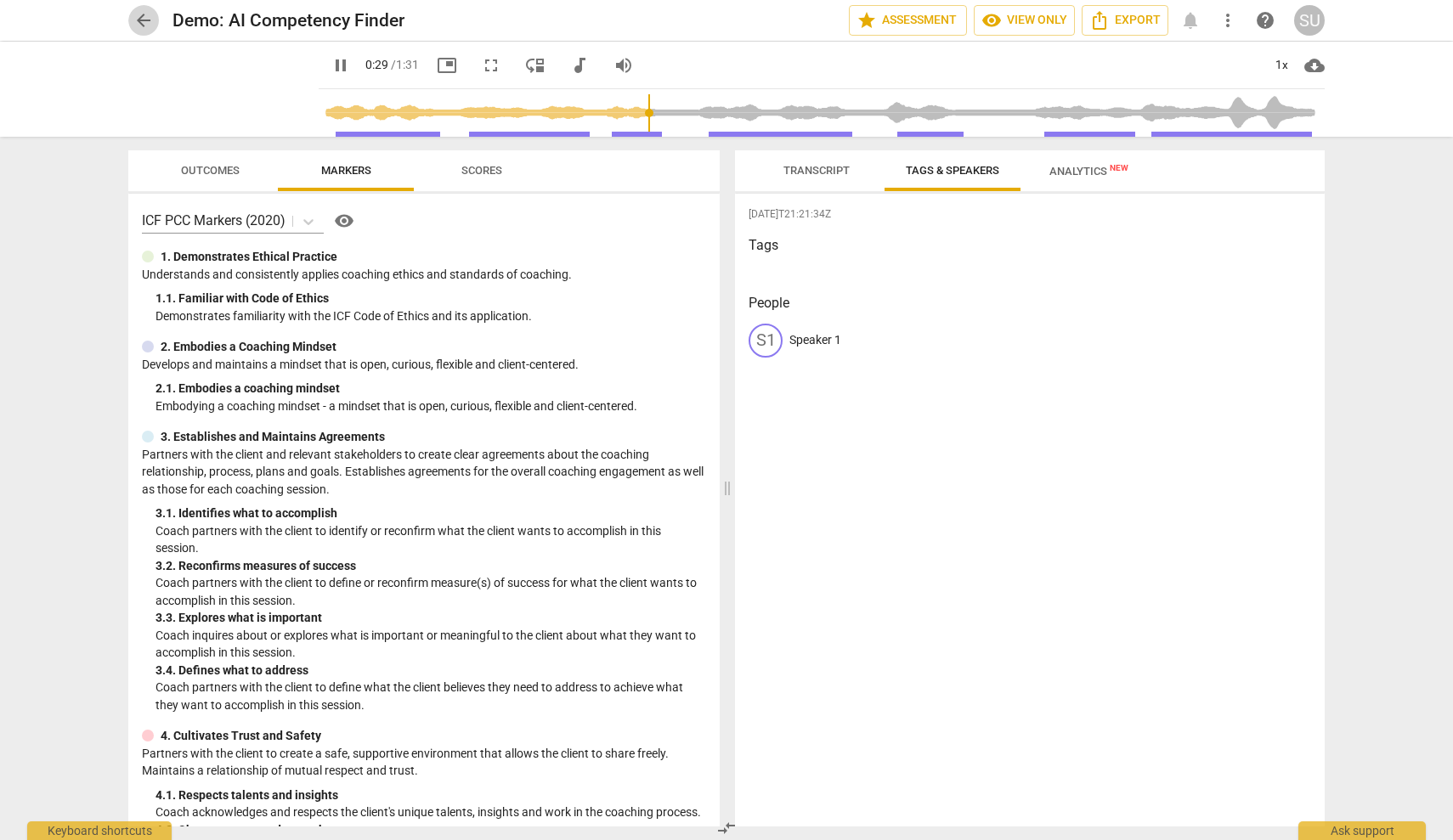 click on "arrow_back" at bounding box center [144, 20] 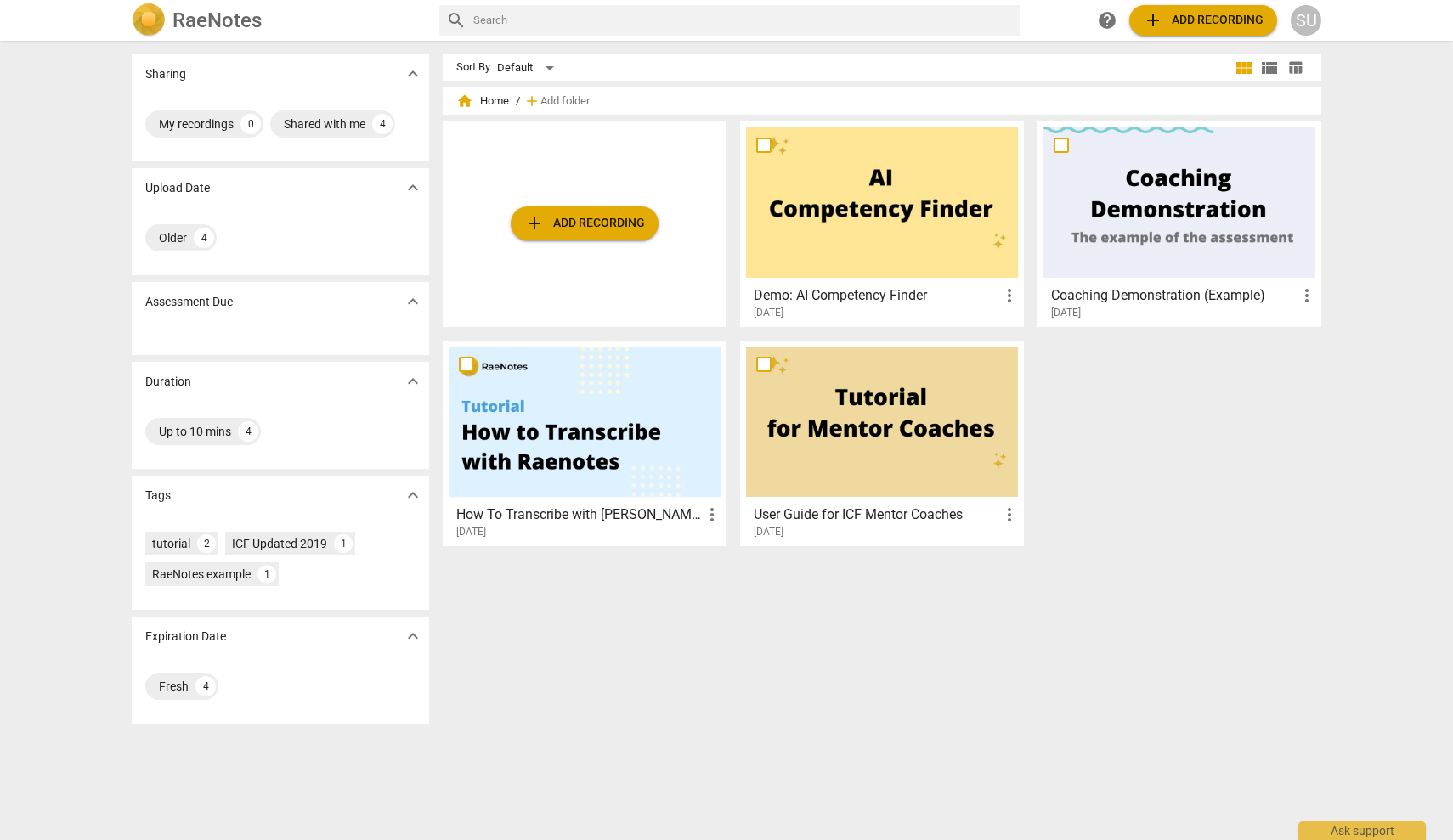 scroll, scrollTop: 0, scrollLeft: 0, axis: both 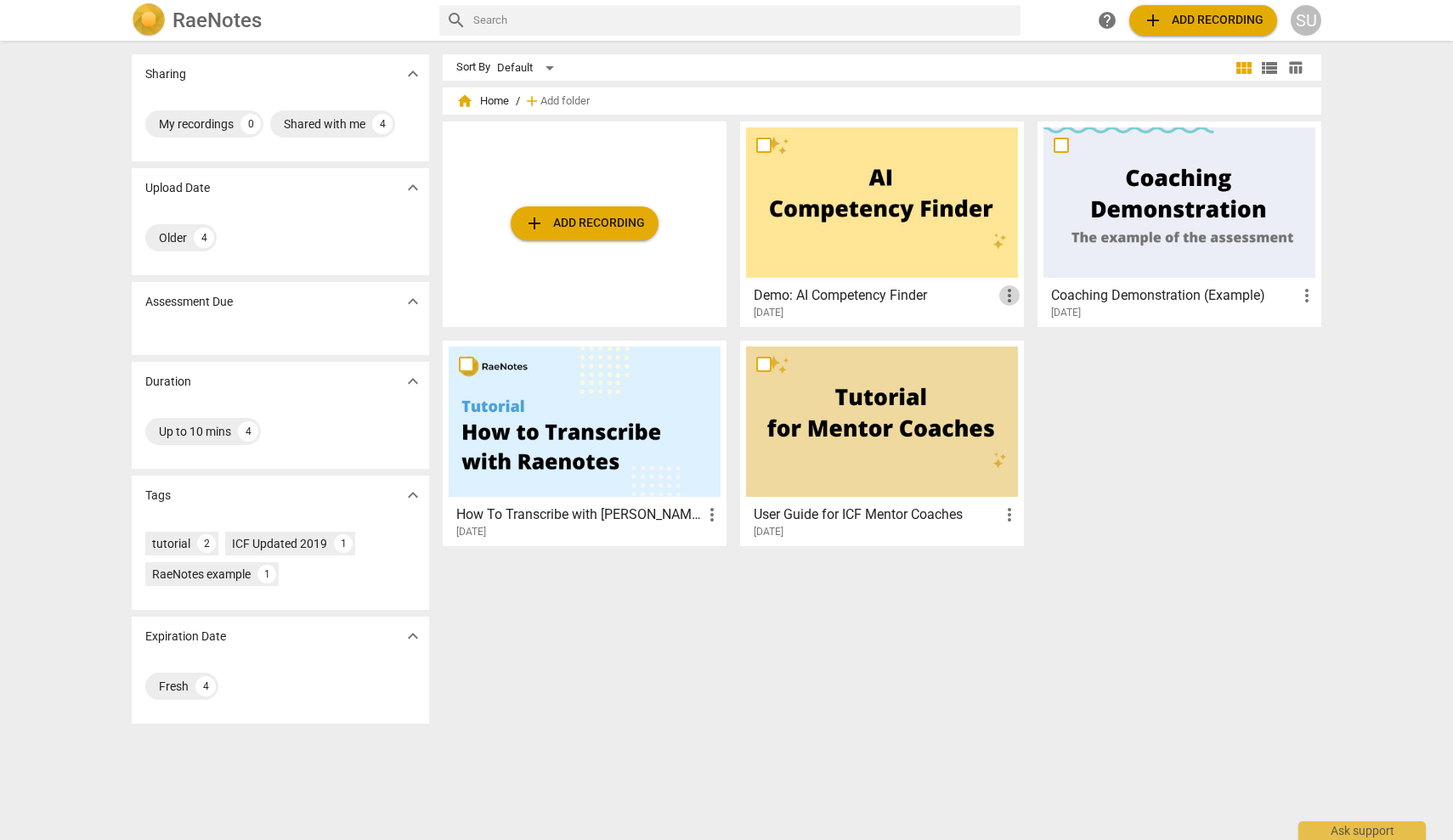 click on "more_vert" at bounding box center [1009, 296] 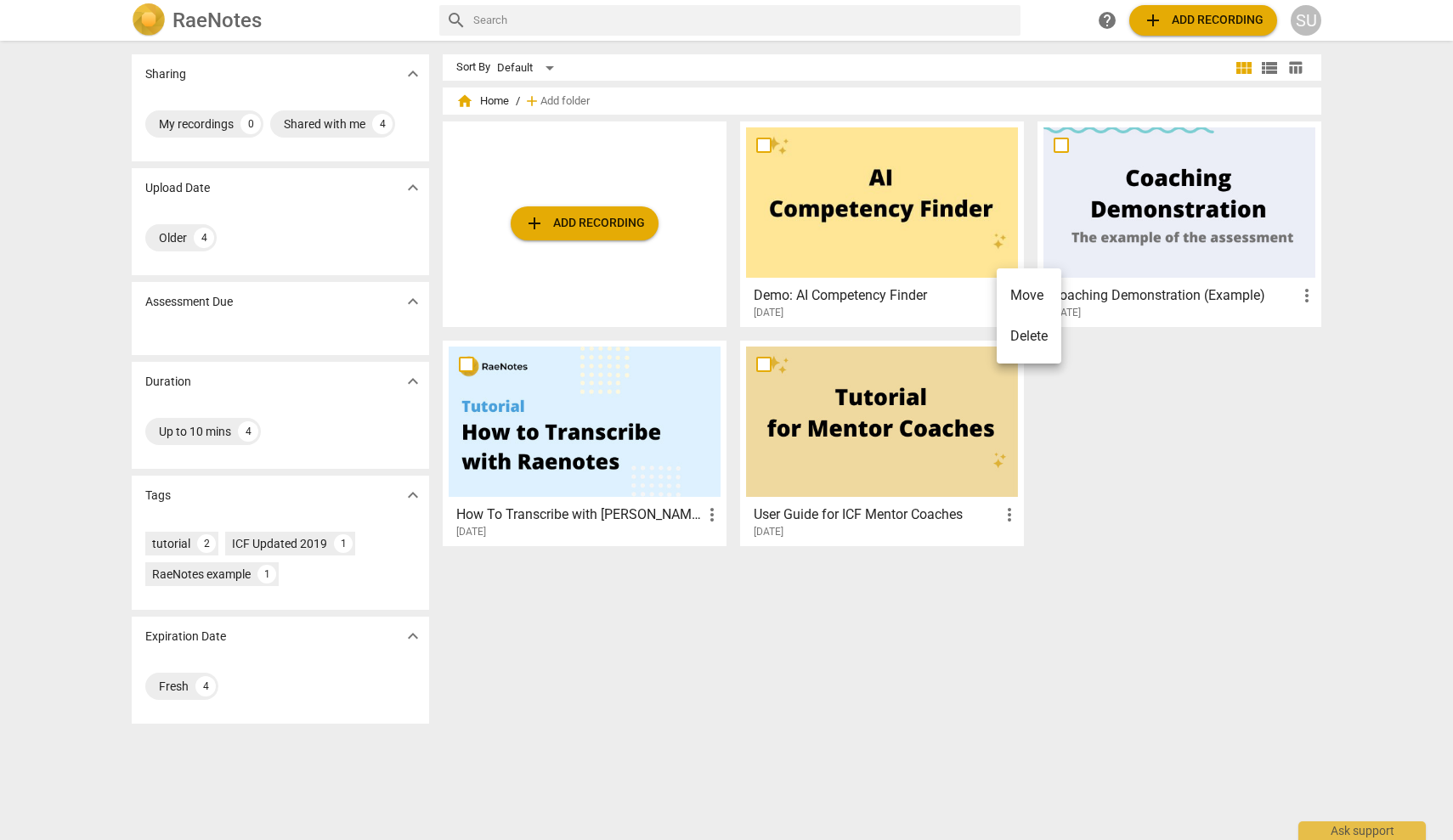 click at bounding box center (726, 420) 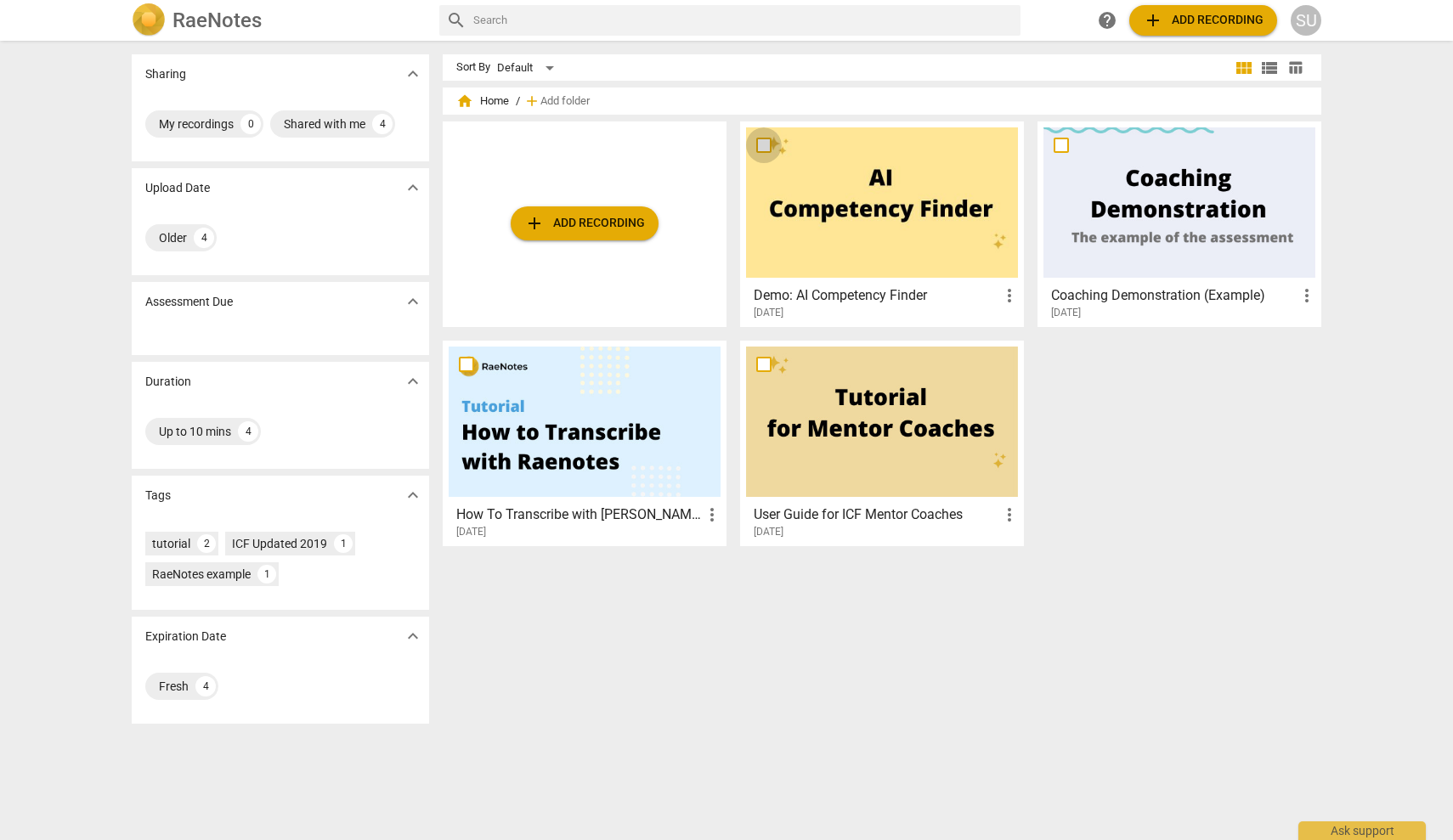 click at bounding box center (764, 145) 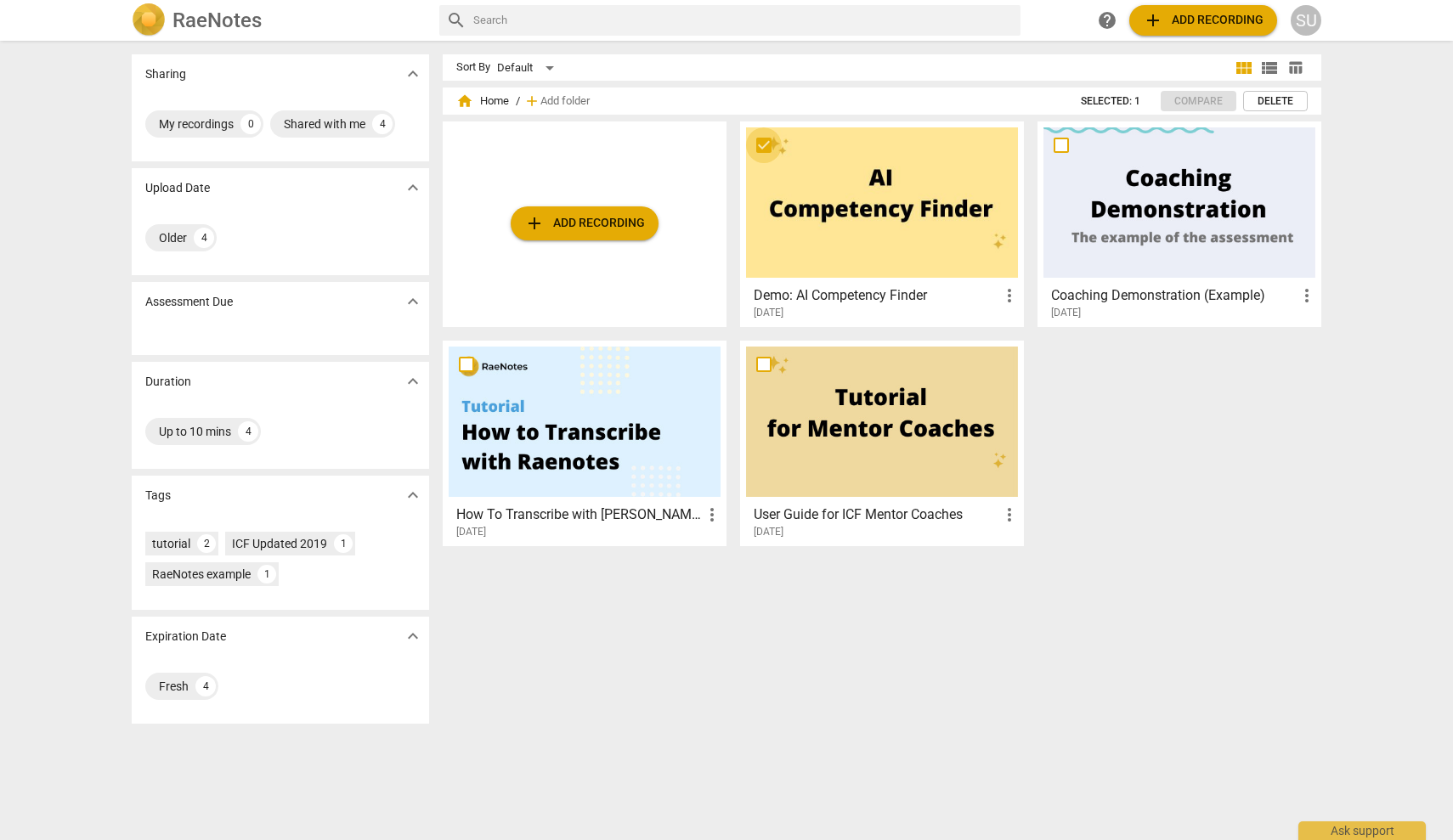click at bounding box center [764, 145] 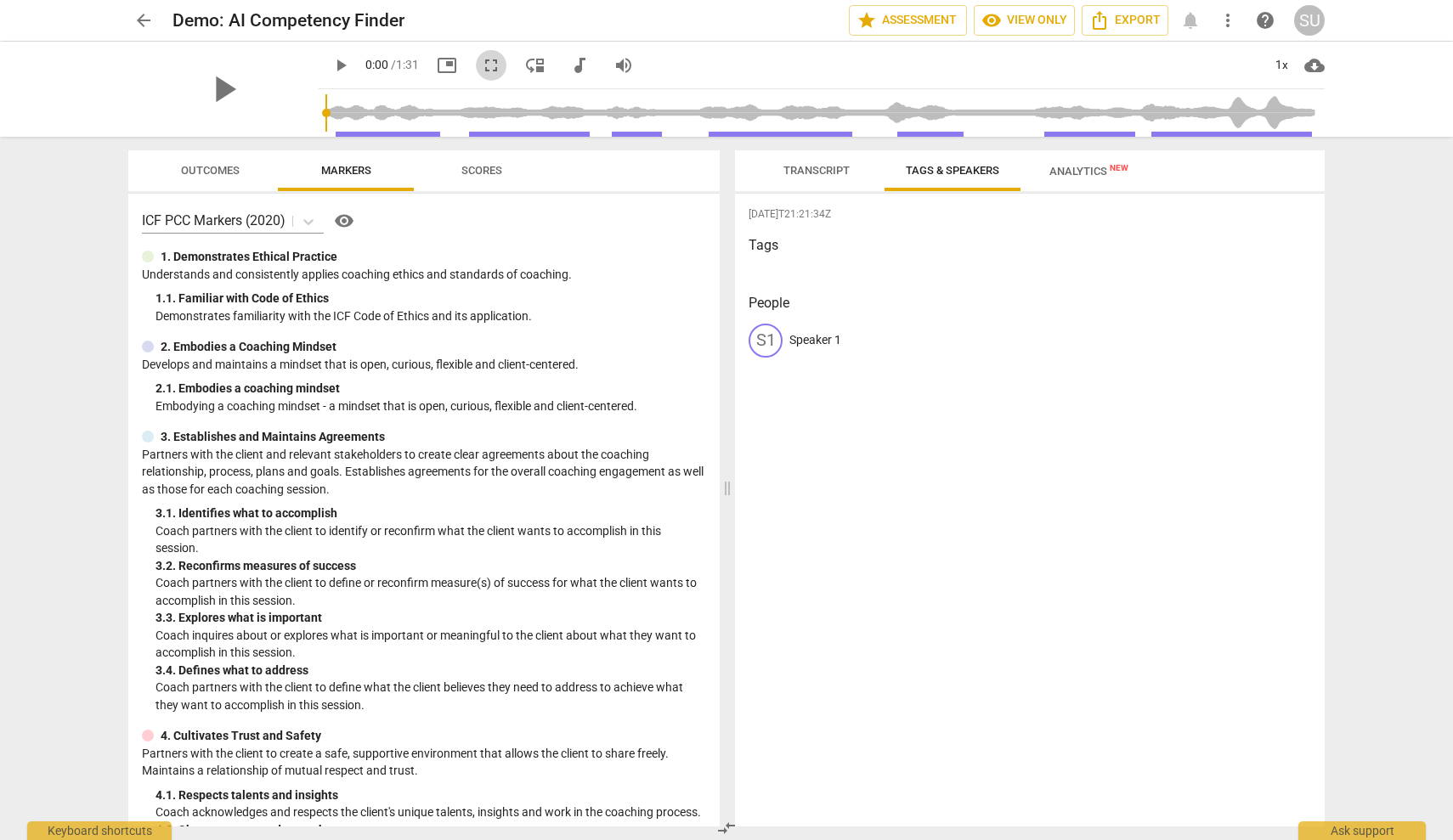 click on "fullscreen" at bounding box center [491, 65] 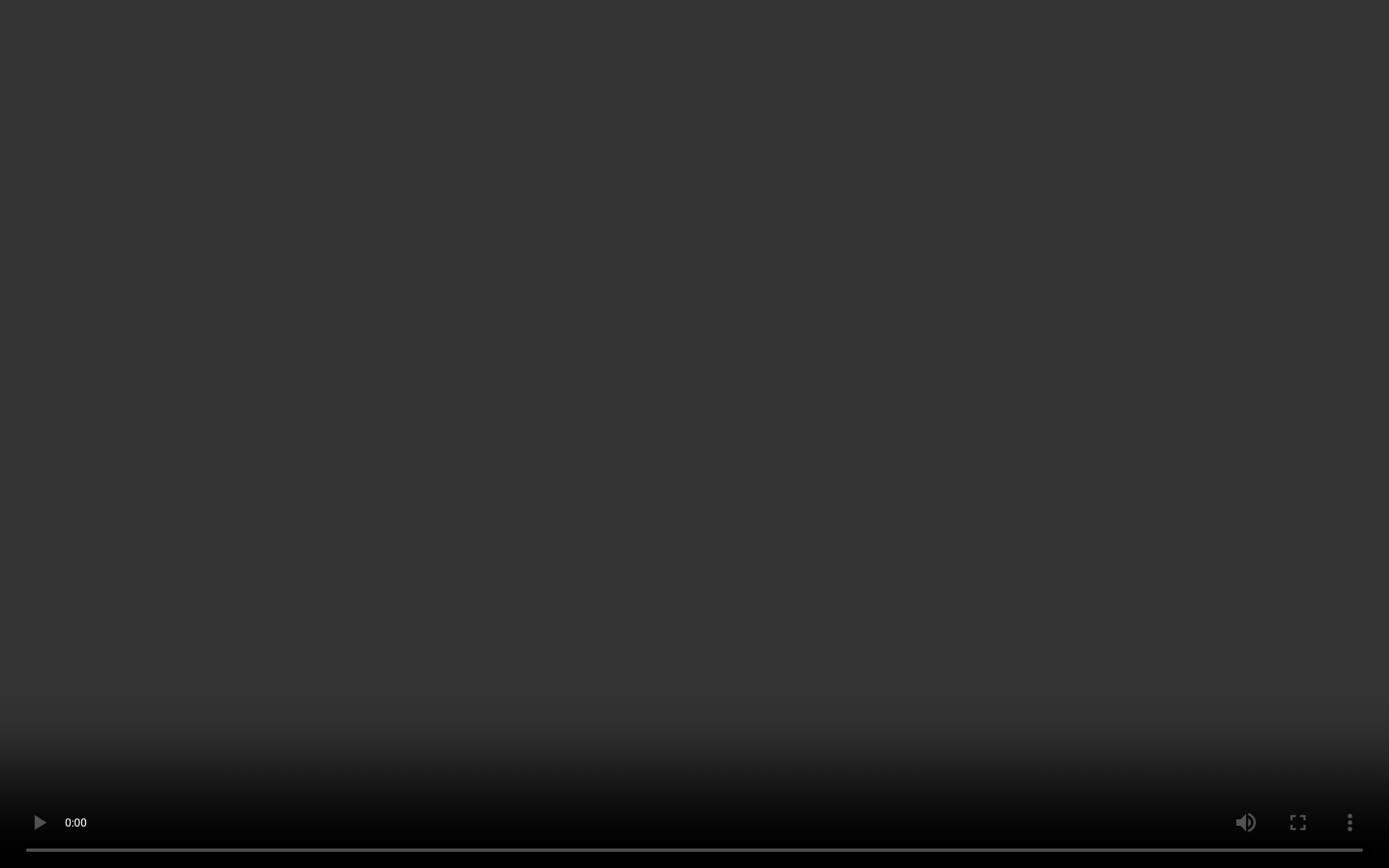 click at bounding box center [694, 434] 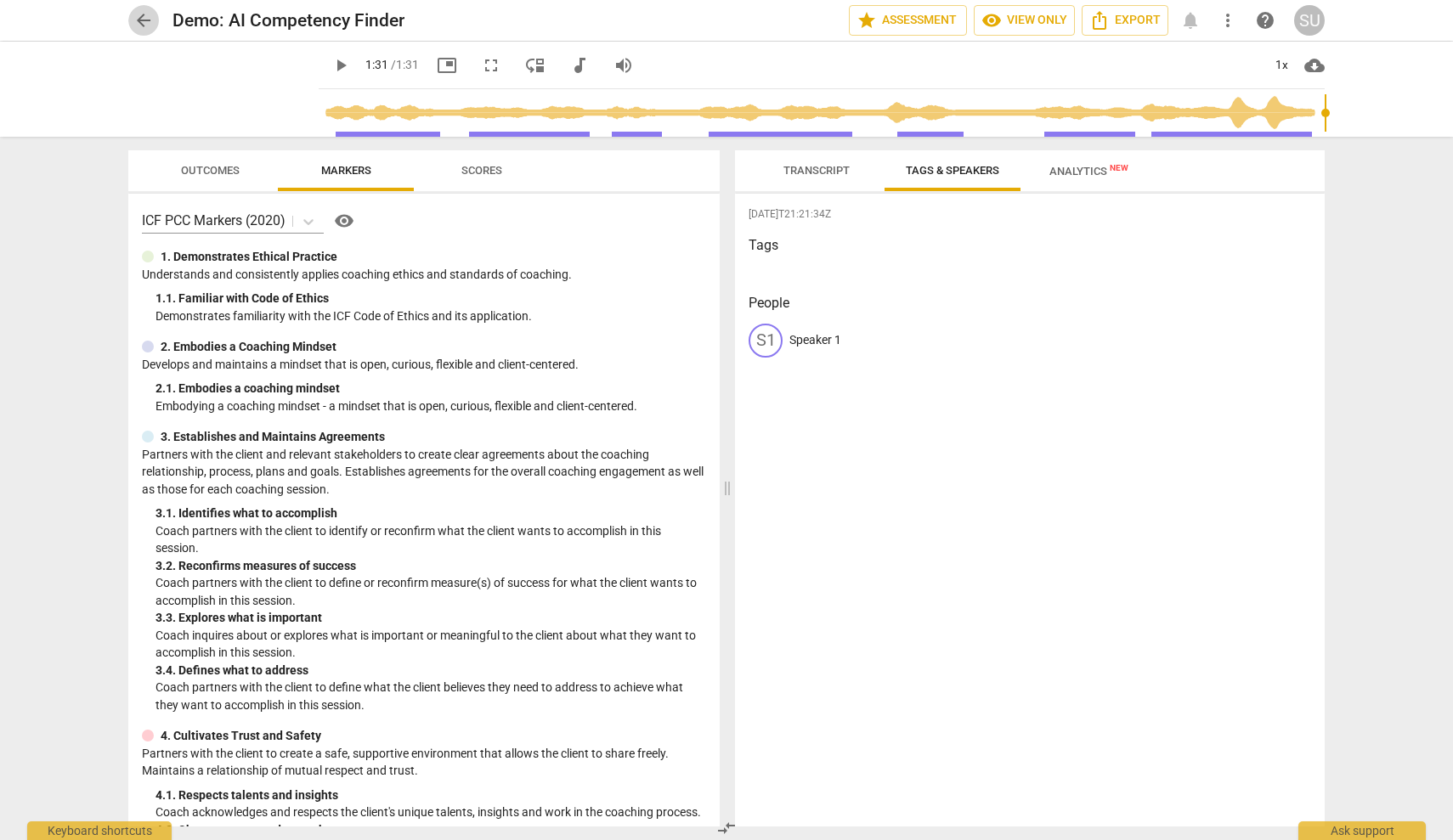 click on "arrow_back" at bounding box center [144, 20] 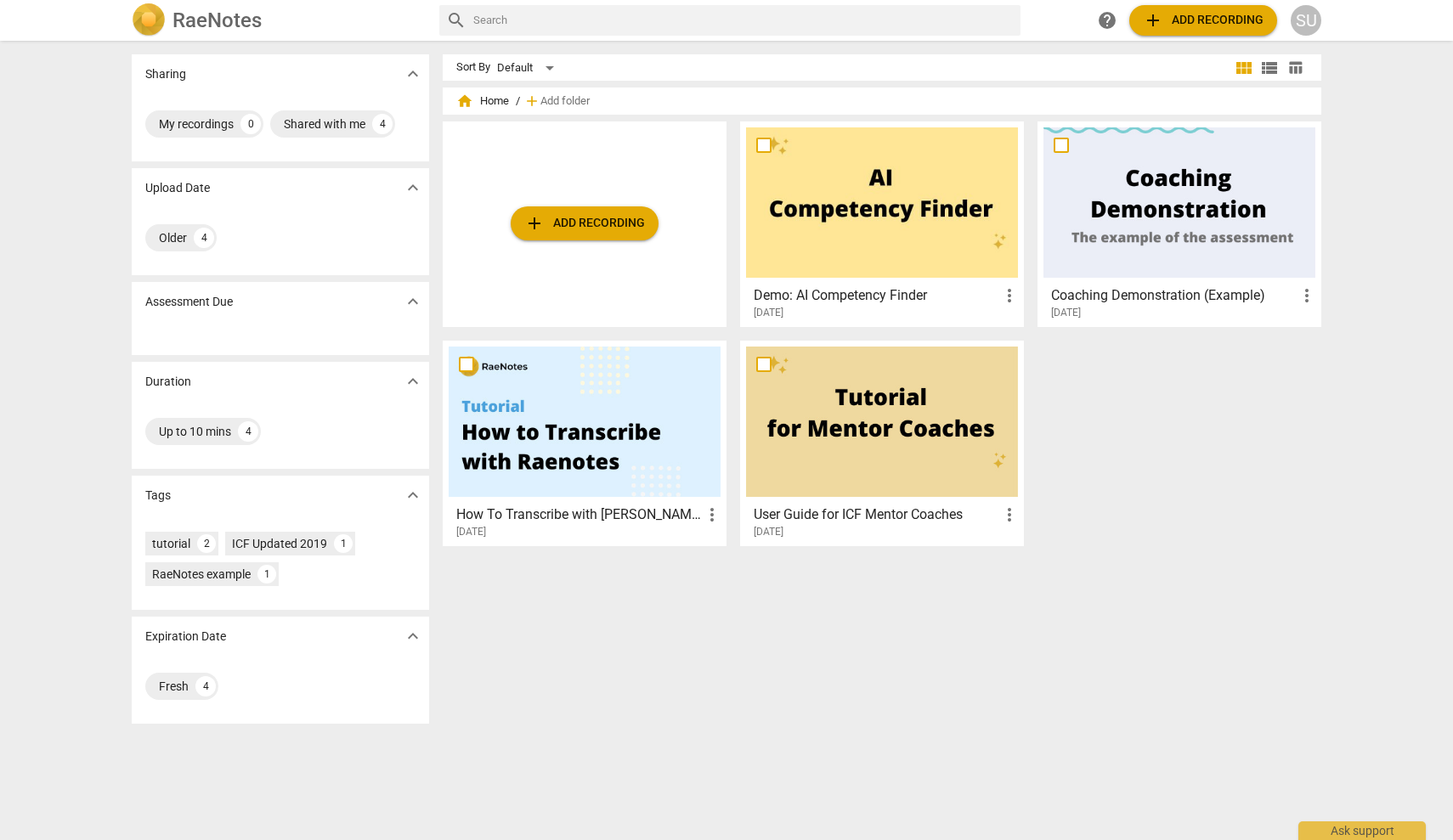 click on "add   Add recording" at bounding box center [585, 223] 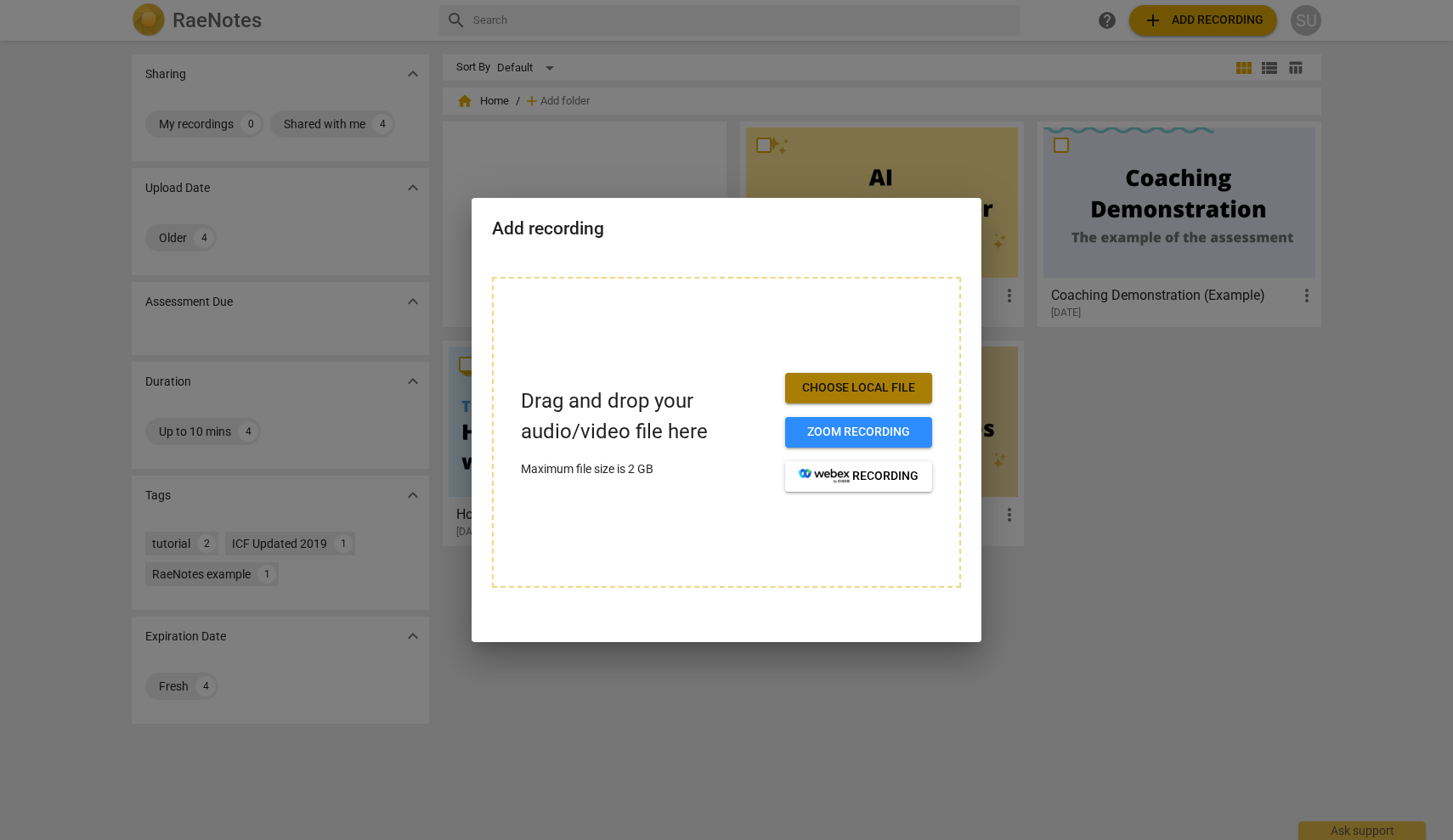 click on "Choose local file" at bounding box center [858, 388] 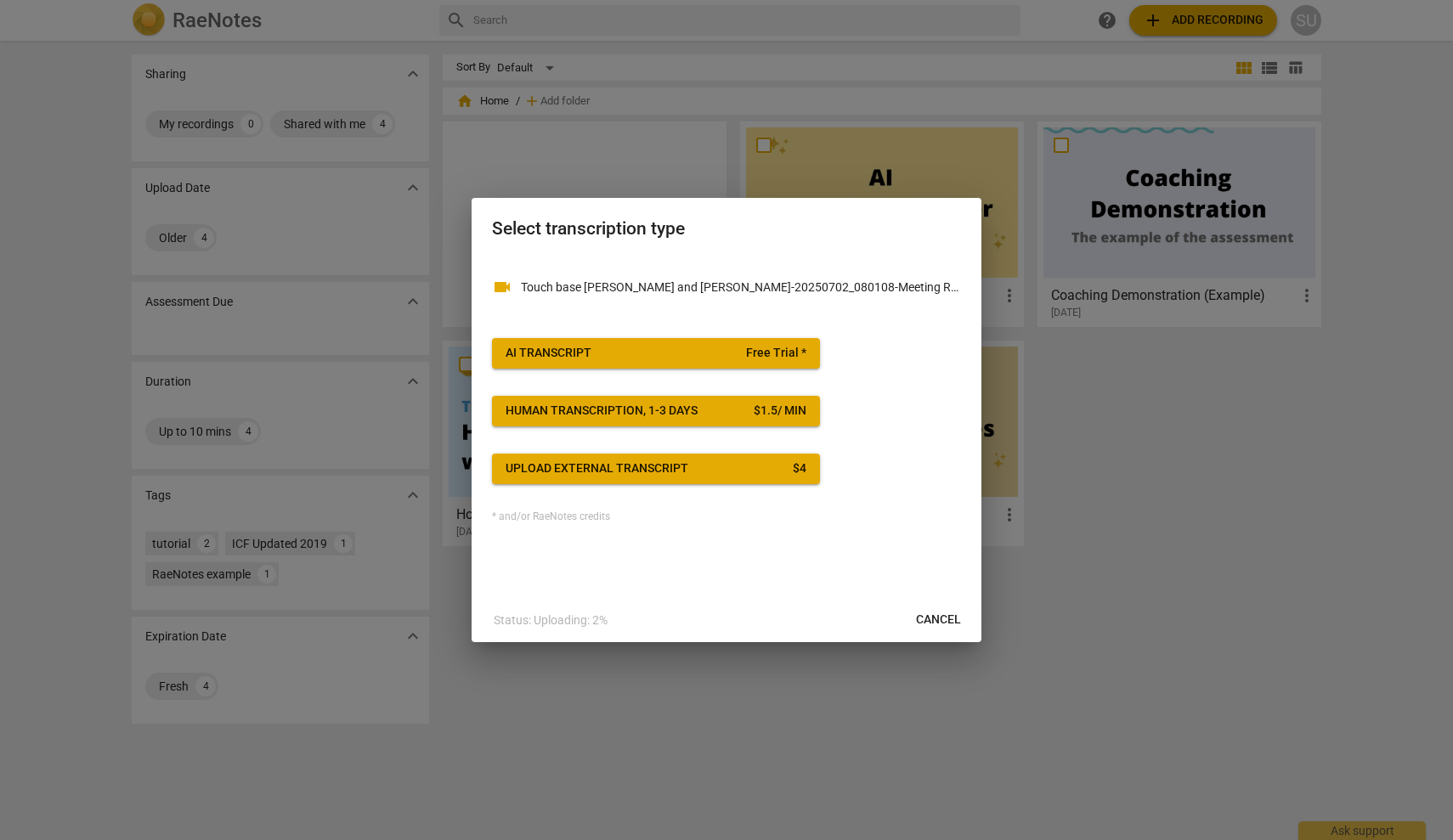 click on "Free Trial *" at bounding box center [776, 353] 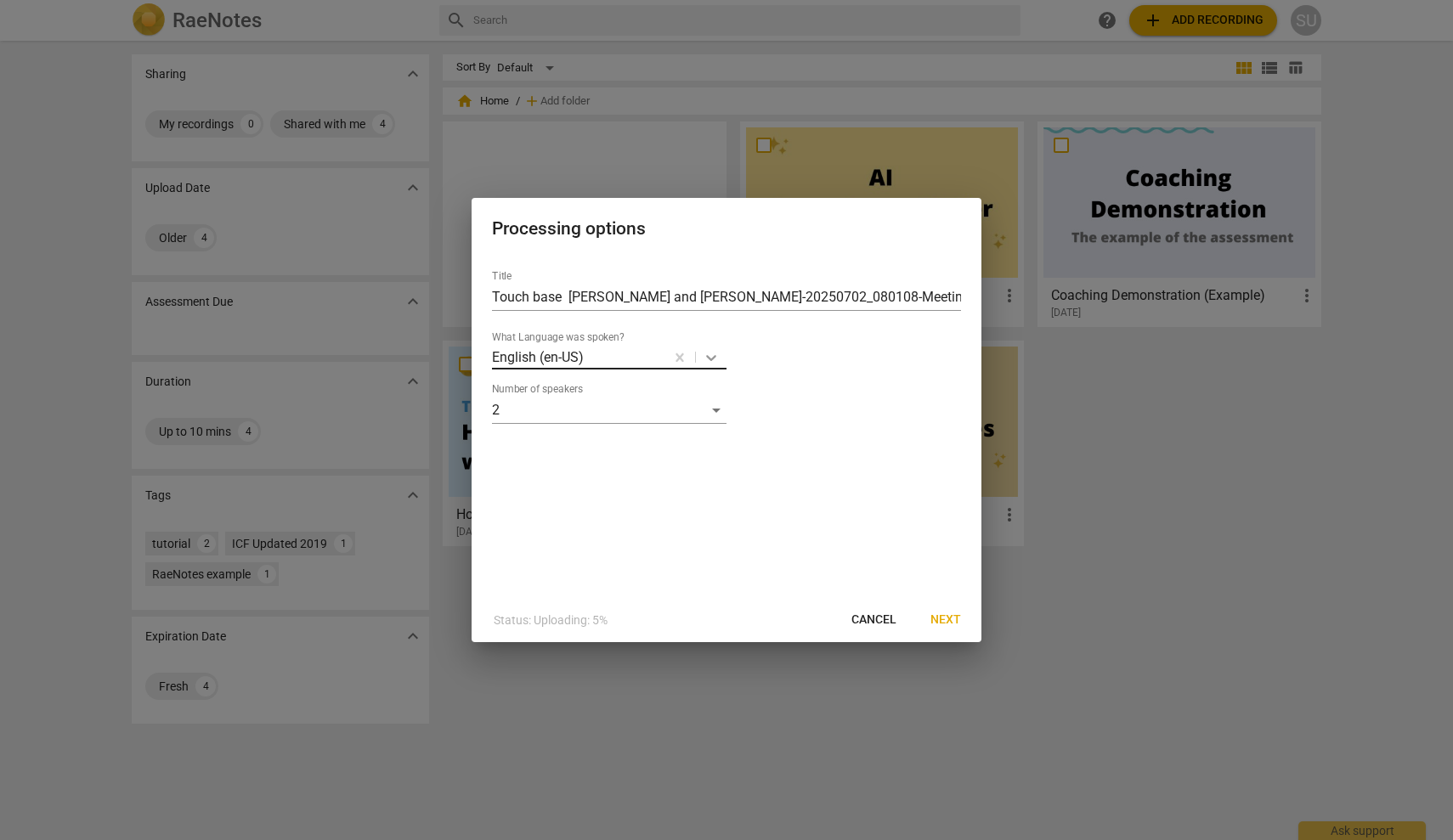 click 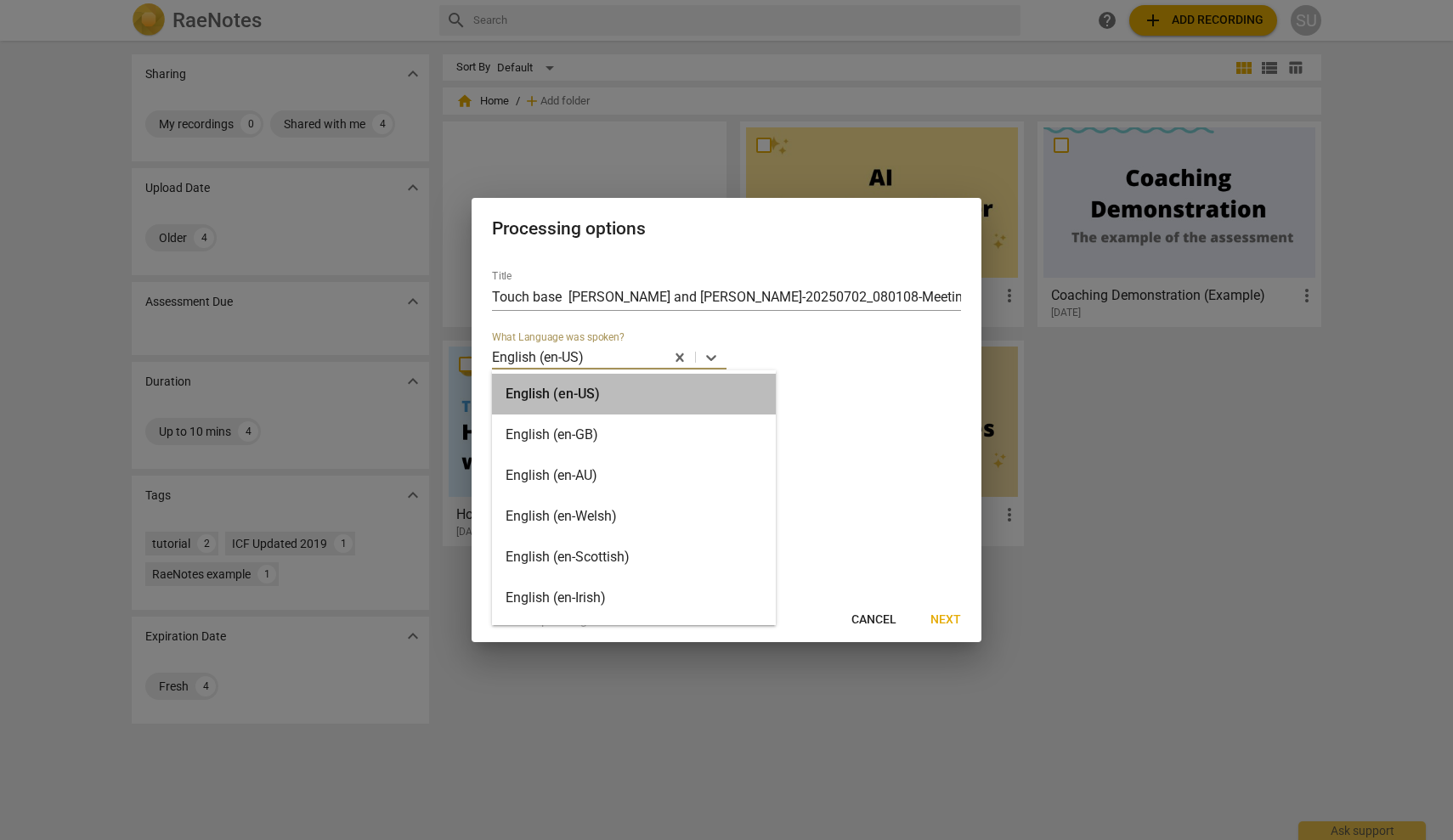click on "English (en-US)" at bounding box center (634, 394) 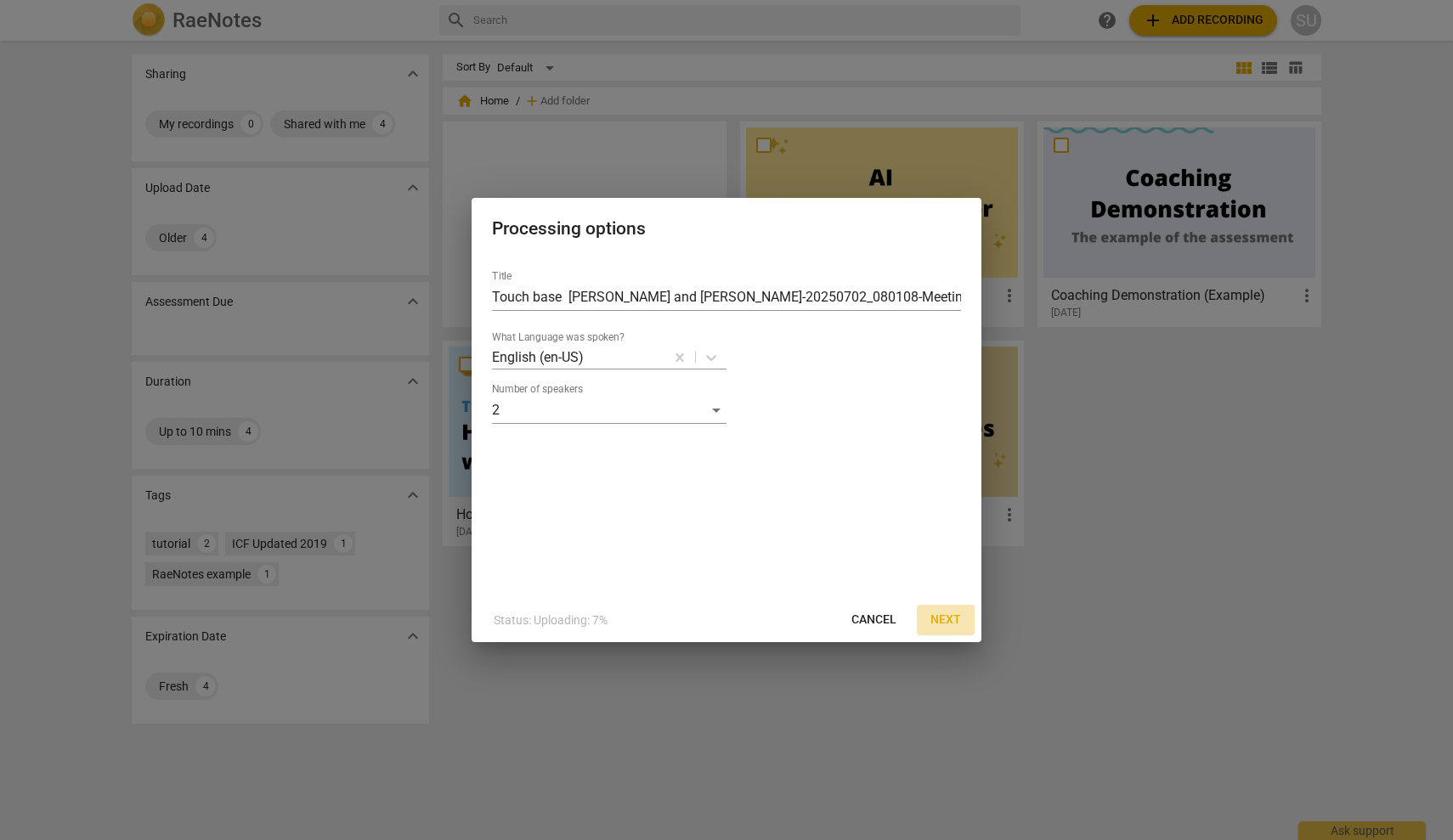 click on "Next" at bounding box center [946, 620] 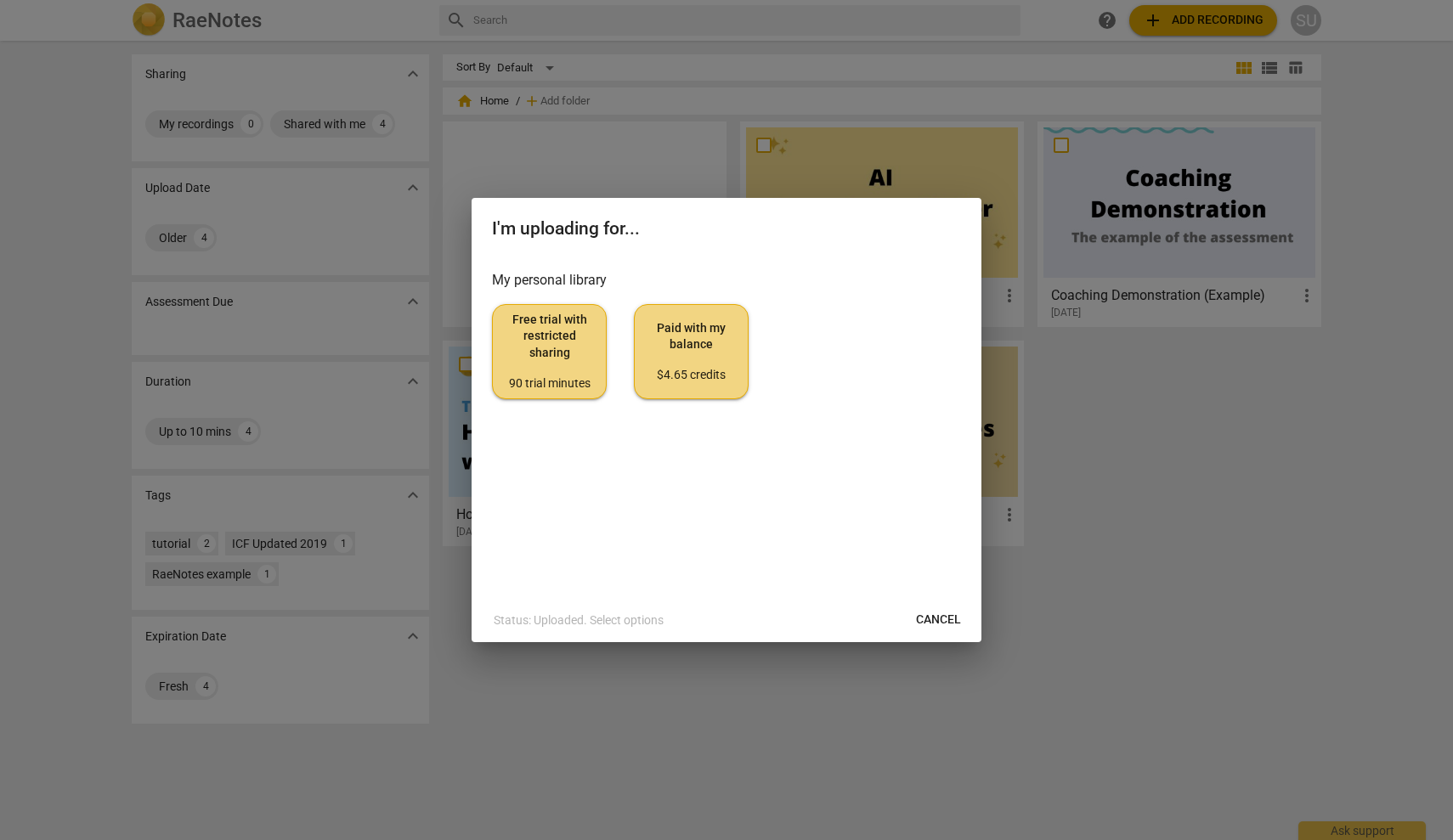 click on "Free trial with restricted sharing 90 trial minutes" at bounding box center (549, 352) 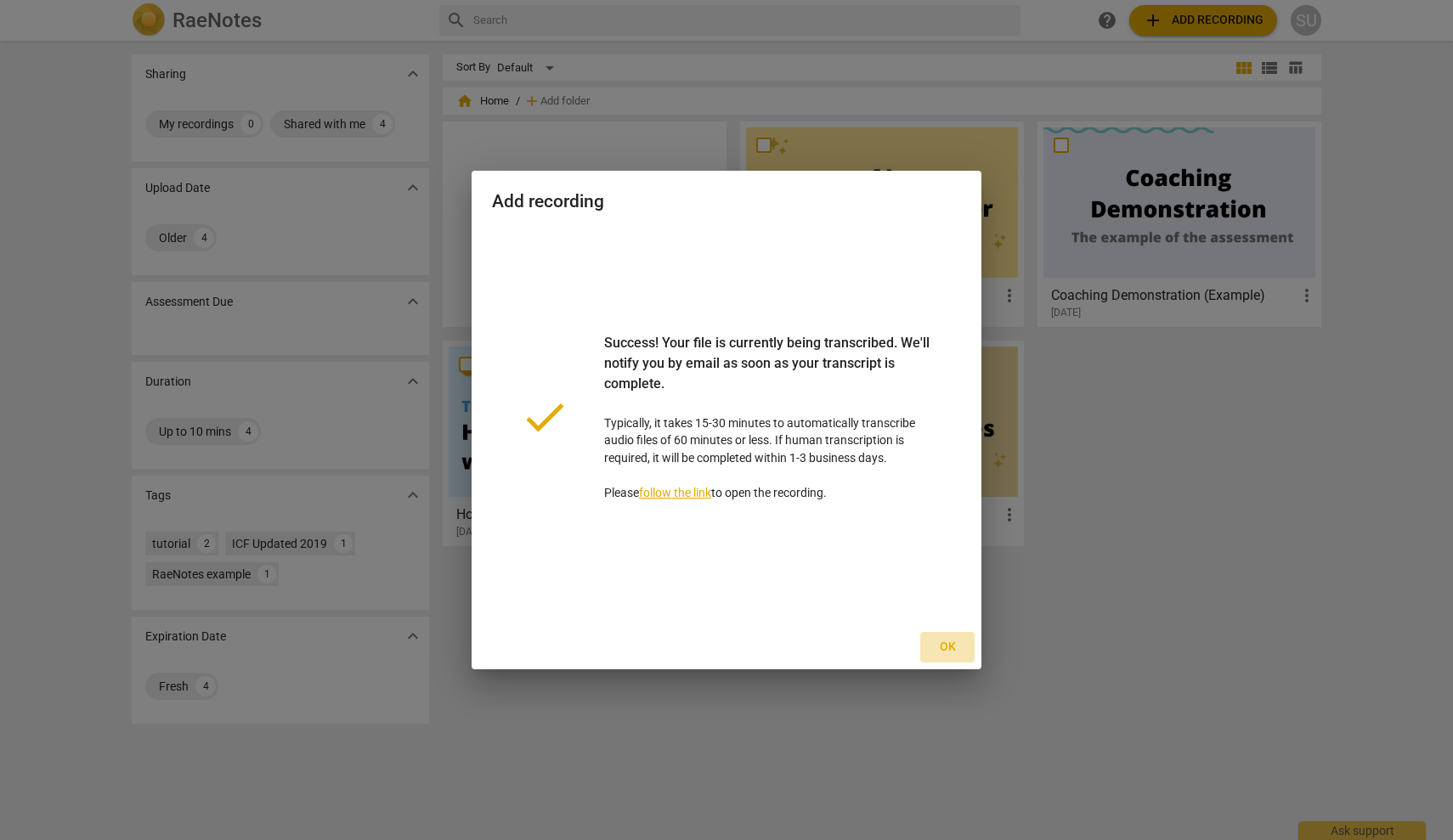 click on "Ok" at bounding box center [947, 647] 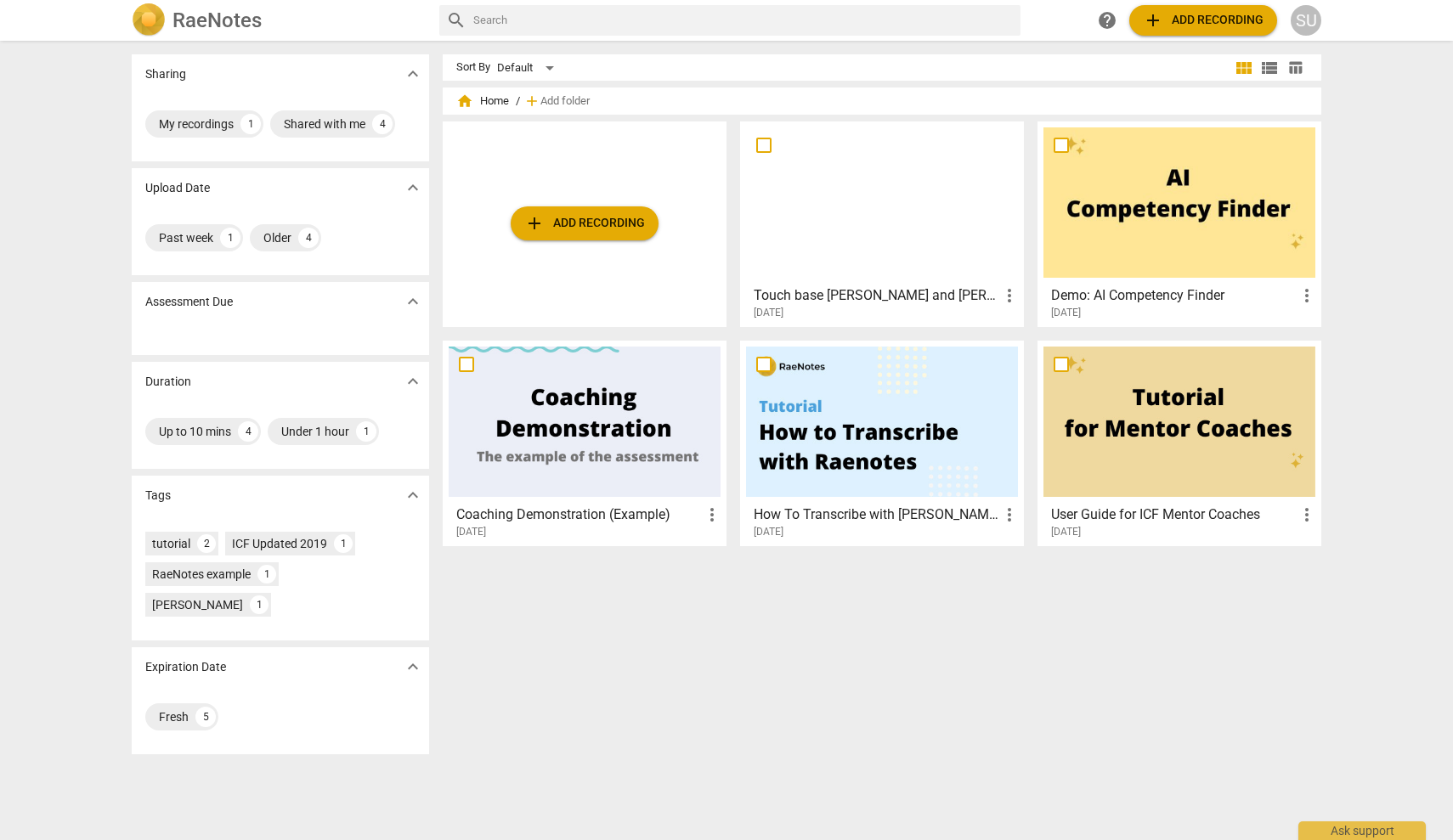 click at bounding box center (1179, 202) 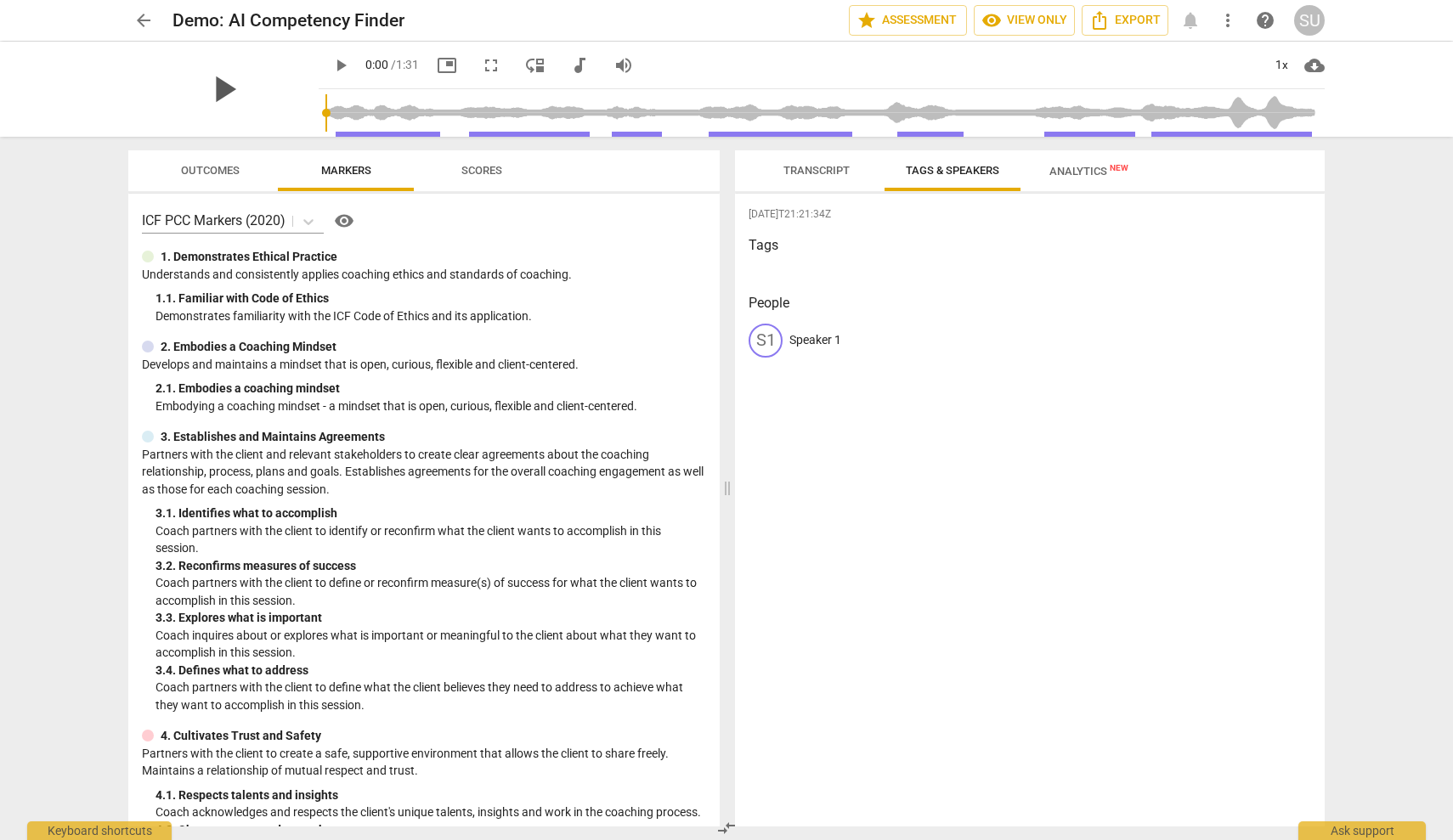 click on "play_arrow" at bounding box center (223, 89) 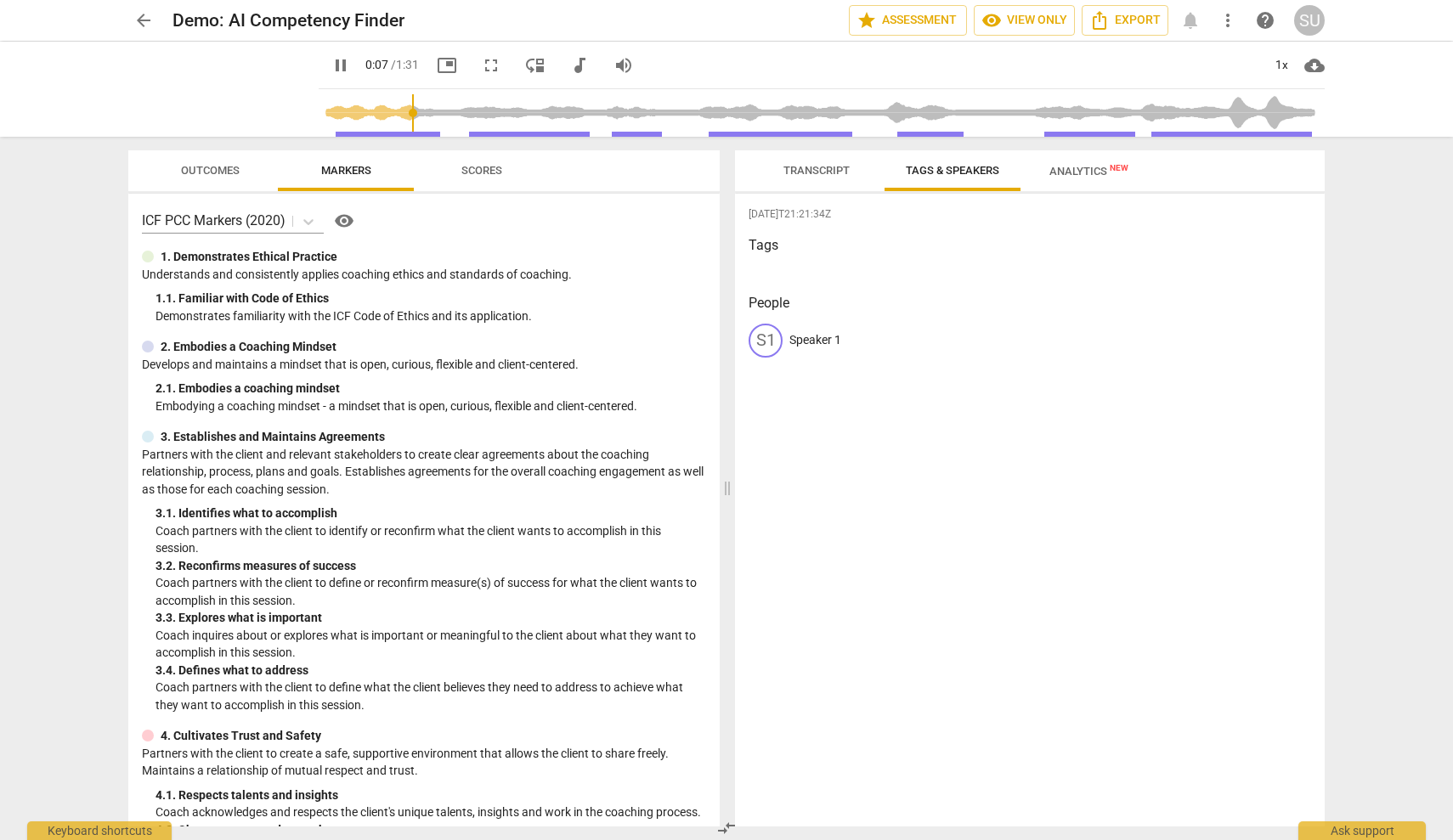 click on "more_vert" at bounding box center (1228, 20) 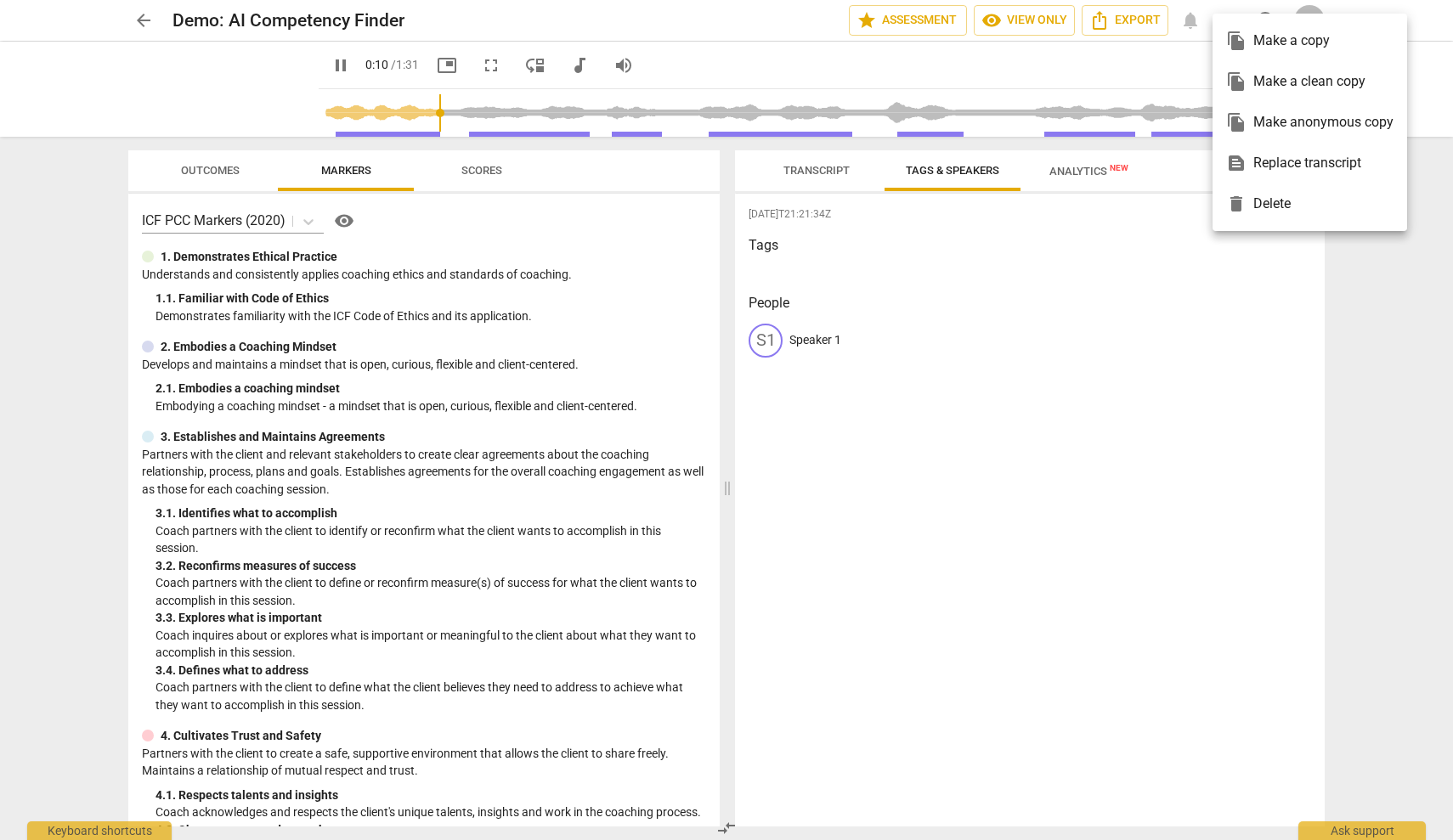 click at bounding box center [726, 420] 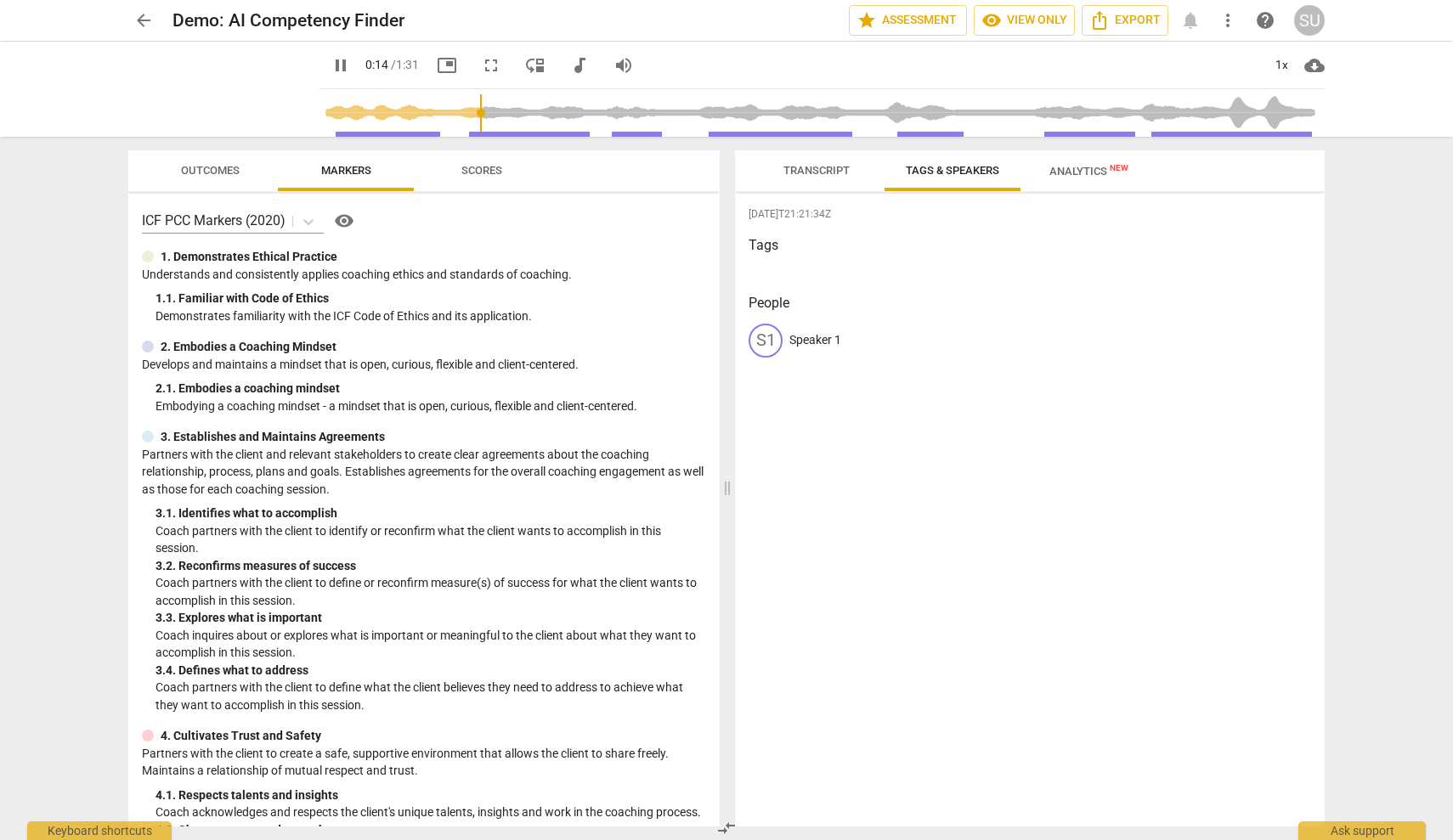 click on "fullscreen" at bounding box center [491, 65] 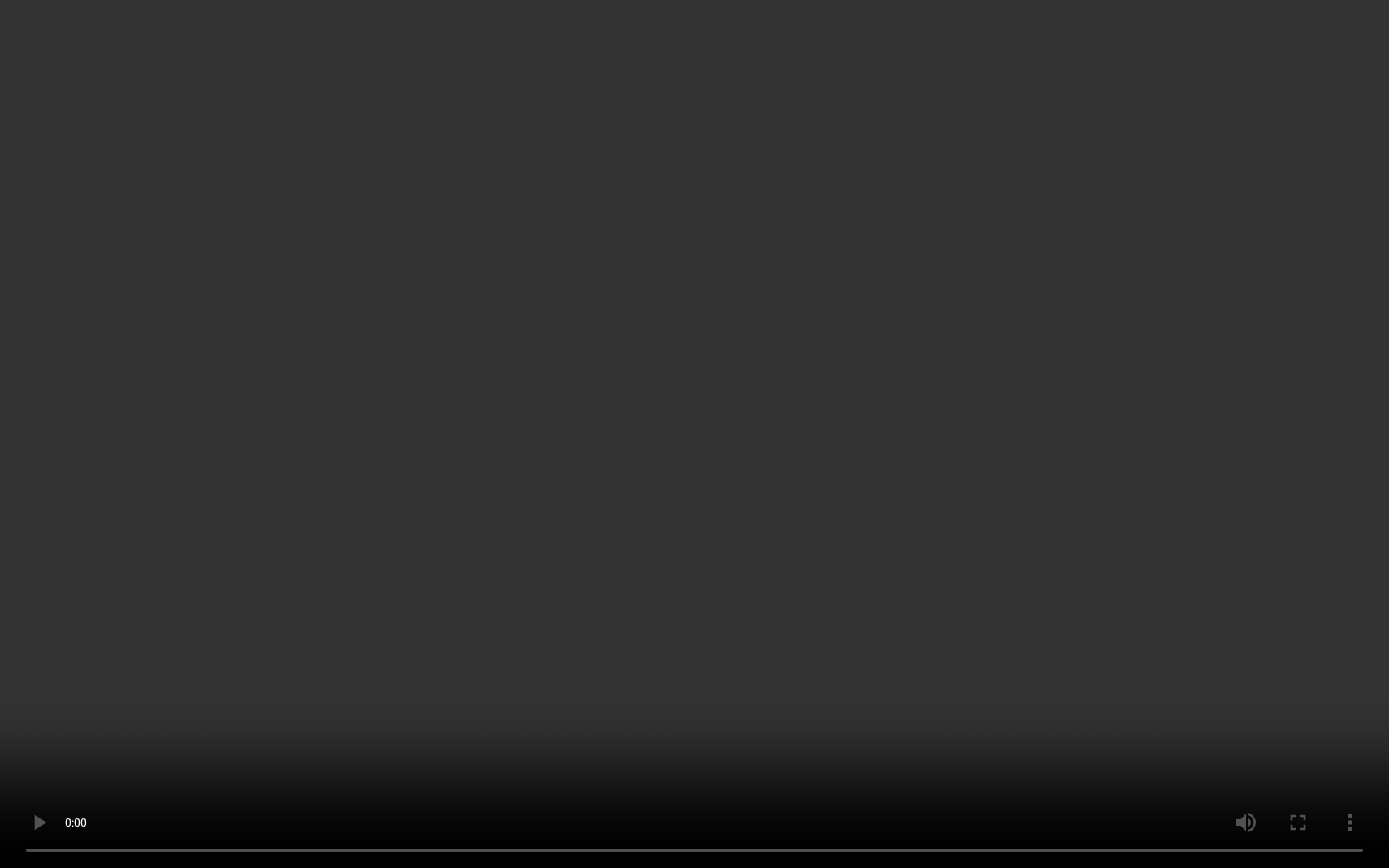 click at bounding box center (694, 434) 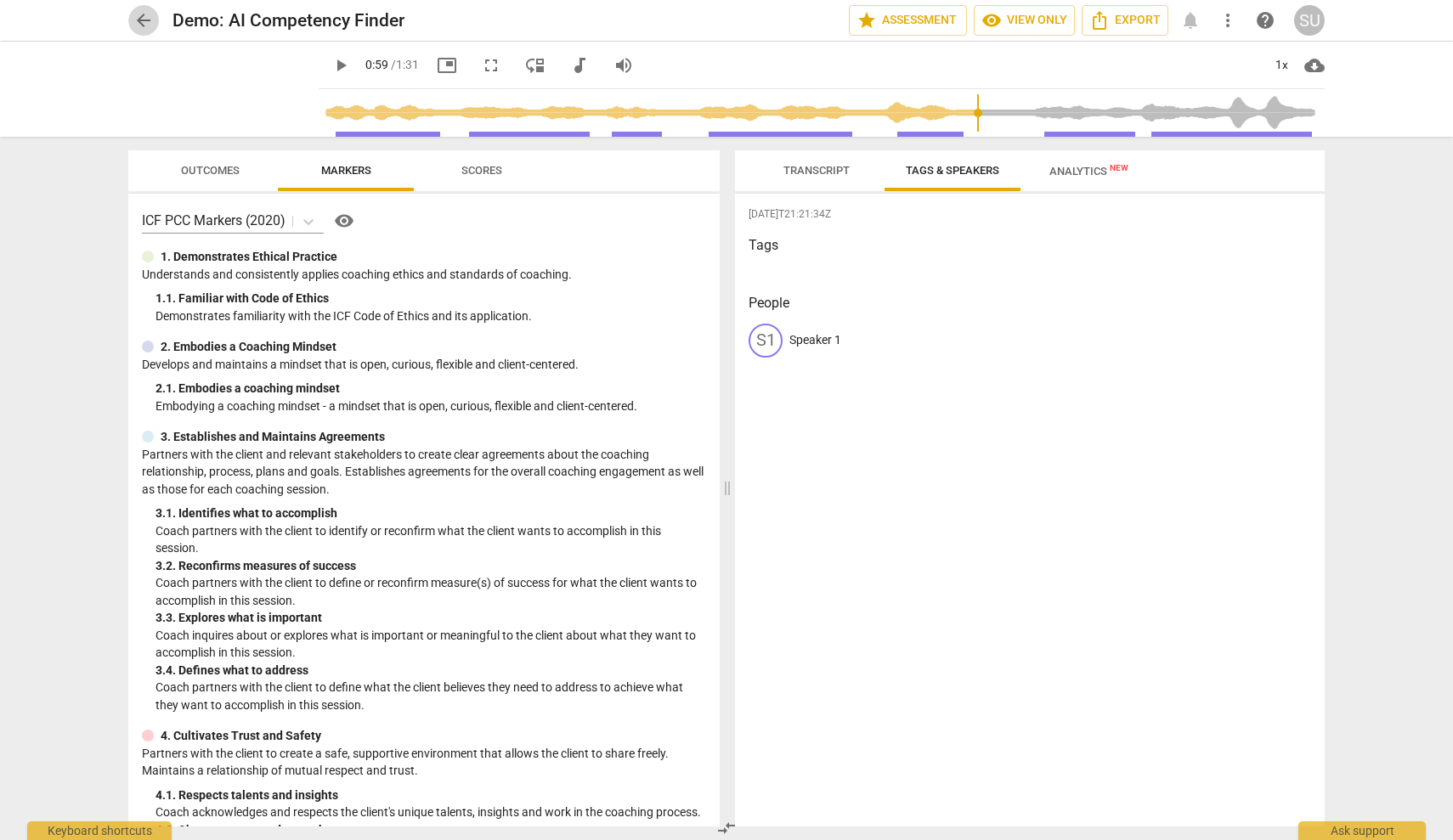 click on "arrow_back" at bounding box center [144, 20] 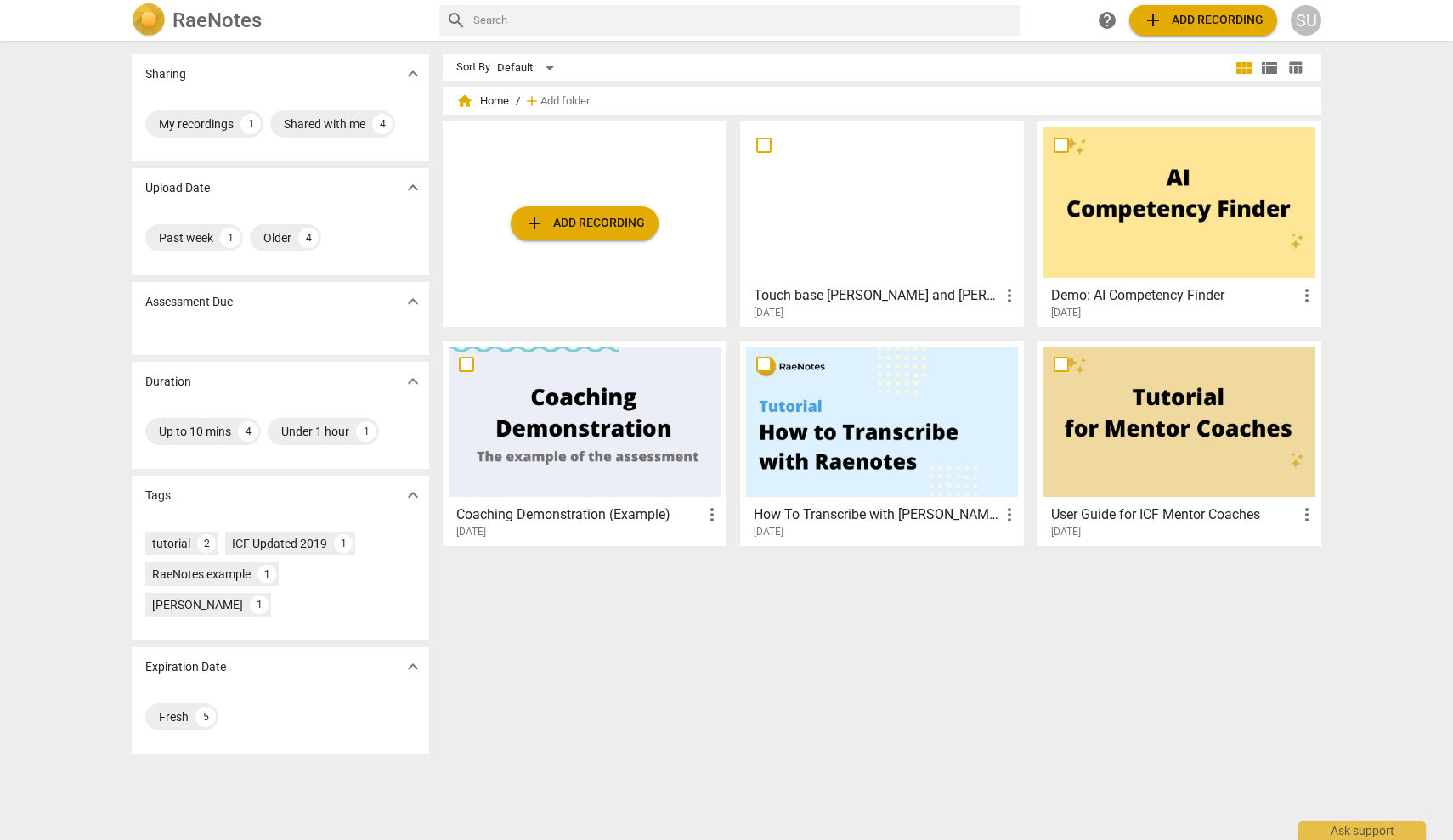 scroll, scrollTop: 0, scrollLeft: 0, axis: both 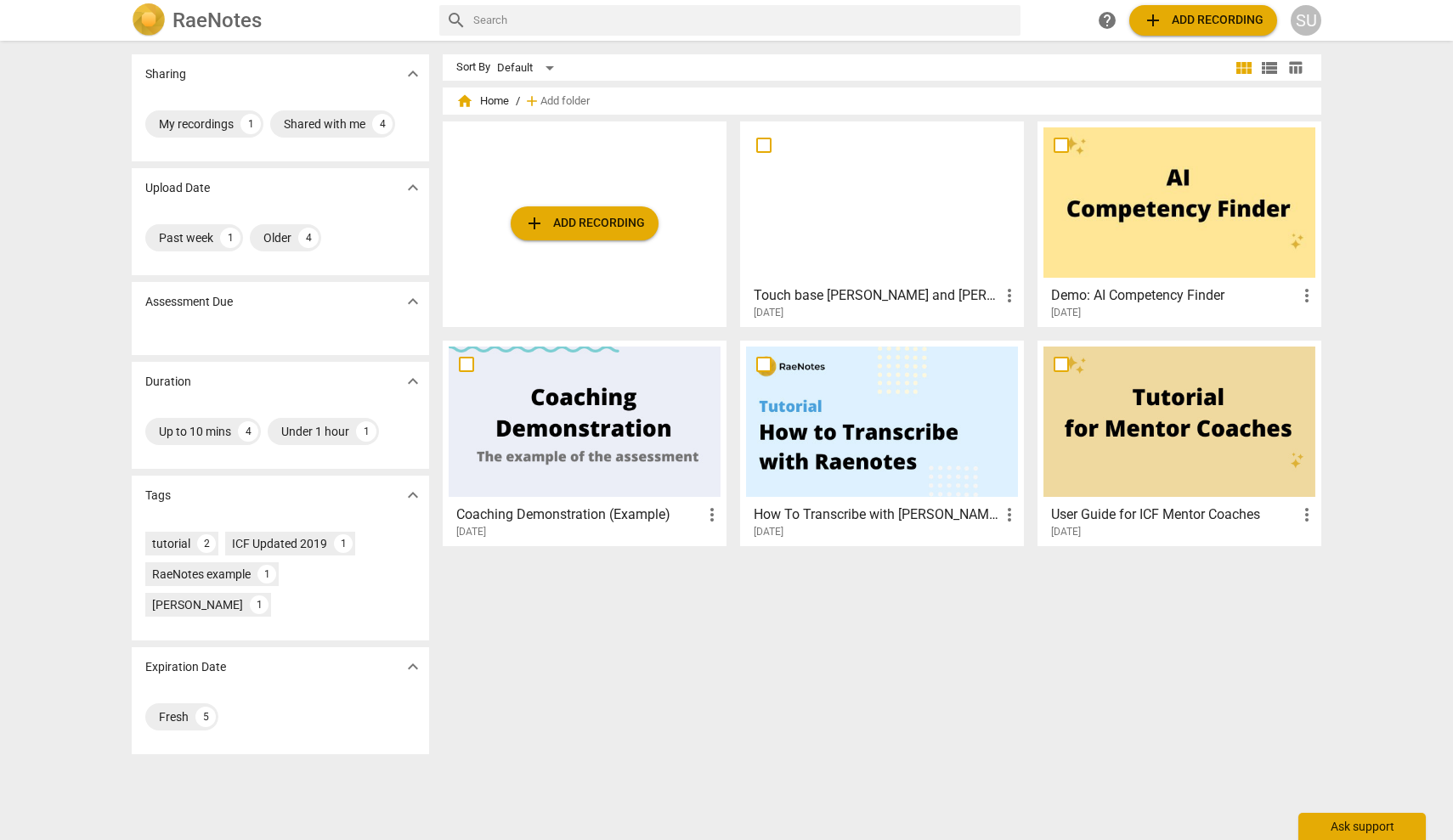 click on "Ask support" at bounding box center [1362, 826] 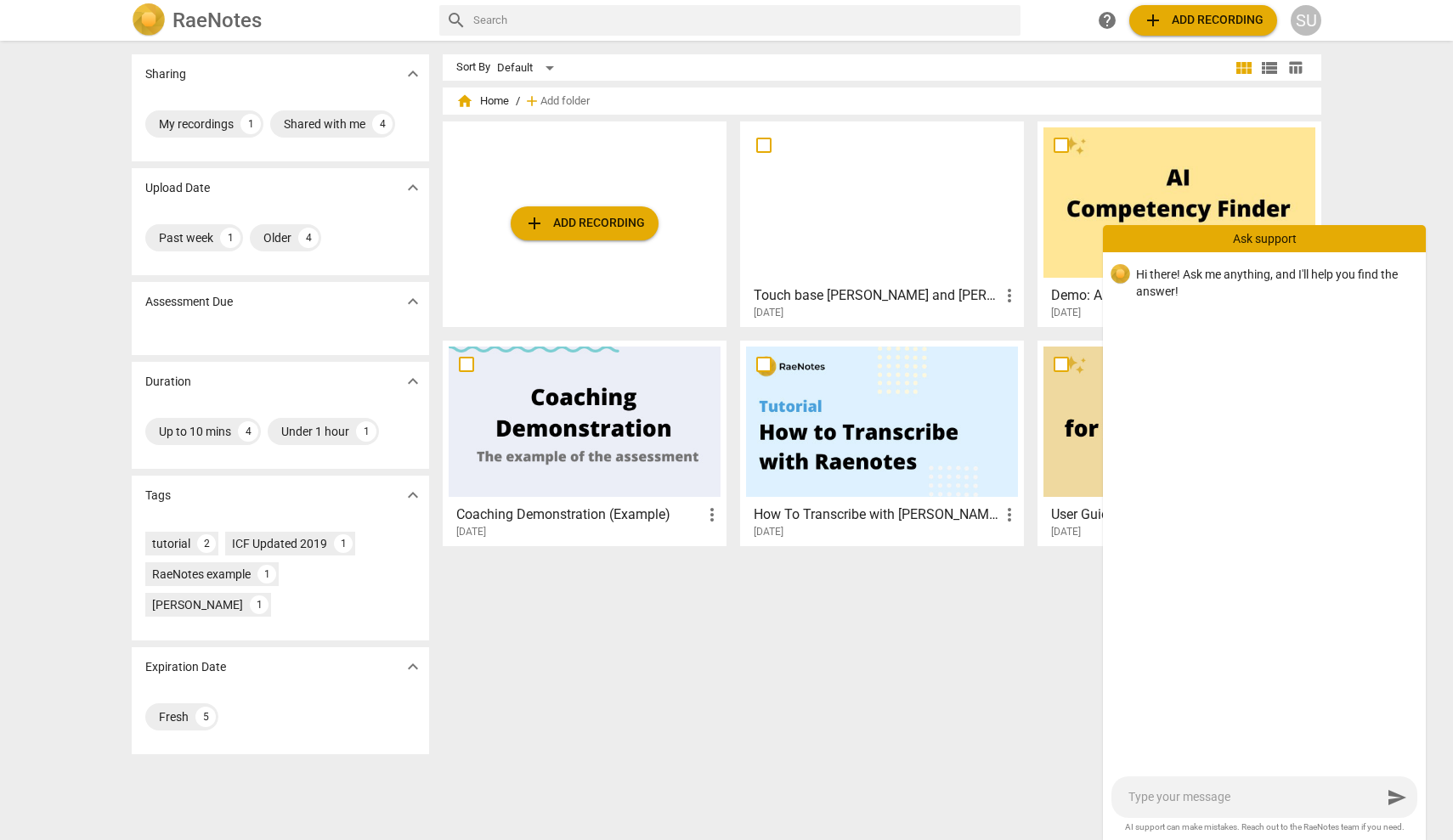 type on "d" 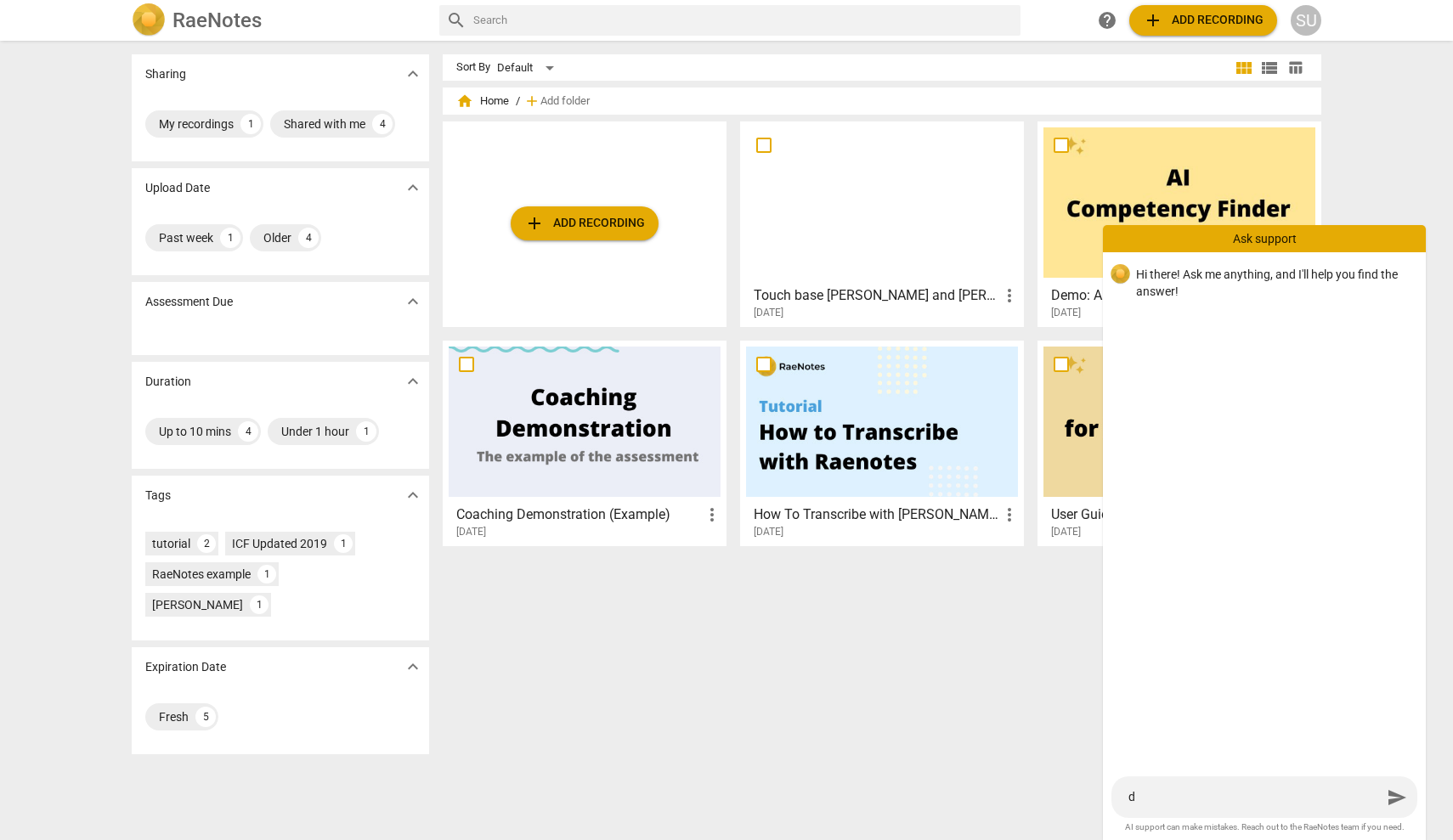type on "do" 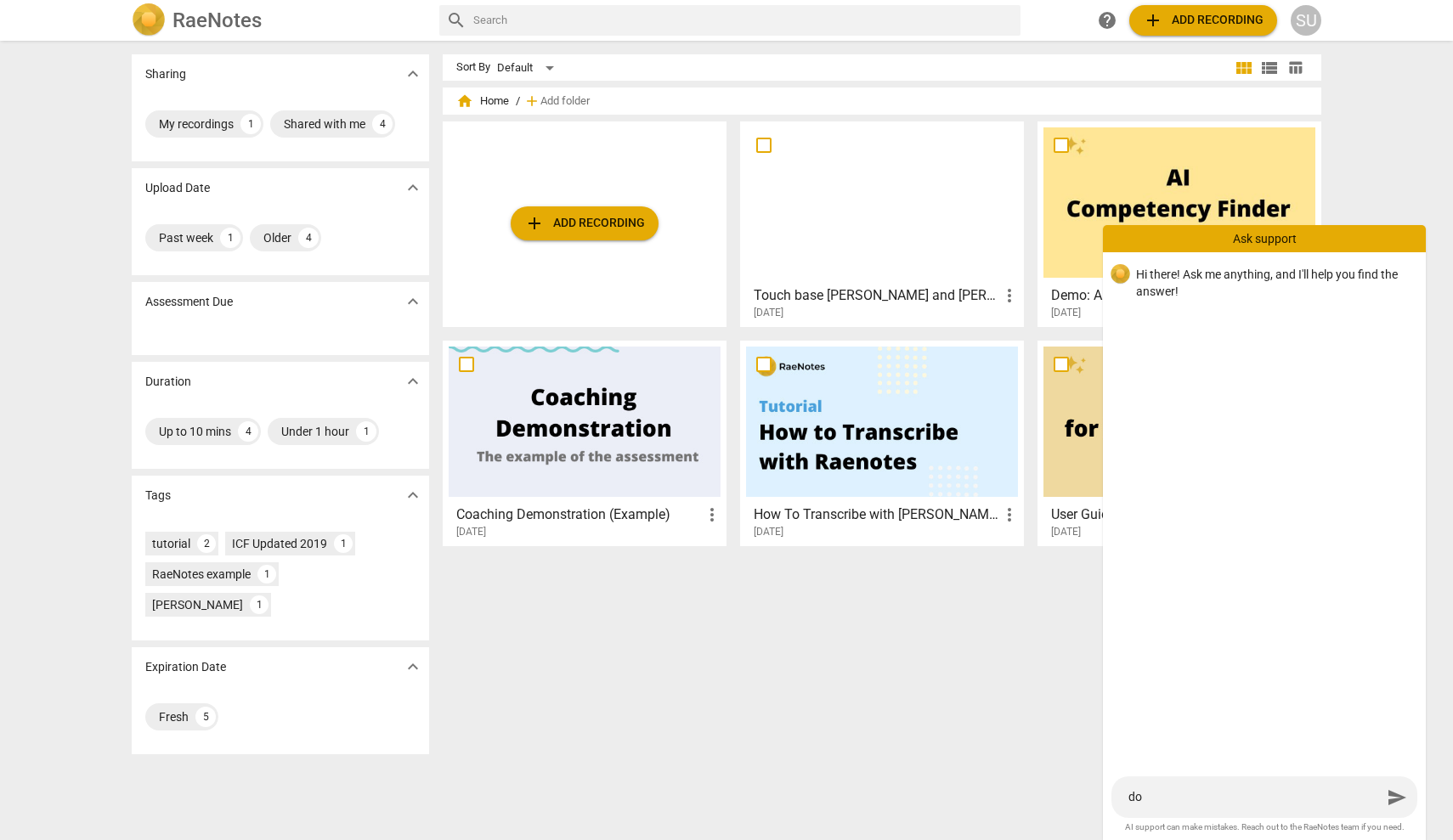 type on "do" 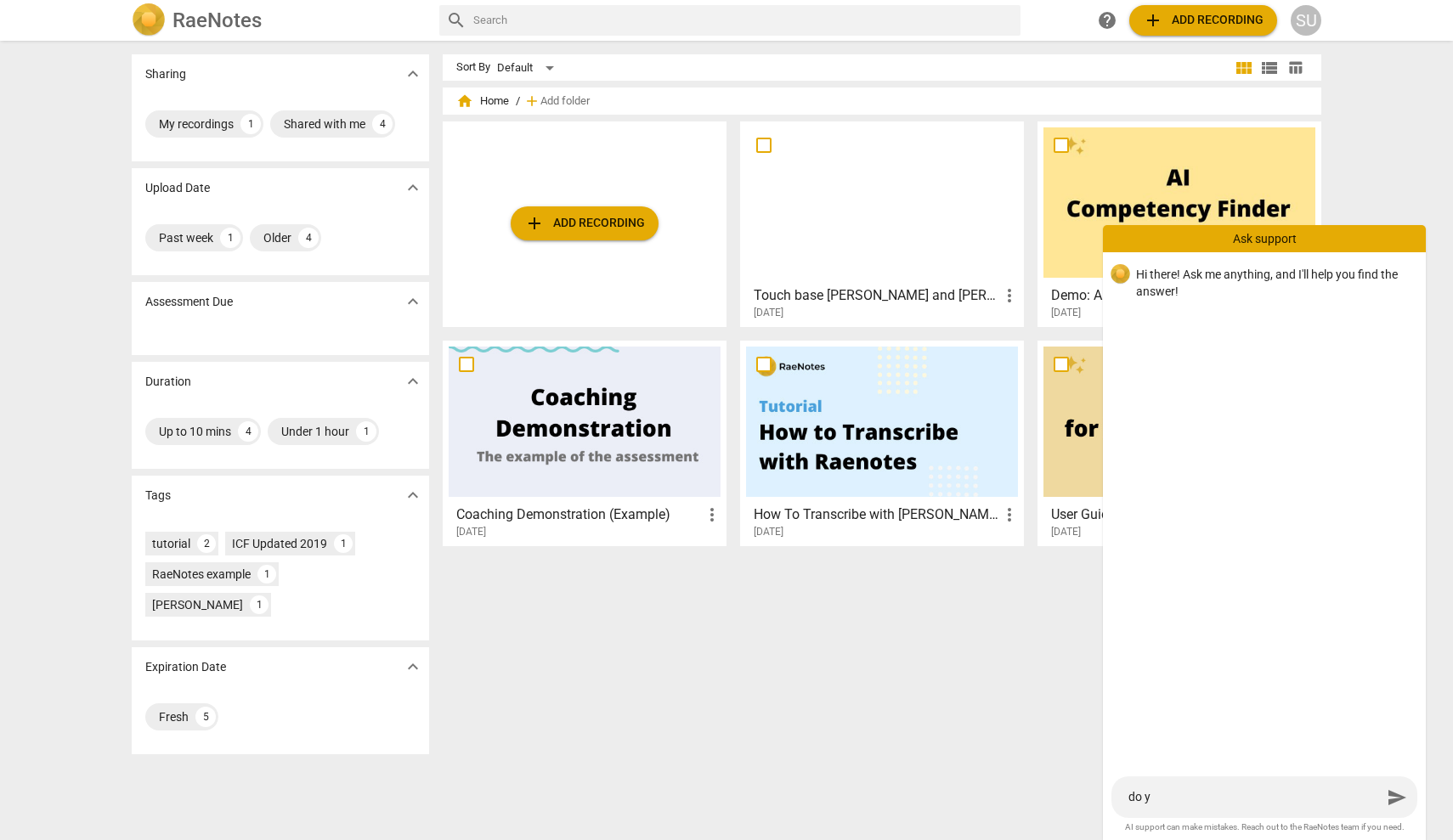 type on "do" 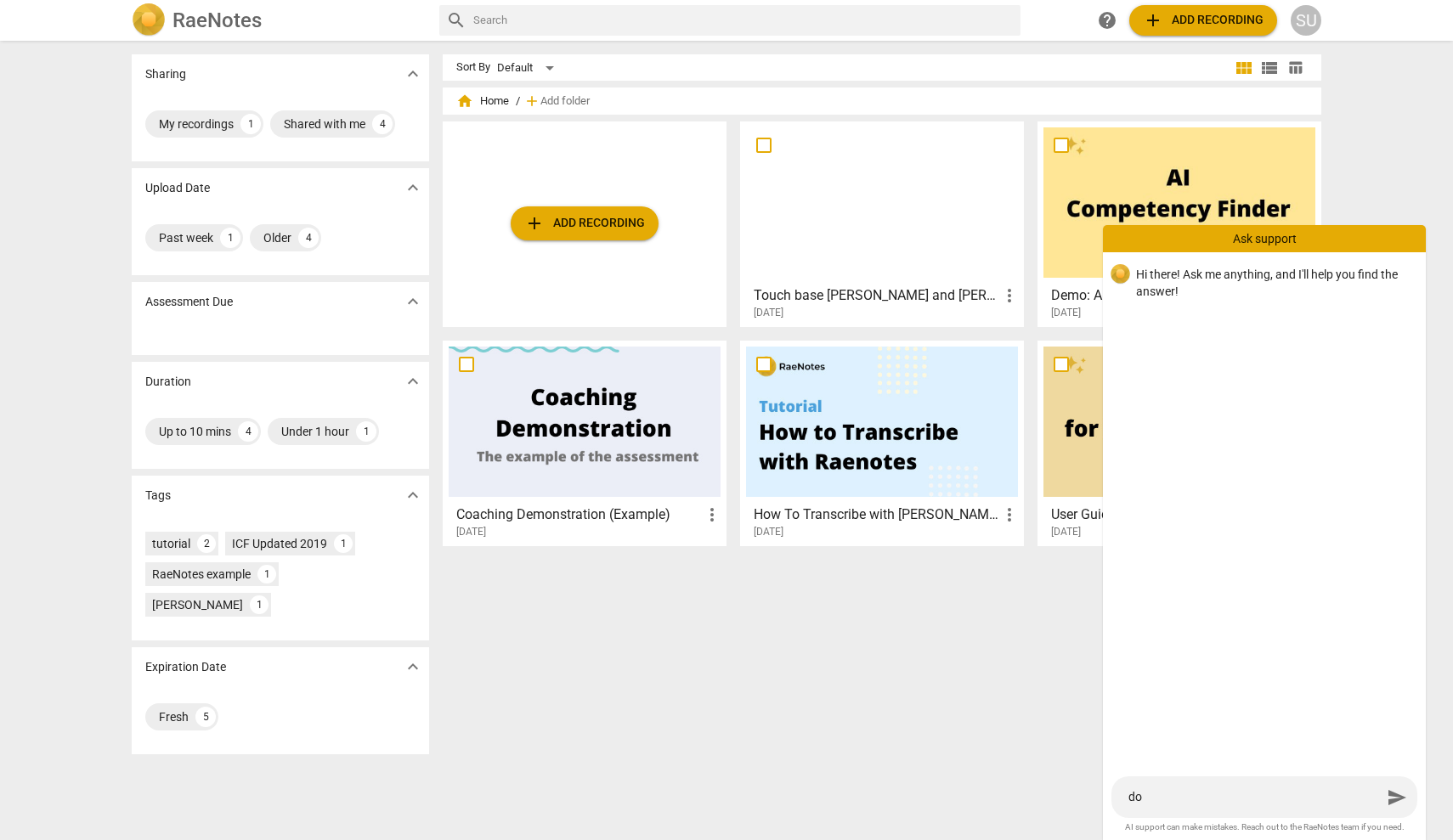 type on "do" 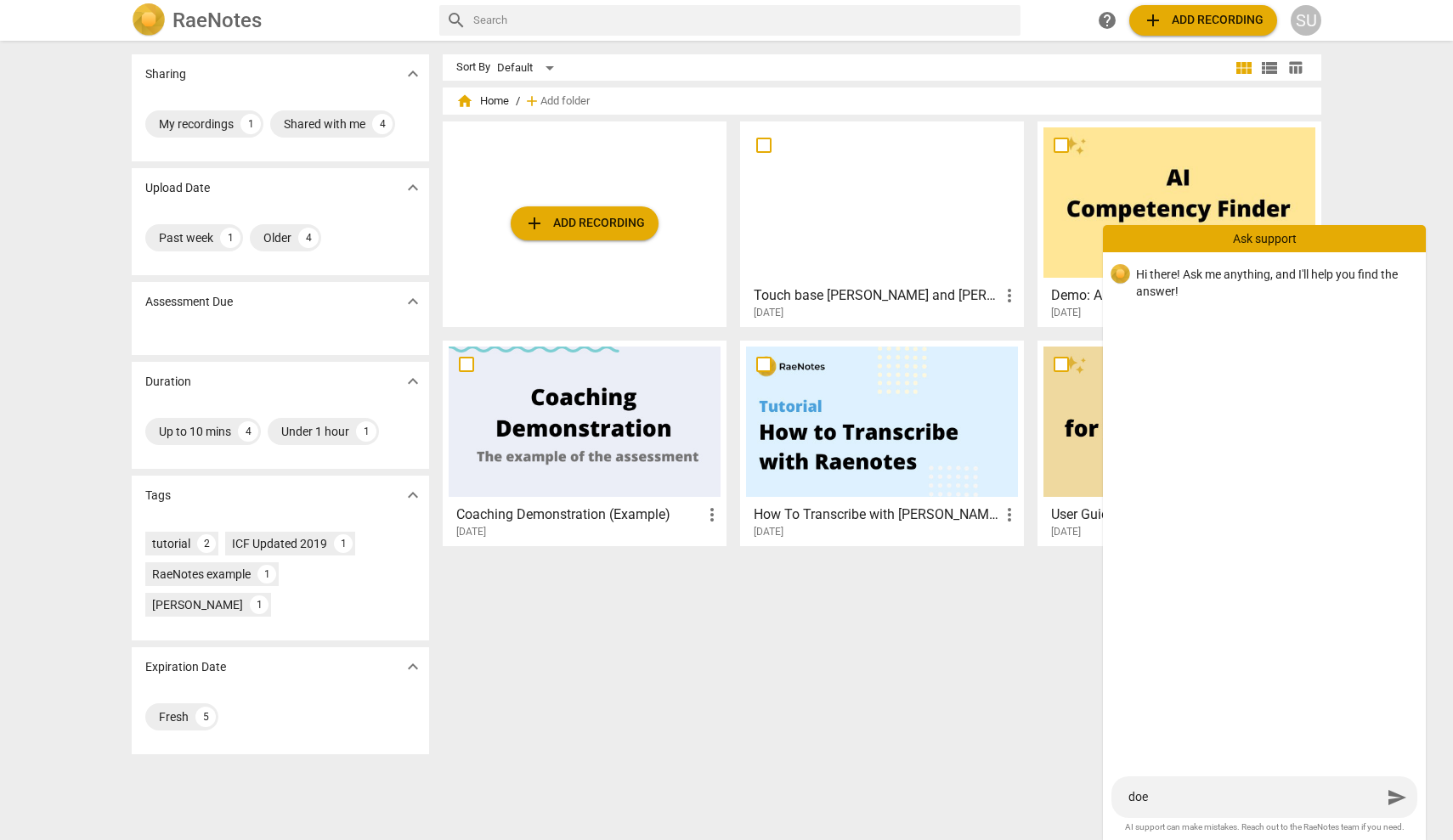 type on "does" 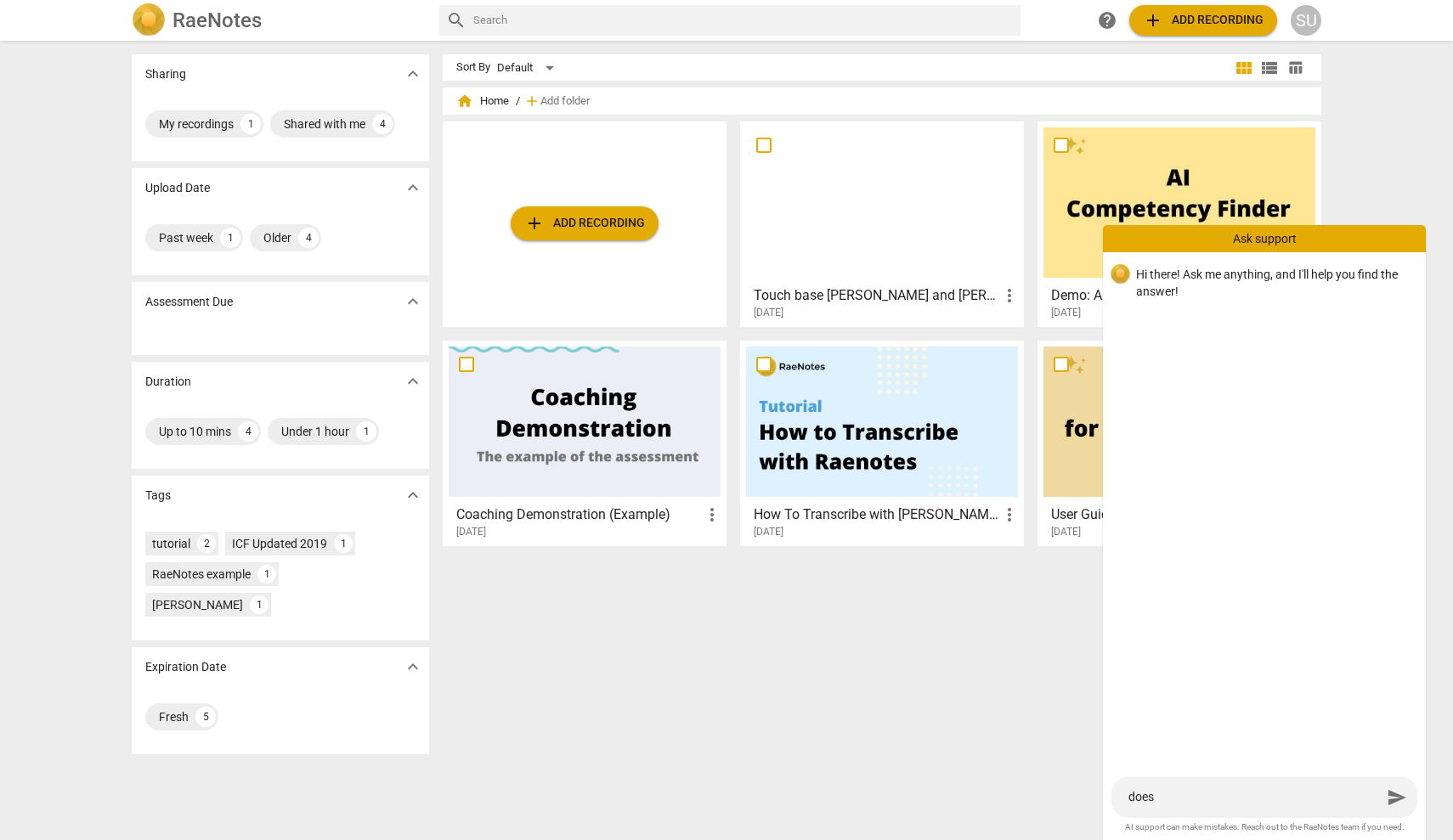 type on "does" 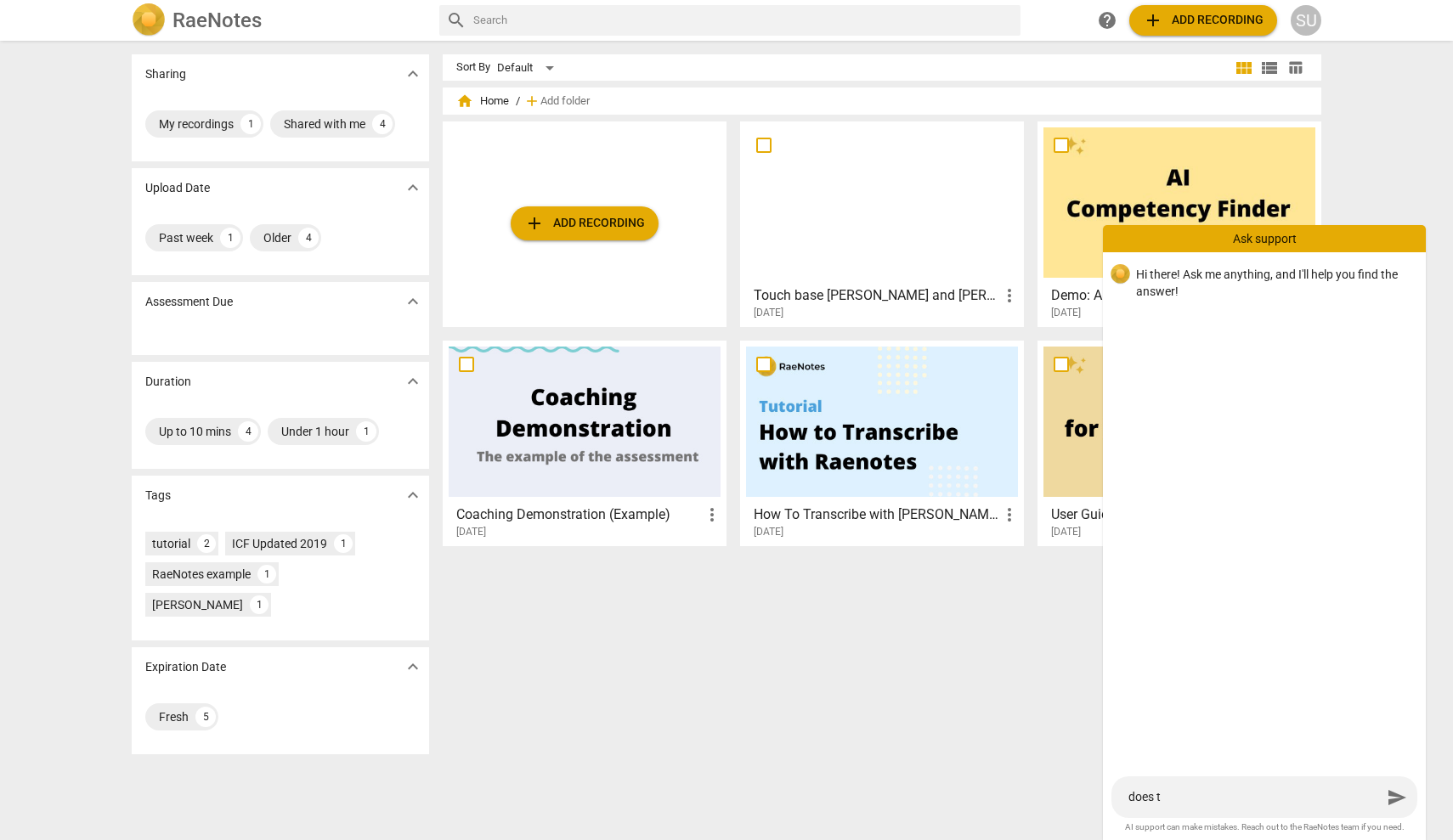 type on "does th" 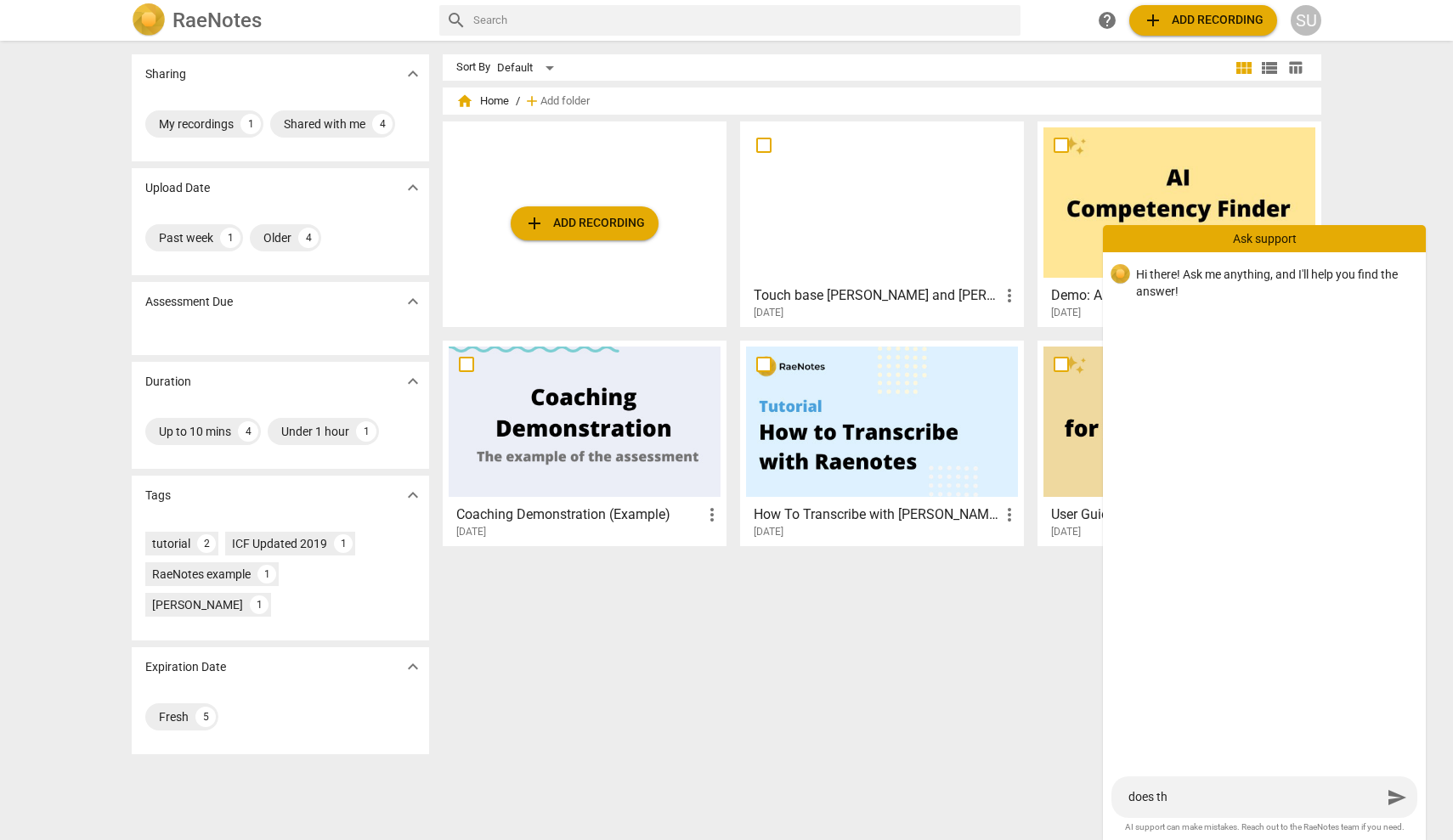 type on "does the" 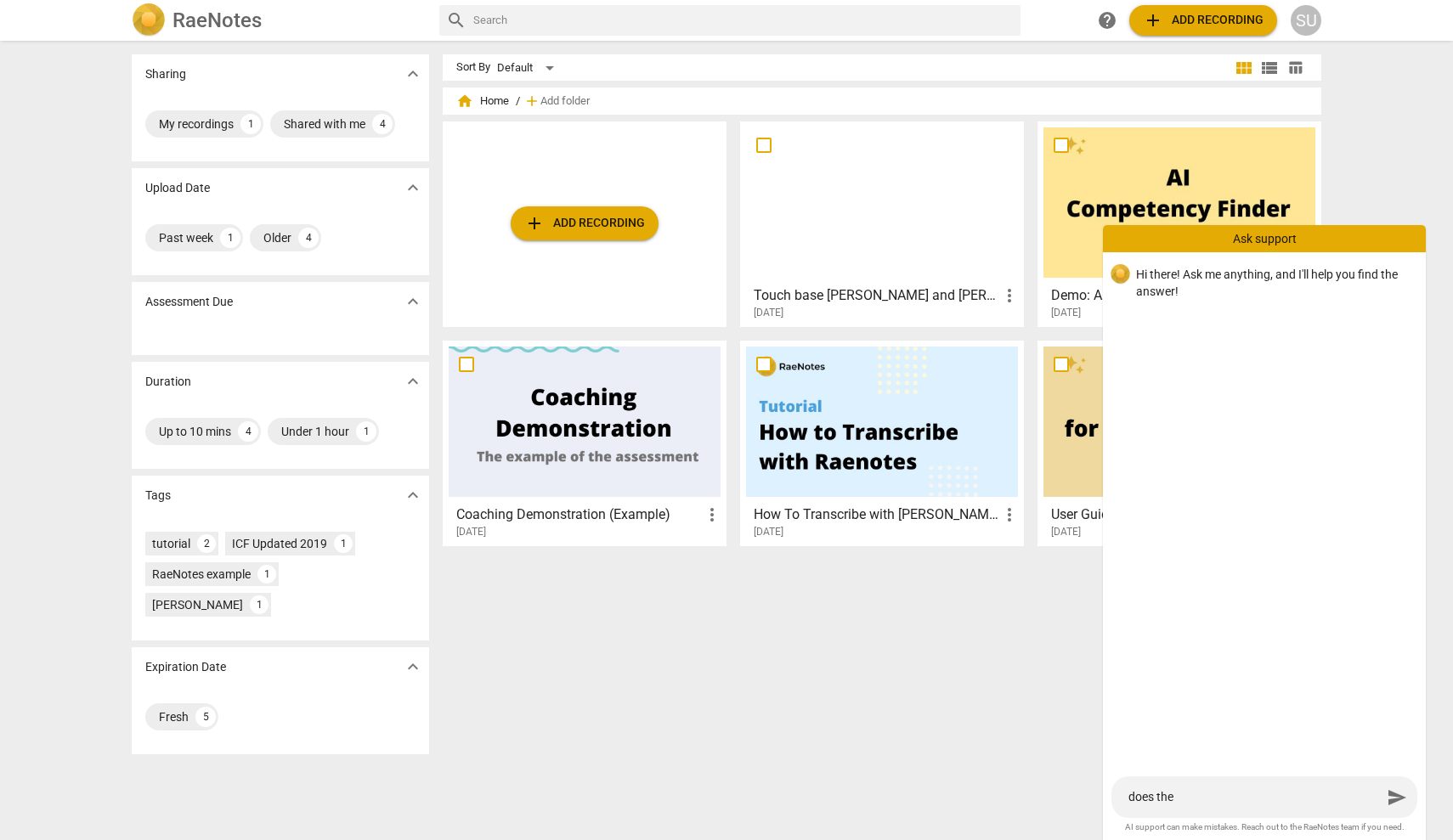 type on "does the" 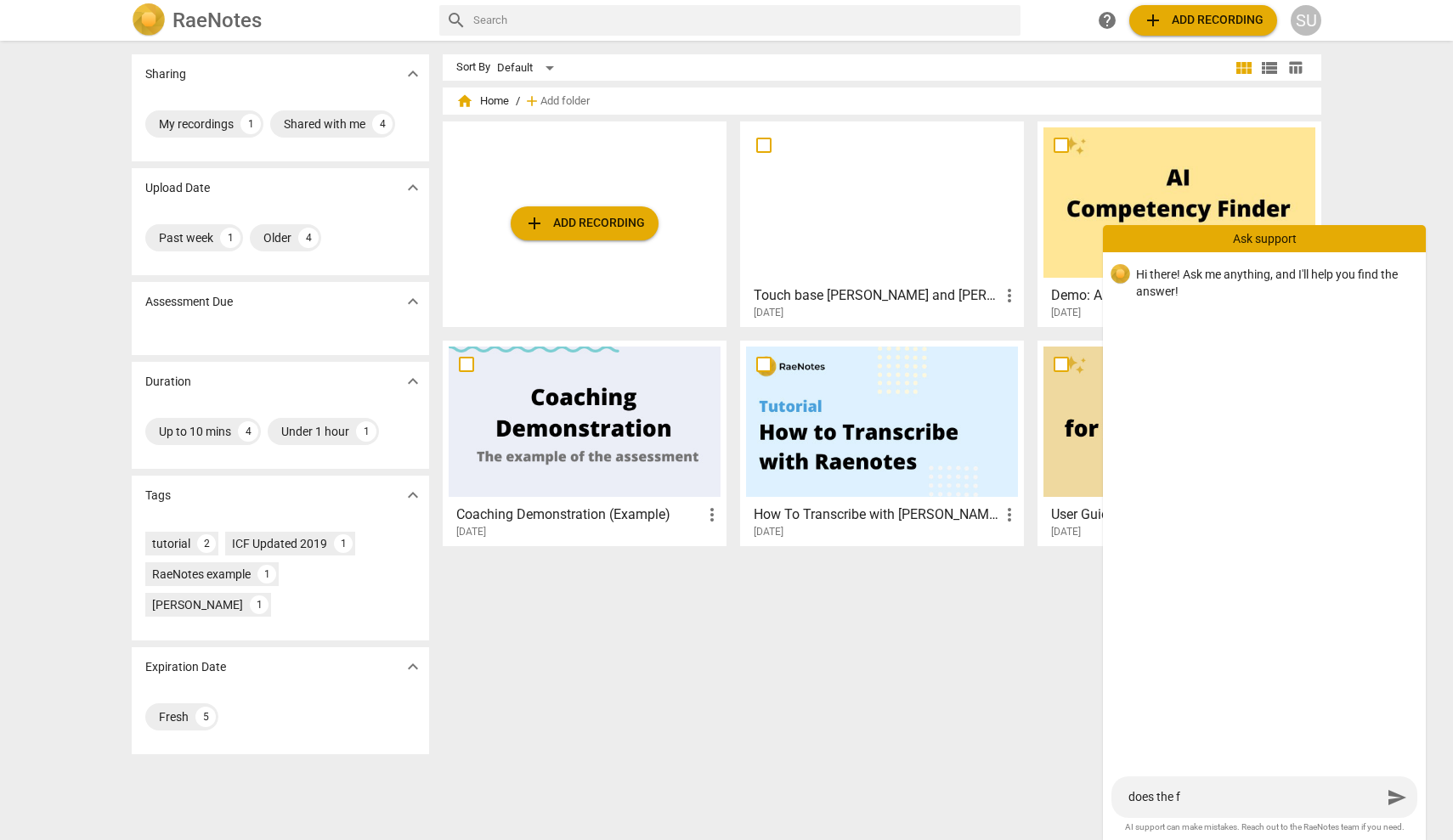 type on "does the fr" 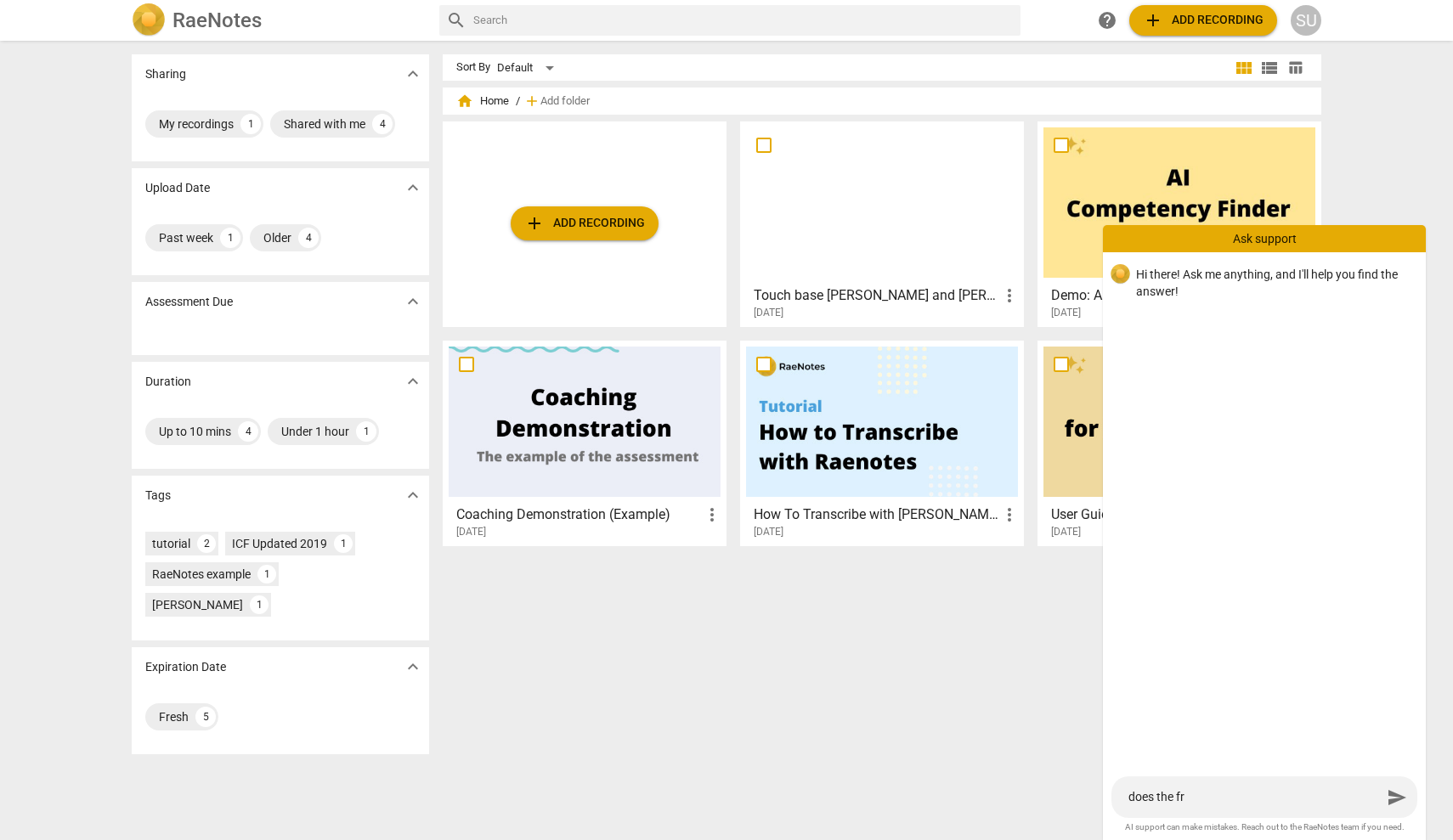 type on "does the fre" 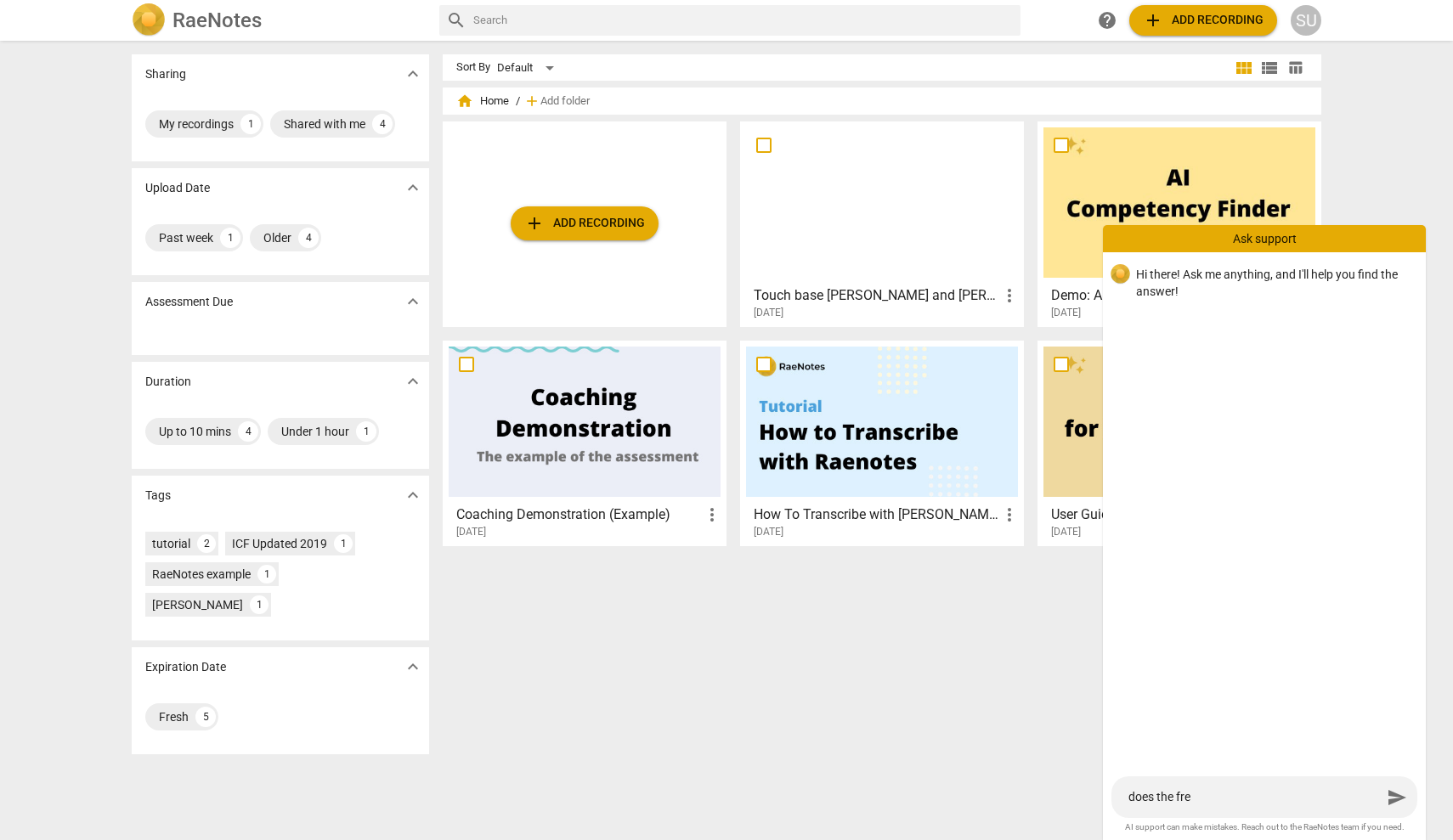 type on "does the free" 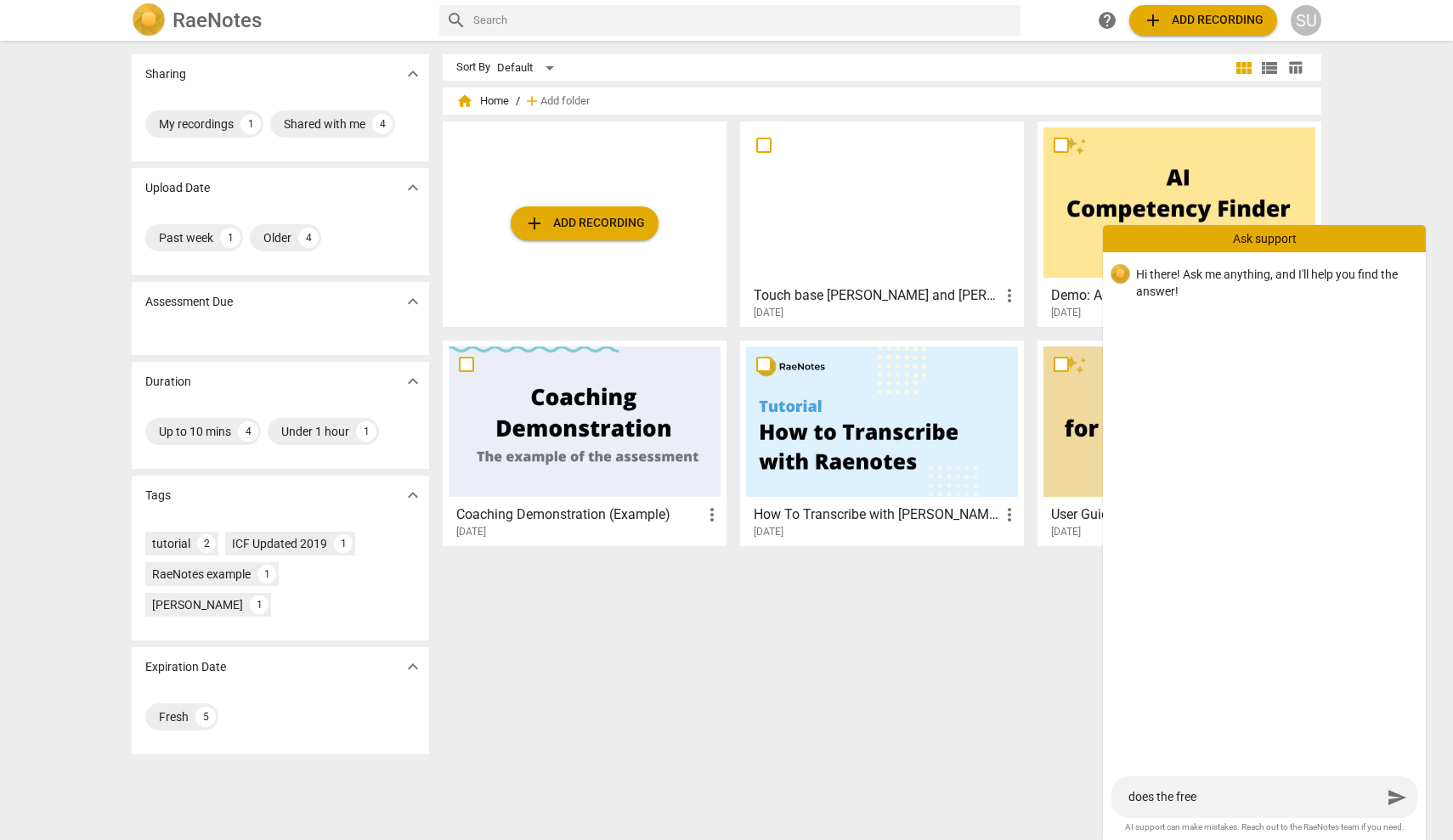 type on "does the free" 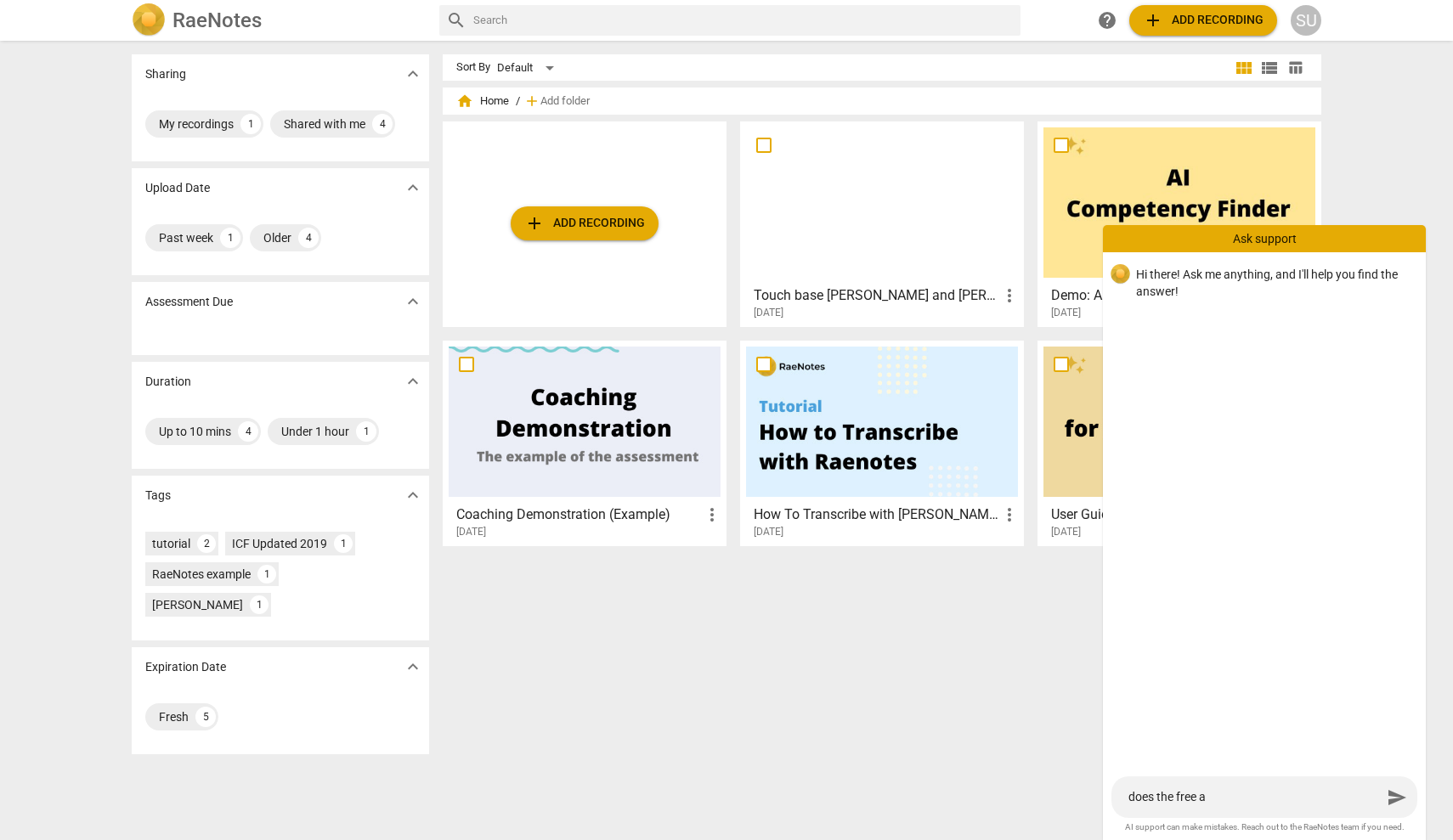 type on "does the free ap" 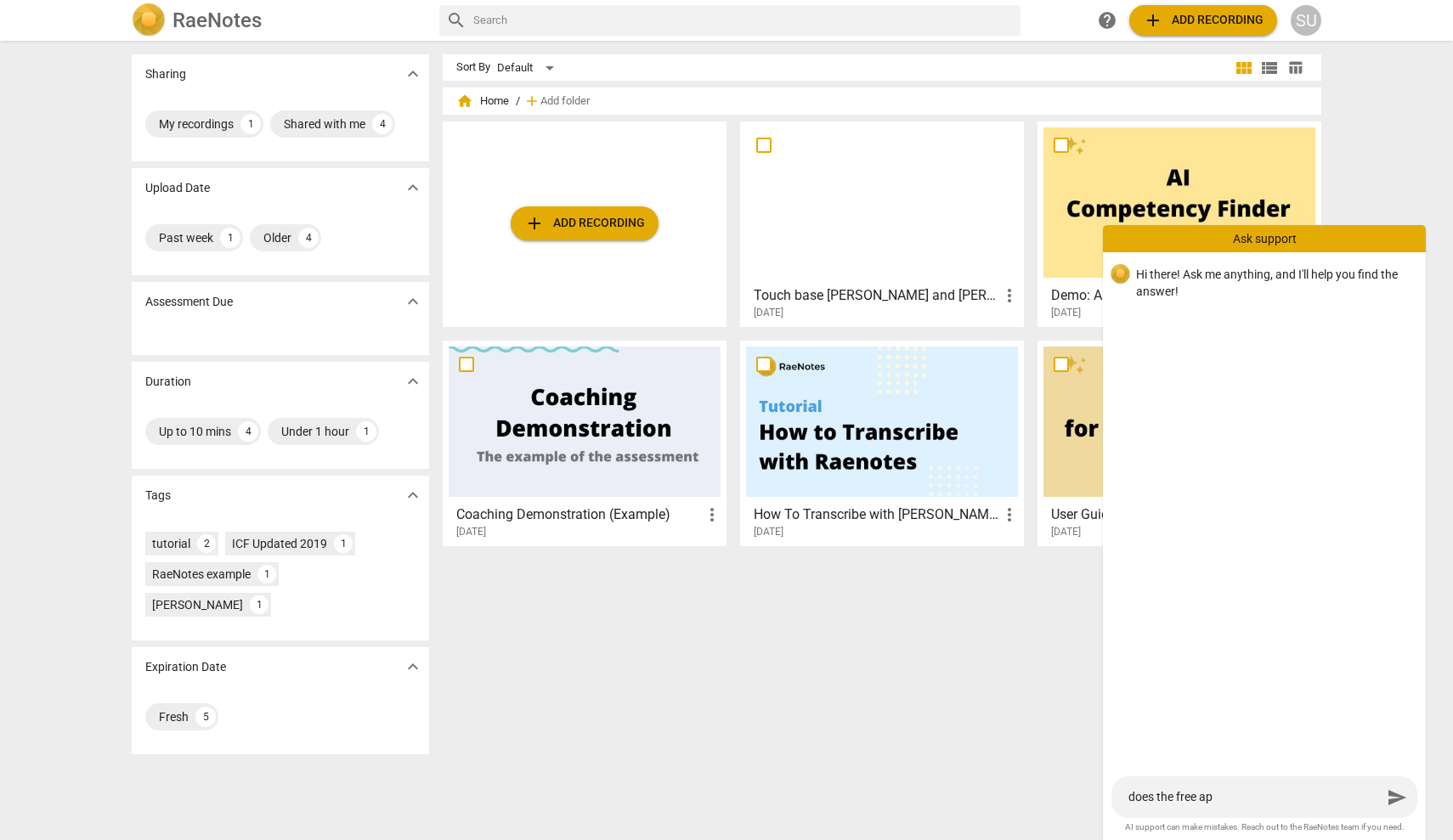 type on "does the free app" 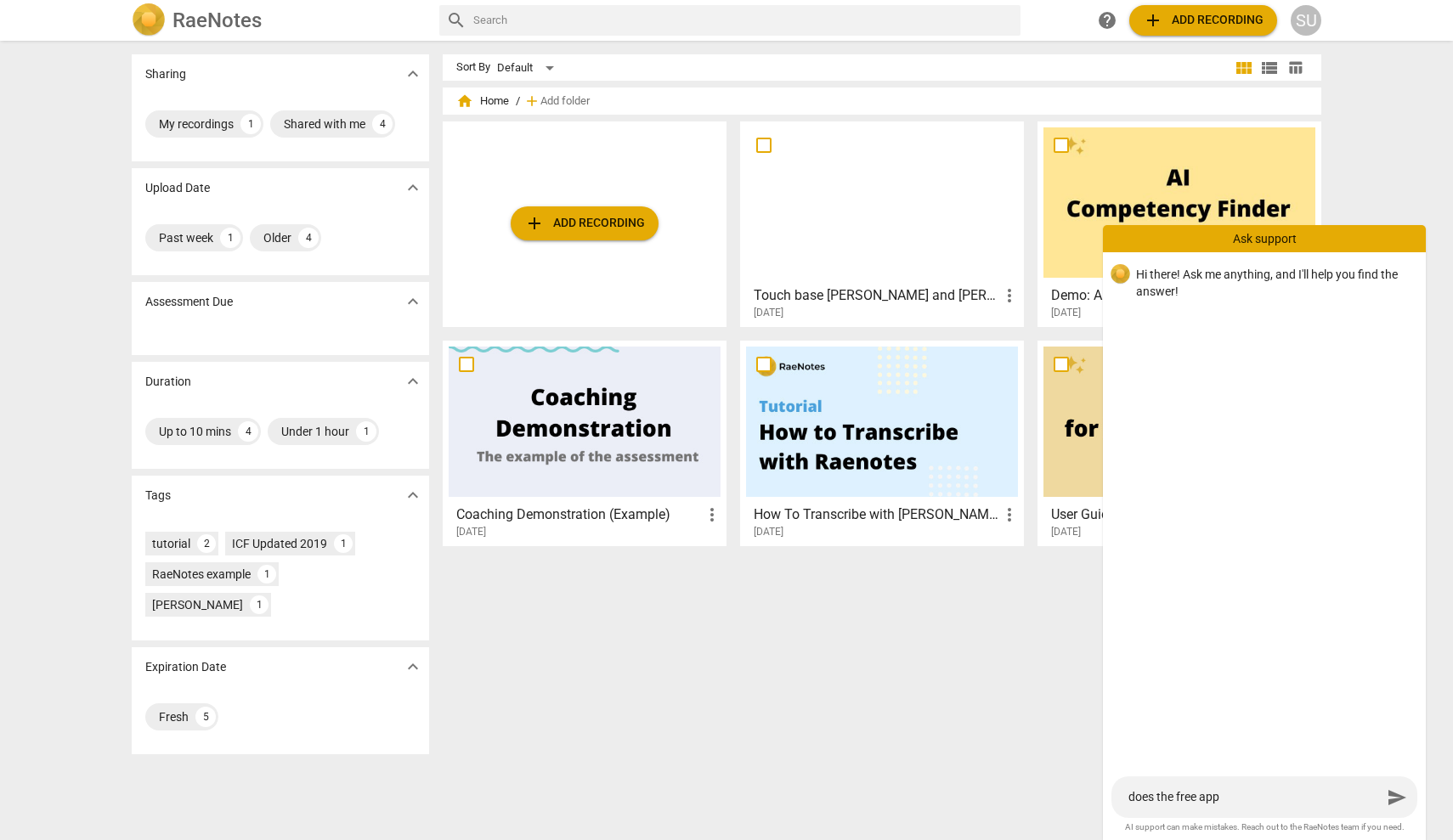 type on "does the free app" 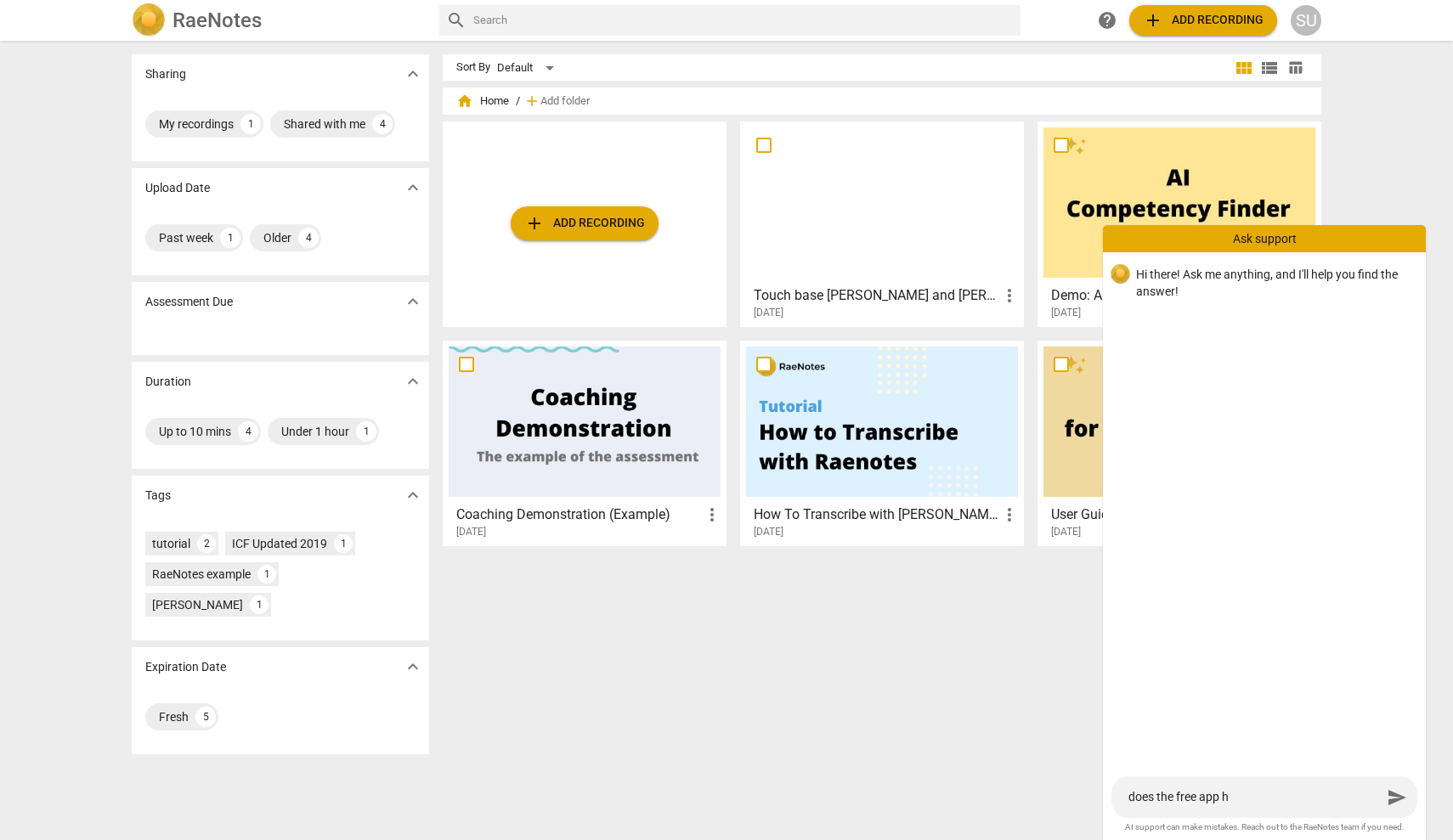 type on "does the free app ha" 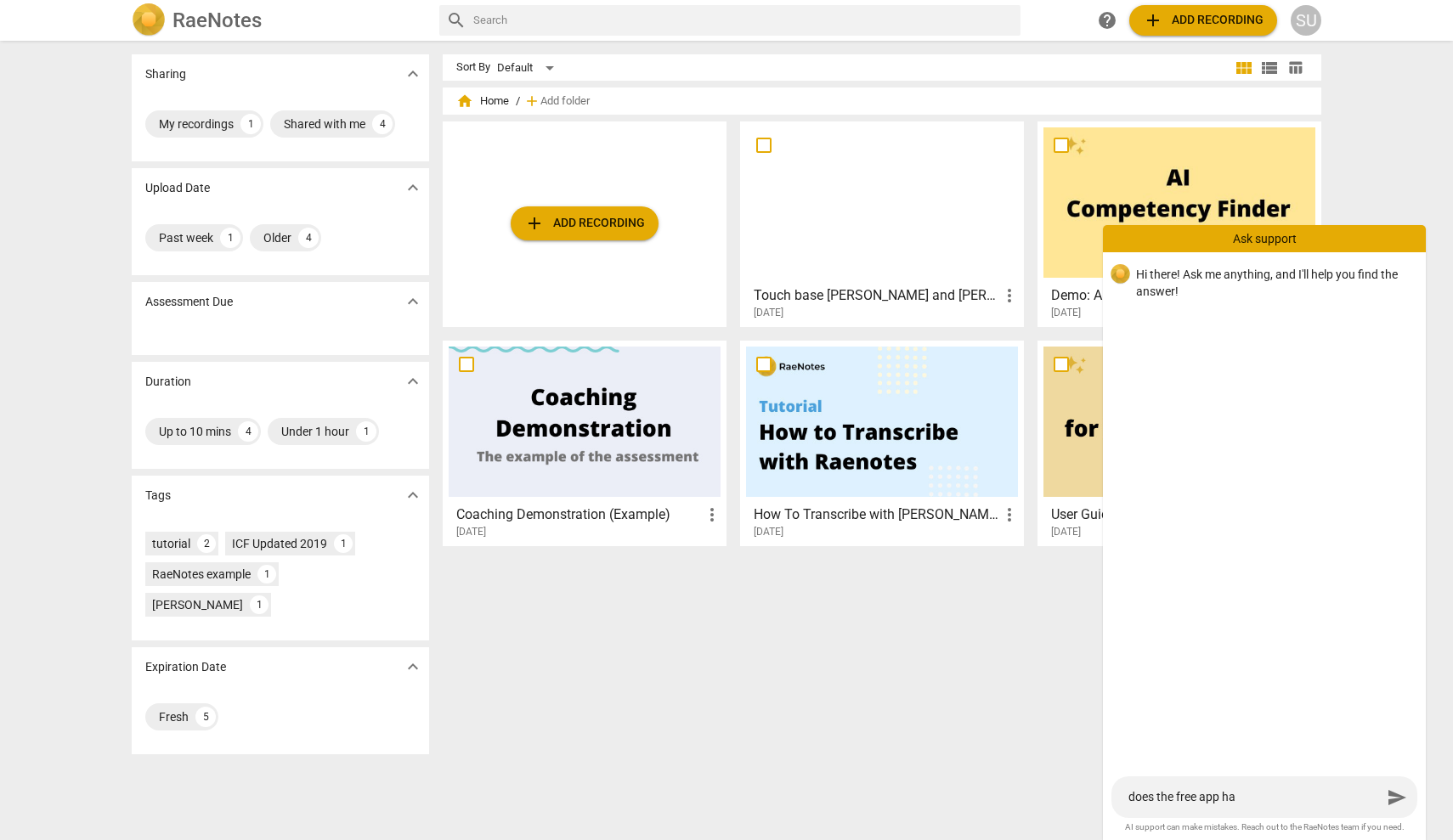 type on "does the free app hav" 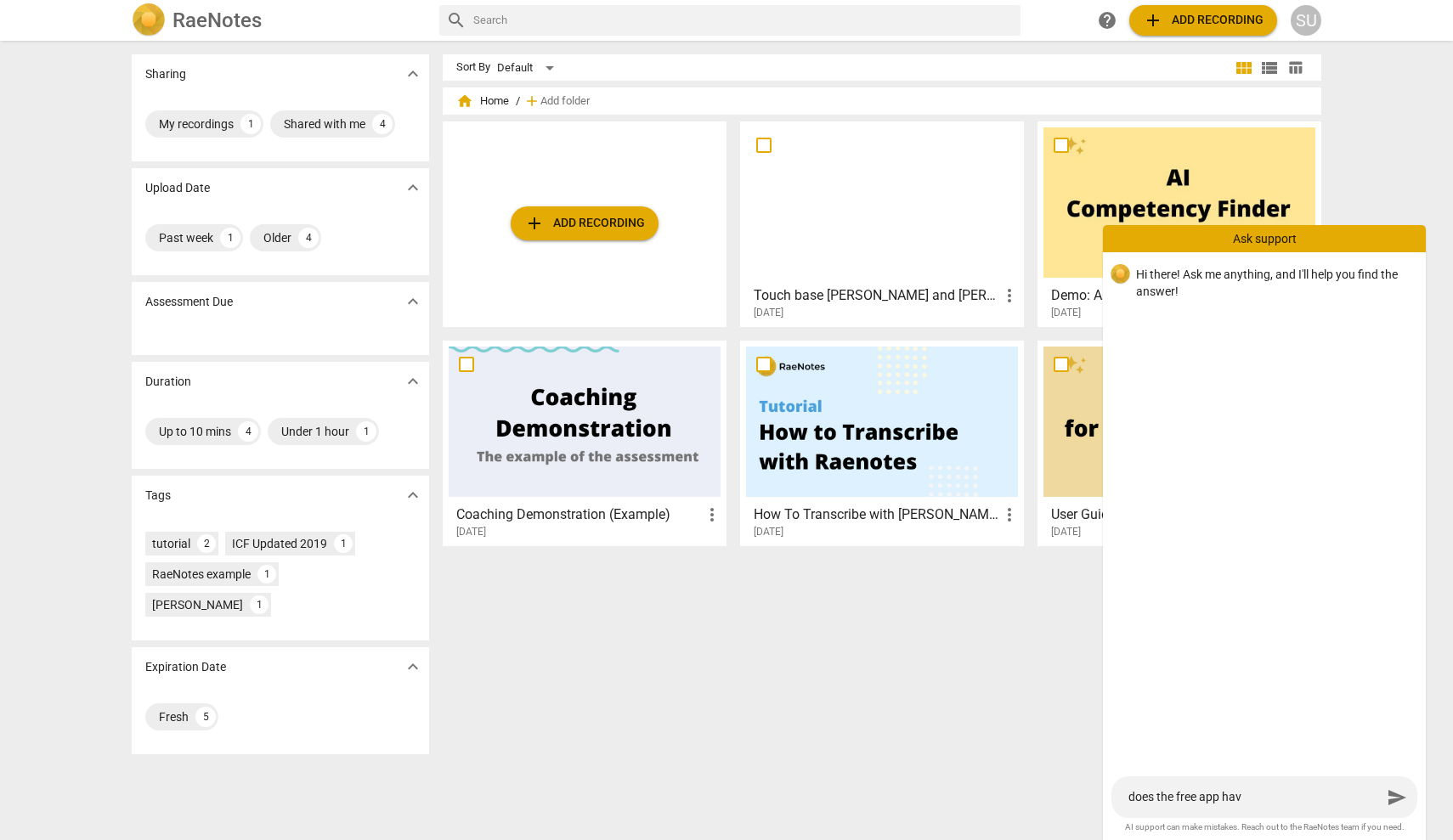 type on "does the free app have" 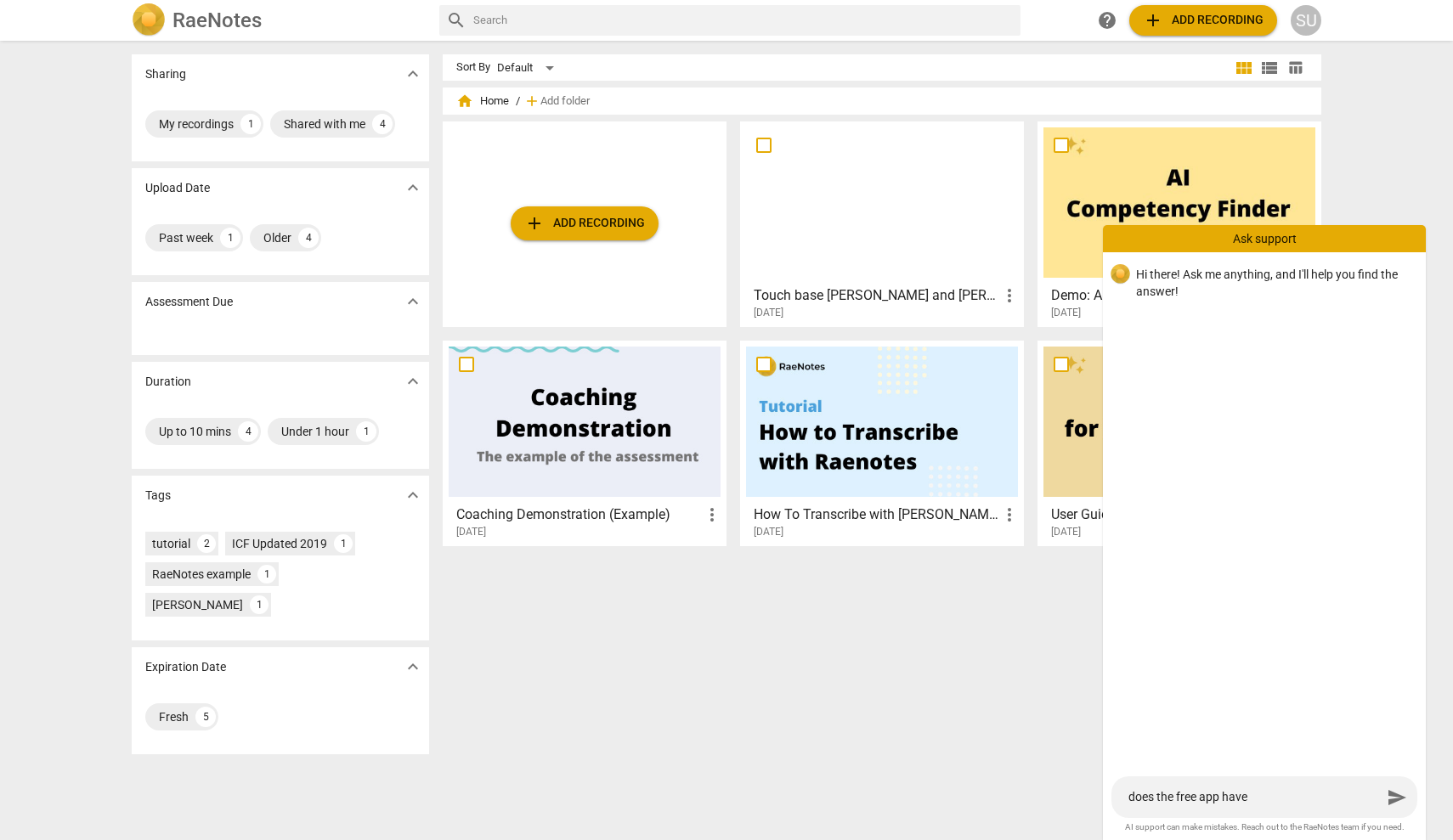 type on "does the free app have" 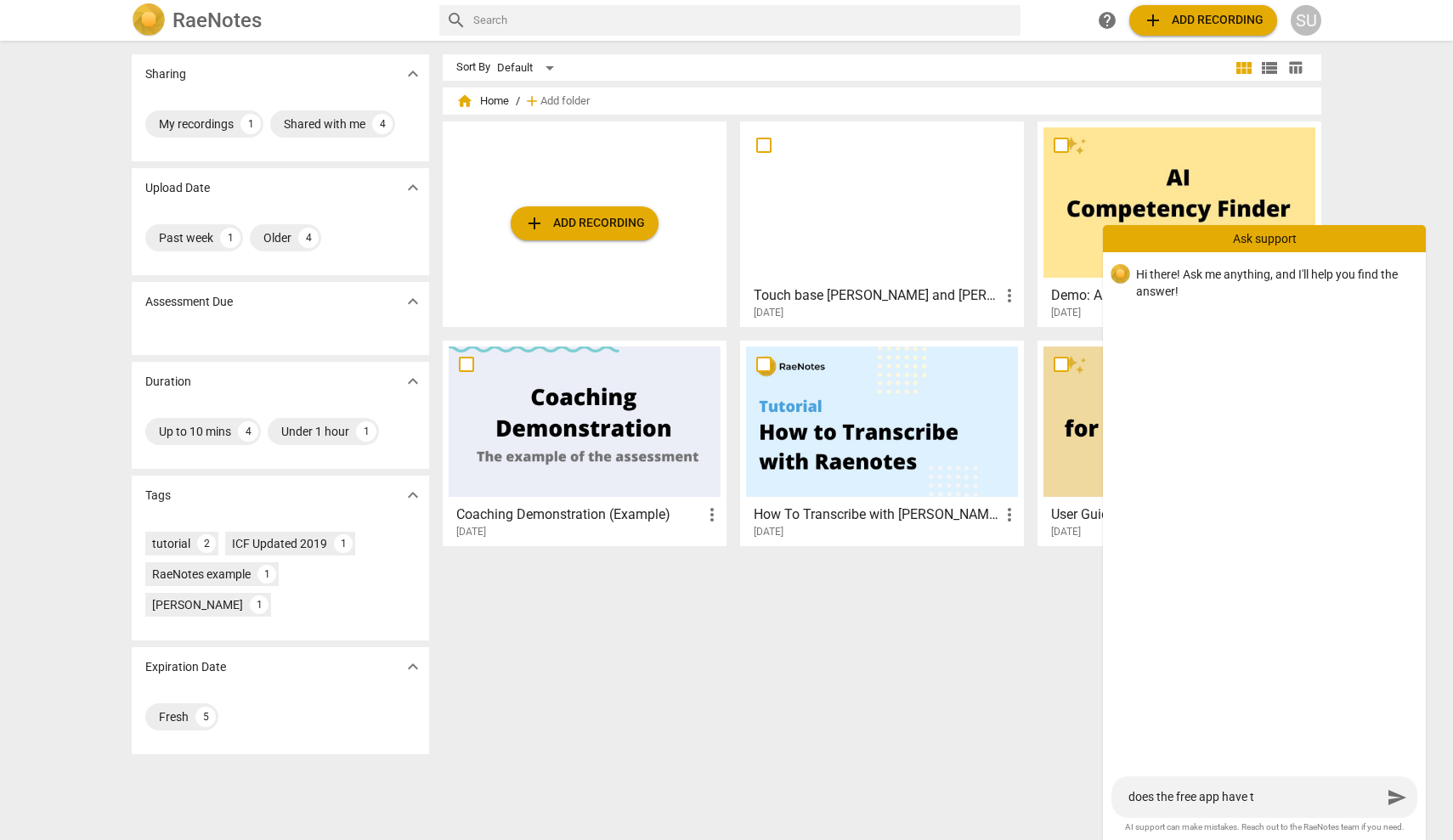 type on "does the free app have th" 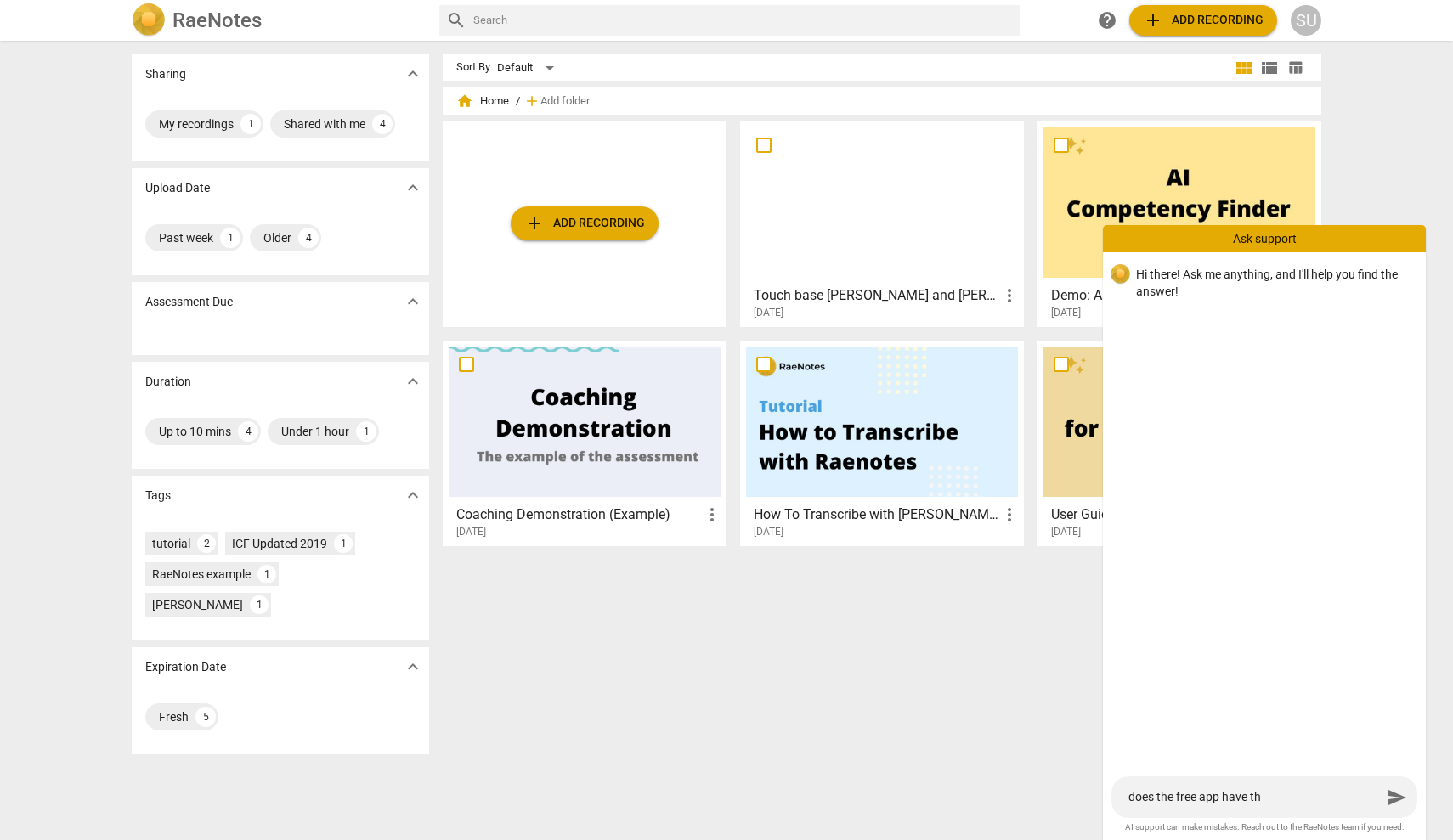 type on "does the free app have the" 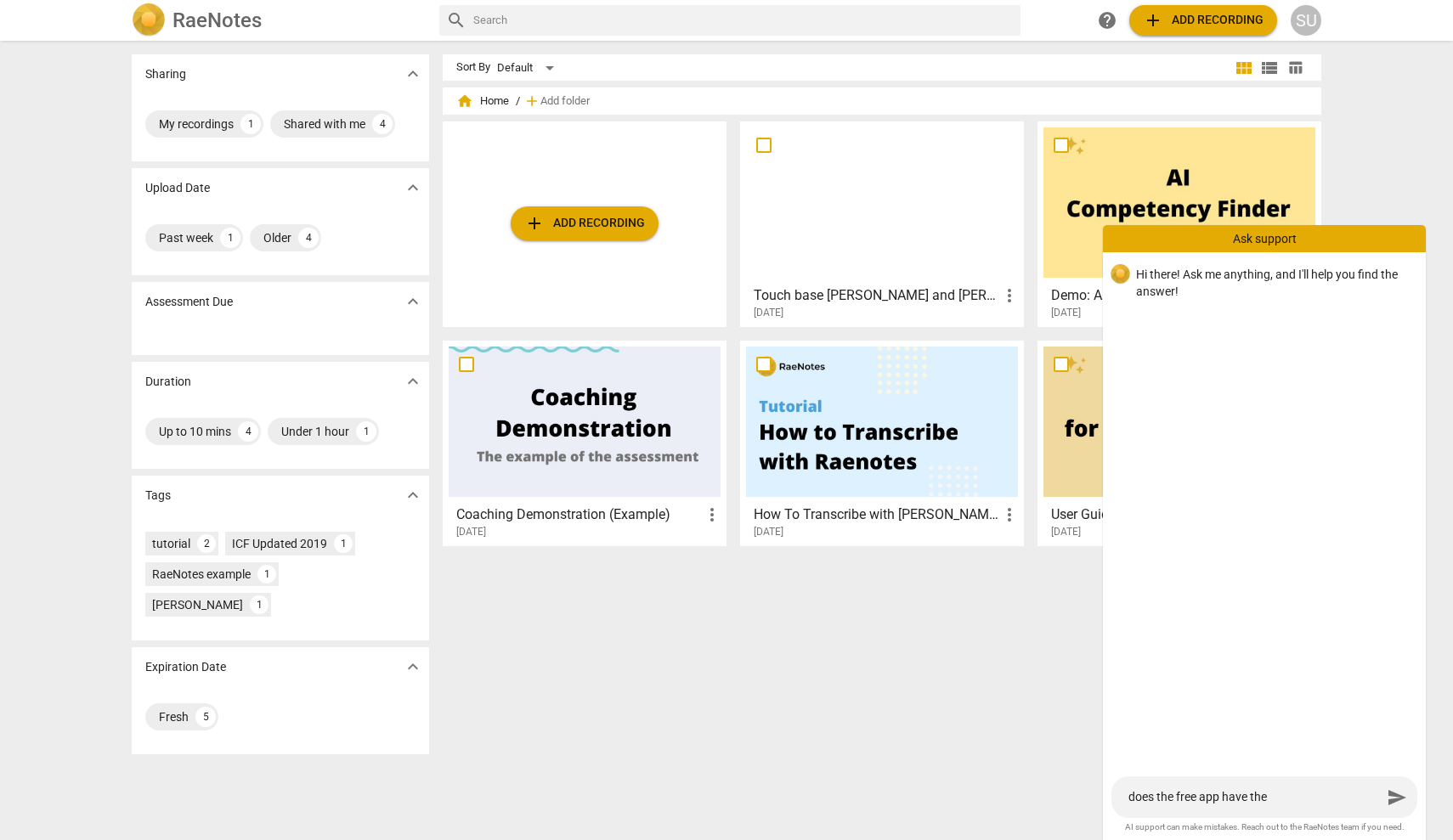 type on "does the free app have the" 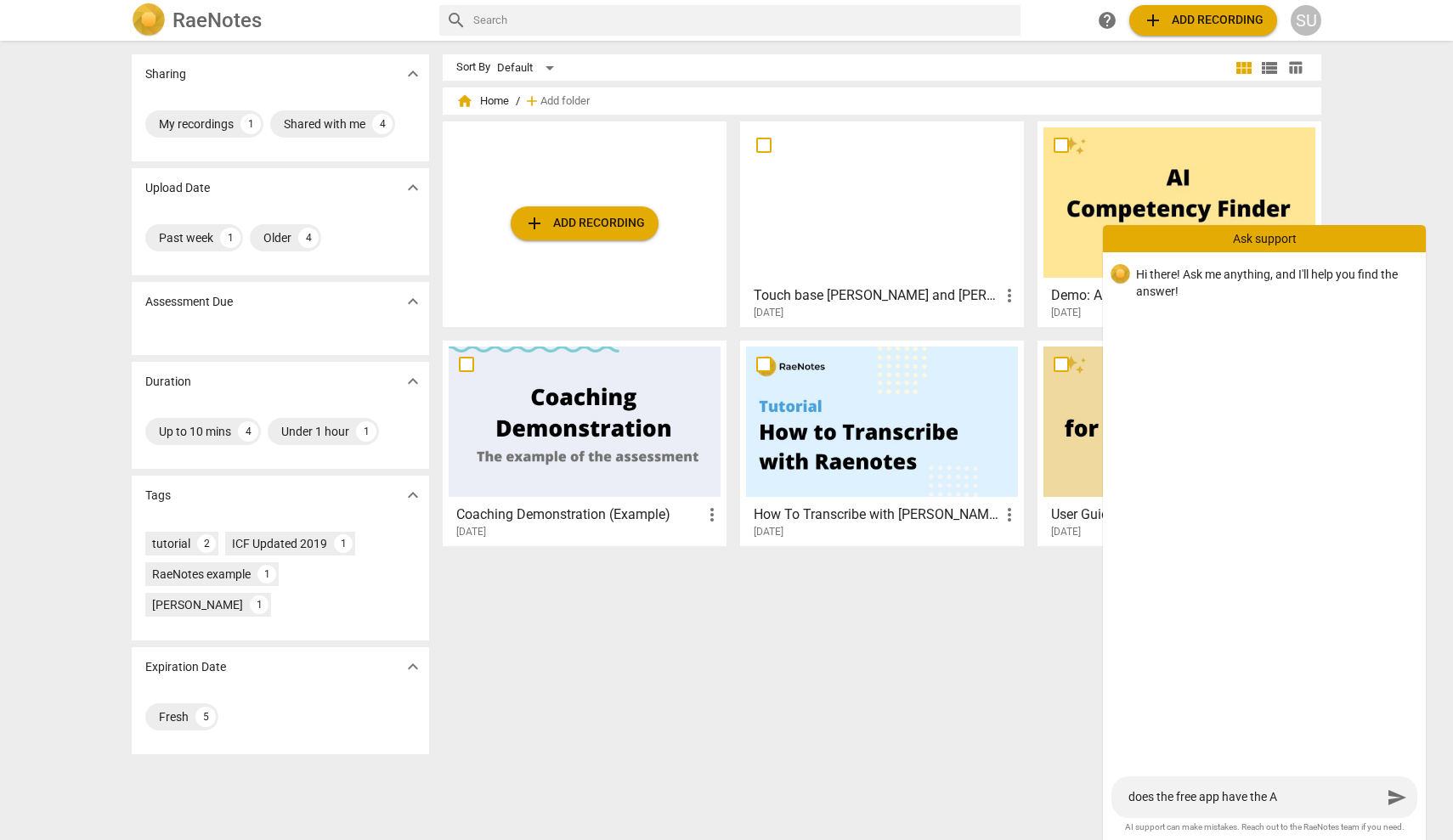 type on "does the free app have the AI" 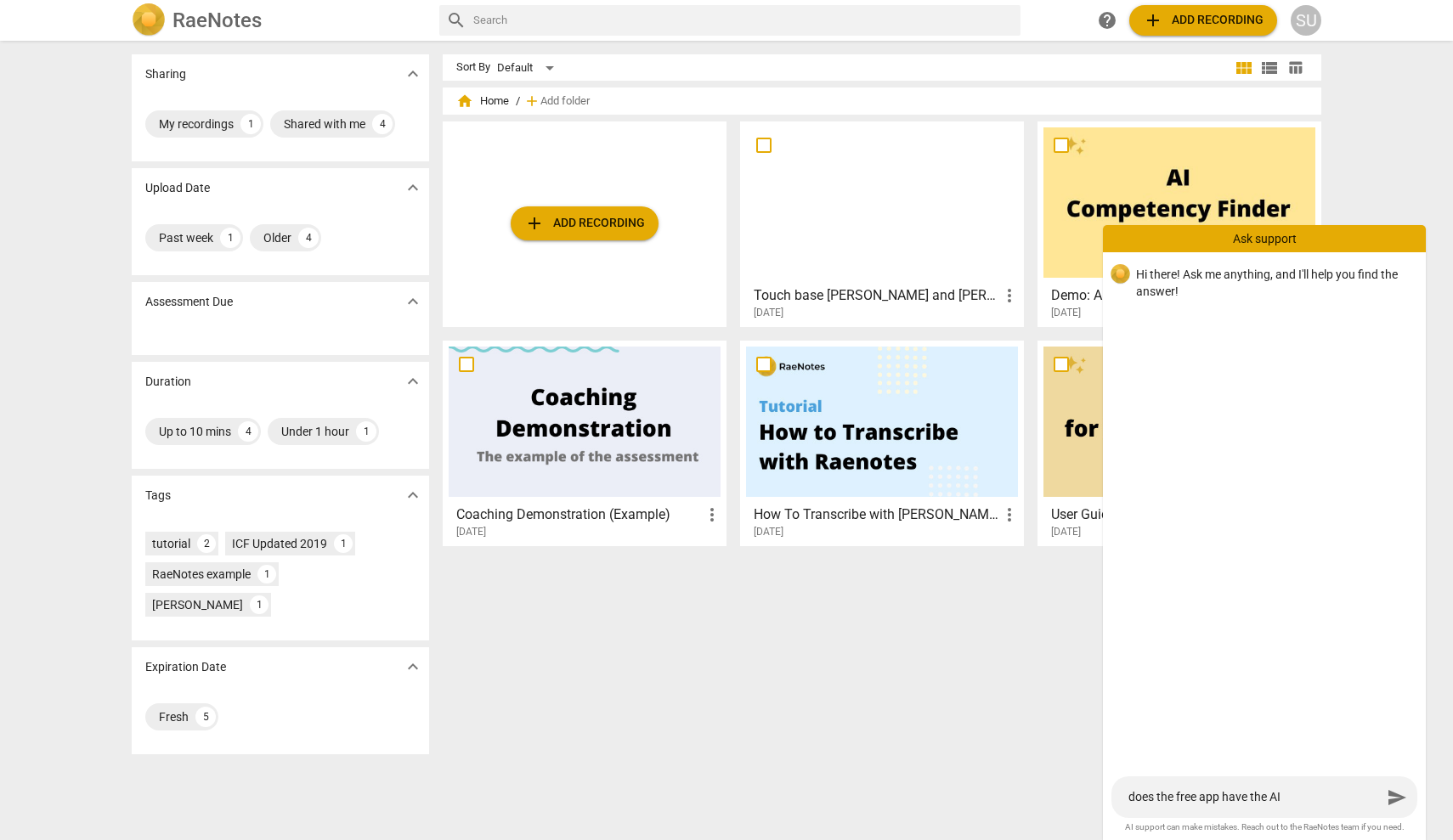 type on "does the free app have the AI" 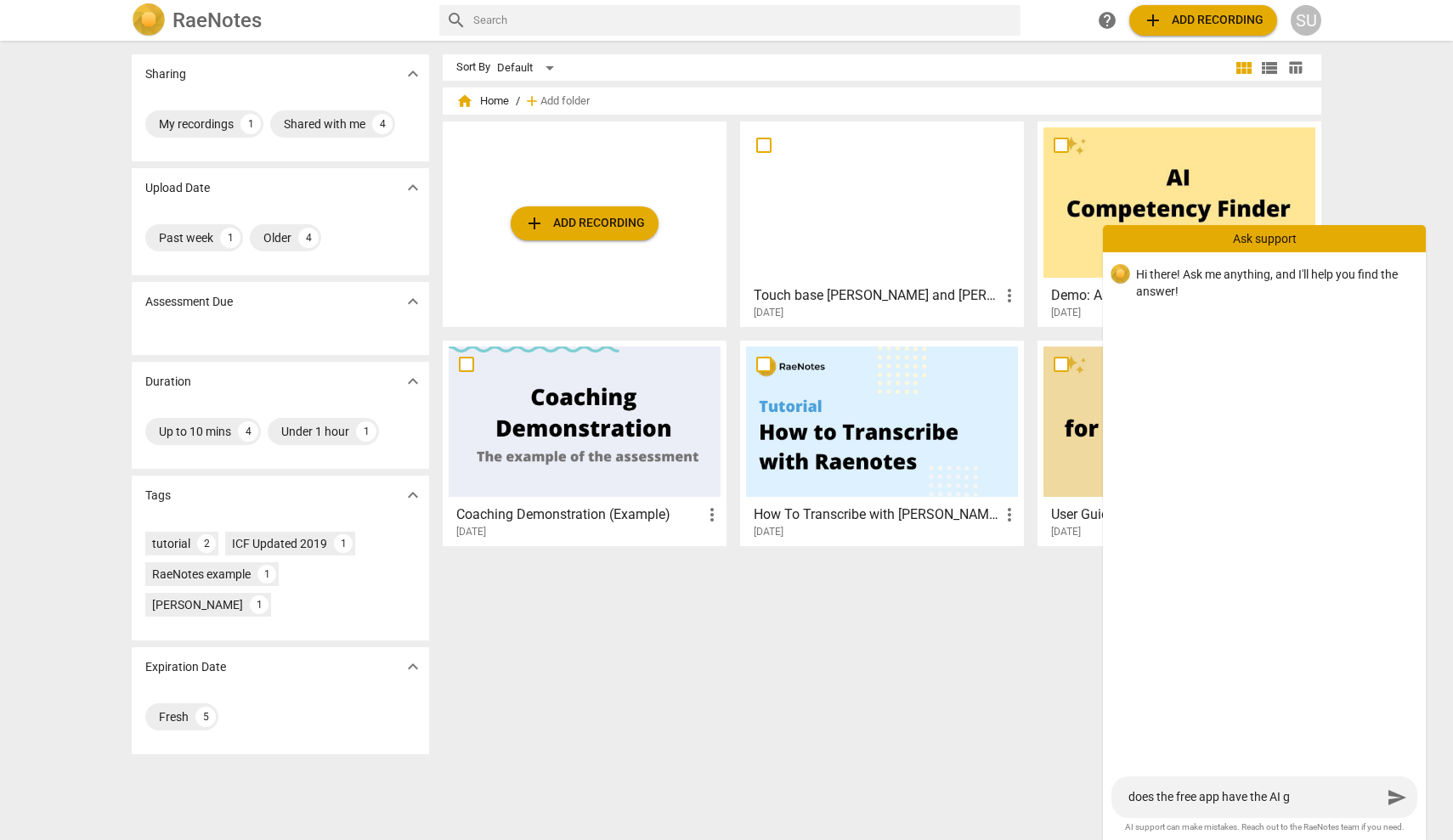 type on "does the free app have the AI ge" 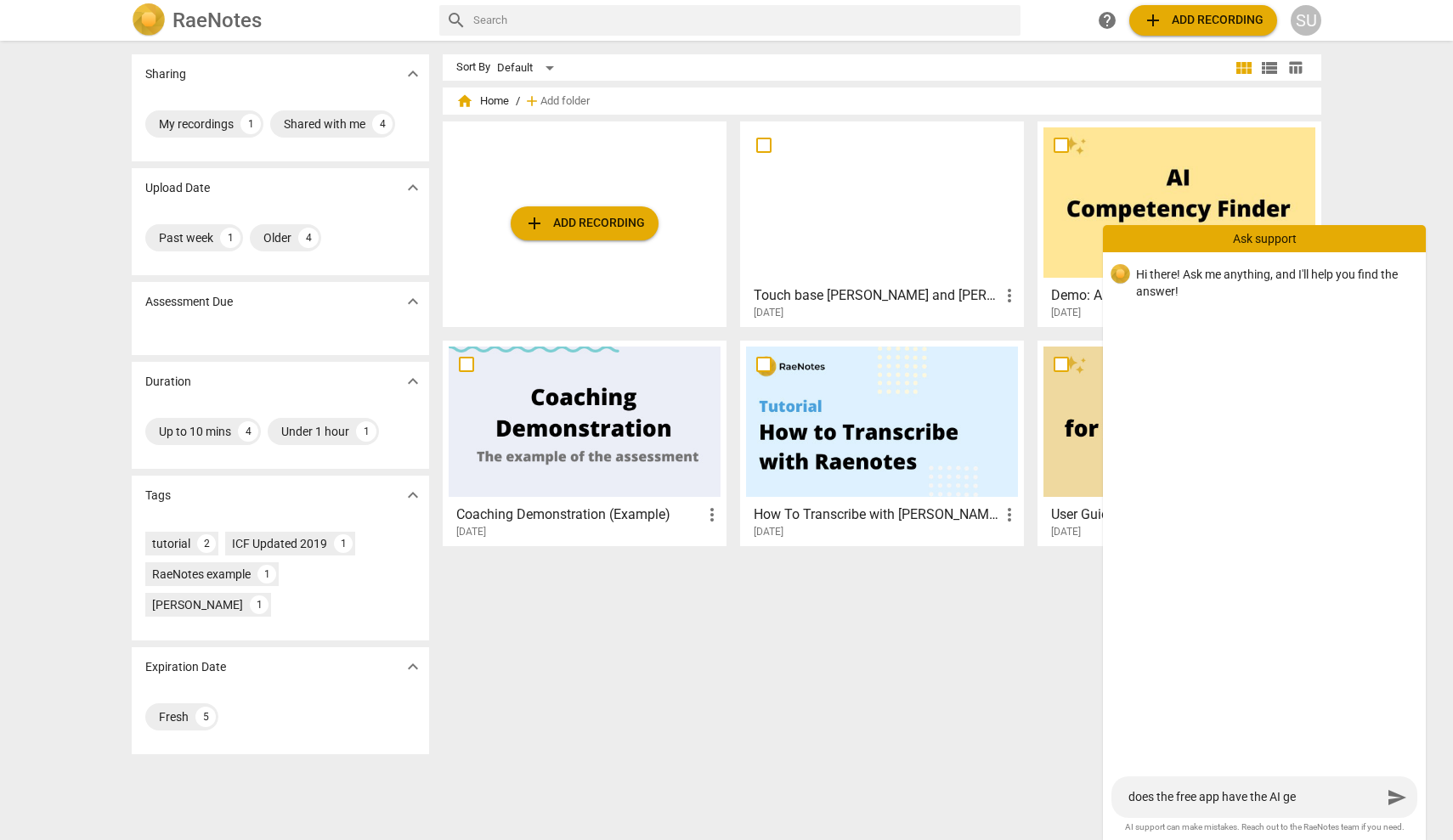 type on "does the free app have the AI gen" 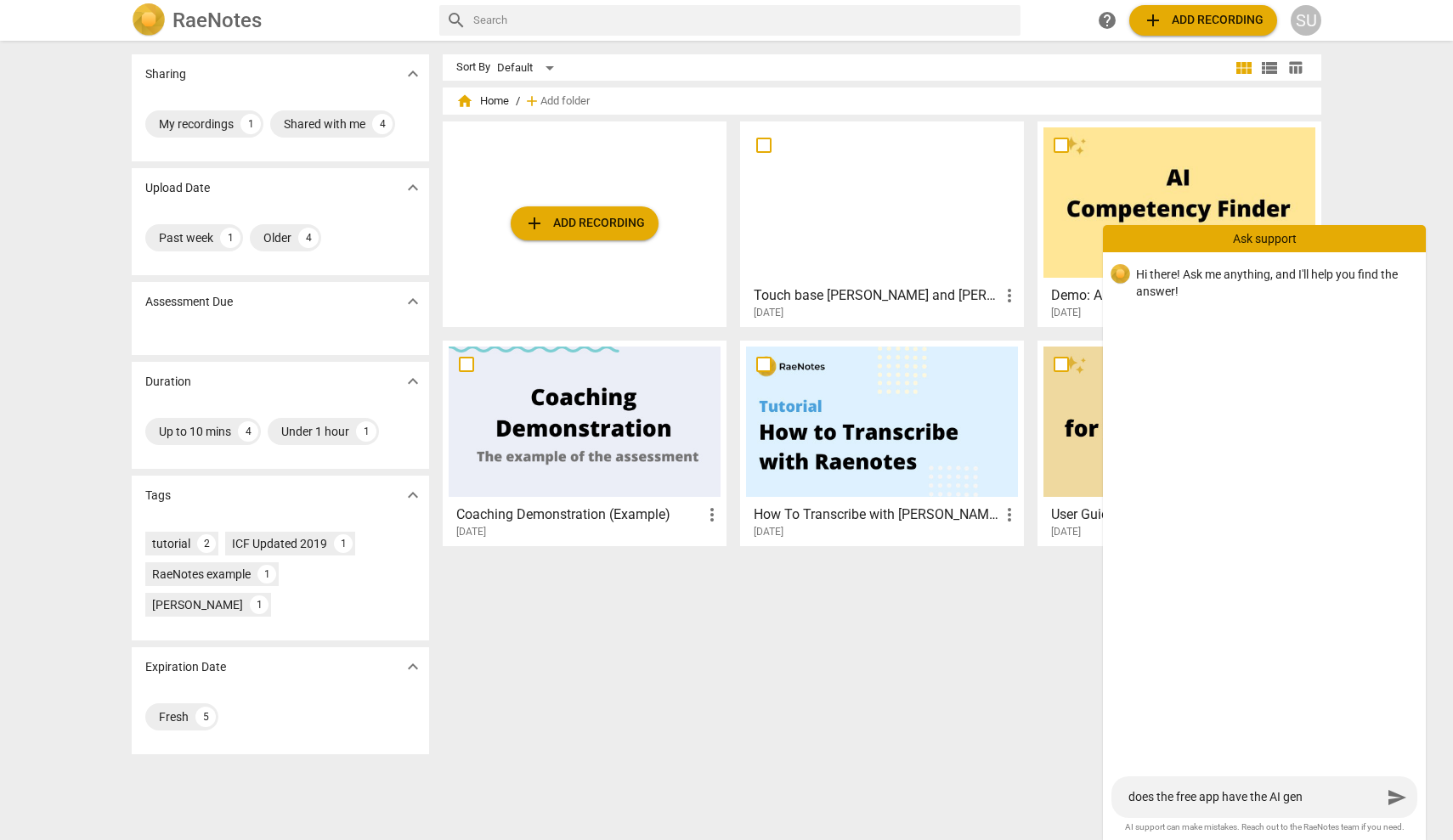 type on "does the free app have the AI gene" 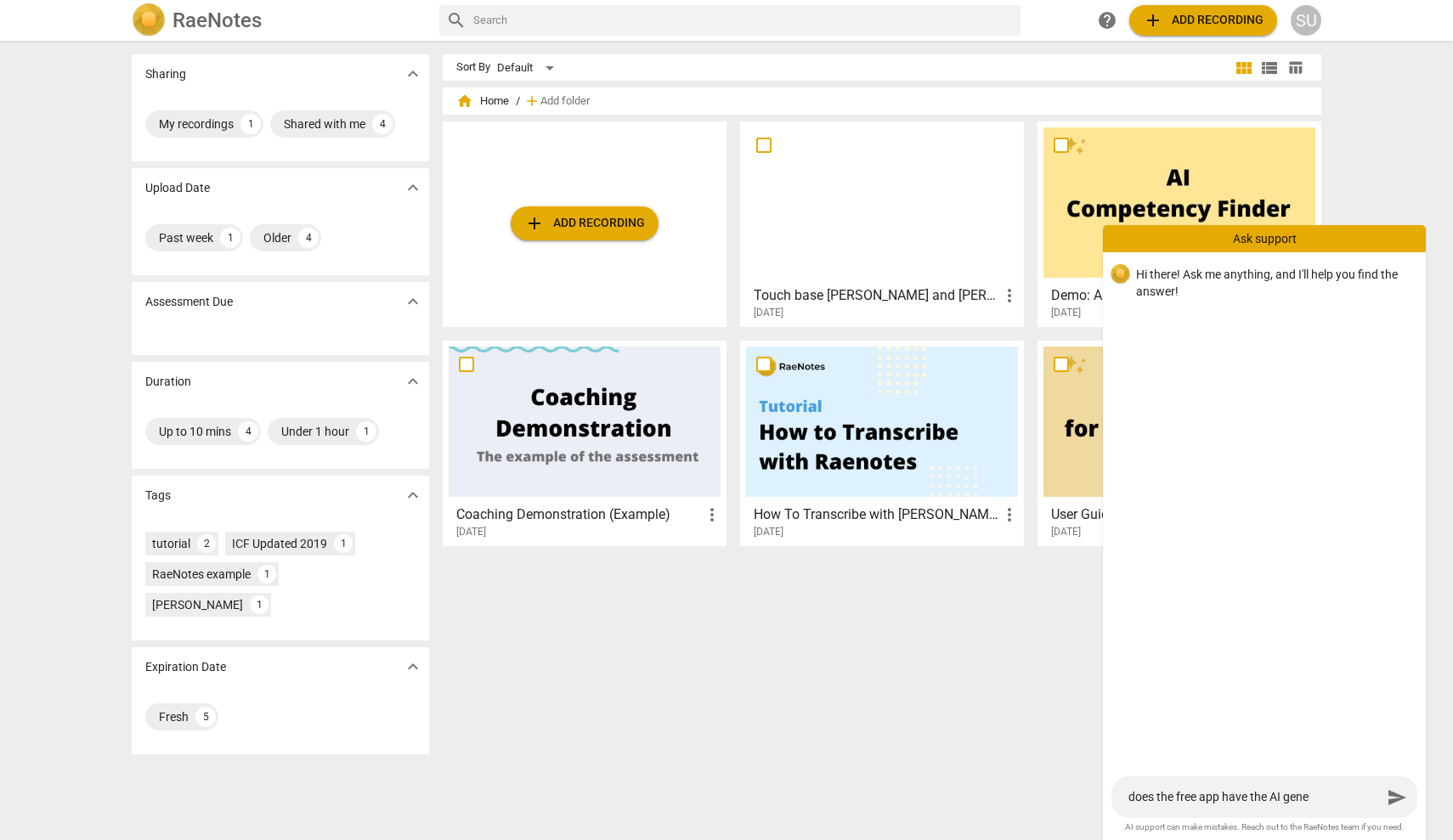type on "does the free app have the AI gener" 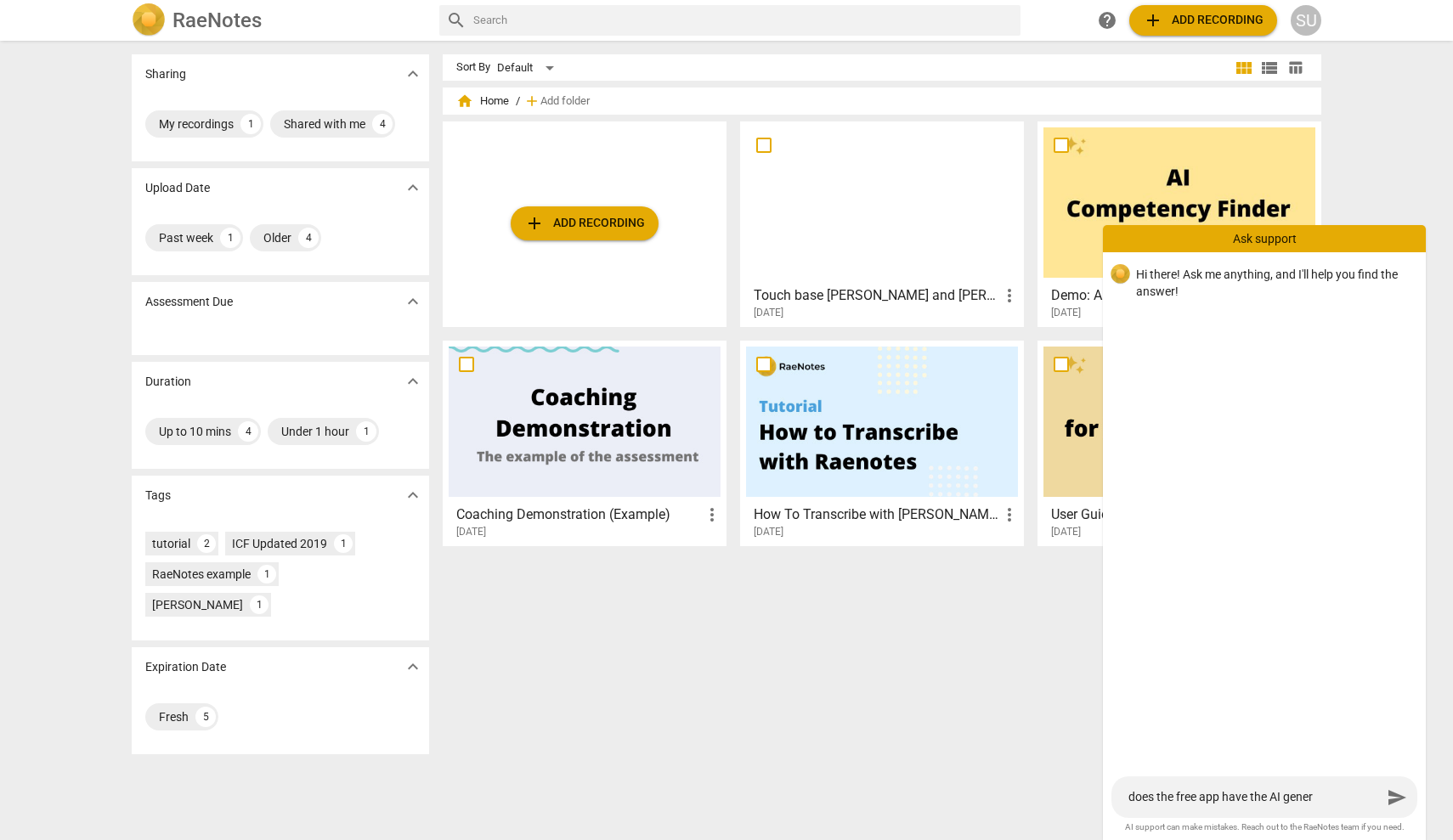 type on "does the free app have the AI genera" 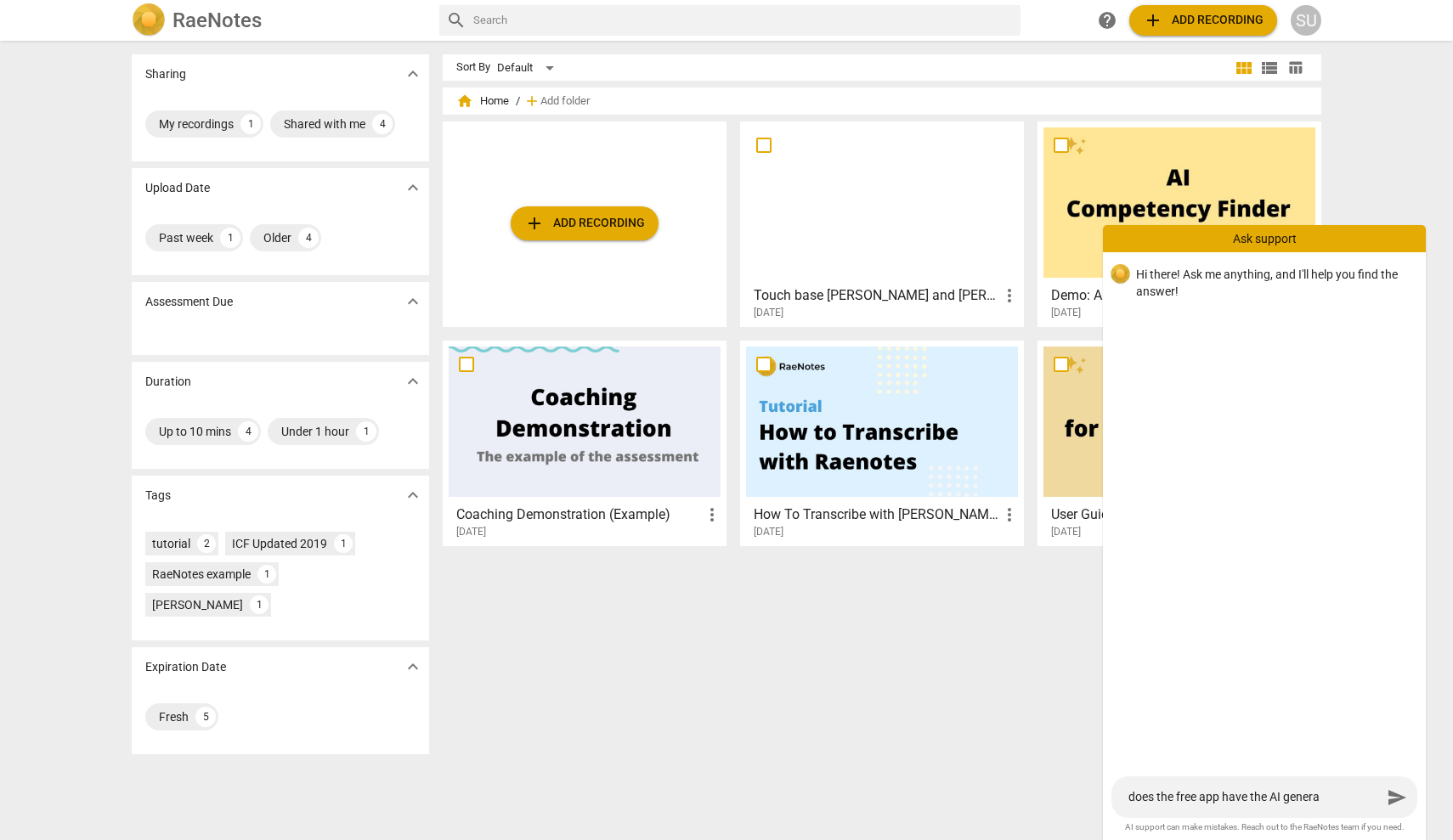 type on "does the free app have the AI generat" 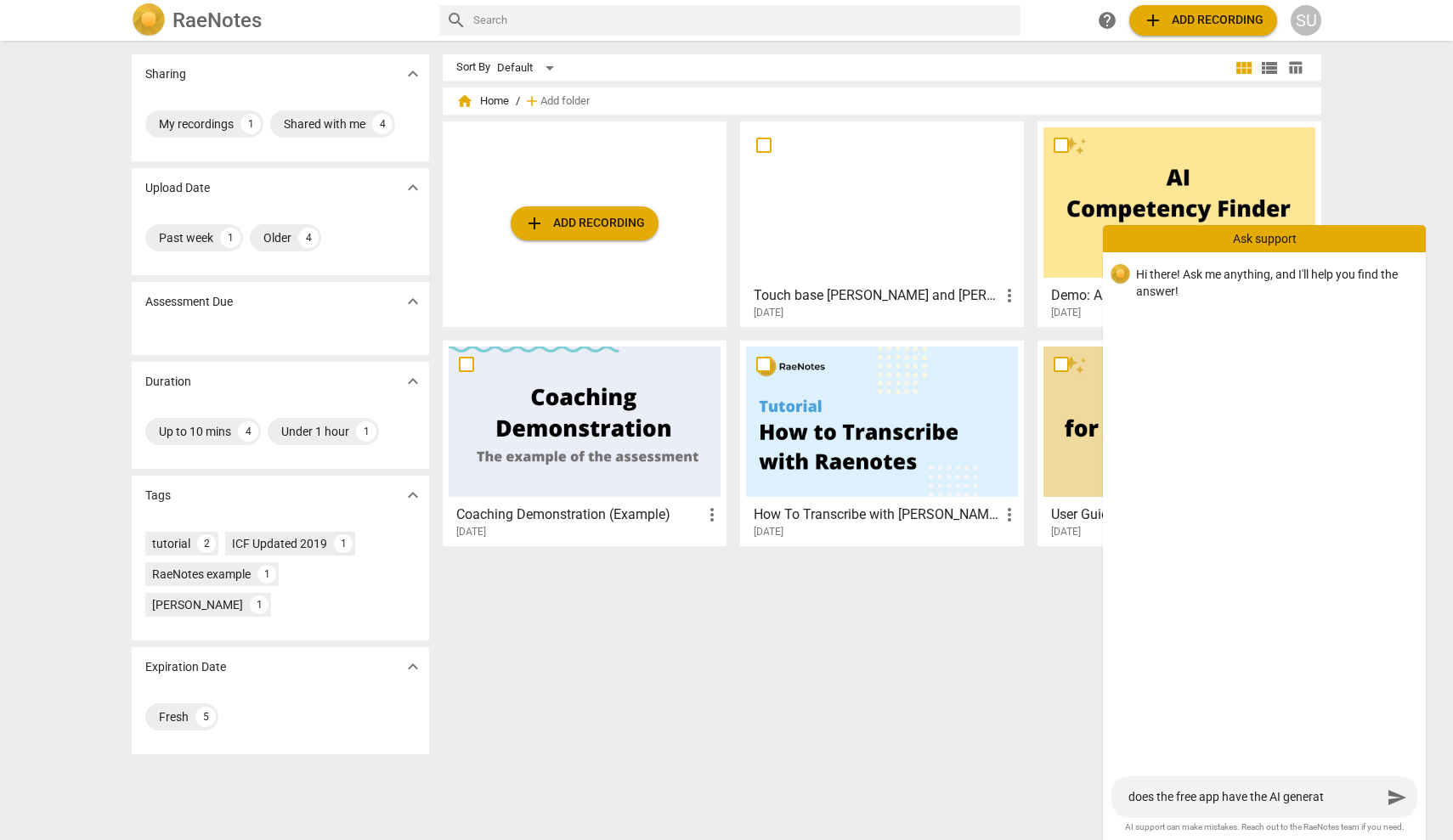 type on "does the free app have the AI generate" 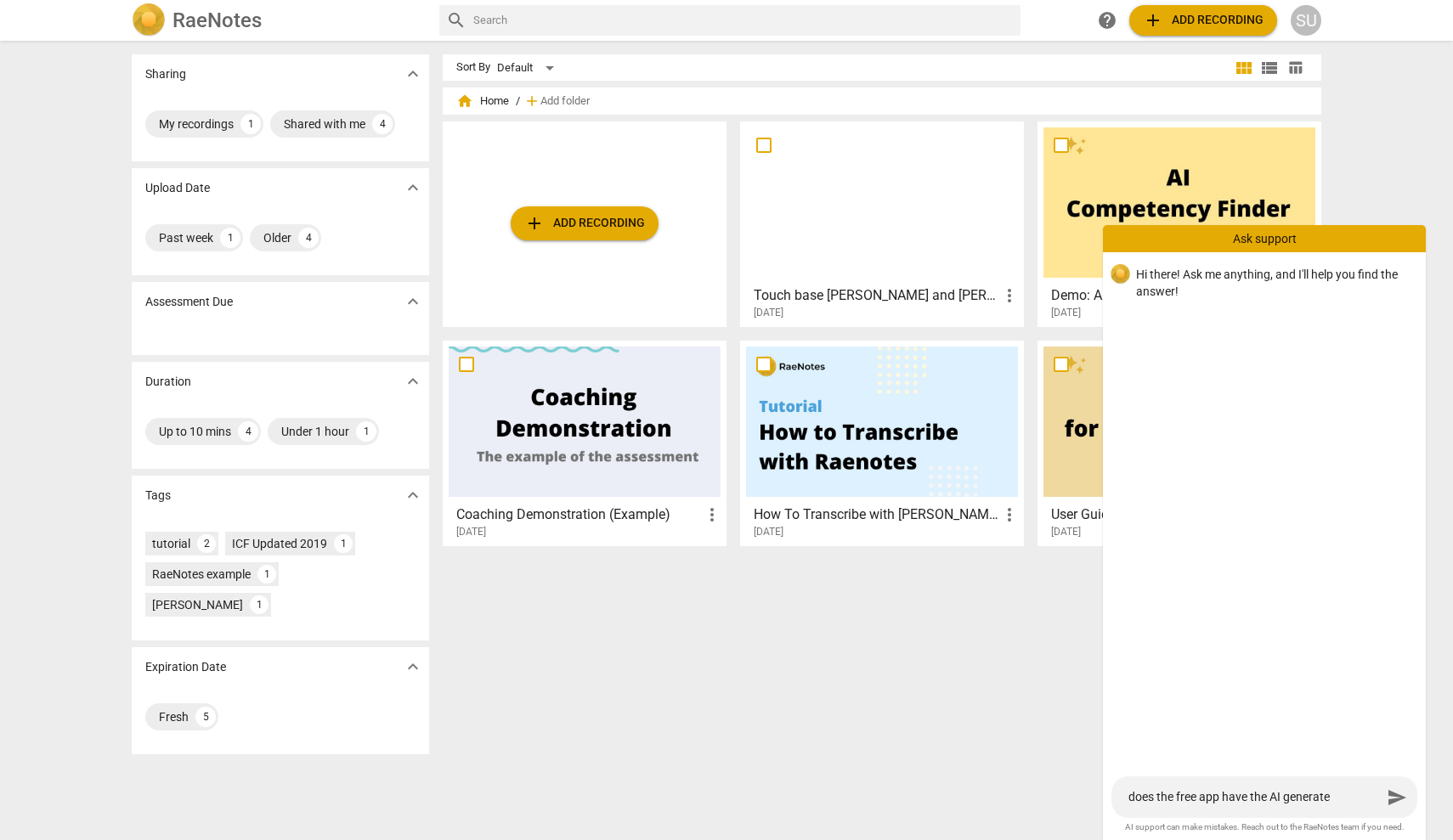 type on "does the free app have the AI generated" 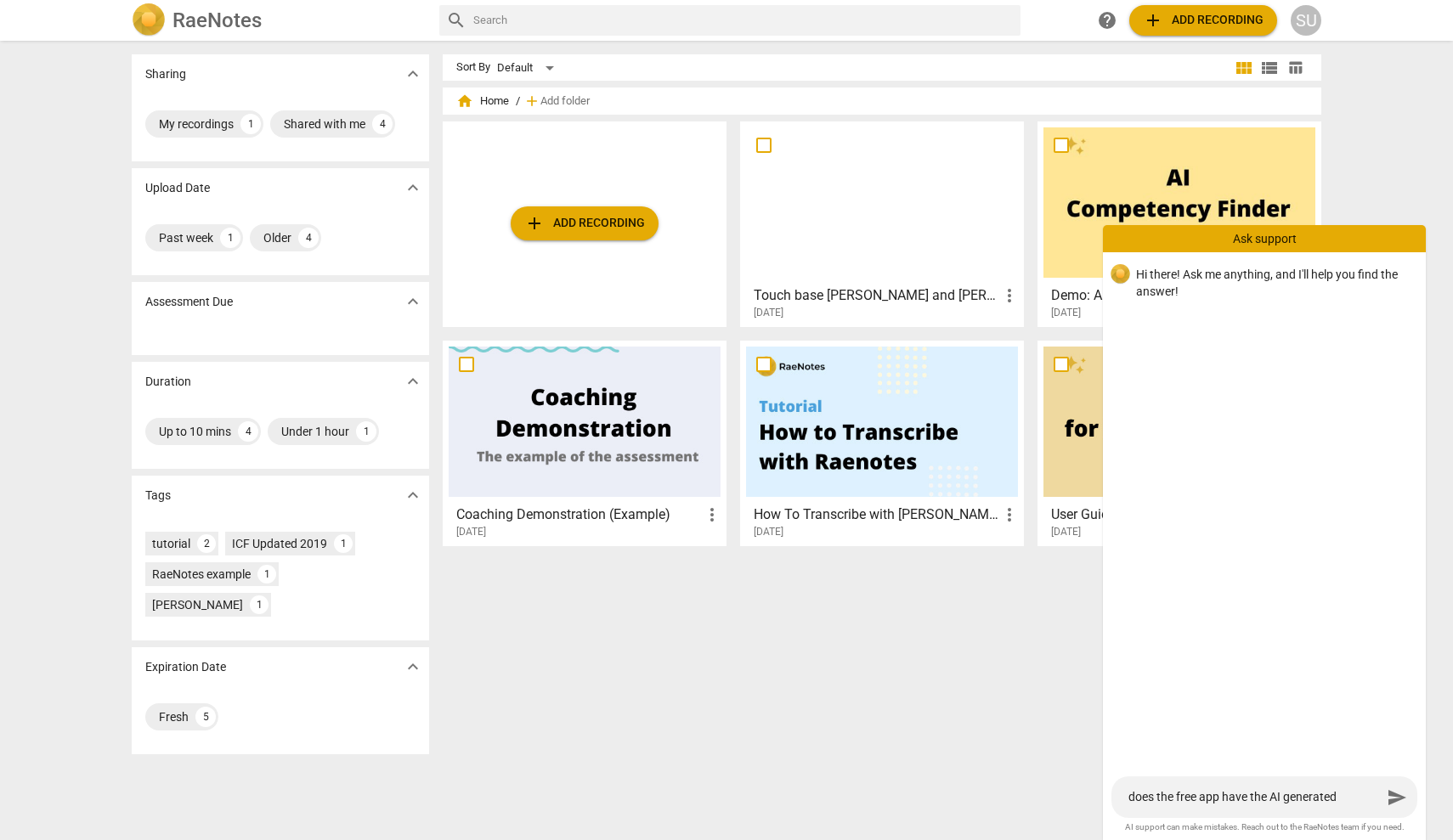 type on "does the free app have the AI generated" 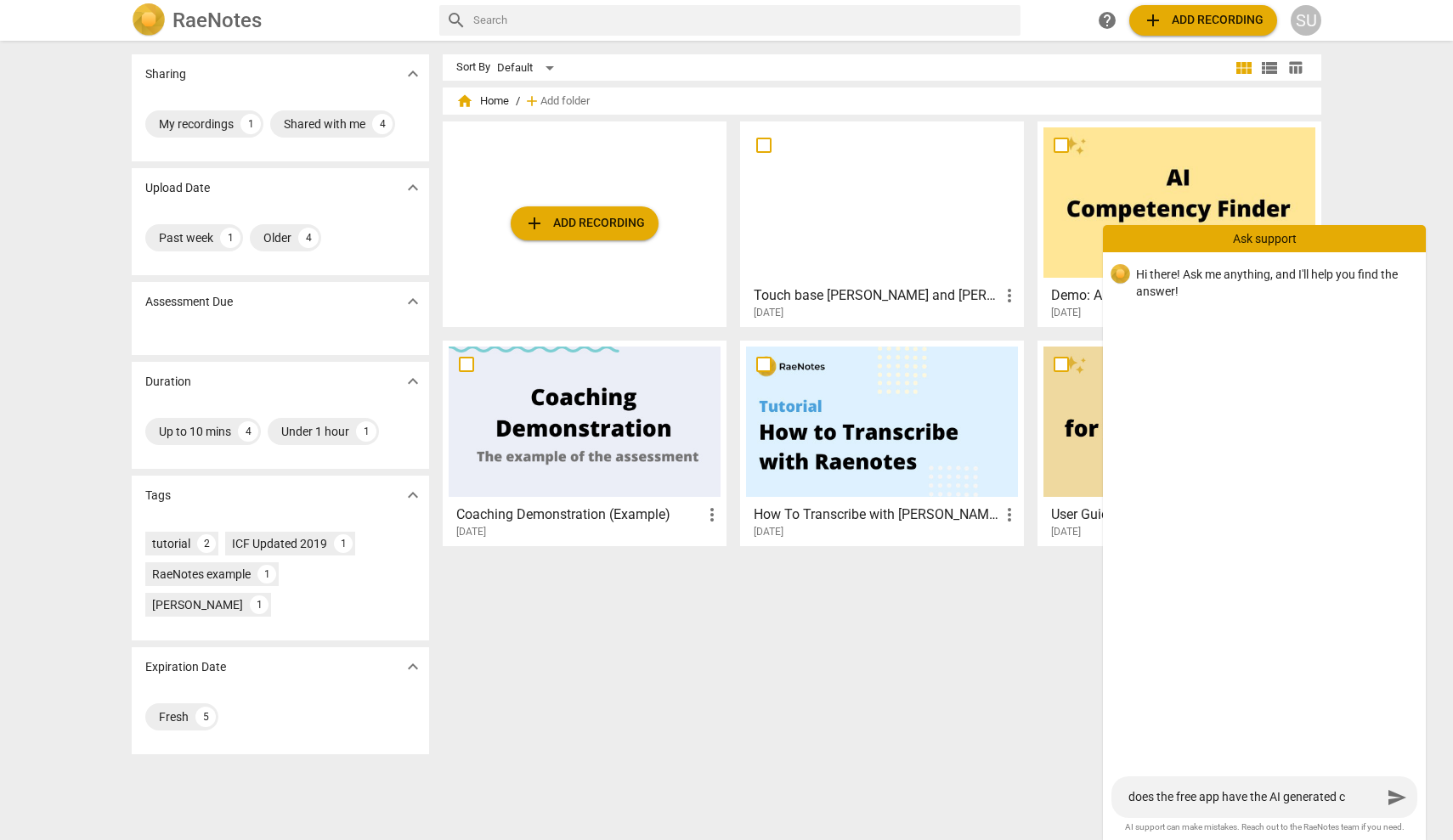 type on "does the free app have the AI generated co" 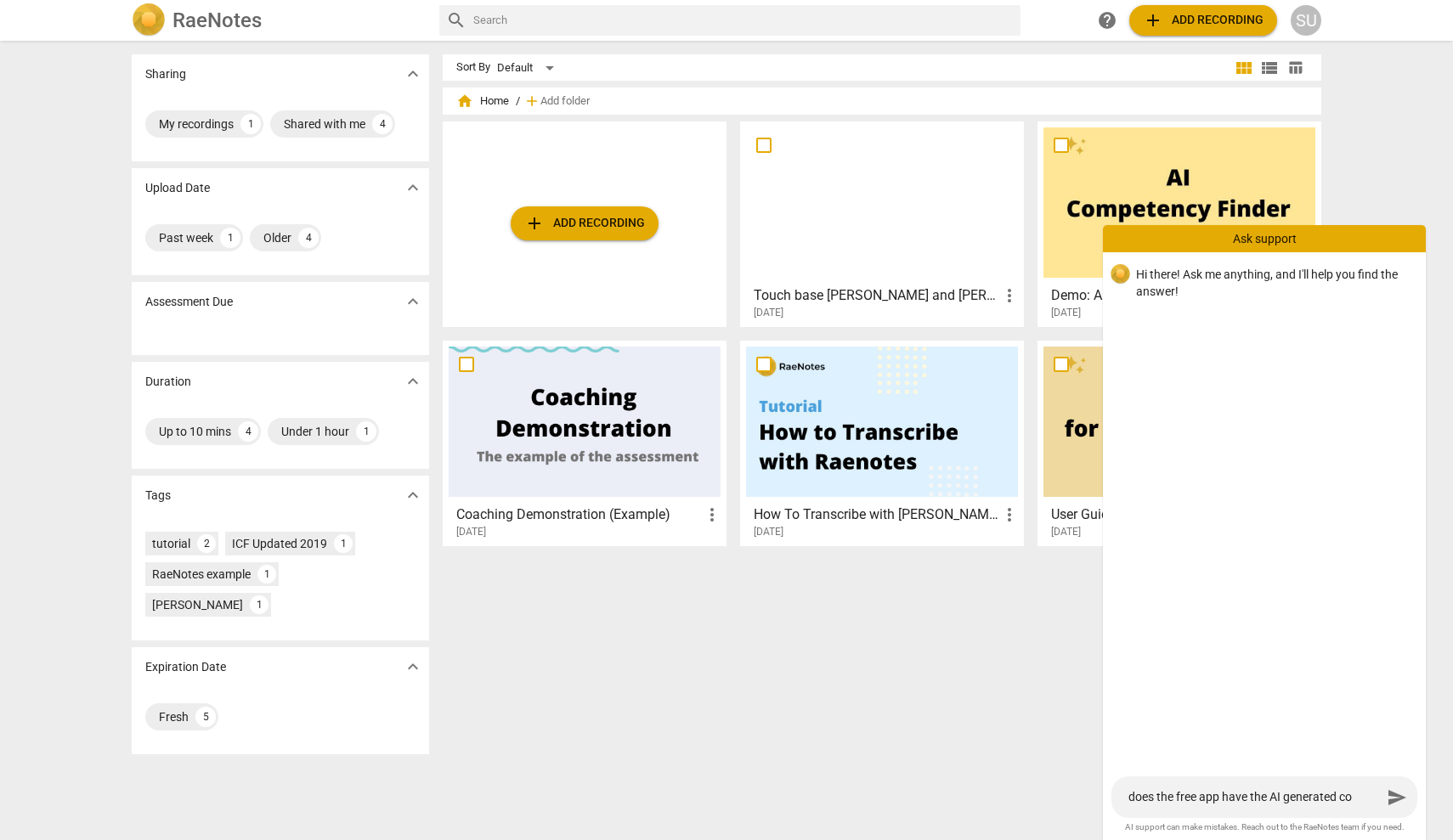 type on "does the free app have the AI generated com" 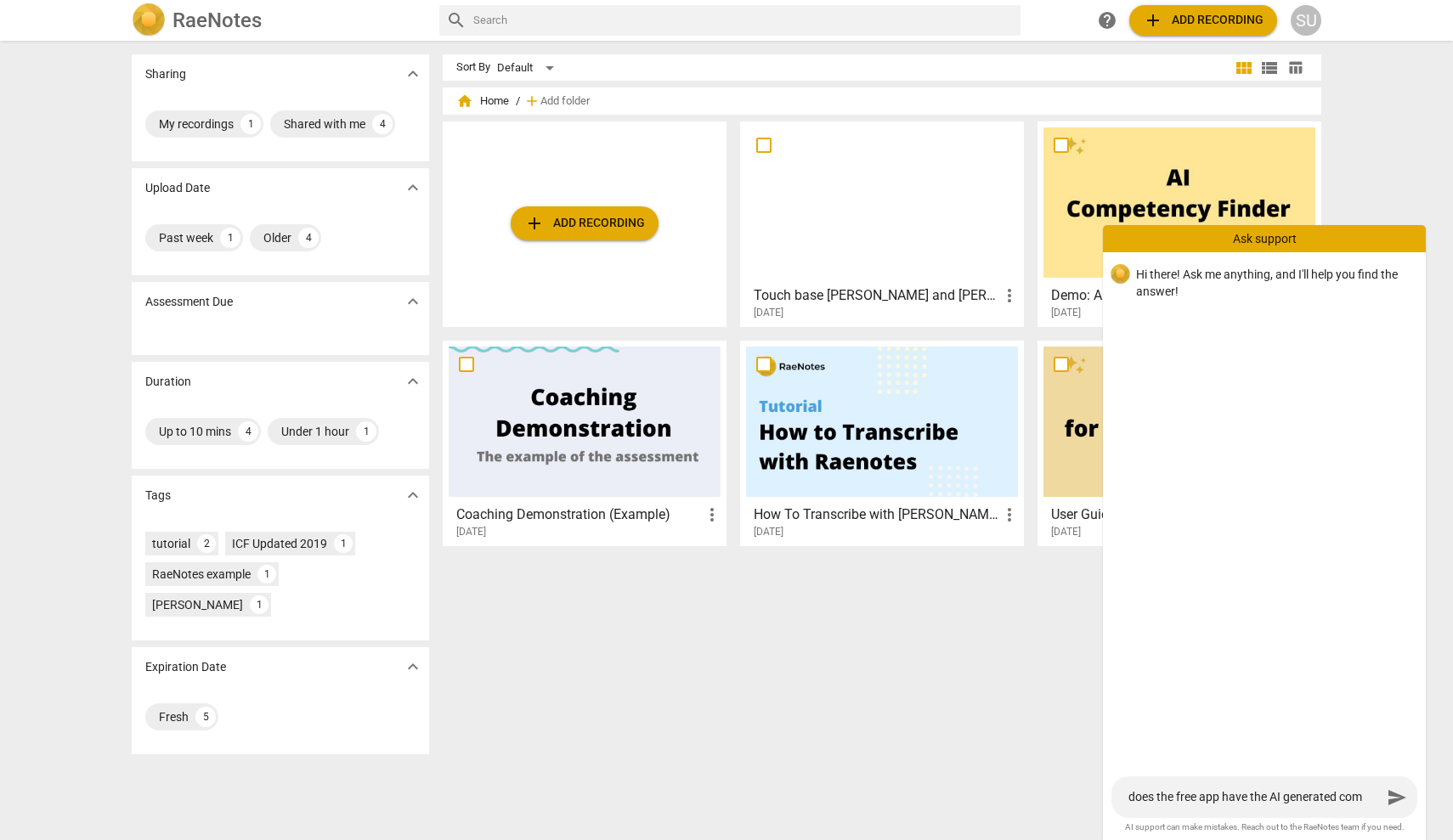 type on "does the free app have the AI generated comp" 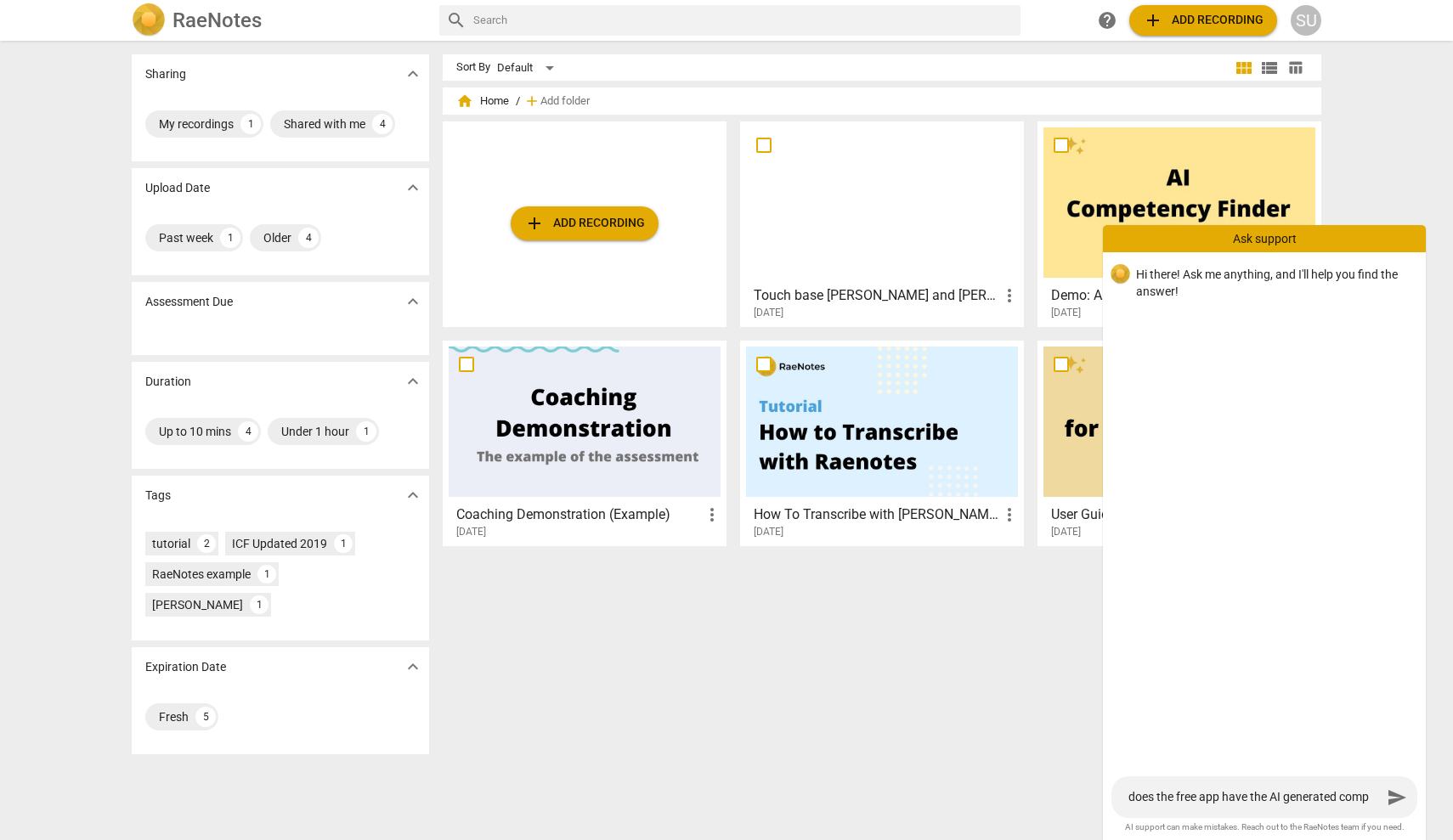 type on "does the free app have the AI generated compe" 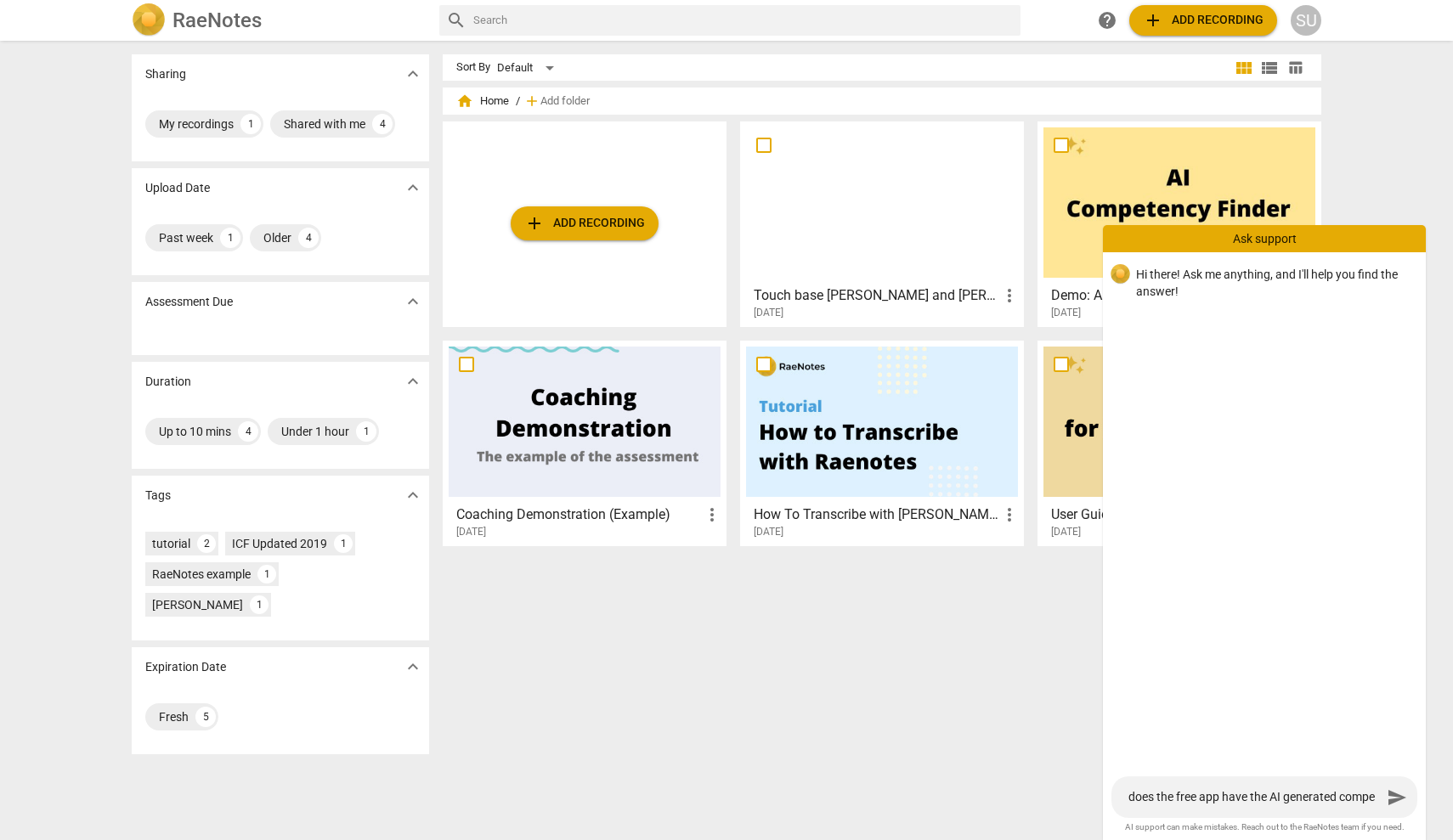 type on "does the free app have the AI generated compet" 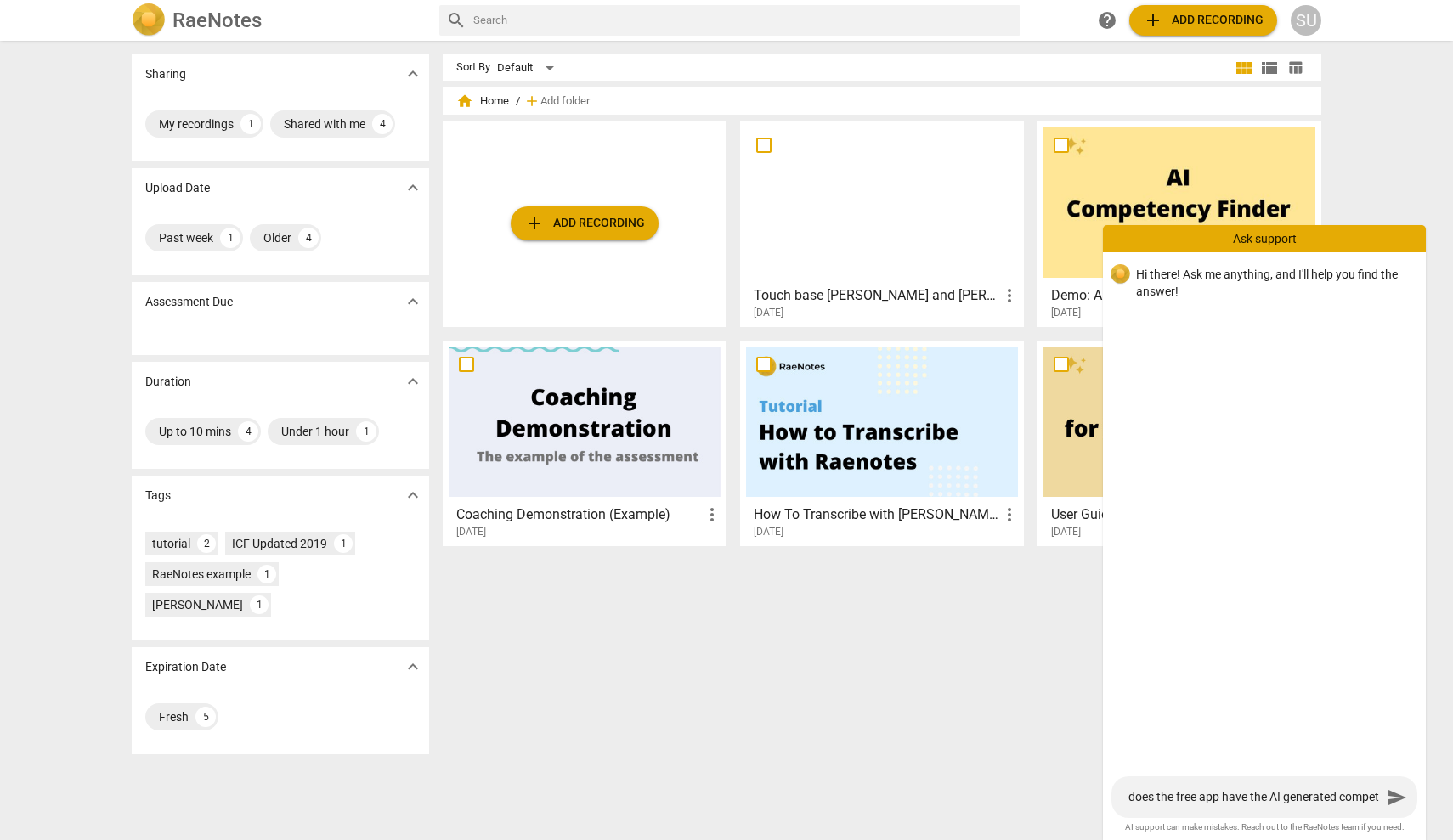 type on "does the free app have the AI generated competn" 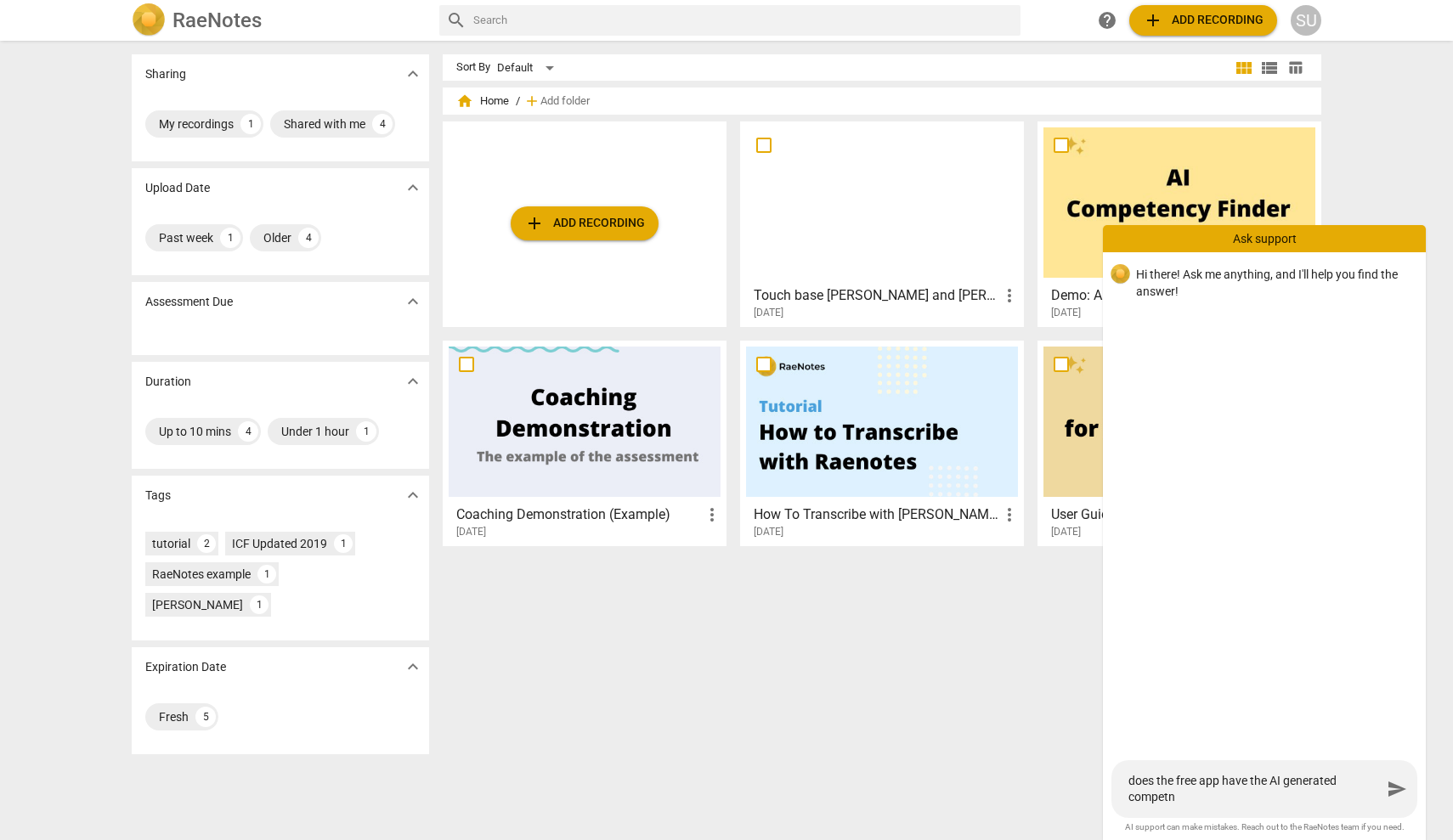 type on "does the free app have the AI generated compet" 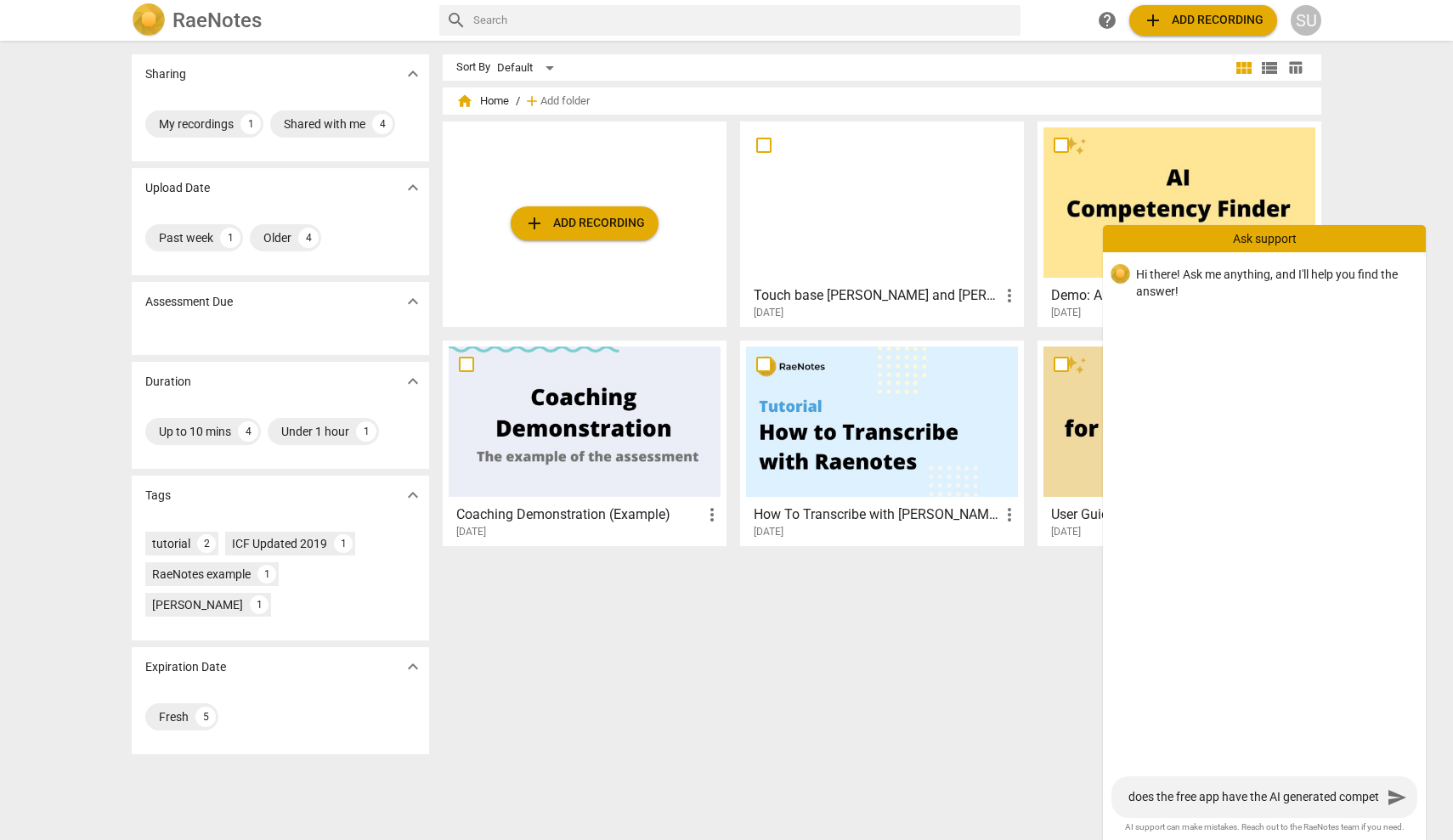 scroll, scrollTop: 14, scrollLeft: 0, axis: vertical 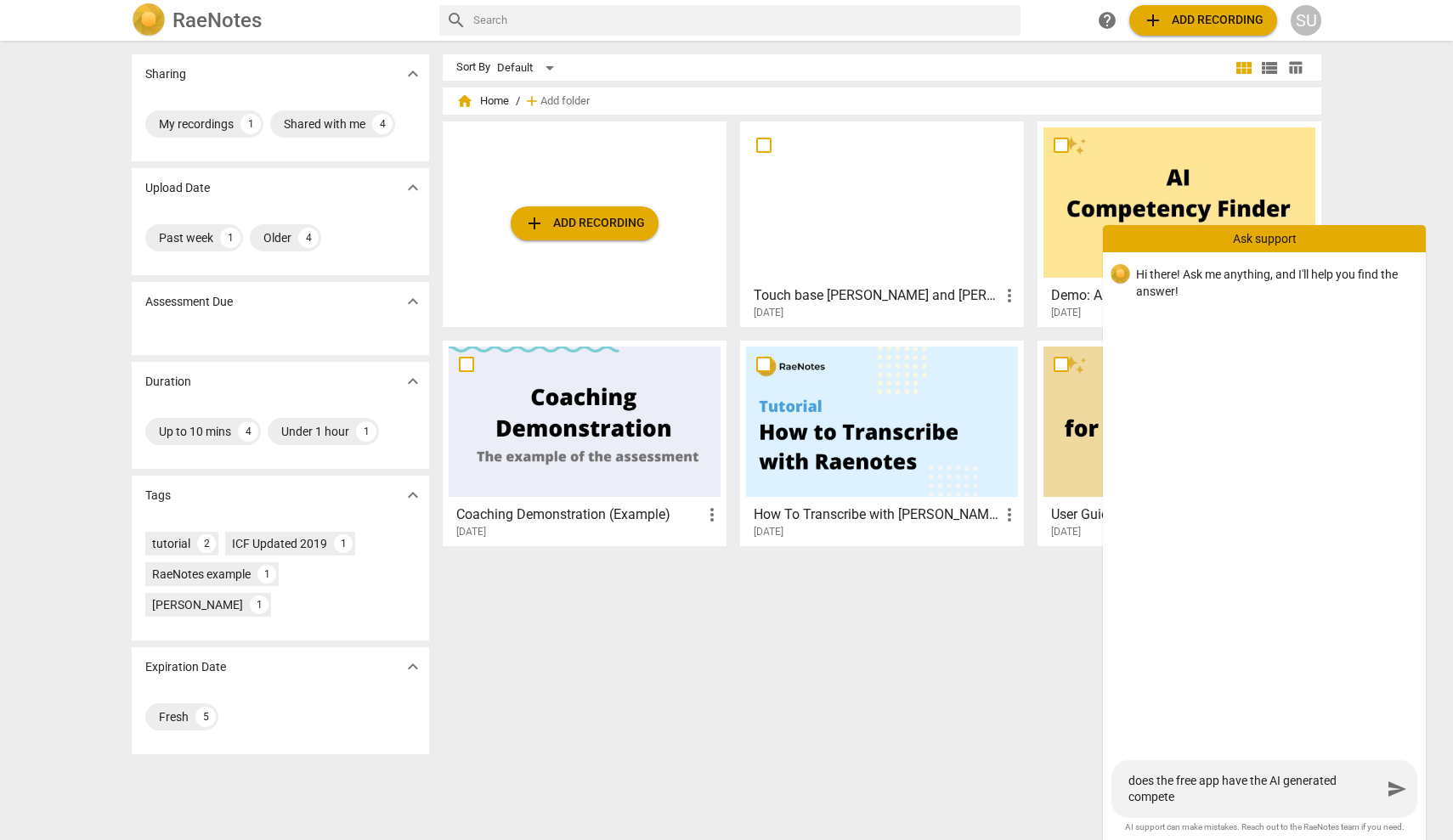 type on "does the free app have the AI generated competen" 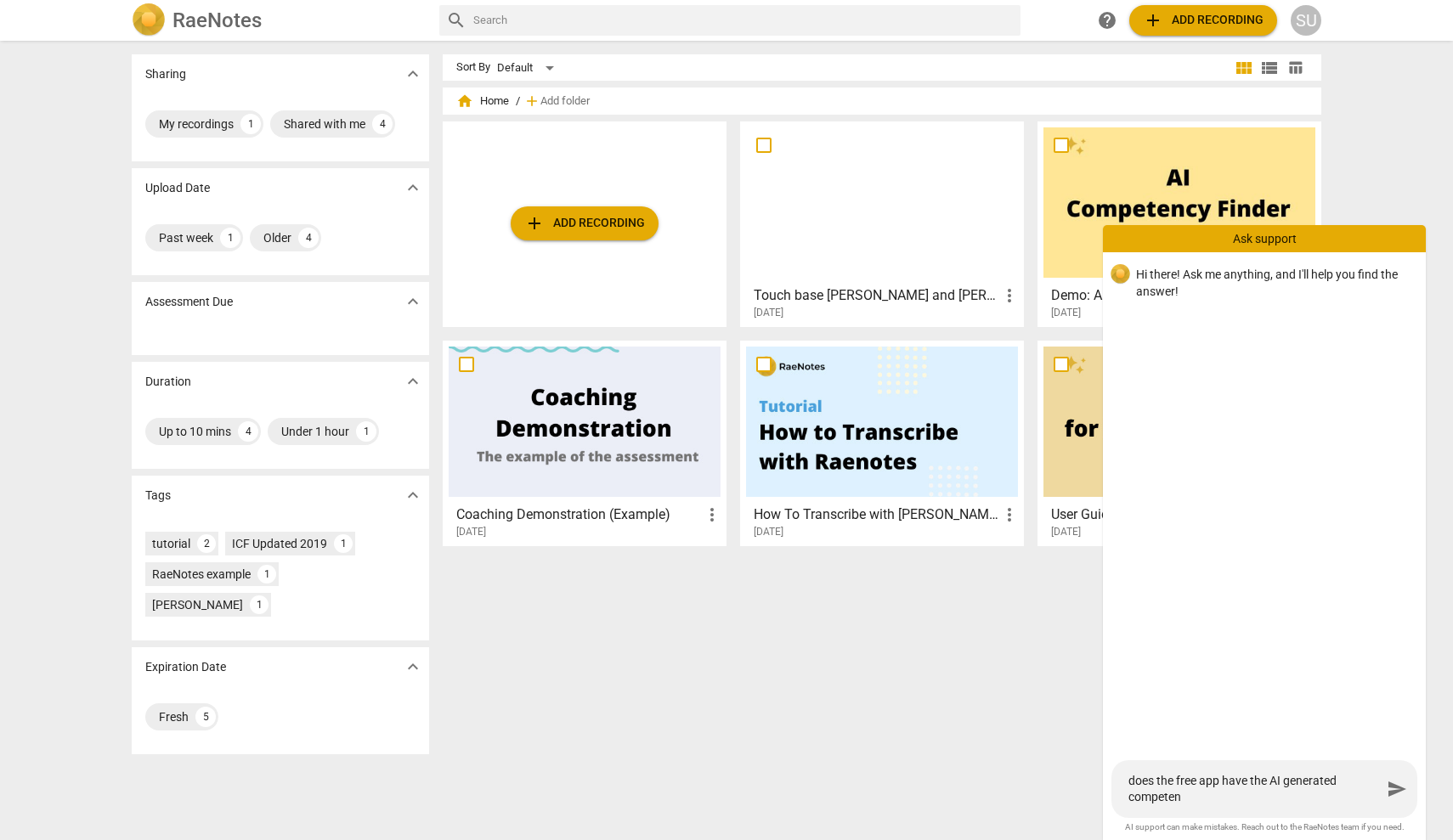 type on "does the free app have the AI generated competenc" 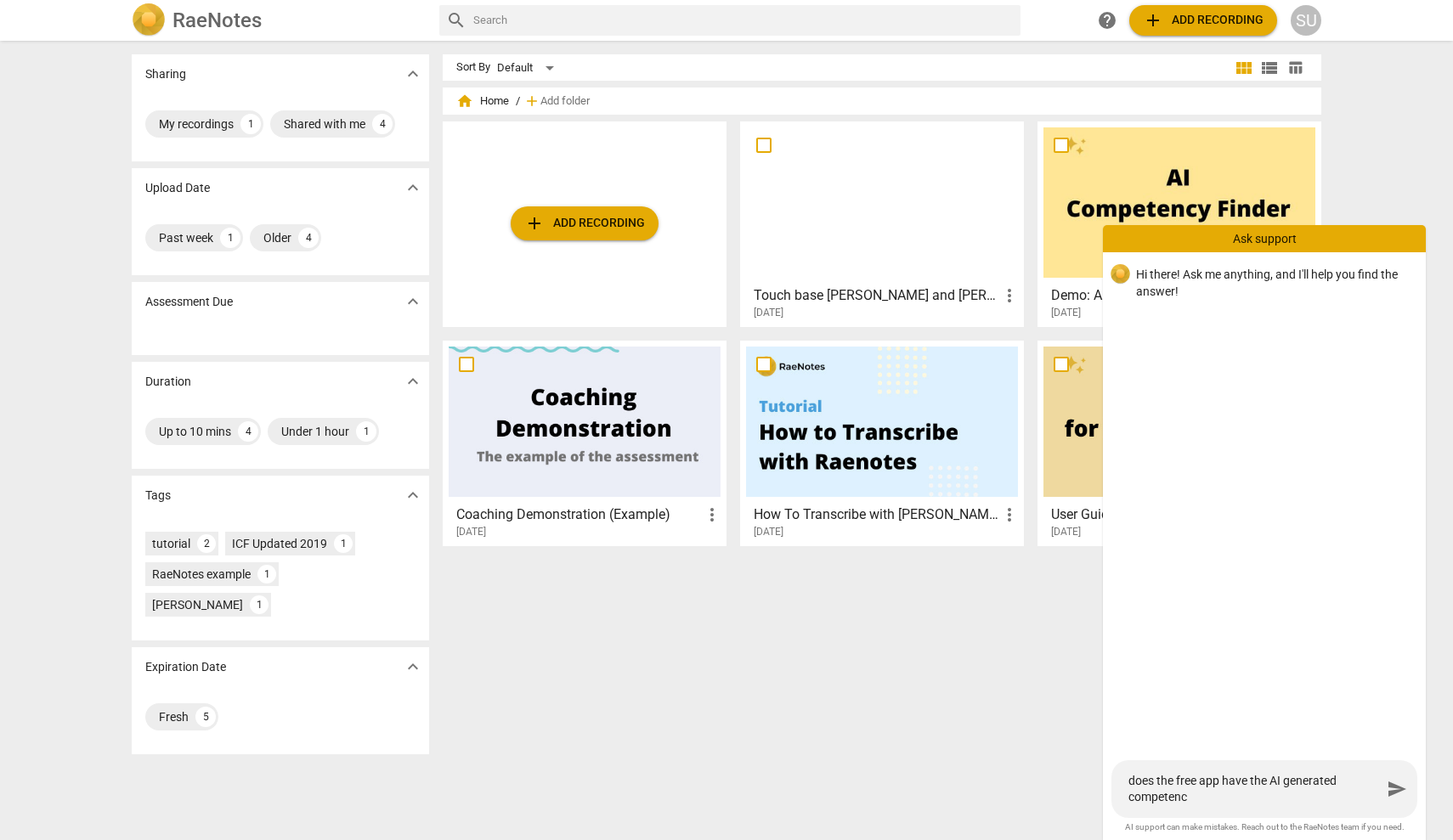 type on "does the free app have the AI generated competency" 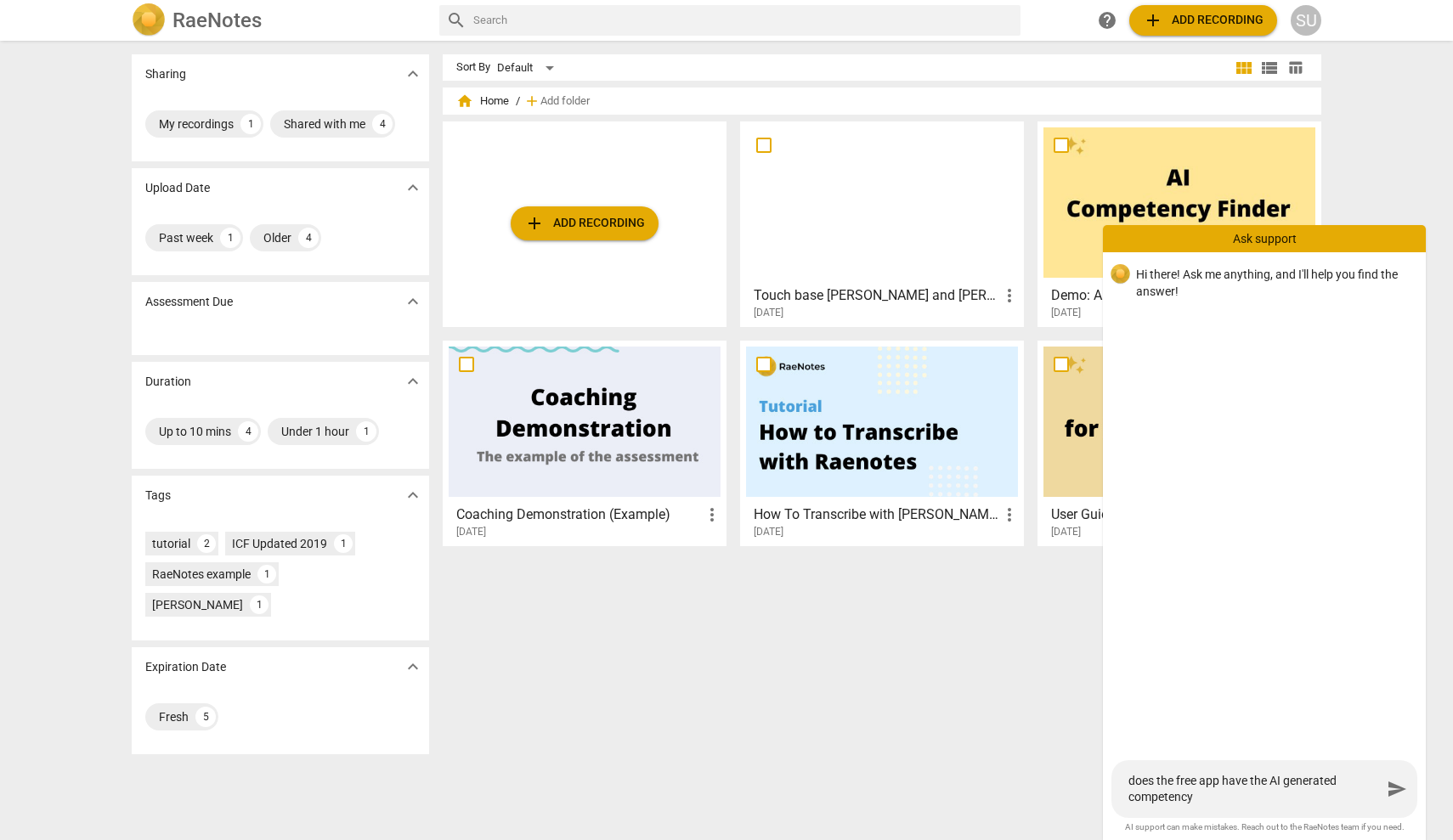 type on "does the free app have the AI generated competency" 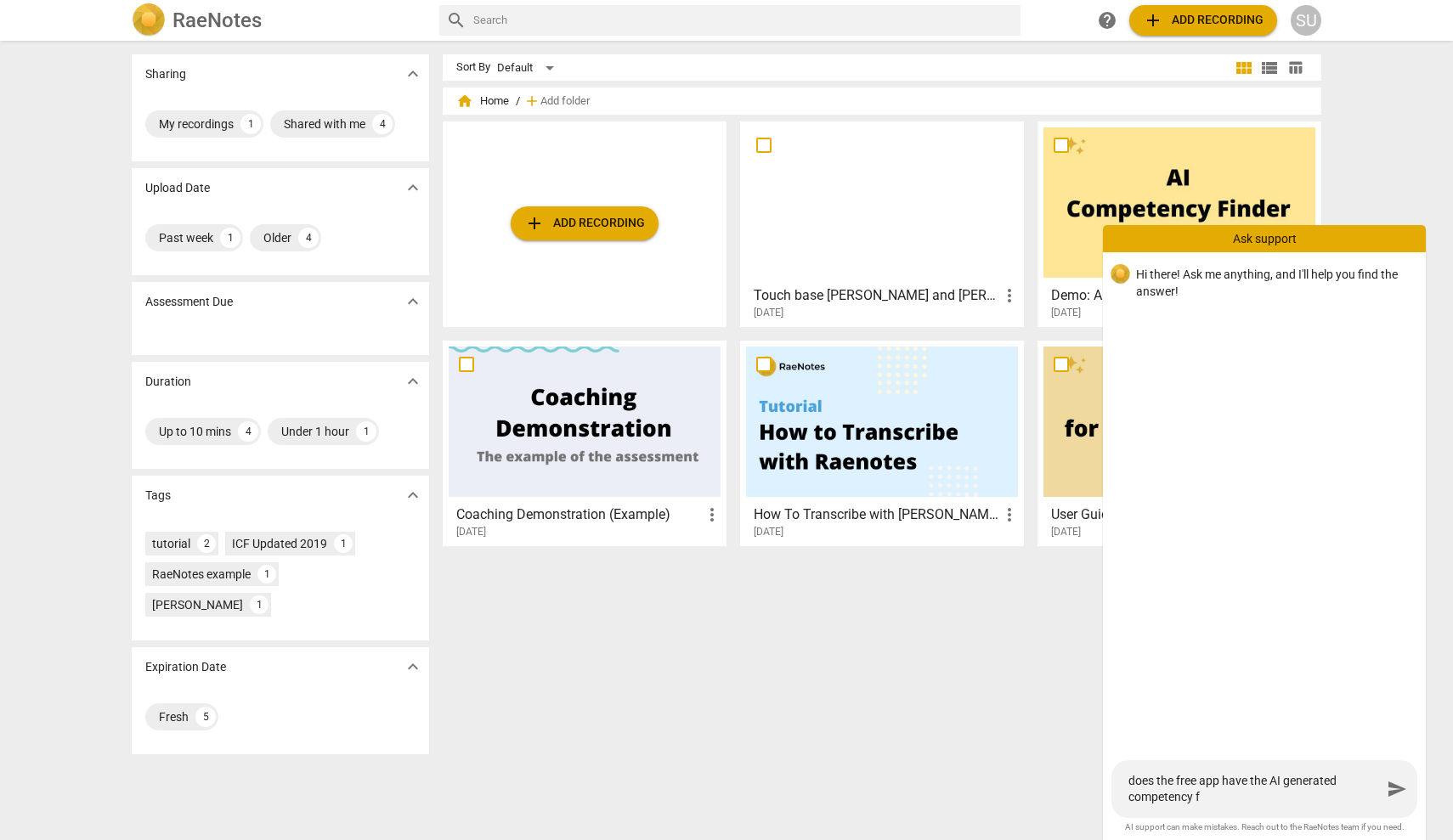 type on "does the free app have the AI generated competency fi" 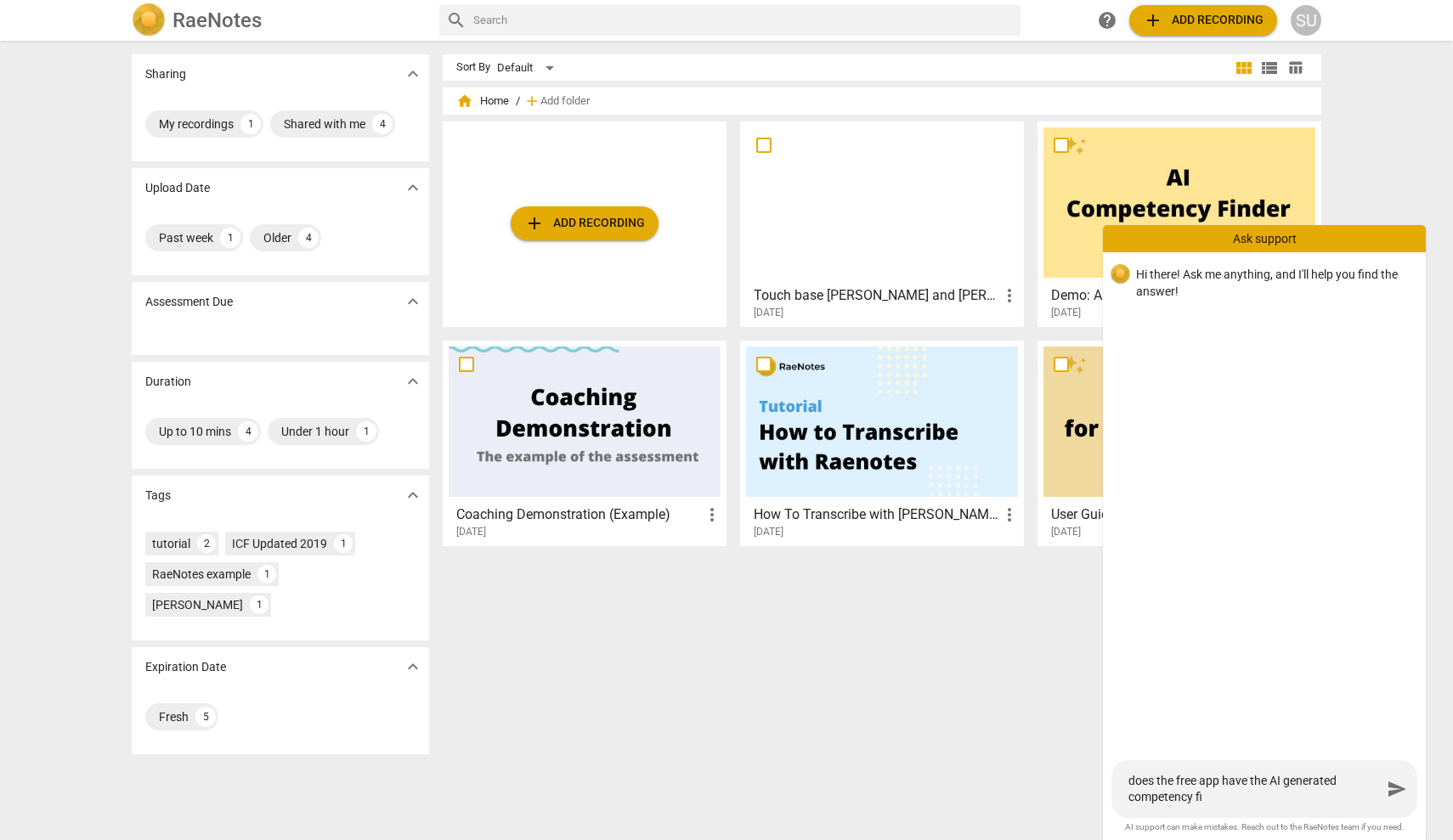 type on "does the free app have the AI generated competency fin" 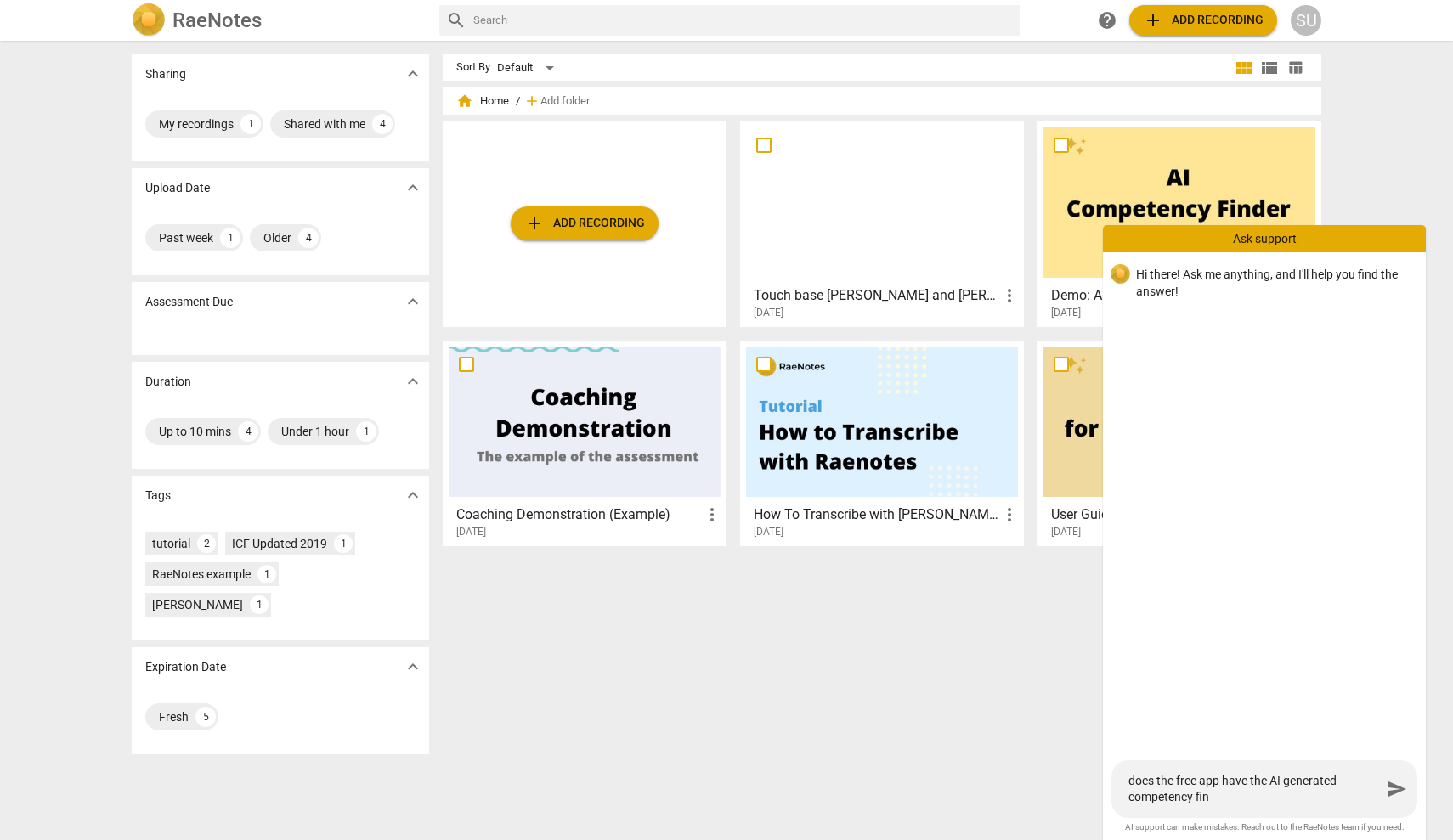 type on "does the free app have the AI generated competency find" 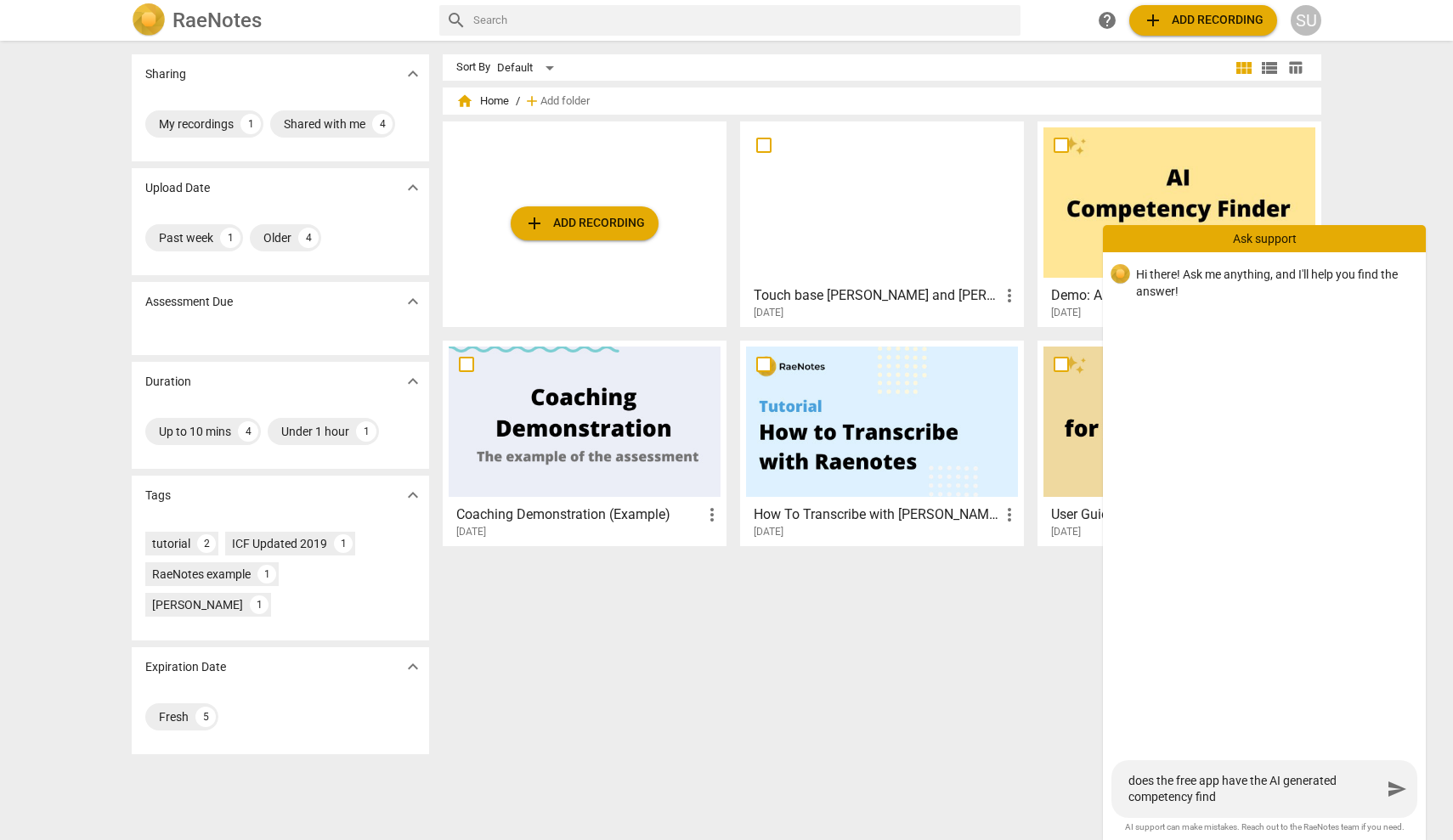 type on "does the free app have the AI generated competency finde" 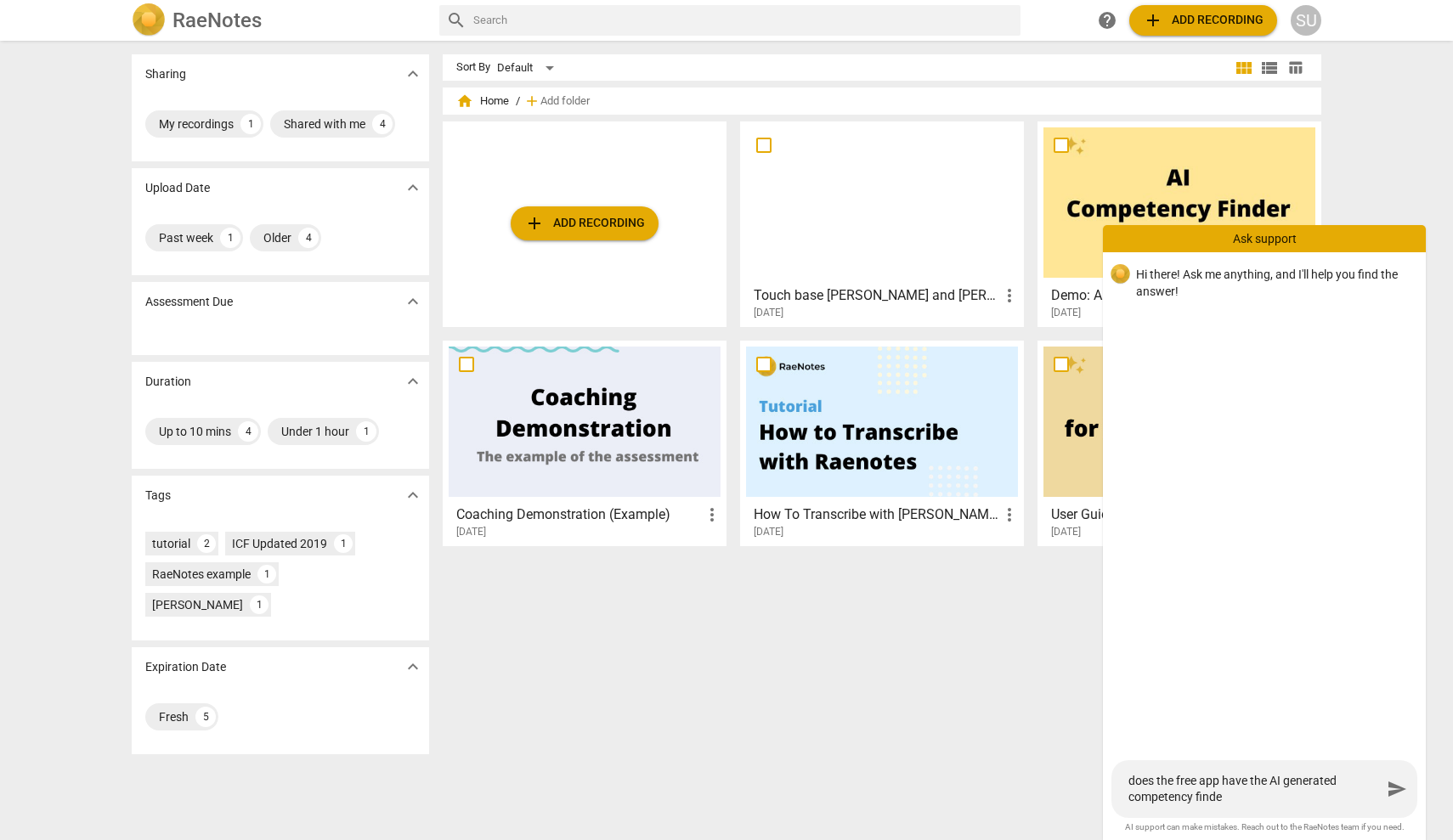 type on "does the free app have the AI generated competency finder" 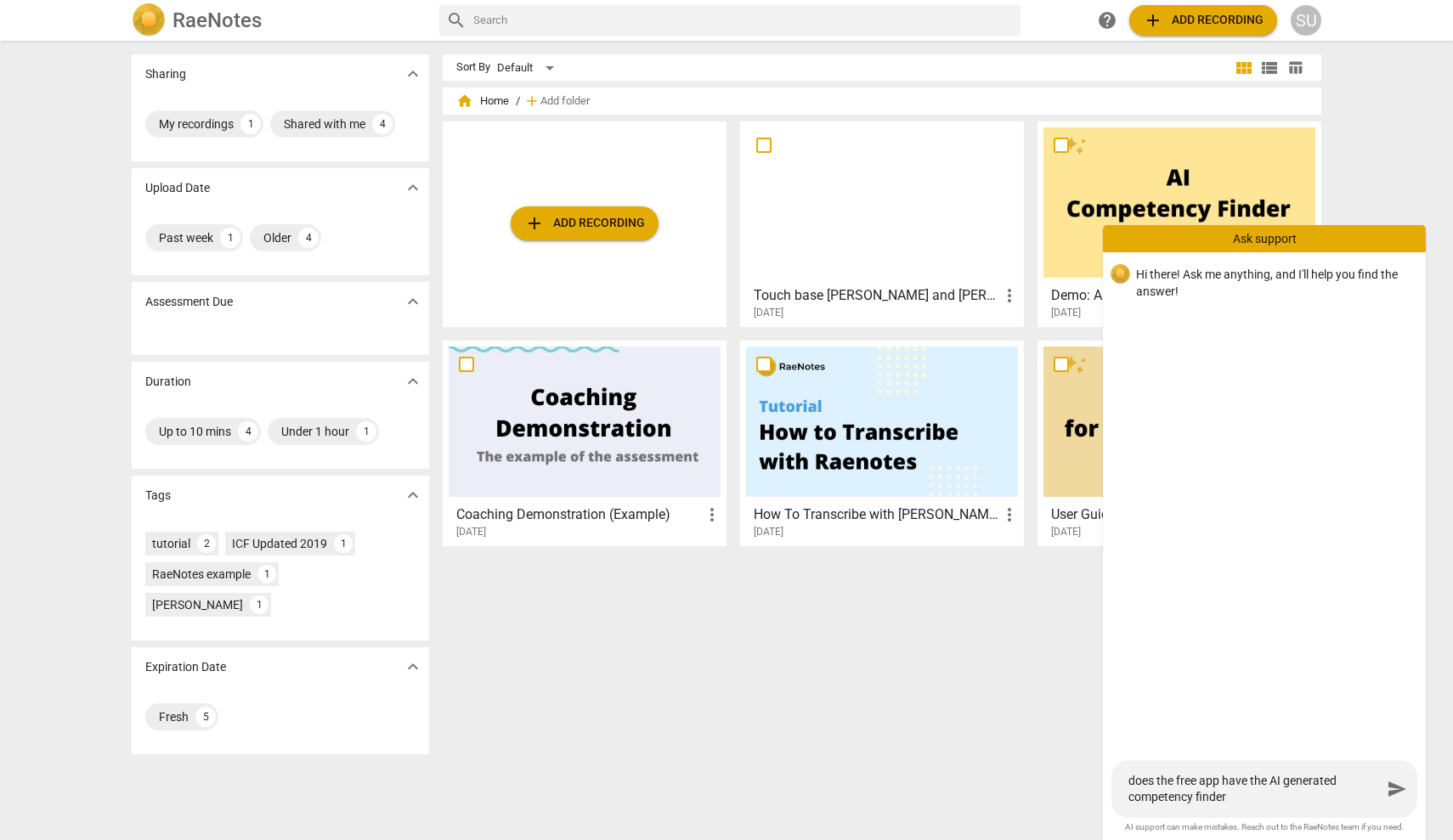 type on "does the free app have the AI generated competency finder" 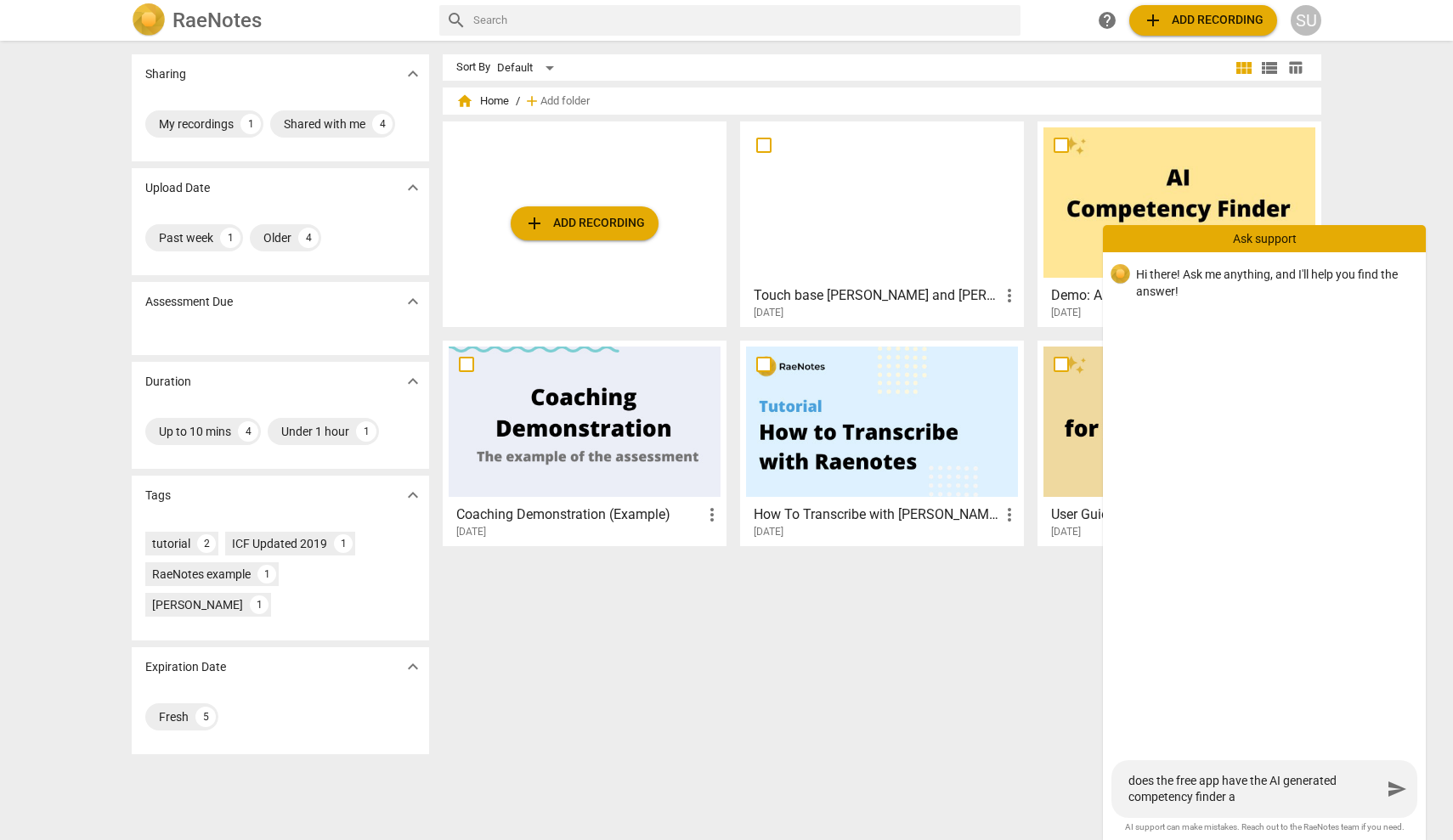 type on "does the free app have the AI generated competency finder av" 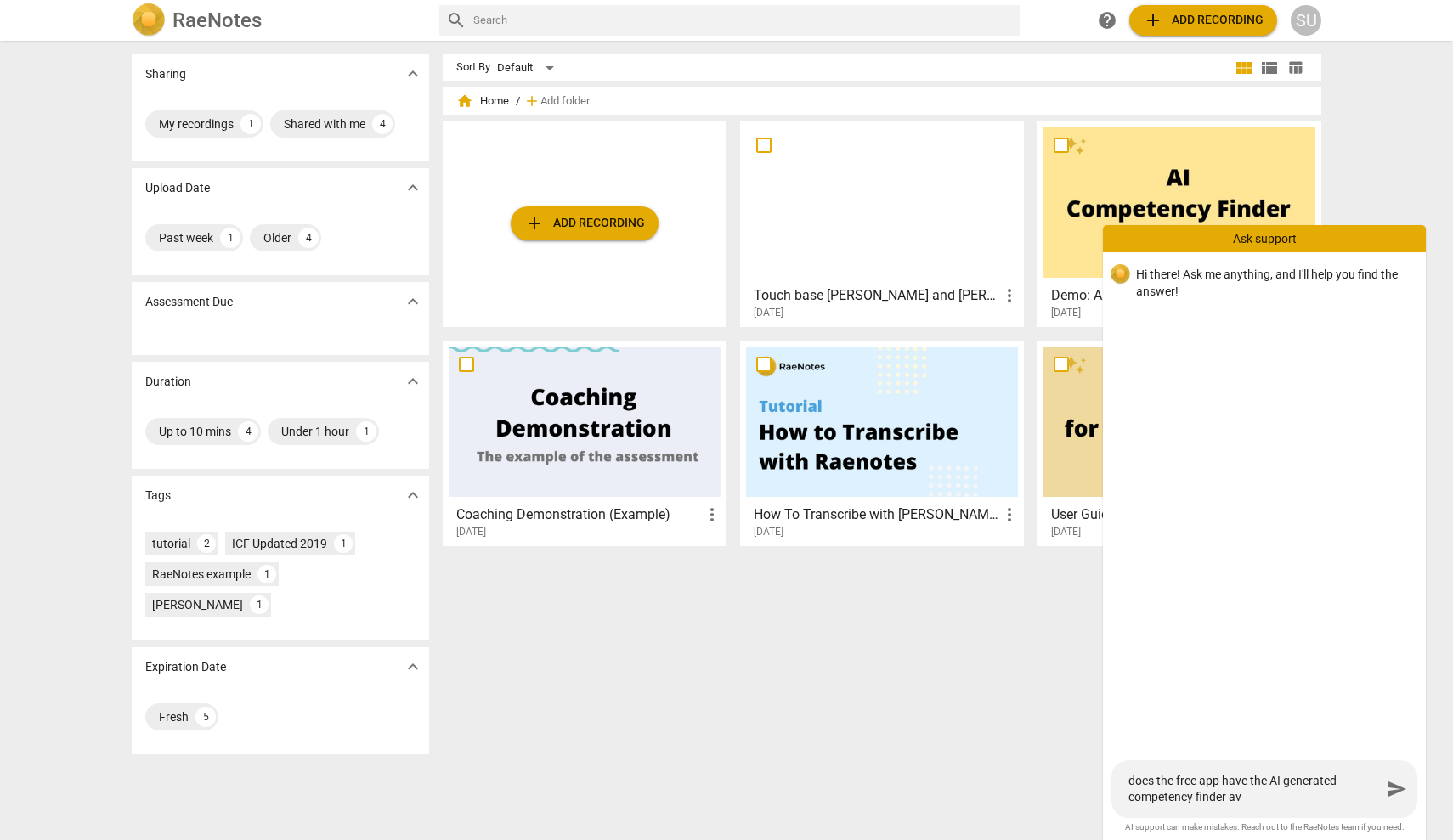type on "does the free app have the AI generated competency finder ava" 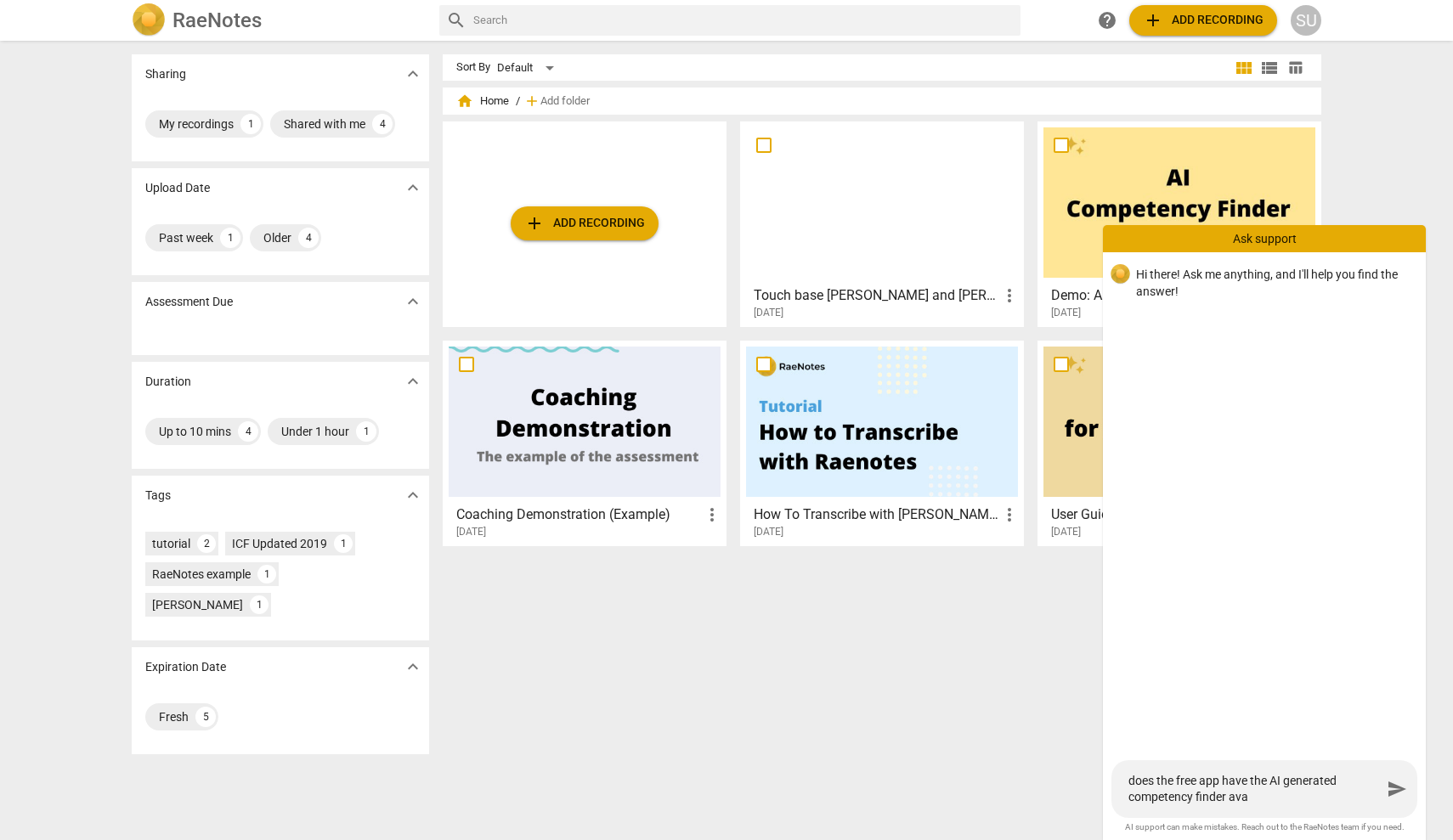 type on "does the free app have the AI generated competency finder avai" 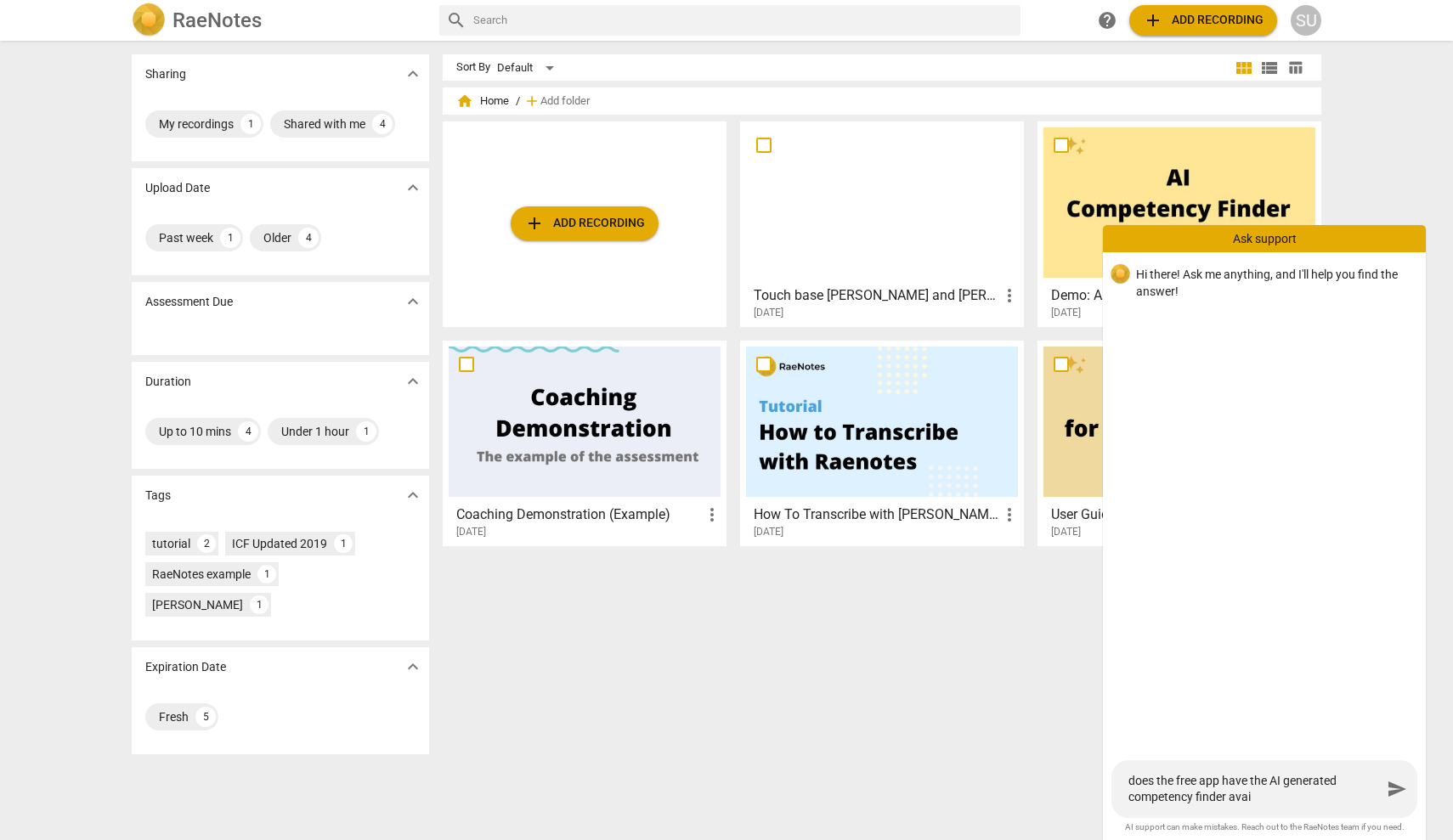 type on "does the free app have the AI generated competency finder avail" 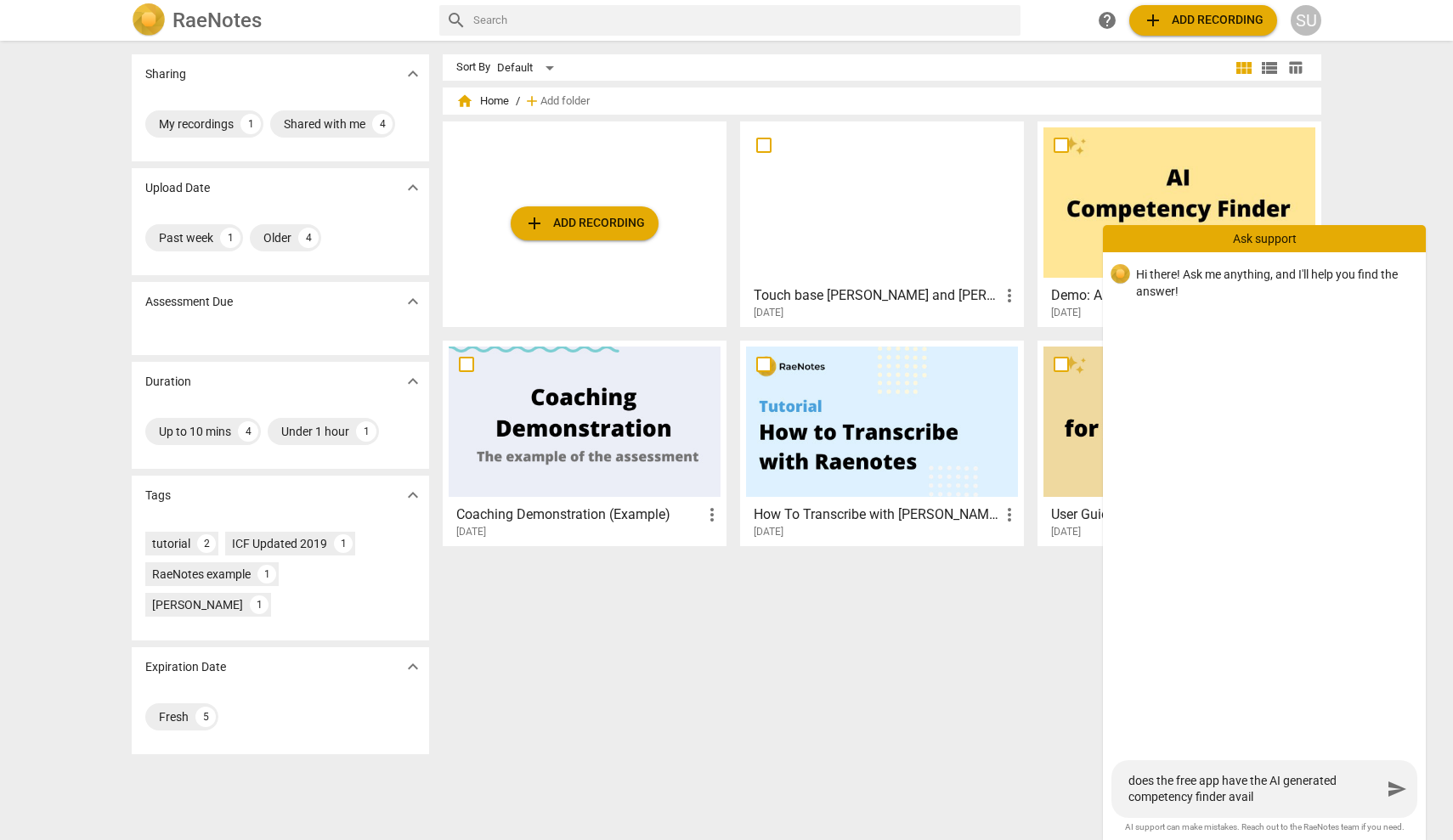 type on "does the free app have the AI generated competency finder availa" 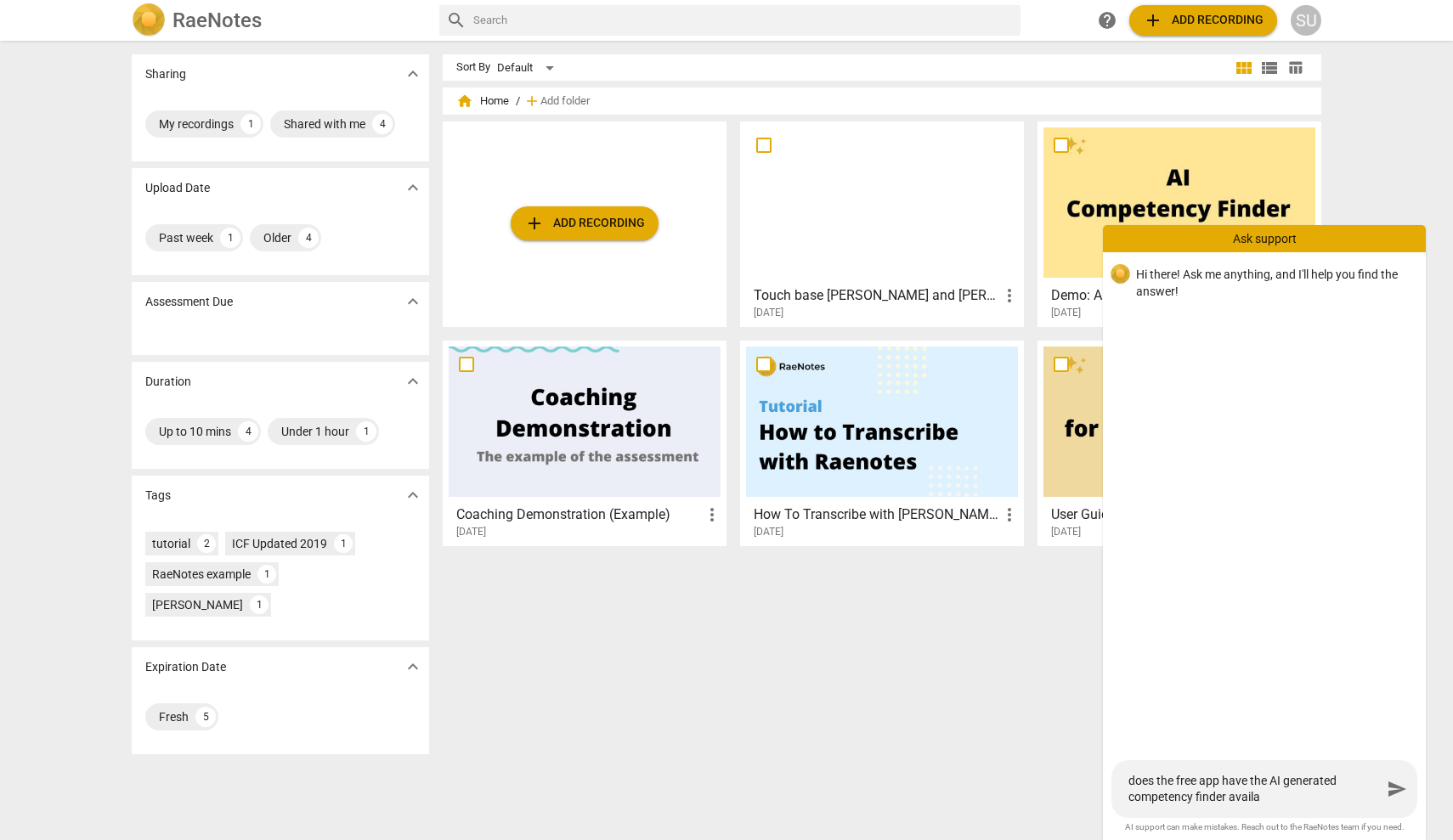 type on "does the free app have the AI generated competency finder availab" 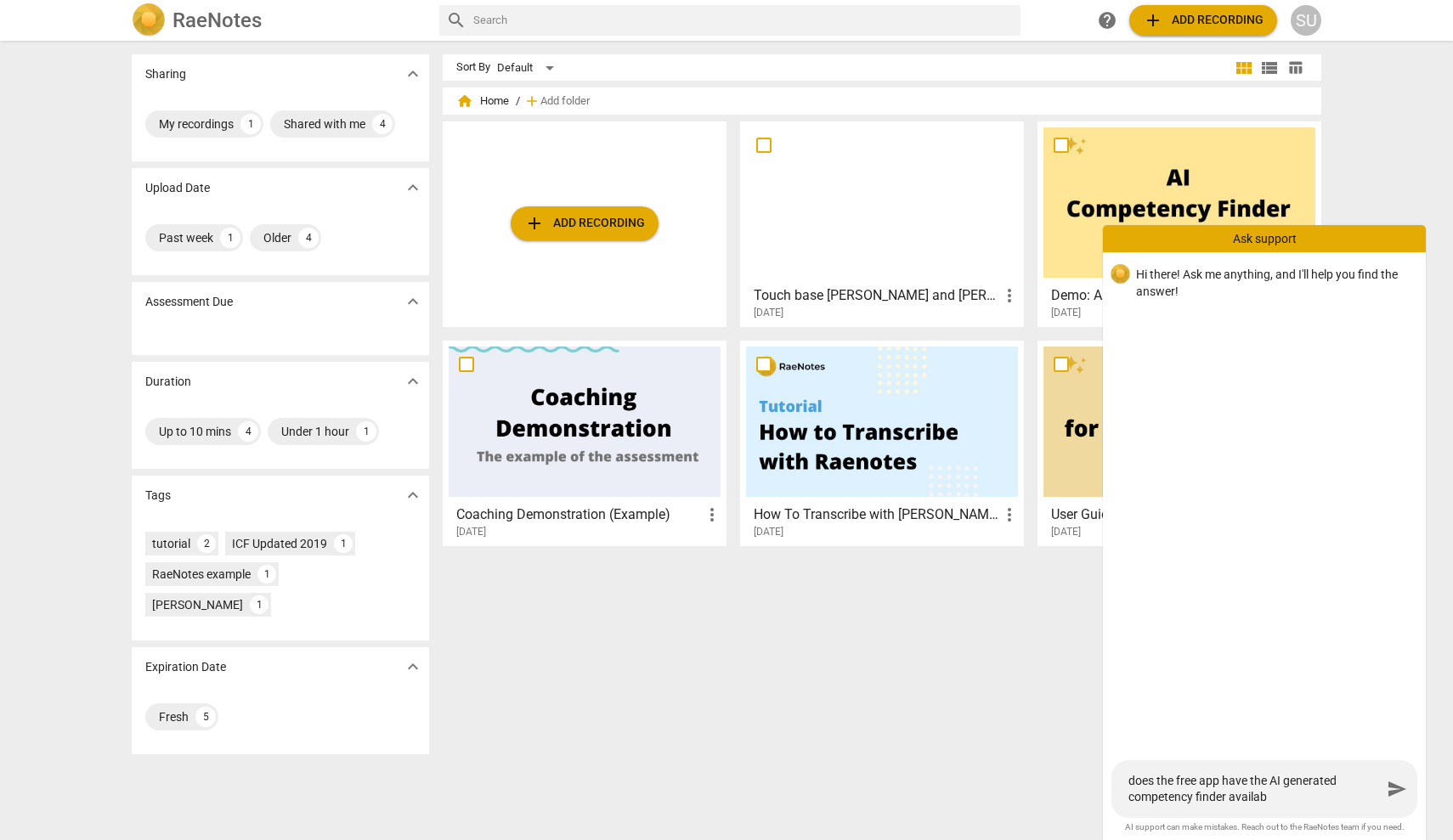 type on "does the free app have the AI generated competency finder availabl" 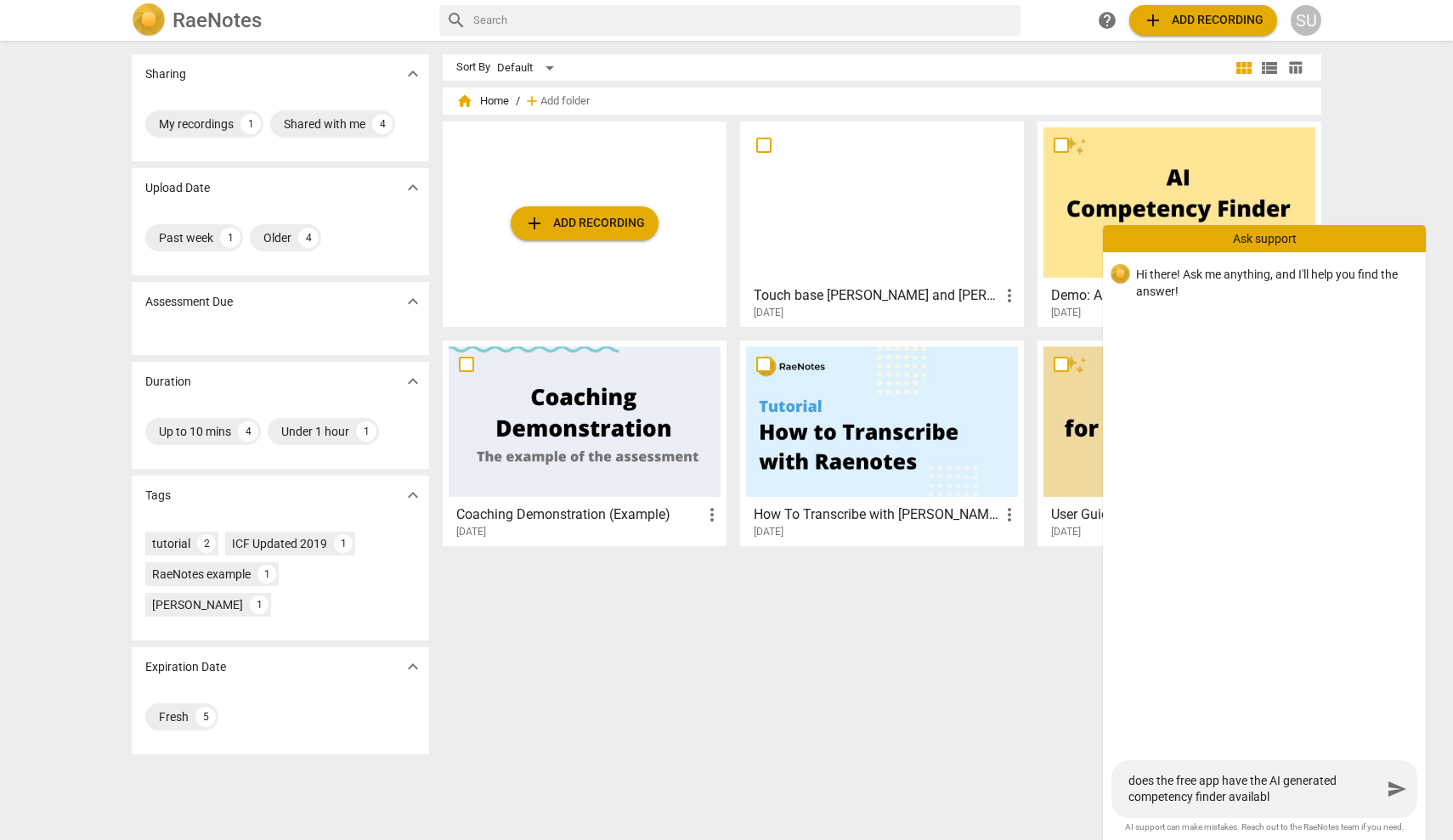 type on "does the free app have the AI generated competency finder available" 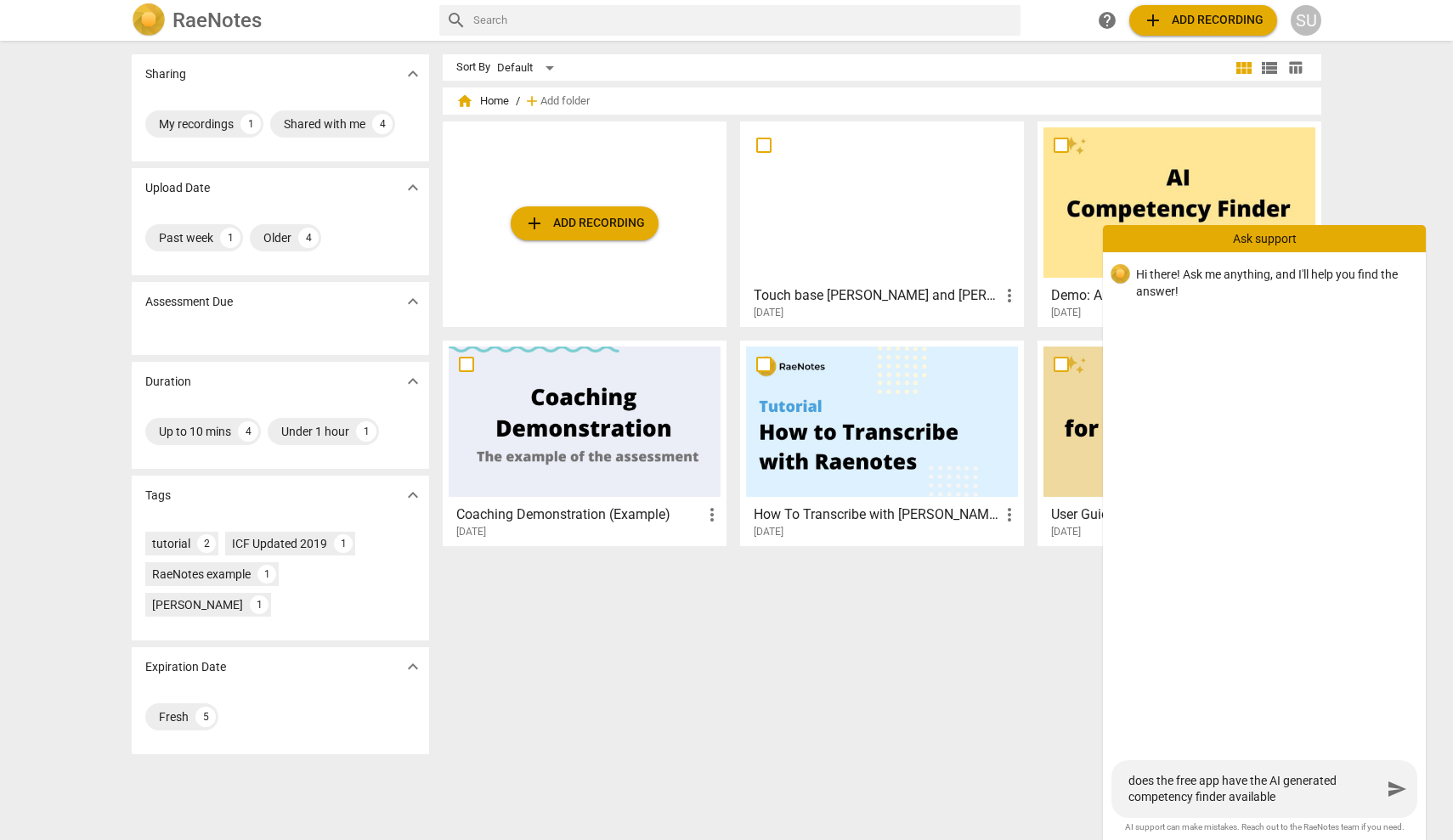type on "does the free app have the AI generated competency finder available?" 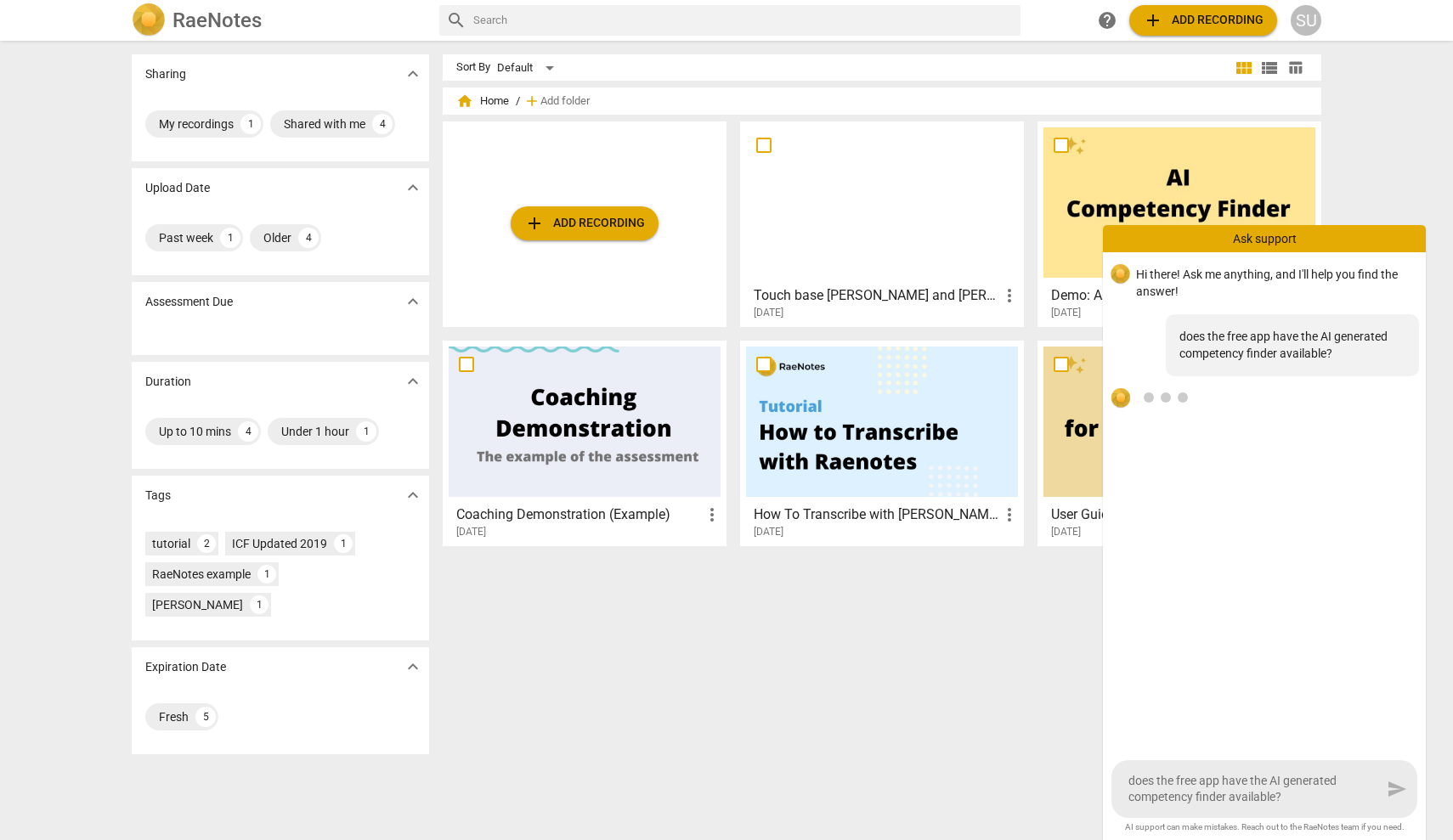 type 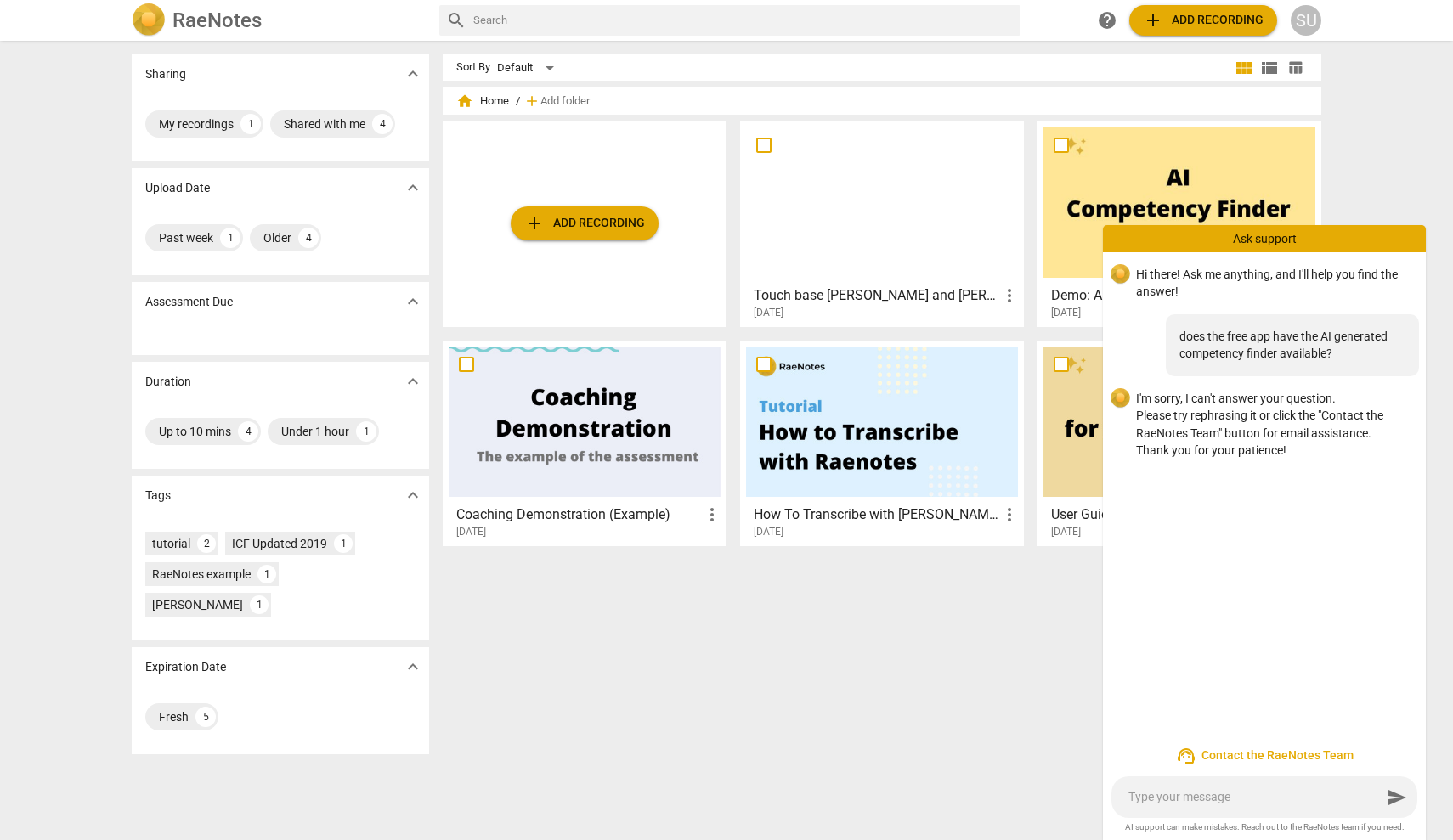 scroll, scrollTop: 0, scrollLeft: 0, axis: both 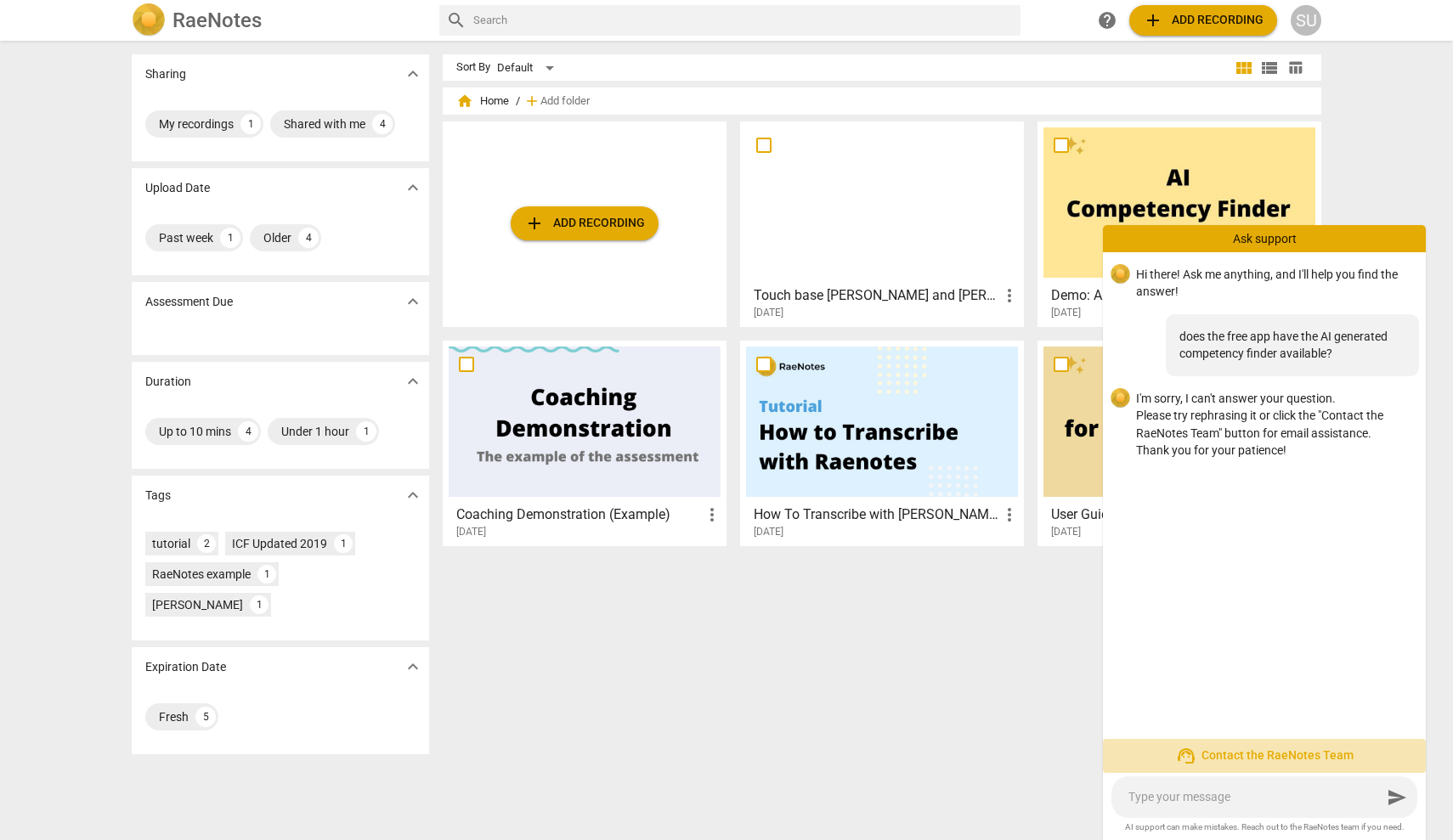 click on "support_agent    Contact the RaeNotes Team" at bounding box center (1264, 756) 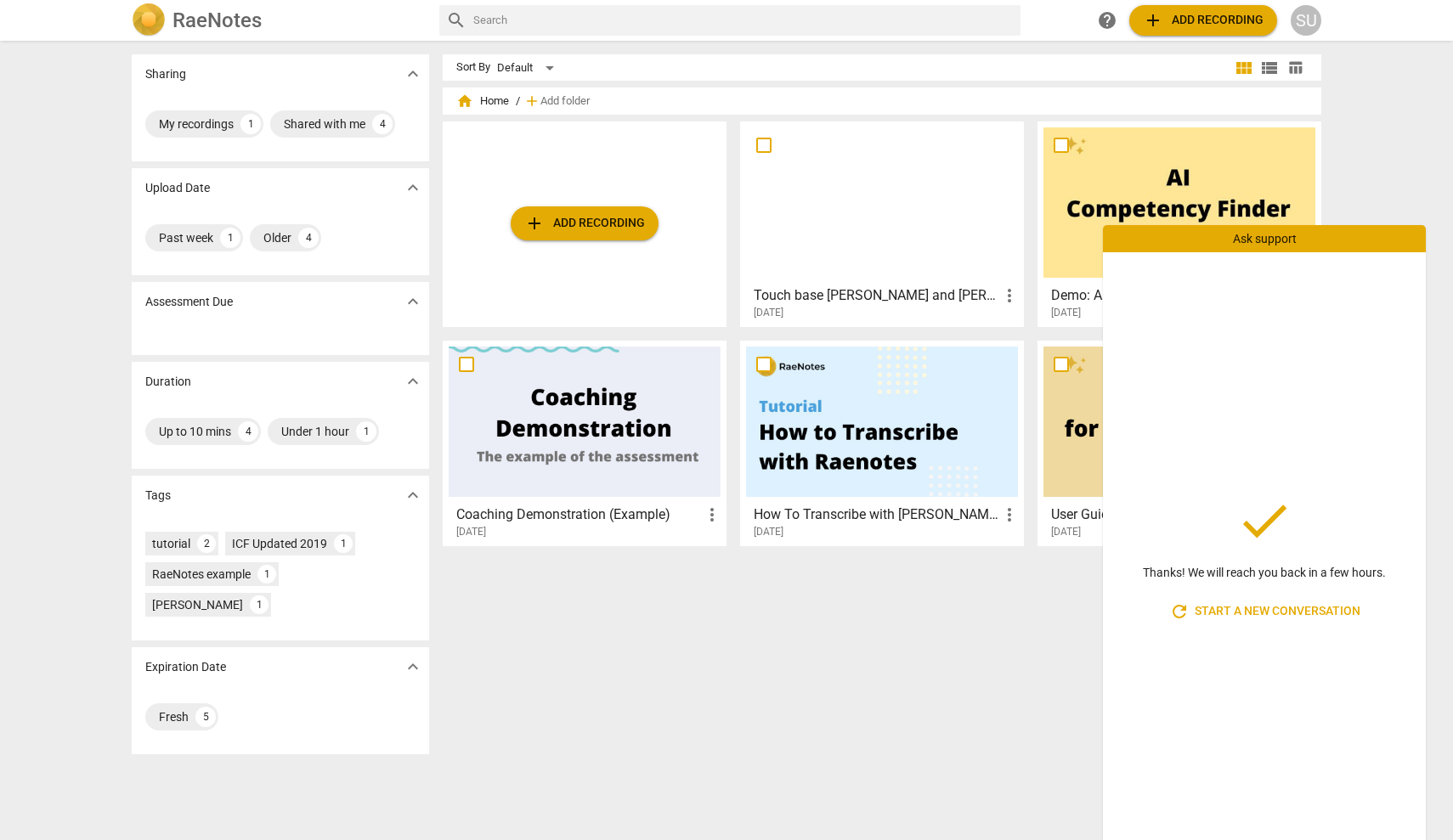 click on "Sort By Default view_module view_list table_chart home Home / add Add folder add   Add recording Touch base  Laura and Shawn-20250702_080108-Meeting Recording more_vert 2025-07-12 Demo: AI Competency Finder more_vert 2023-08-18 Coaching Demonstration (Example) more_vert 2021-06-01 How To Transcribe with RaeNotes more_vert 2020-07-05 User Guide for ICF Mentor Coaches more_vert 2020-06-23" at bounding box center [889, 440] 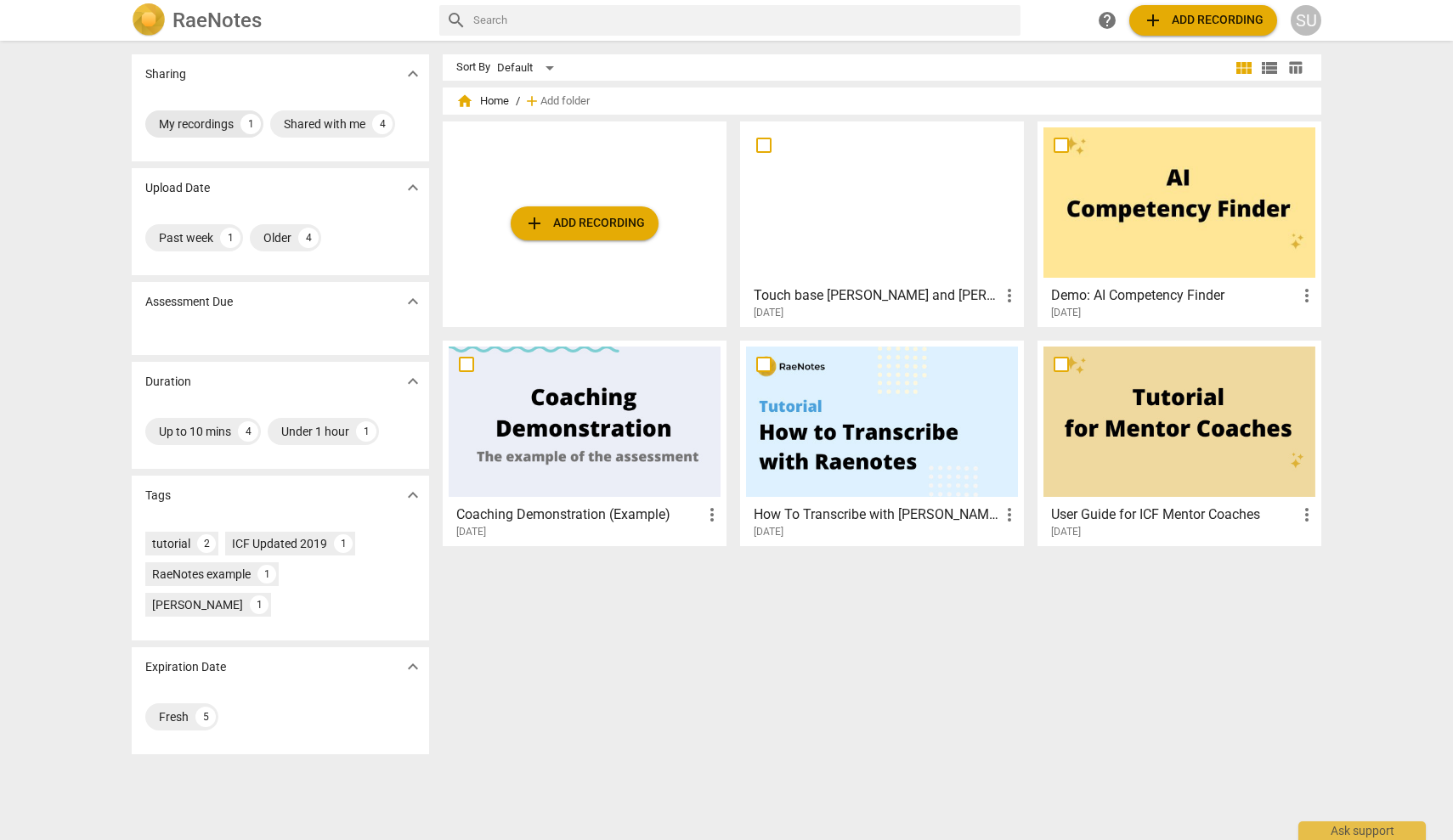 click on "My recordings" at bounding box center [196, 124] 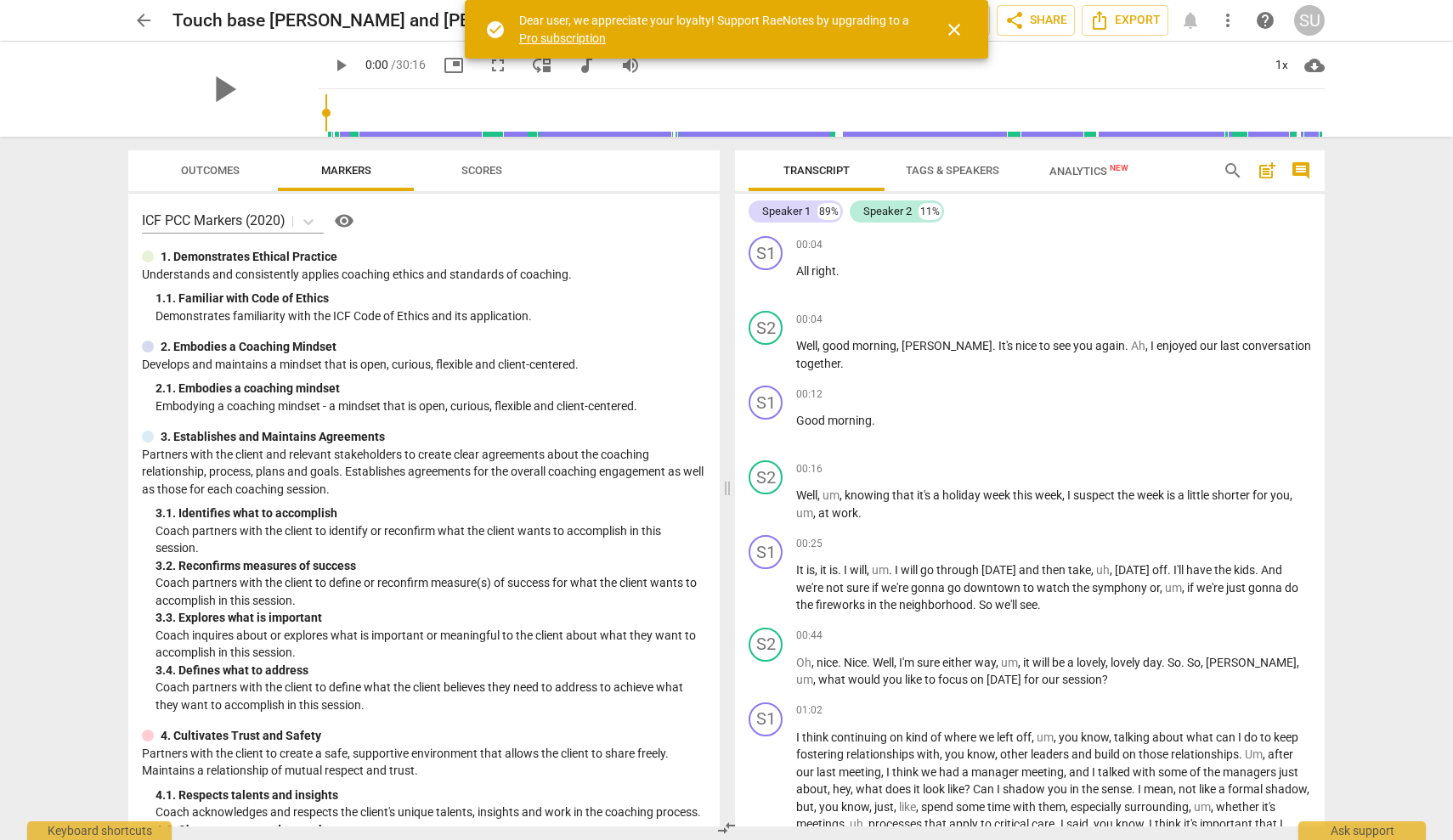 scroll, scrollTop: 0, scrollLeft: 0, axis: both 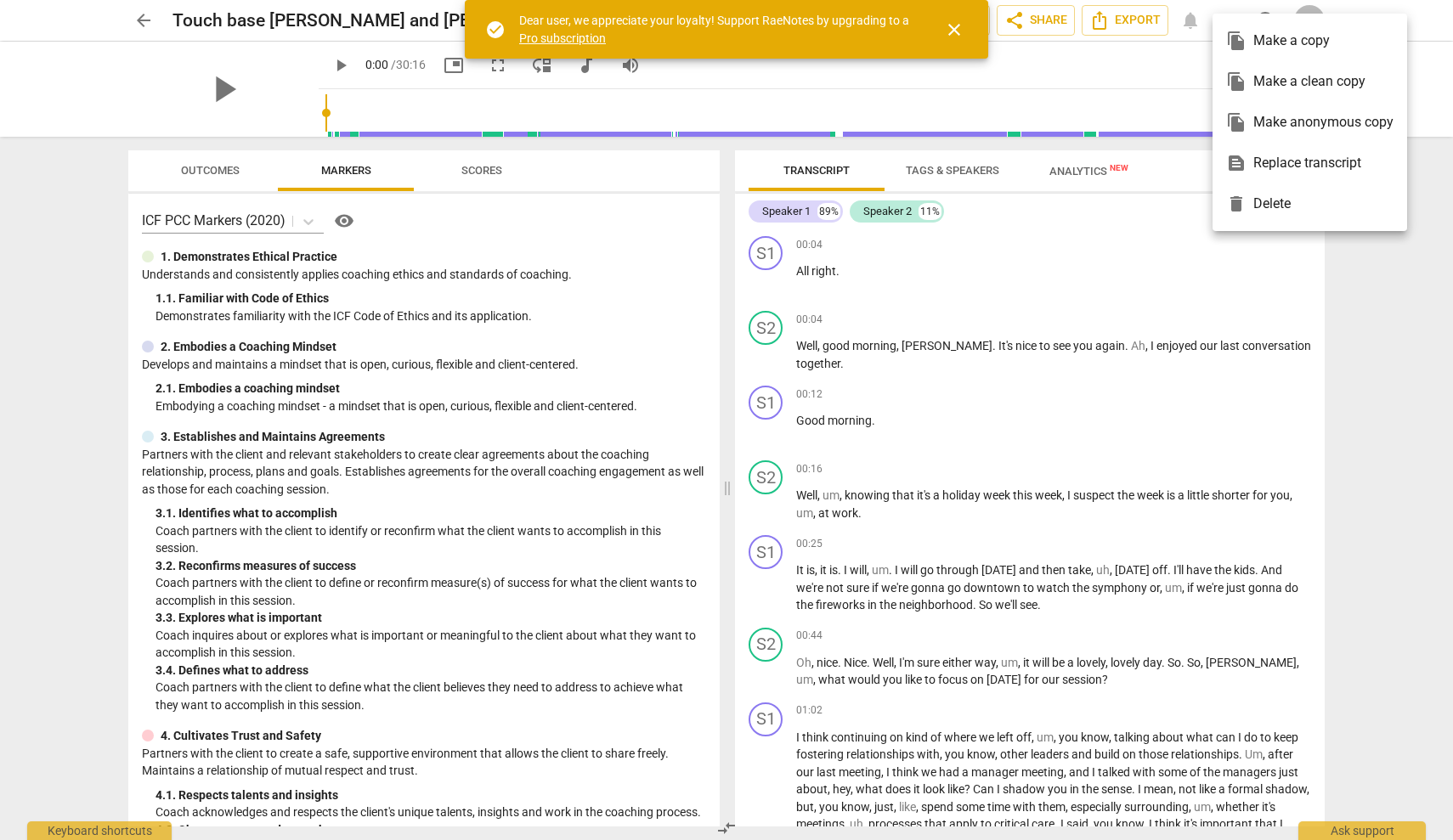 click on "close" at bounding box center (954, 30) 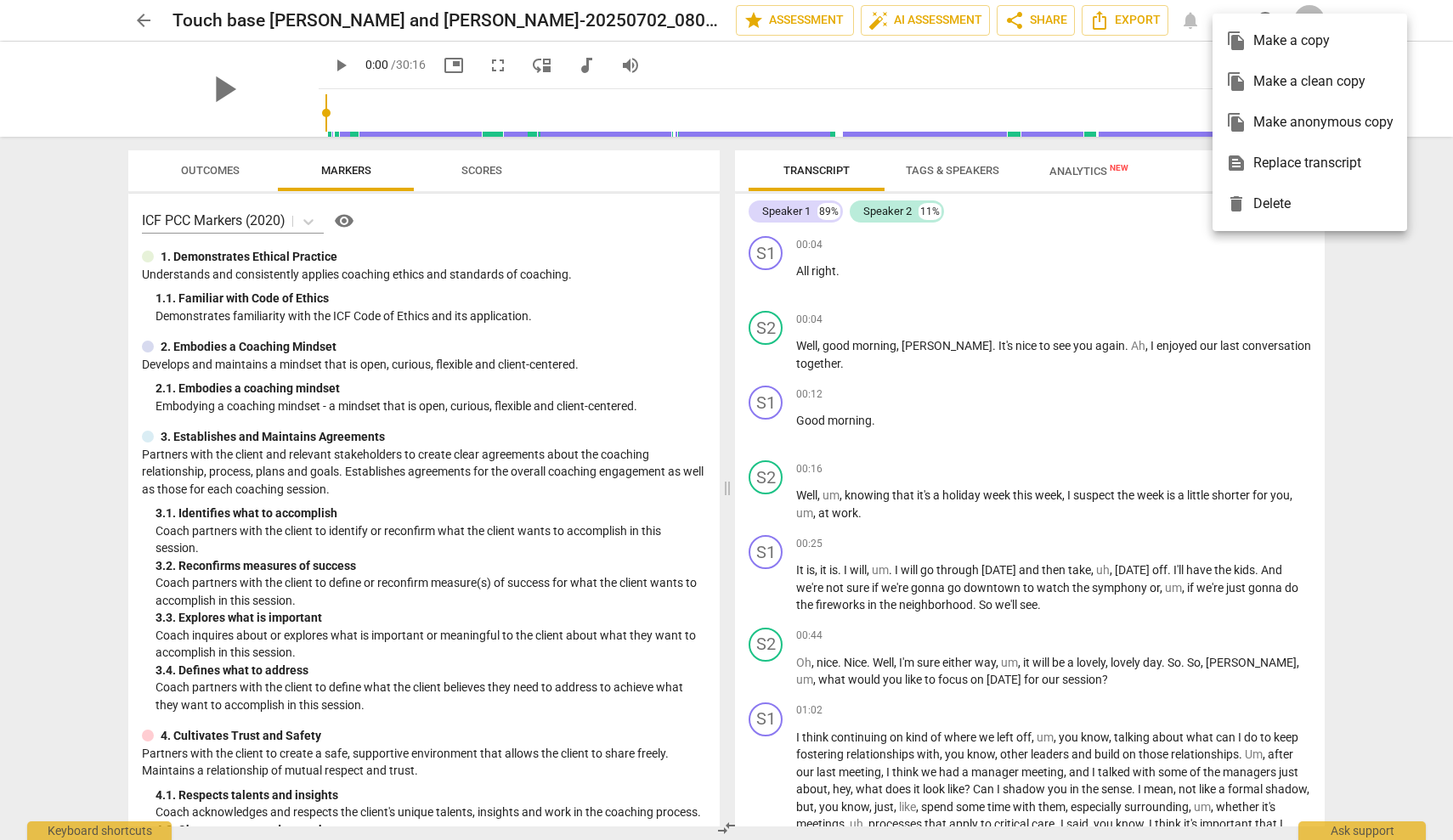 click at bounding box center (726, 420) 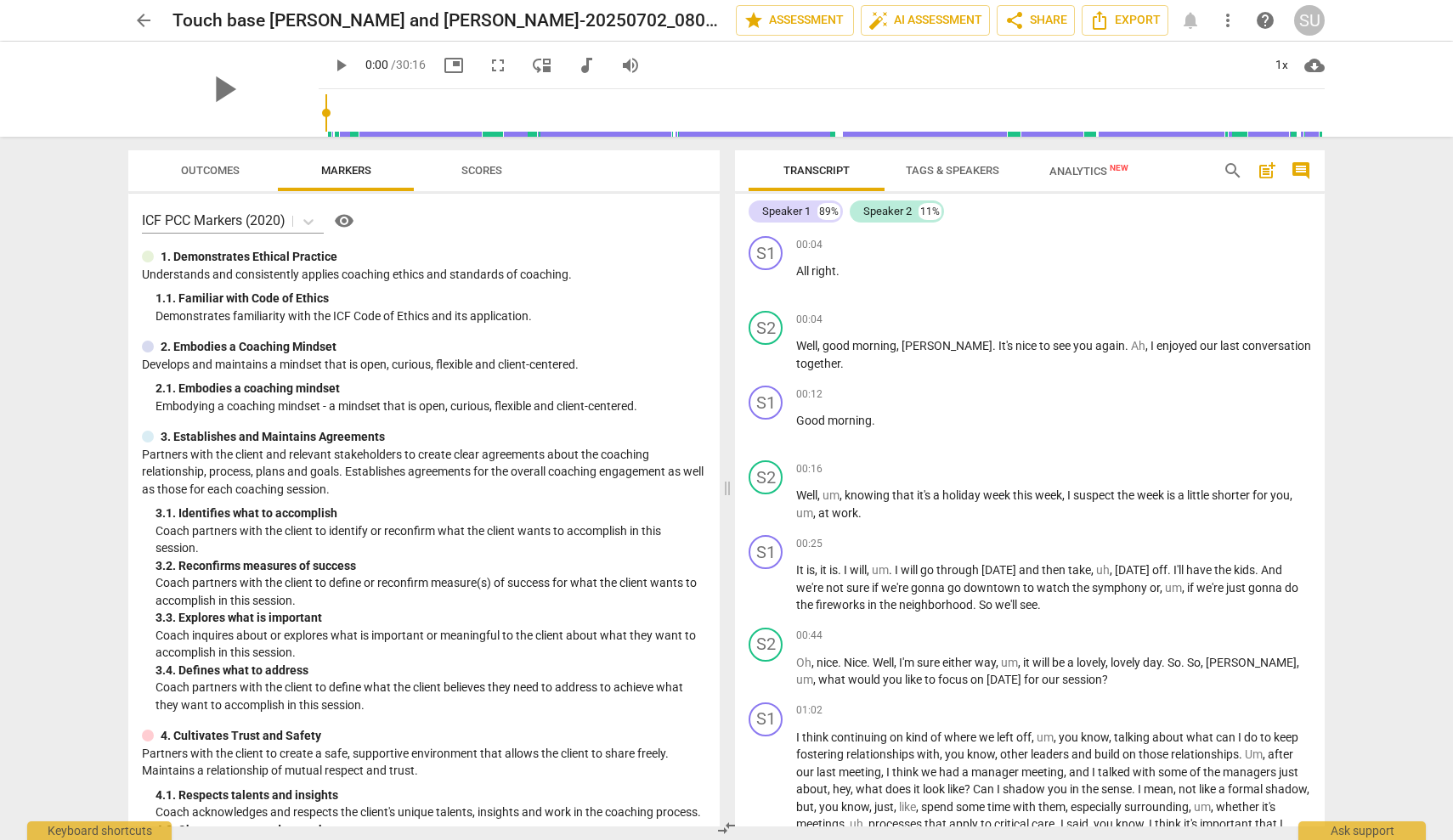 click on "more_vert" at bounding box center (1228, 20) 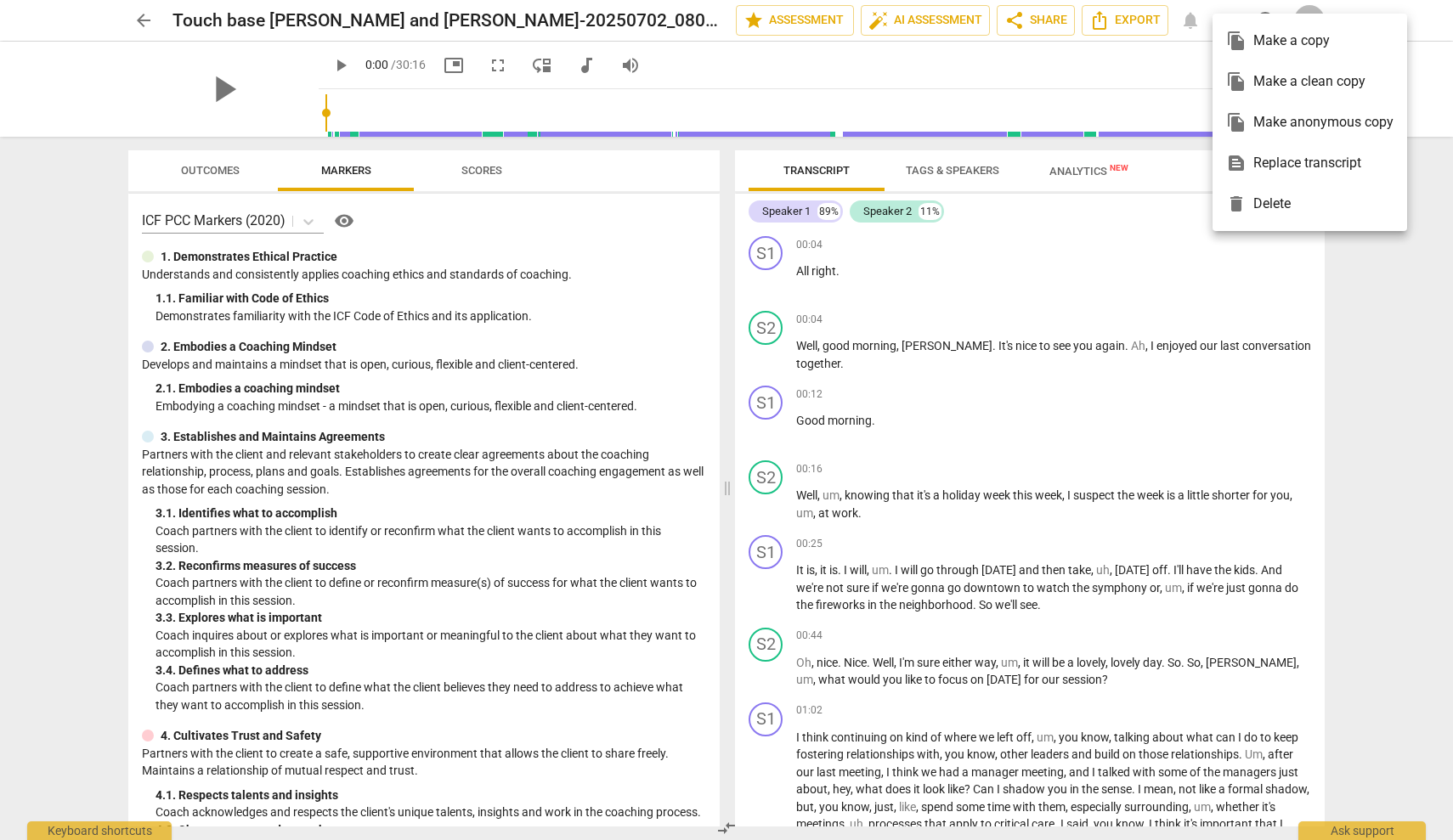 click at bounding box center (726, 420) 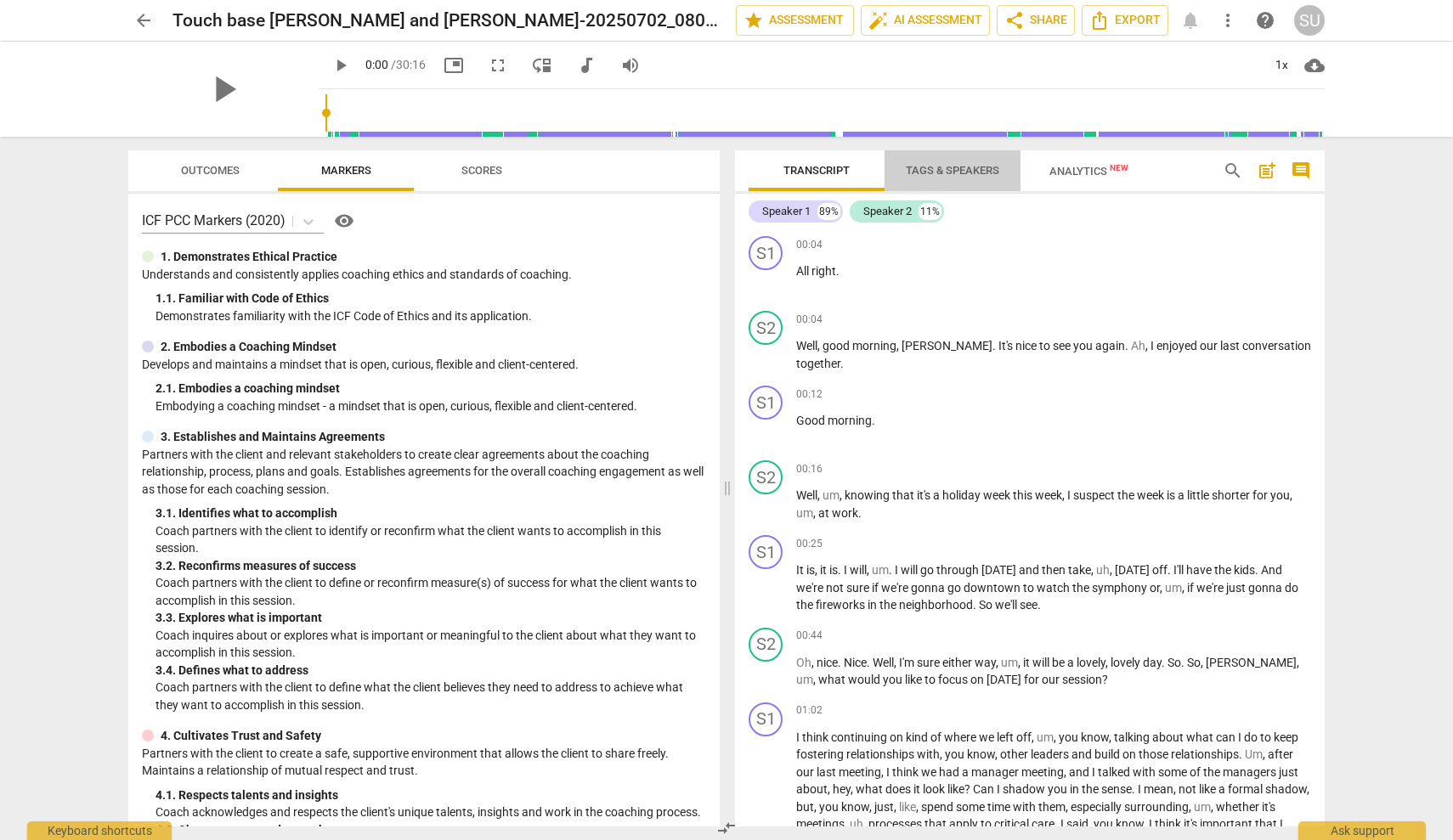 click on "Tags & Speakers" at bounding box center (953, 170) 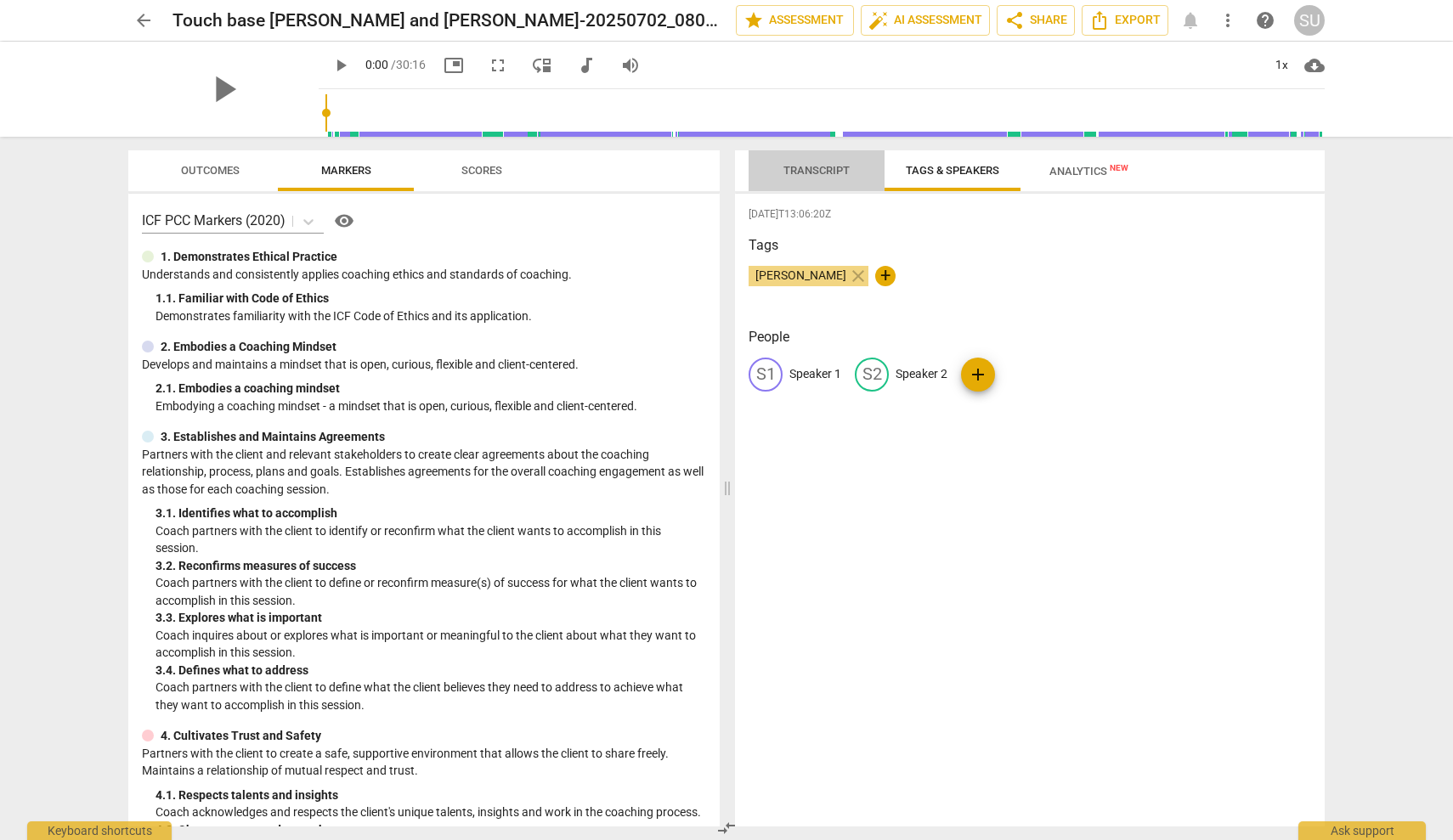 click on "Transcript" at bounding box center [817, 170] 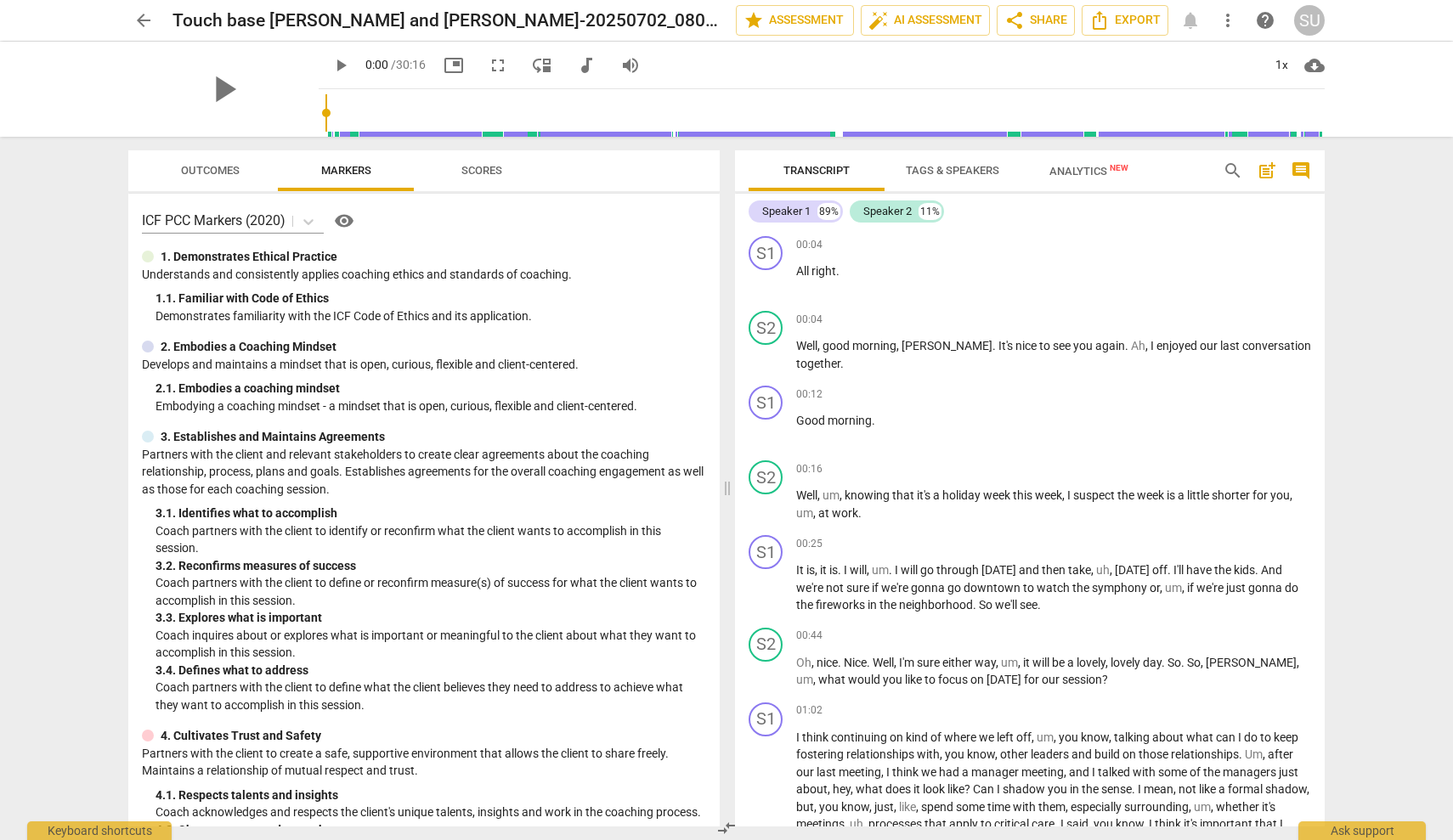 click on "Tags & Speakers" at bounding box center [953, 170] 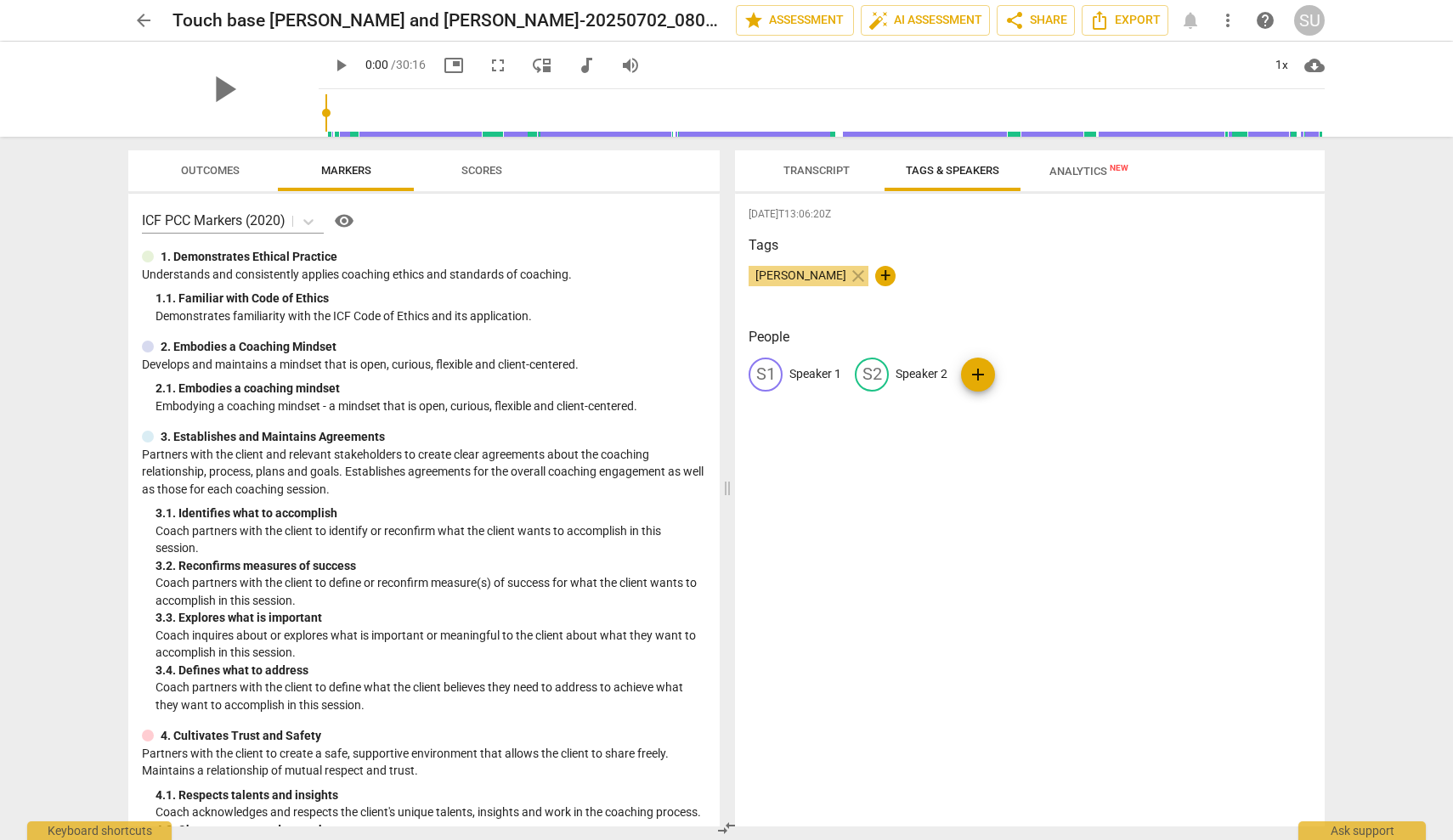 click on "Speaker 1" at bounding box center [815, 374] 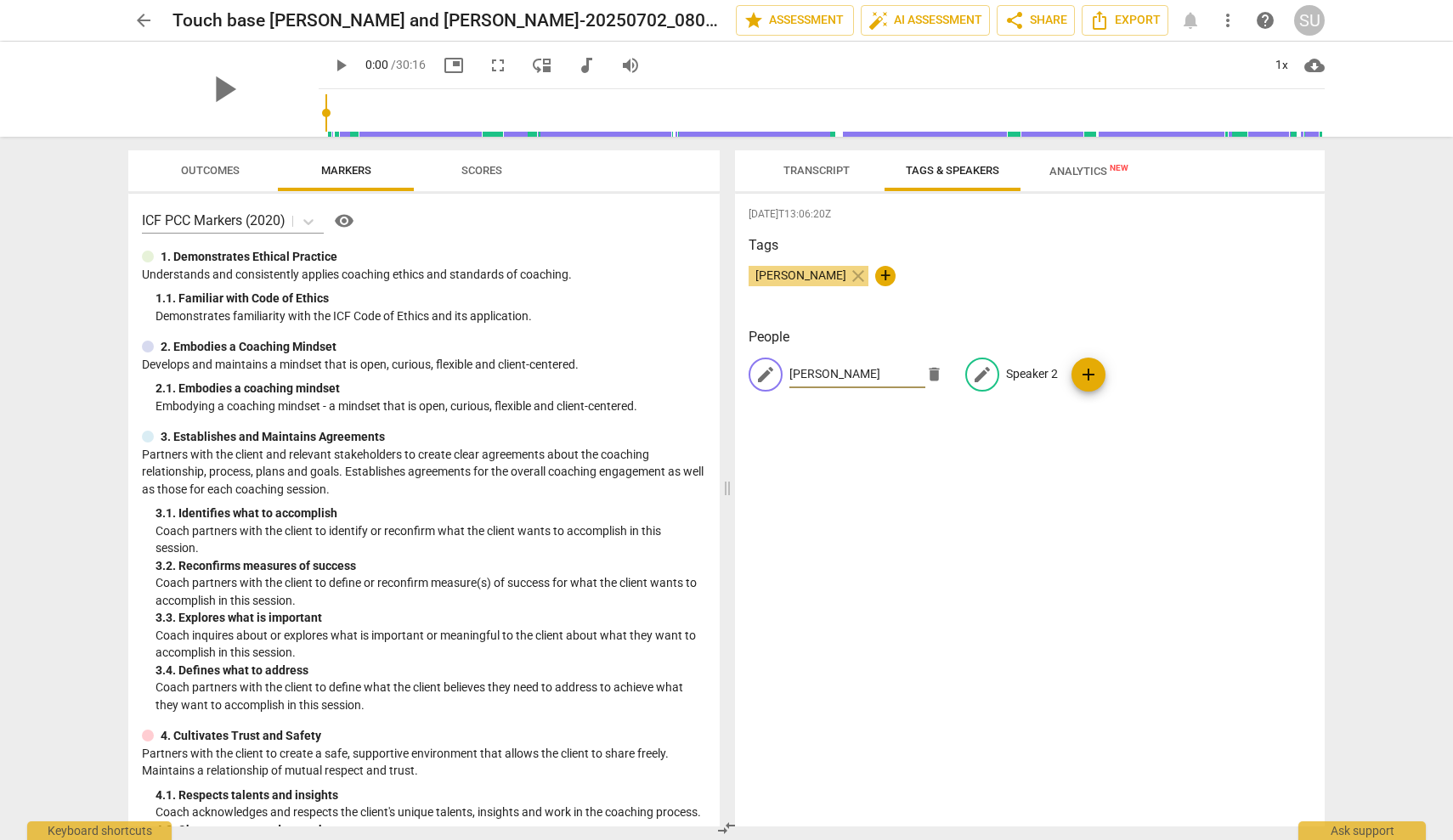 type on "[PERSON_NAME]" 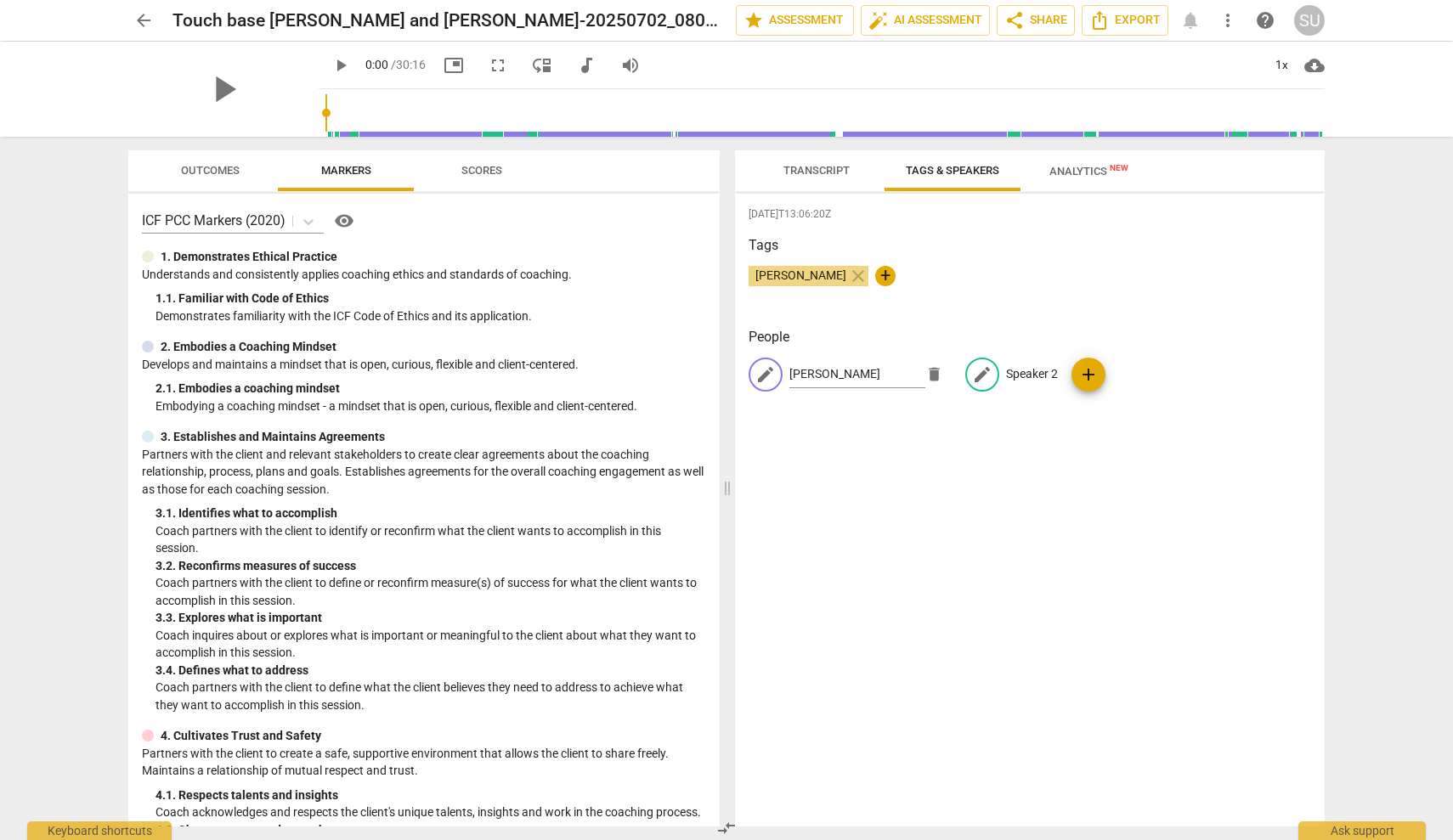 click on "Speaker 2" at bounding box center (1032, 374) 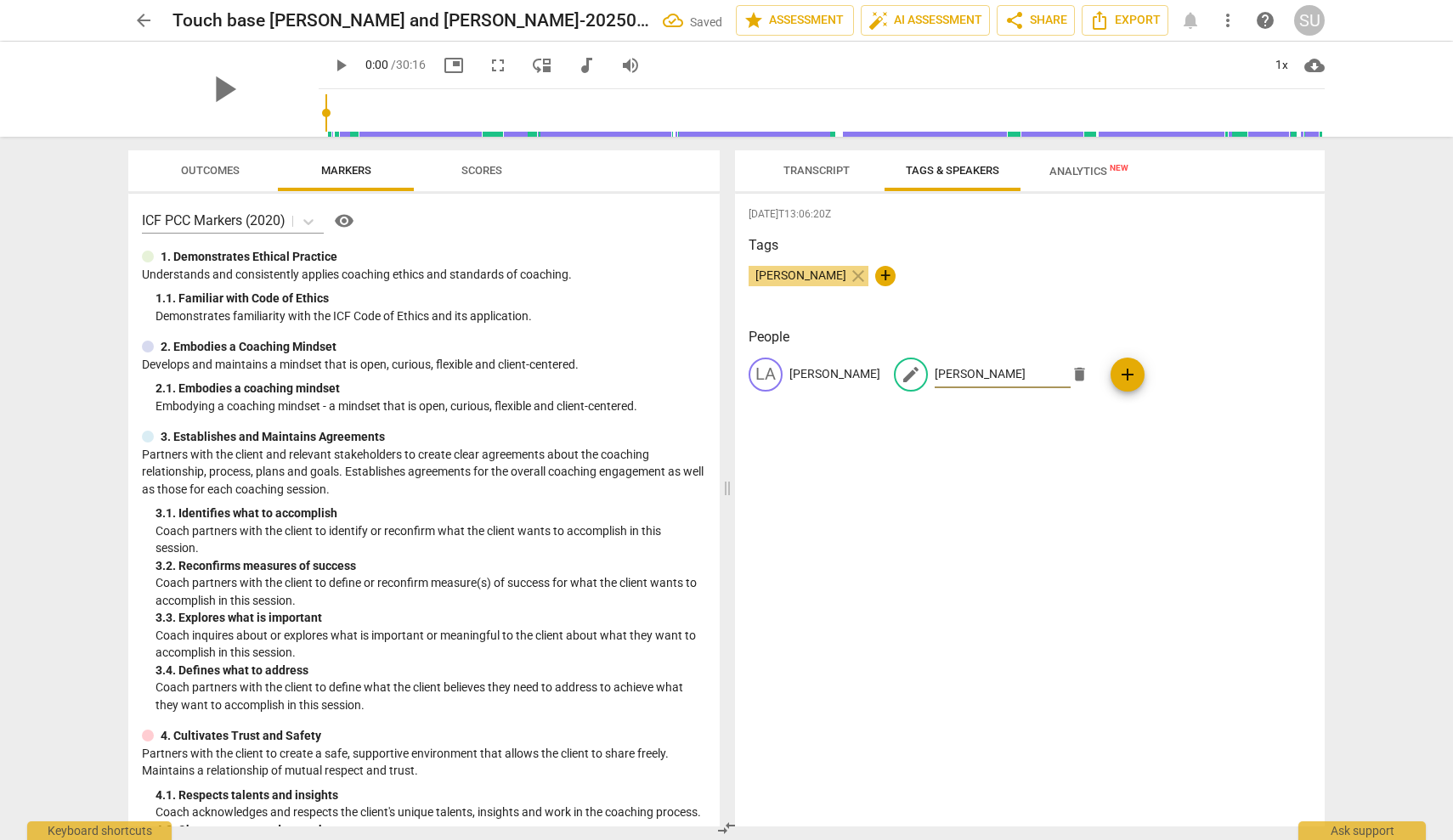 type on "[PERSON_NAME]" 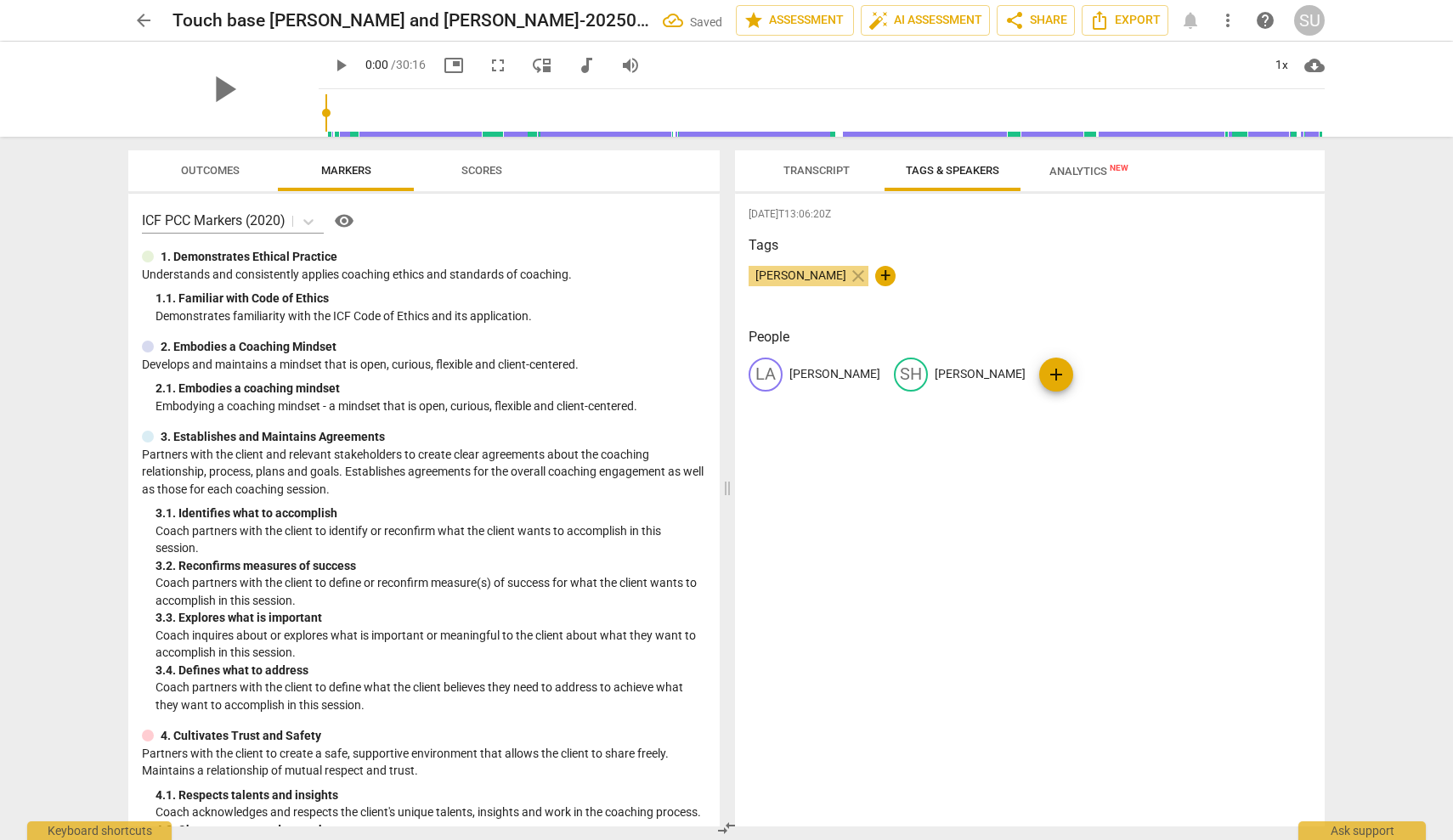 click on "Transcript" at bounding box center (817, 170) 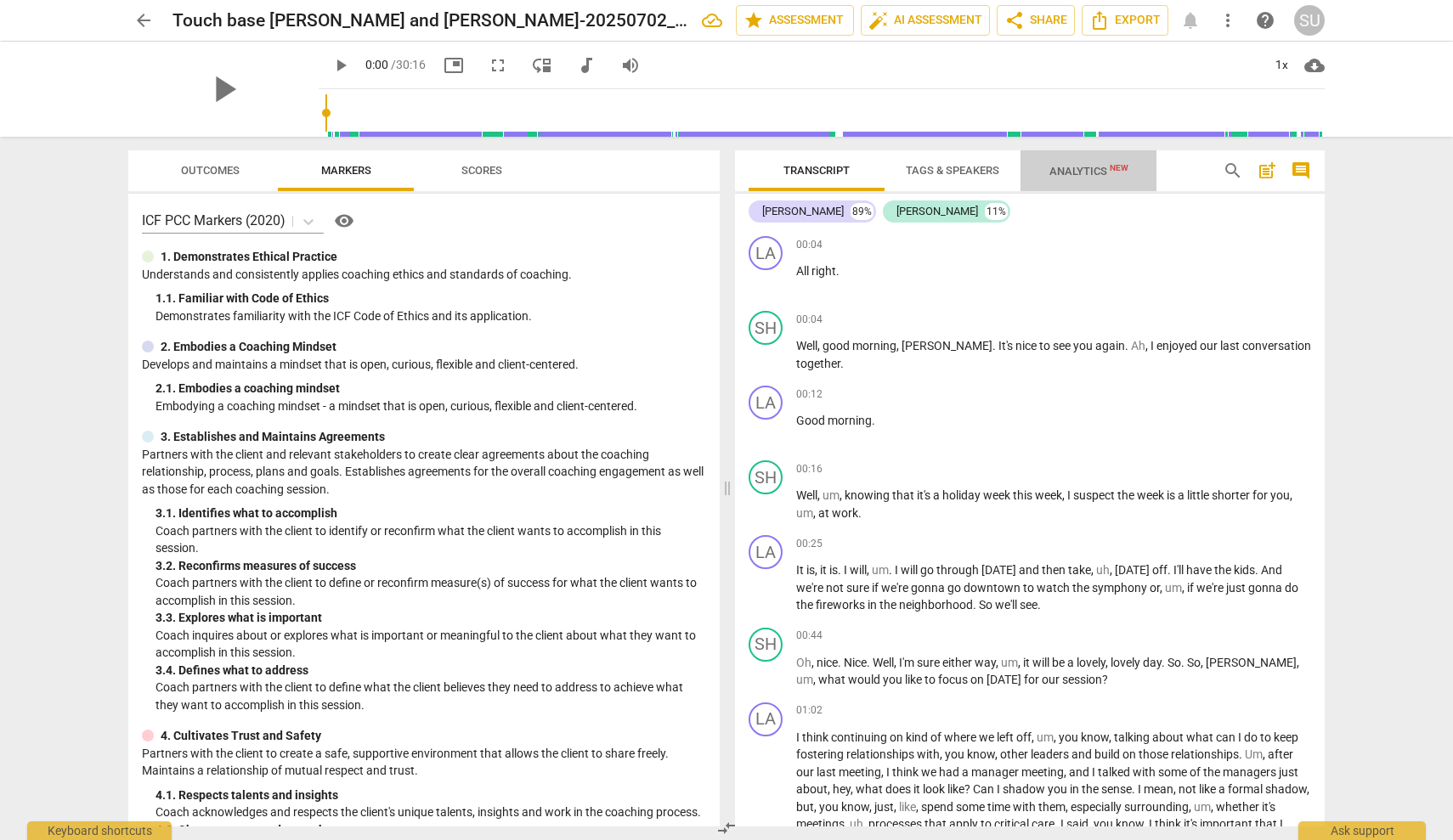 click on "Analytics   New" at bounding box center (1088, 171) 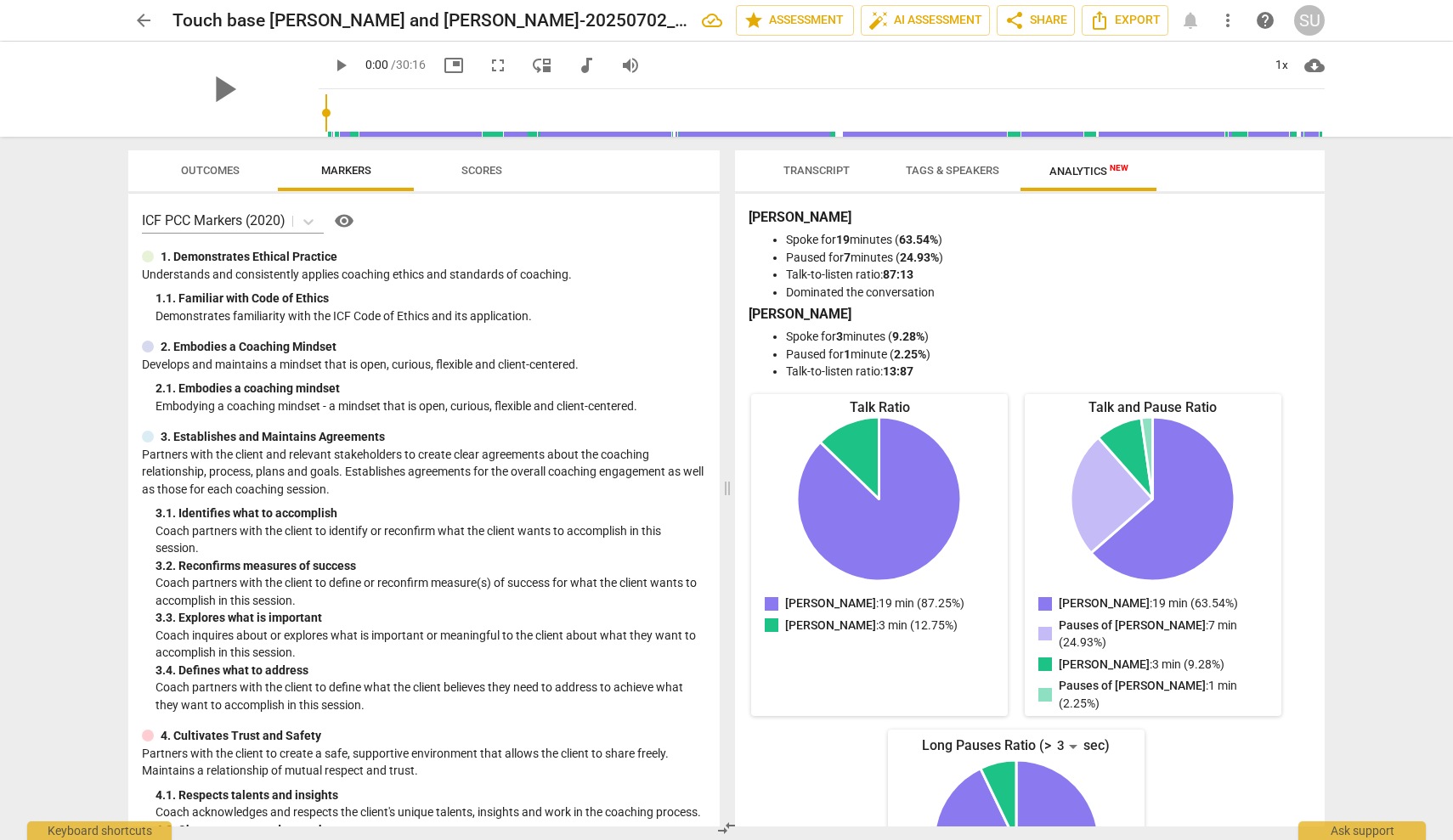click on "Tags & Speakers" at bounding box center [953, 170] 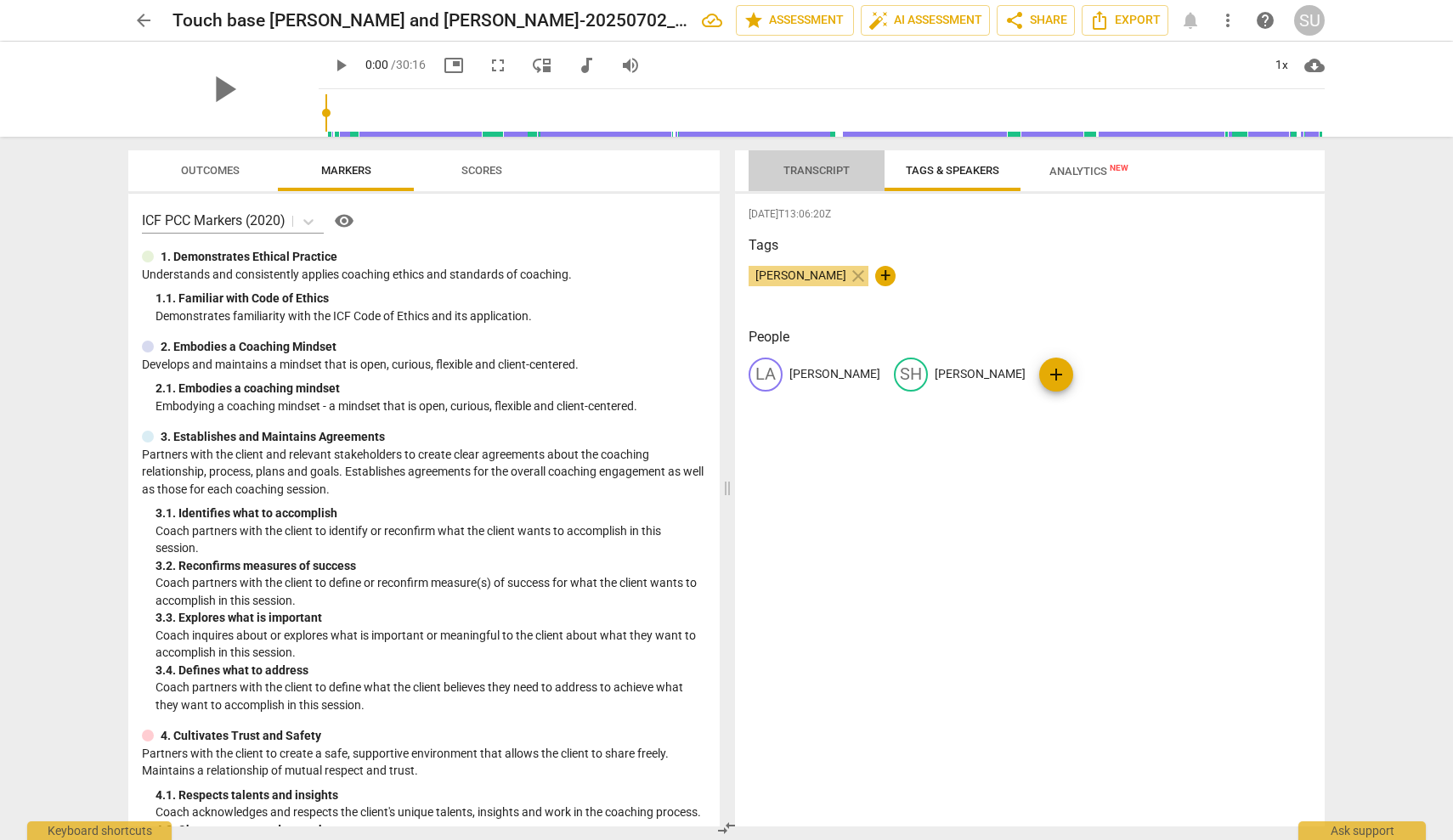 click on "Transcript" at bounding box center [817, 170] 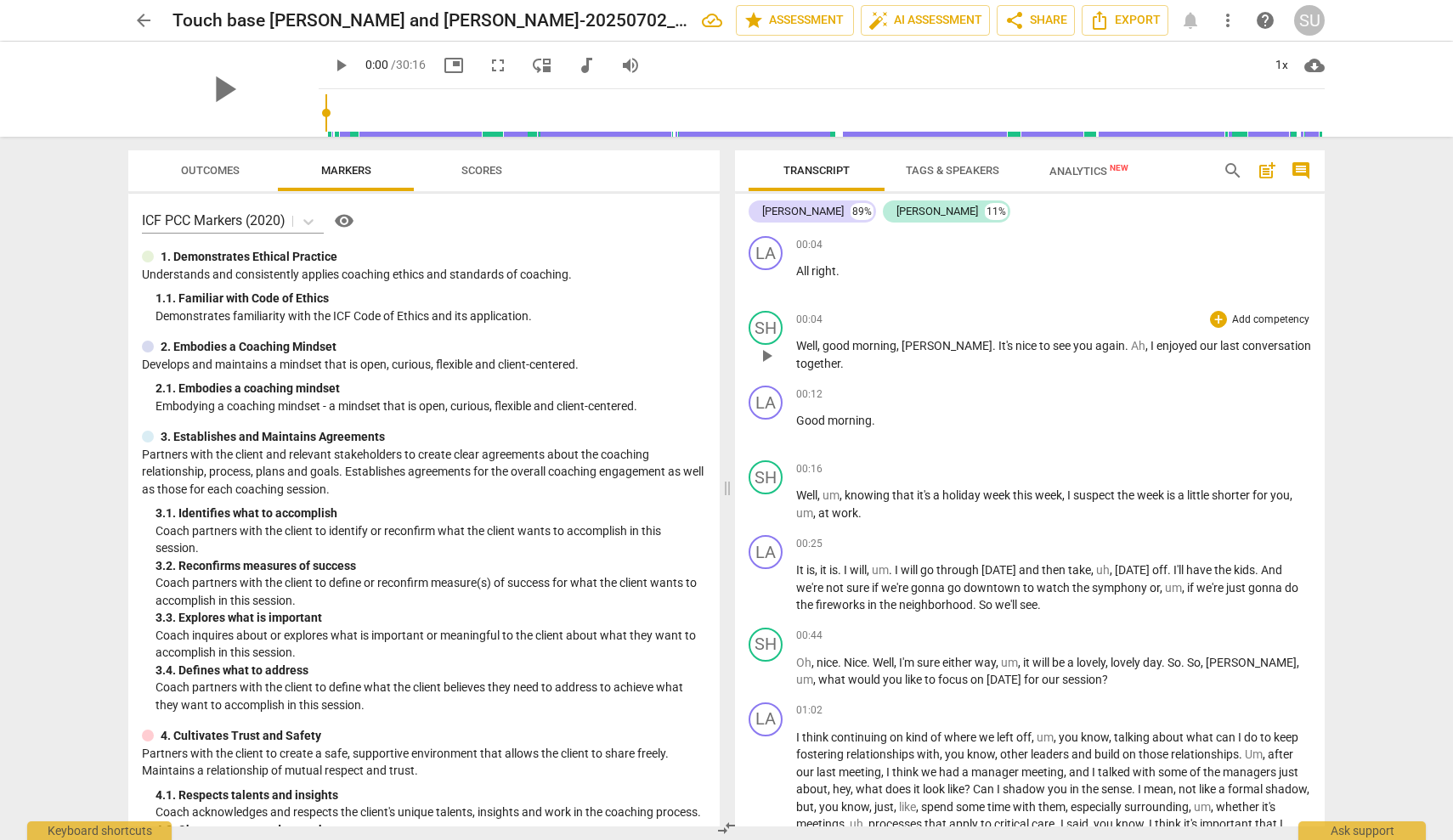 scroll, scrollTop: 0, scrollLeft: 0, axis: both 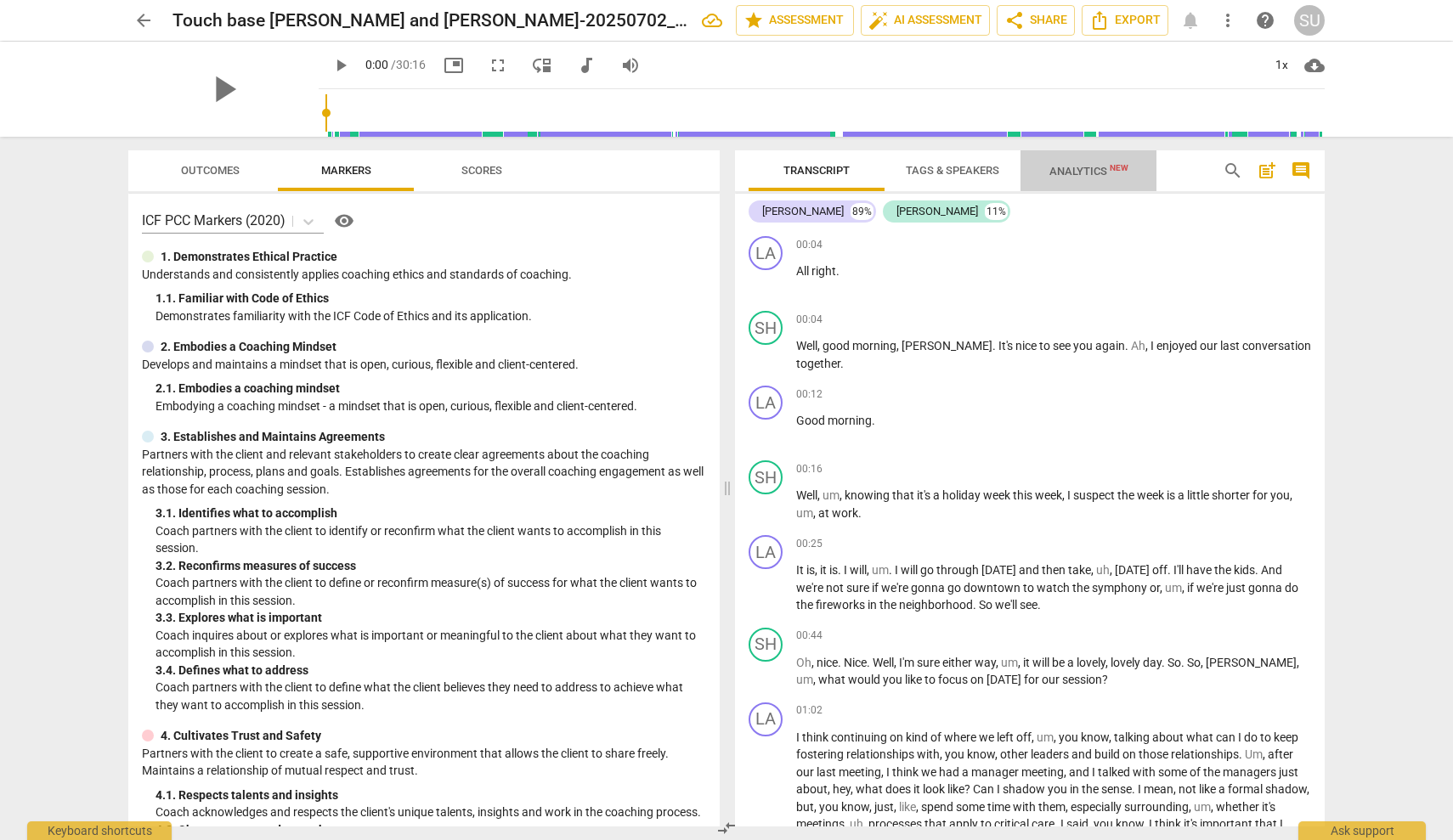 click on "Analytics   New" at bounding box center [1088, 171] 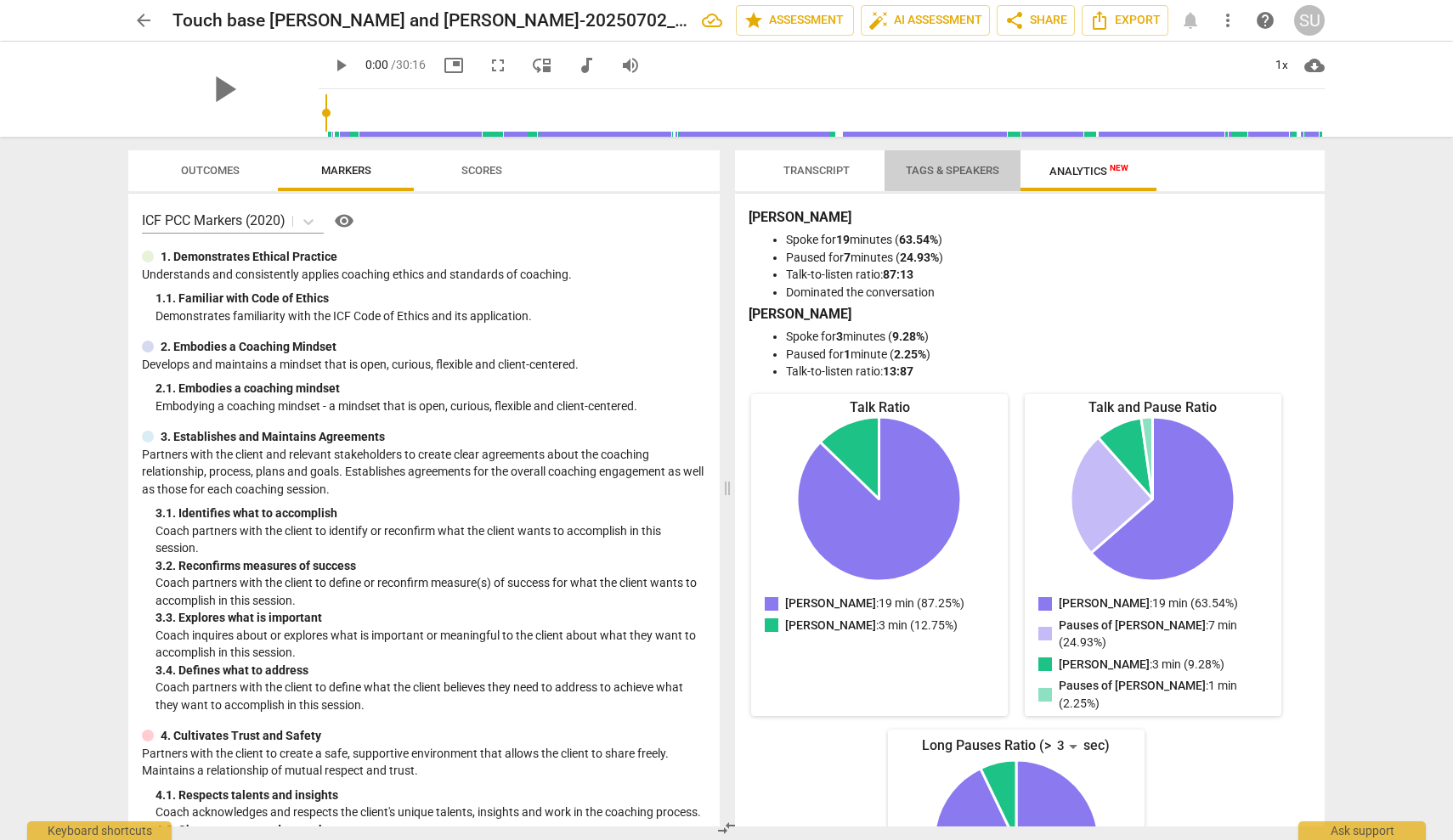 click on "Tags & Speakers" at bounding box center [953, 170] 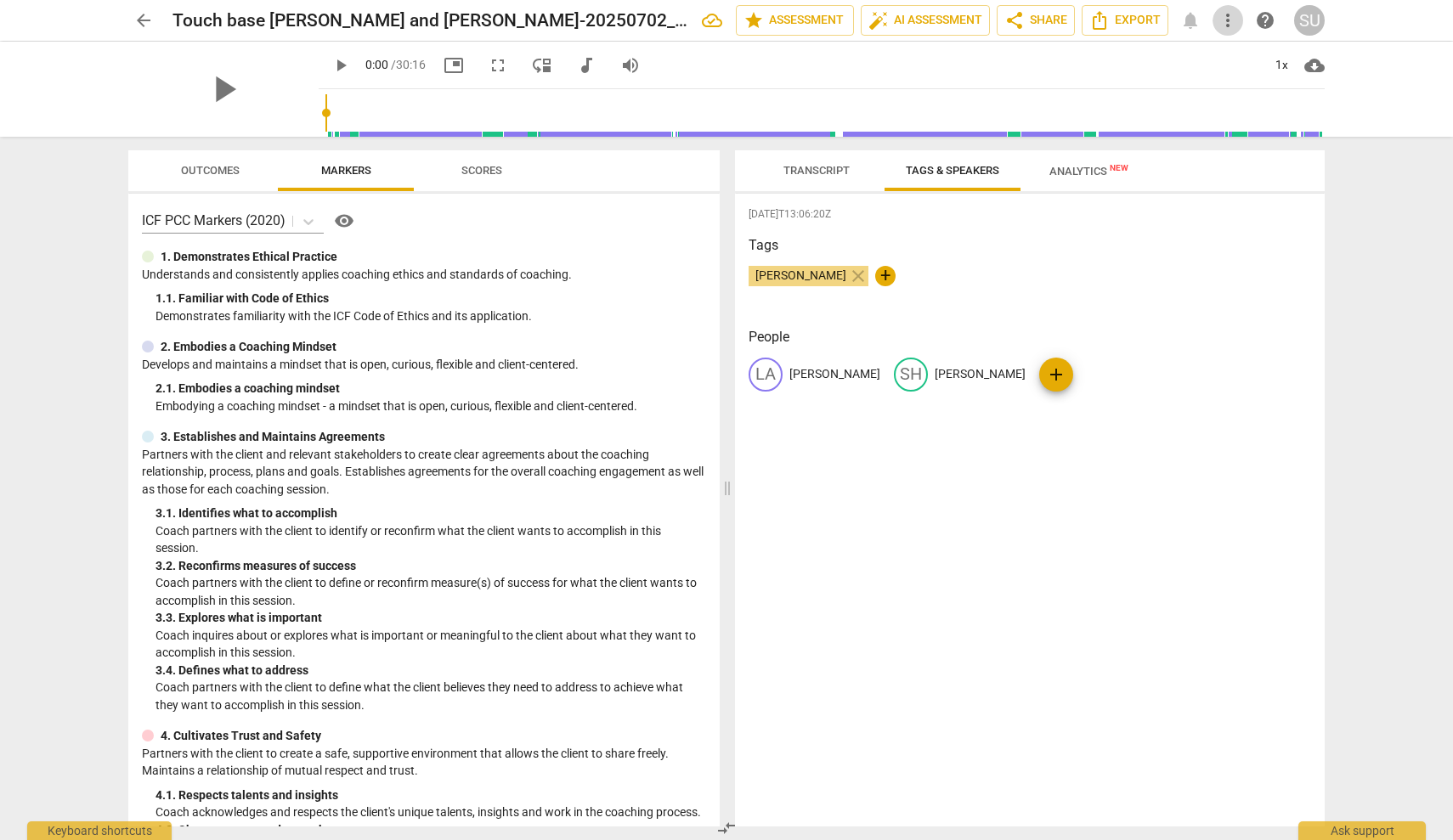 click on "more_vert" at bounding box center [1228, 20] 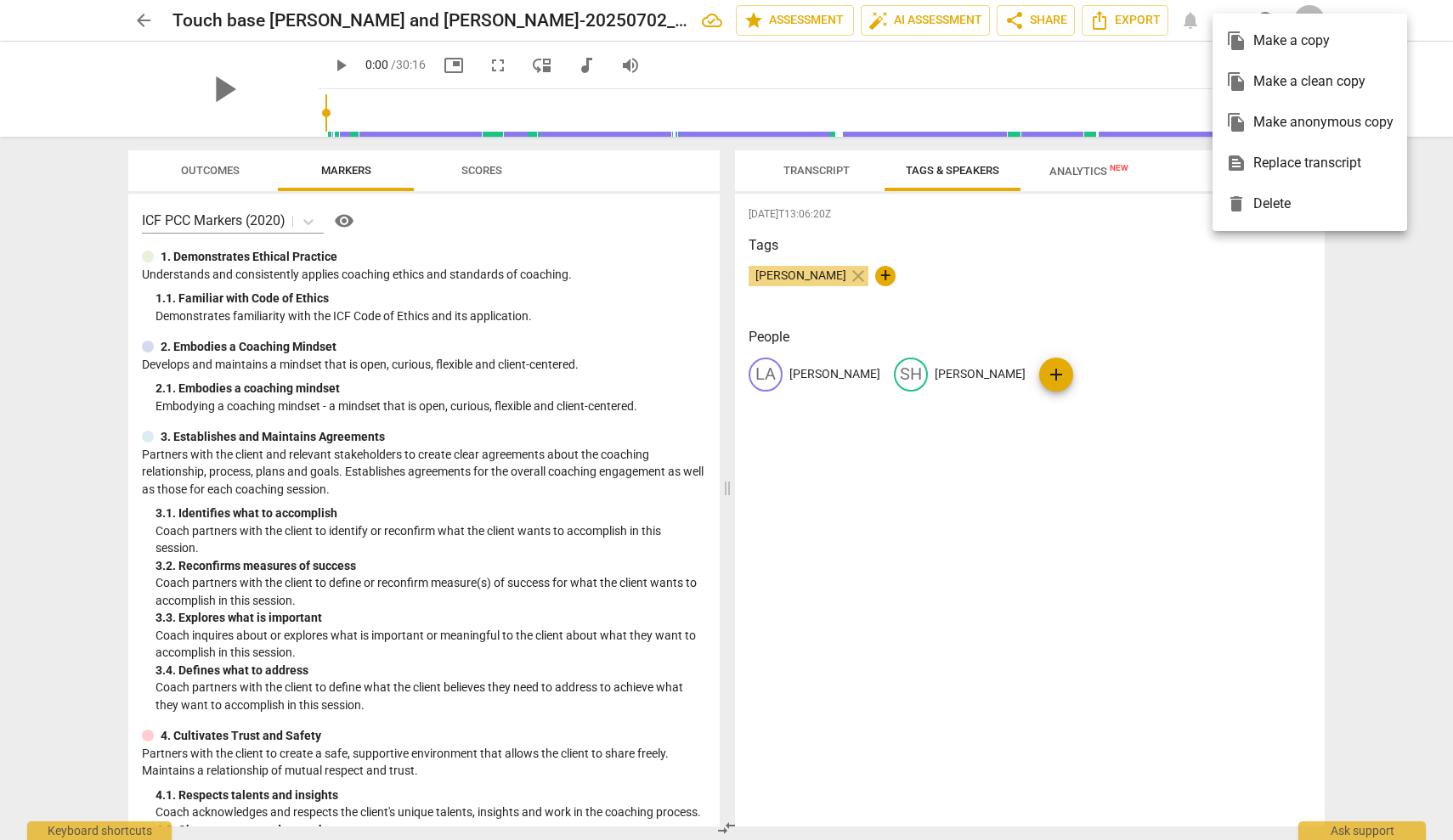 click at bounding box center [726, 420] 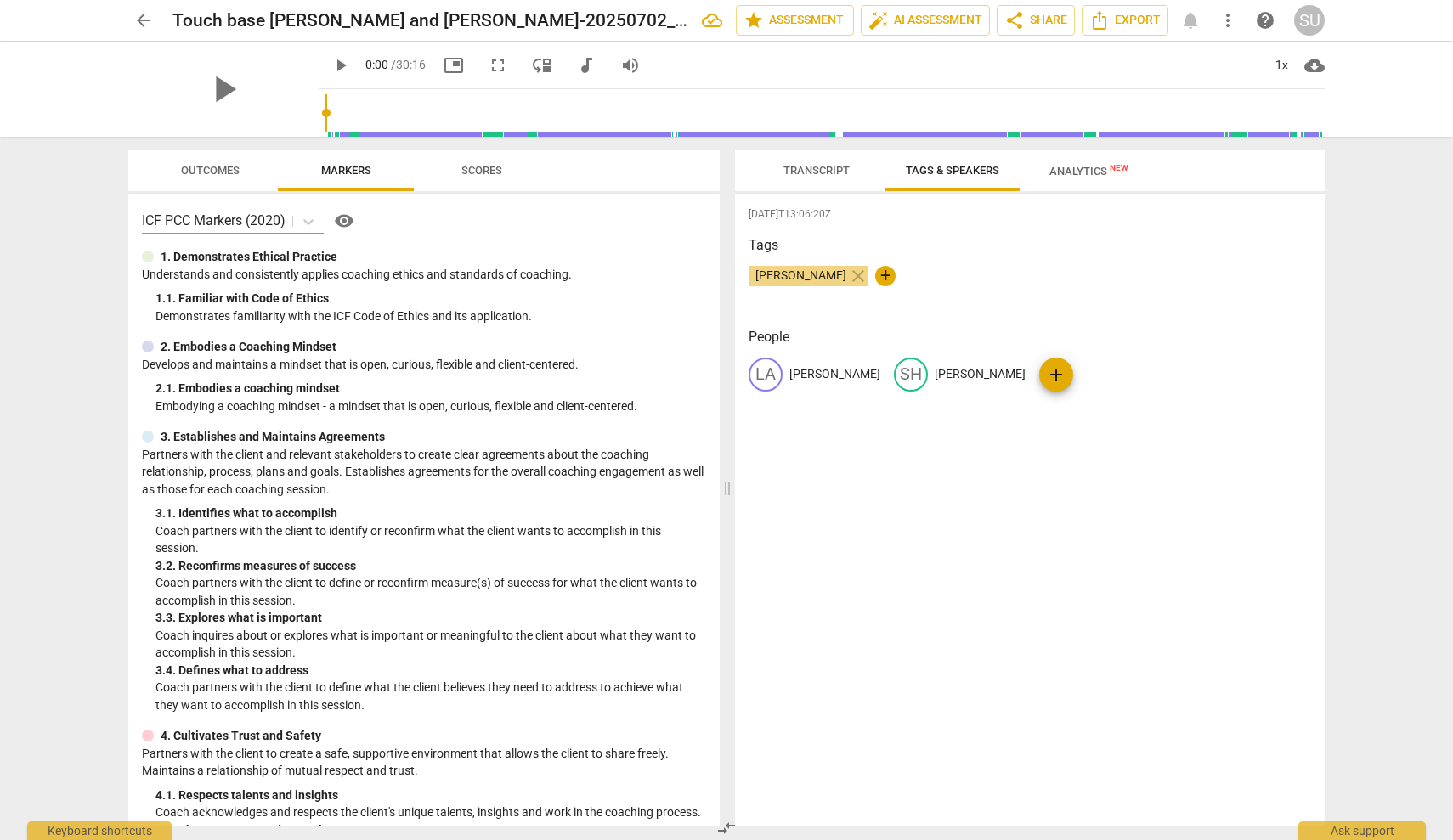 scroll, scrollTop: 0, scrollLeft: 0, axis: both 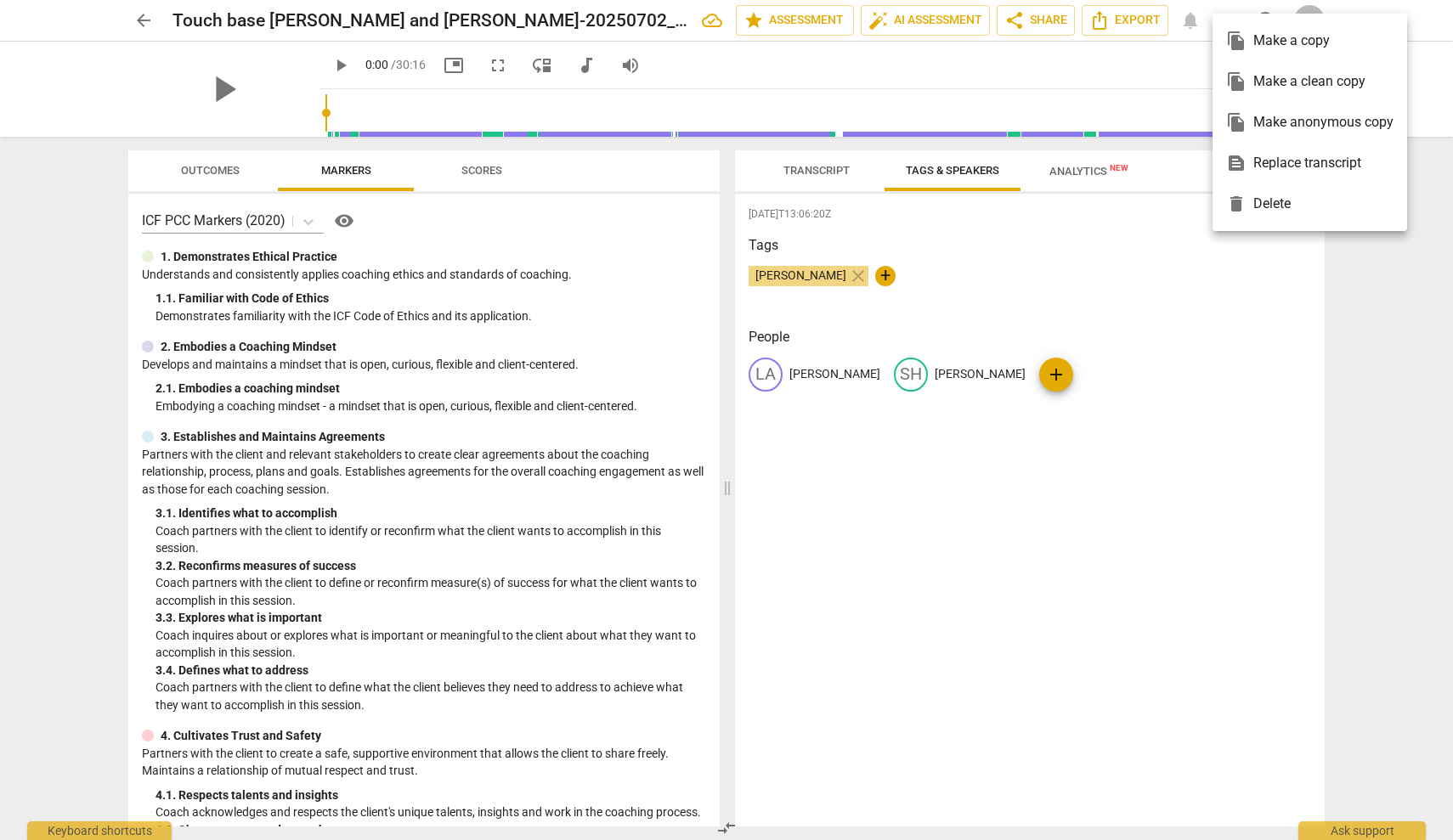 click at bounding box center (726, 420) 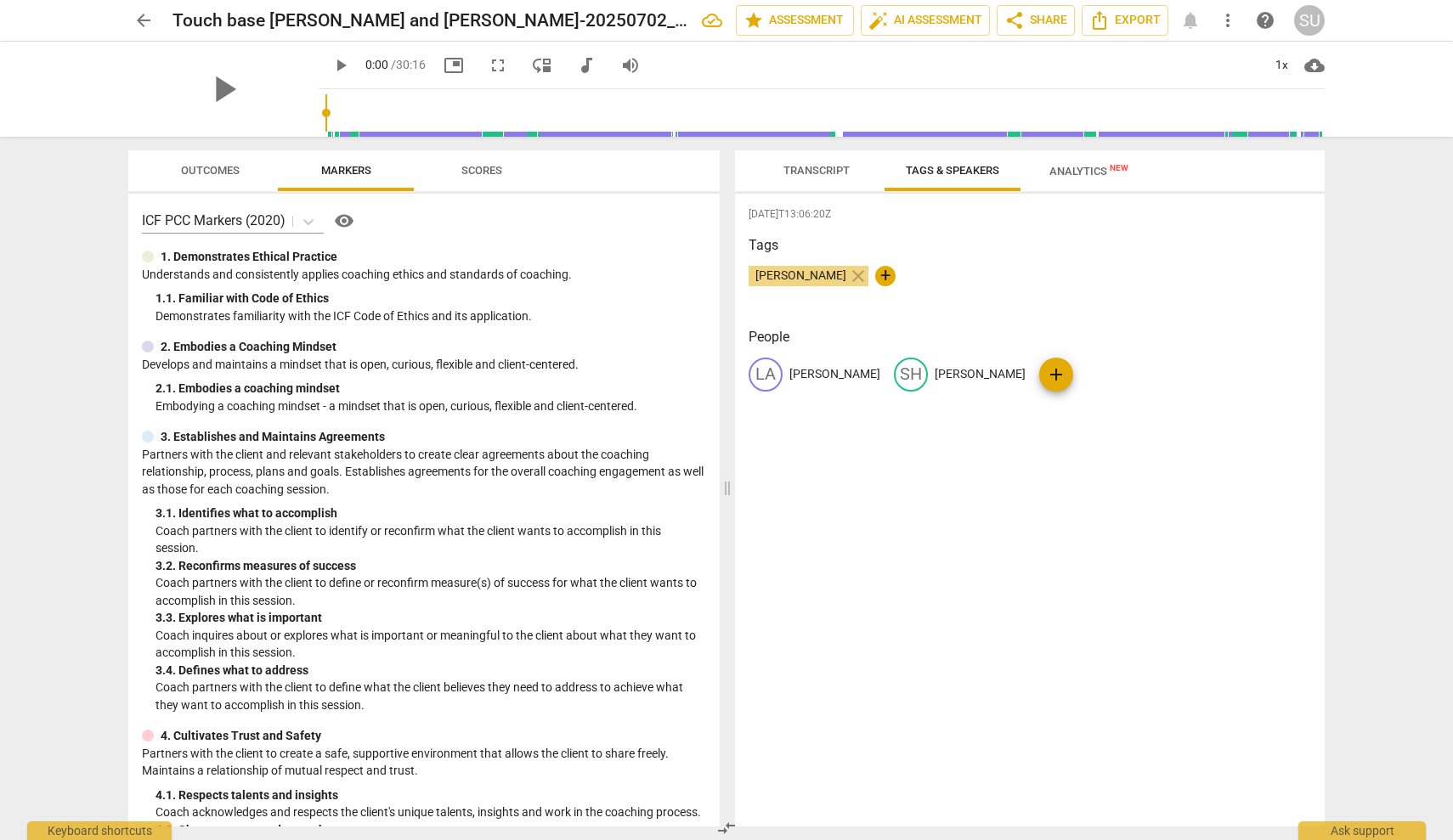 click on "Transcript" at bounding box center [817, 170] 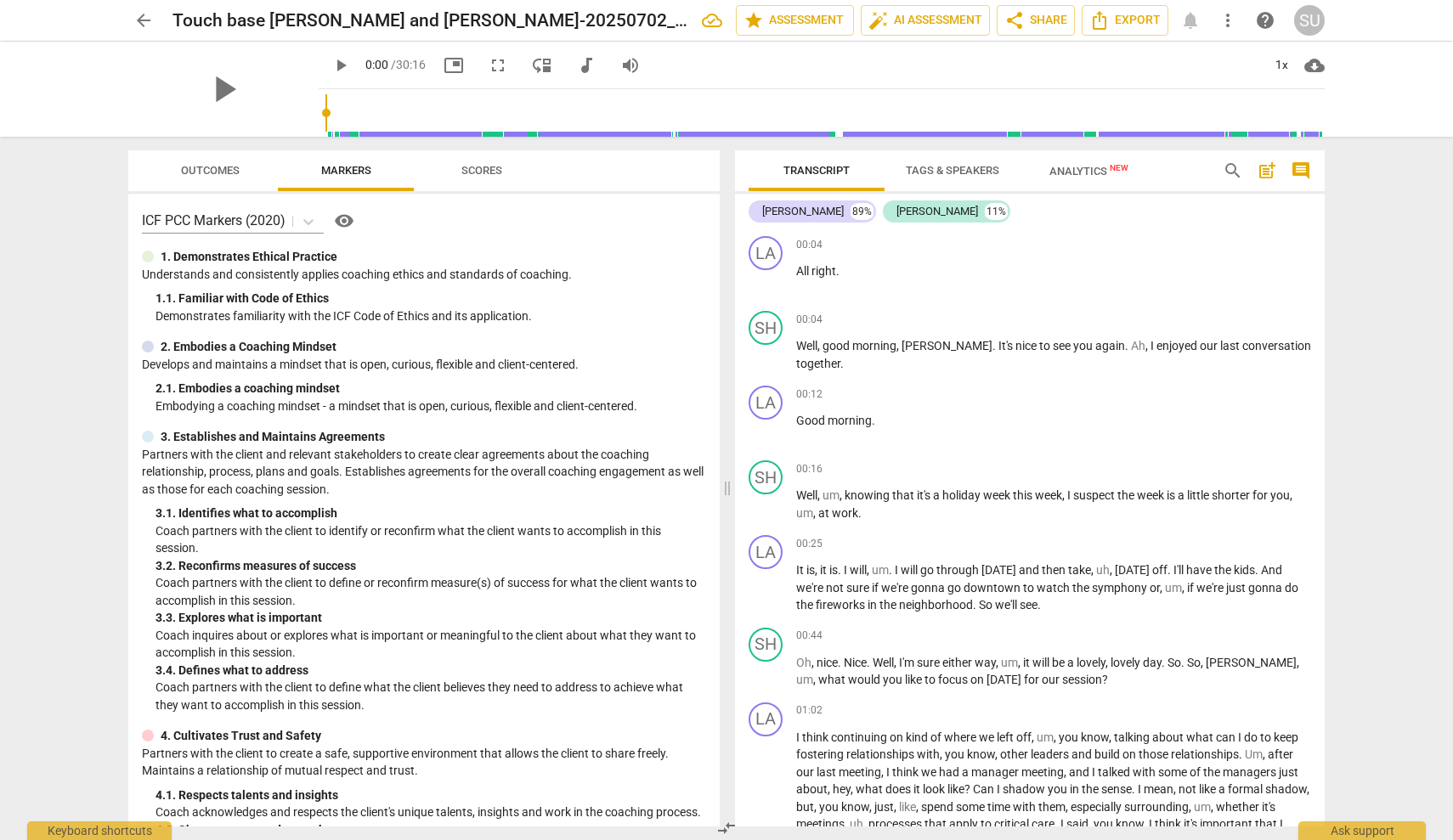click on "more_vert" at bounding box center [1228, 20] 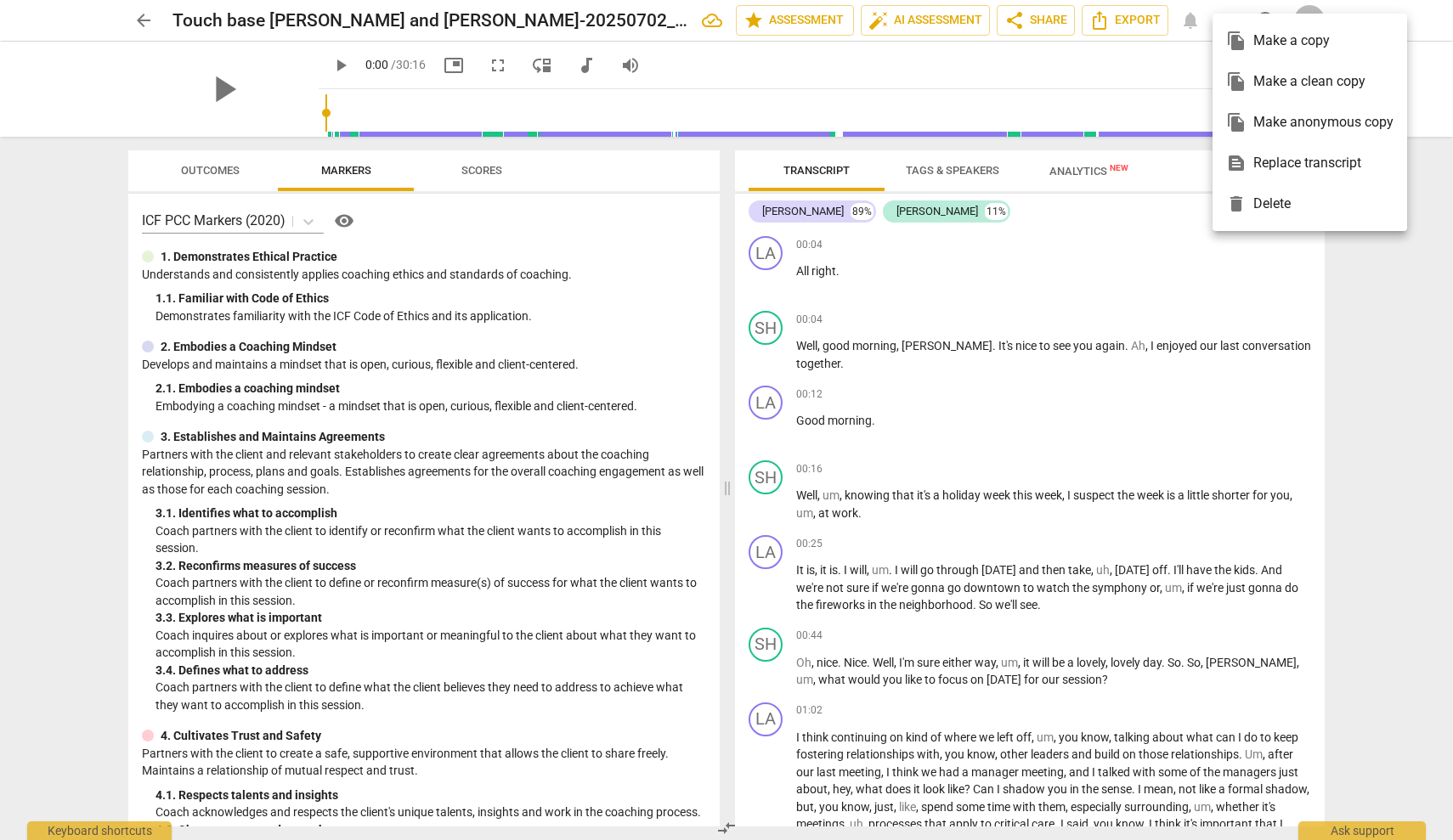 click at bounding box center [726, 420] 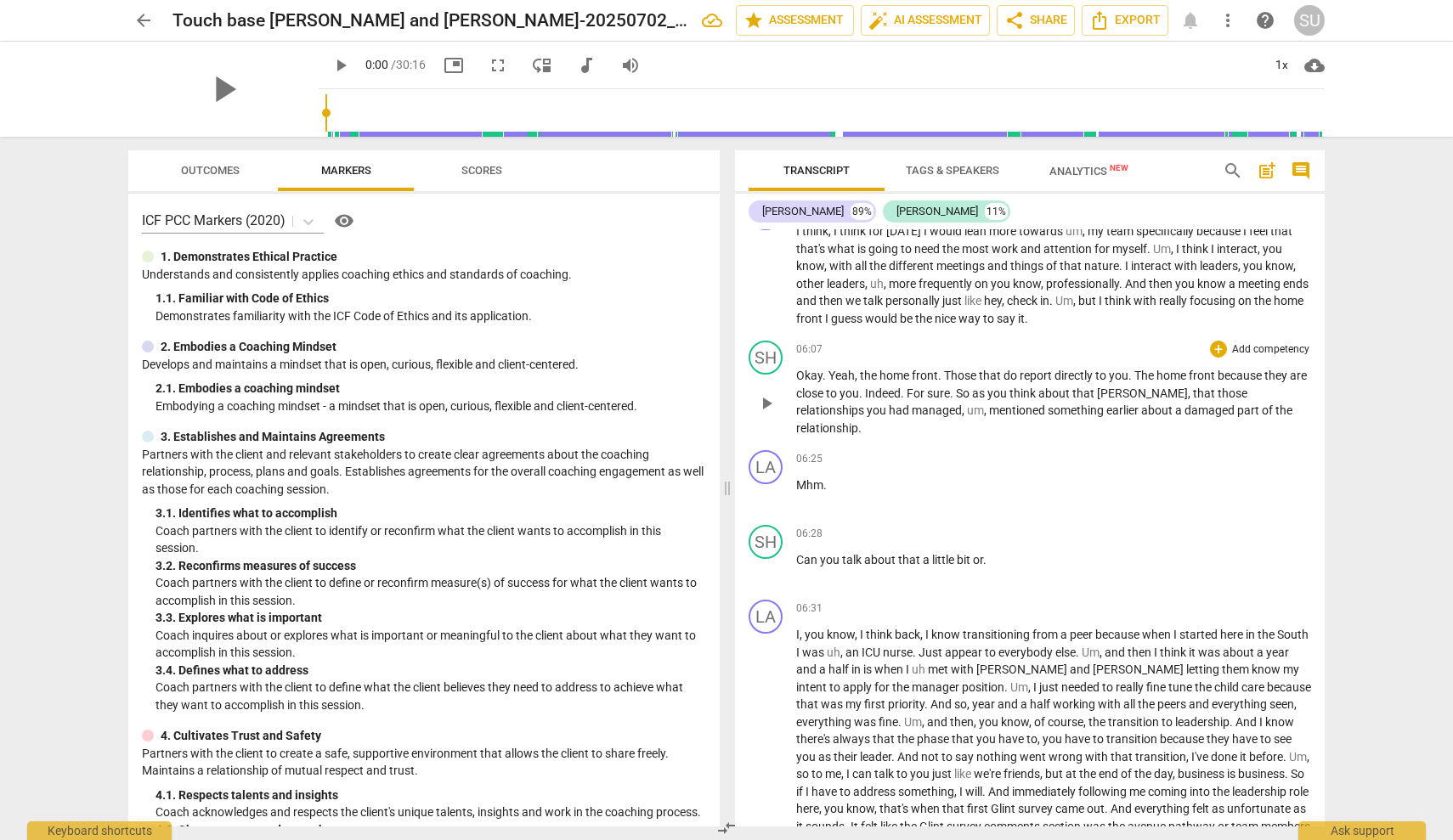 scroll, scrollTop: 1197, scrollLeft: 0, axis: vertical 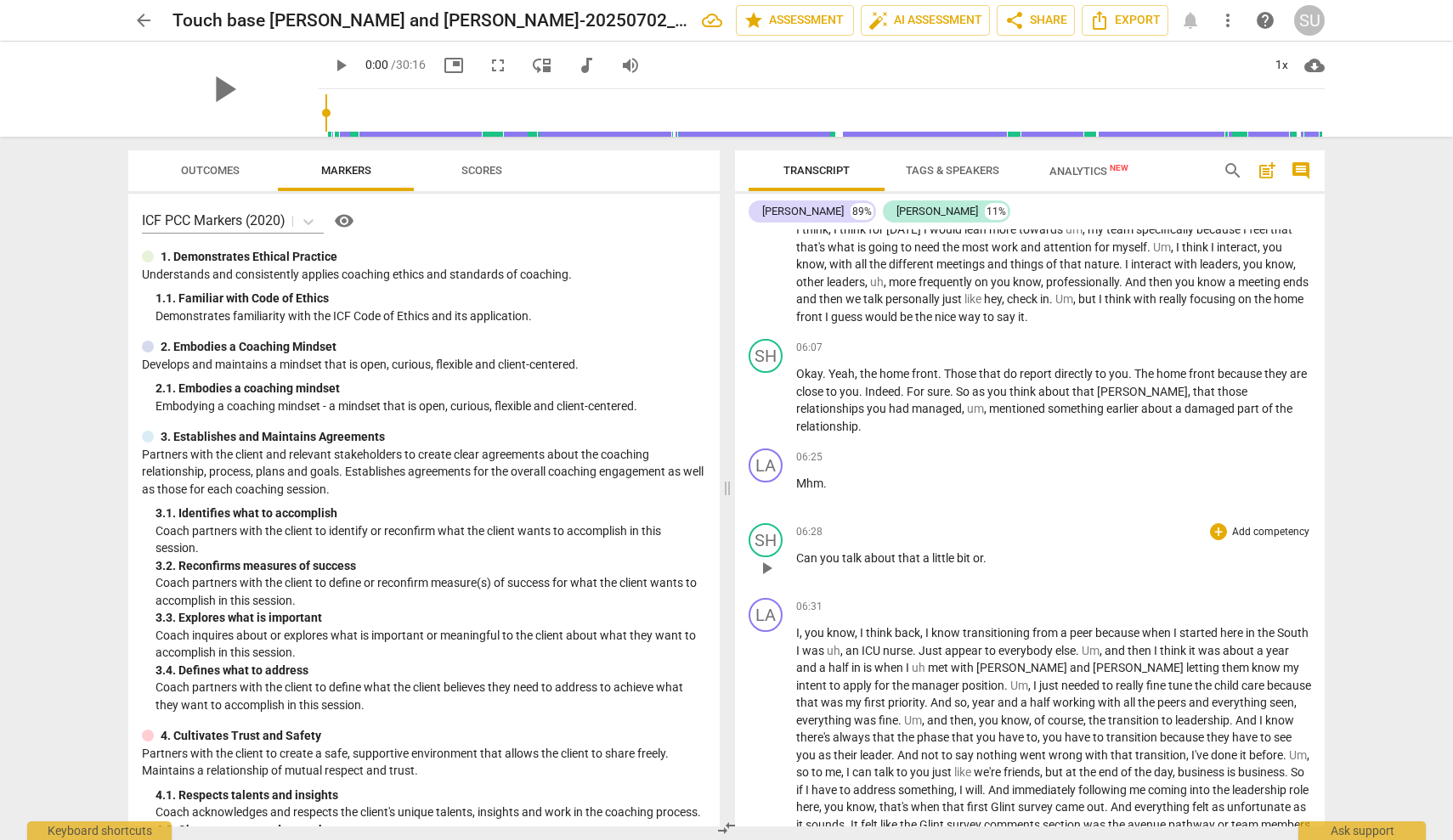 click on "or" at bounding box center (978, 558) 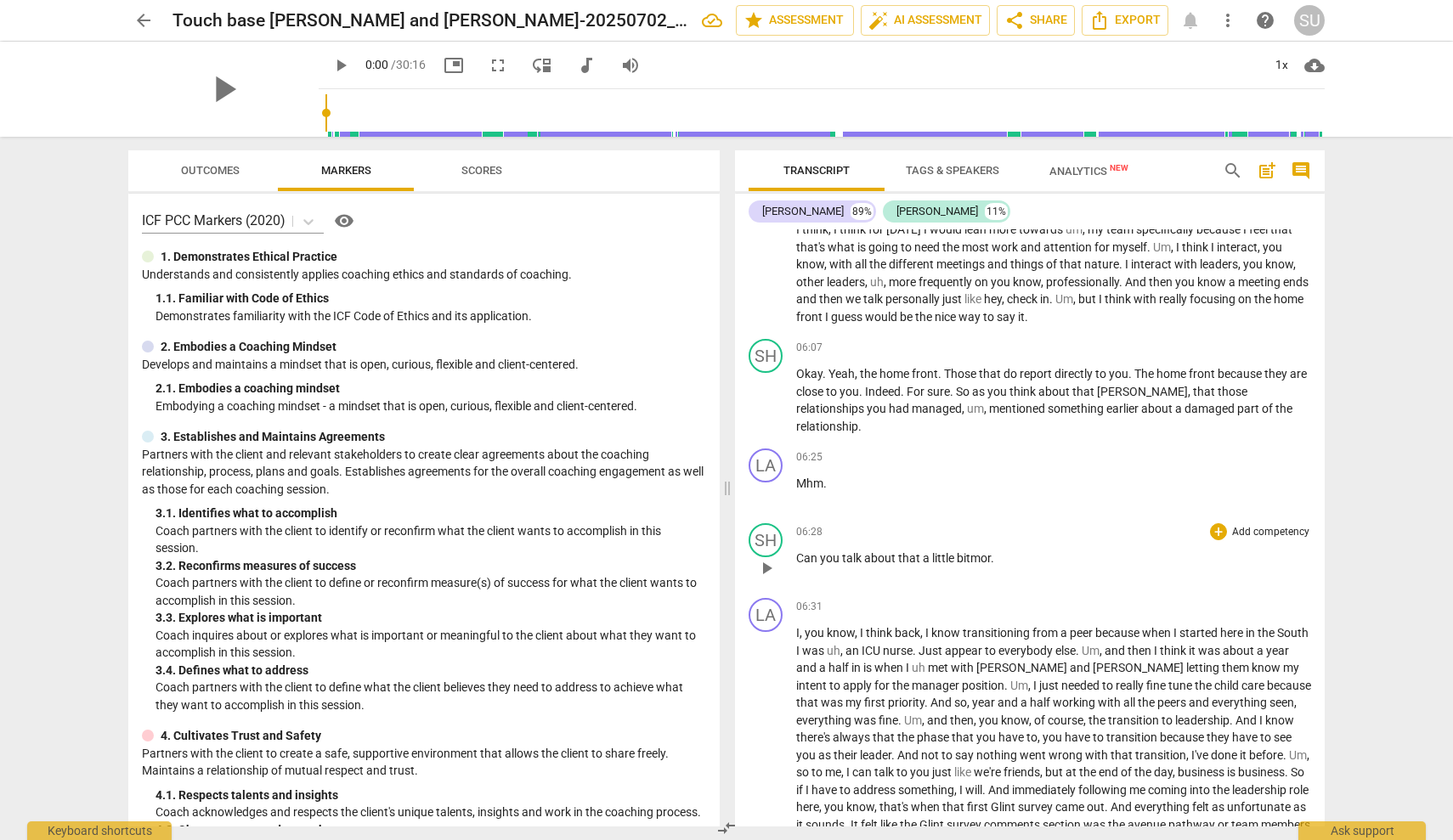 click on "or" at bounding box center [986, 558] 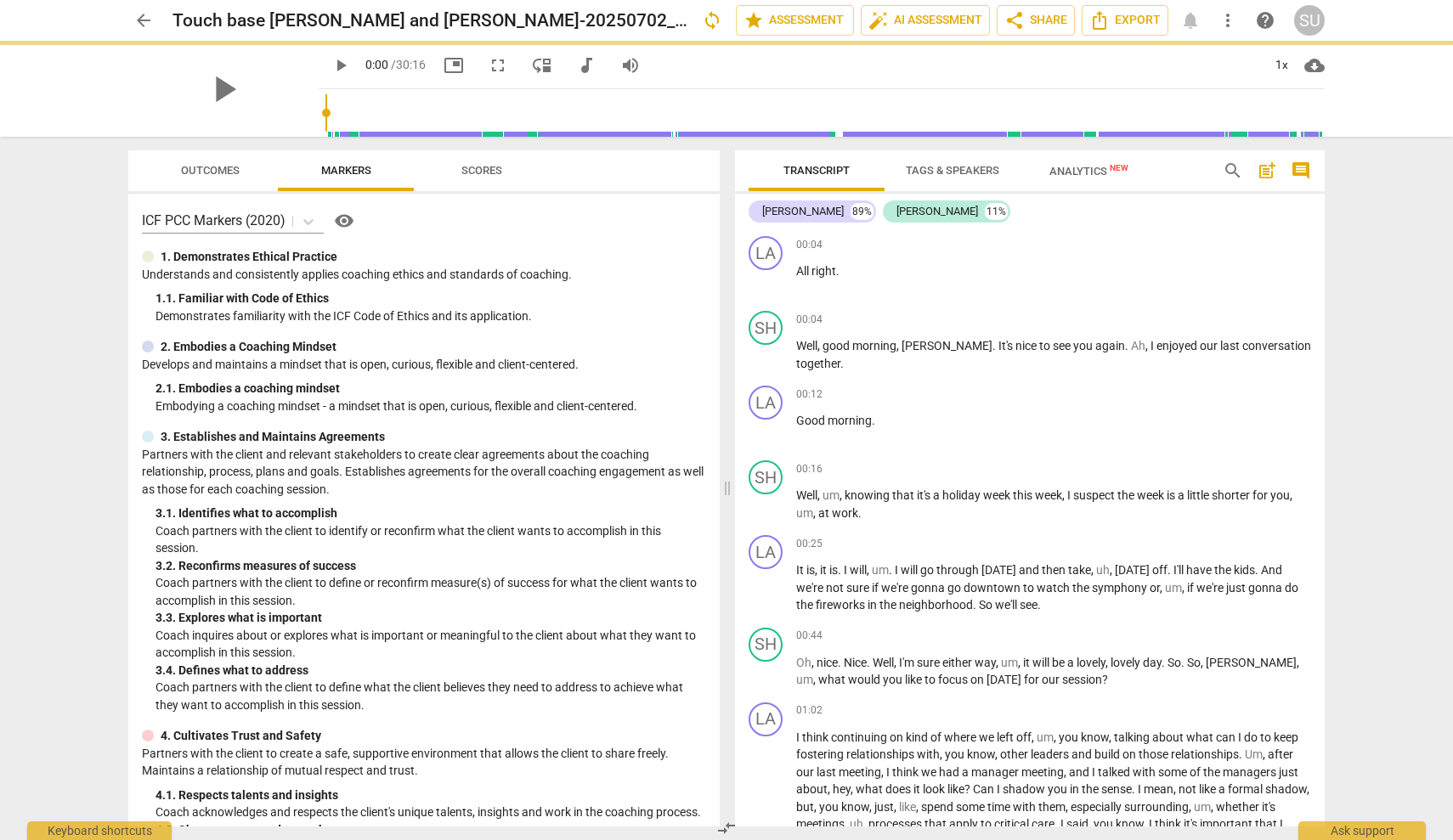 scroll, scrollTop: 0, scrollLeft: 0, axis: both 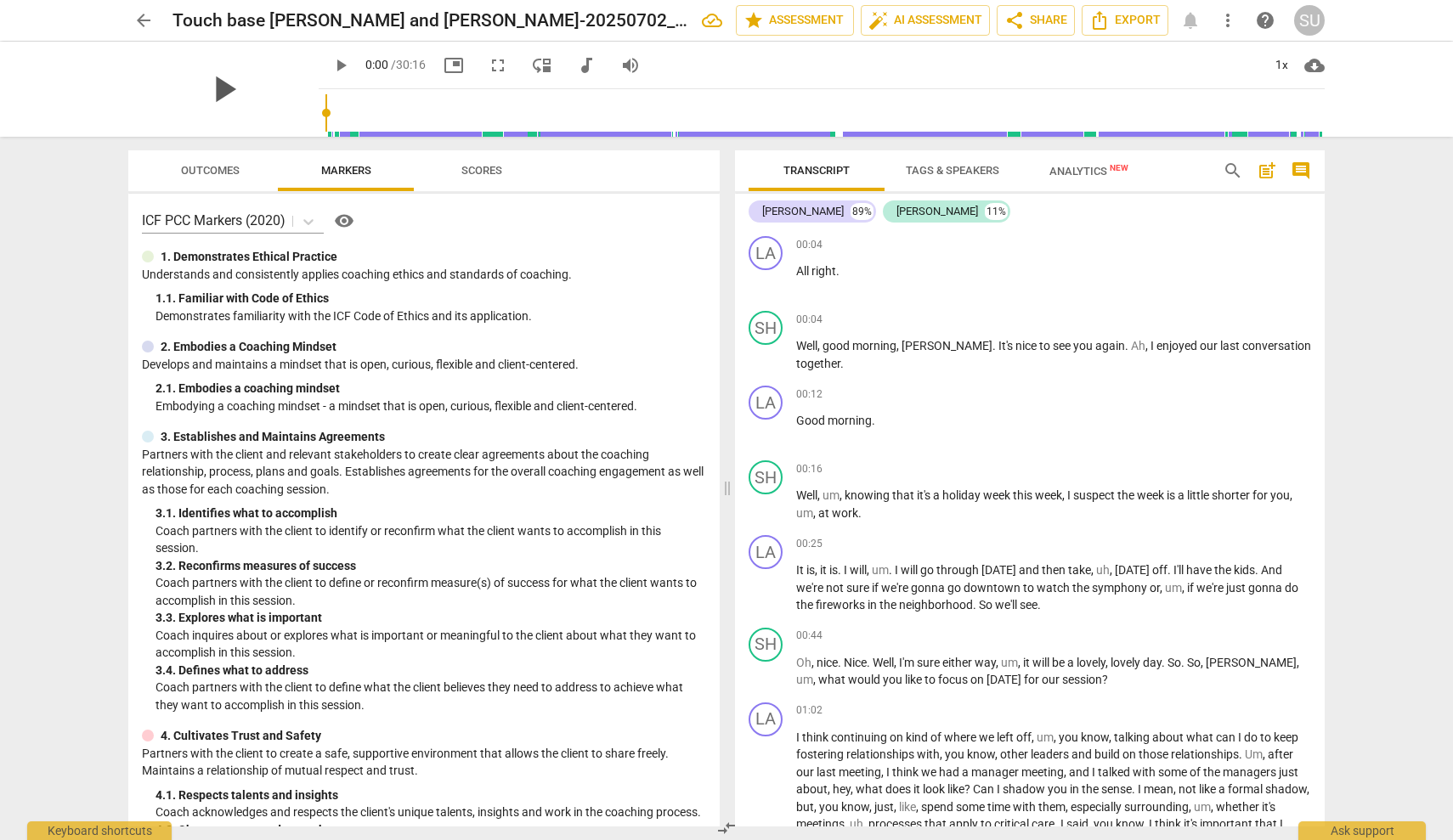 click on "play_arrow" at bounding box center [223, 89] 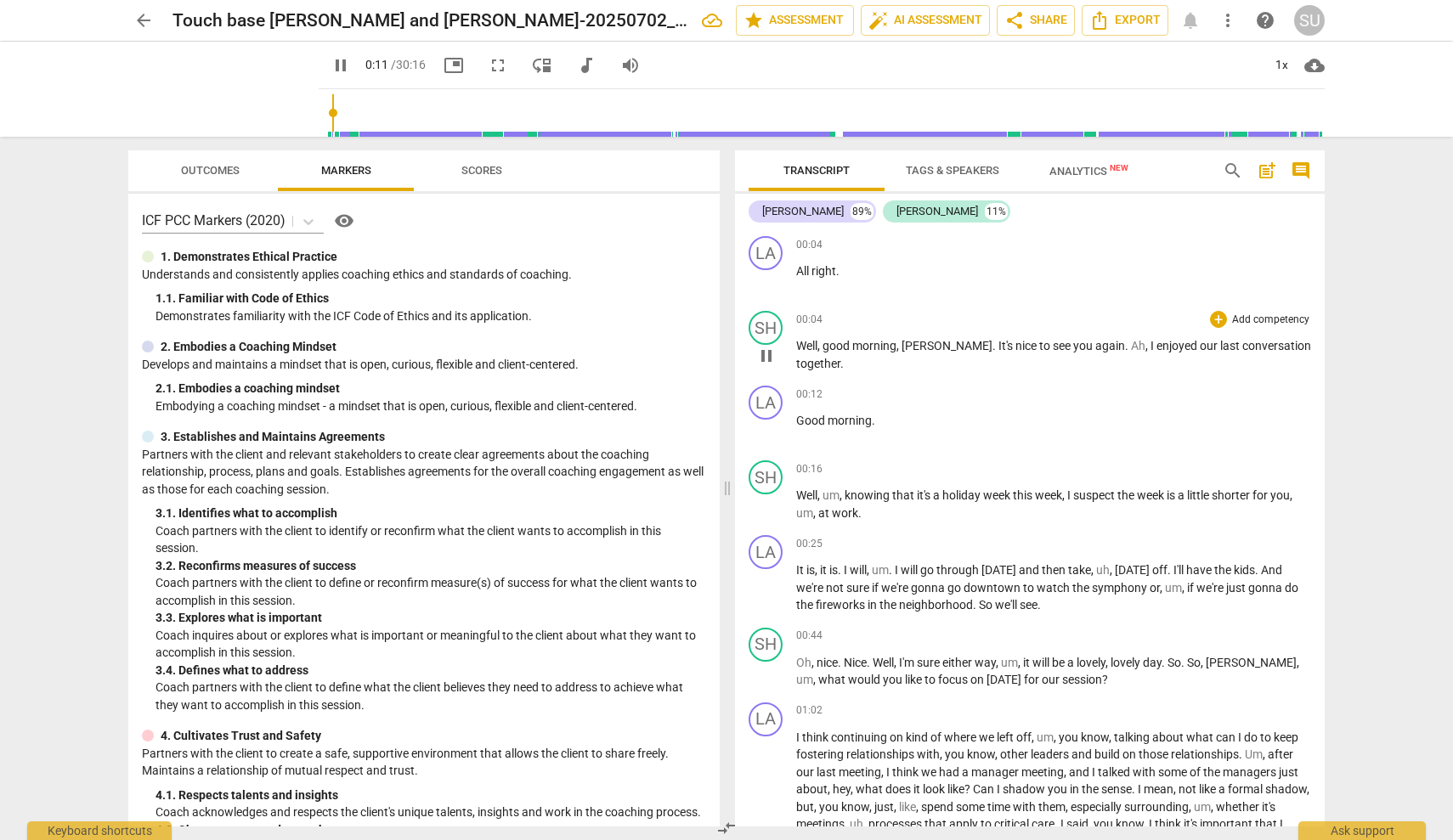 click on "," at bounding box center (1148, 346) 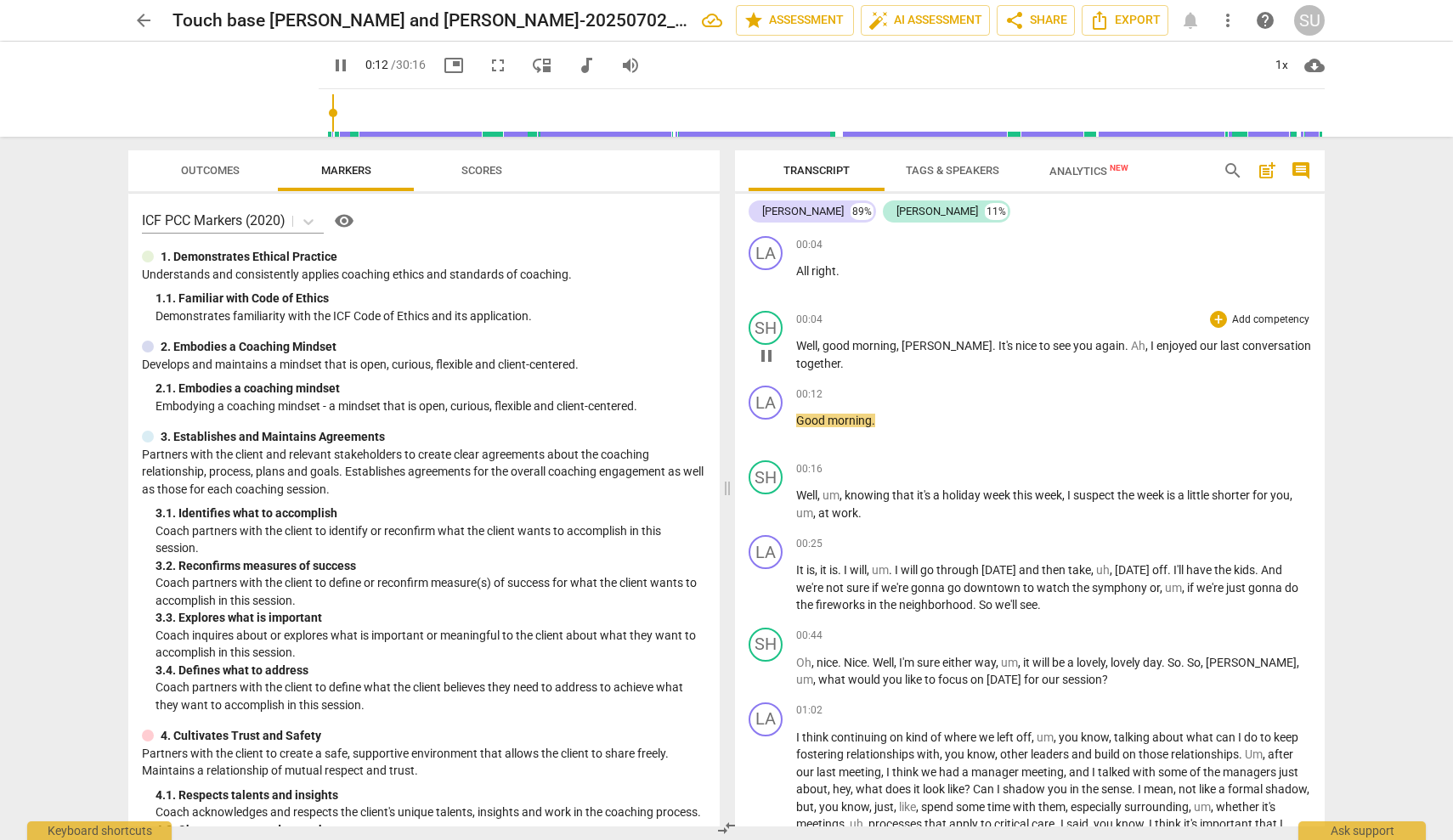 type on "13" 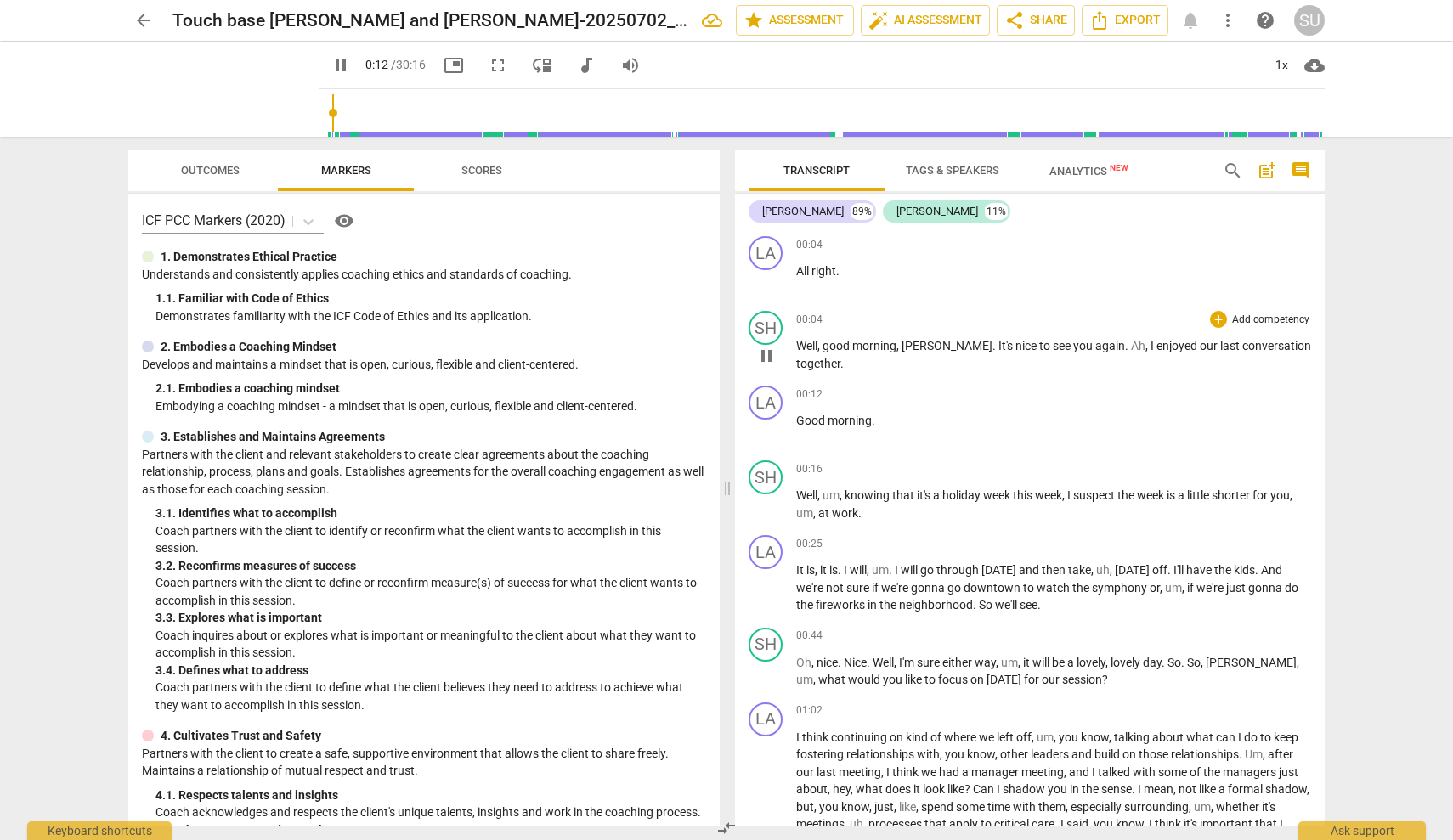 type 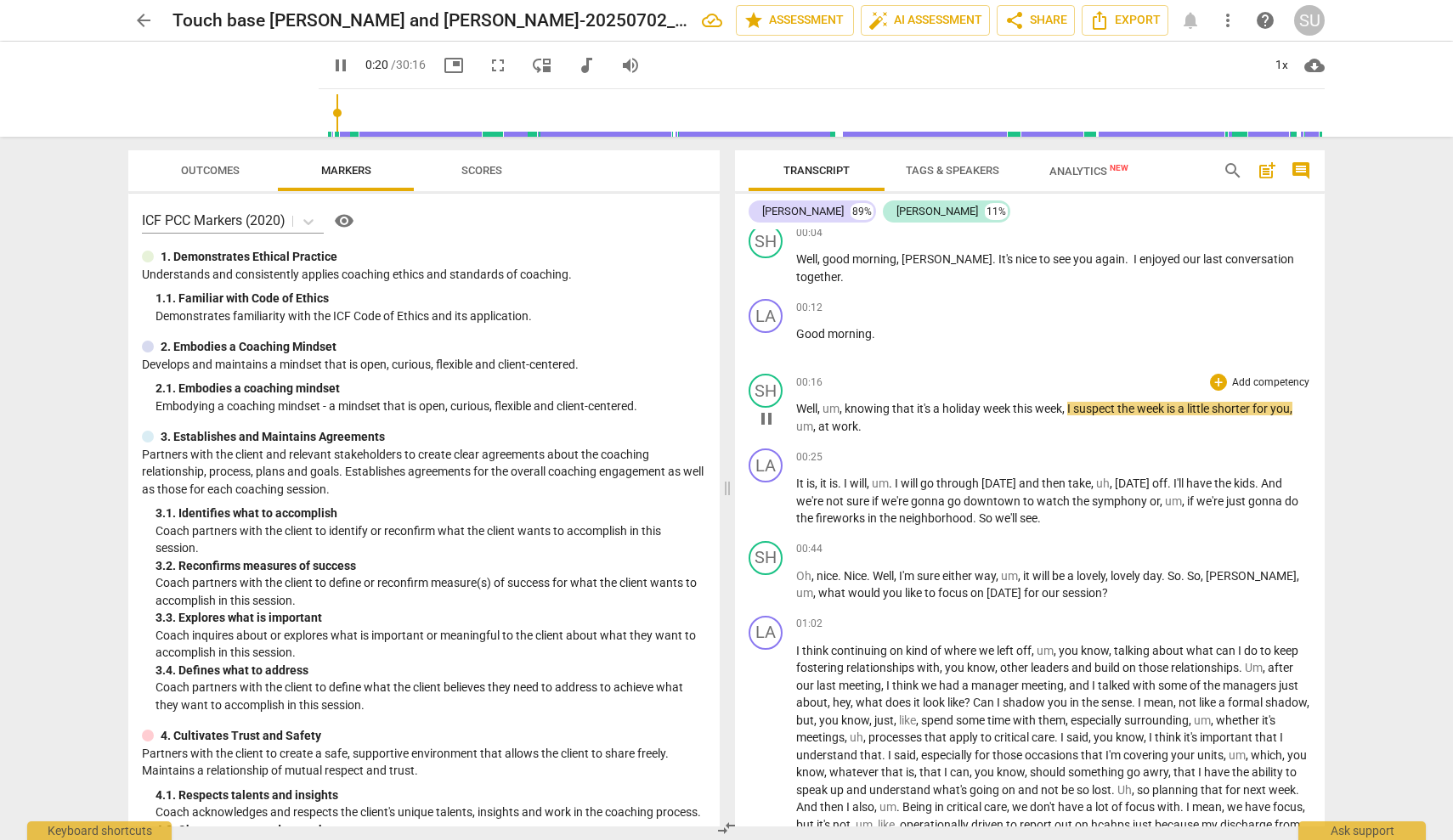 scroll, scrollTop: 91, scrollLeft: 0, axis: vertical 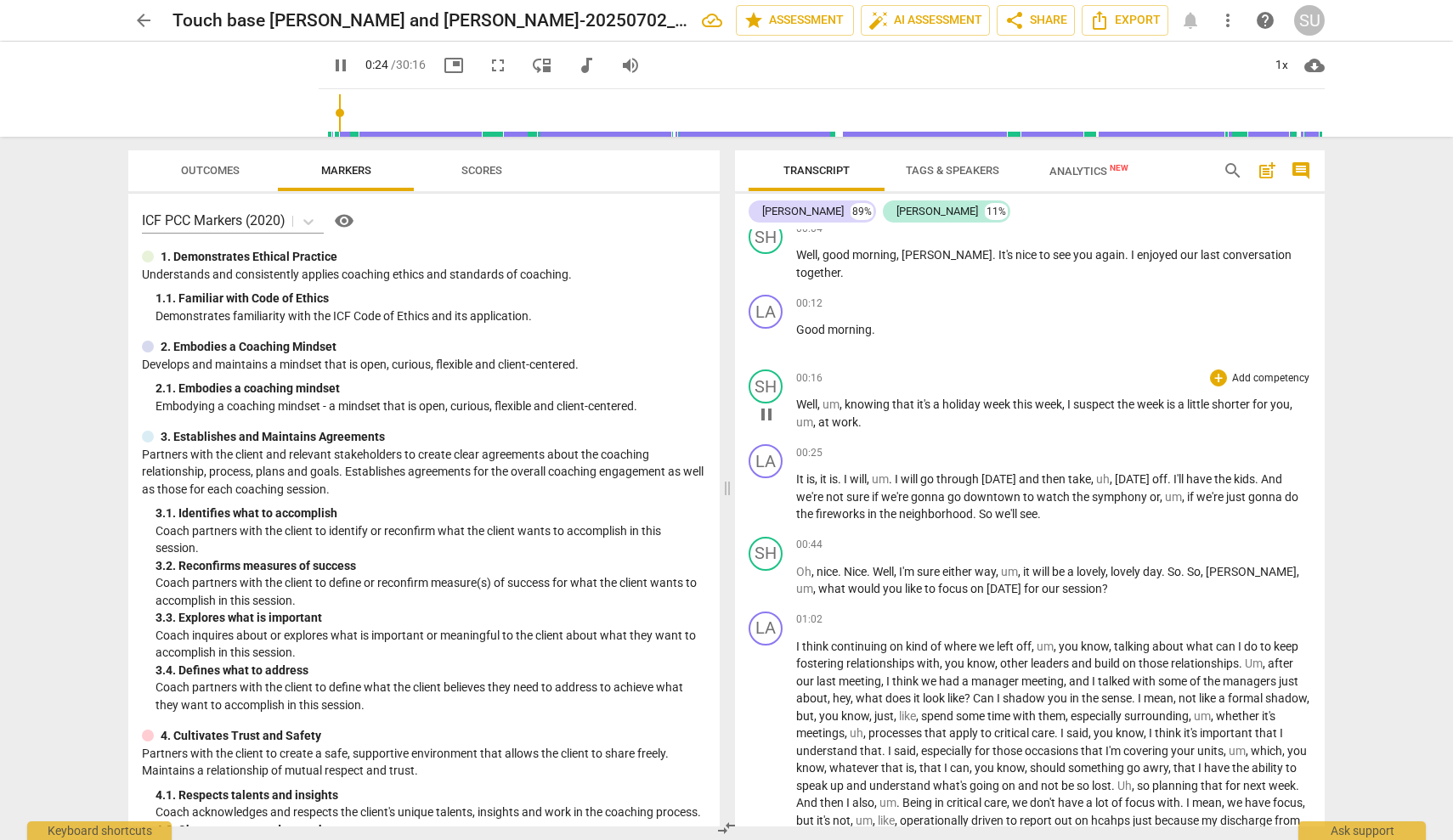 click on "," at bounding box center (816, 422) 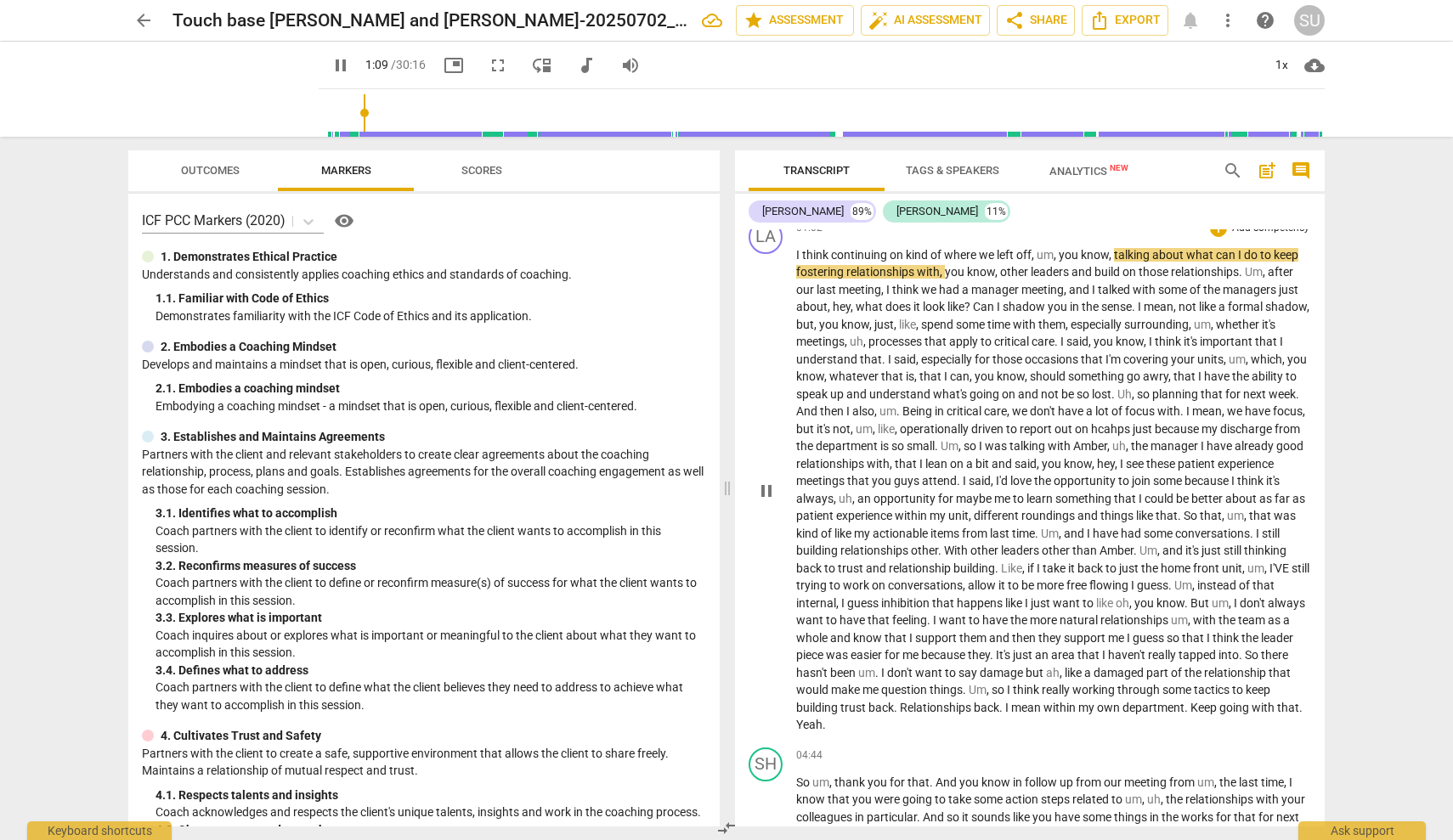 scroll, scrollTop: 486, scrollLeft: 0, axis: vertical 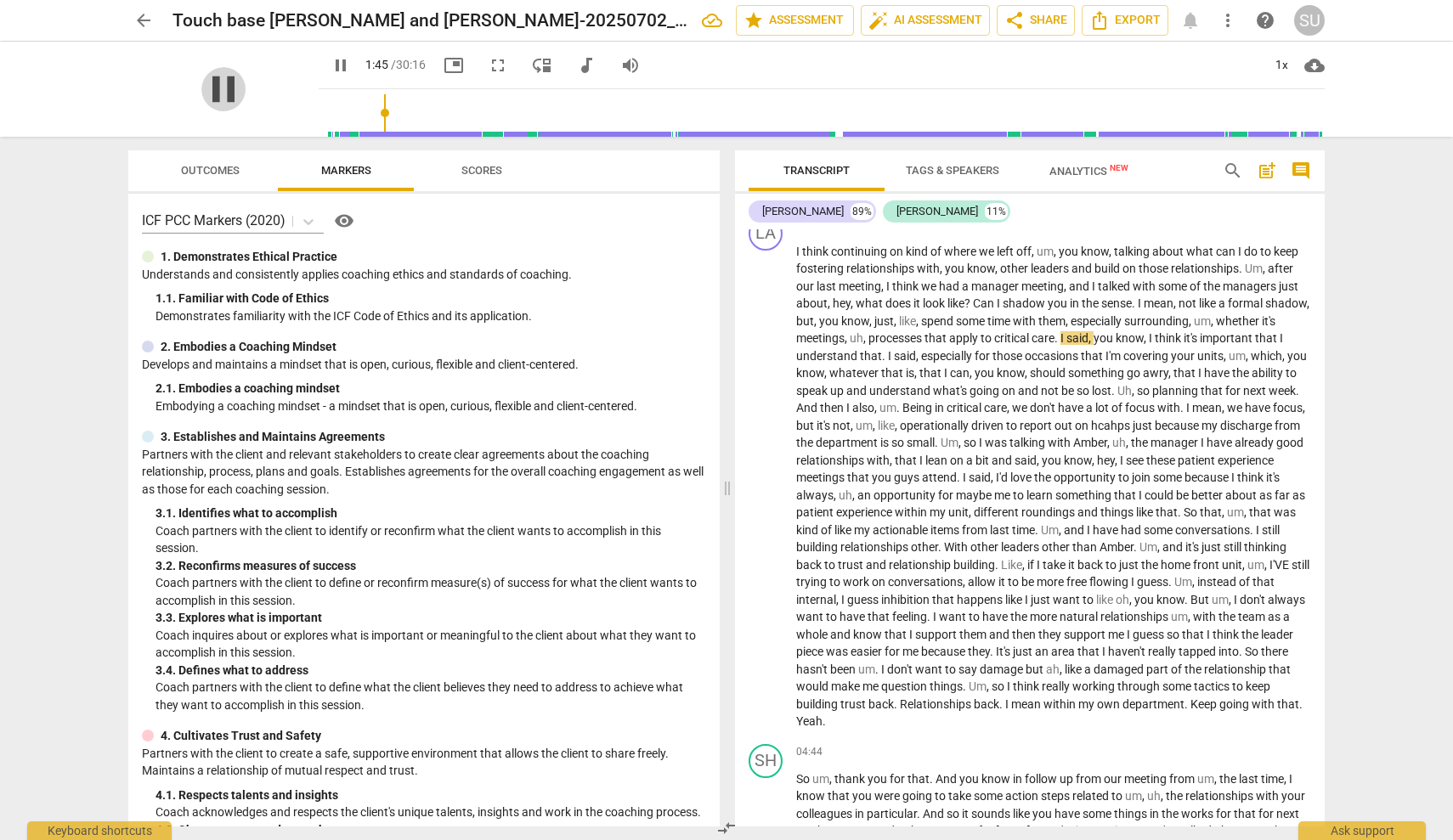 click on "pause" at bounding box center [223, 89] 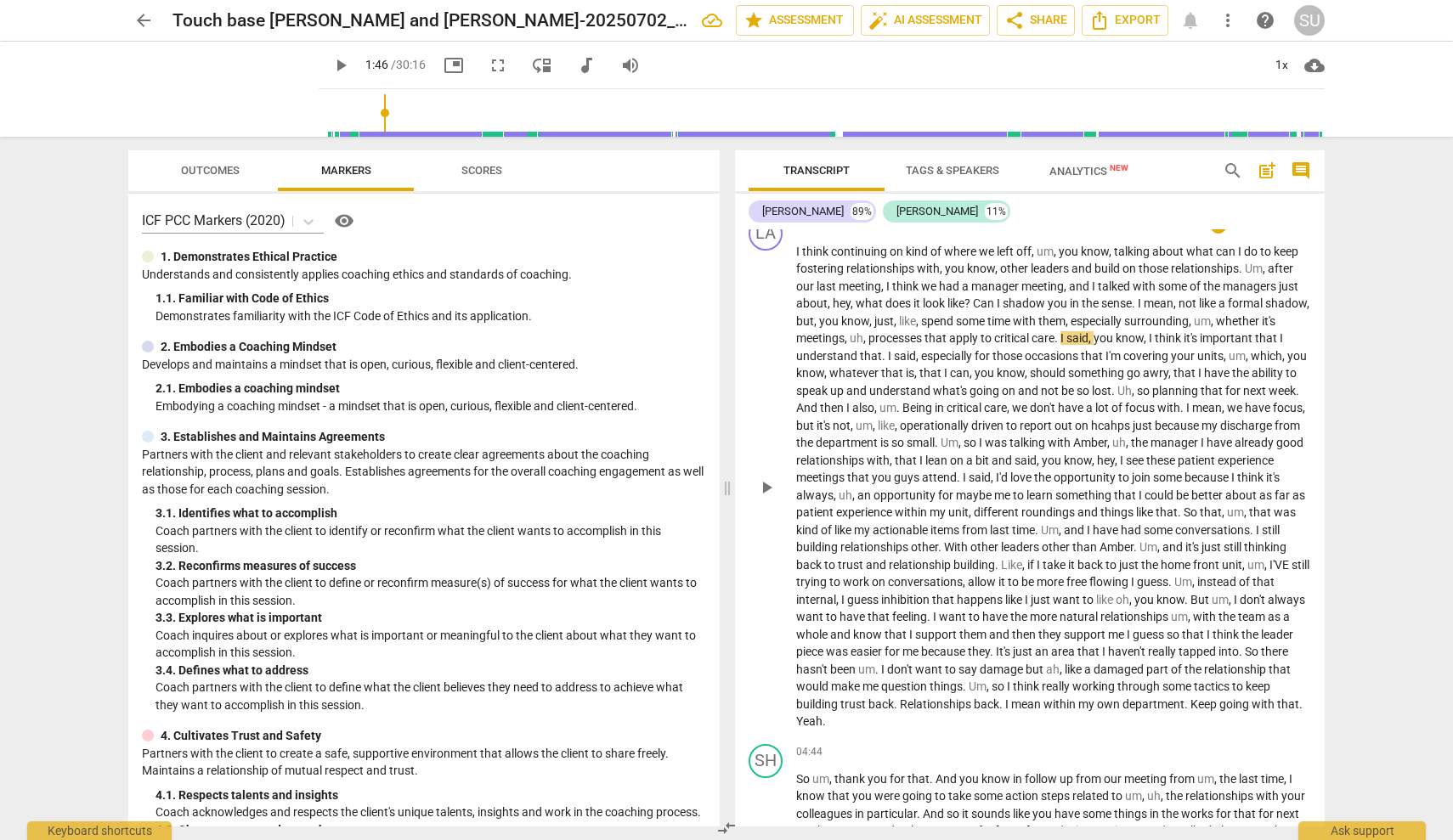 click on "." at bounding box center (1057, 338) 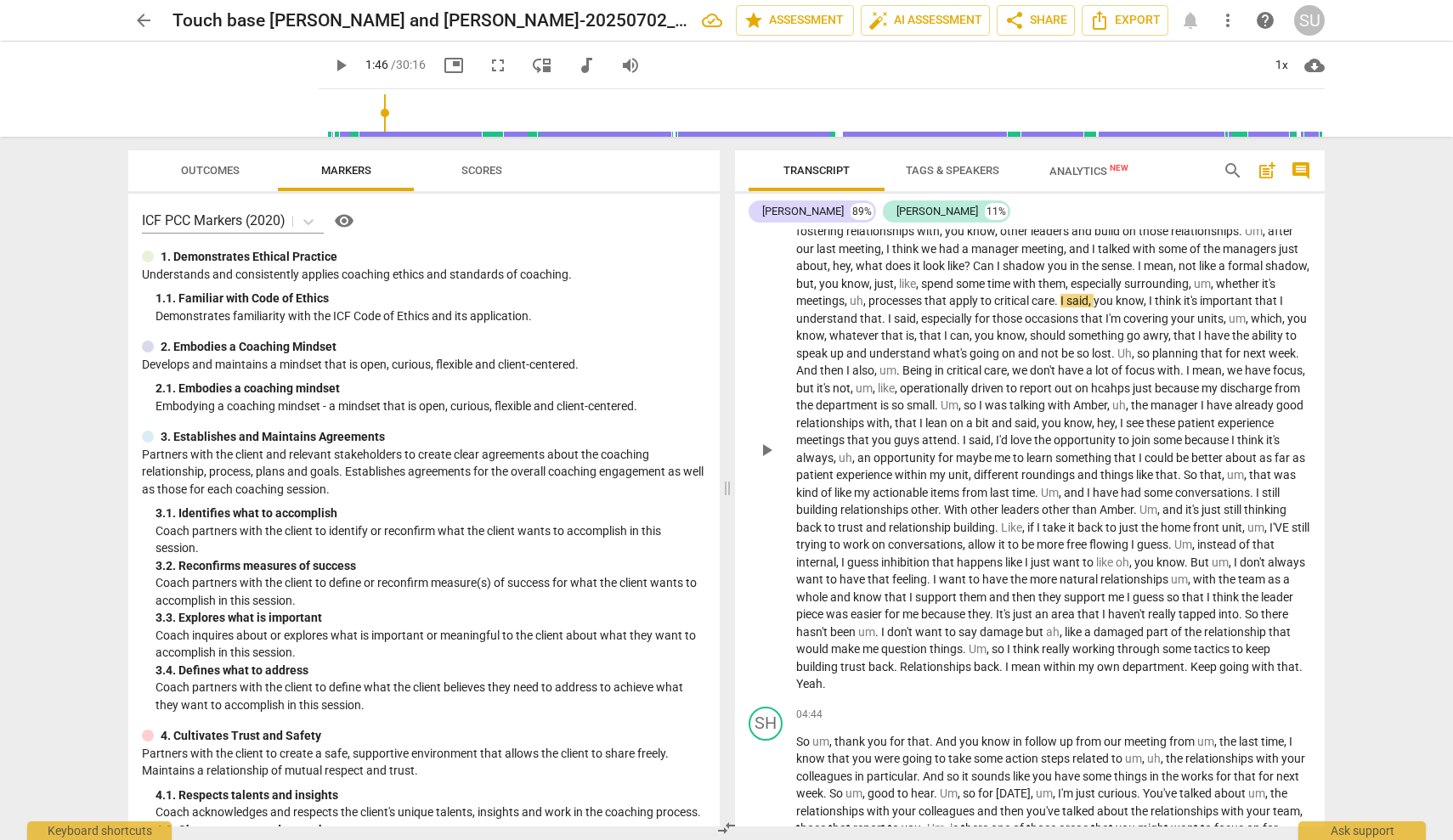 scroll, scrollTop: 527, scrollLeft: 0, axis: vertical 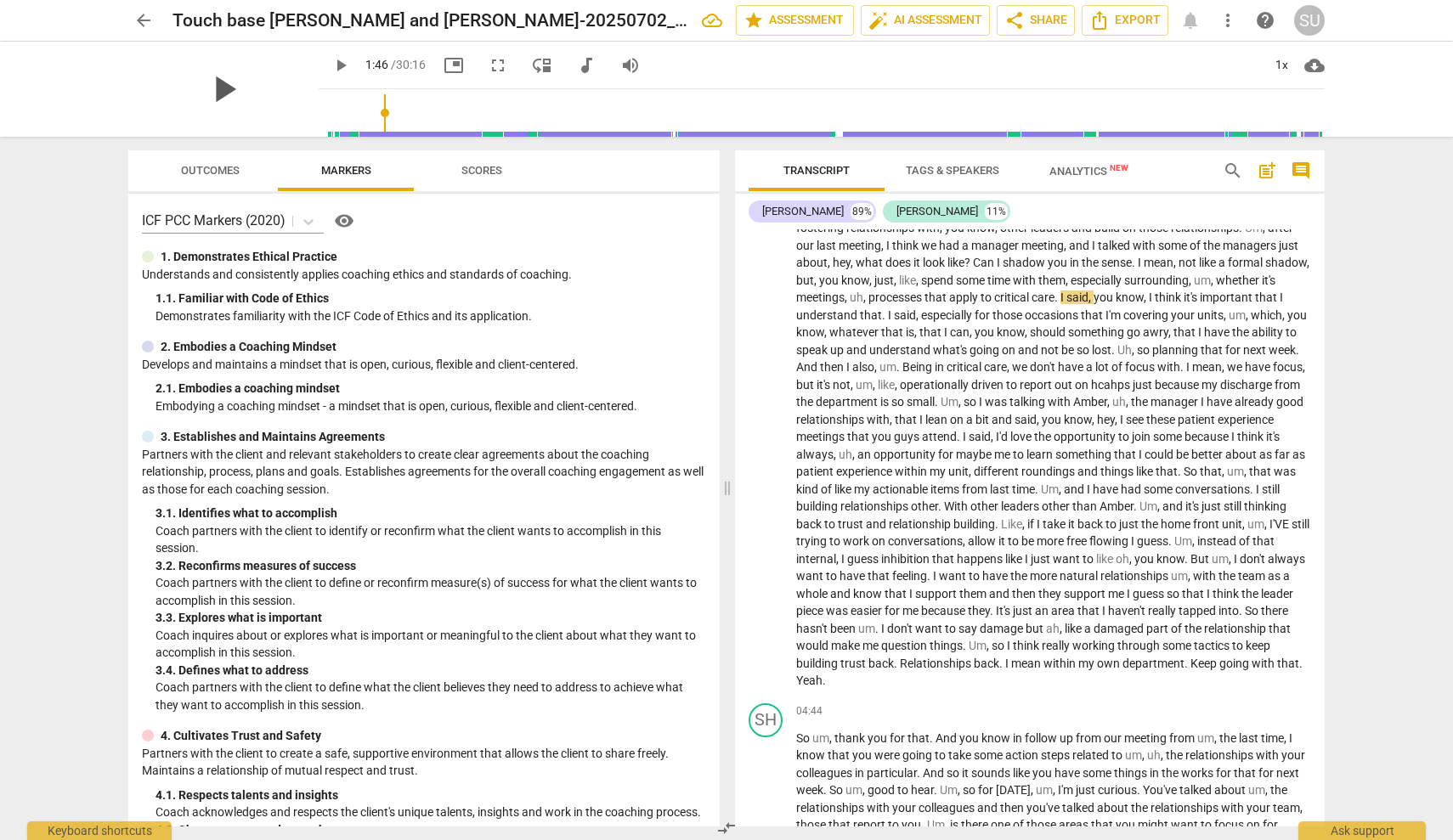 click on "play_arrow" at bounding box center (223, 89) 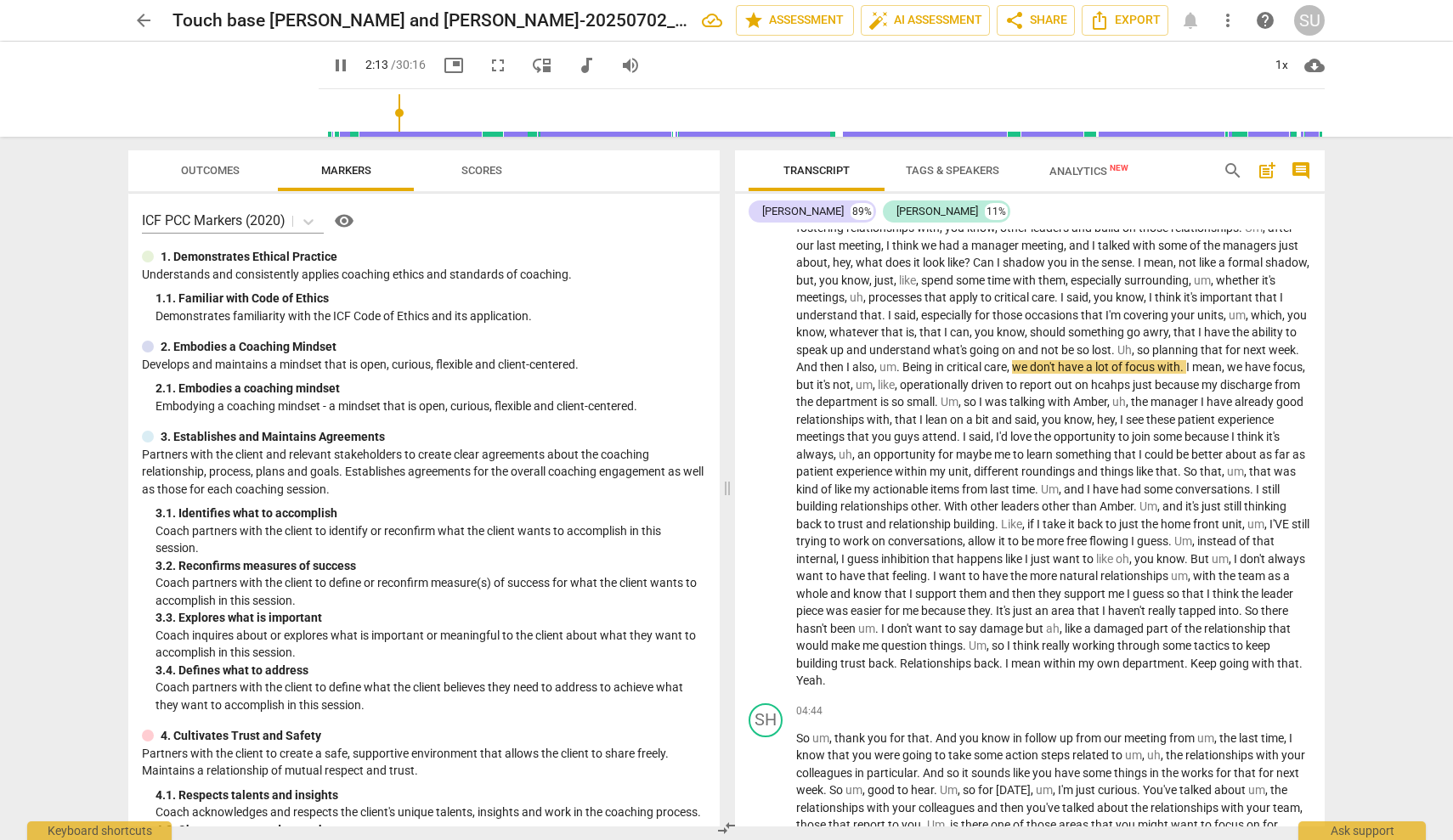 click on "pause" at bounding box center [341, 65] 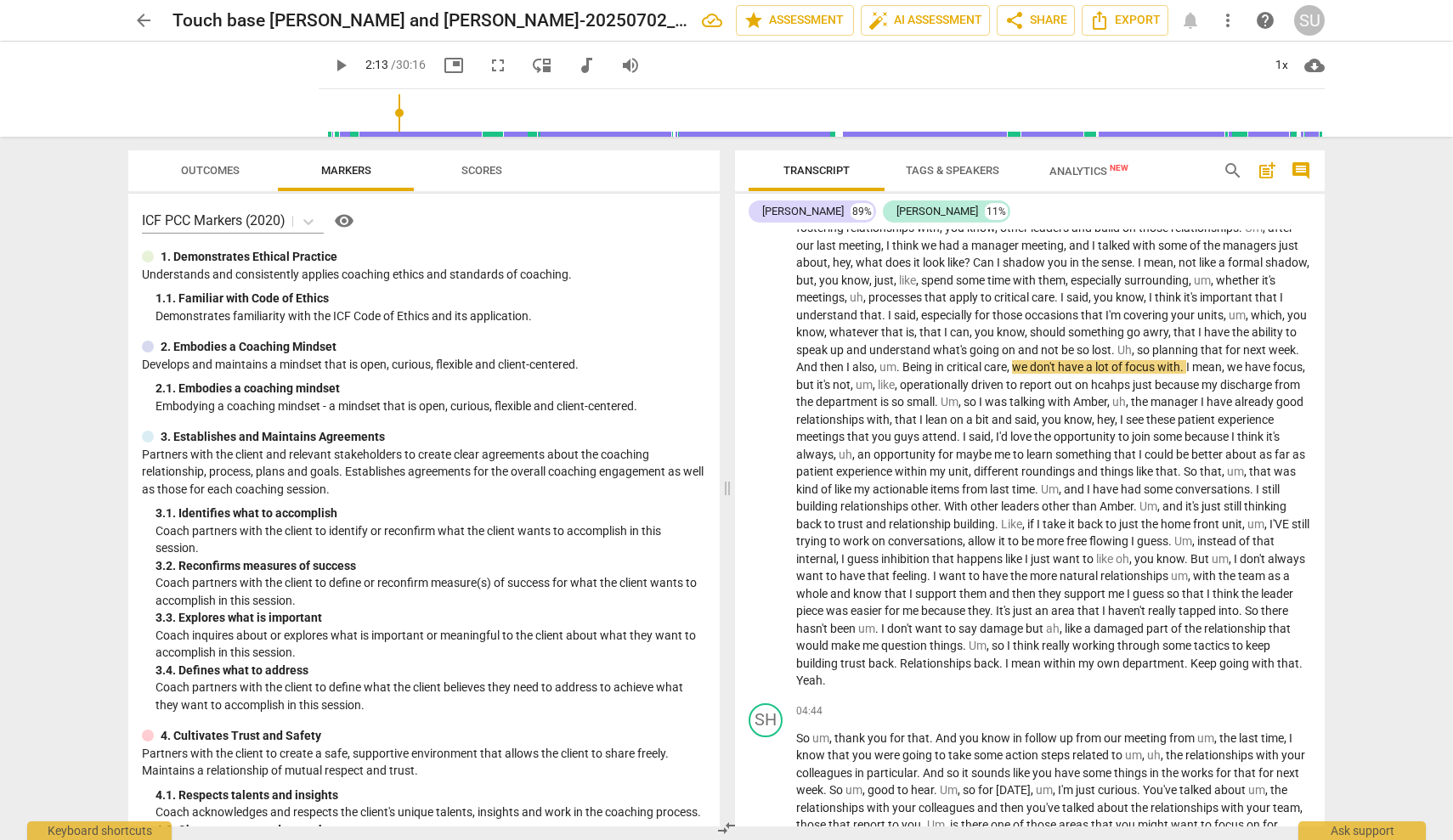 type on "134" 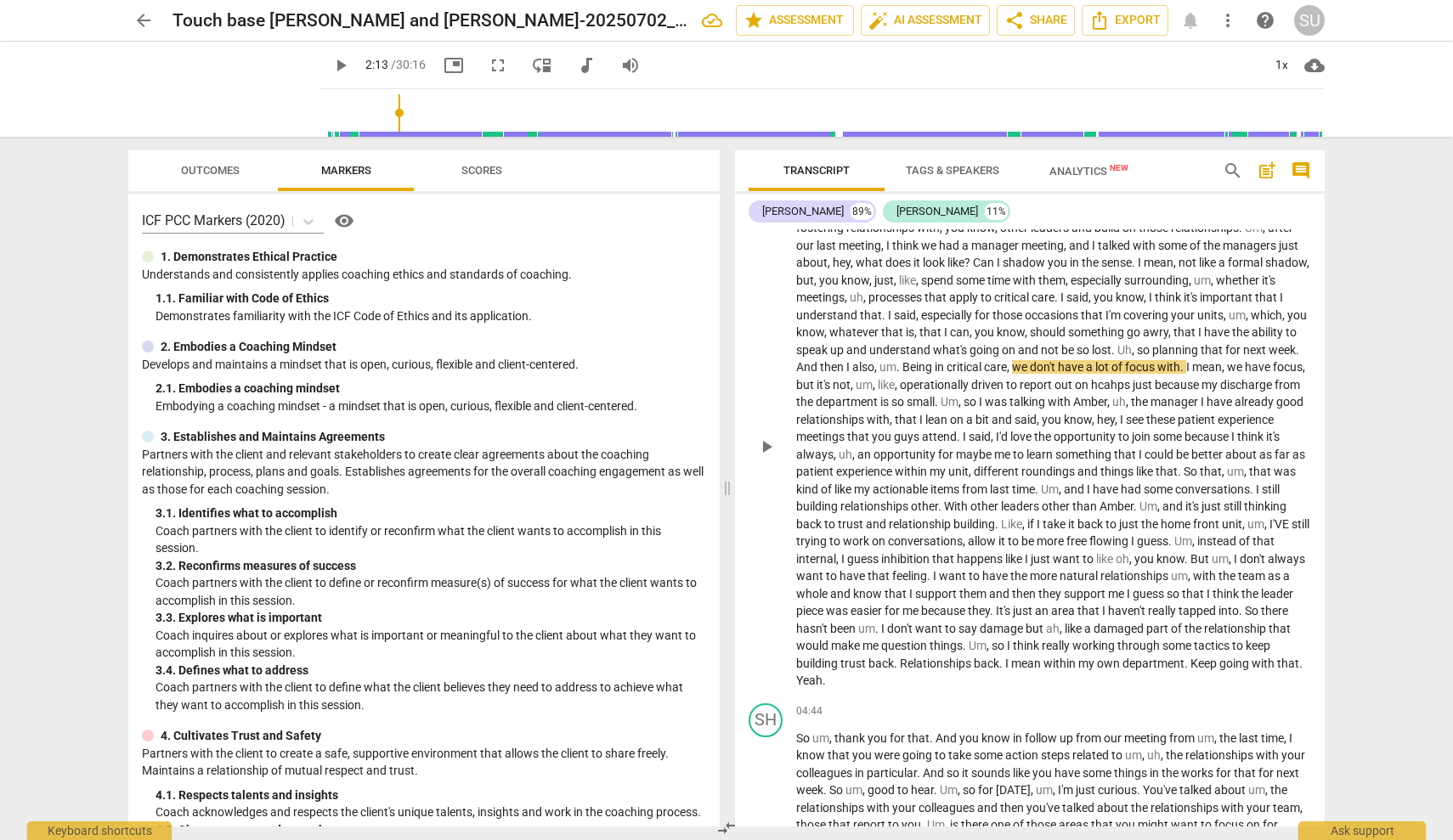 click on "Being" at bounding box center (919, 367) 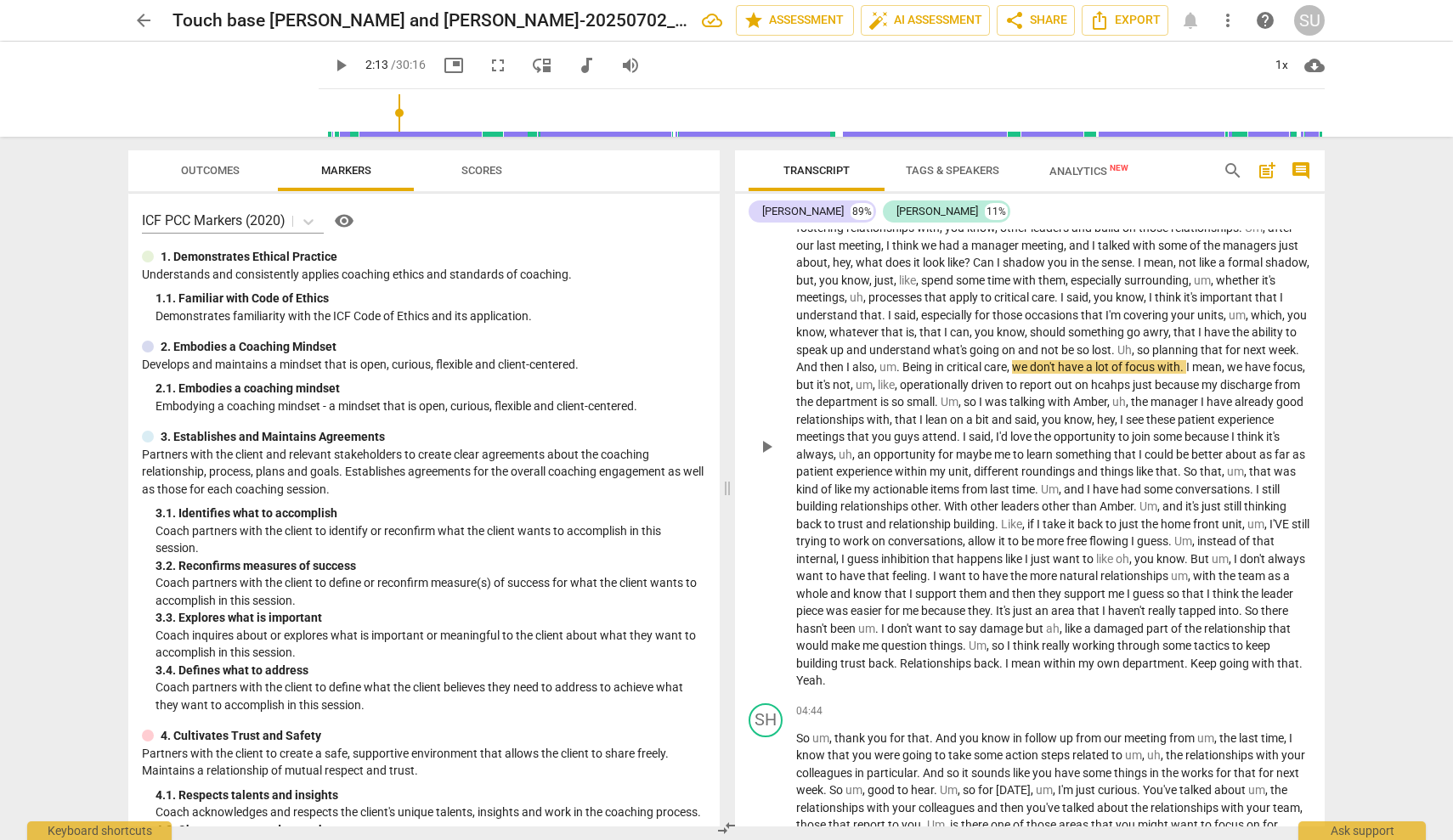 type 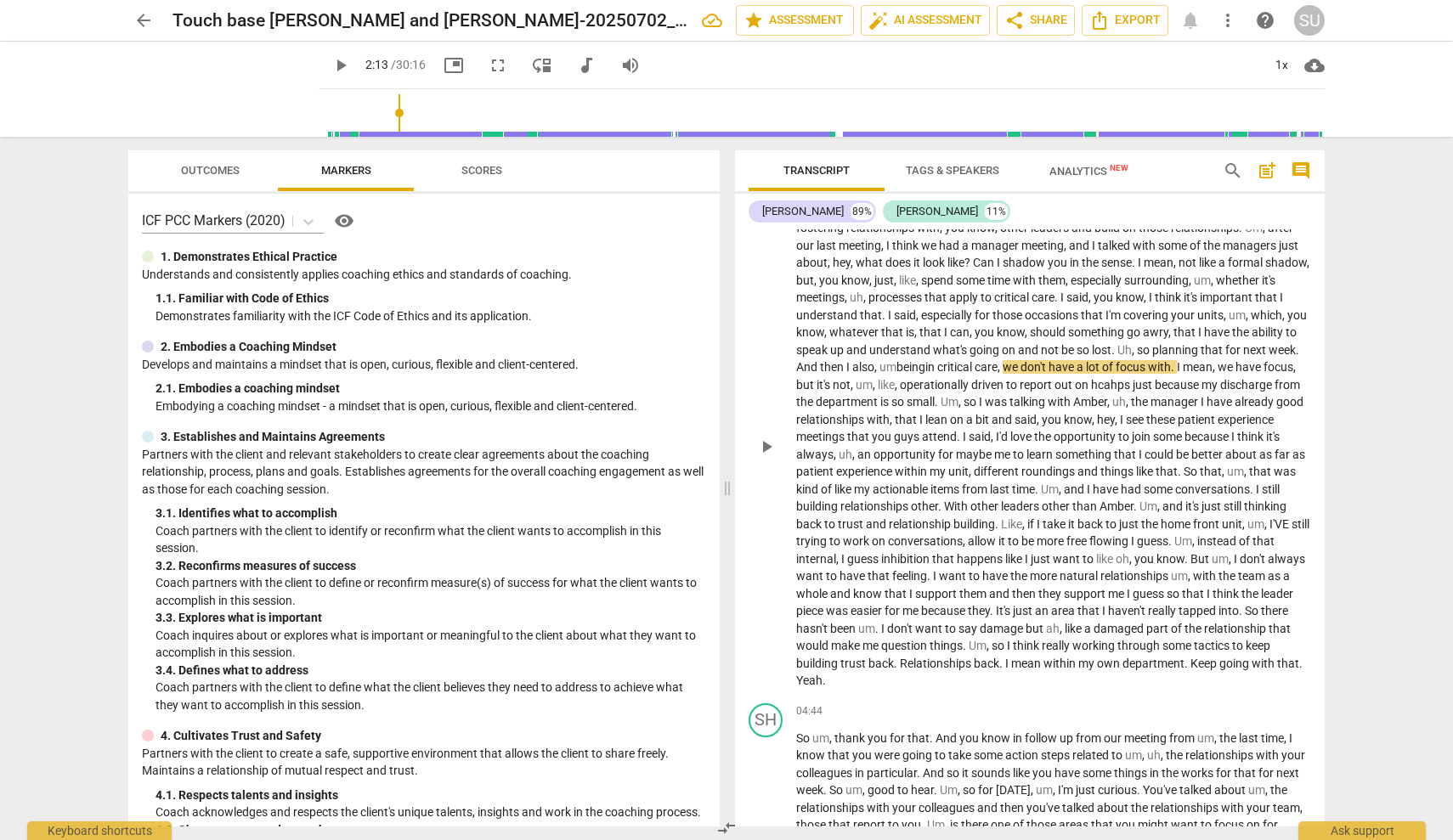 click on "hcahps" at bounding box center (1111, 385) 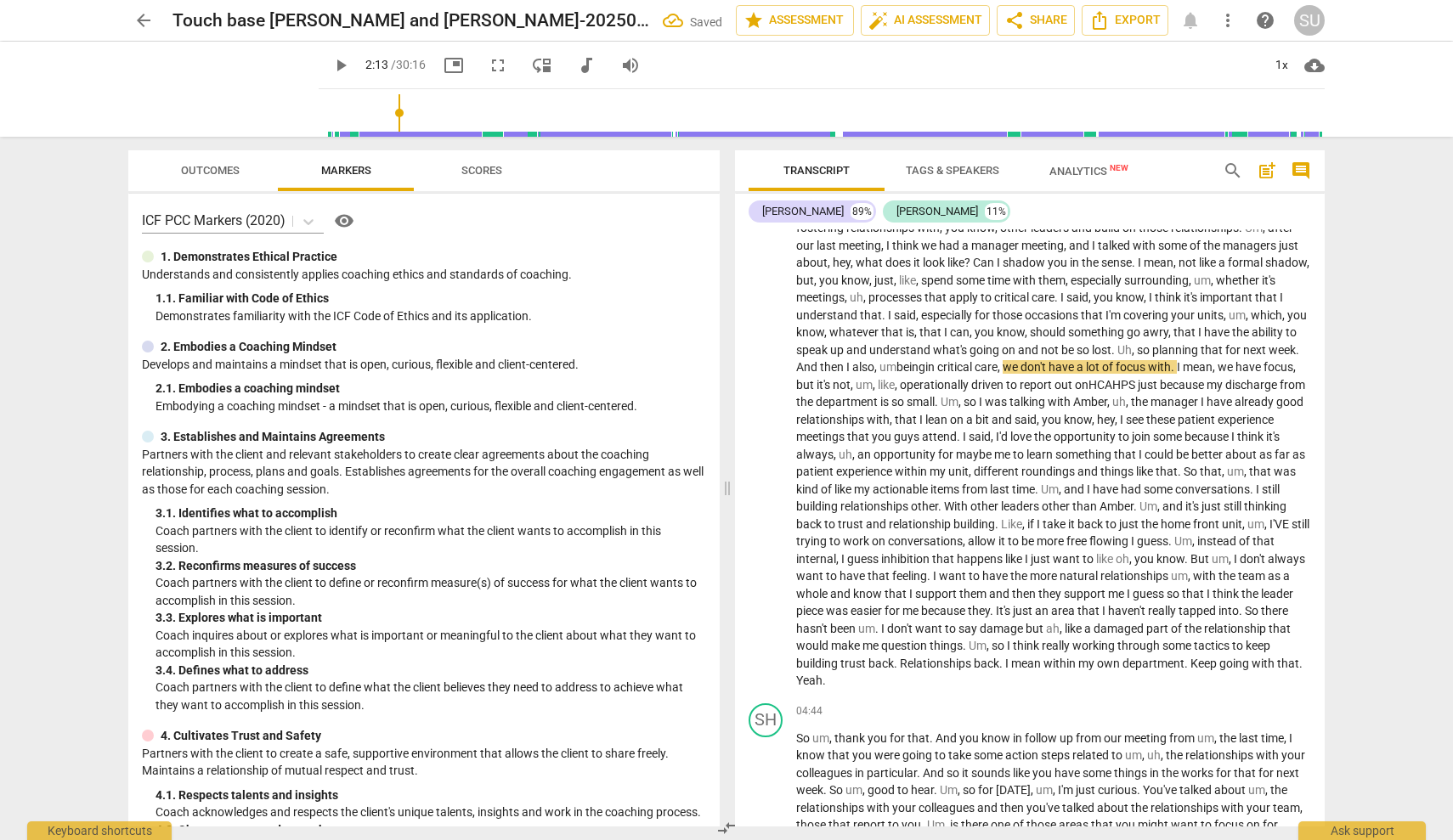 click on "play_arrow" at bounding box center [341, 65] 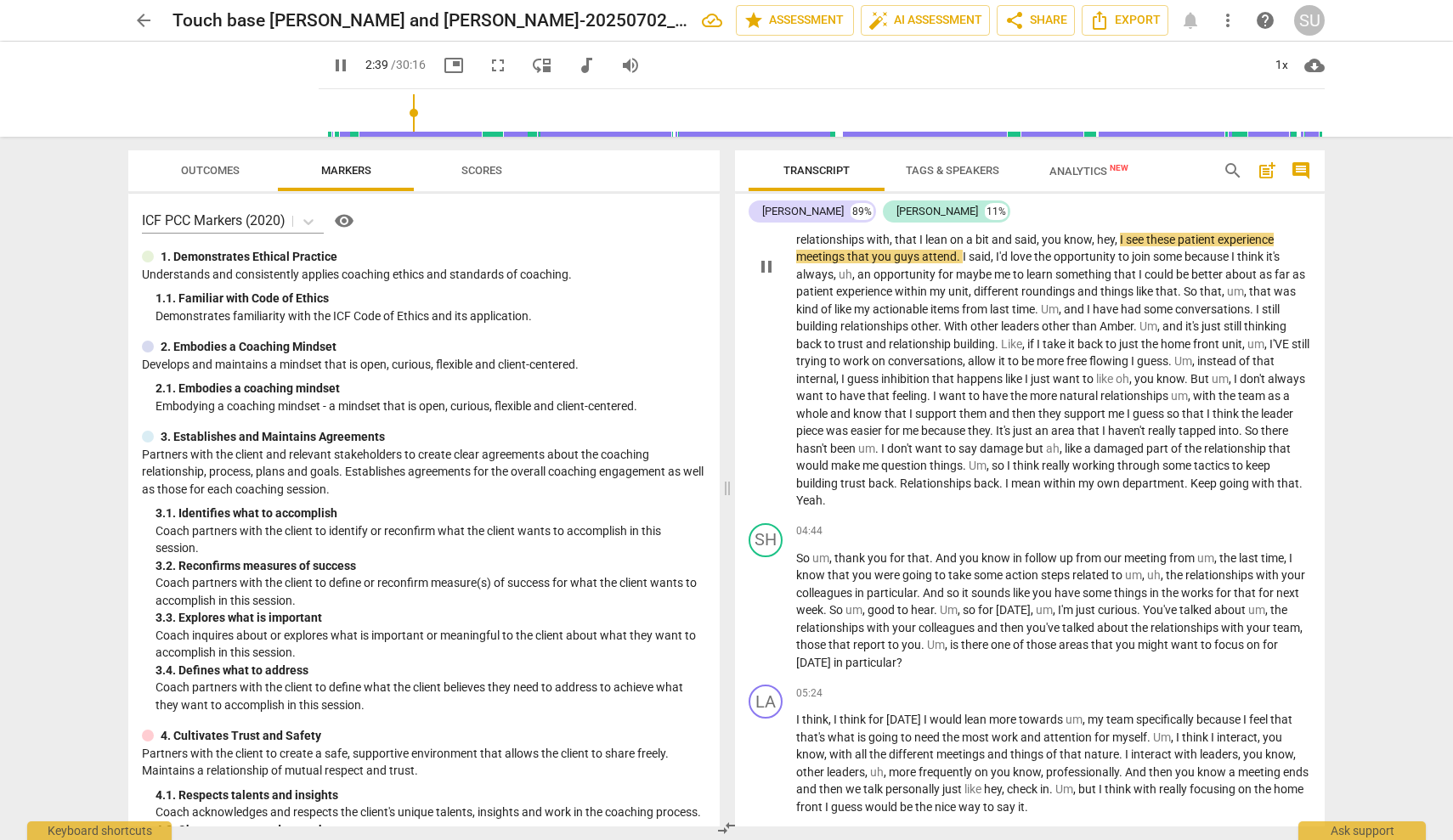 scroll, scrollTop: 712, scrollLeft: 0, axis: vertical 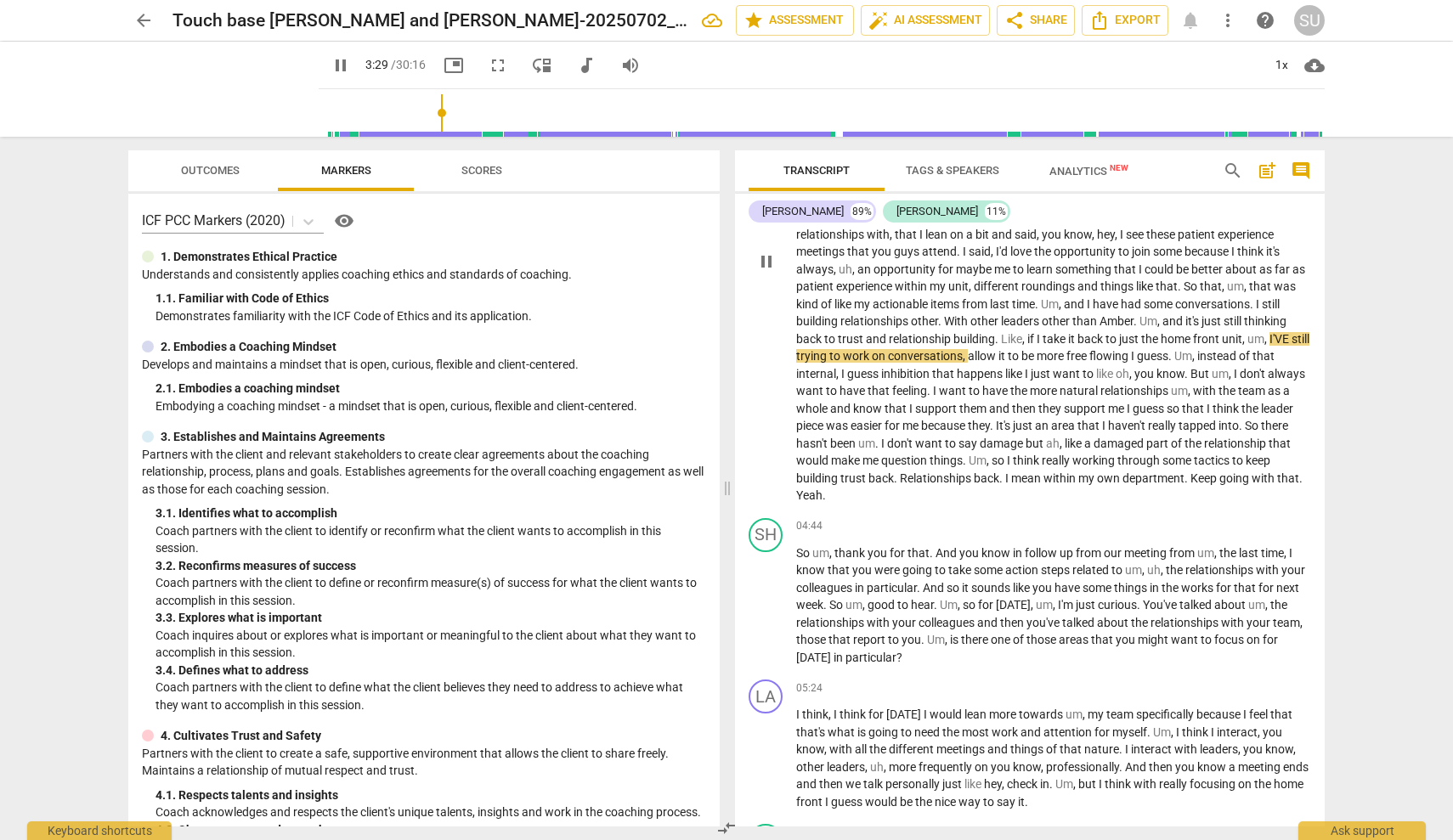 click on "I'VE" at bounding box center (1281, 339) 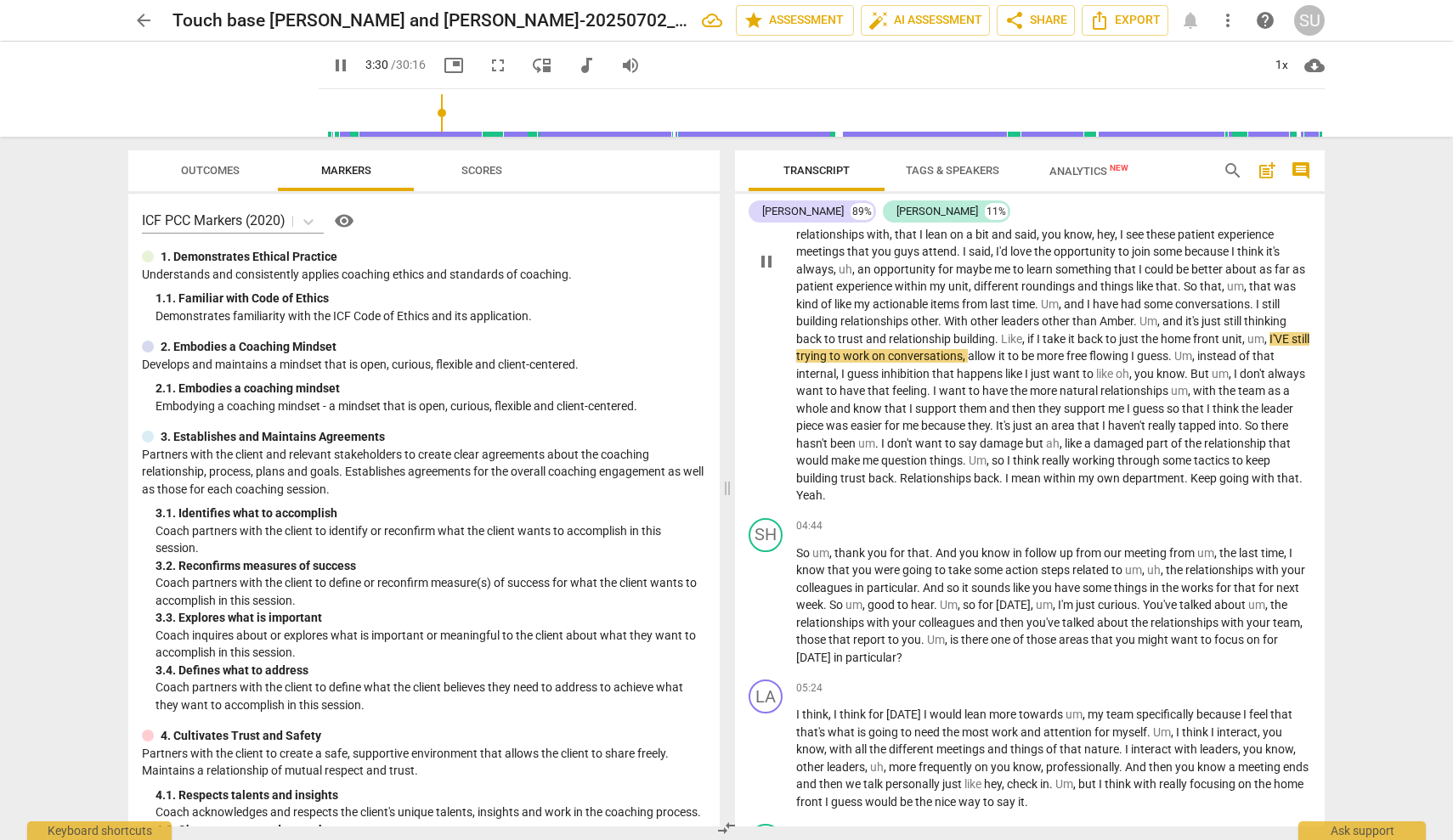 type on "210" 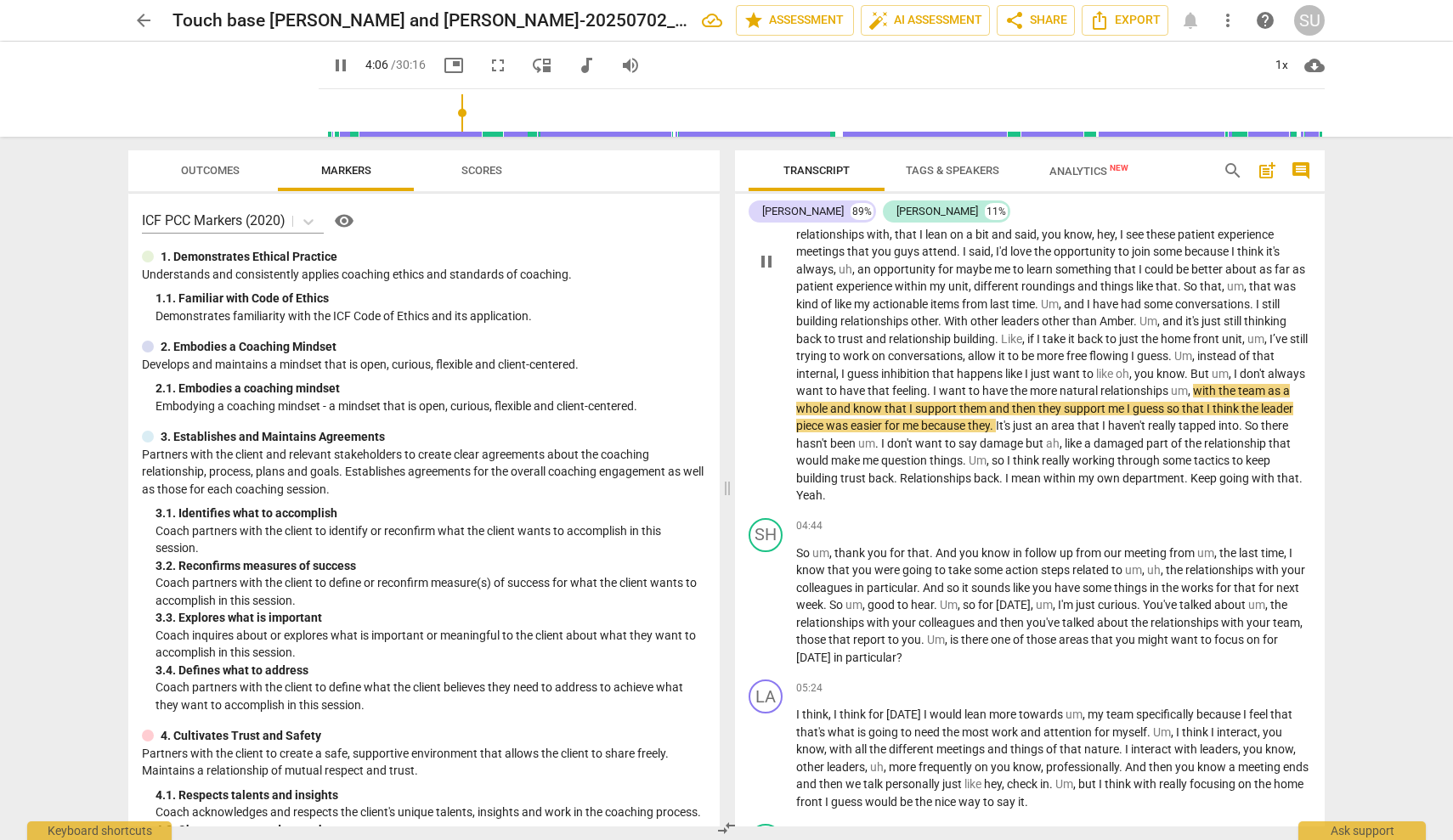 click on "so" at bounding box center [1174, 409] 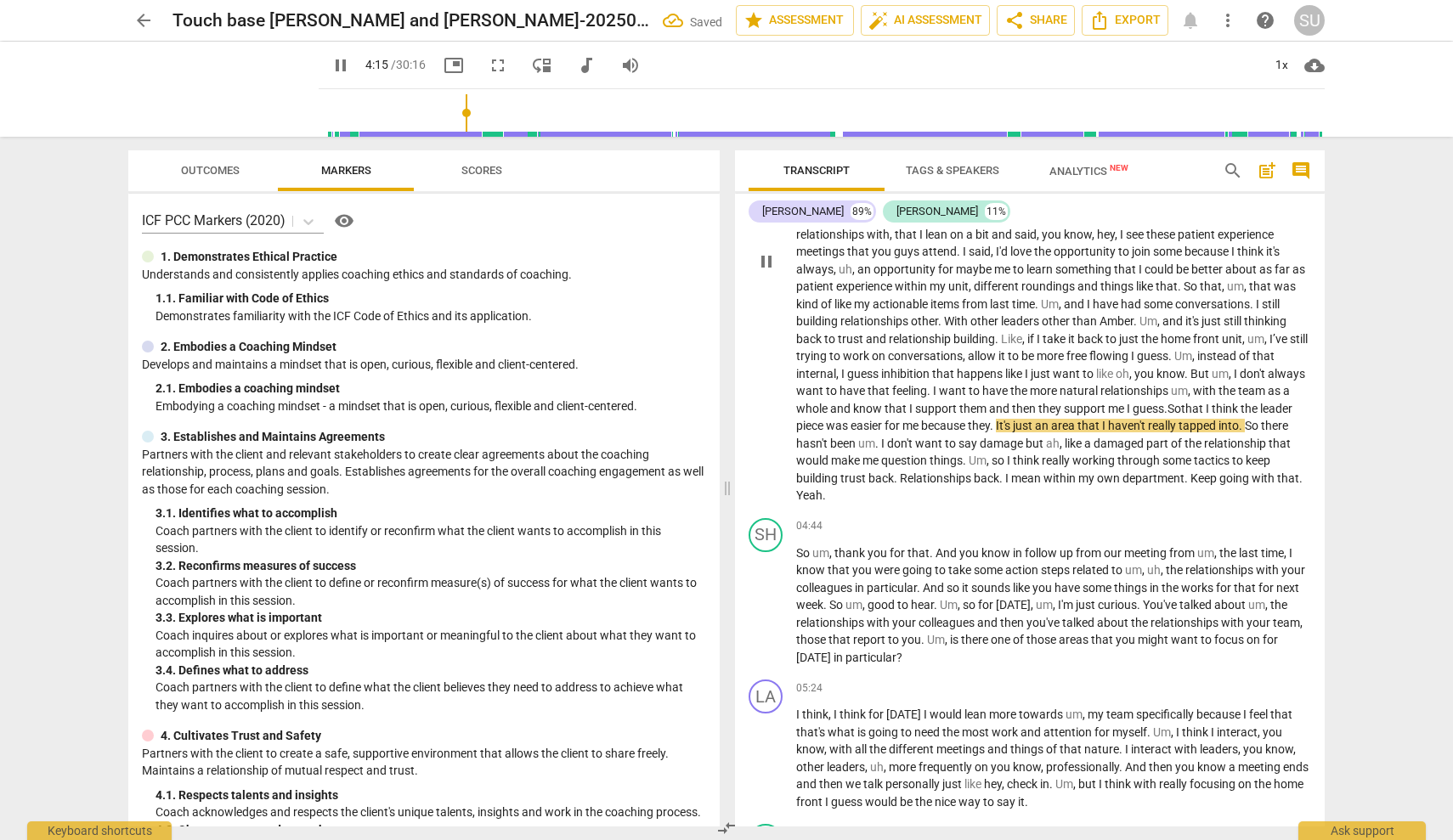 click on "." at bounding box center [992, 426] 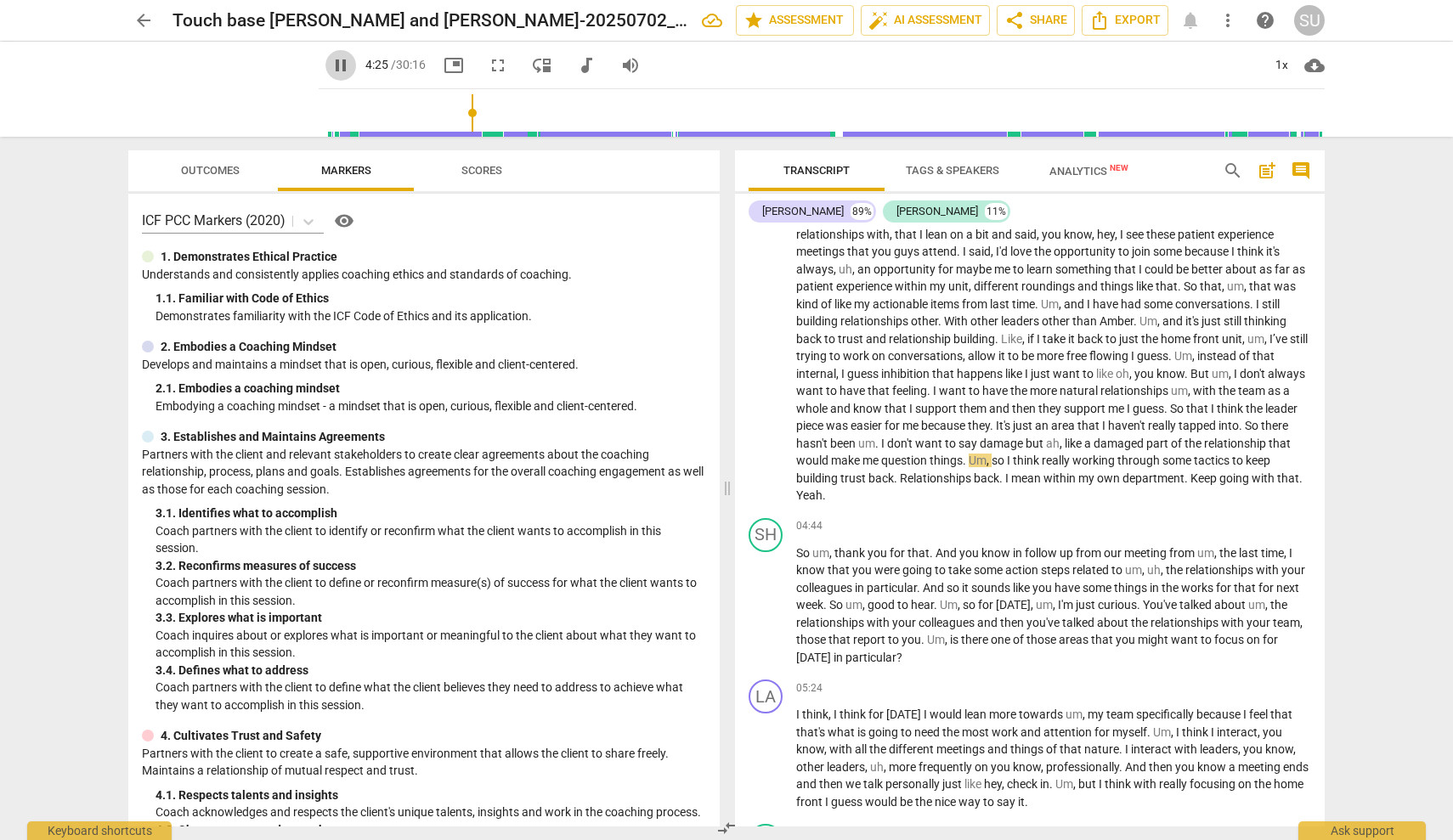 click on "pause" at bounding box center [341, 65] 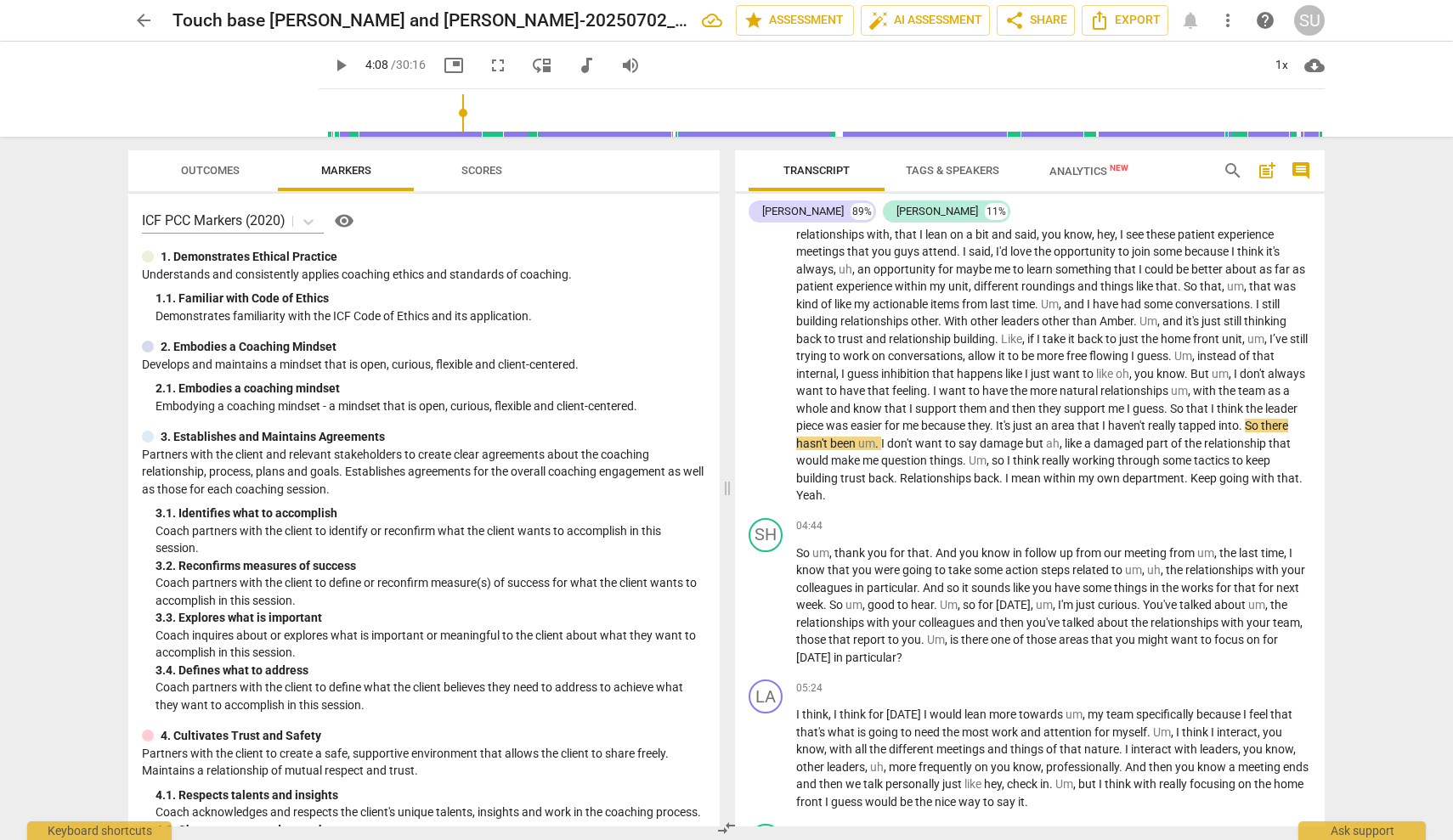 click at bounding box center (825, 113) 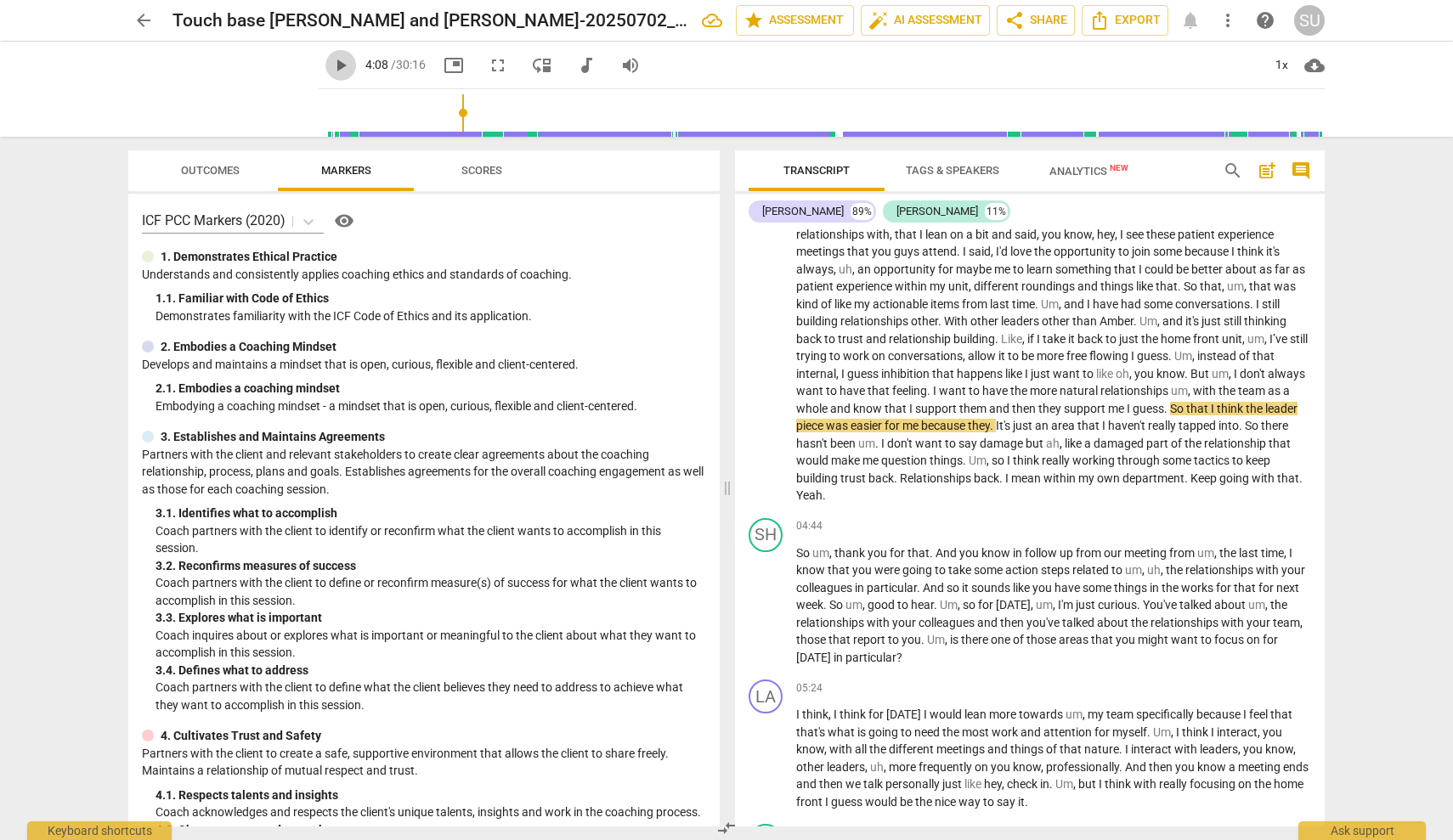 click on "play_arrow" at bounding box center [341, 65] 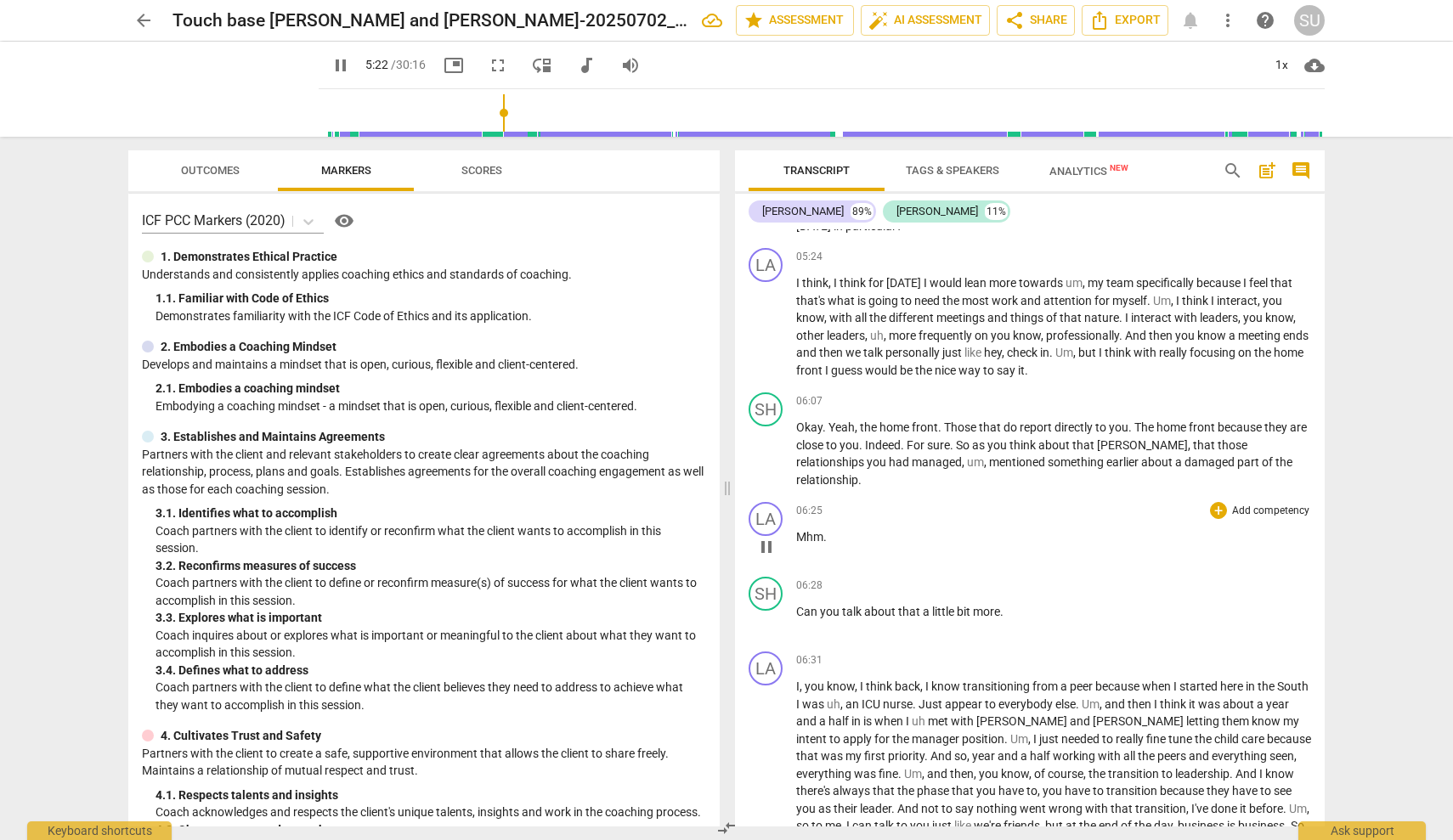 scroll, scrollTop: 1147, scrollLeft: 0, axis: vertical 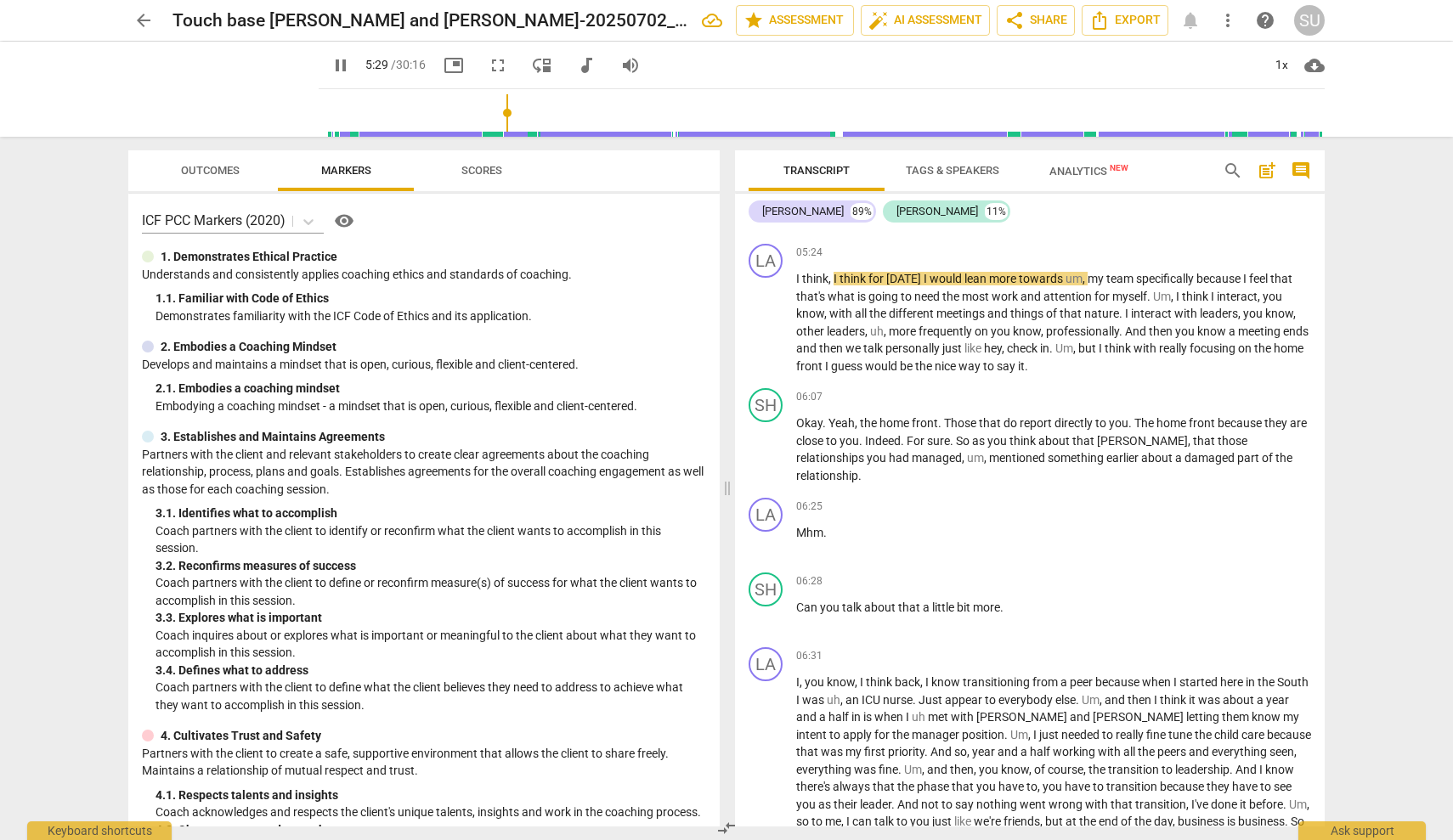 click on "pause" at bounding box center (341, 65) 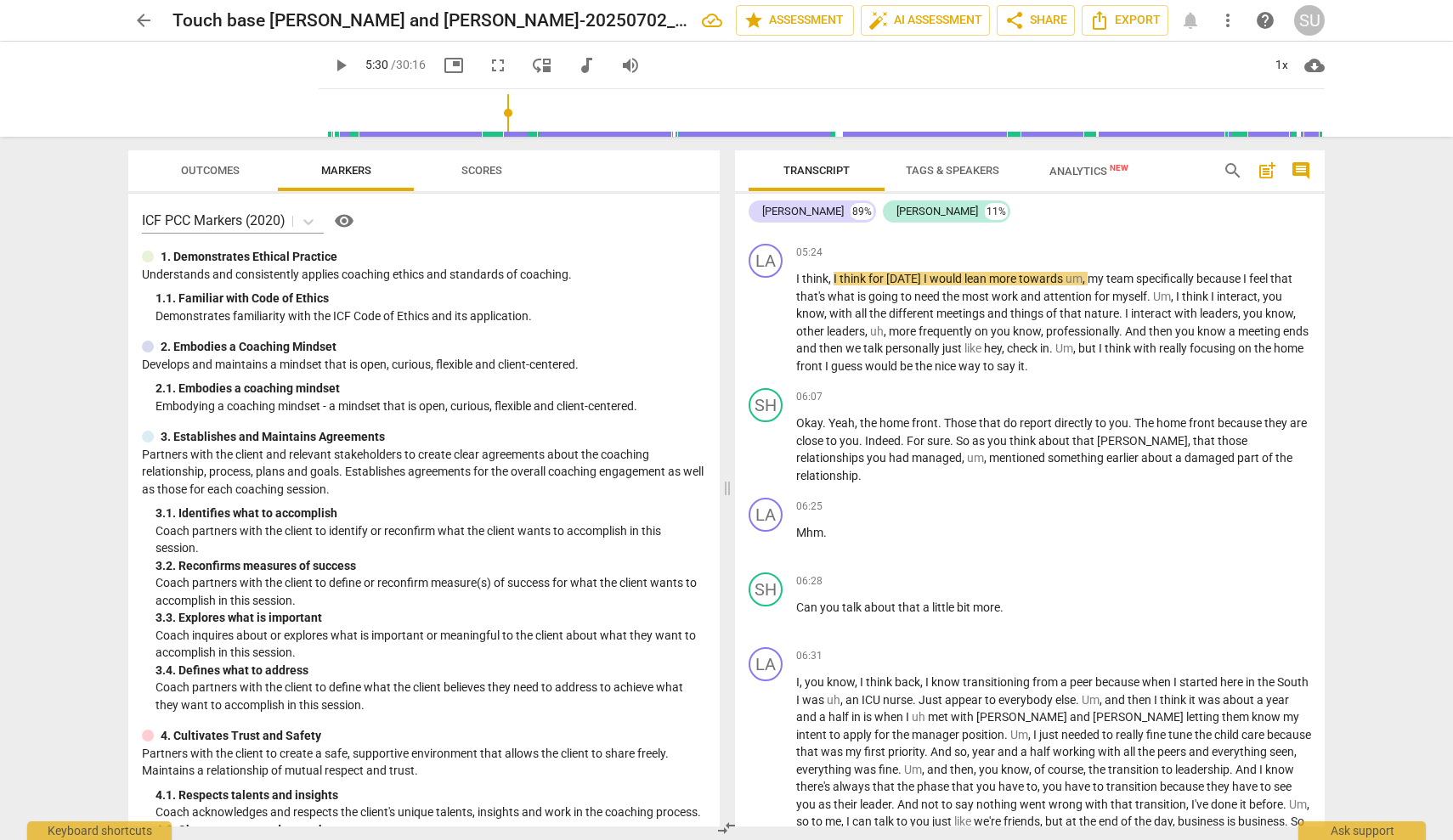 click on "play_arrow" at bounding box center (341, 65) 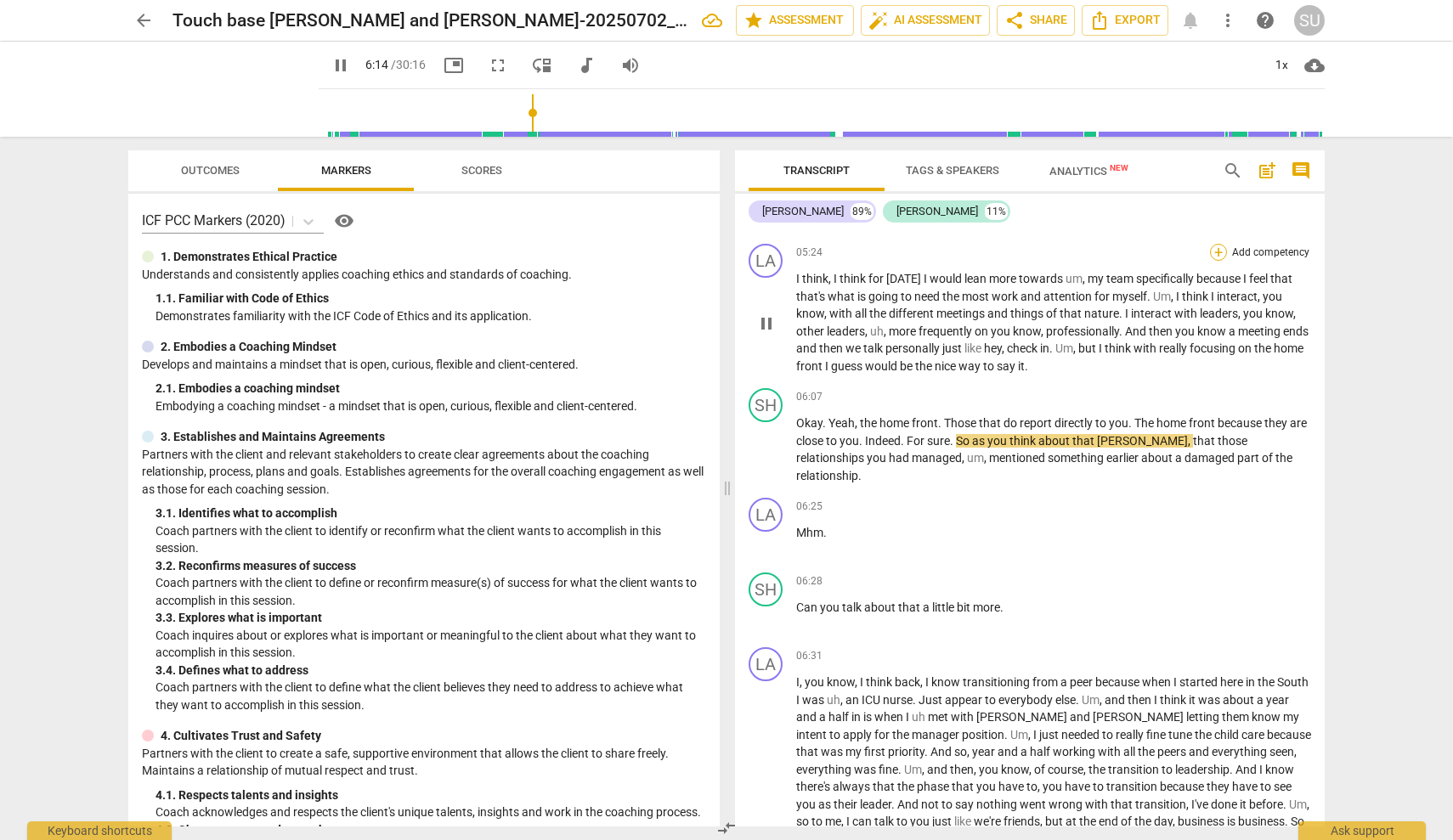 click on "+" at bounding box center (1218, 252) 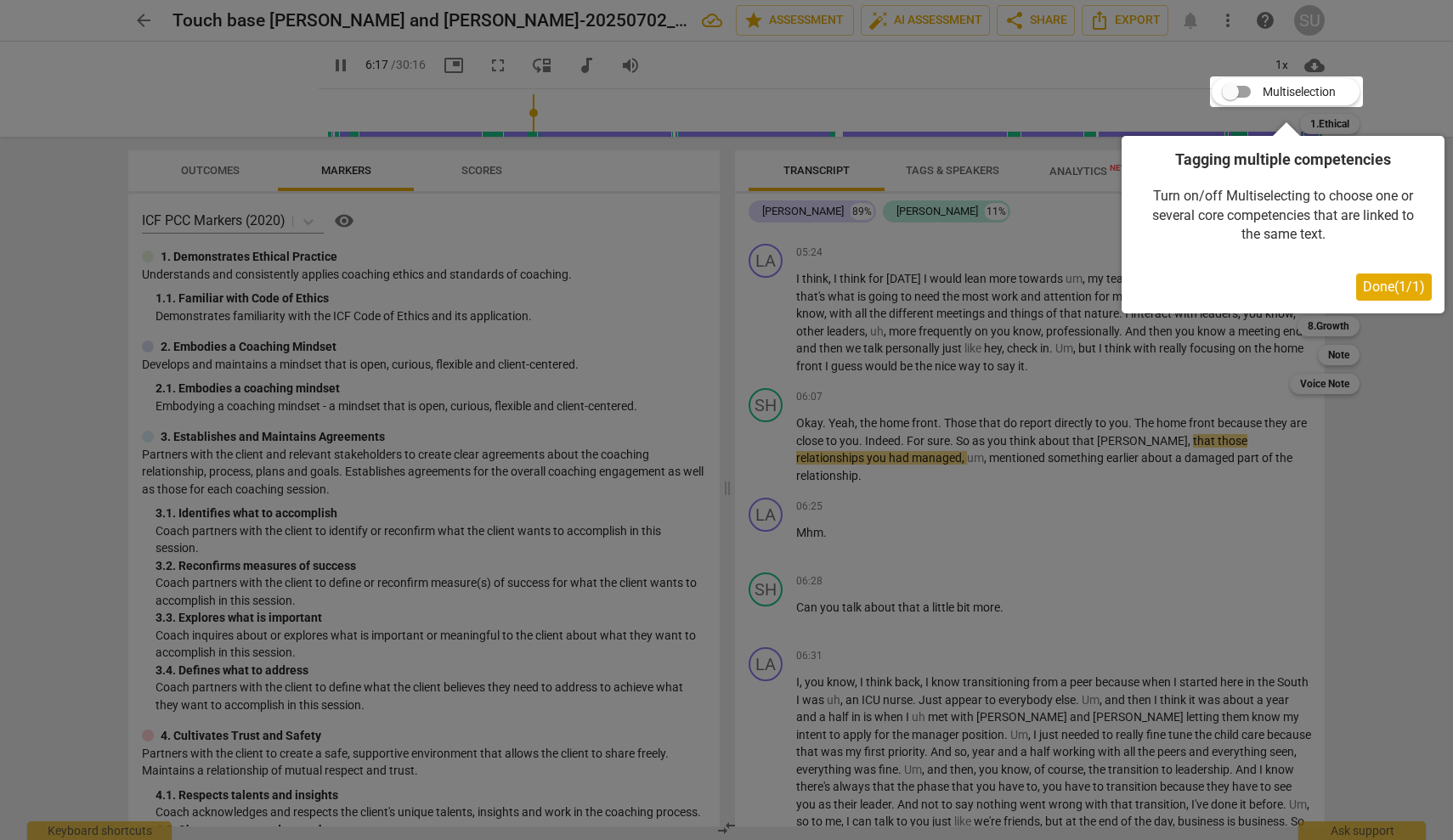 click at bounding box center (726, 420) 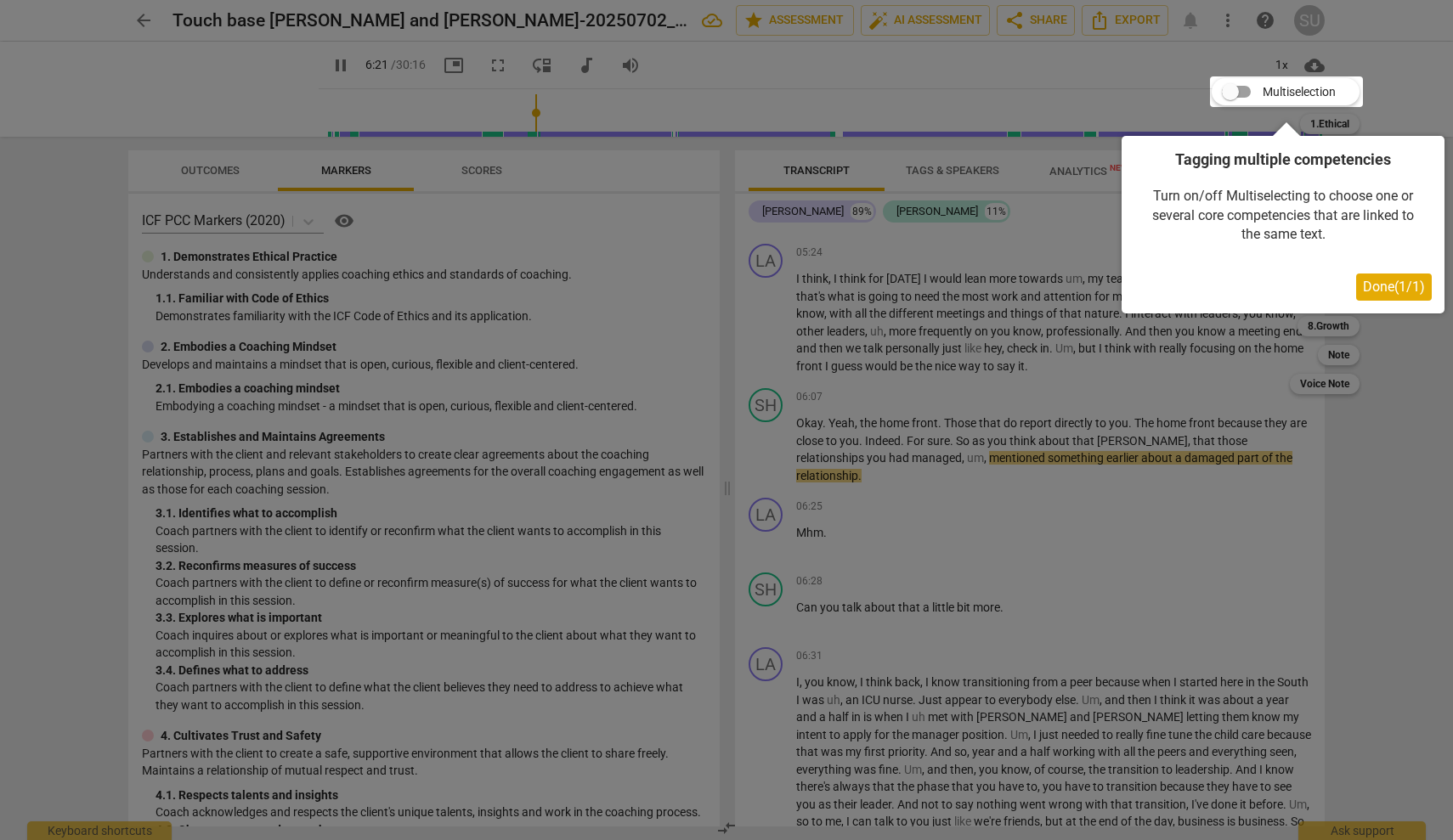 click at bounding box center [726, 420] 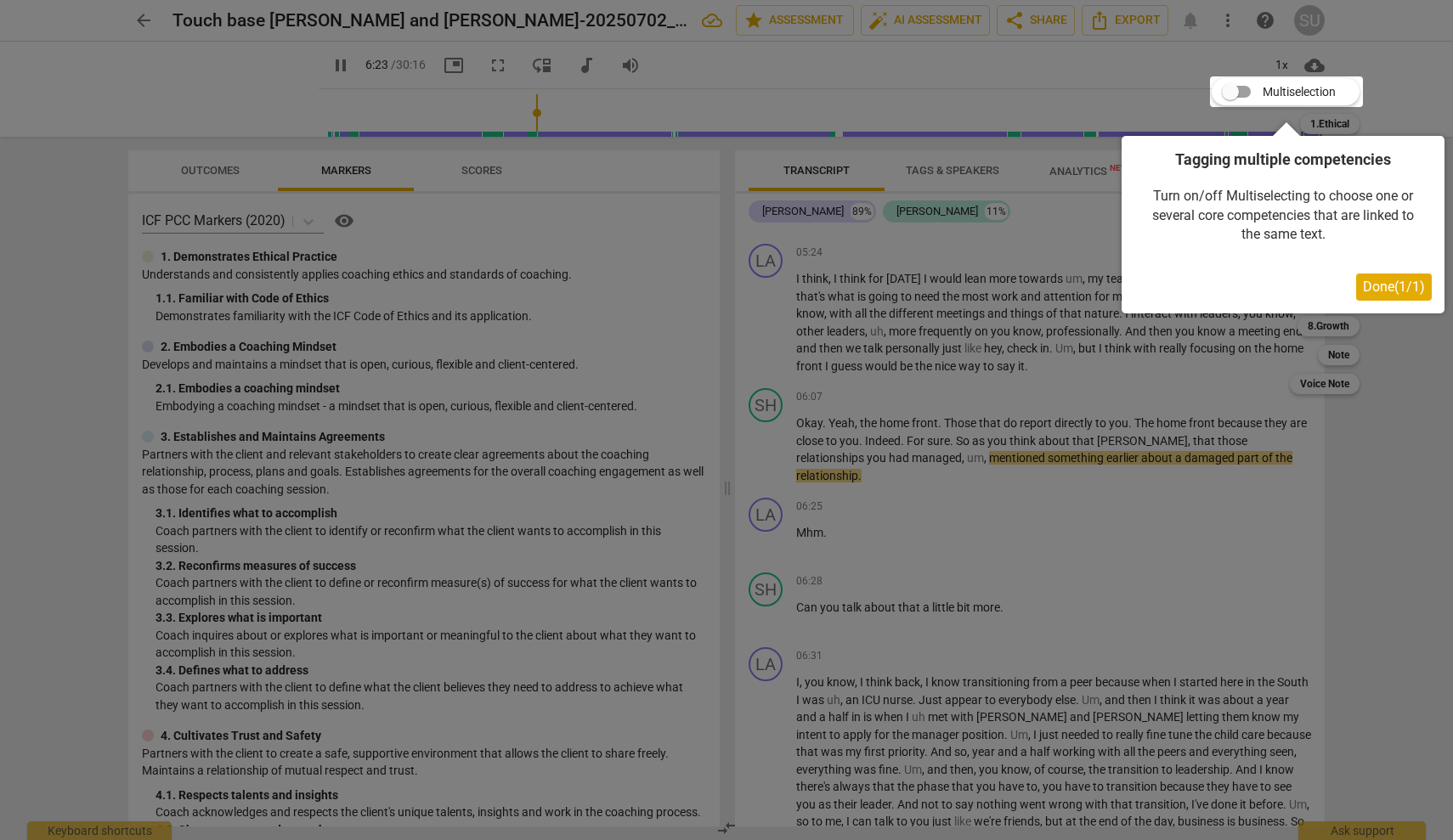 click on "Done  ( 1 / 1 )" at bounding box center [1394, 287] 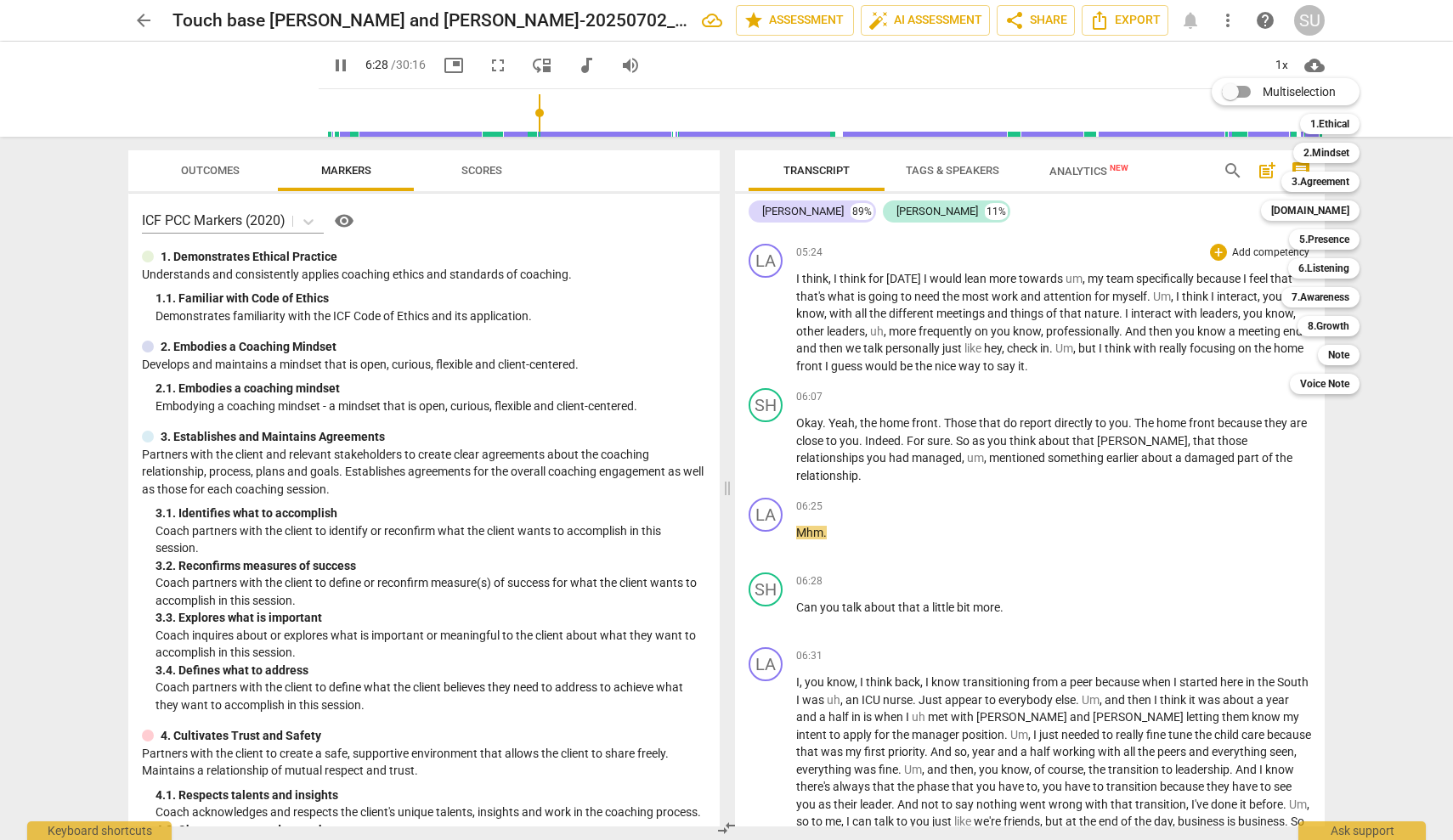 click at bounding box center [726, 420] 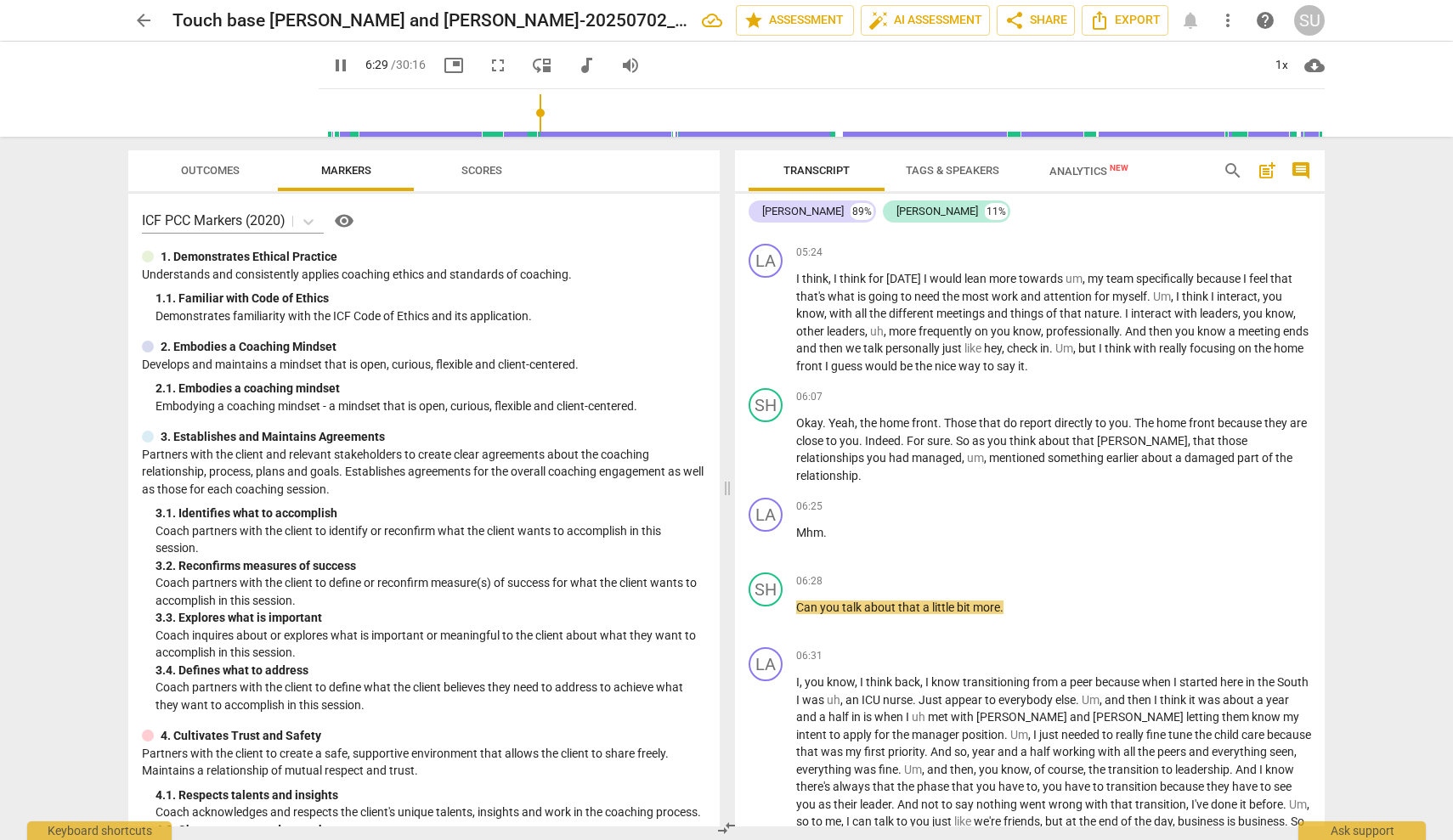 scroll, scrollTop: 0, scrollLeft: 0, axis: both 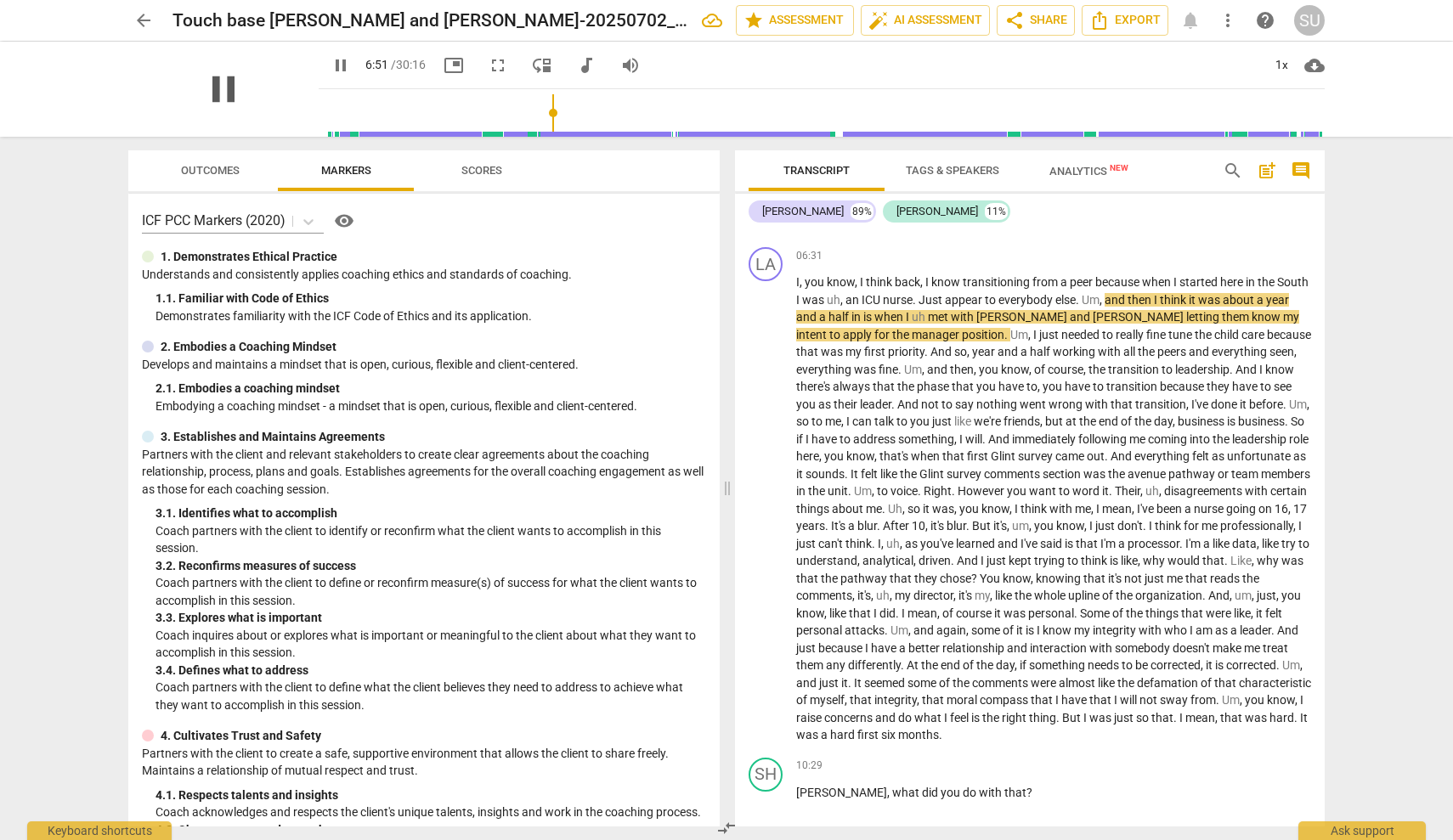 click on "pause" at bounding box center [223, 89] 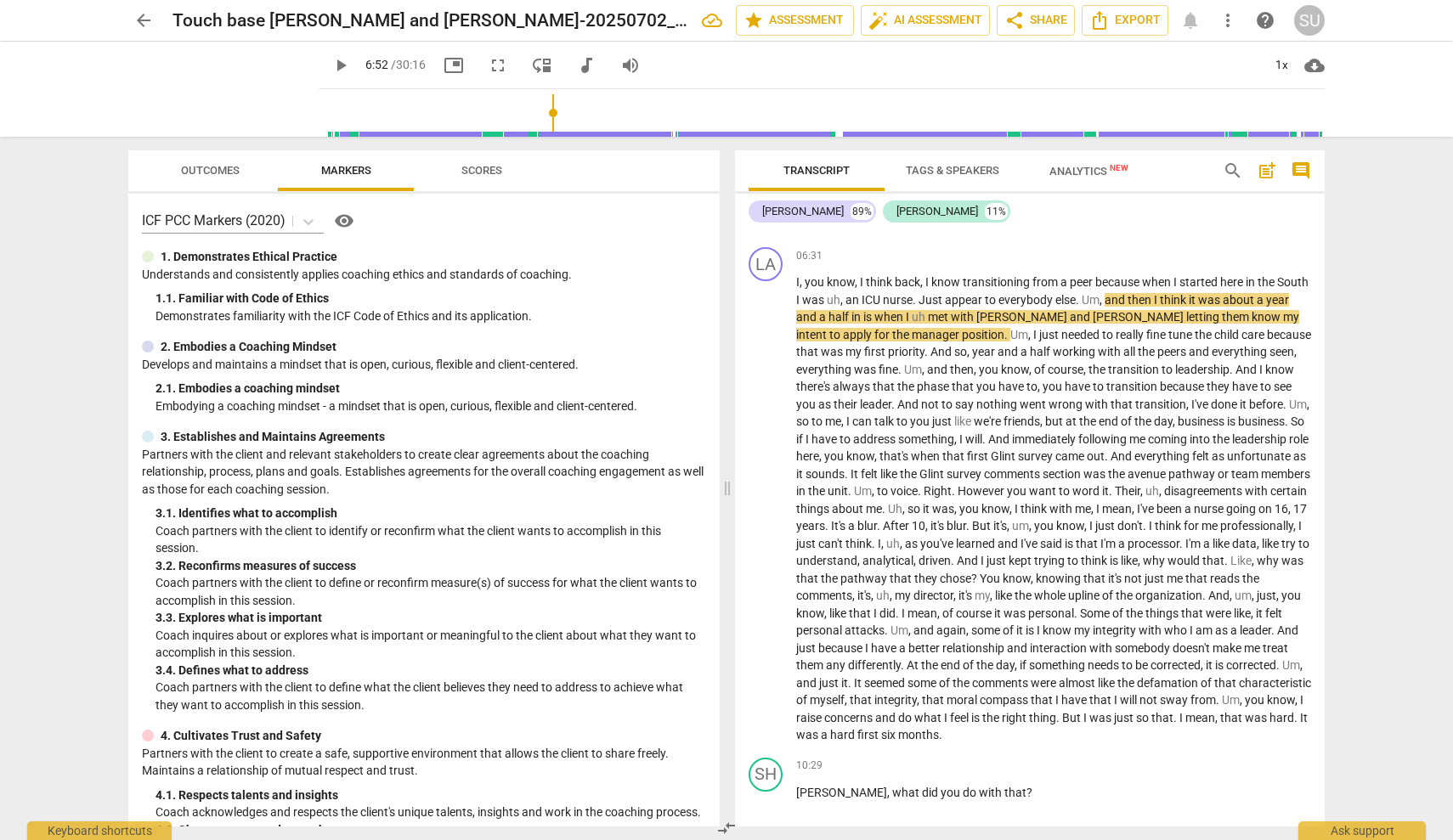 type on "412" 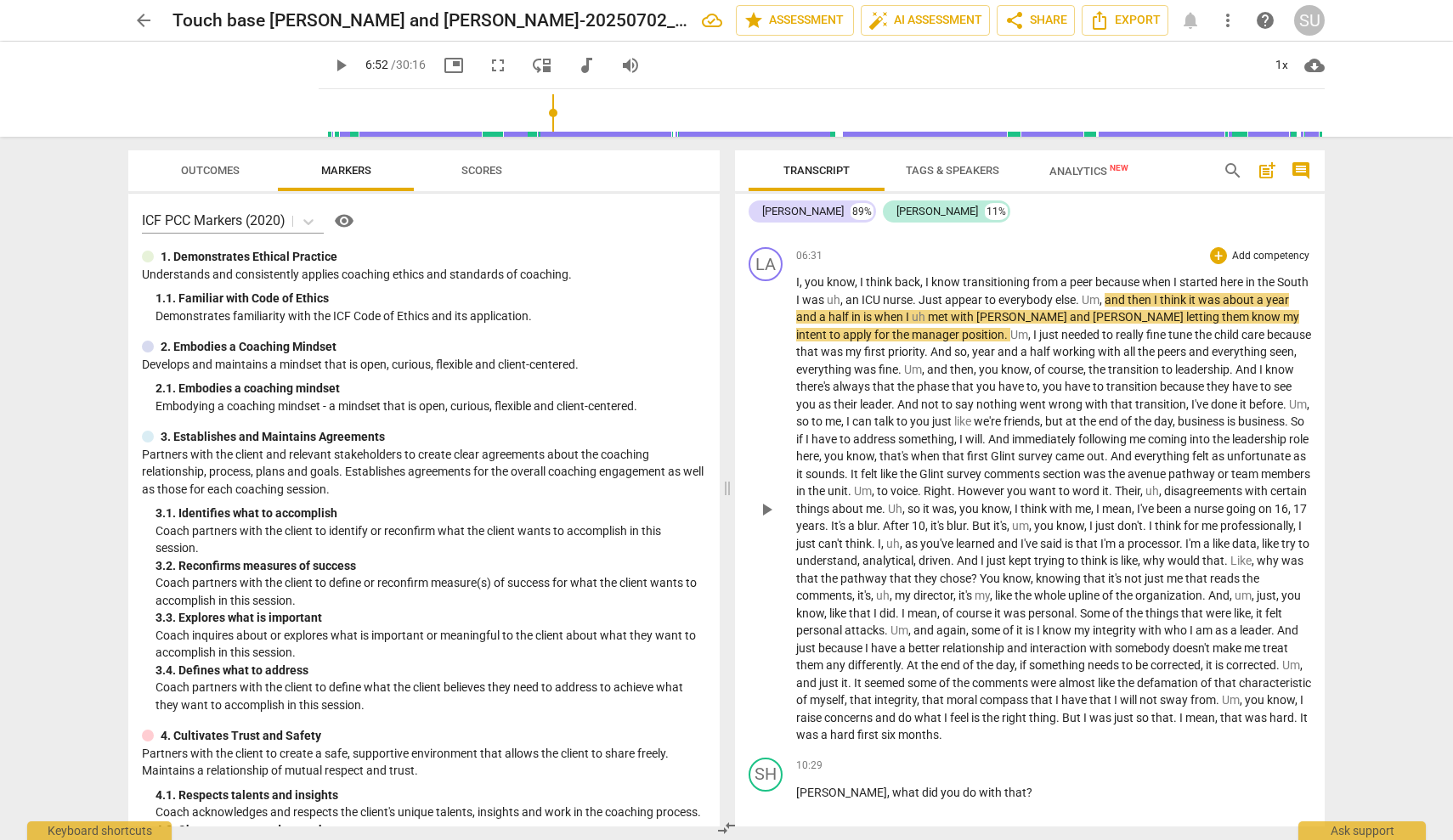 click on "appear" at bounding box center [964, 300] 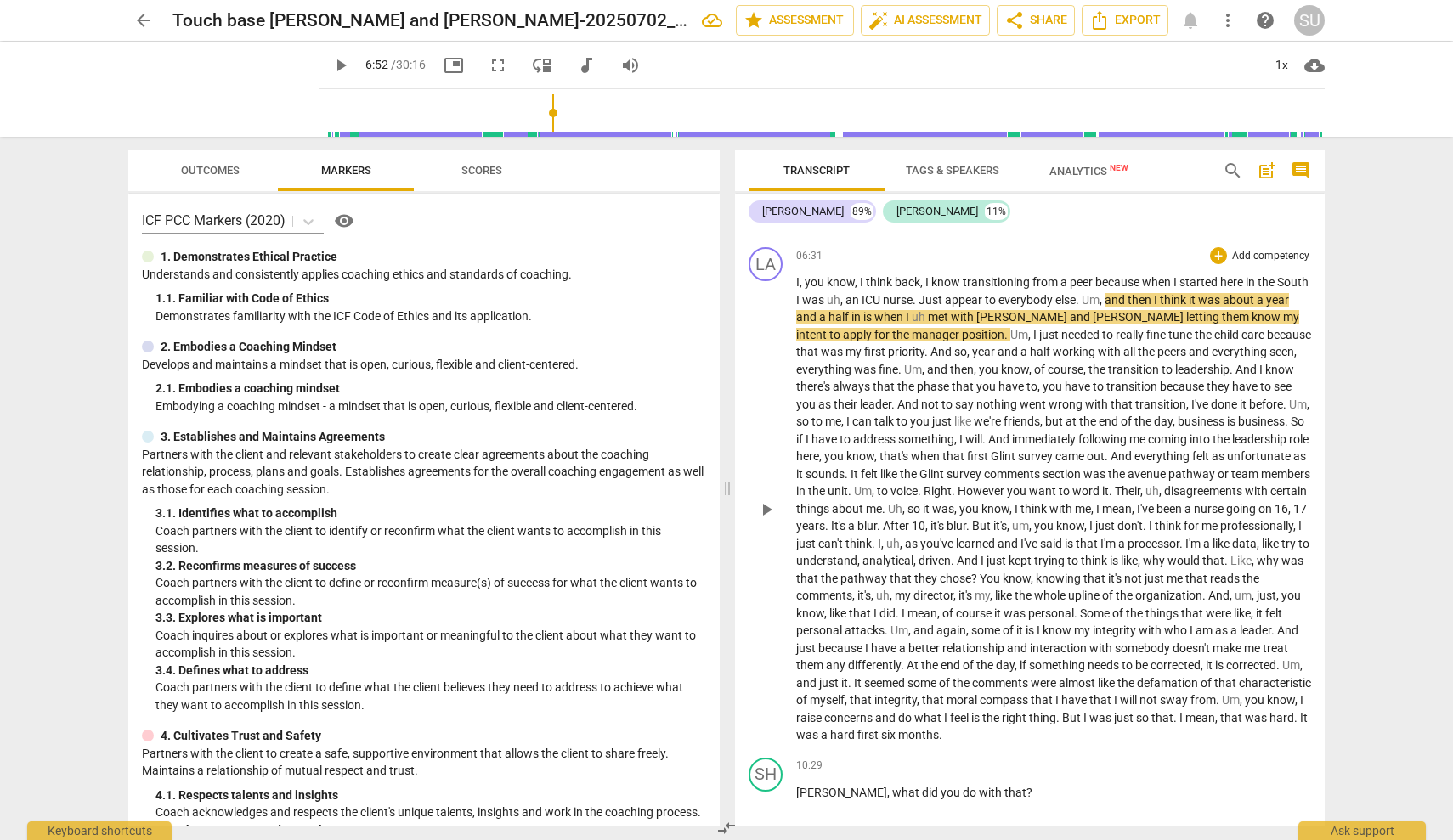 type 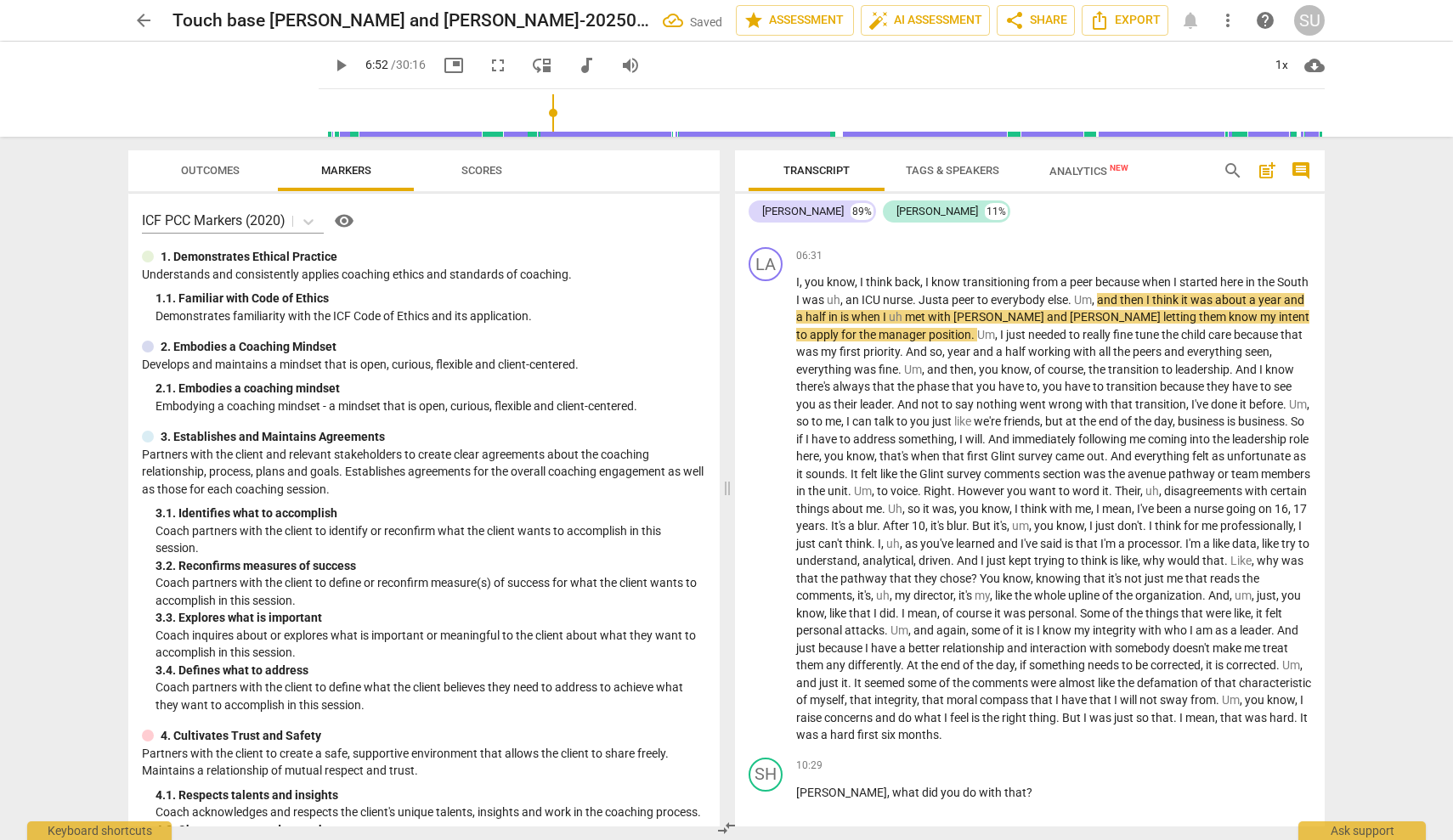 click on "play_arrow" at bounding box center [341, 65] 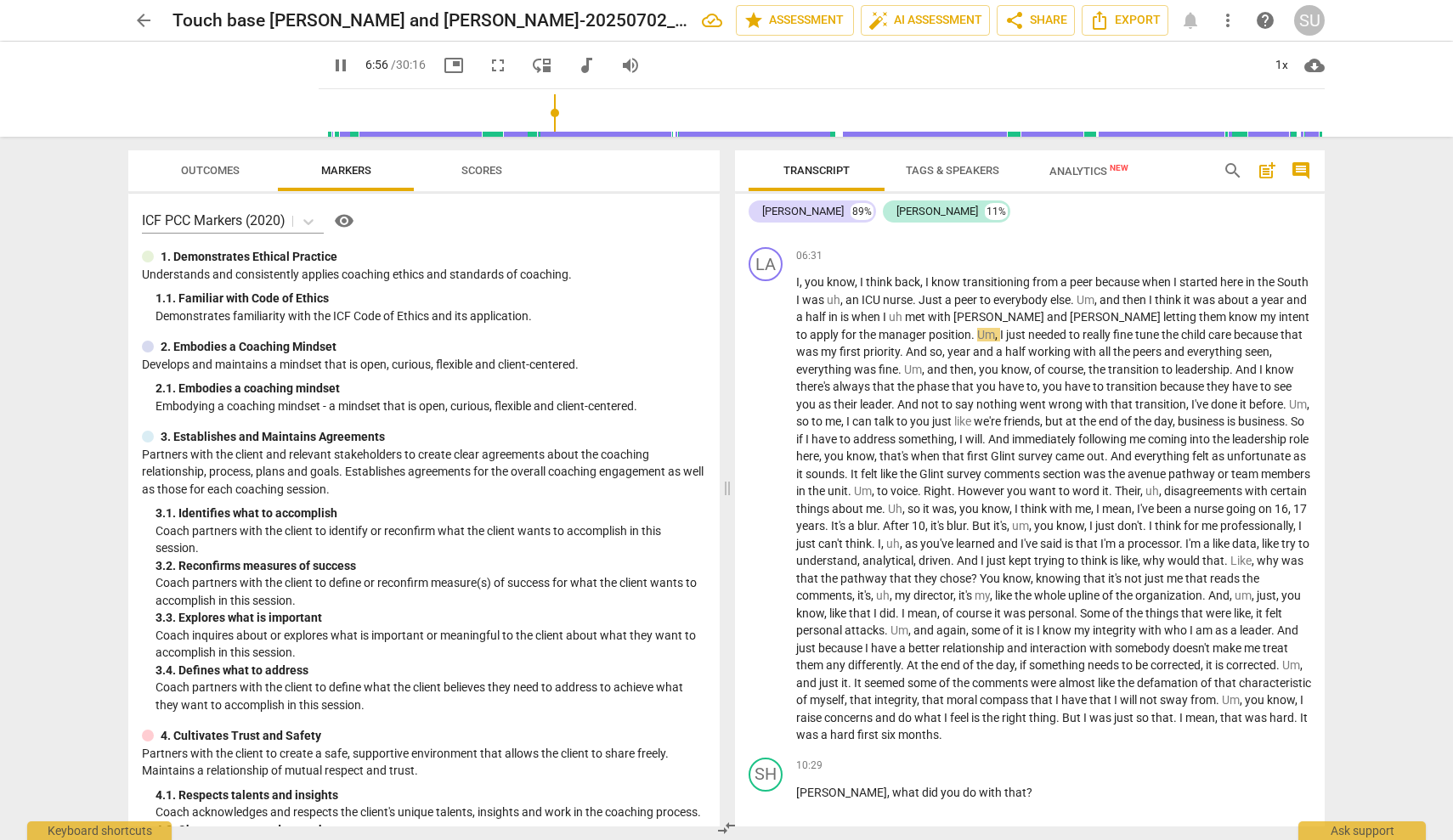 click at bounding box center (825, 113) 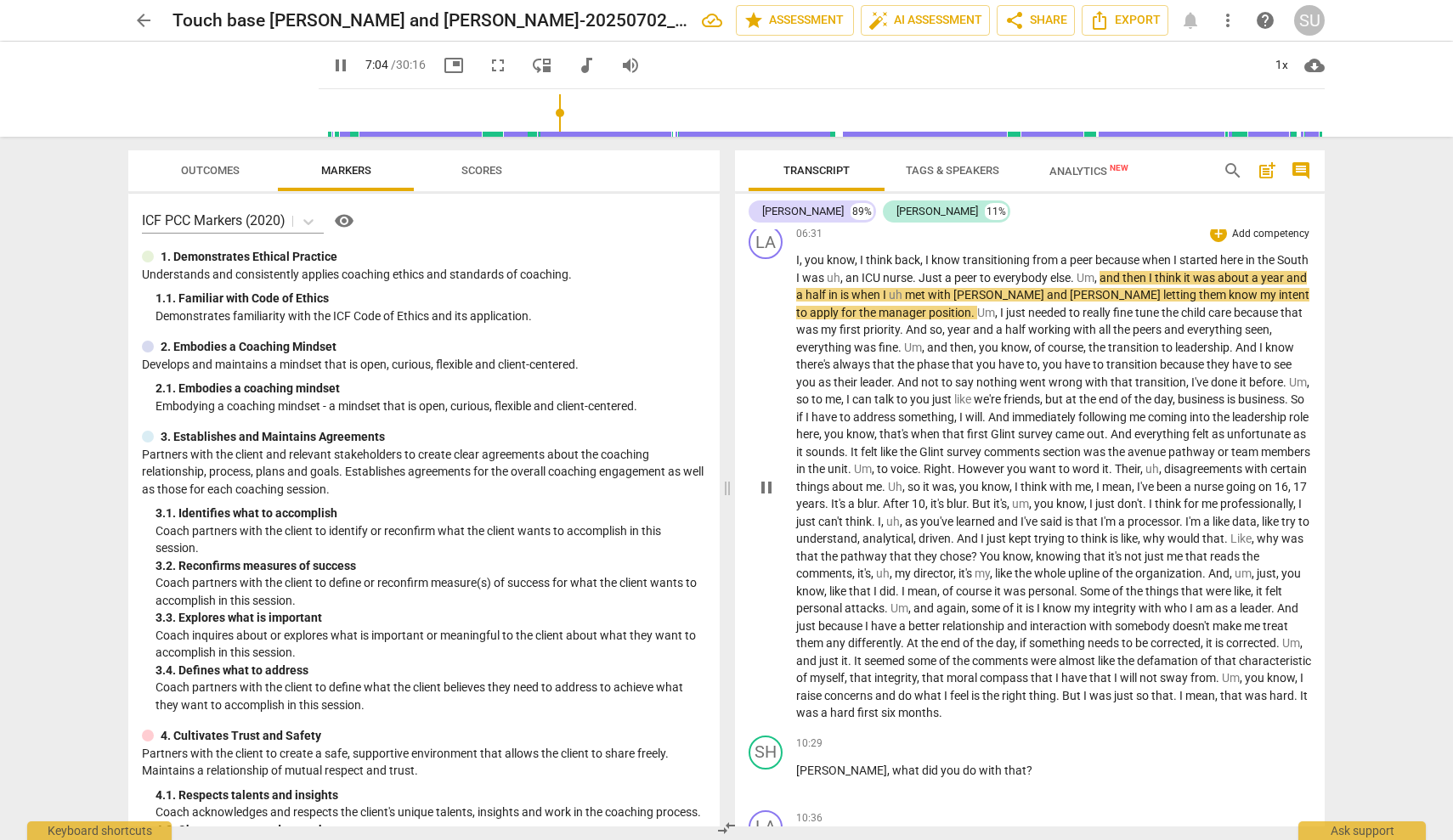 scroll, scrollTop: 1579, scrollLeft: 0, axis: vertical 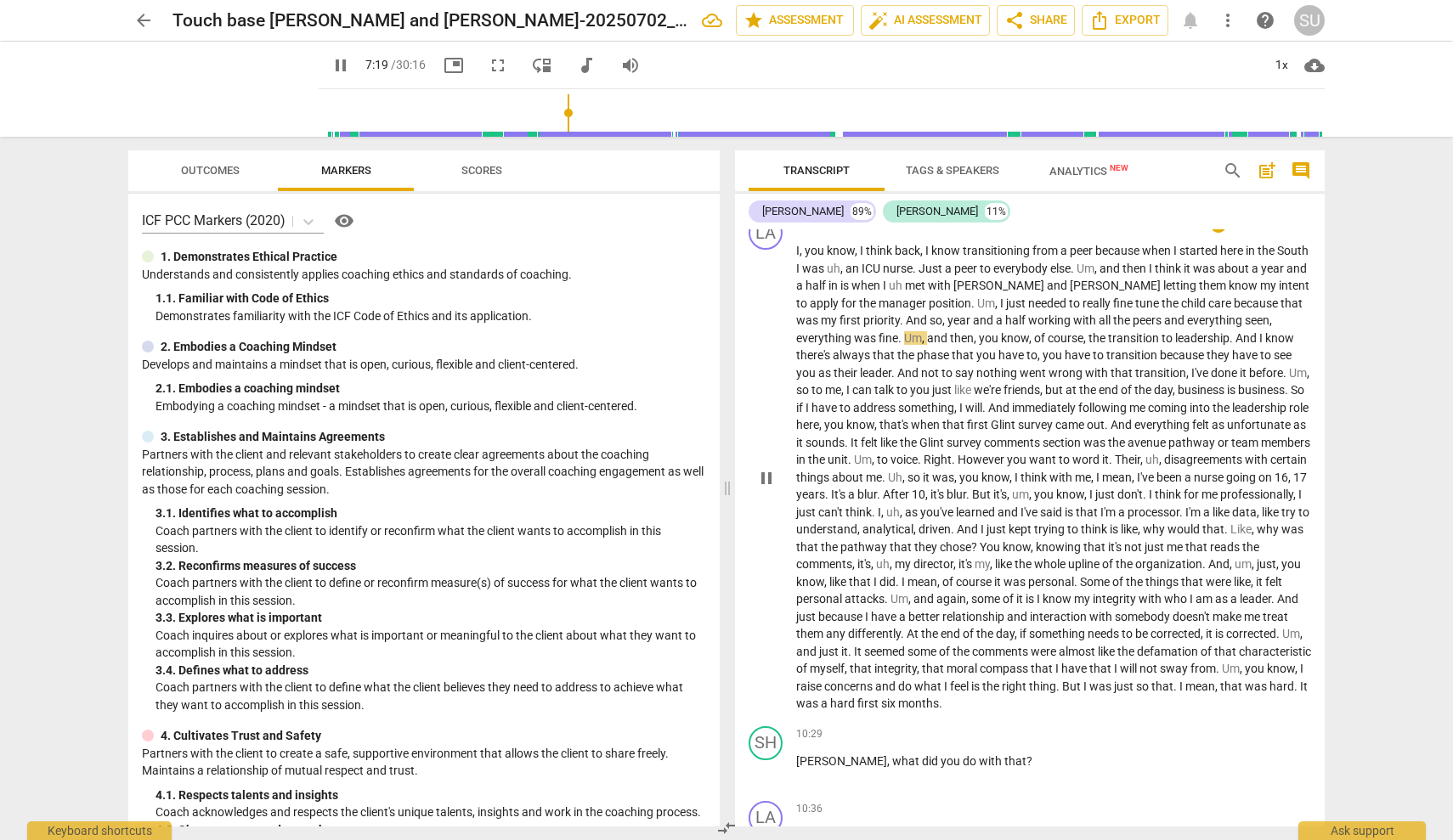 click on "," at bounding box center [1270, 320] 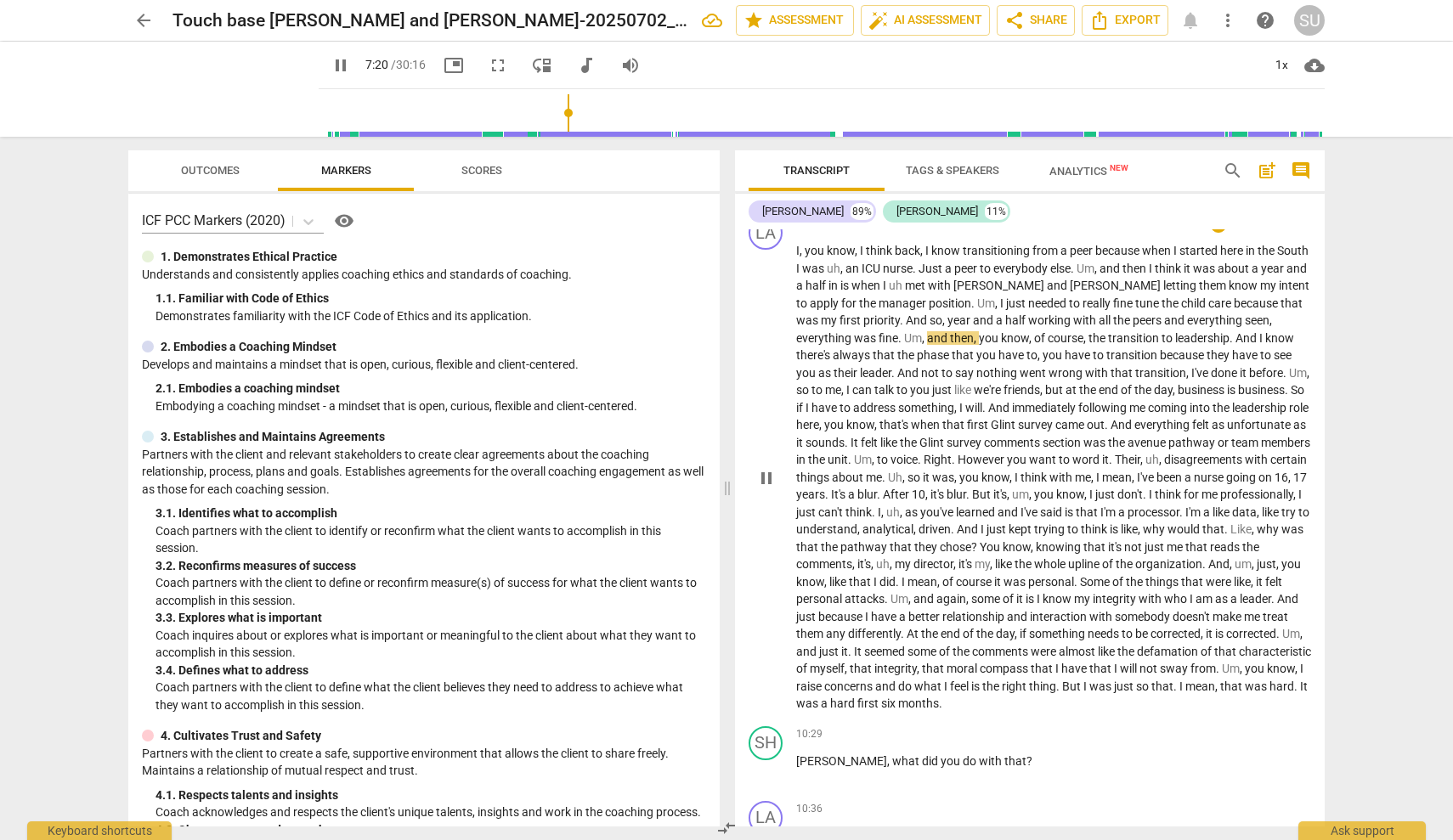 type on "441" 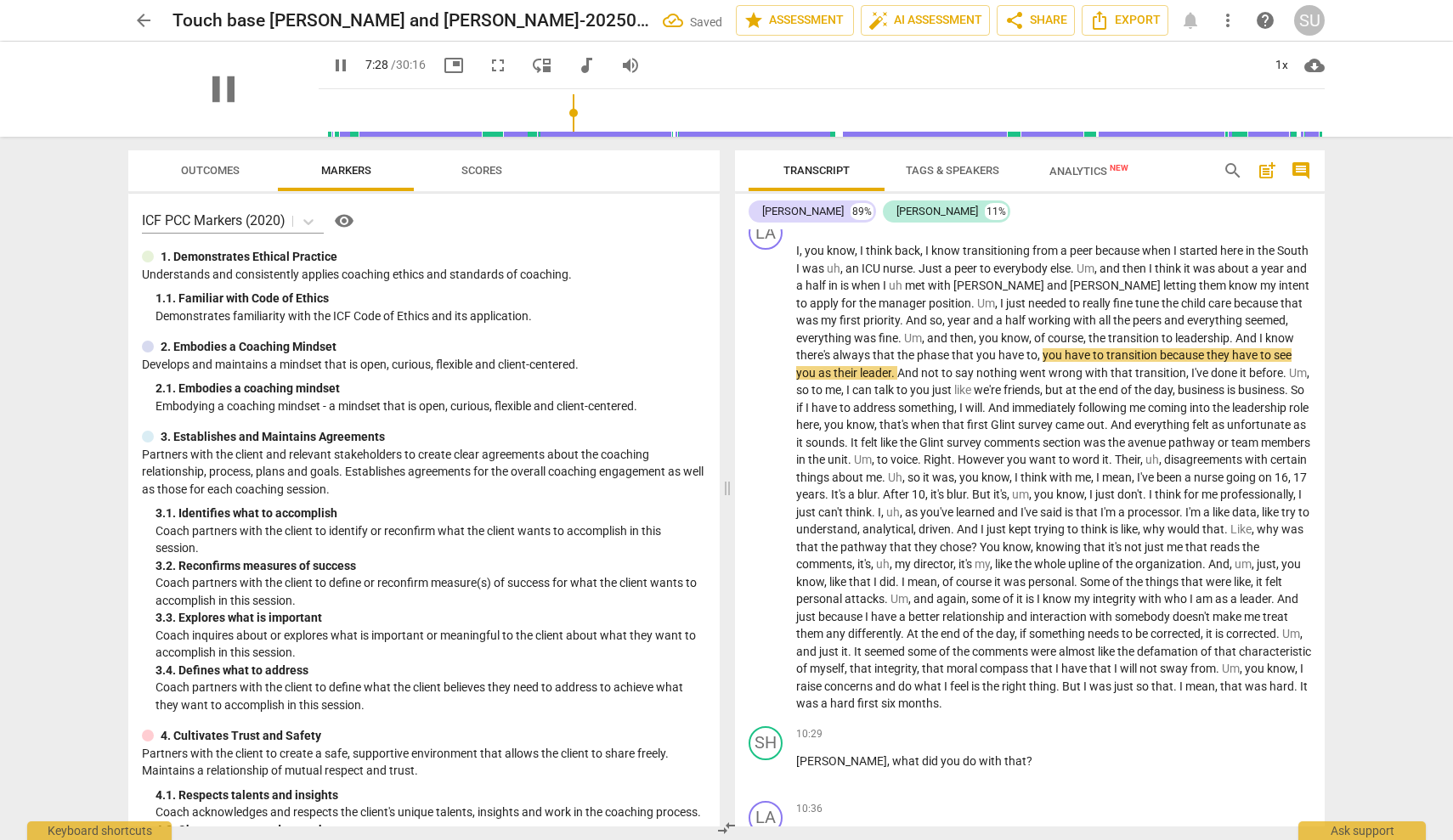 click on "pause" at bounding box center (223, 89) 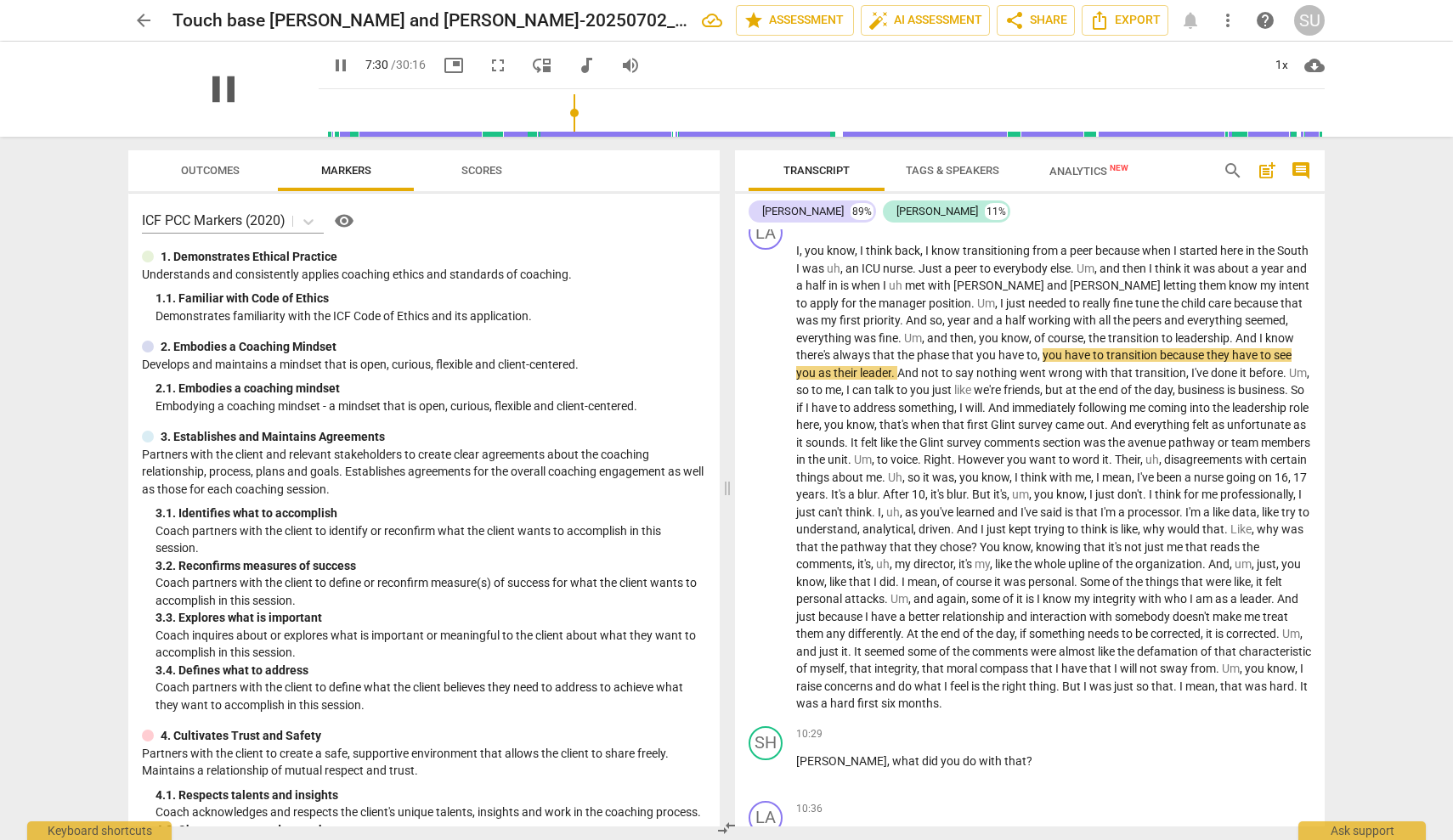 click on "pause" at bounding box center (223, 89) 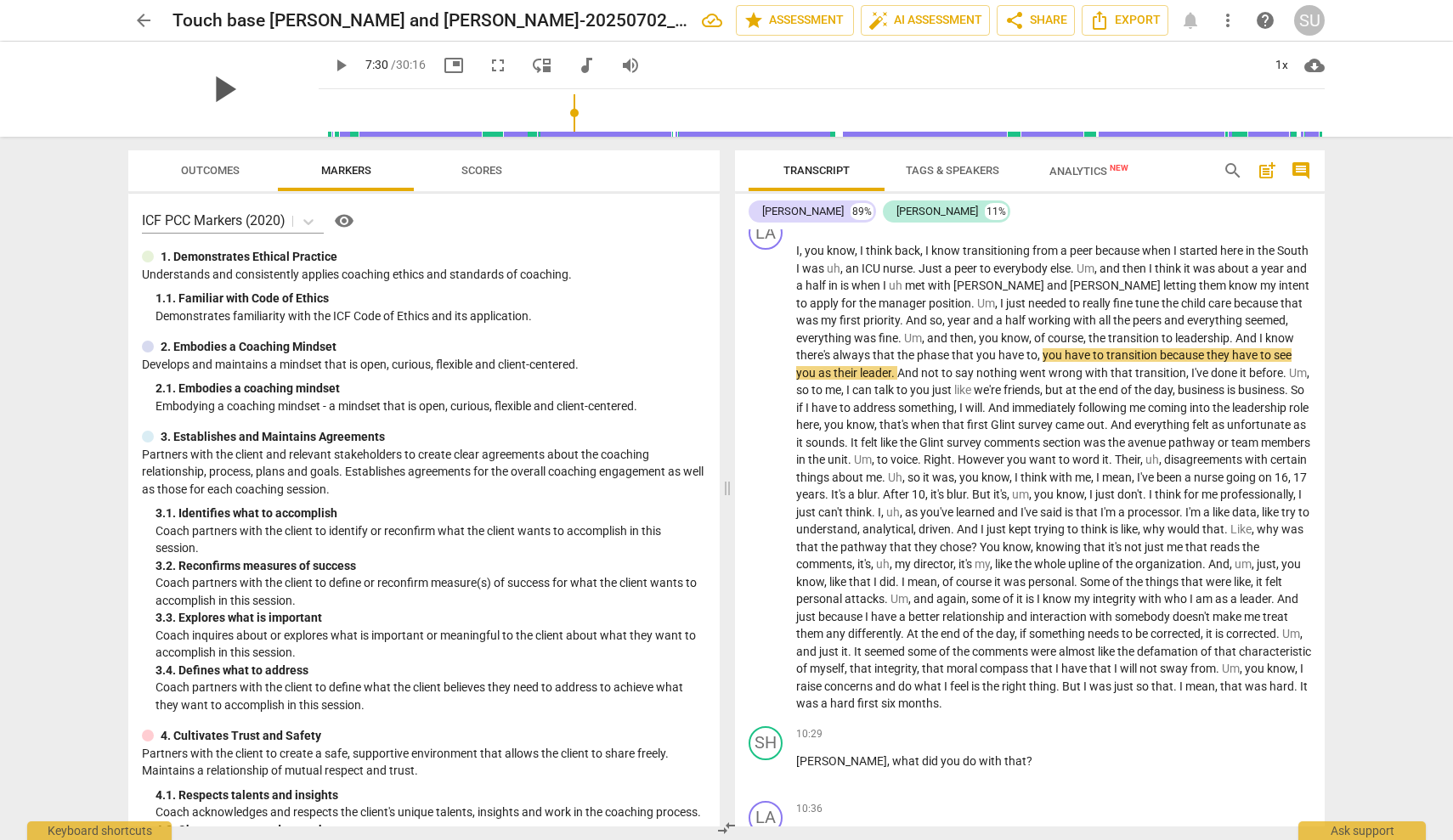 click on "play_arrow" at bounding box center (223, 89) 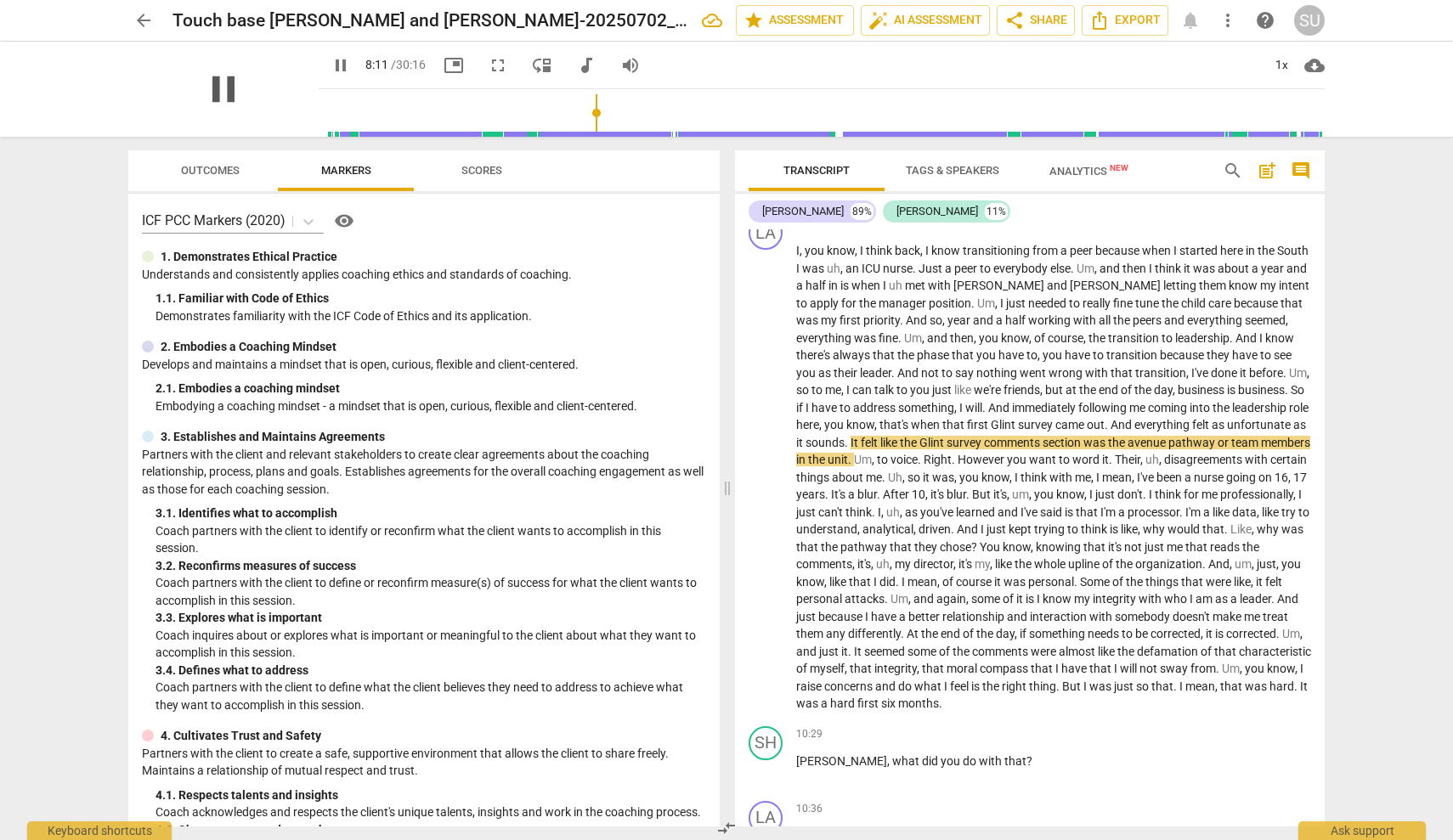 click on "pause" at bounding box center [223, 89] 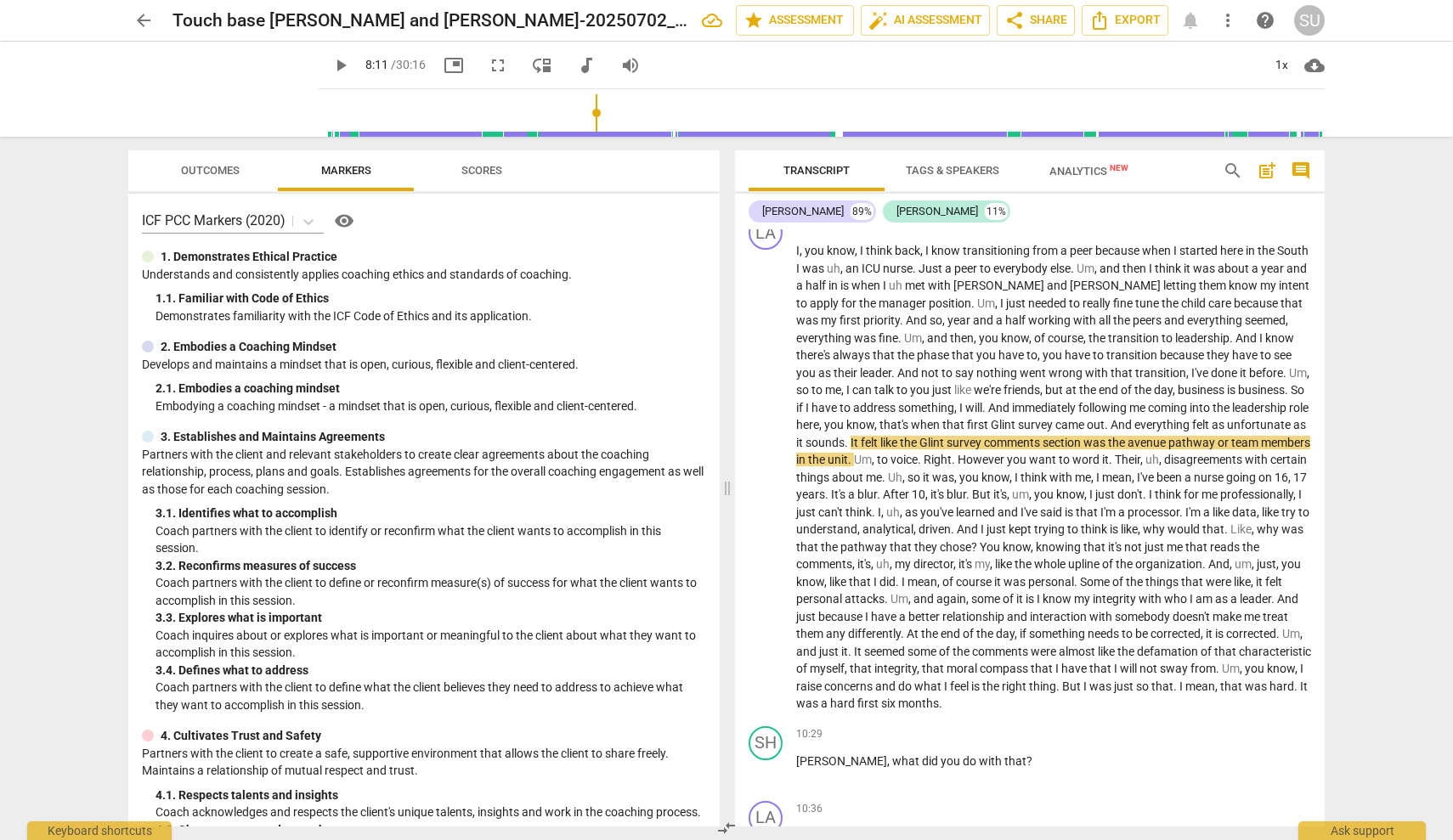 type on "492" 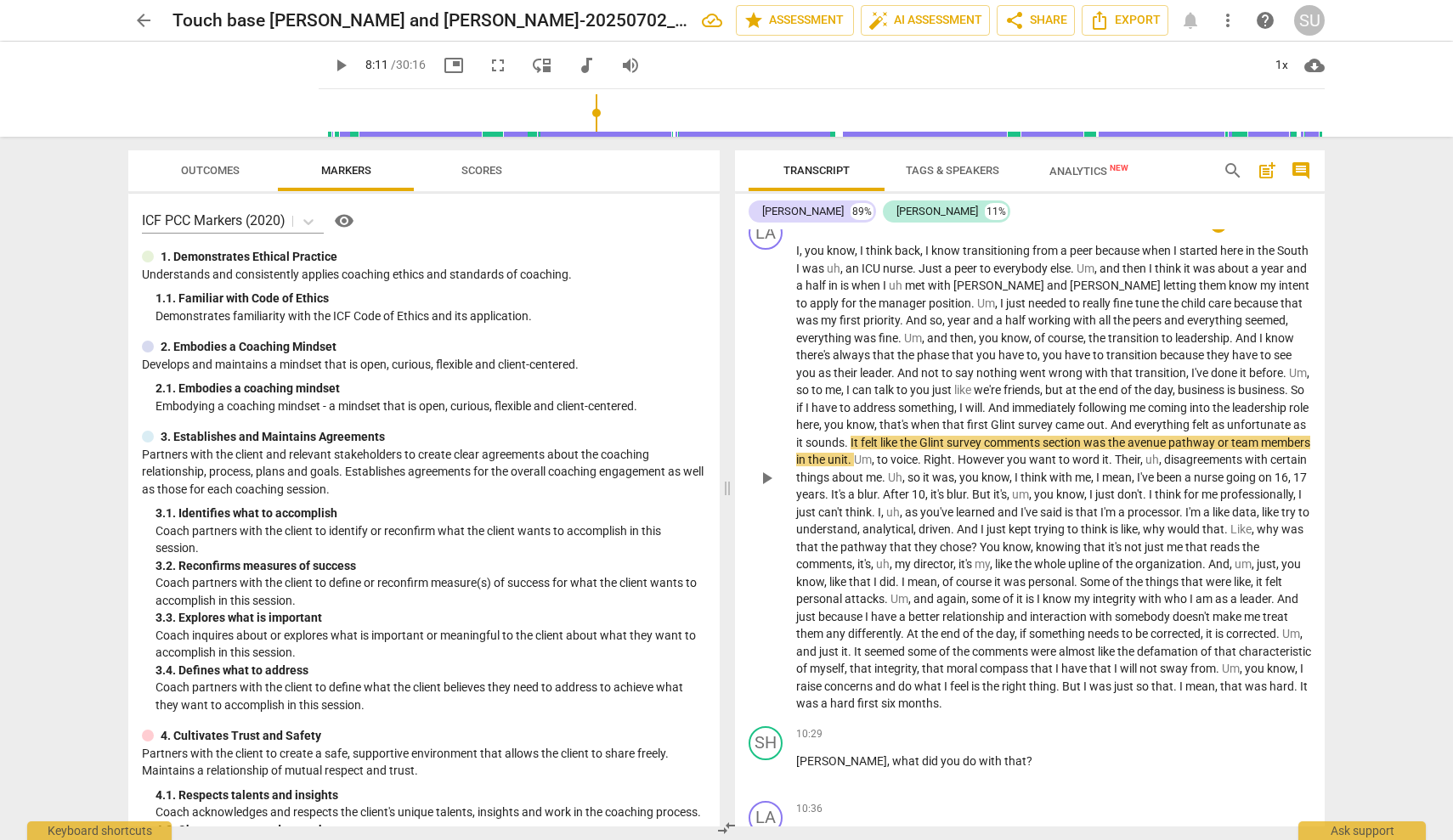 click on "felt" at bounding box center (1201, 425) 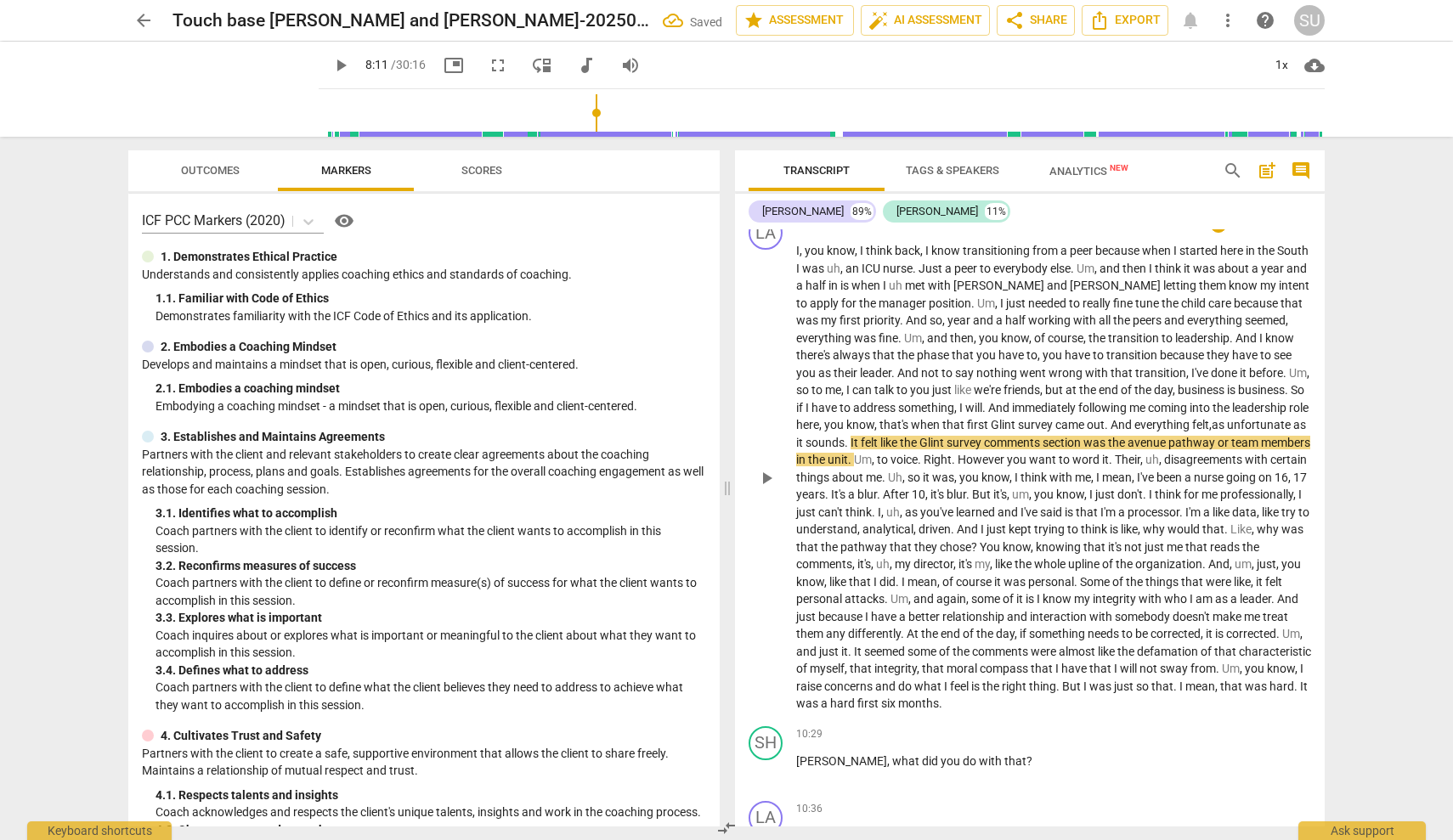 click on "." at bounding box center [847, 443] 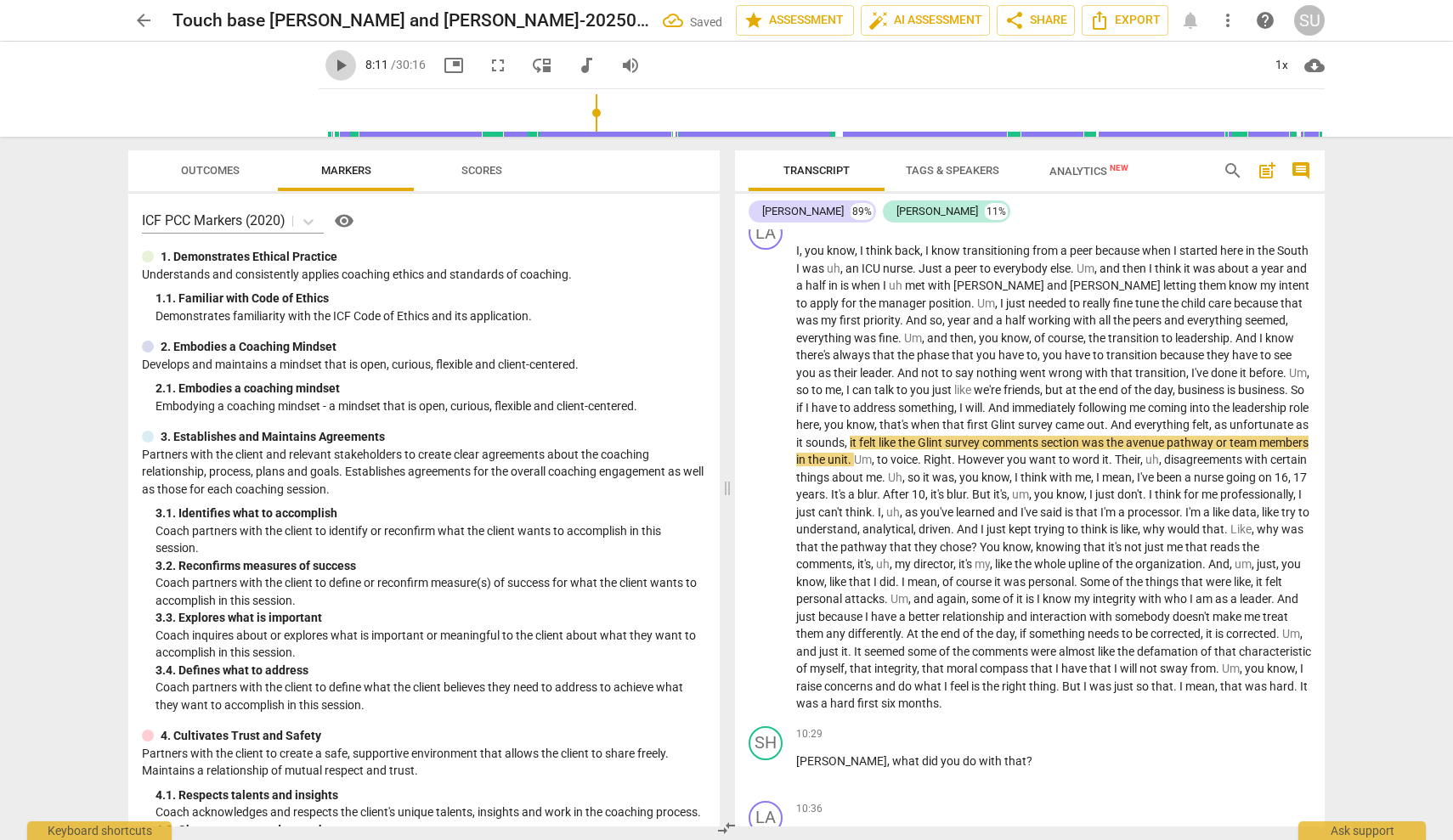 click on "play_arrow" at bounding box center [341, 65] 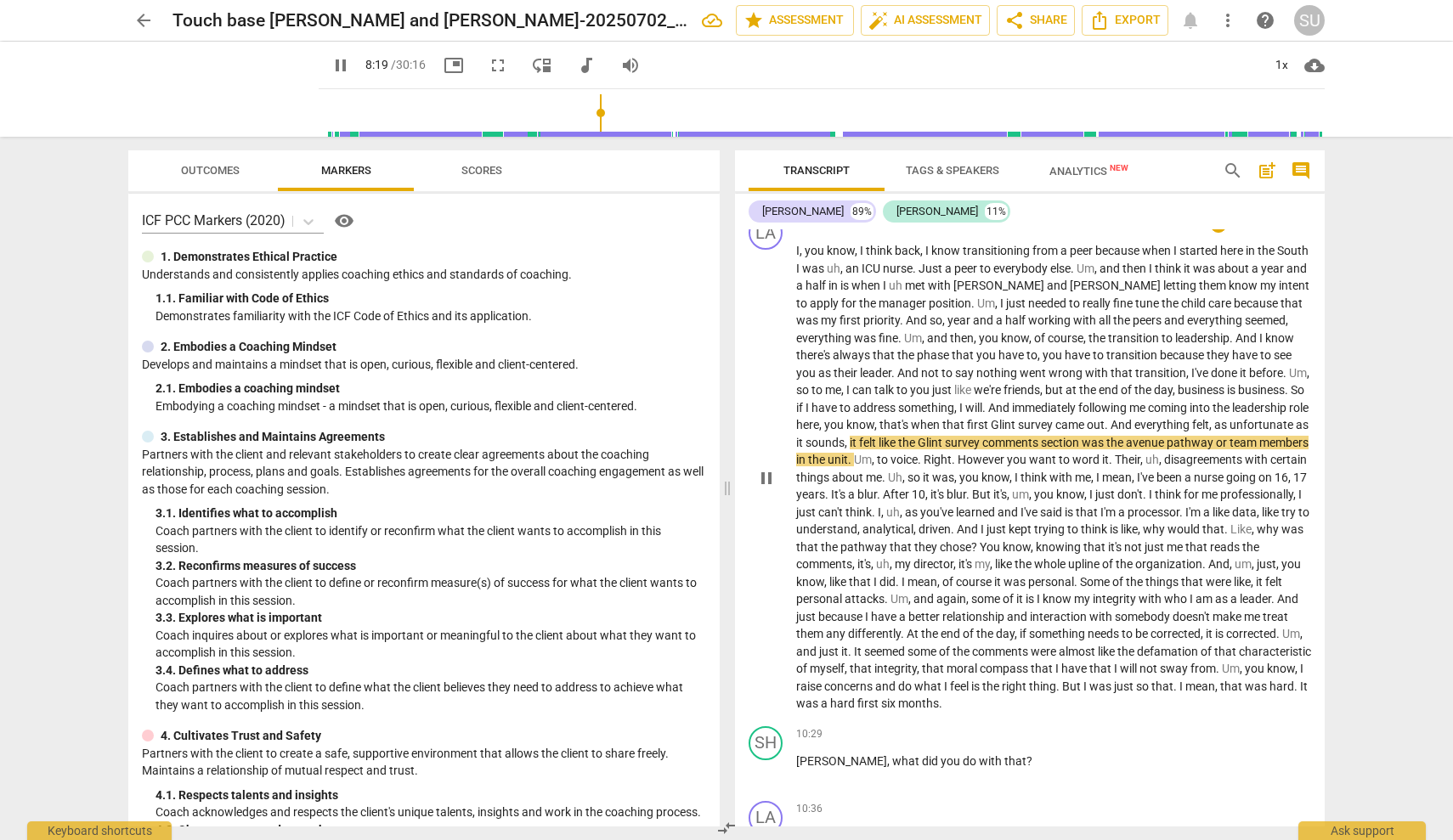 click on "avenue" at bounding box center (1146, 443) 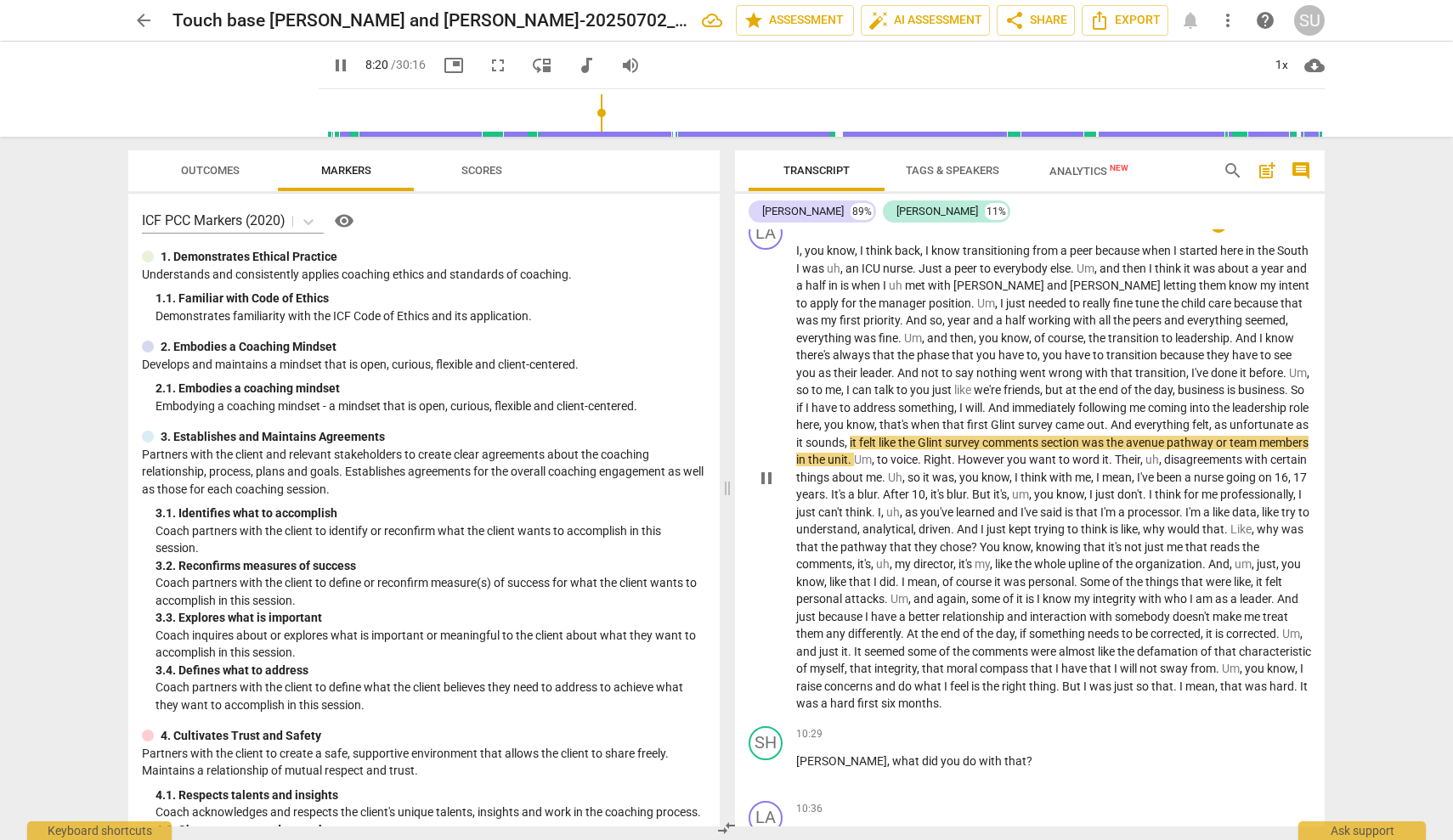 type on "500" 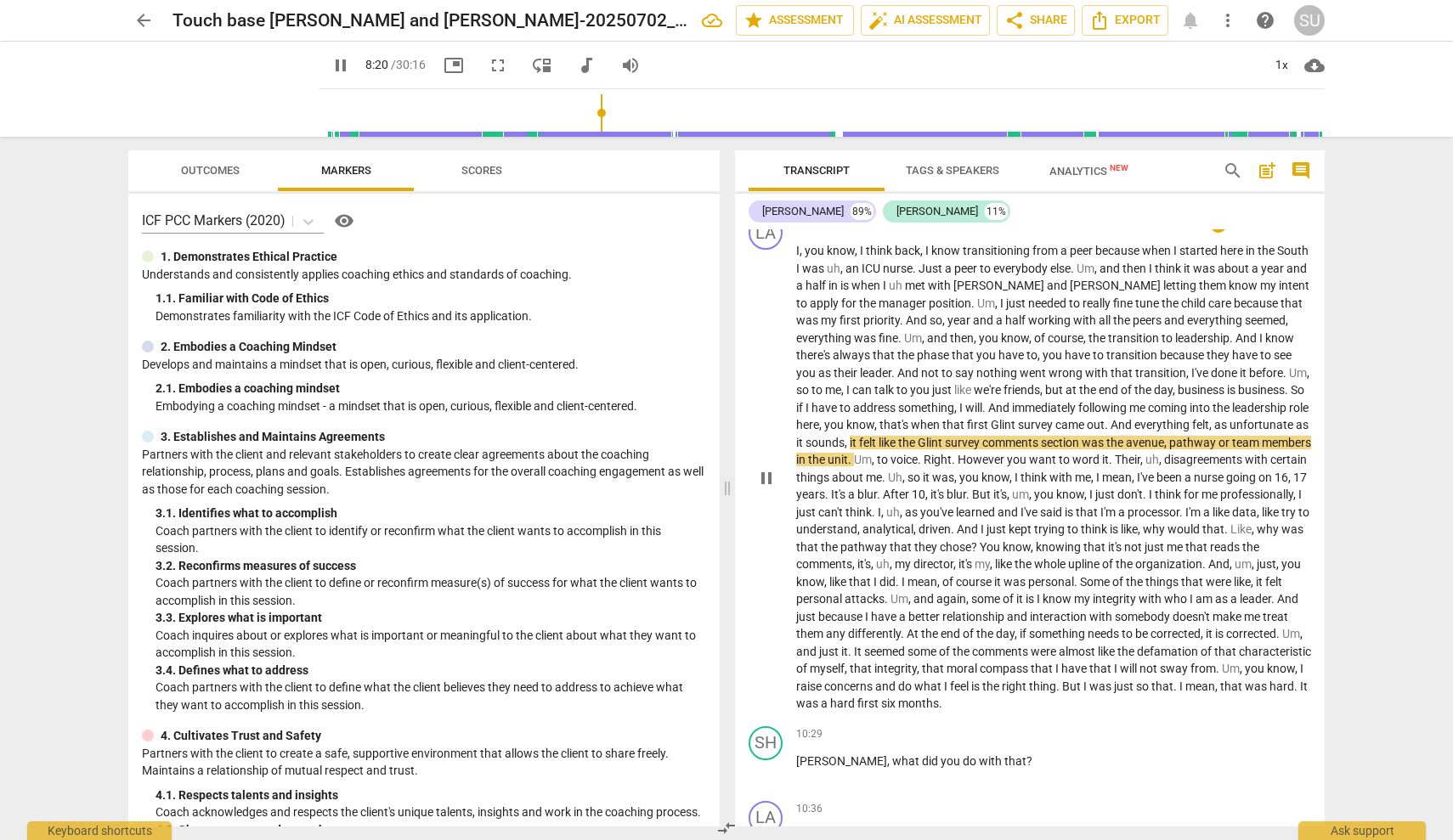 type 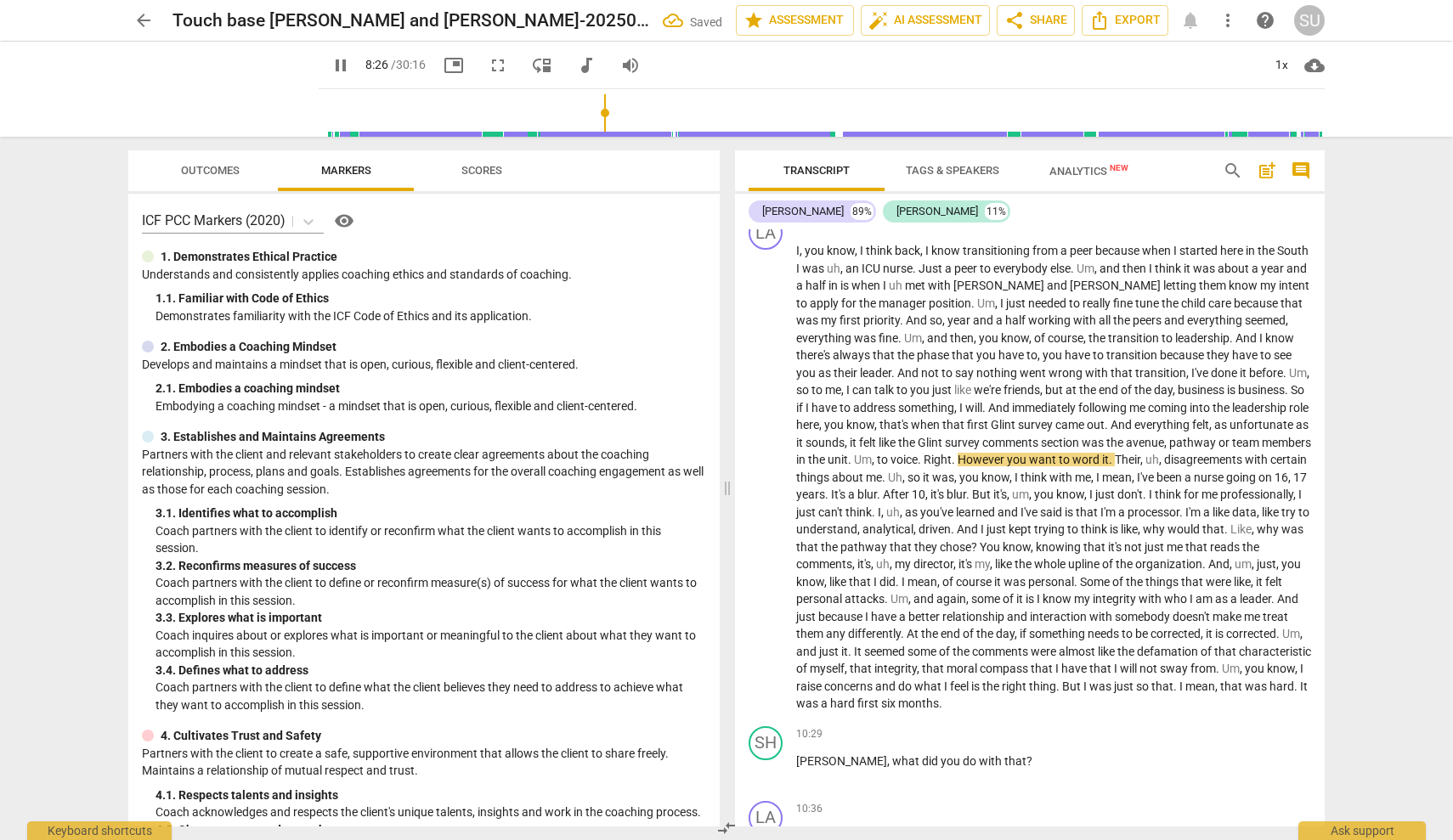 click on "pause" at bounding box center (341, 65) 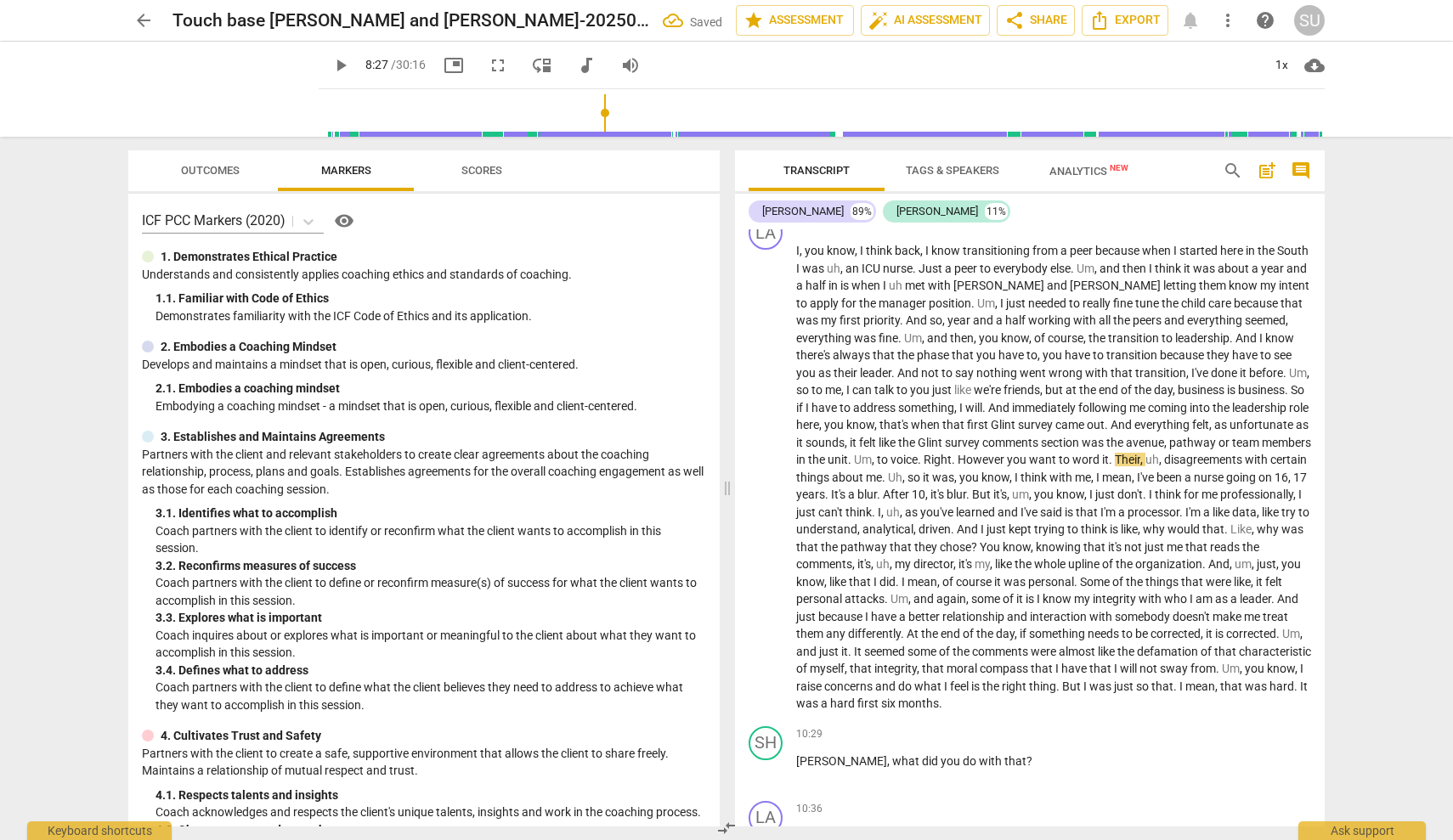 type on "507" 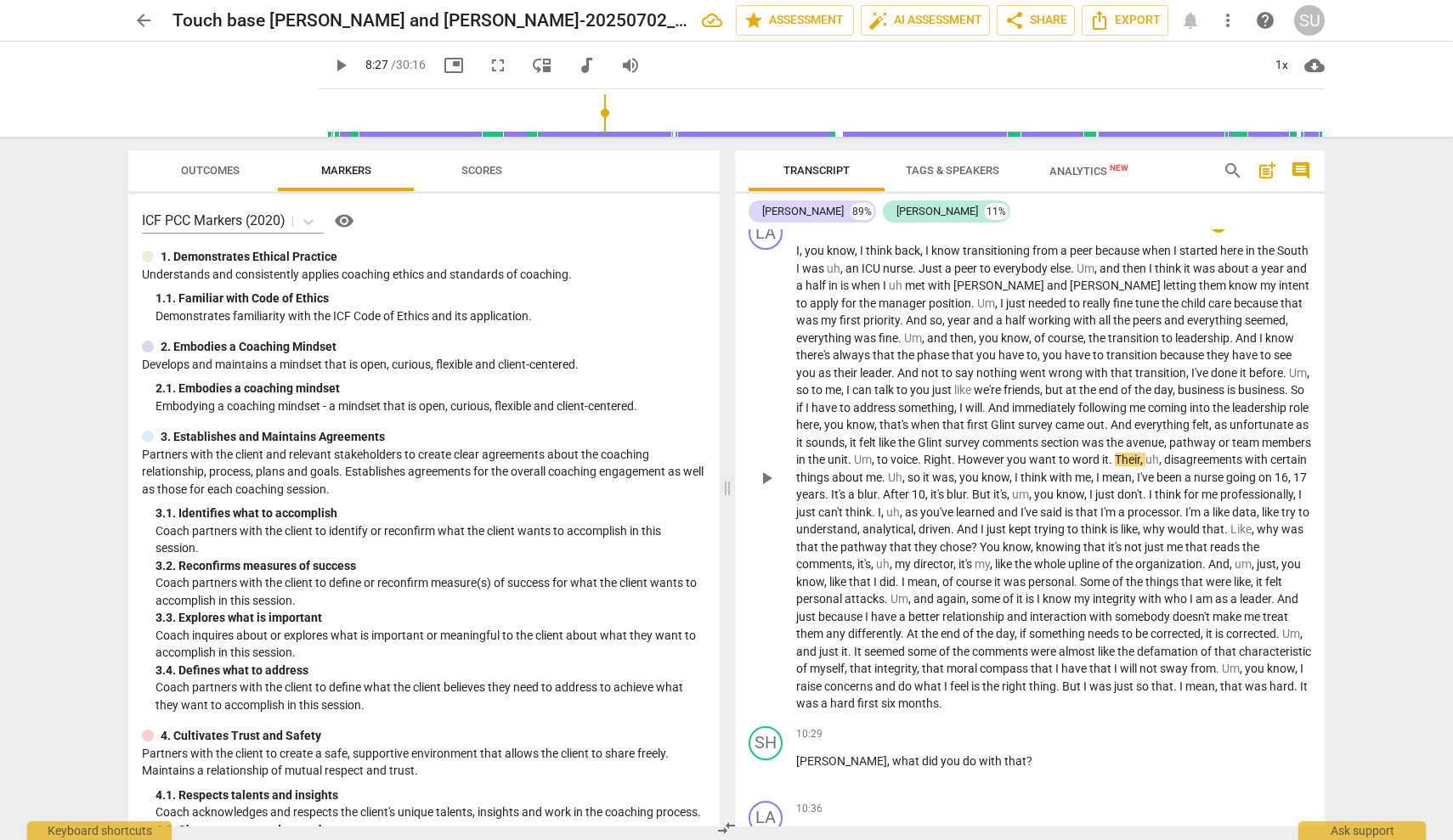 click on "Um" at bounding box center (862, 459) 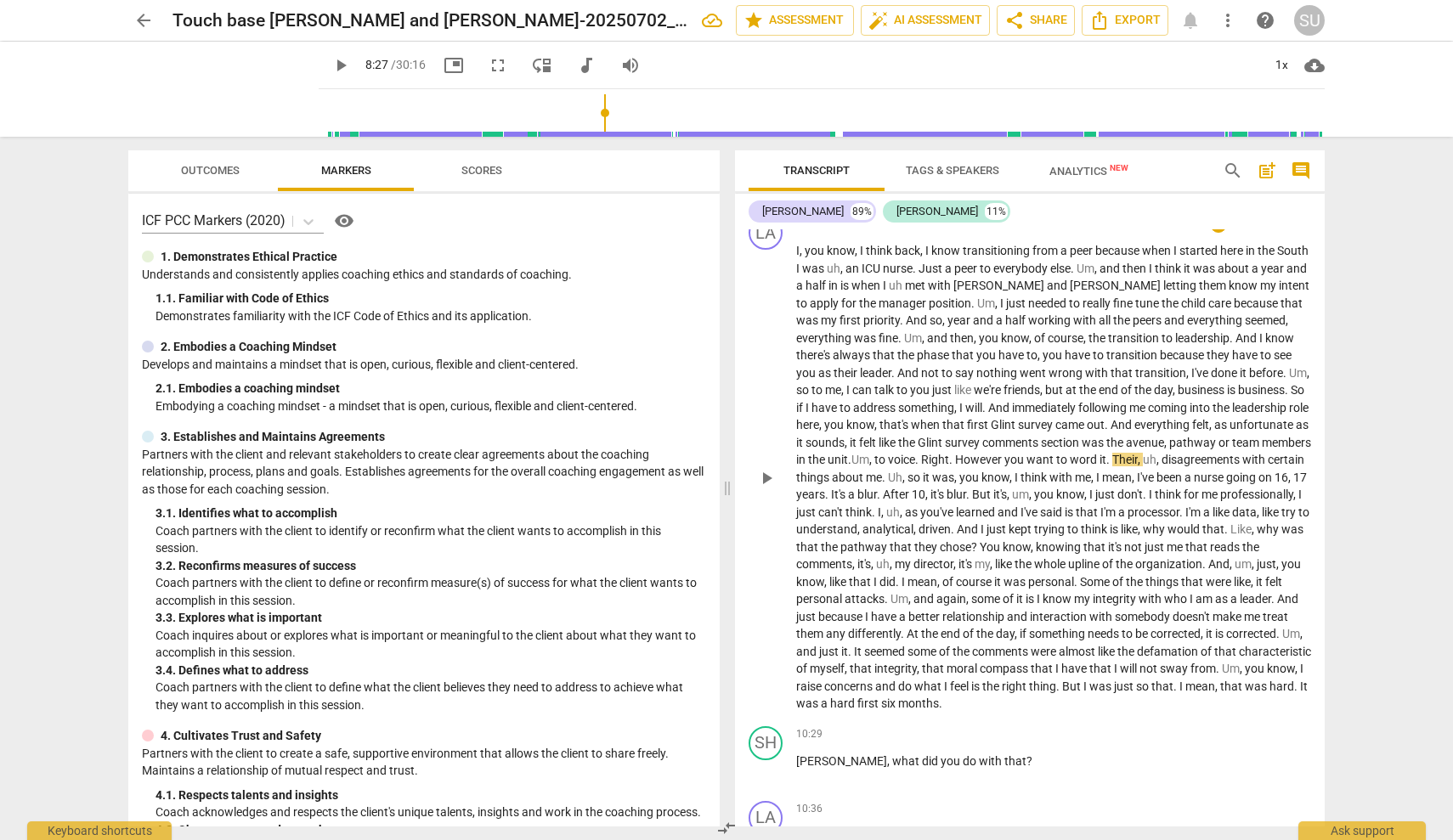 type 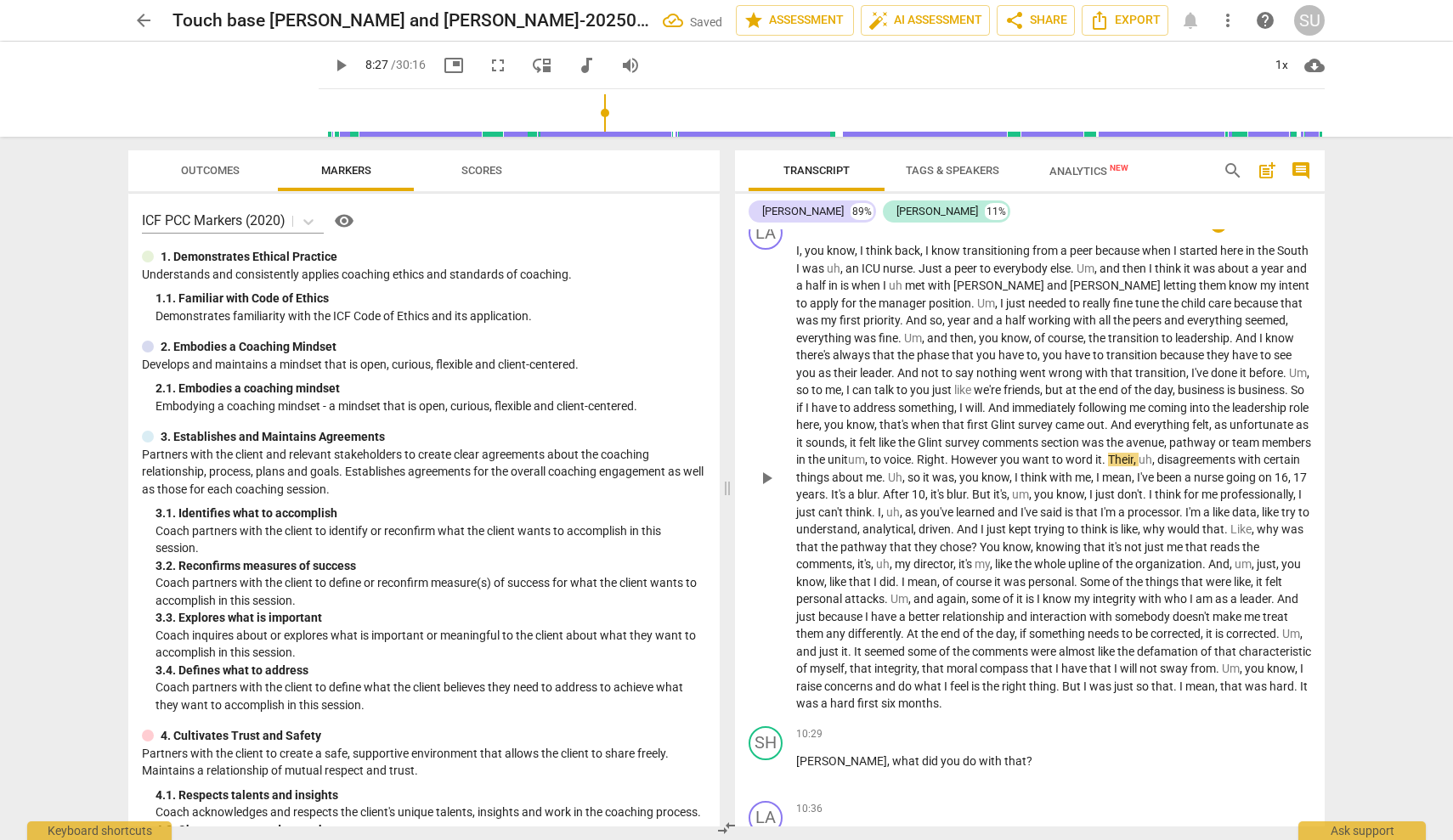click on "." at bounding box center (913, 459) 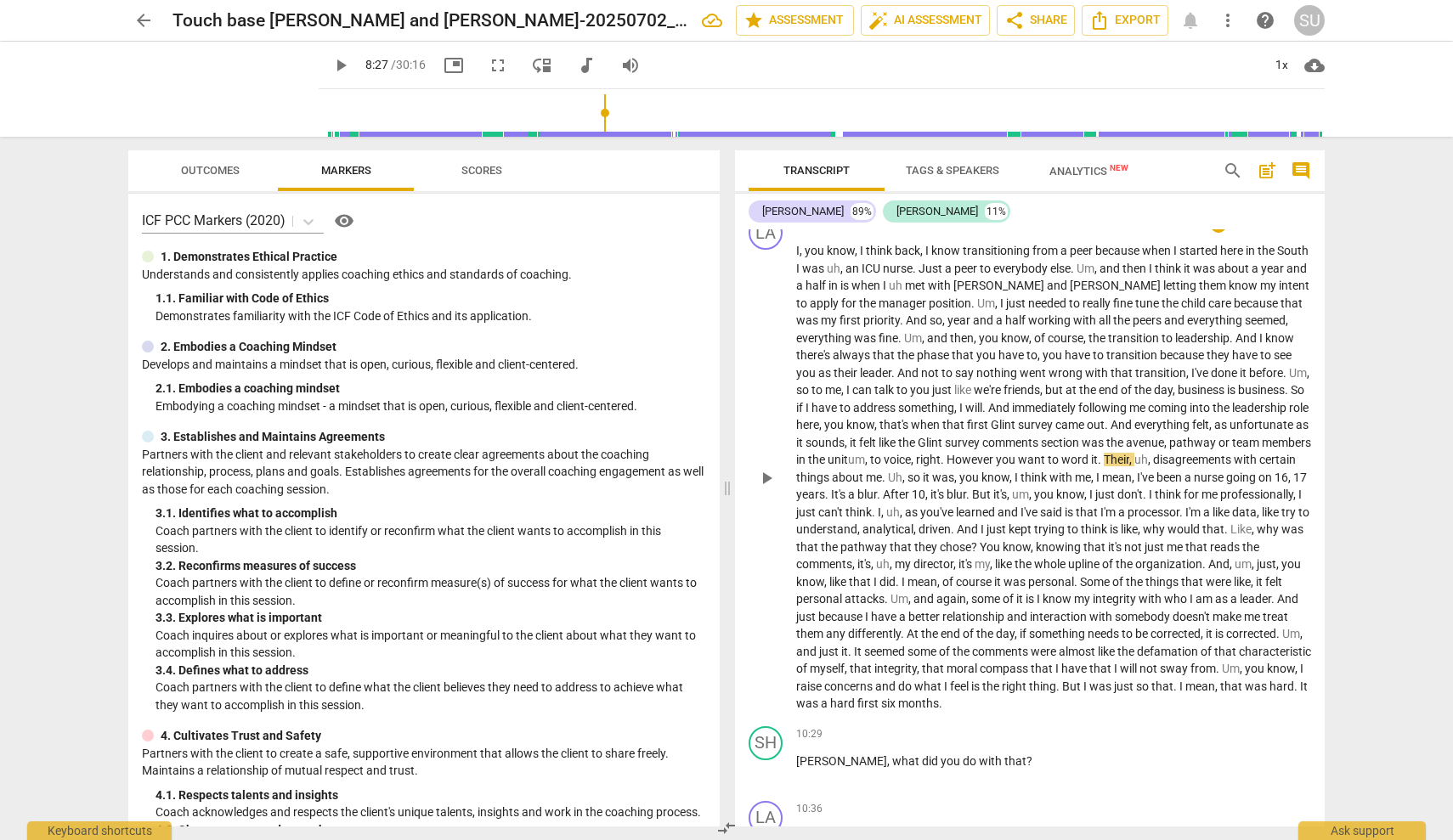 click on "." at bounding box center [1100, 459] 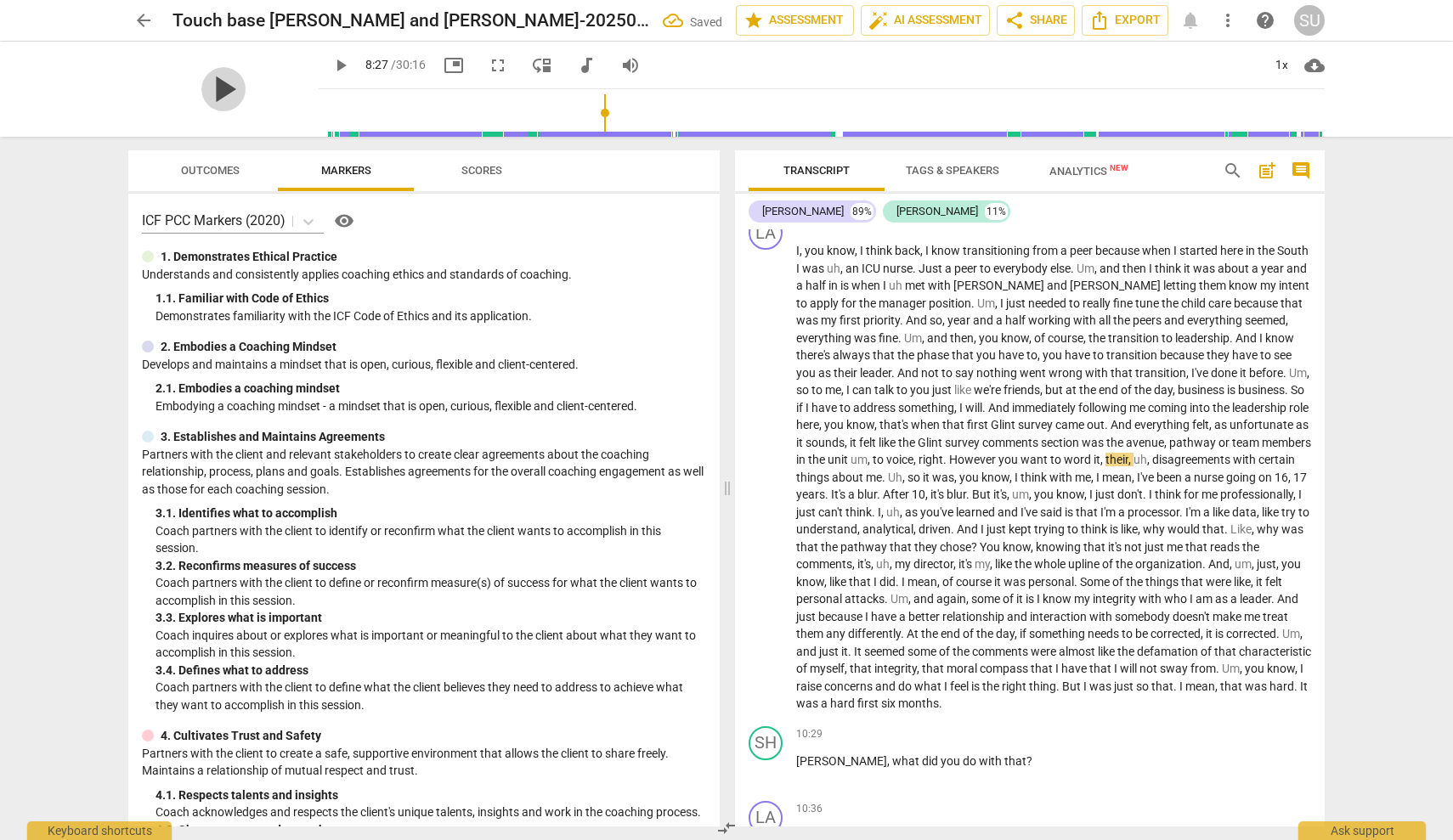 click on "play_arrow" at bounding box center (223, 89) 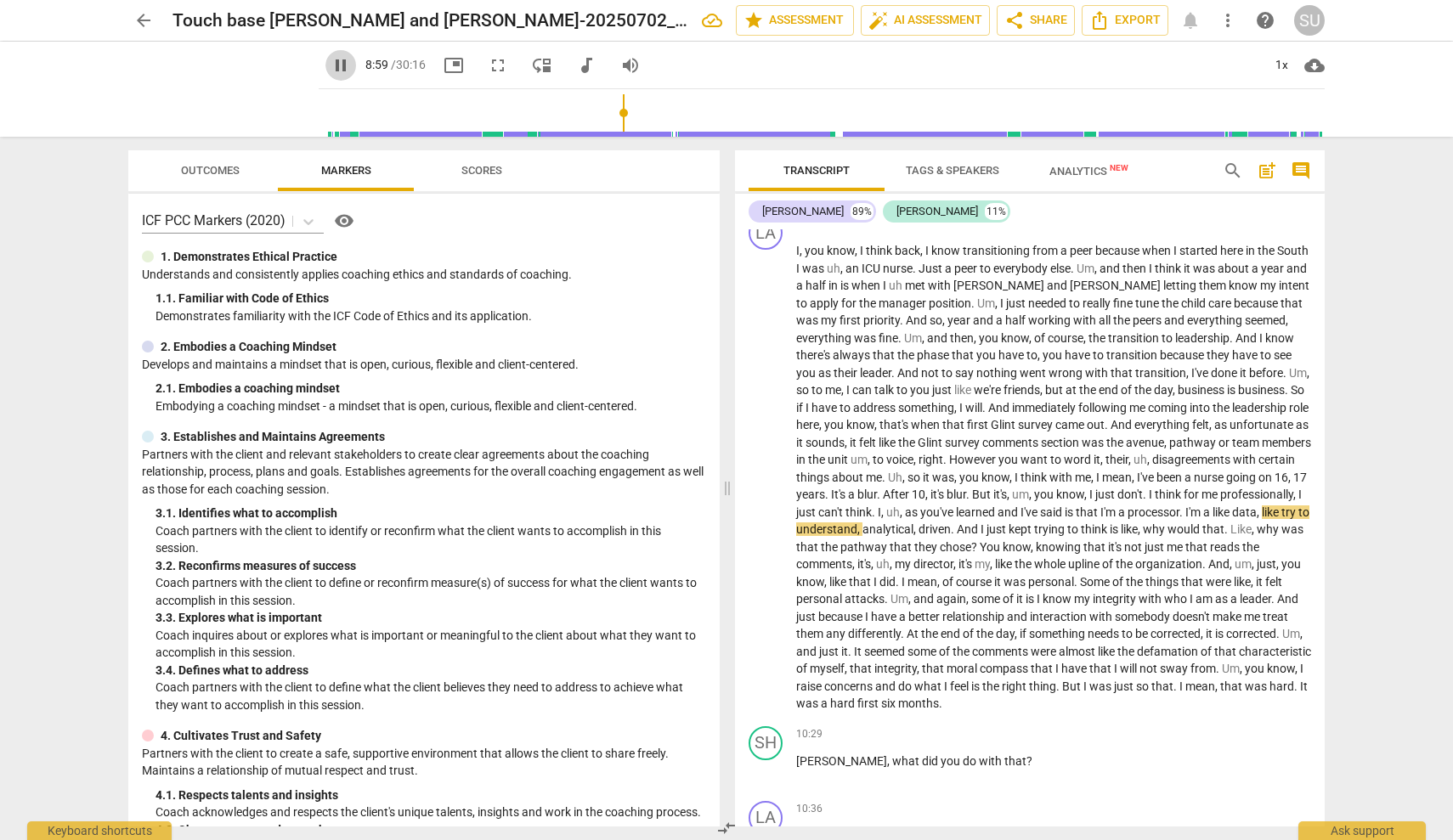 click on "pause" at bounding box center [341, 65] 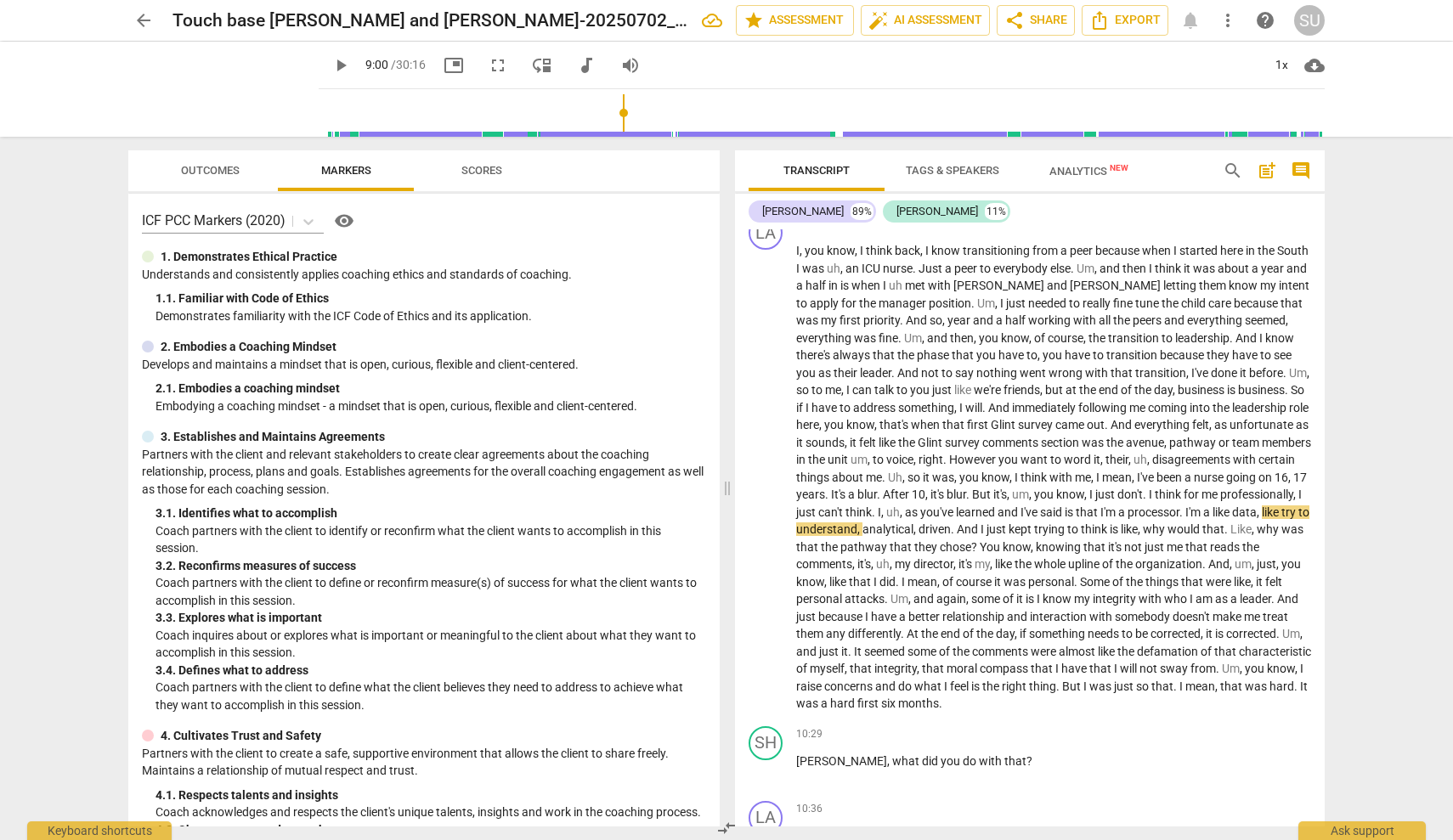 type on "540" 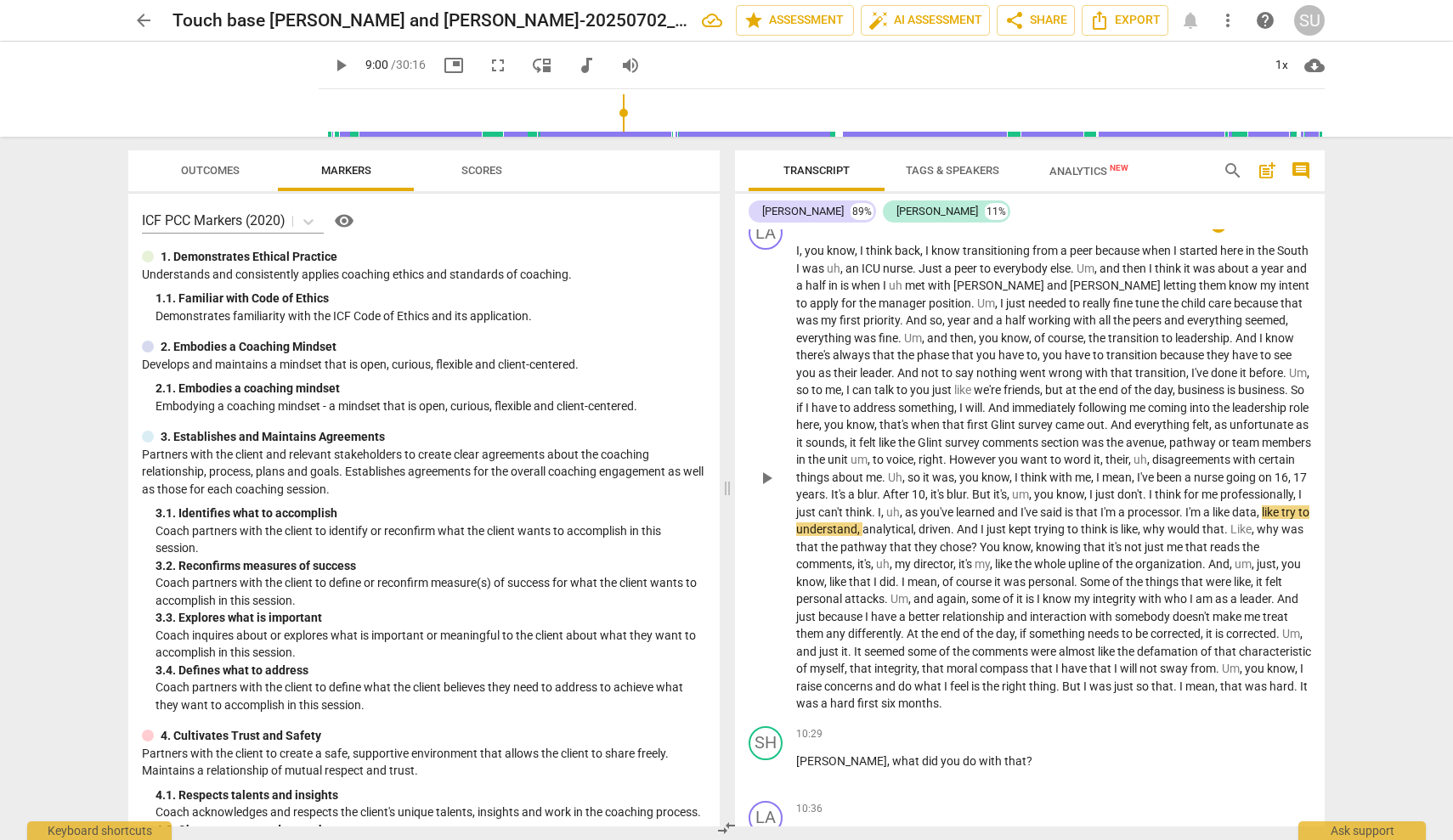 click on "." at bounding box center (1227, 529) 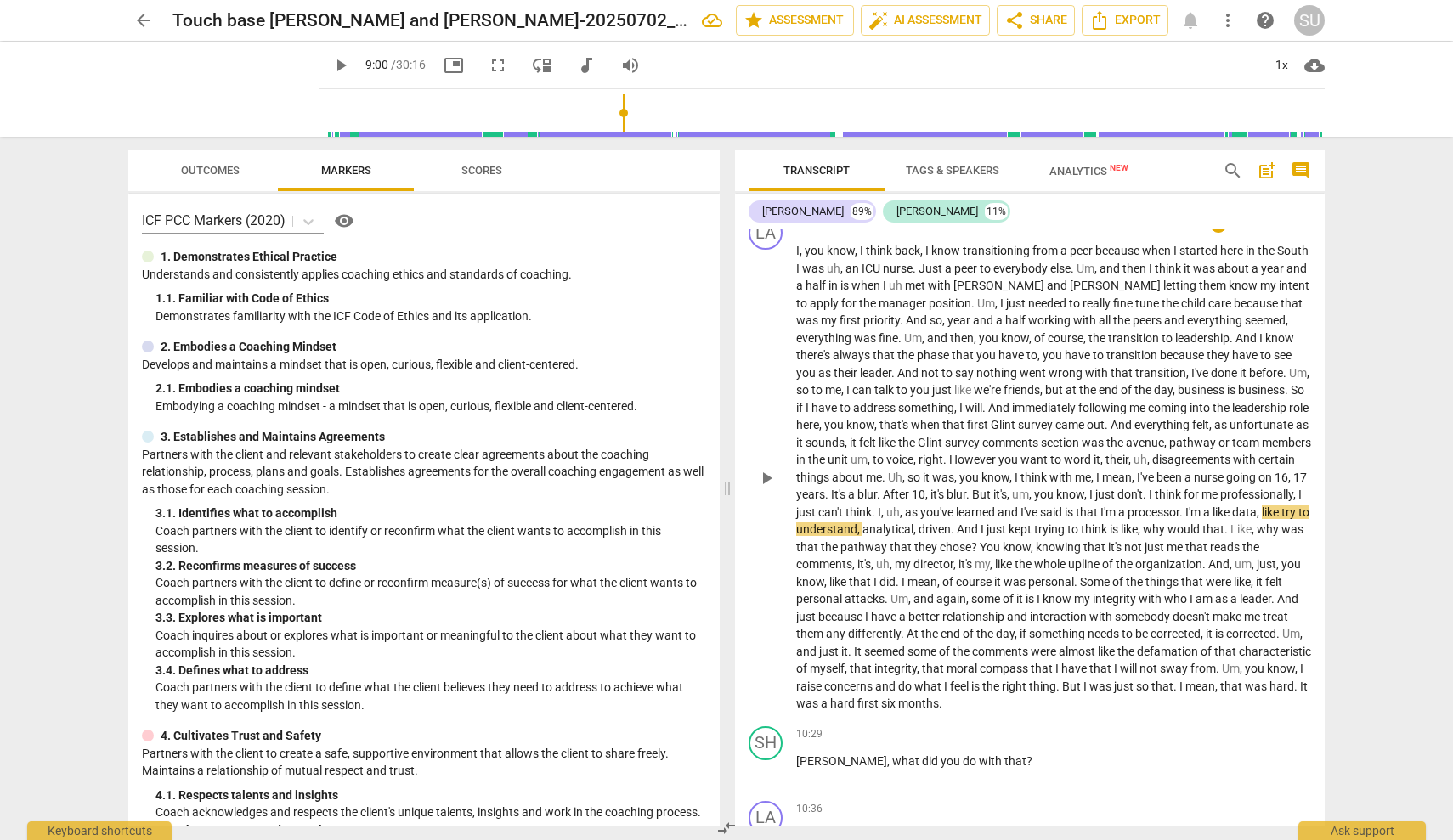 type 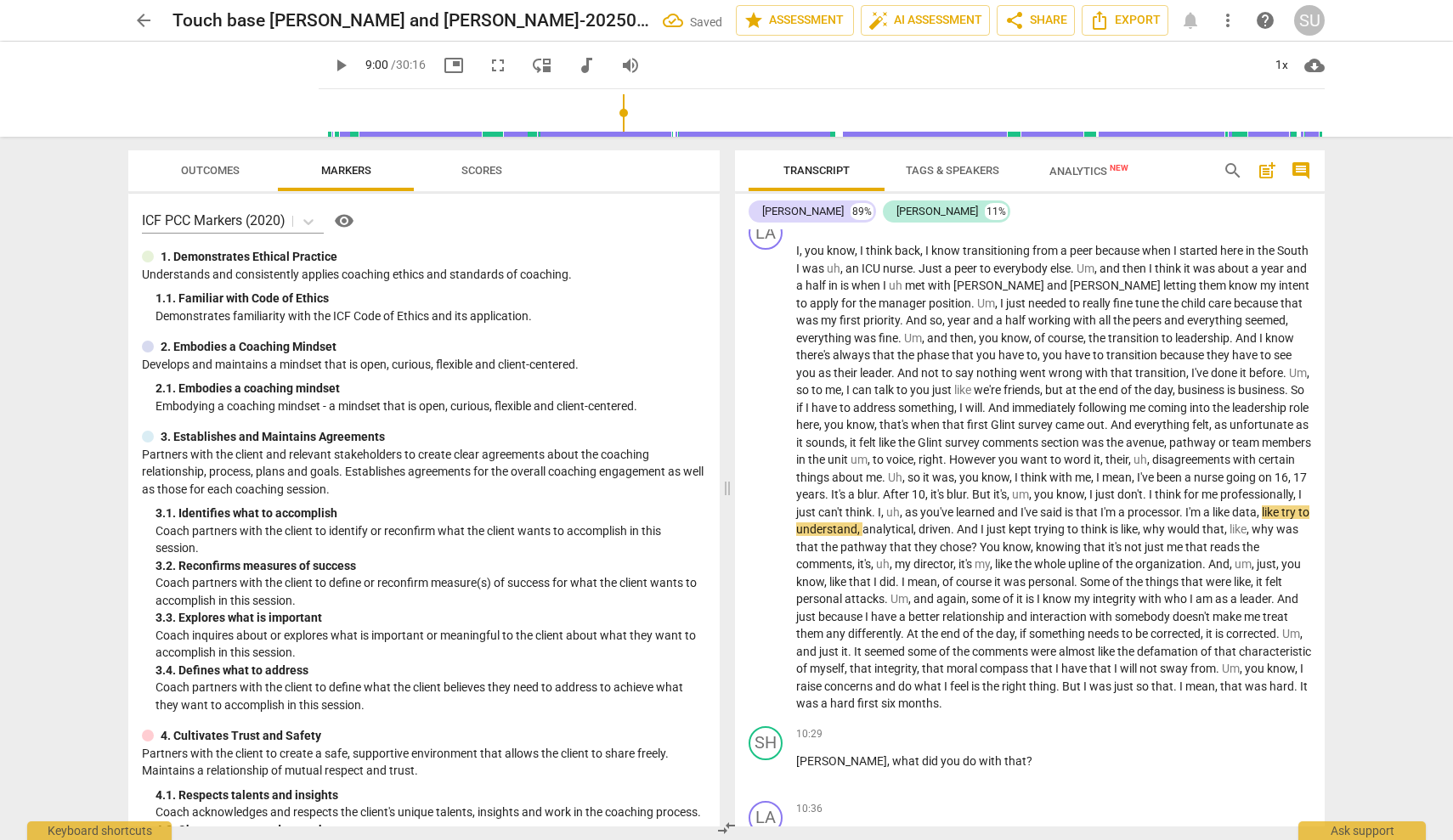 click on "play_arrow" at bounding box center [341, 65] 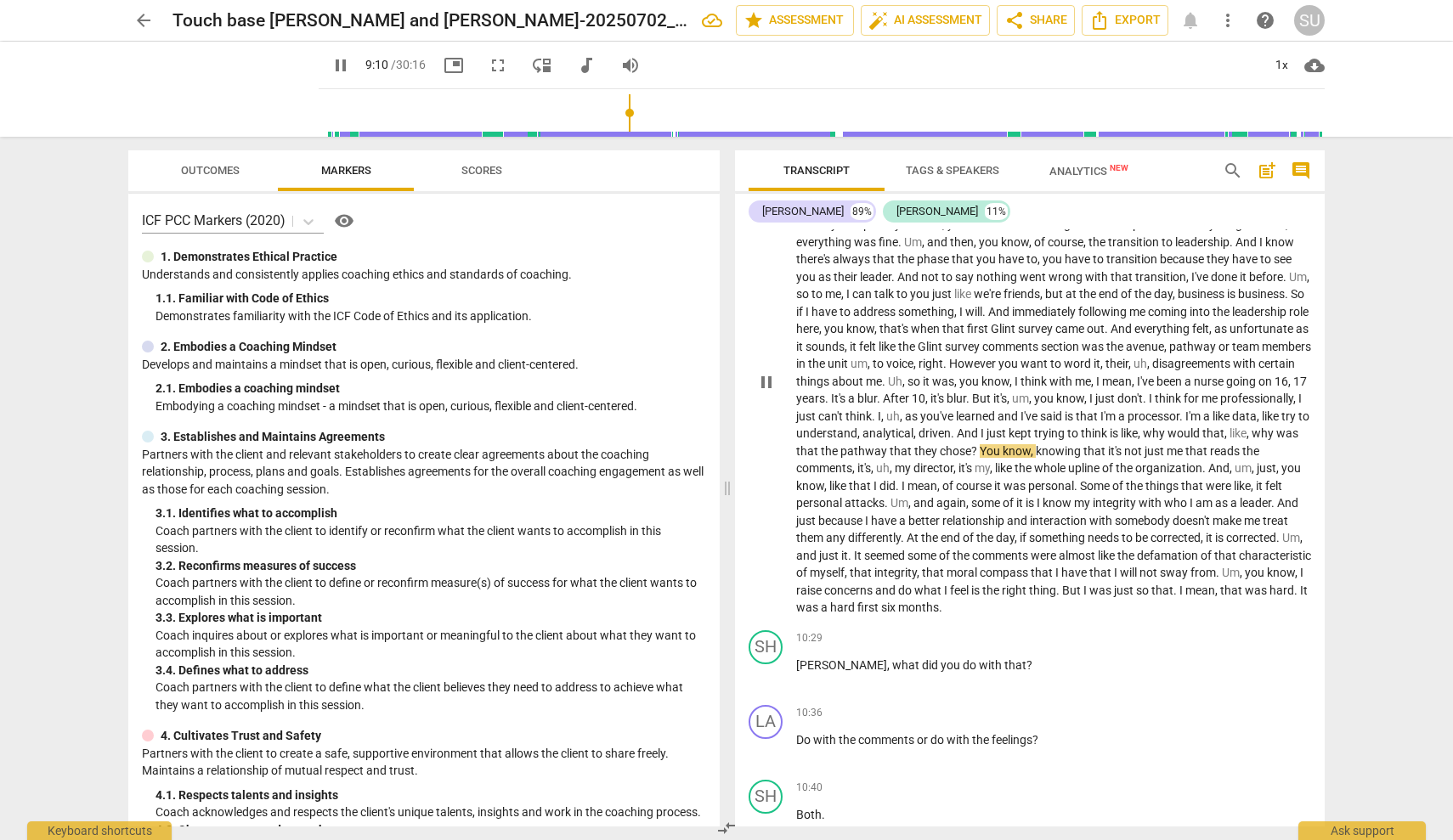 scroll, scrollTop: 1677, scrollLeft: 0, axis: vertical 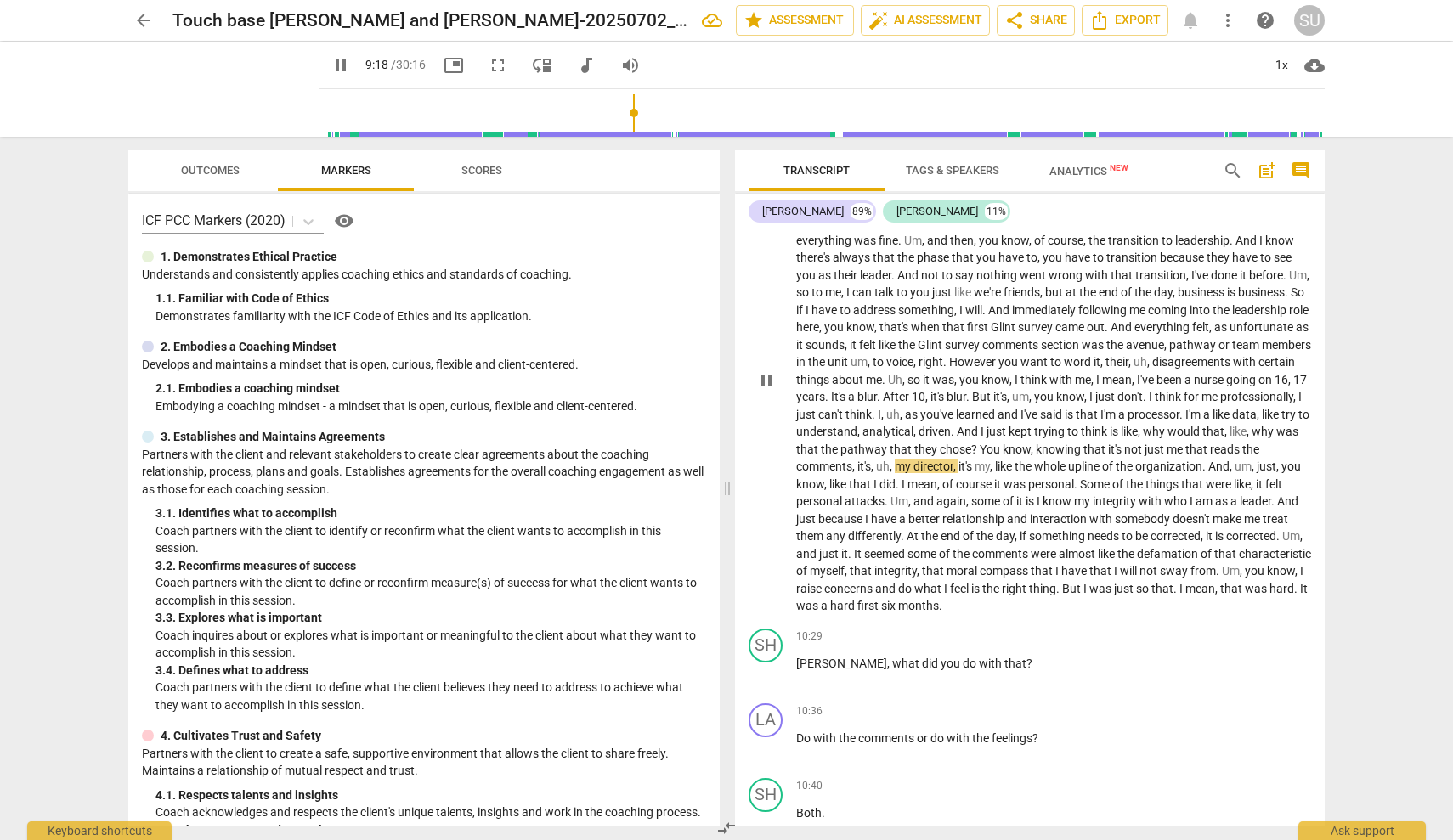 click on "it's" at bounding box center [864, 466] 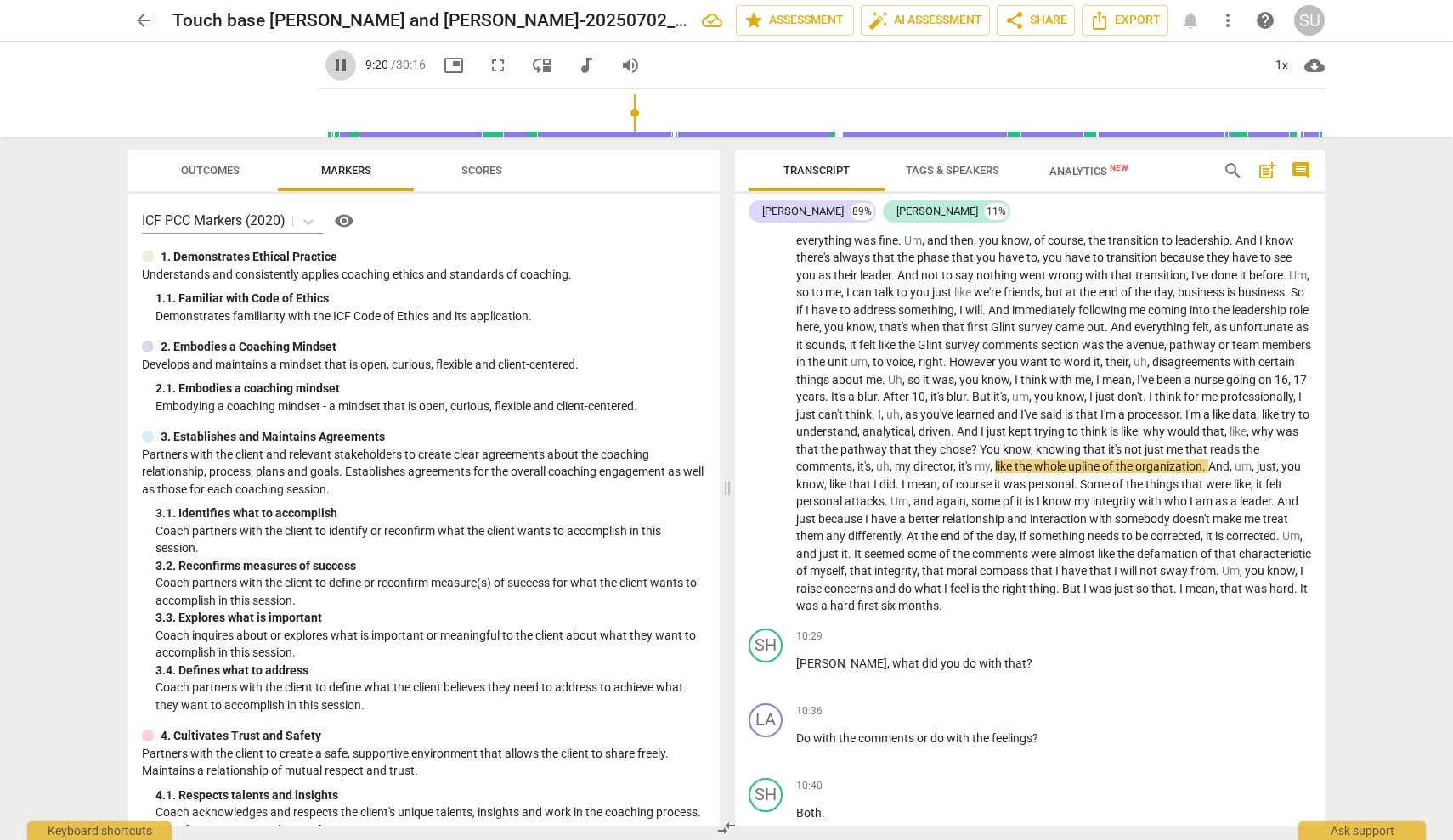 click on "pause" at bounding box center (341, 65) 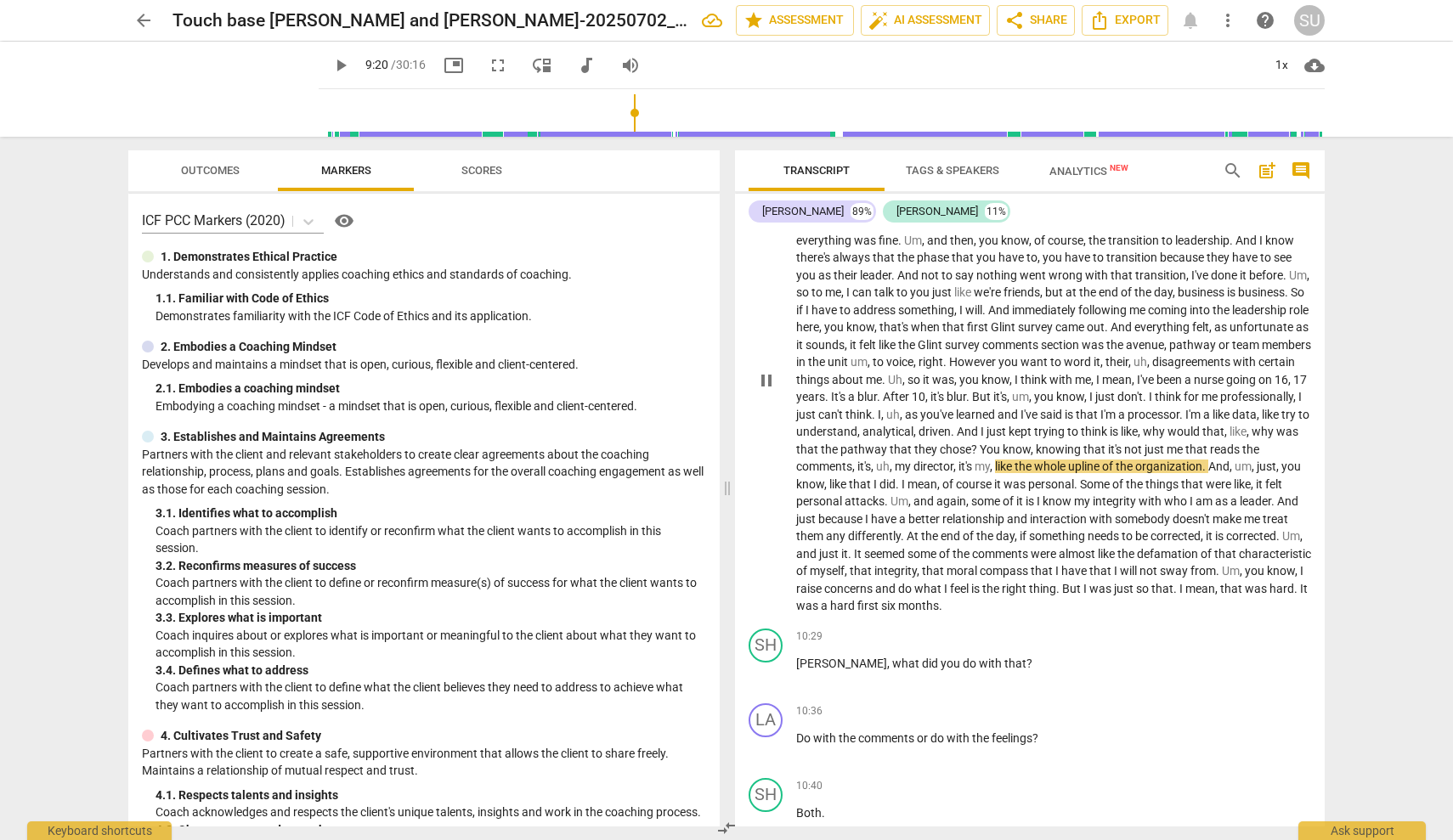 type on "561" 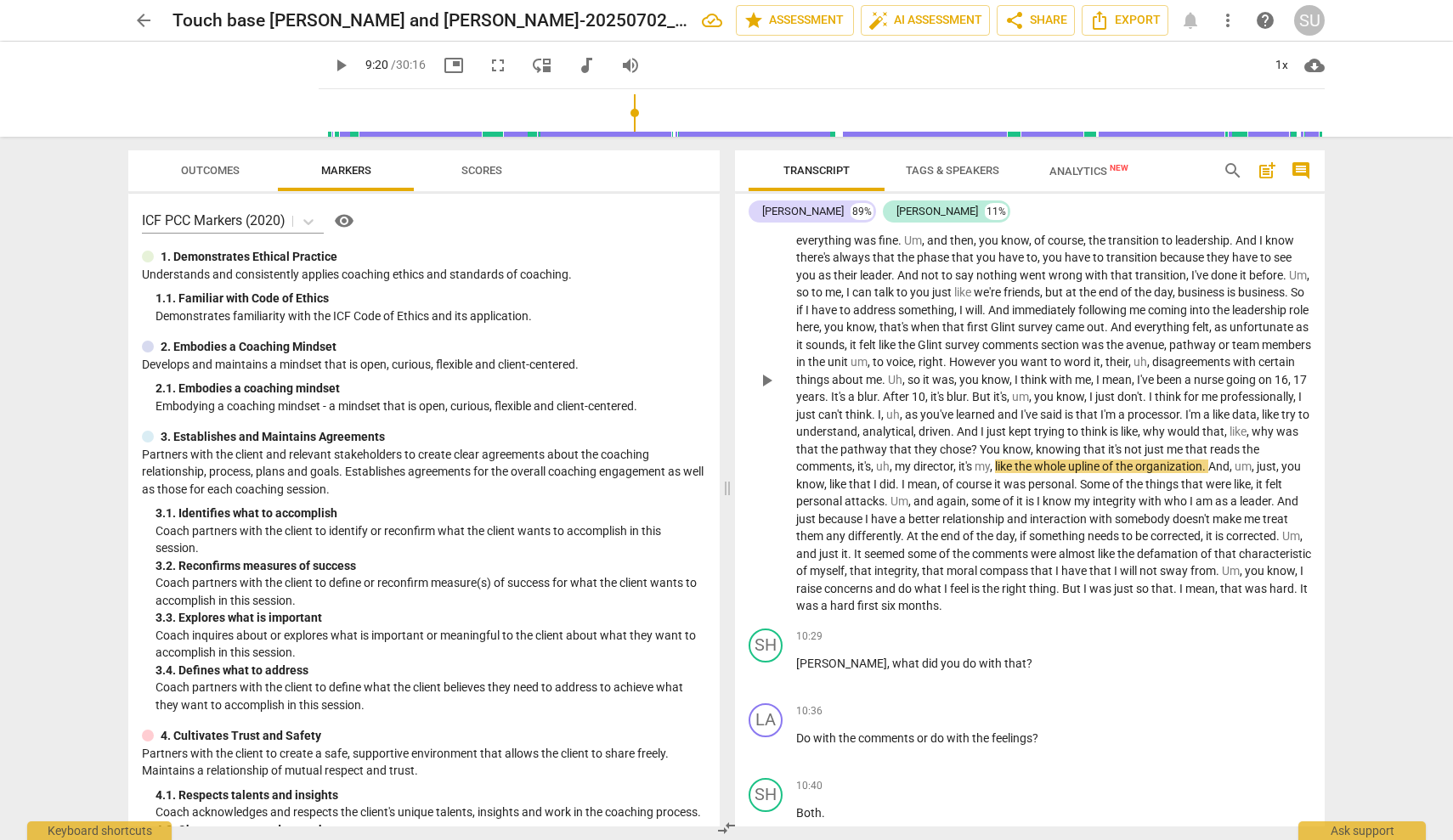 click on "," at bounding box center (855, 466) 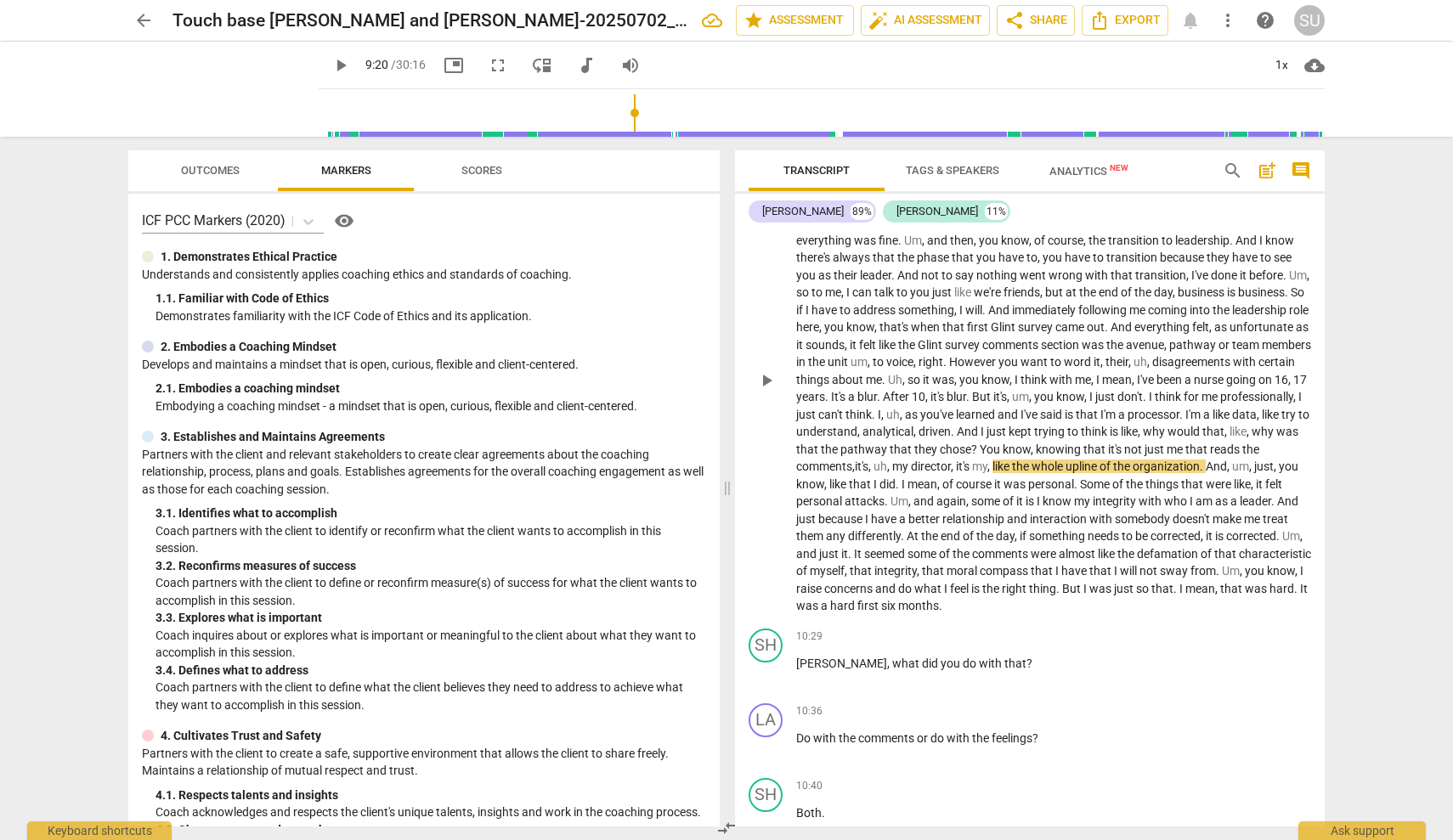 type 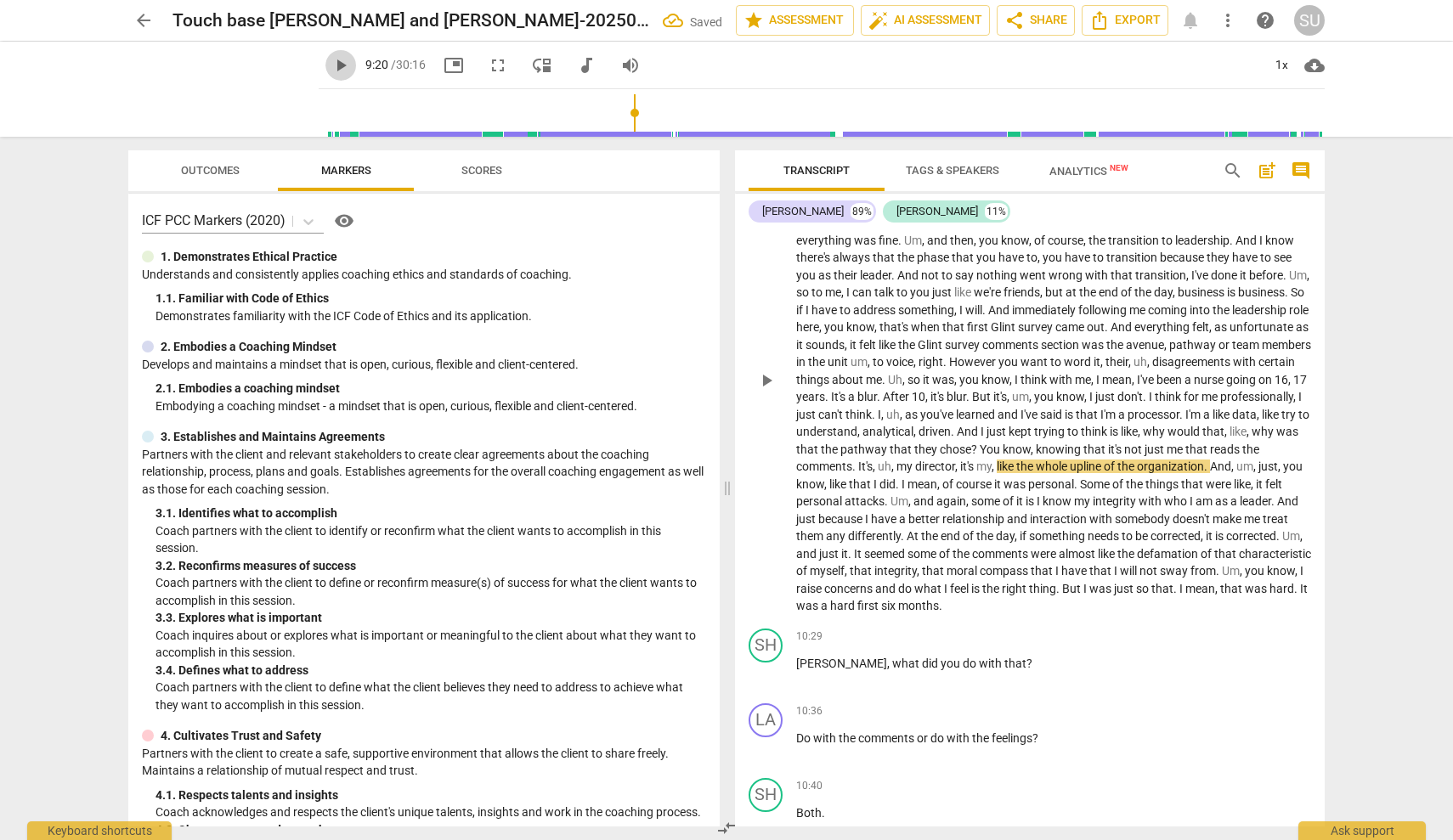 click on "play_arrow" at bounding box center [341, 65] 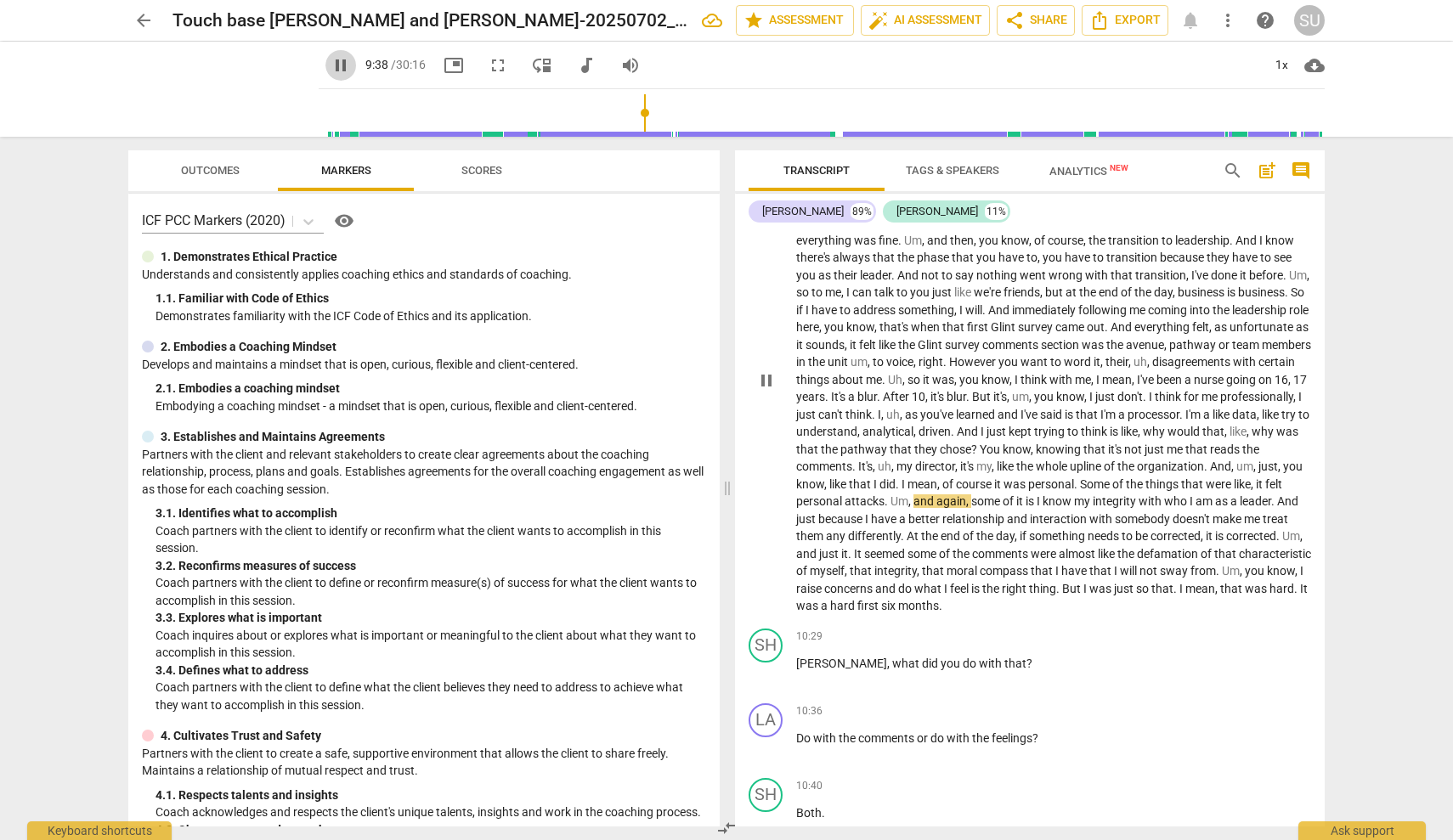 click on "pause" at bounding box center (341, 65) 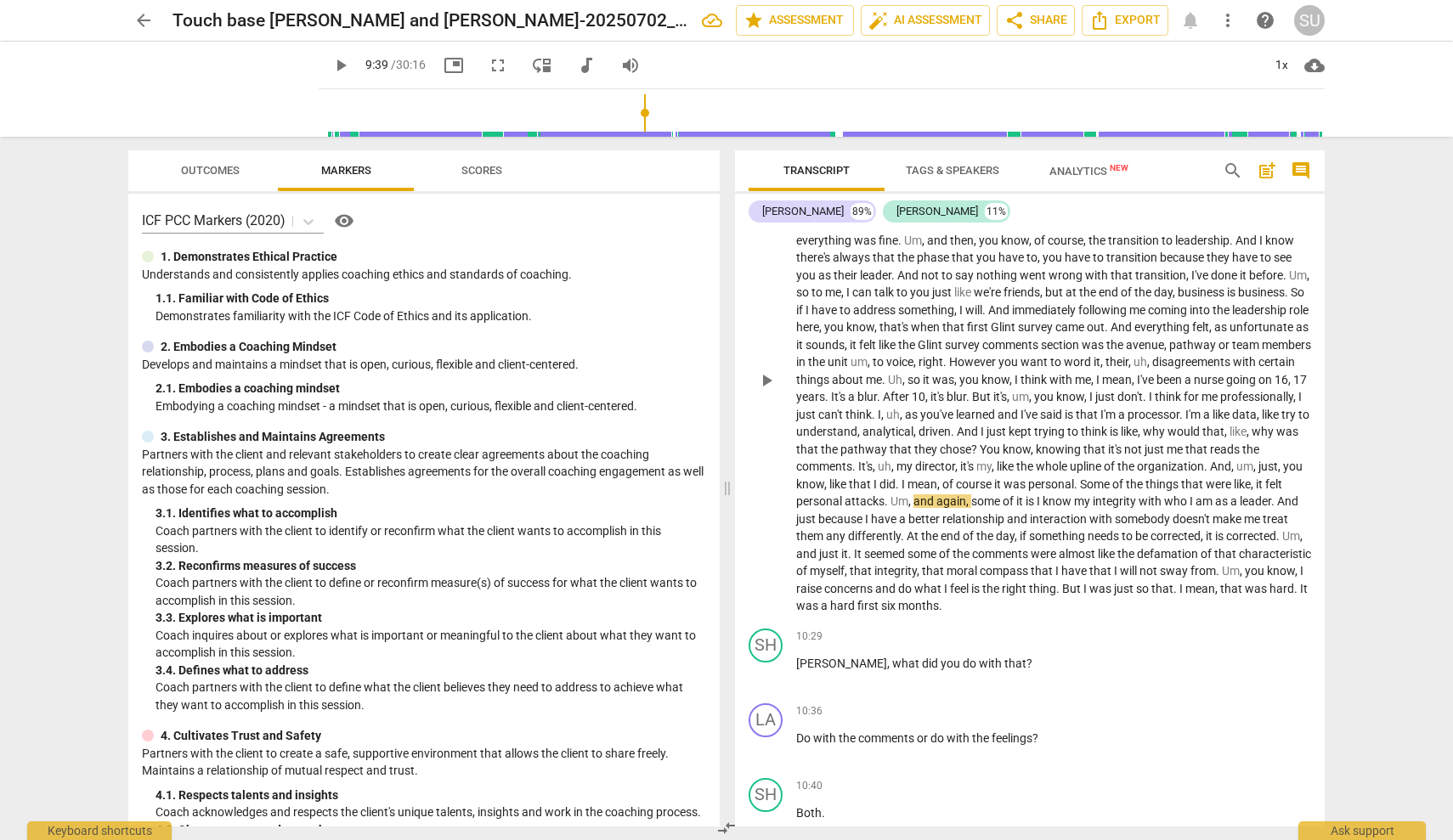 click on "play_arrow" at bounding box center (341, 65) 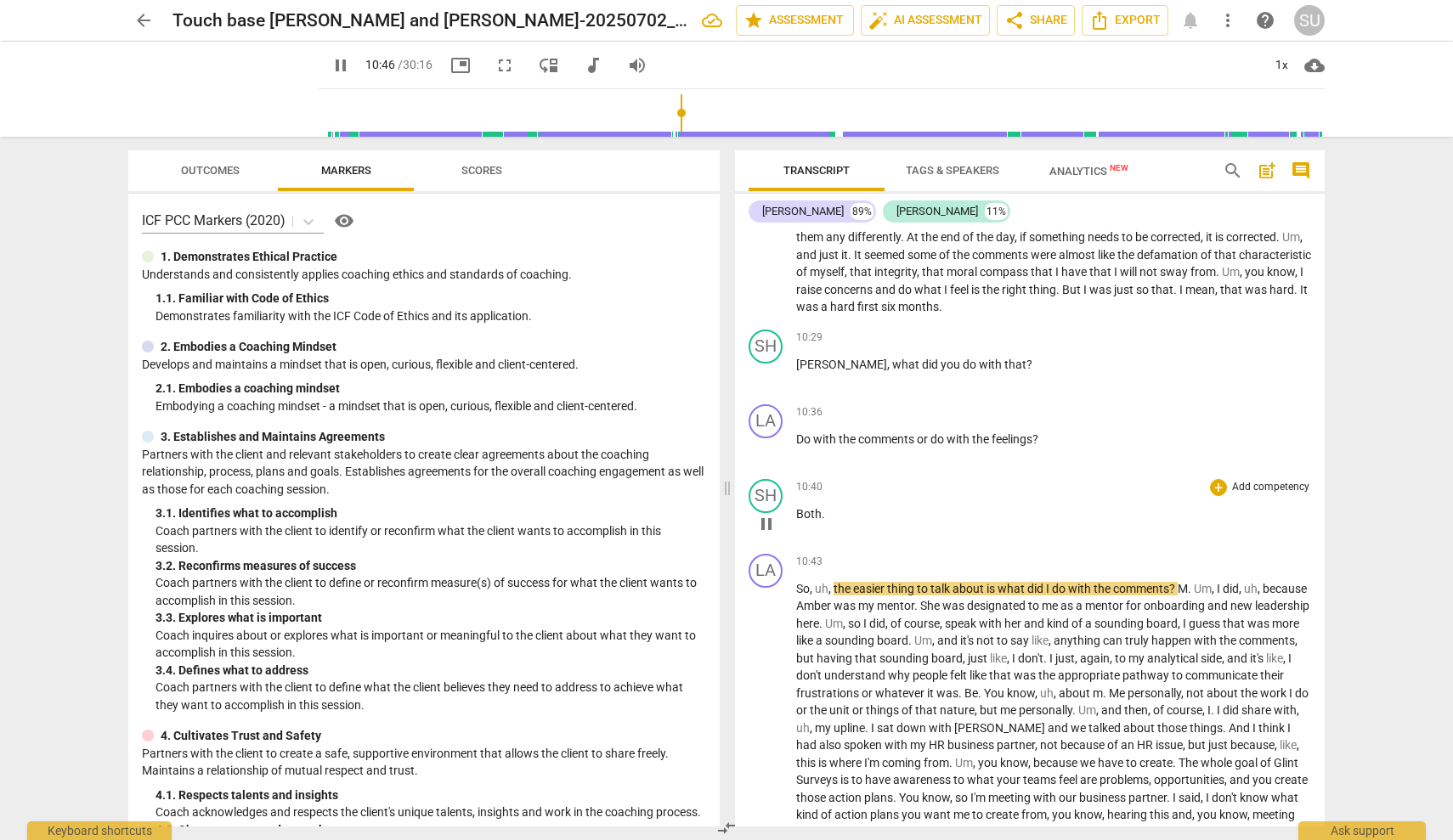 scroll, scrollTop: 1952, scrollLeft: 0, axis: vertical 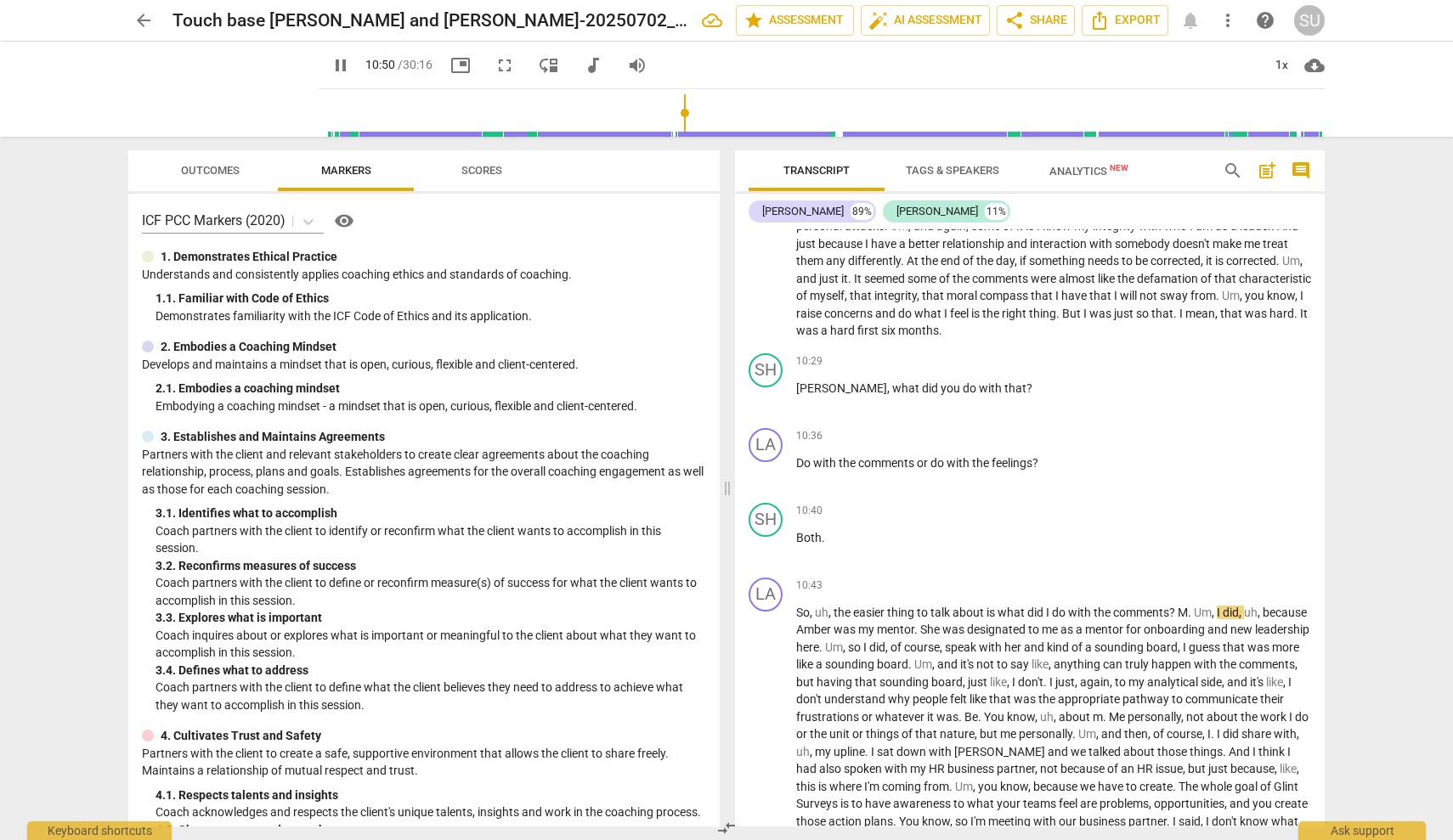 click on "pause" at bounding box center [341, 65] 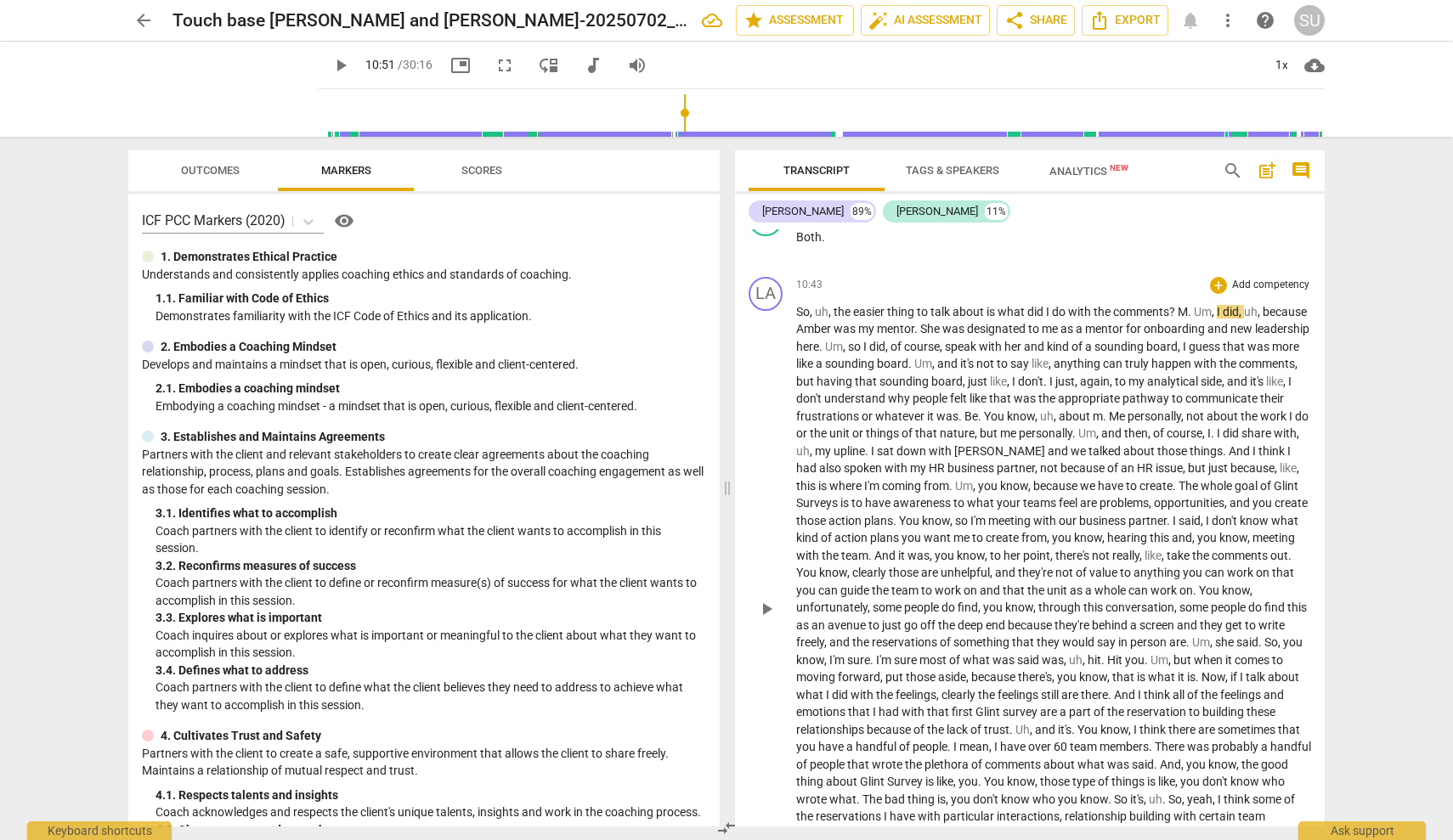 scroll, scrollTop: 2254, scrollLeft: 0, axis: vertical 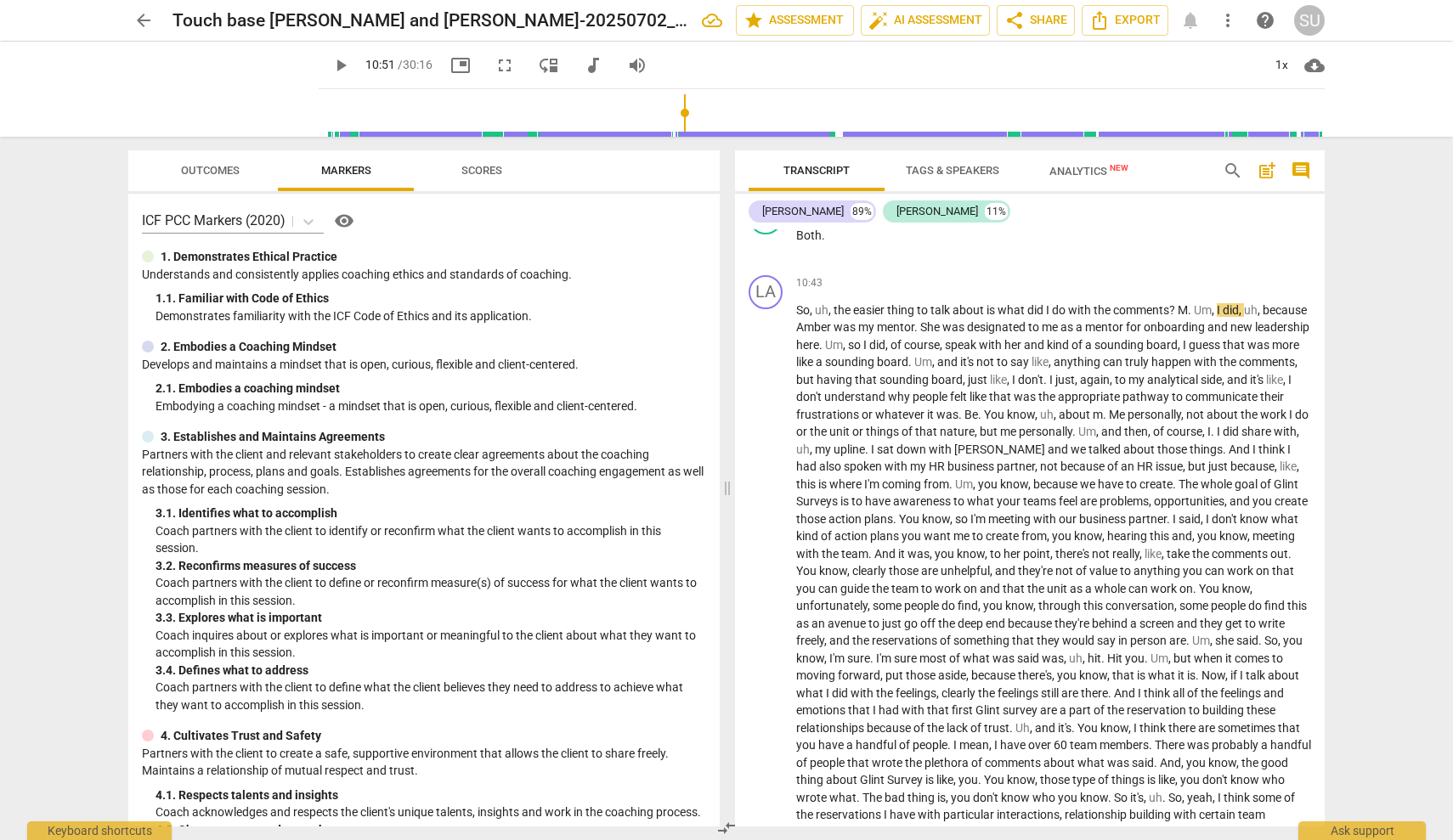 click on "play_arrow" at bounding box center (341, 65) 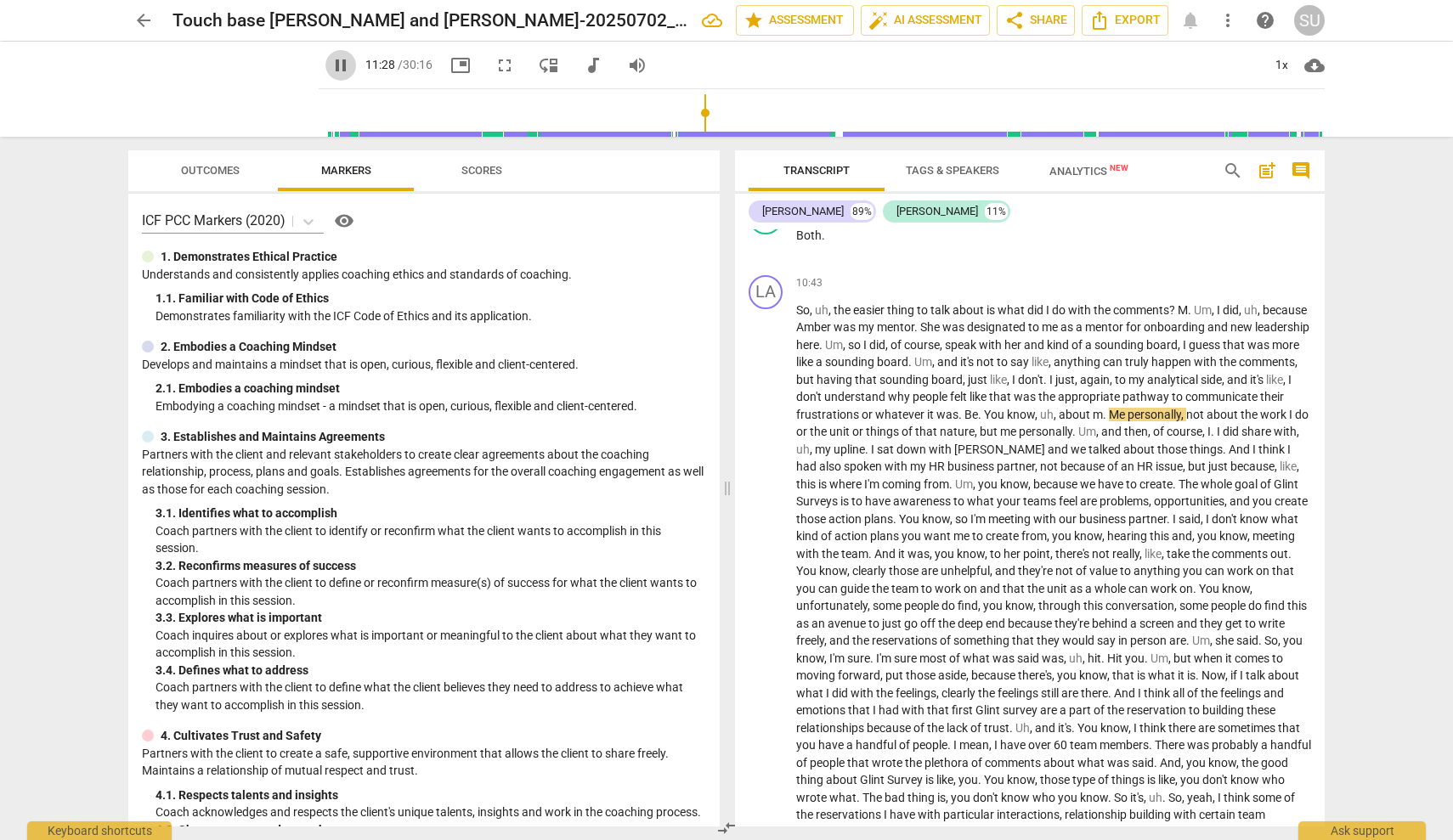 click on "pause" at bounding box center (341, 65) 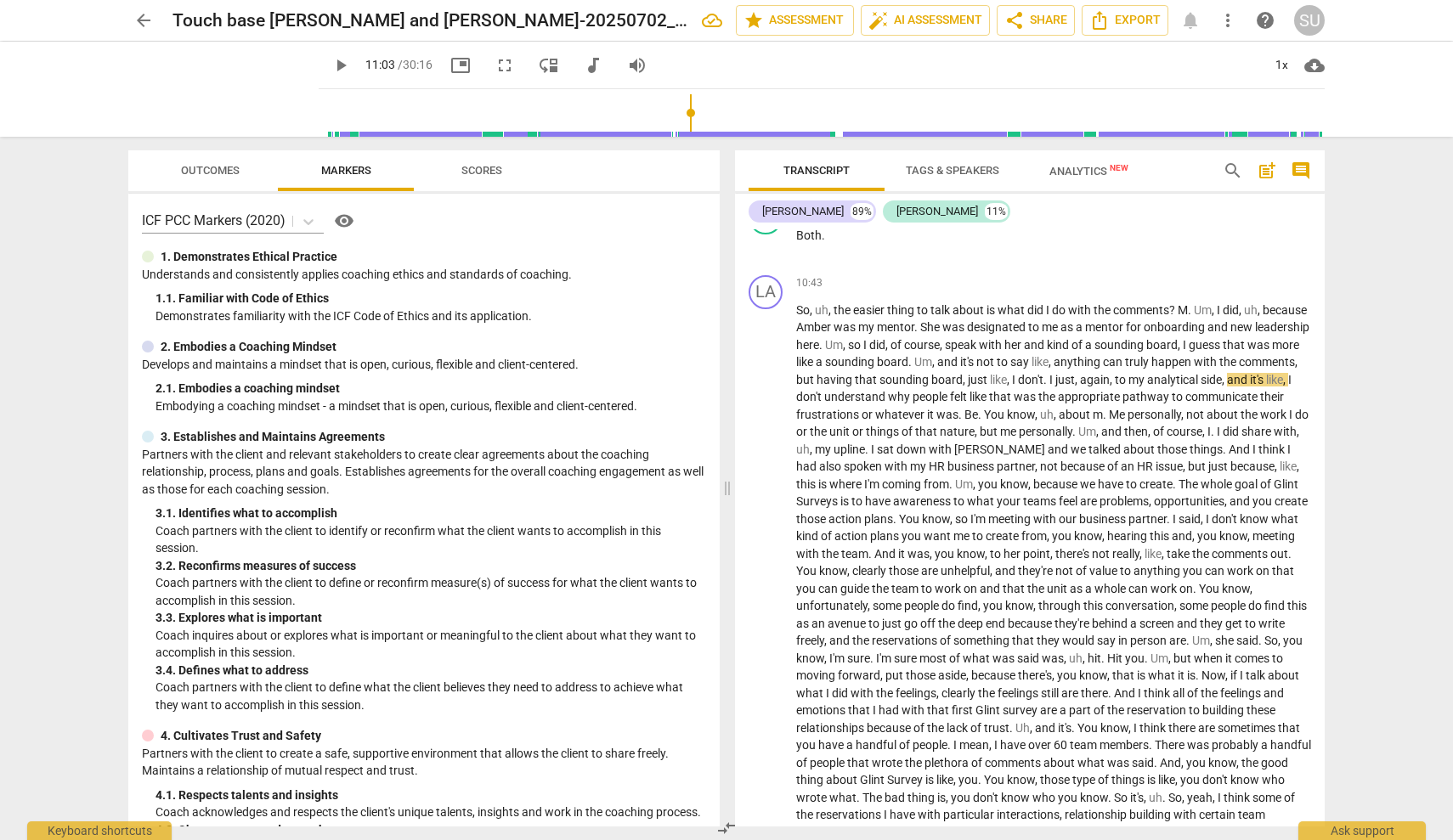 drag, startPoint x: 689, startPoint y: 116, endPoint x: 677, endPoint y: 115, distance: 12.041595 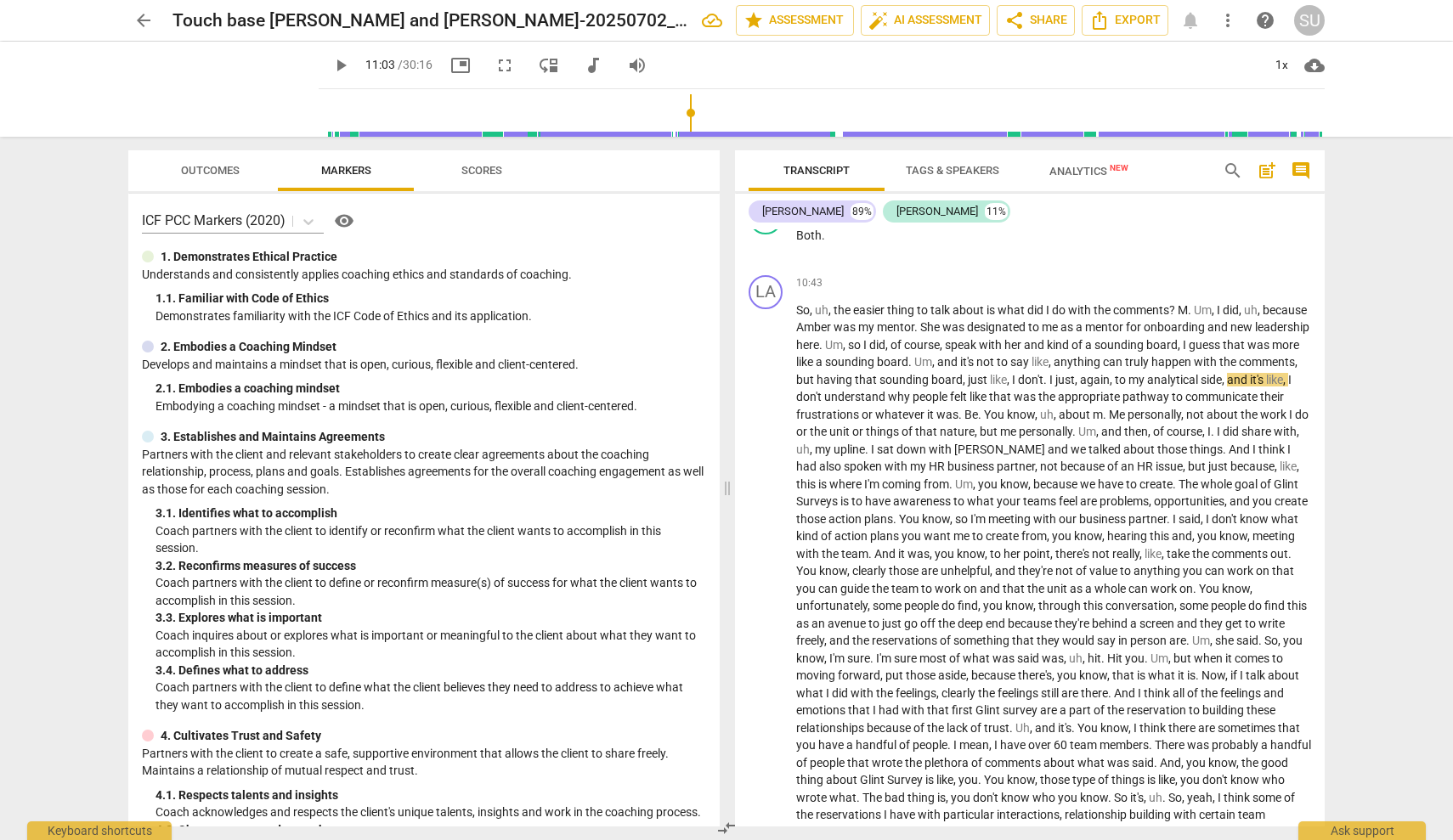 click at bounding box center [825, 113] 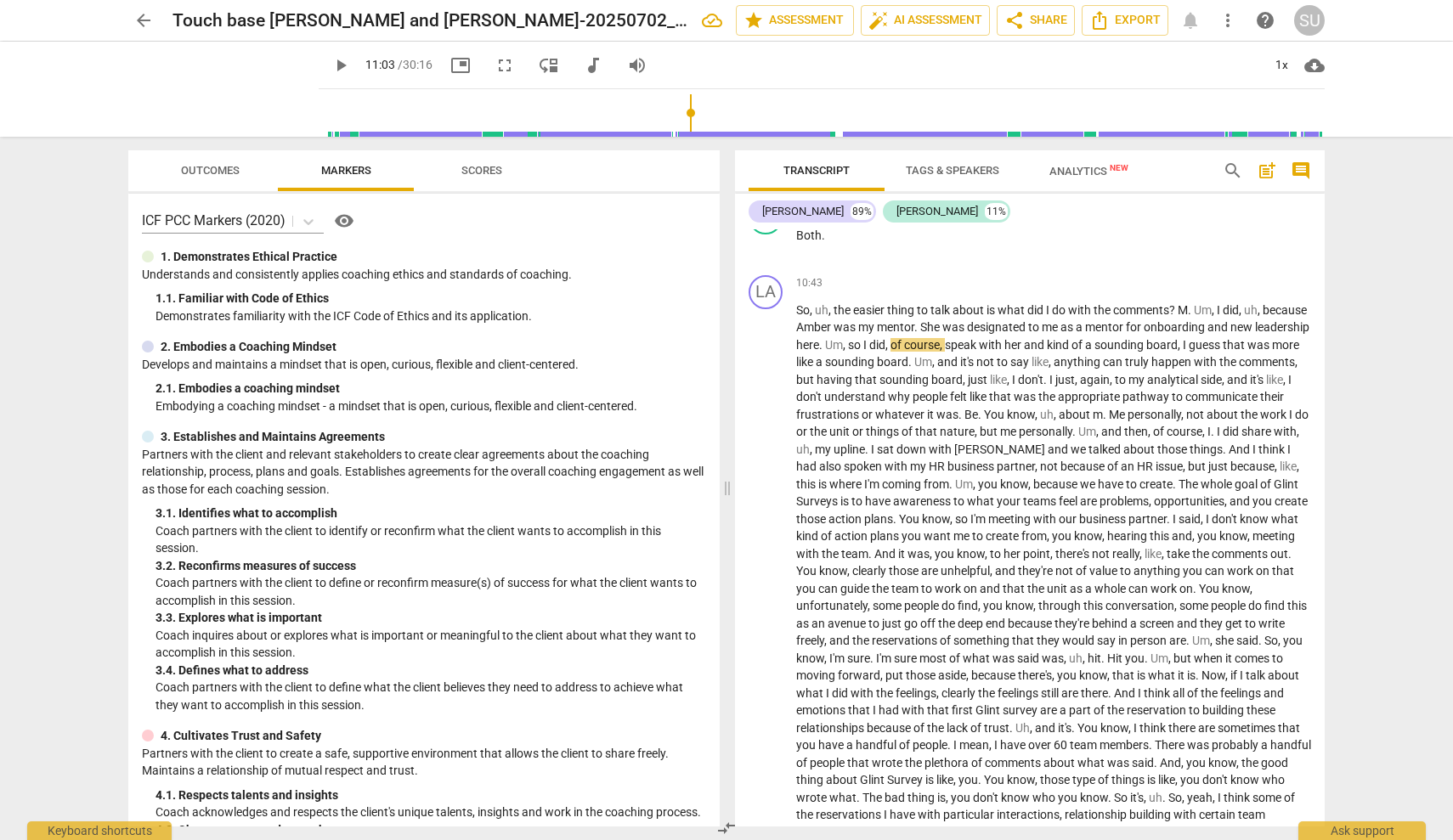 click on "play_arrow" at bounding box center [341, 65] 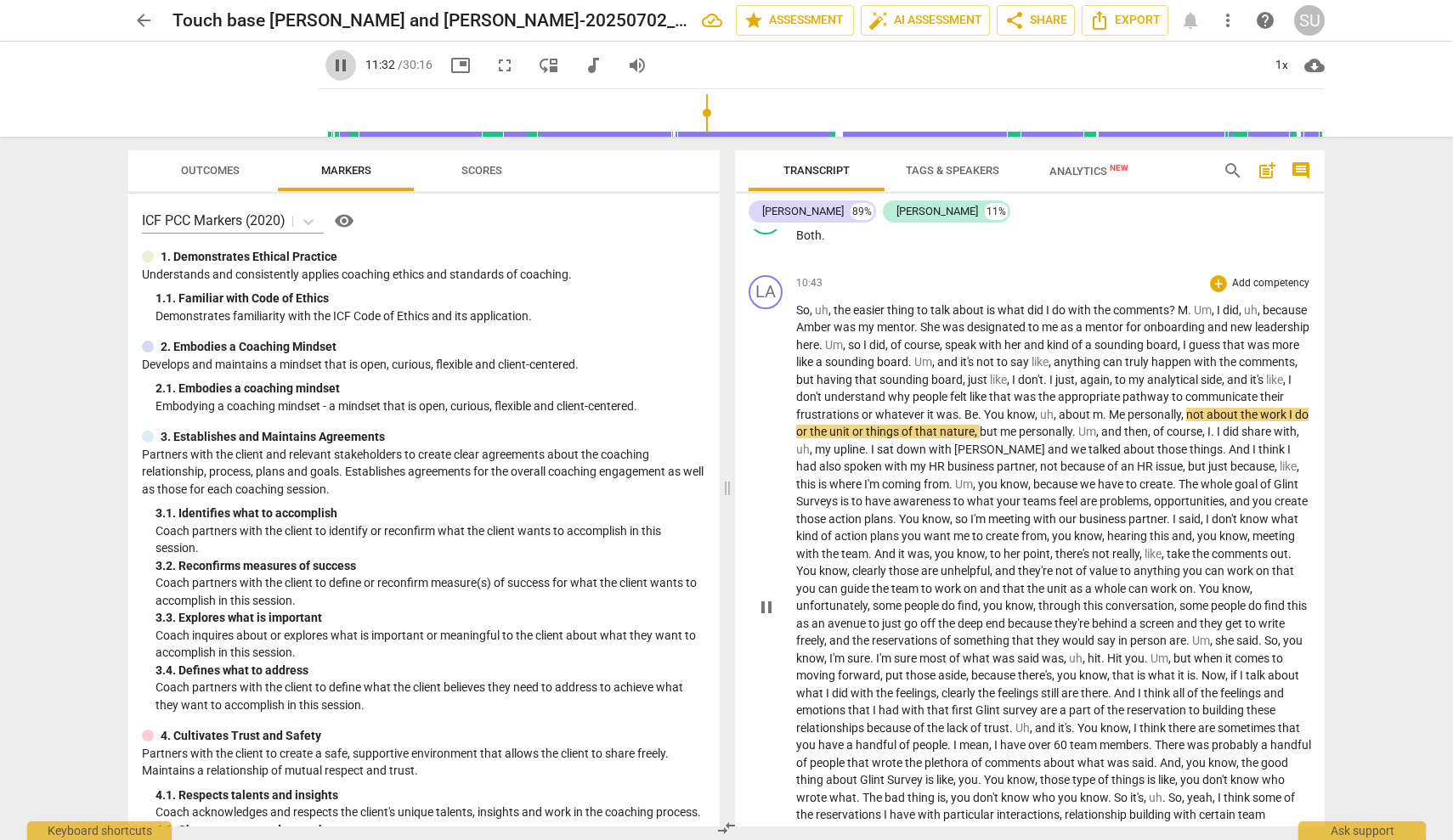 click on "pause" at bounding box center [341, 65] 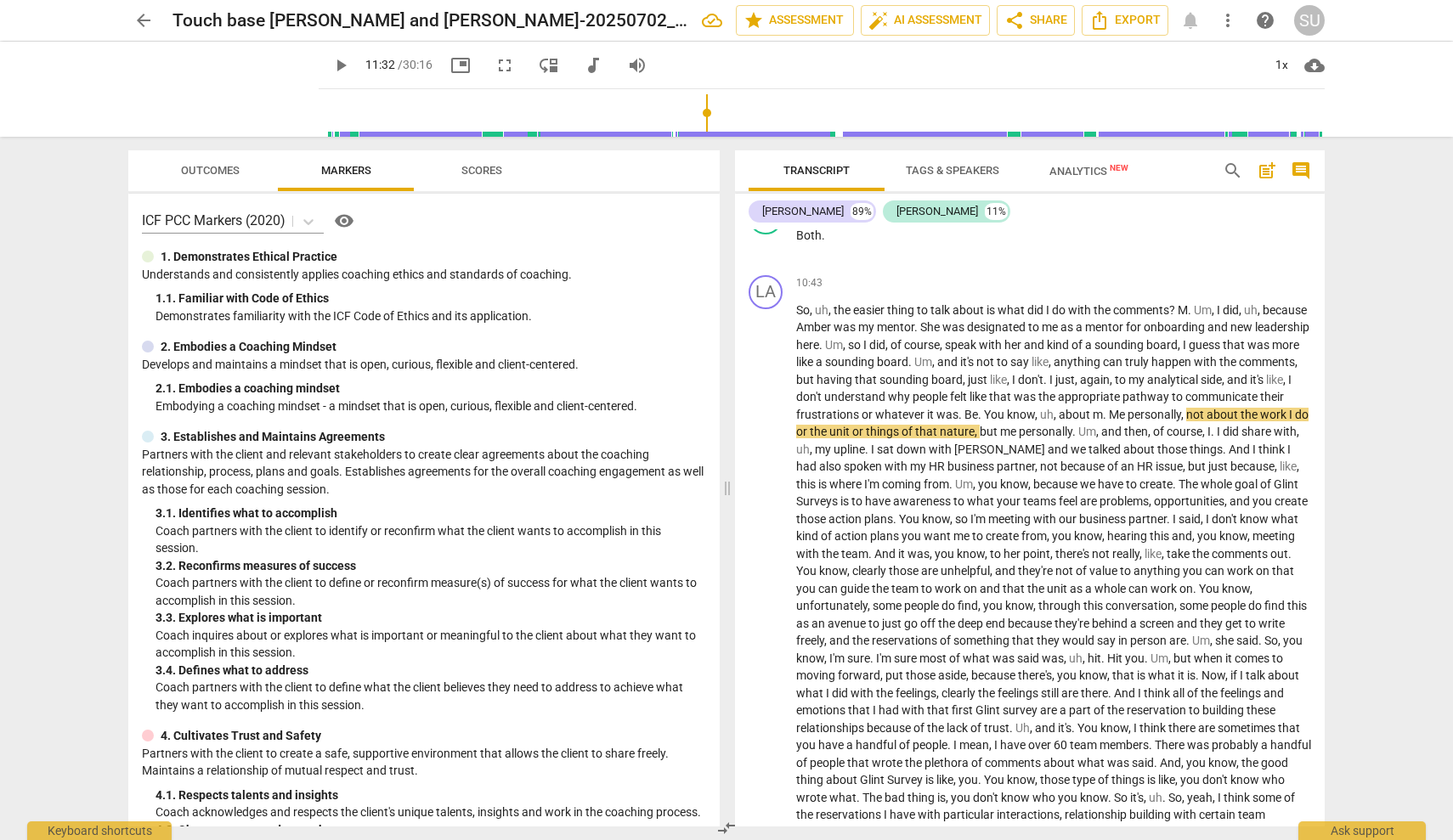 type on "692" 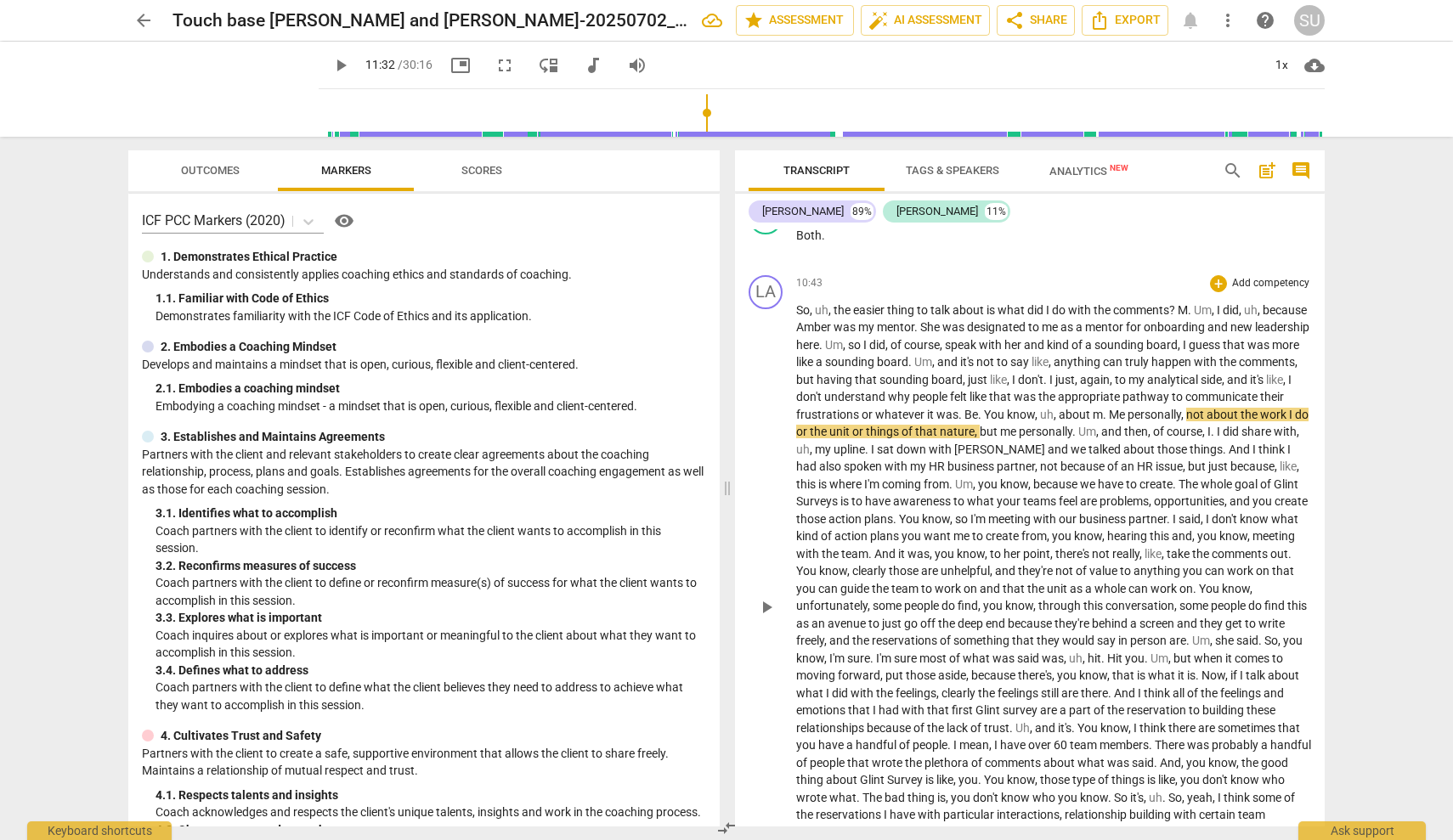 click on "." at bounding box center [1105, 414] 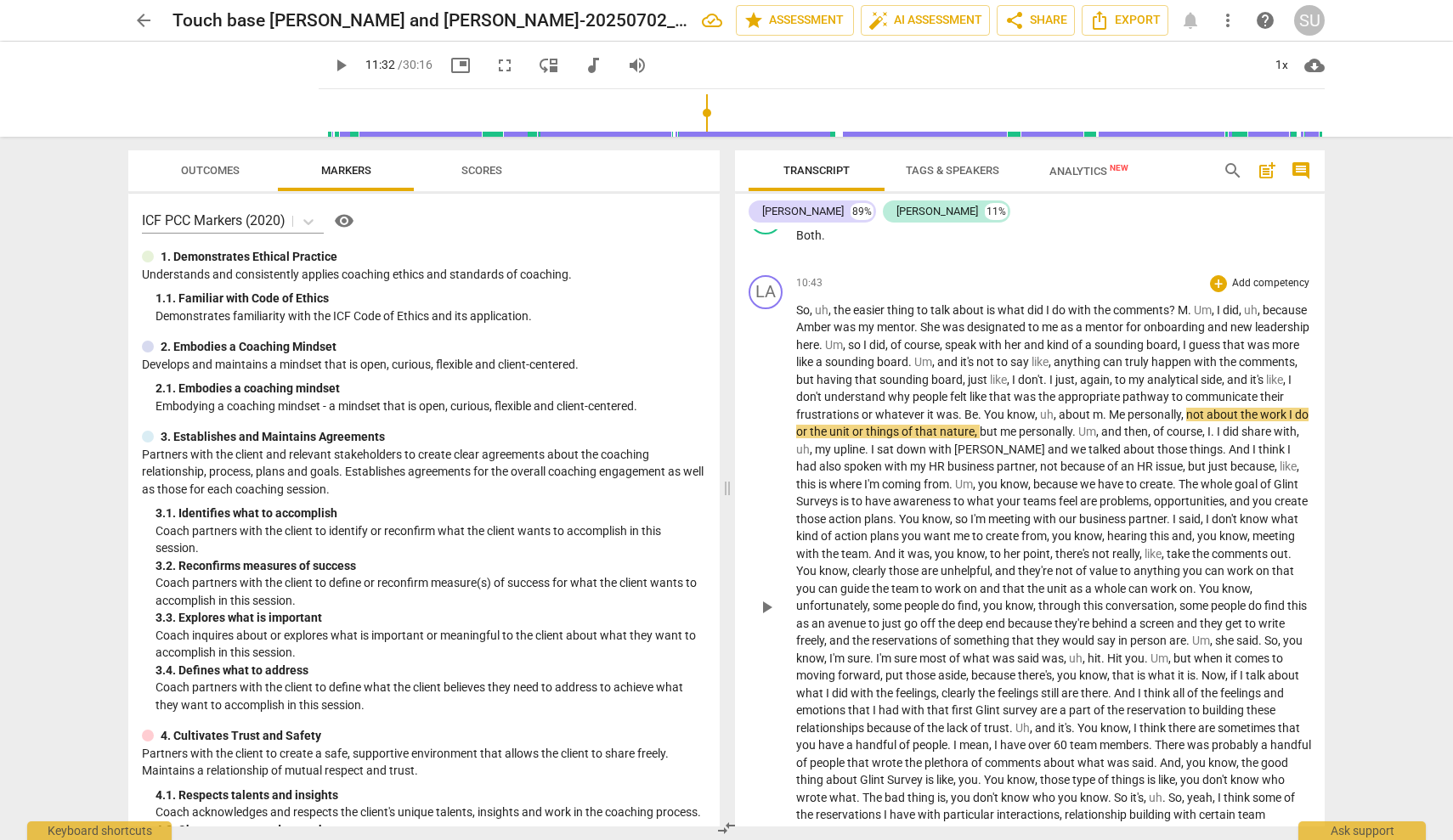 type 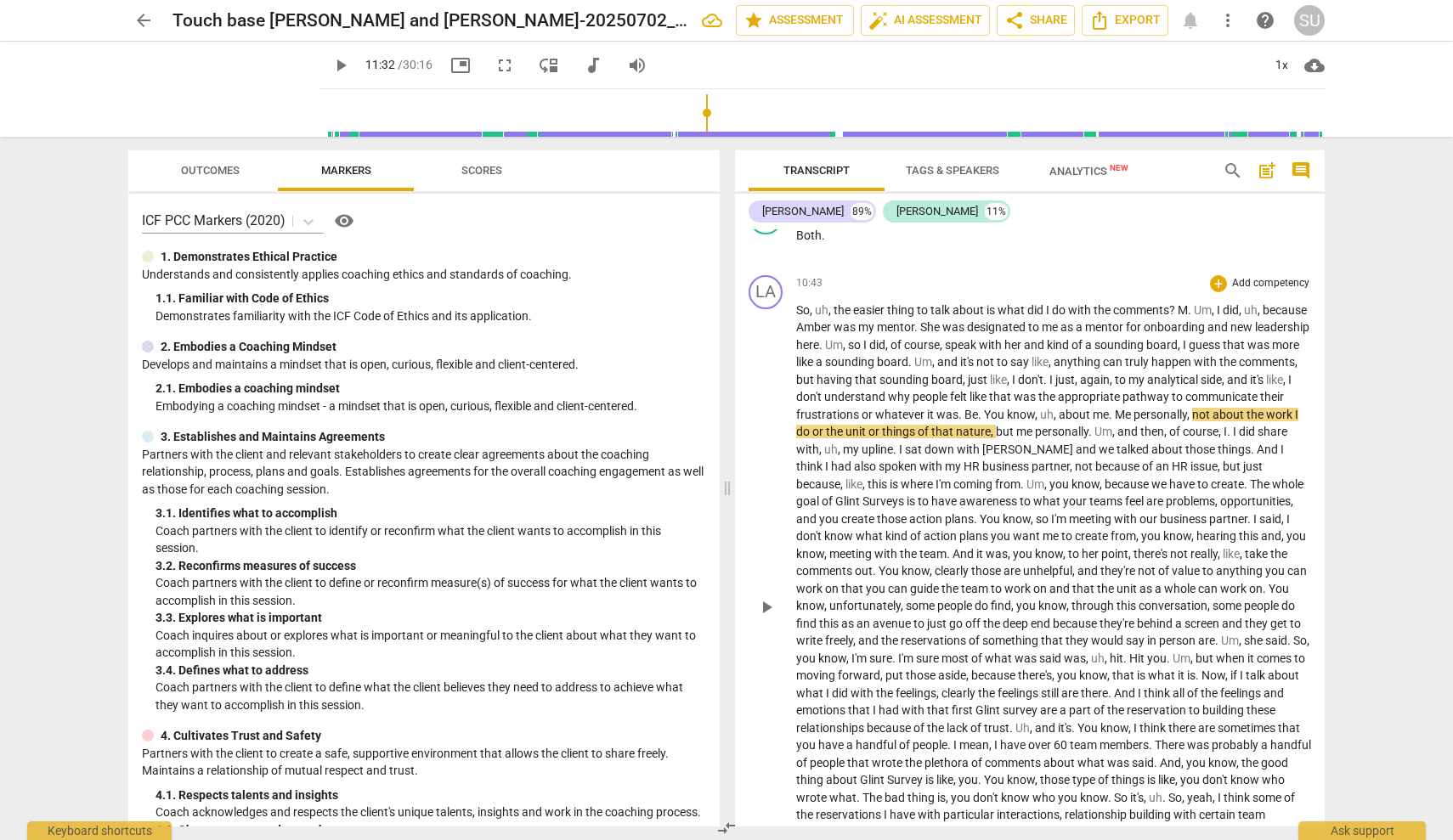 click on "and" at bounding box center (1238, 380) 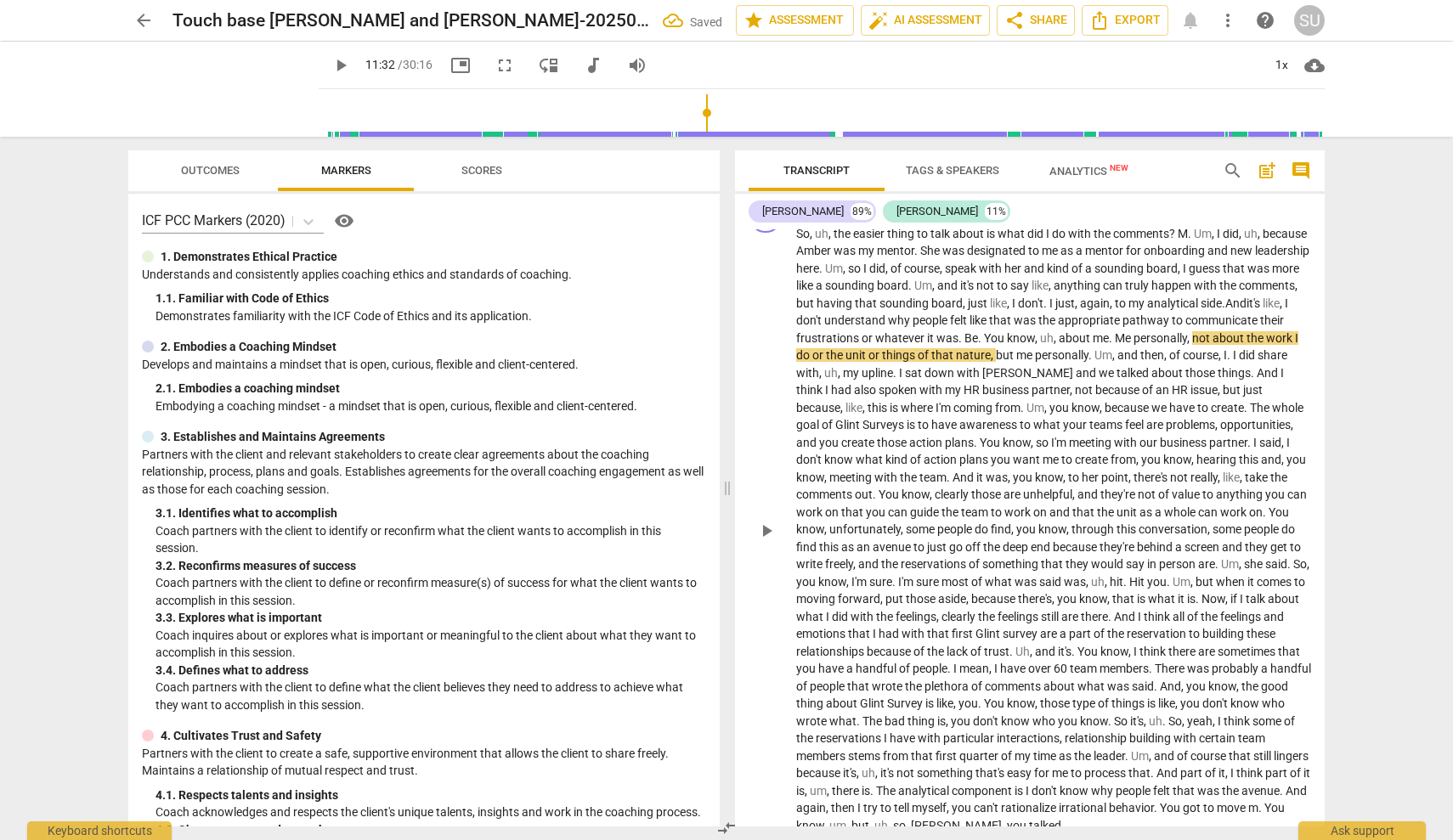 scroll, scrollTop: 2336, scrollLeft: 0, axis: vertical 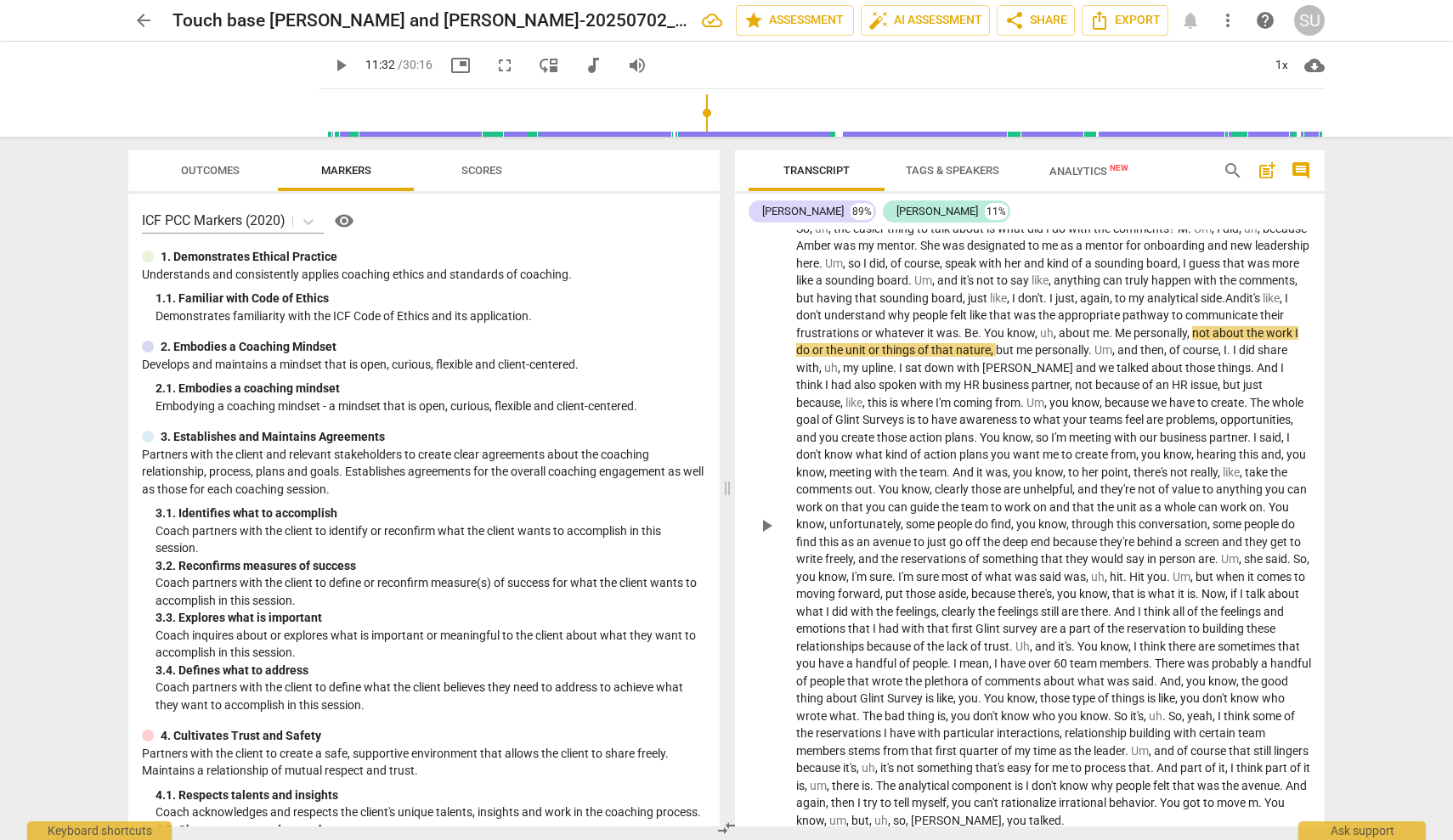 click on "was" at bounding box center [947, 333] 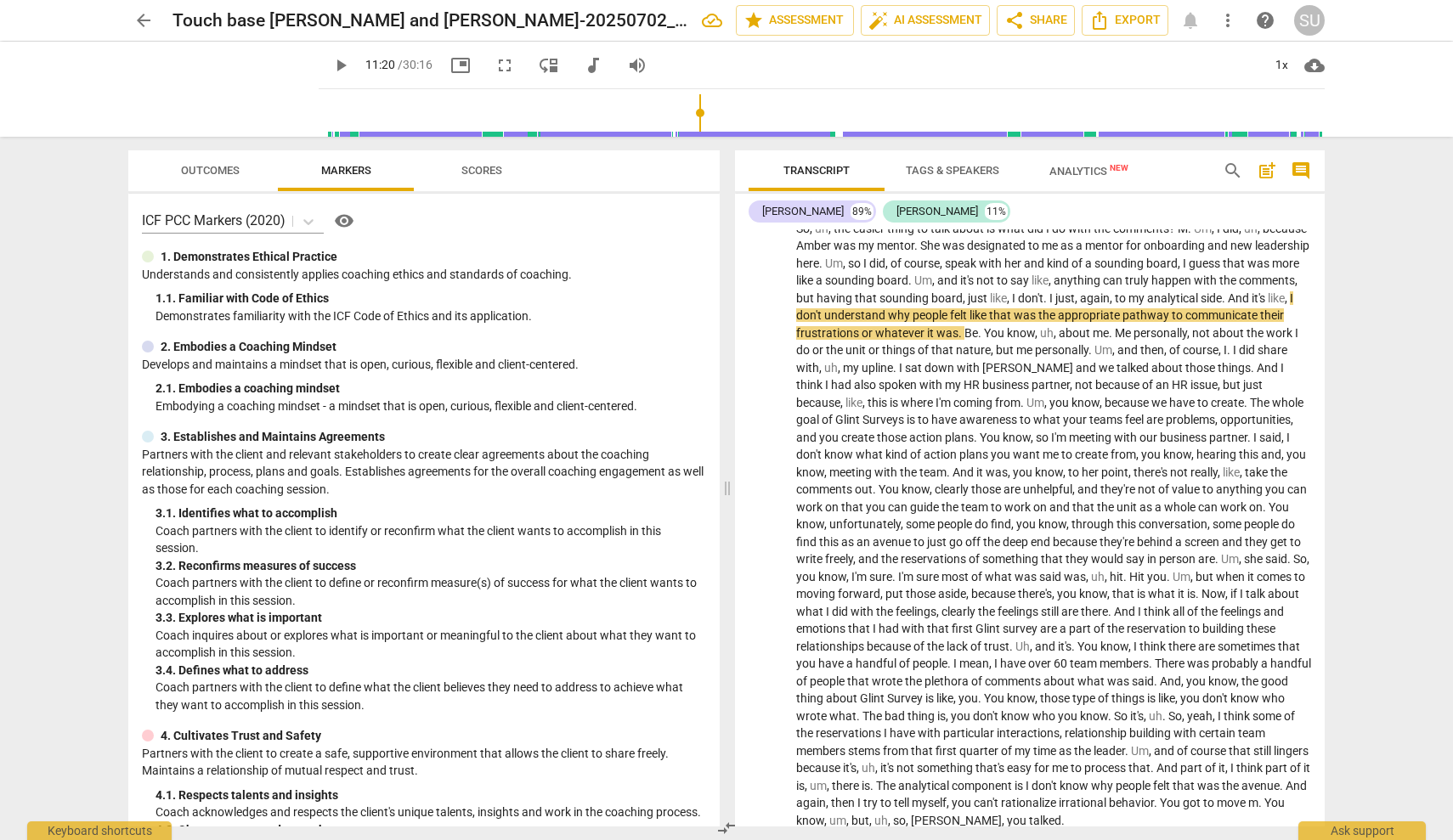 click at bounding box center [825, 113] 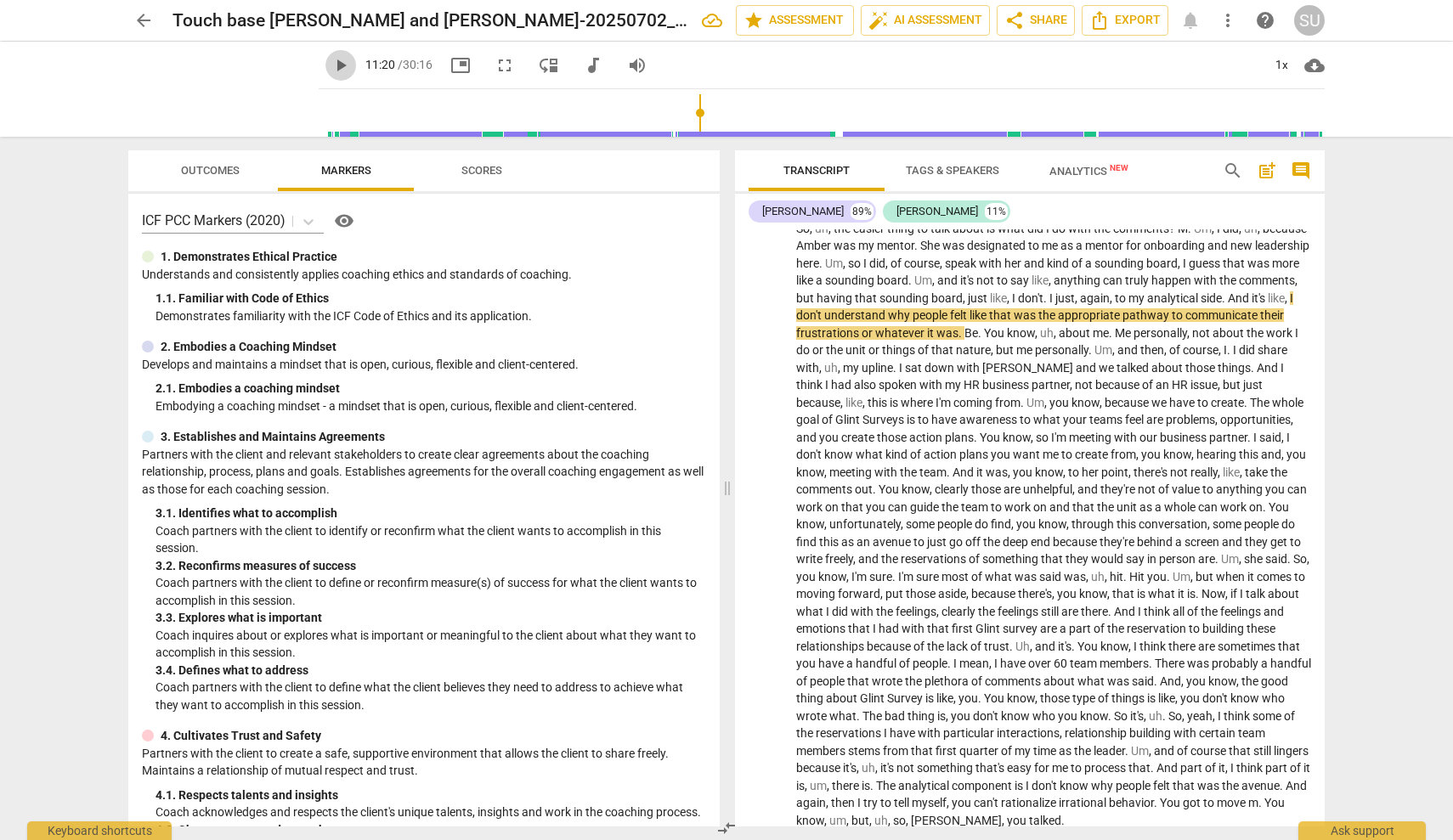 click on "play_arrow" at bounding box center (341, 65) 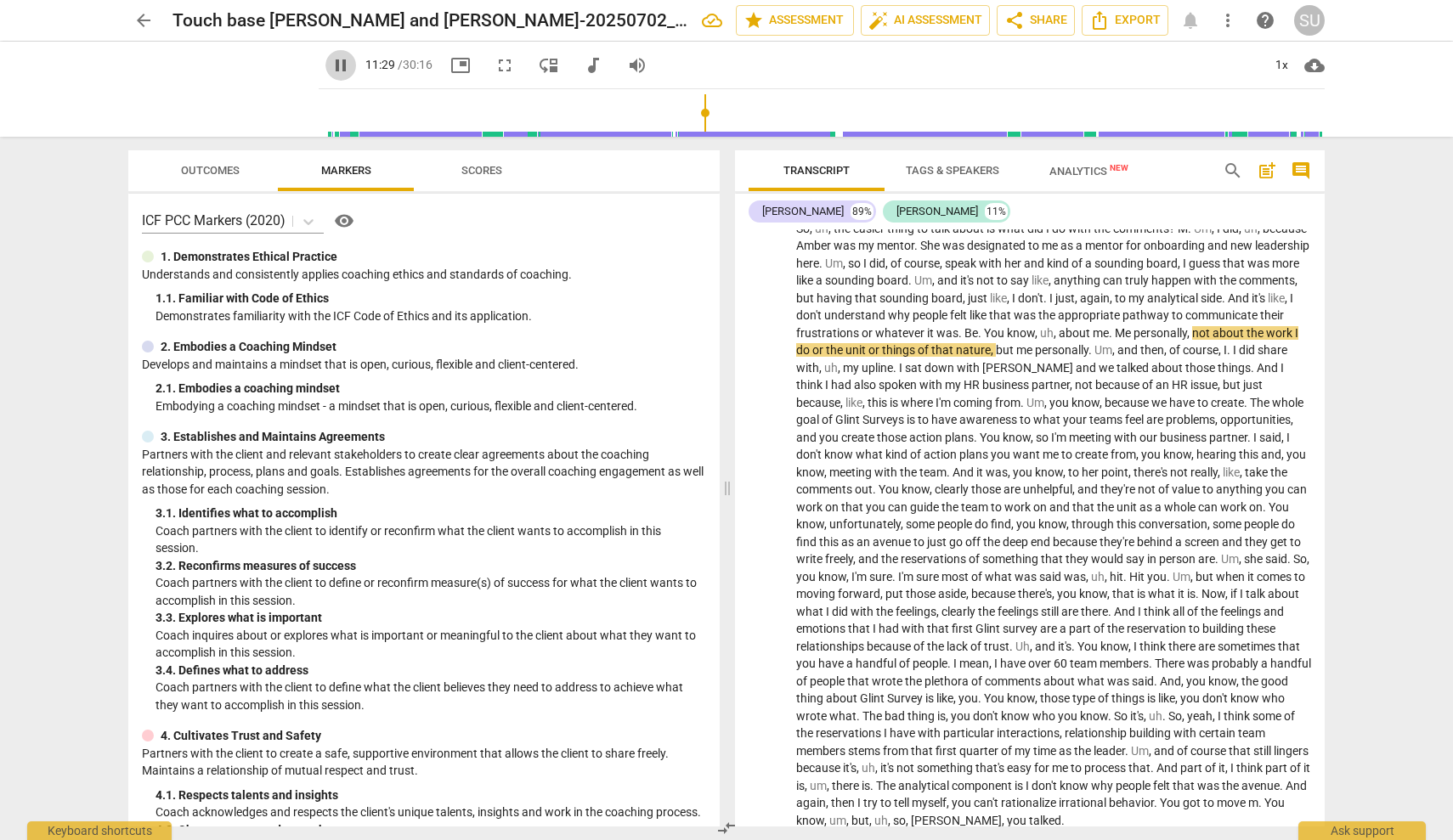 click on "pause" at bounding box center (341, 65) 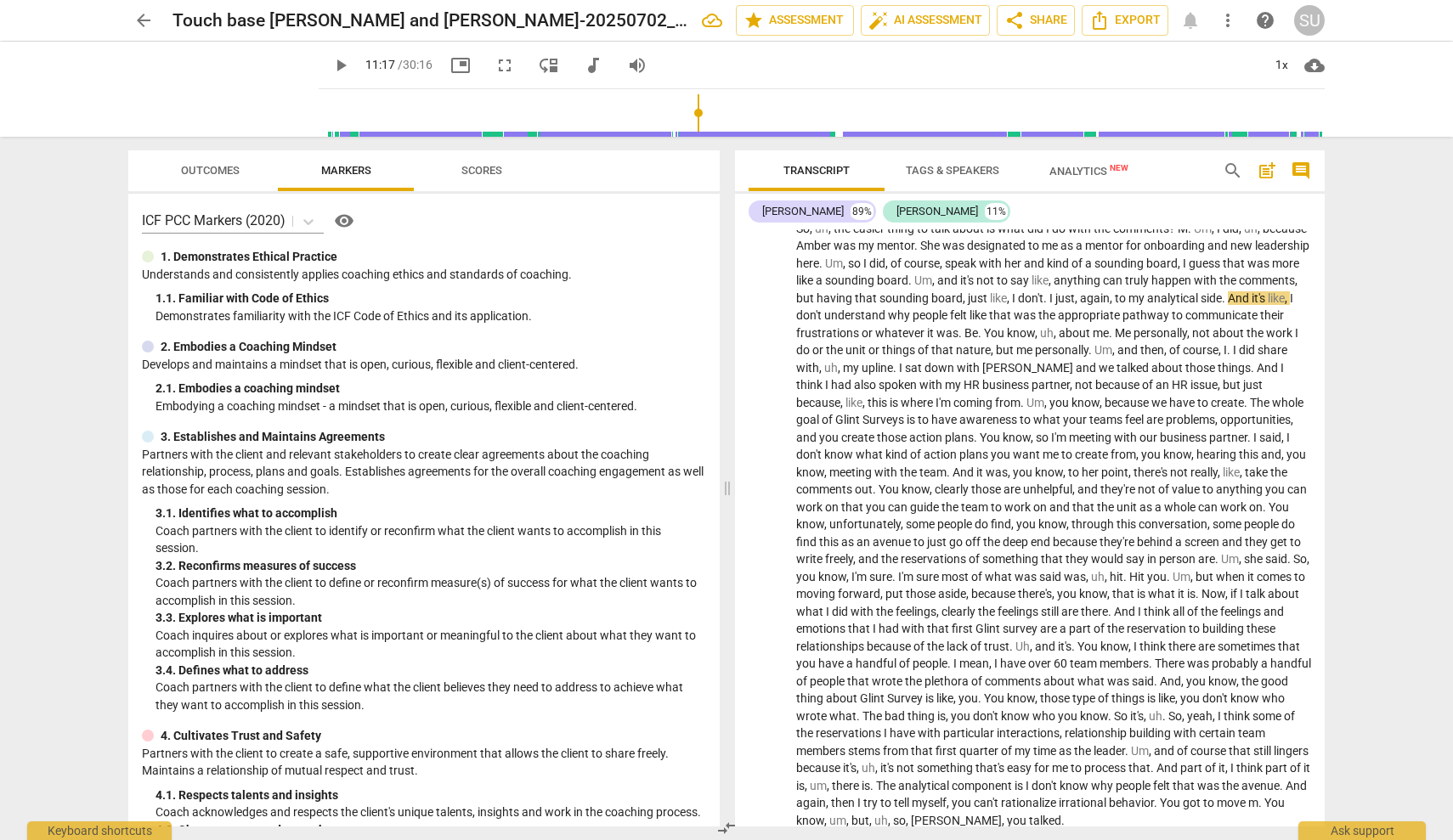 click at bounding box center (825, 113) 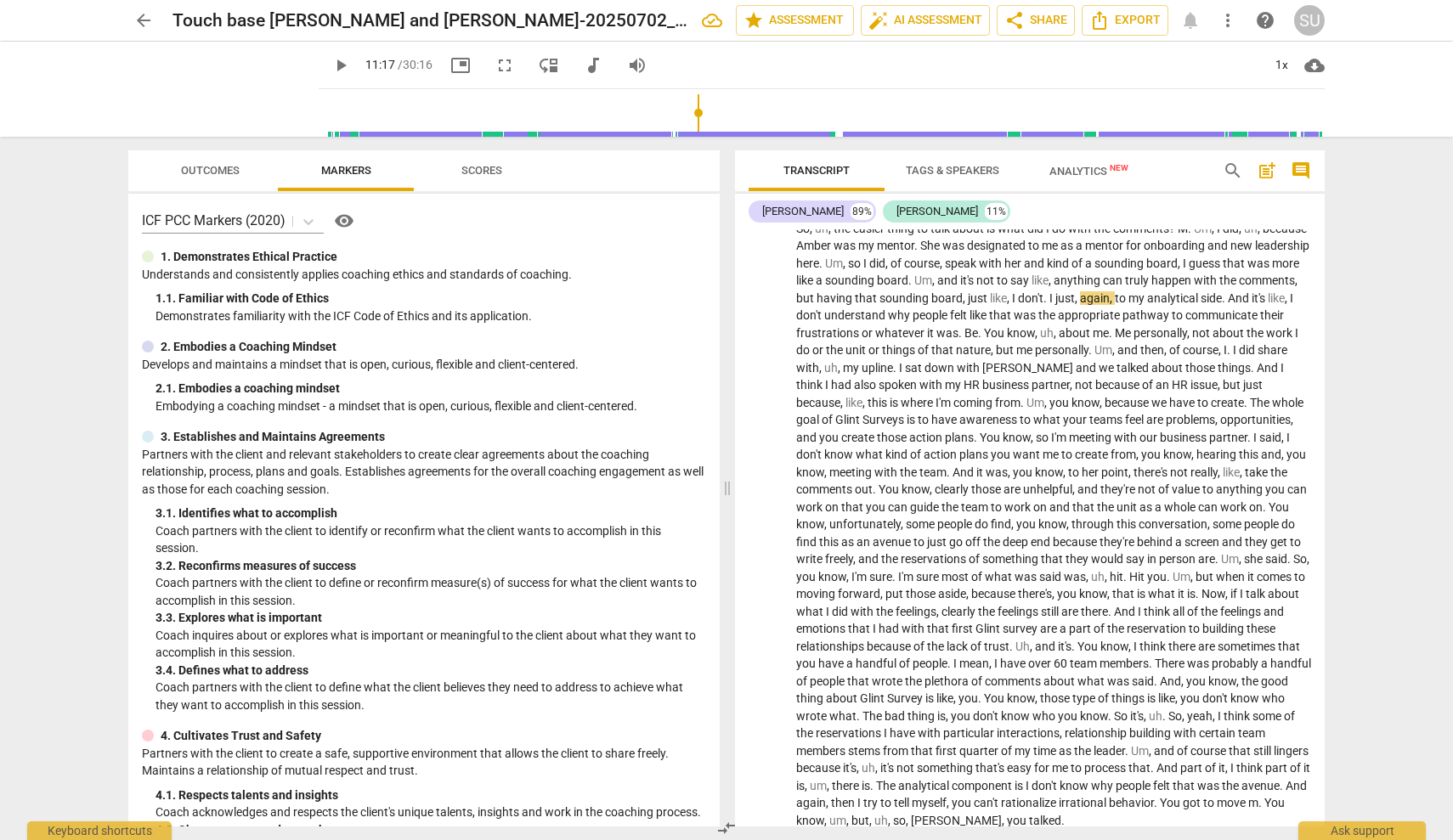 click on "play_arrow" at bounding box center [341, 65] 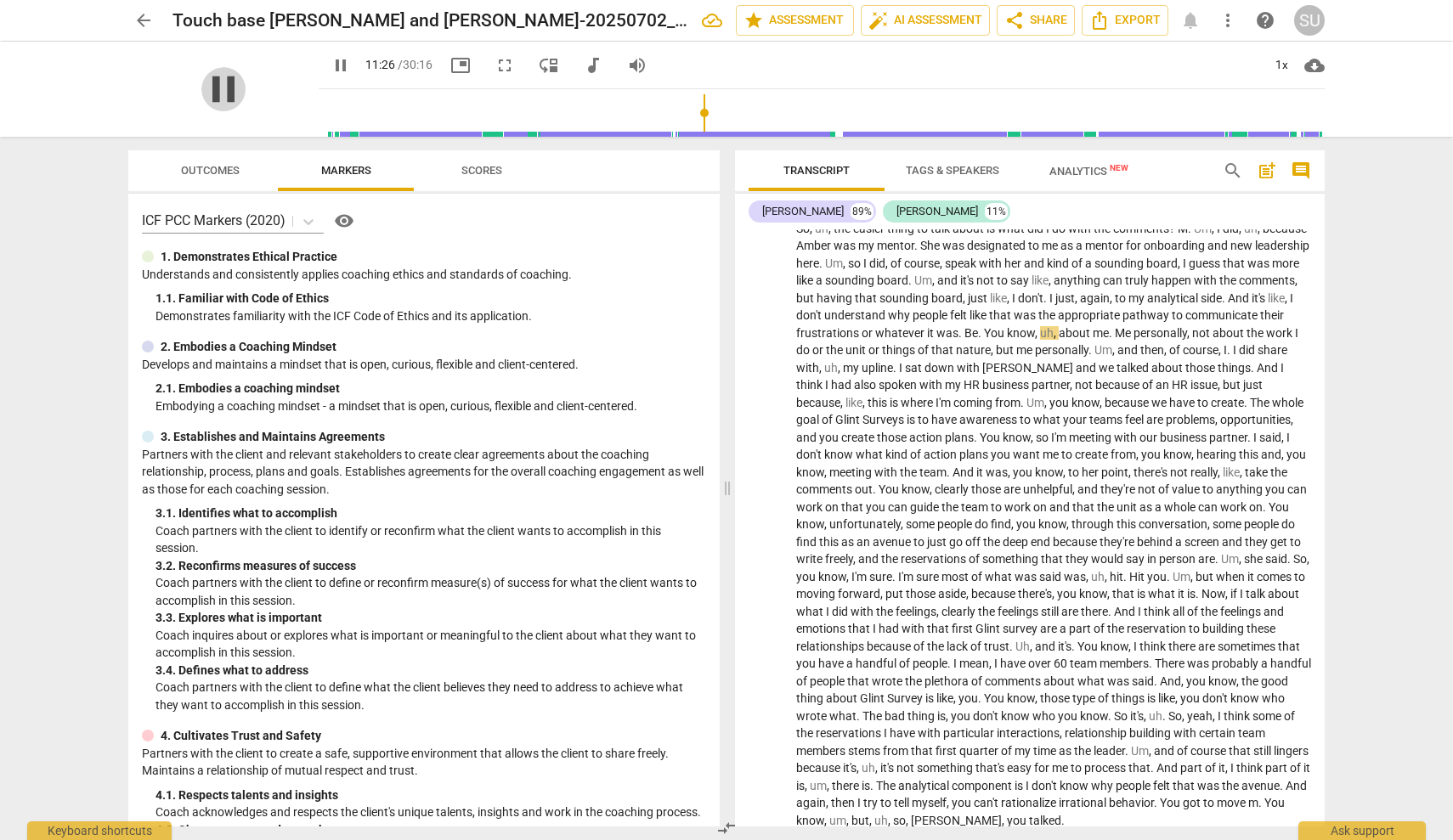 click on "pause" at bounding box center [223, 89] 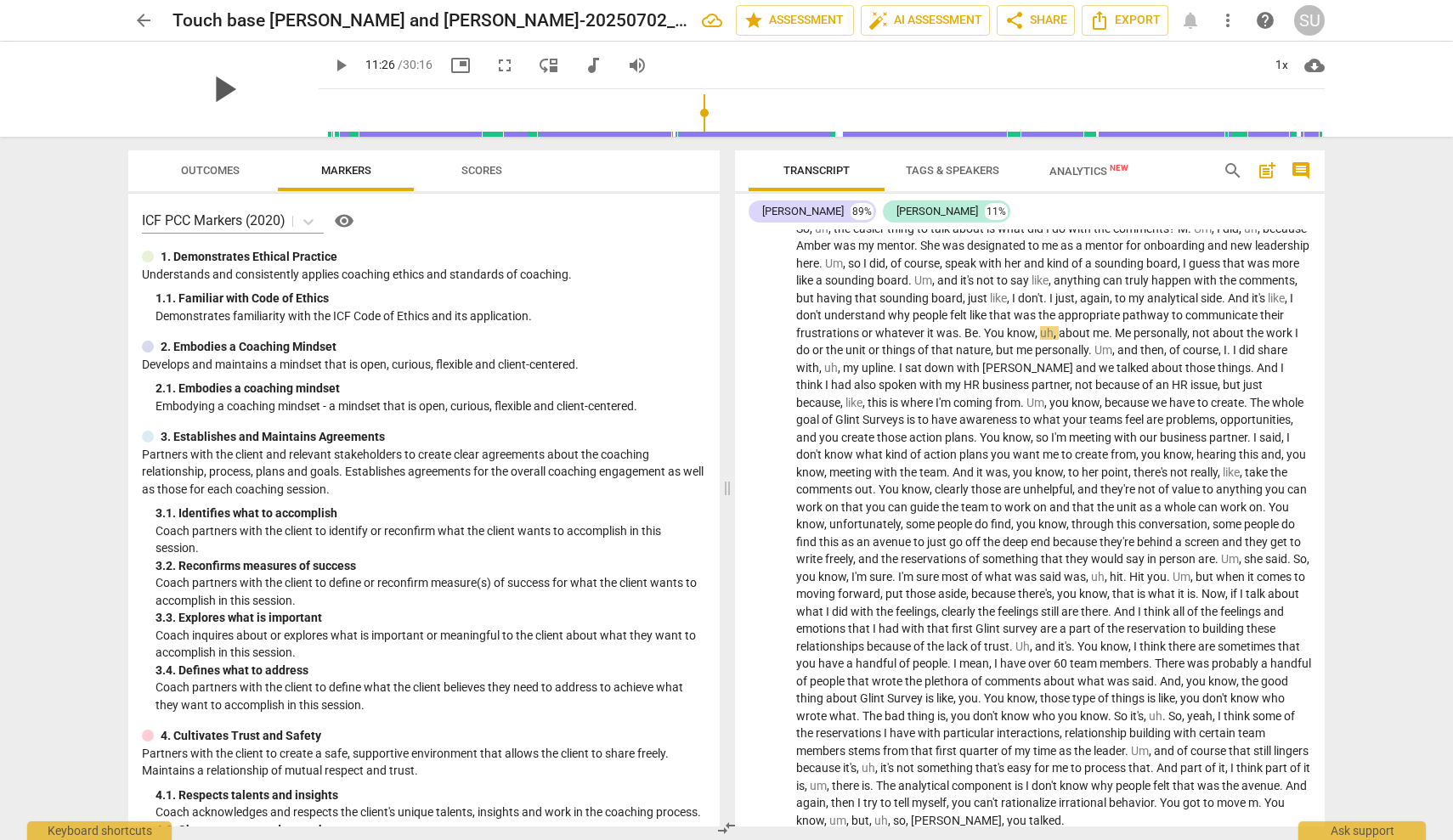 type on "687" 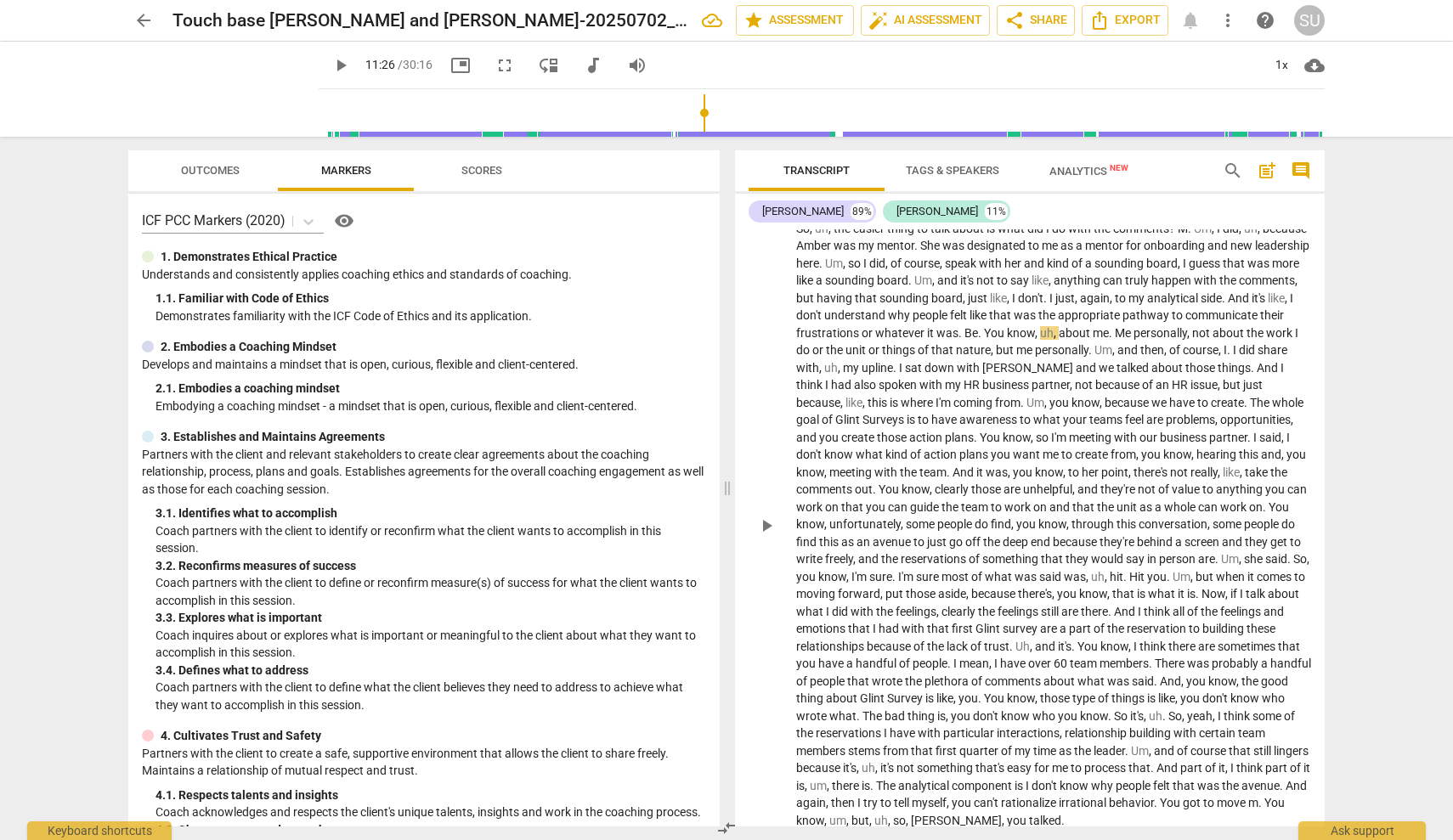 click on "Be" at bounding box center [971, 333] 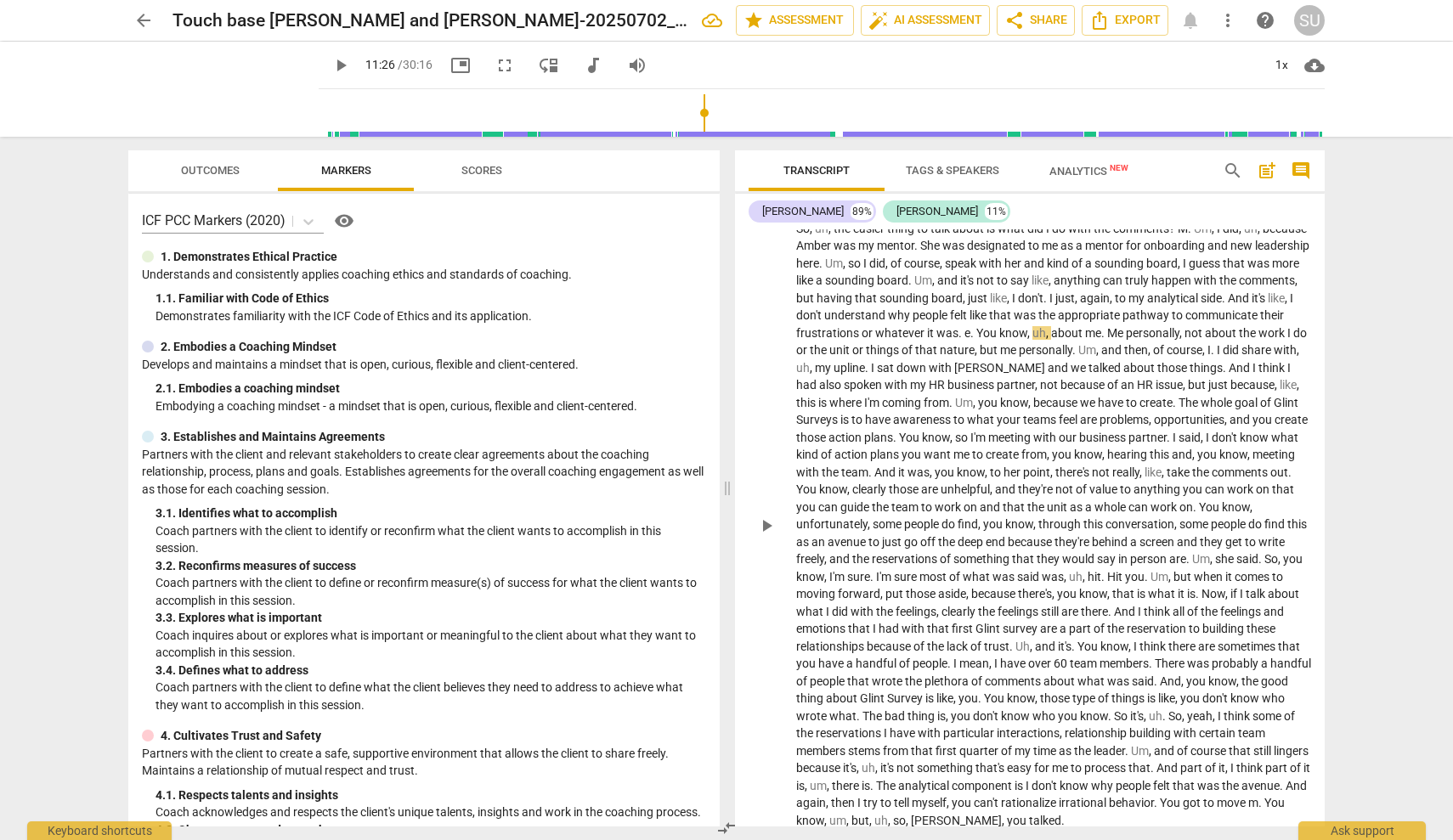 type 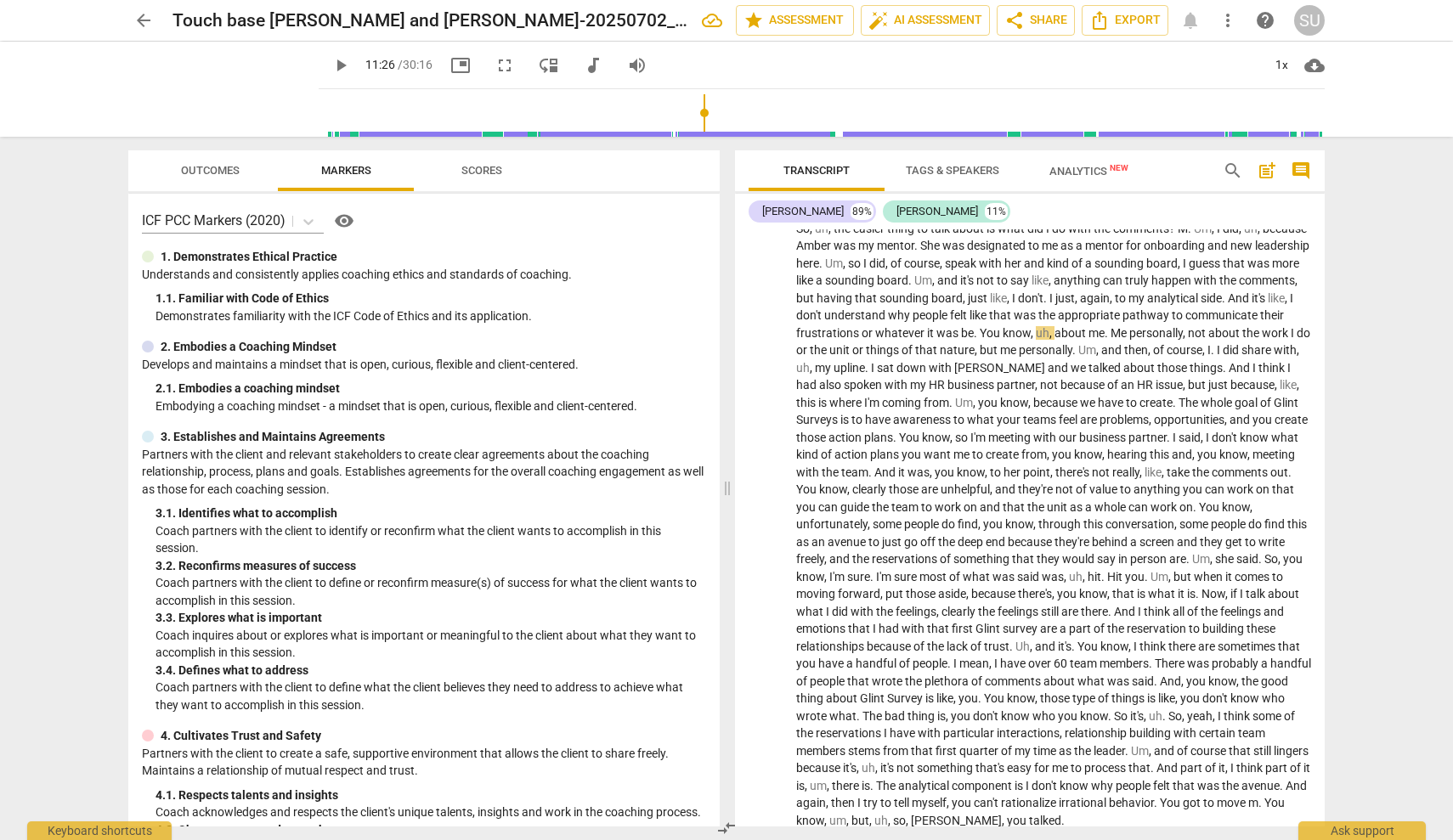 click on "play_arrow" at bounding box center [341, 65] 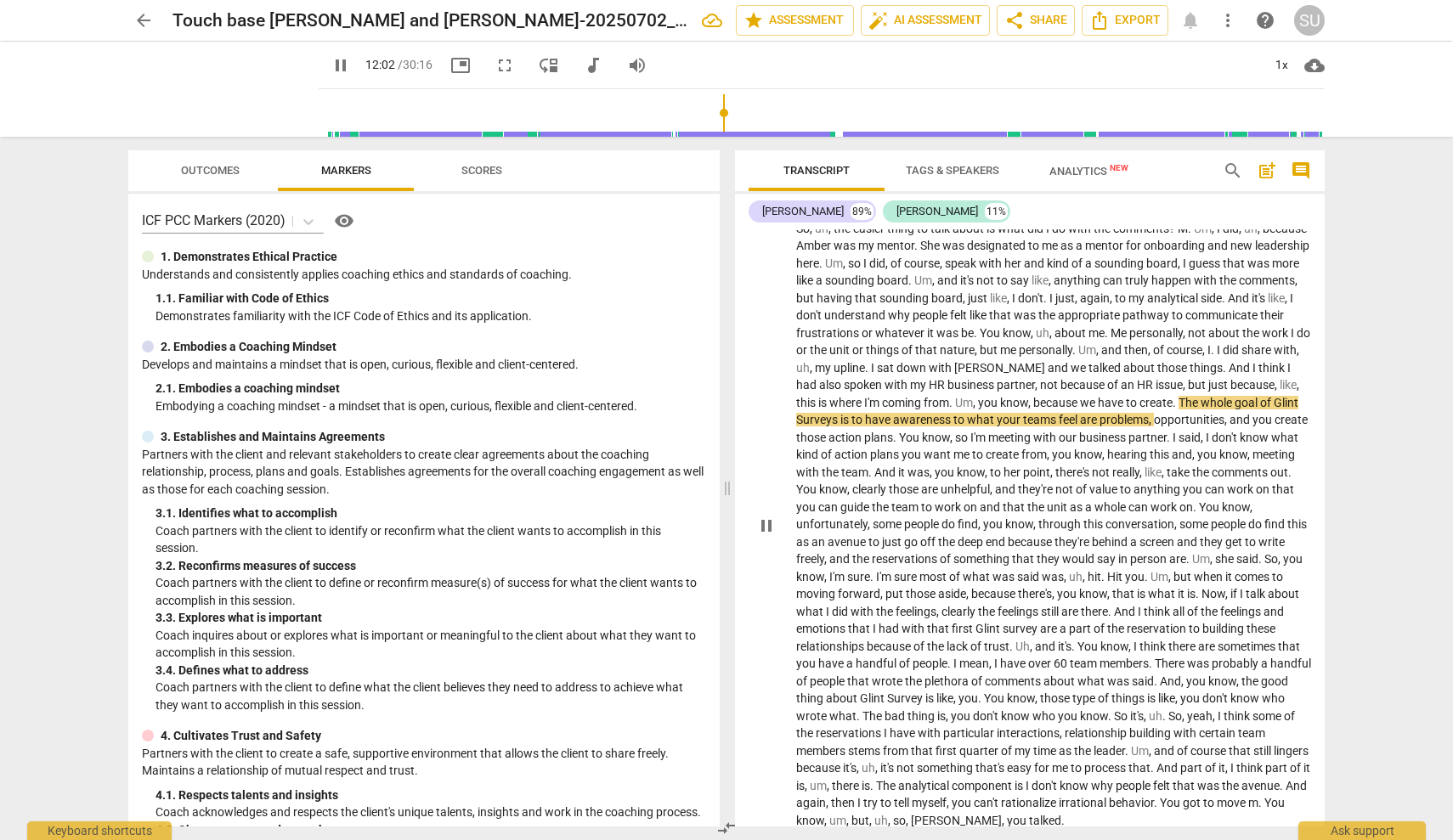 click on "you" at bounding box center [989, 403] 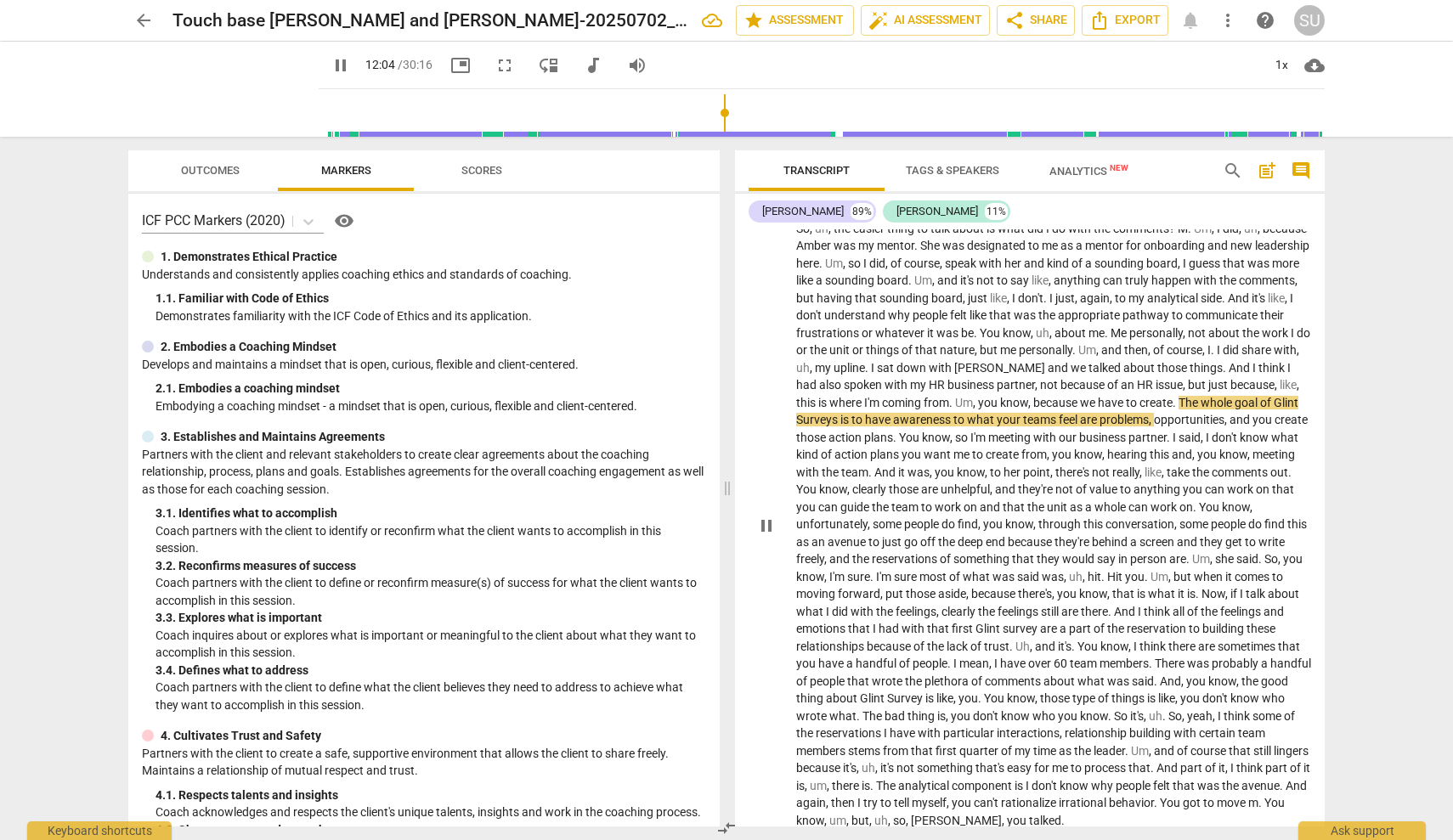 type on "724" 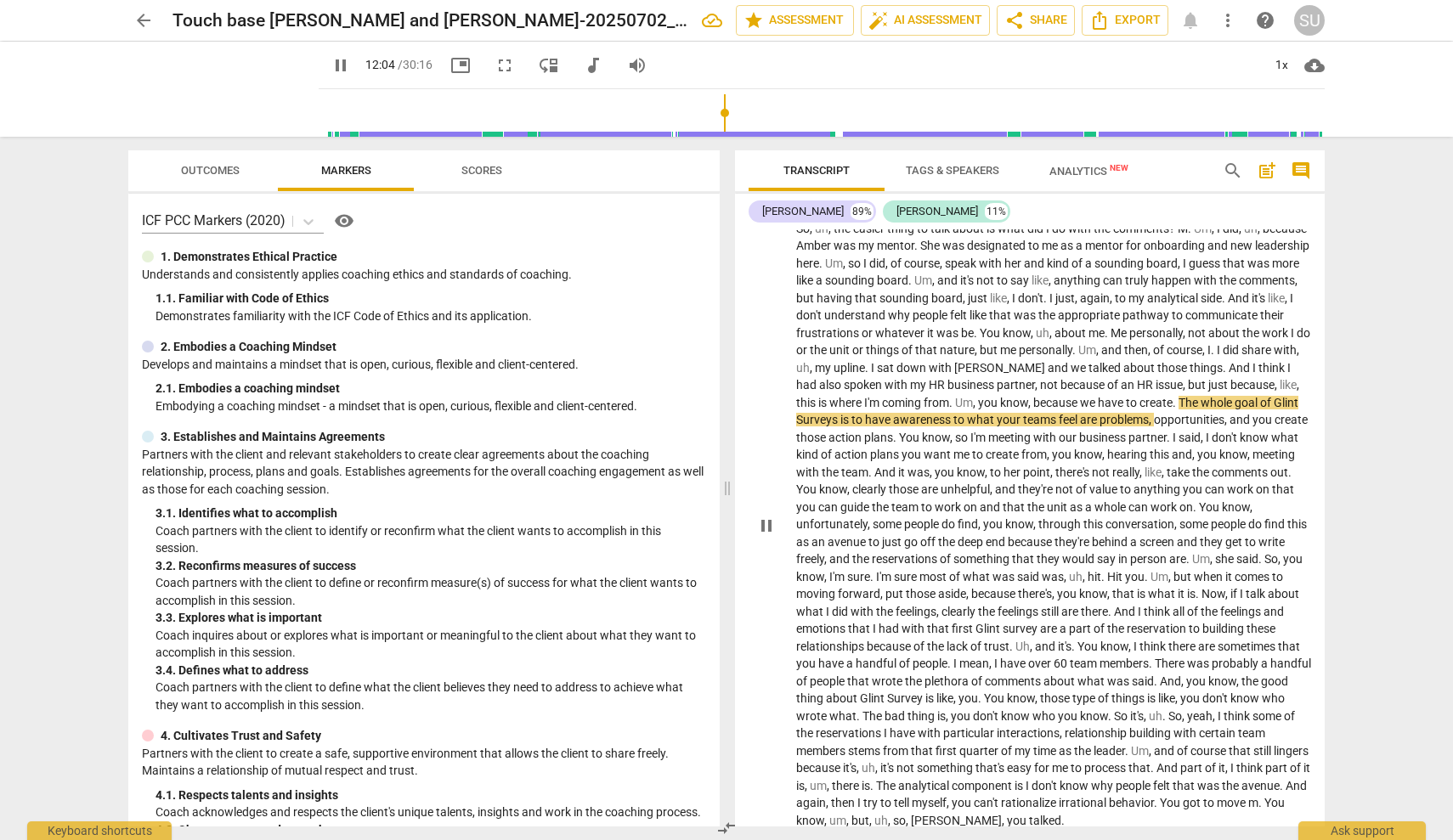 type 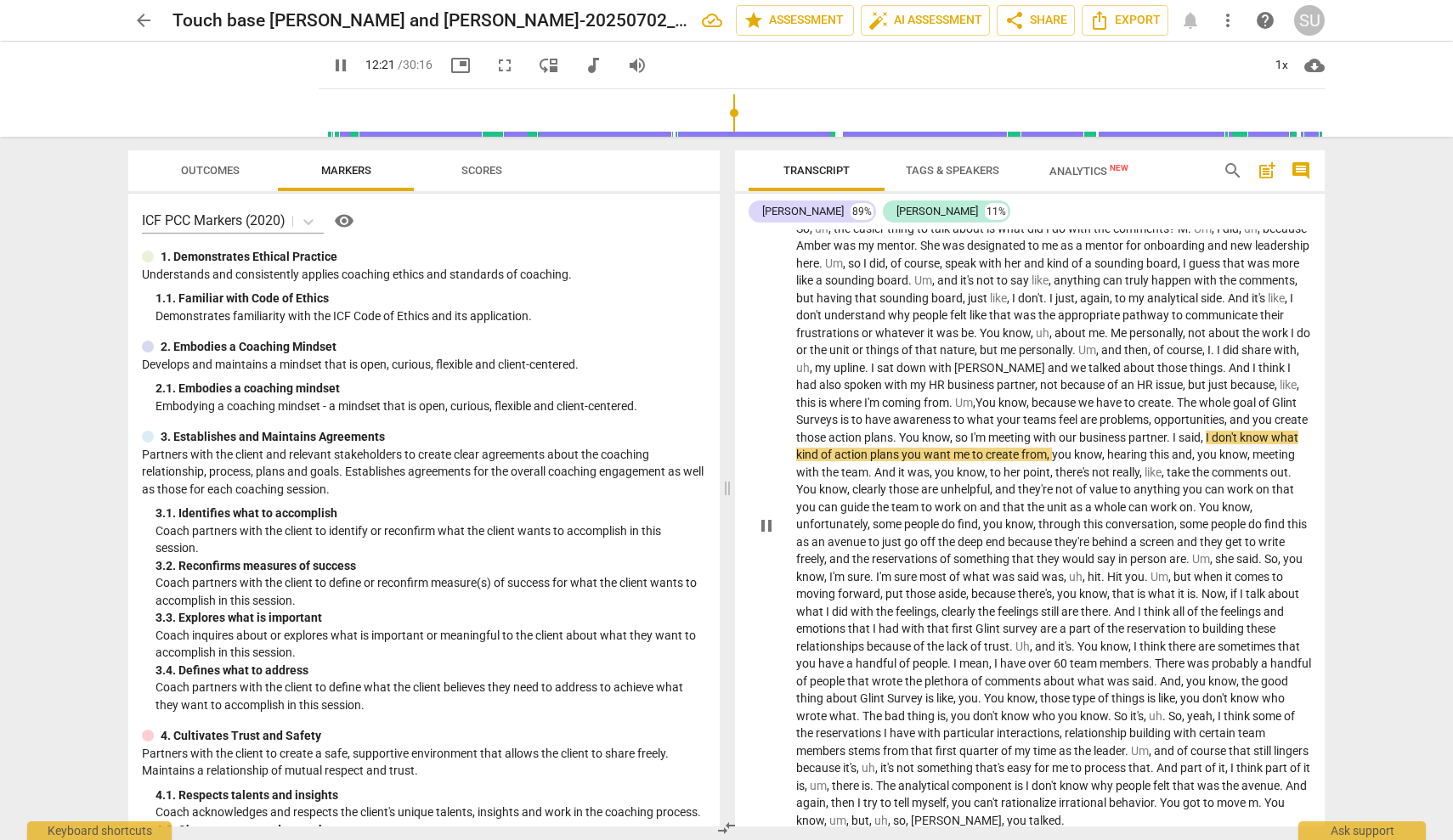 click on "business" at bounding box center [1104, 437] 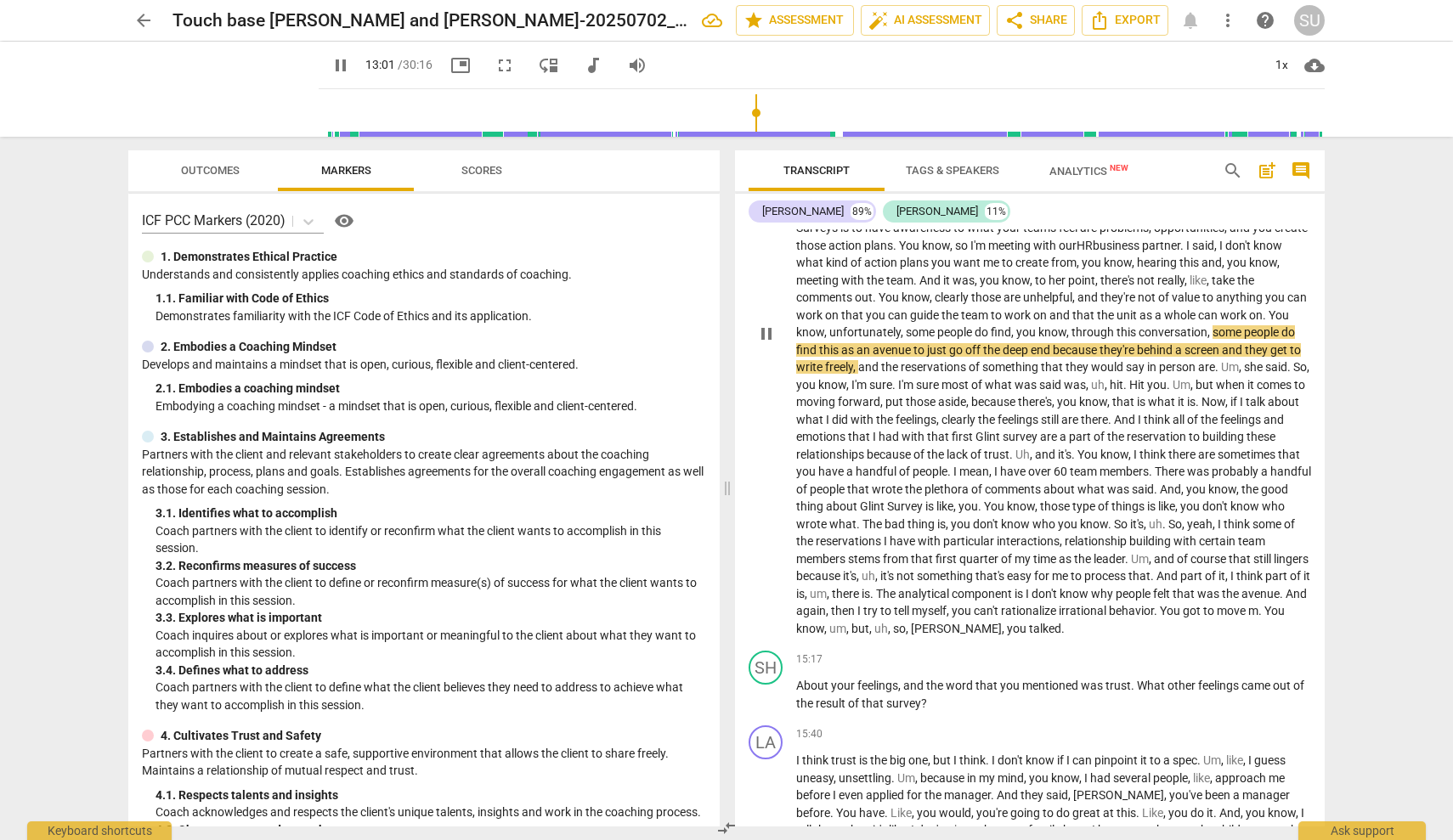 scroll, scrollTop: 2535, scrollLeft: 0, axis: vertical 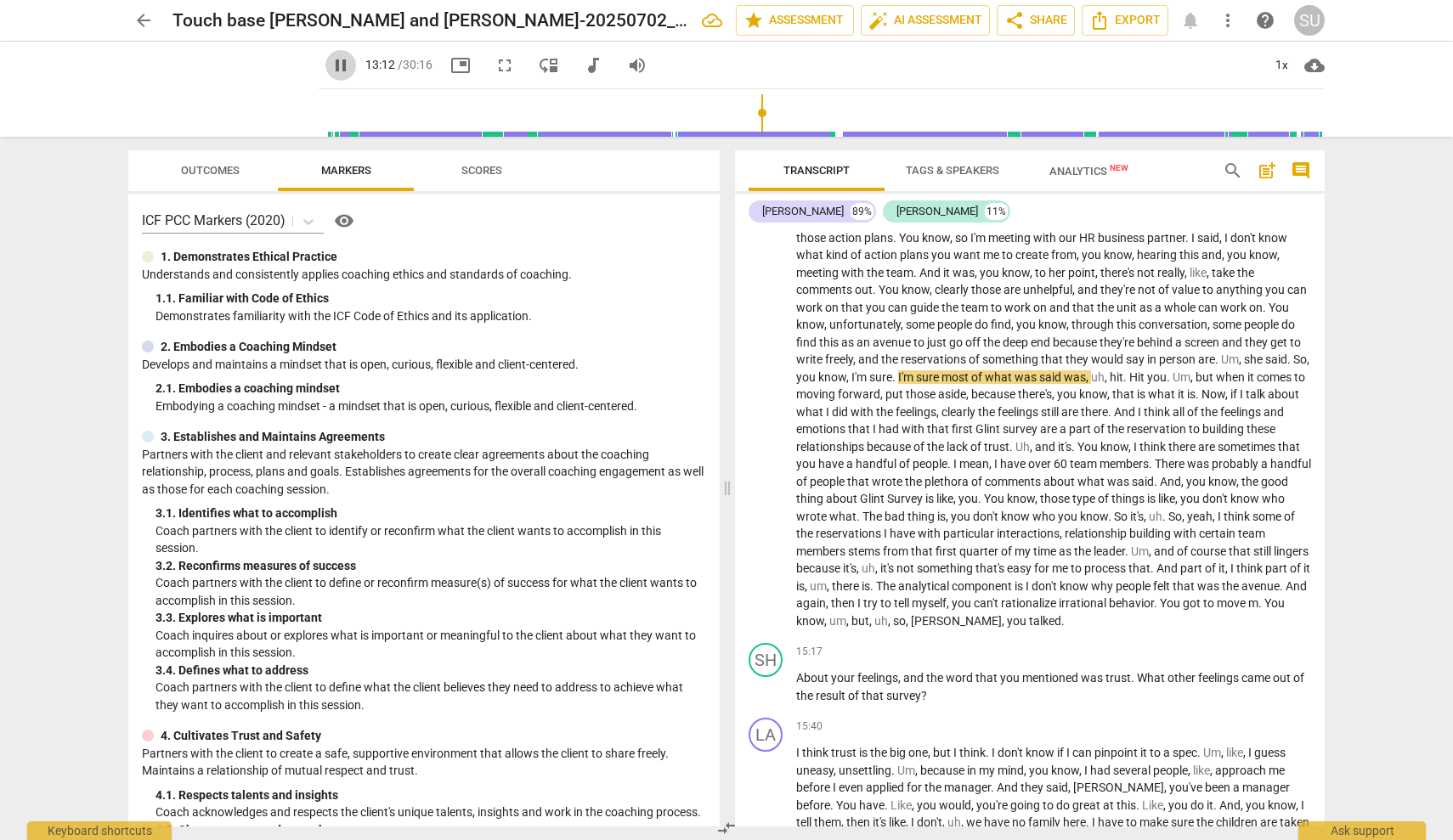 click on "pause" at bounding box center [341, 65] 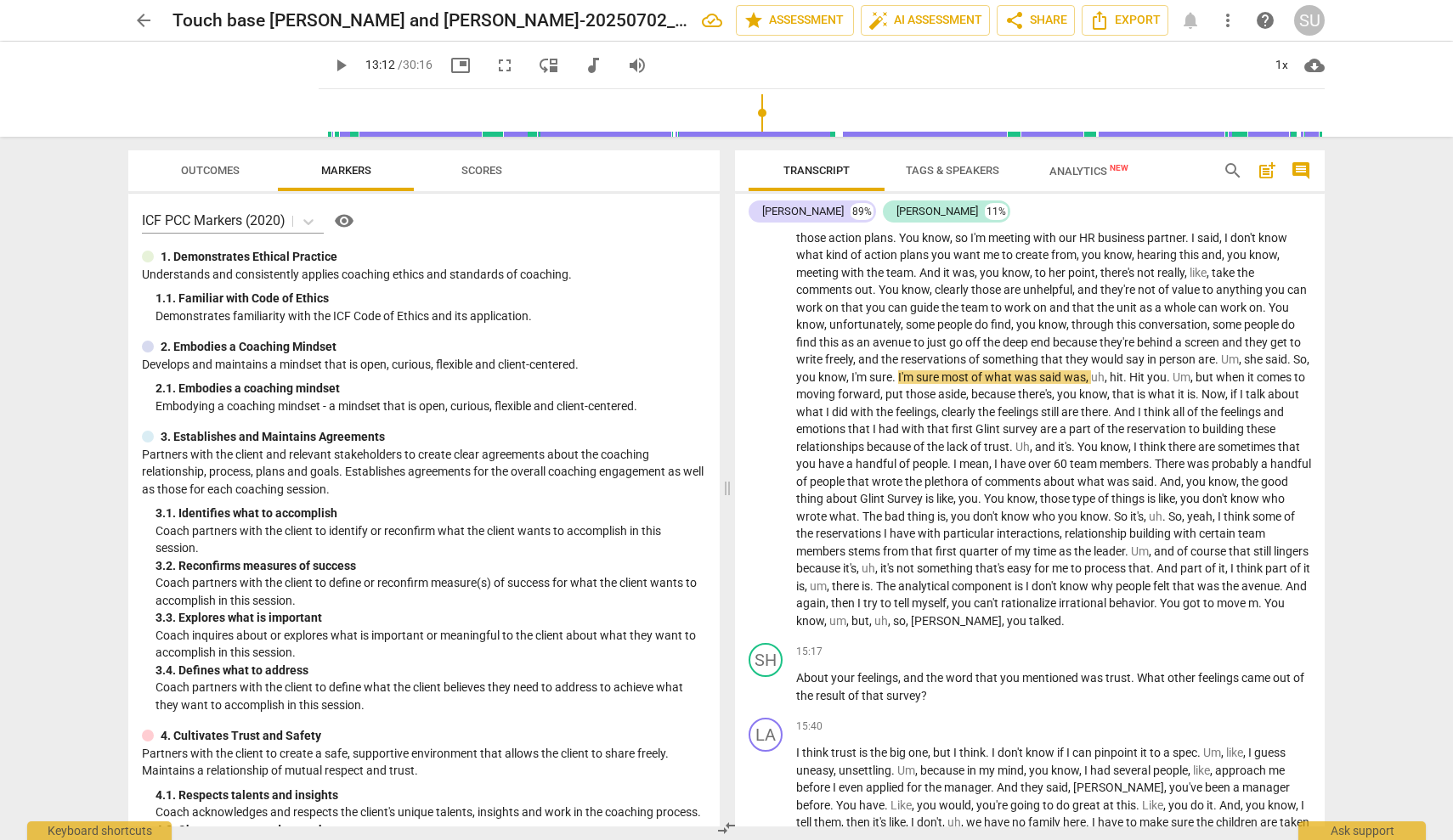 click on "play_arrow" at bounding box center [341, 65] 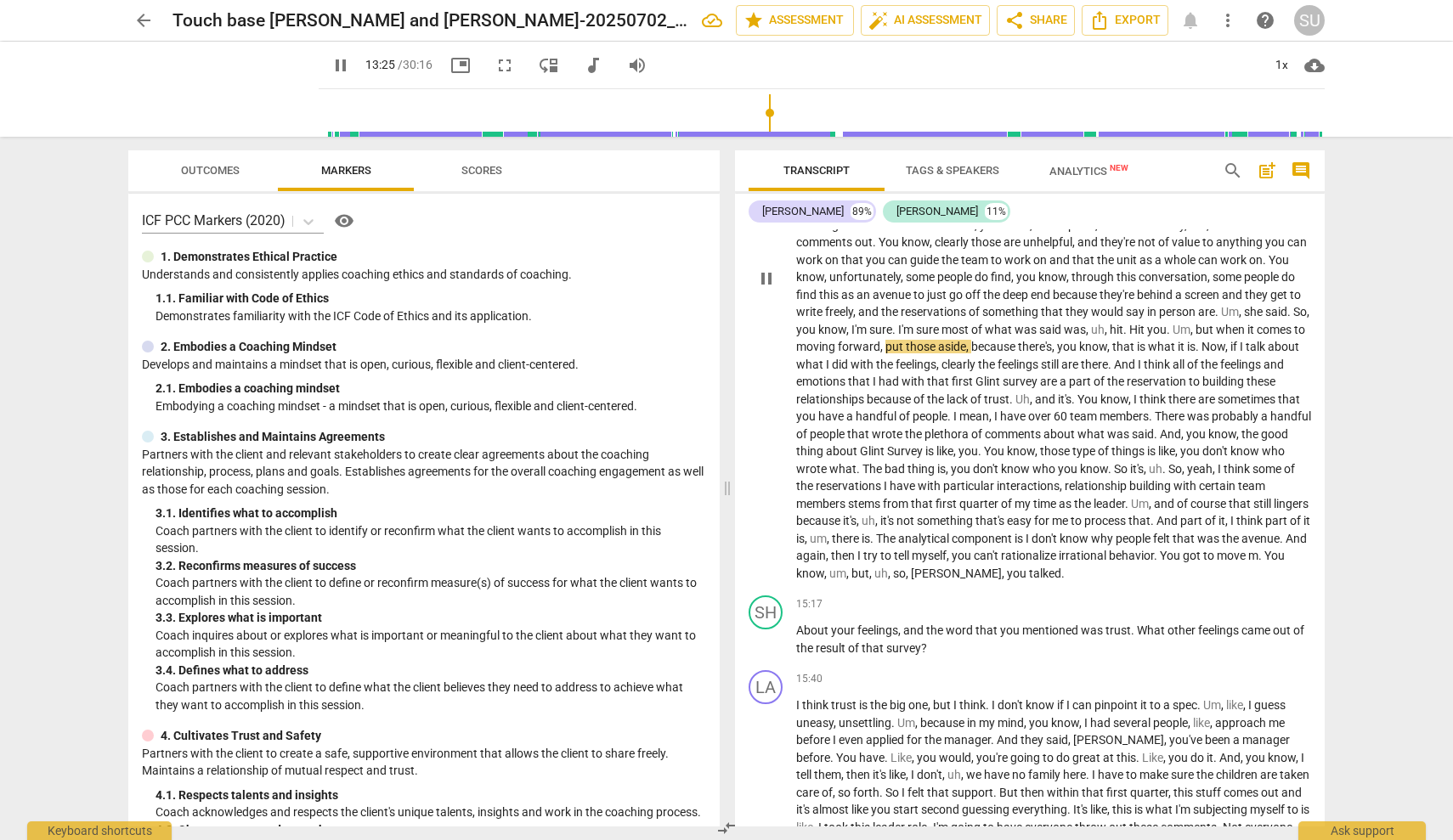 scroll, scrollTop: 2584, scrollLeft: 0, axis: vertical 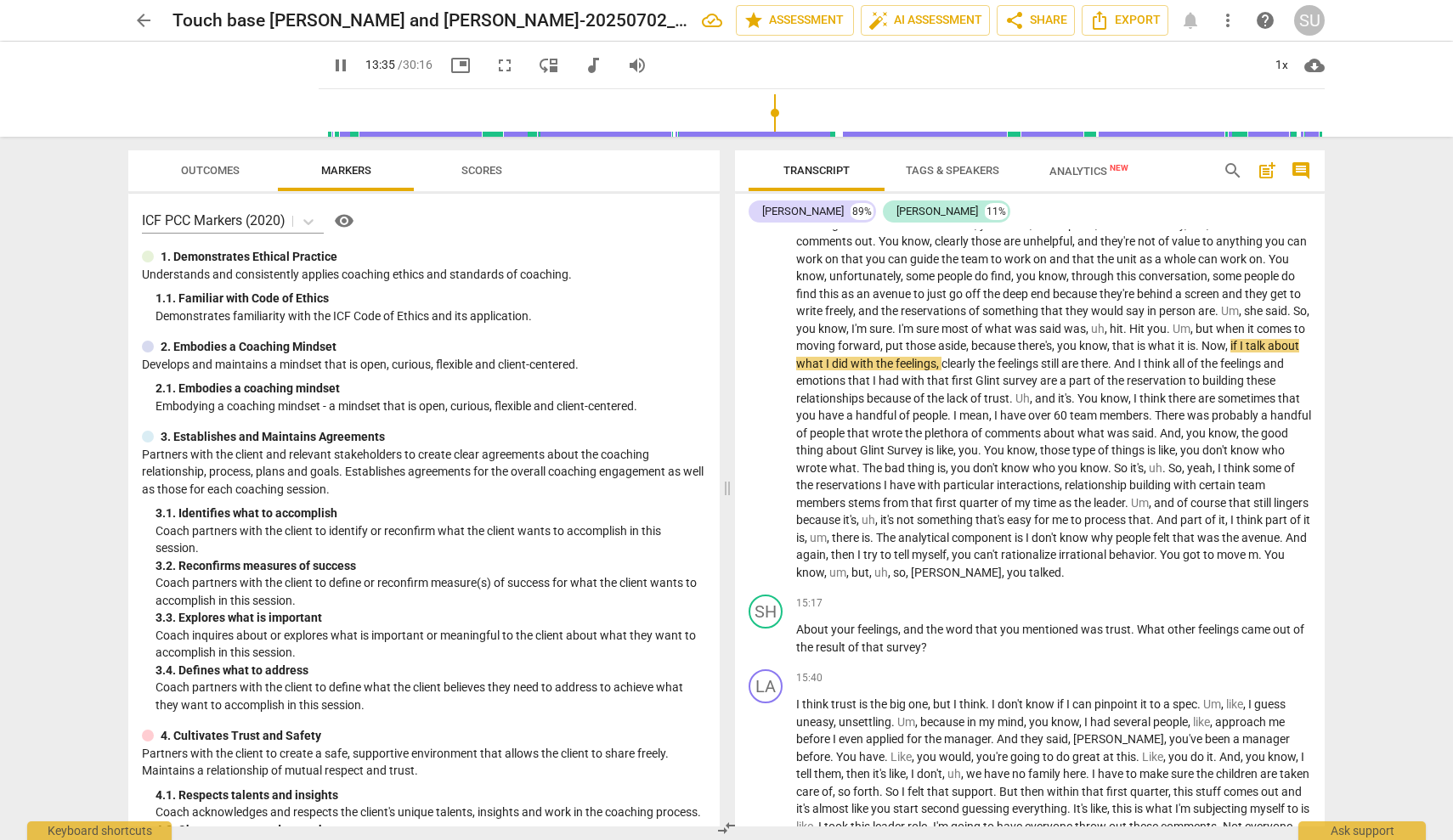 click on "pause" at bounding box center [341, 65] 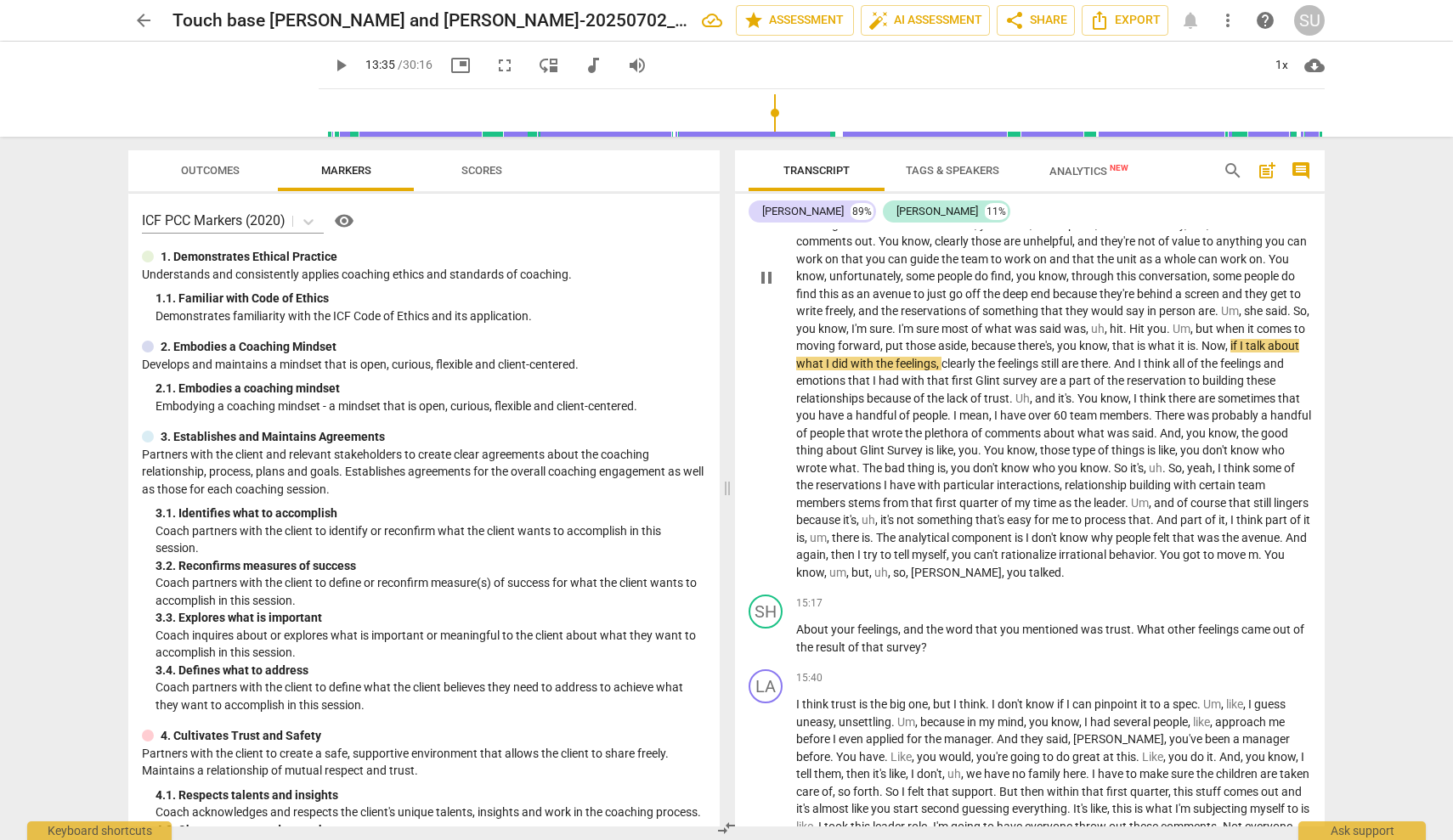 type on "816" 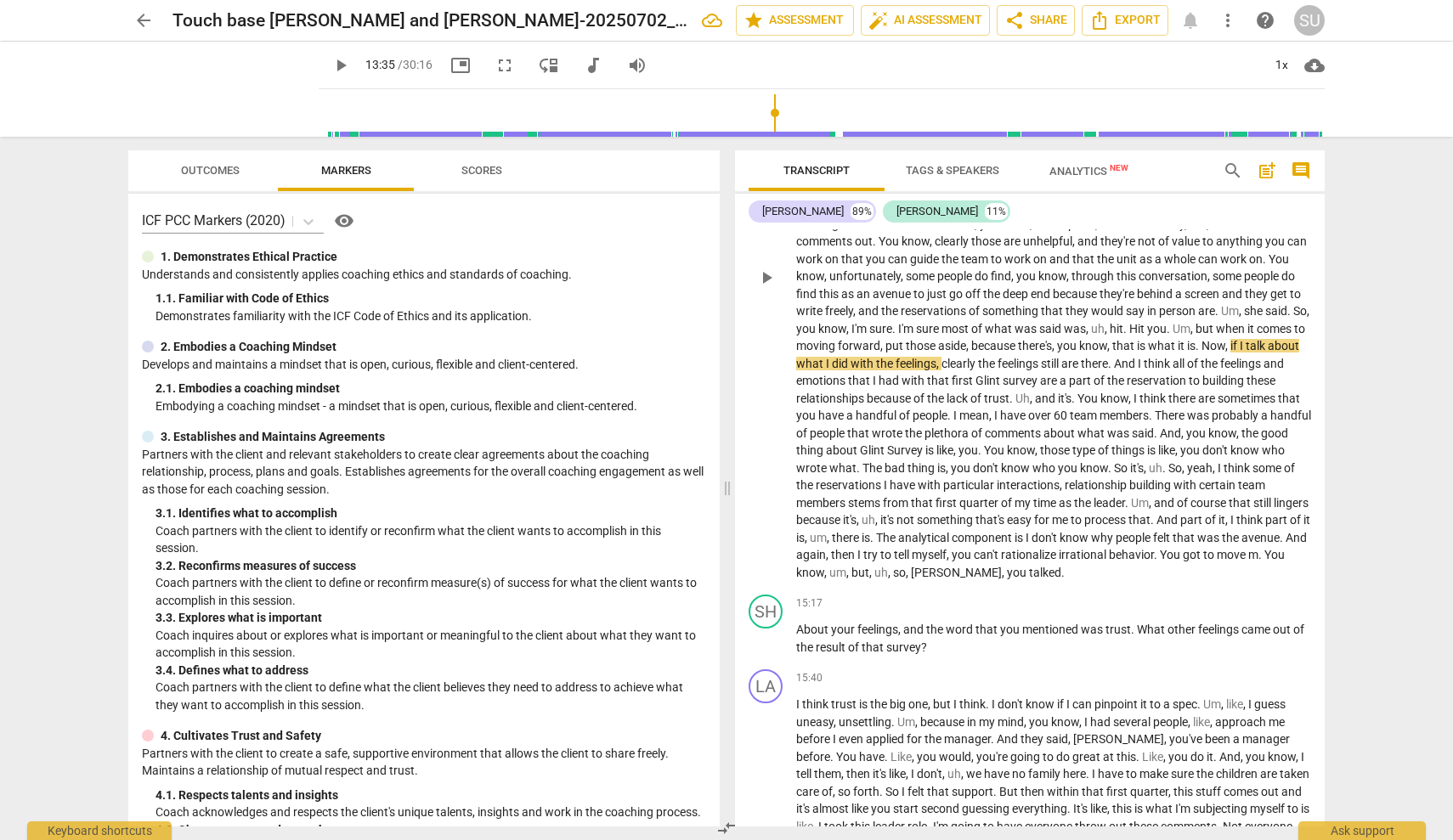 click on "," at bounding box center [969, 346] 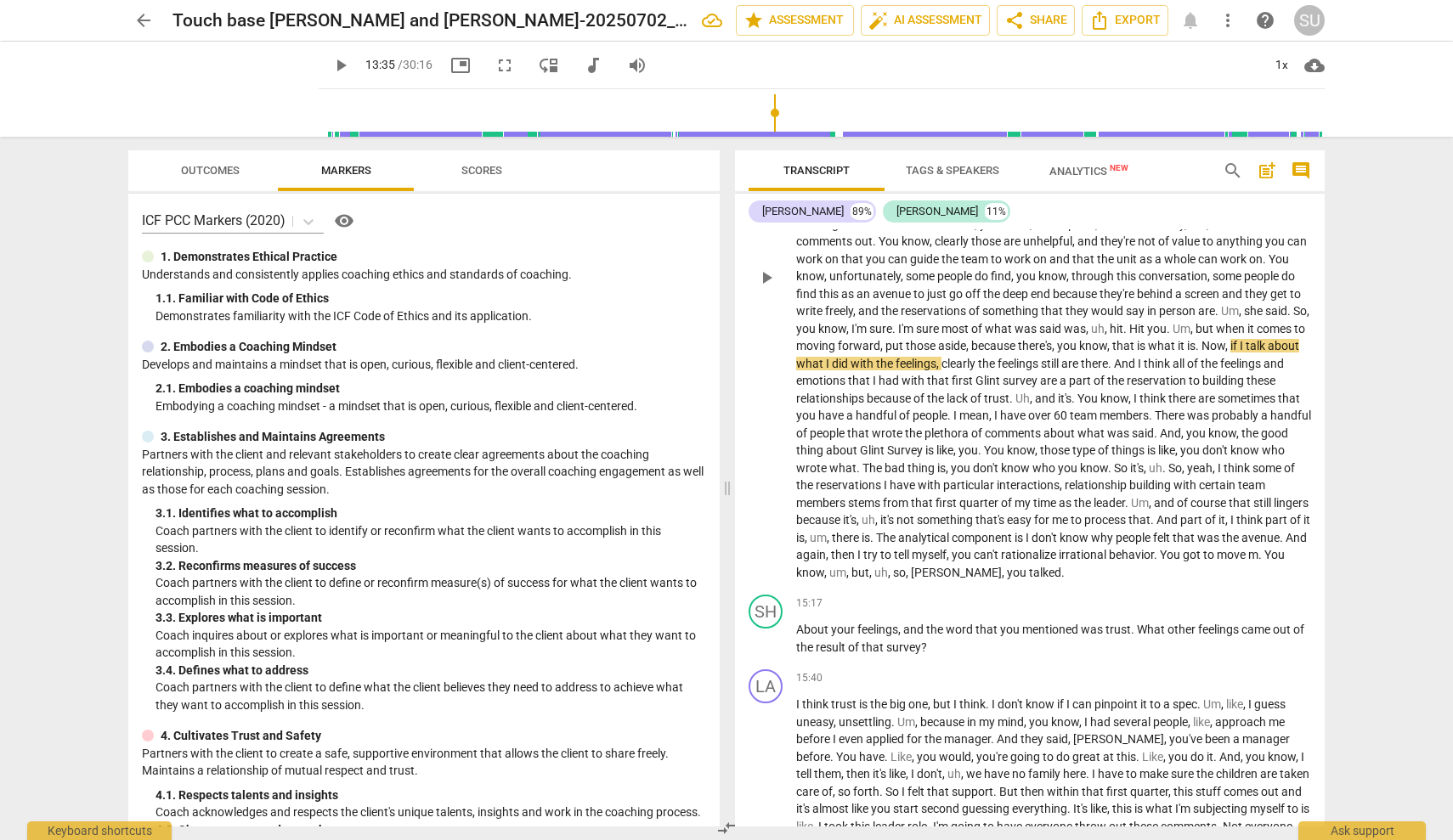 type 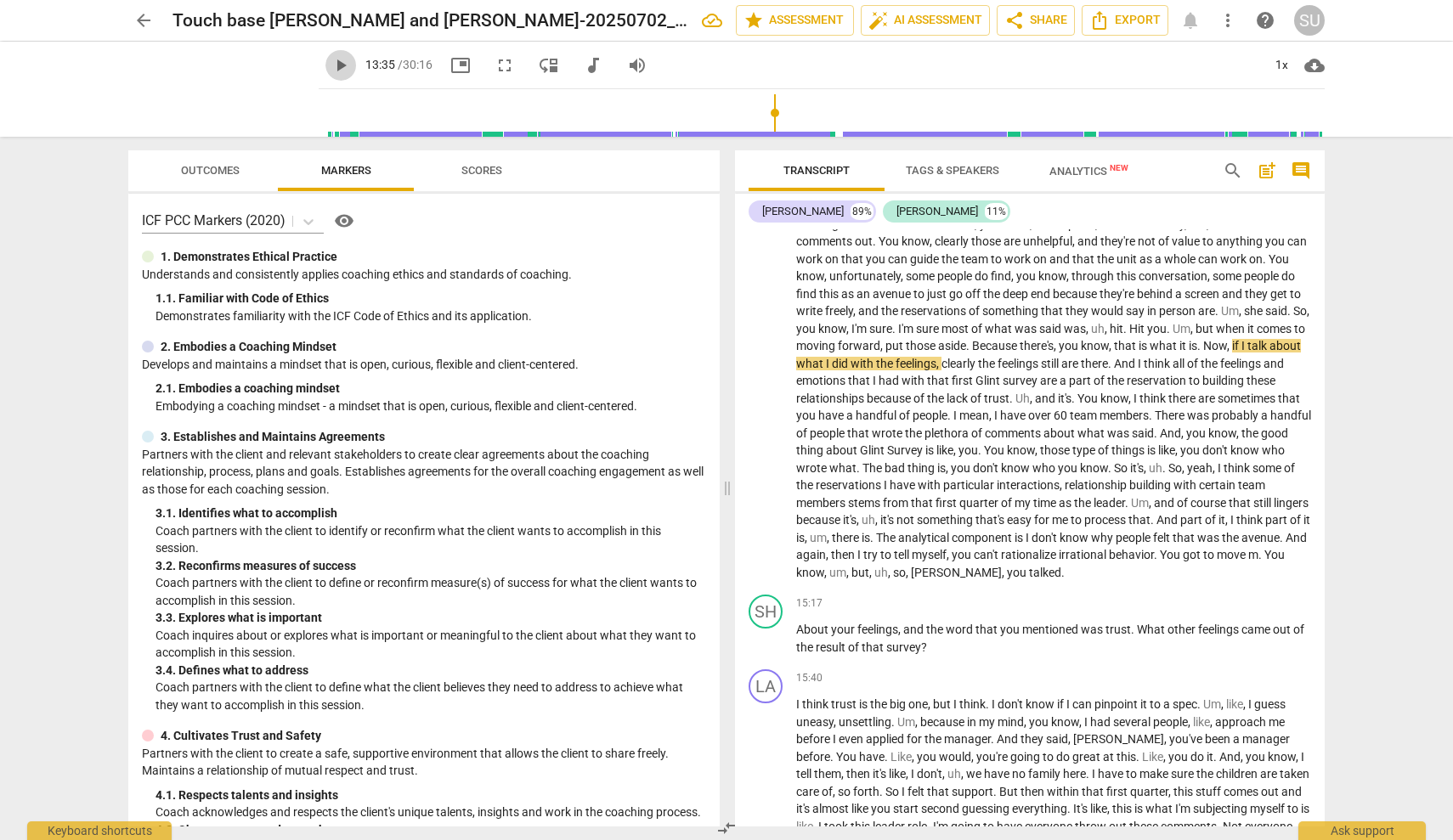 click on "play_arrow" at bounding box center (341, 65) 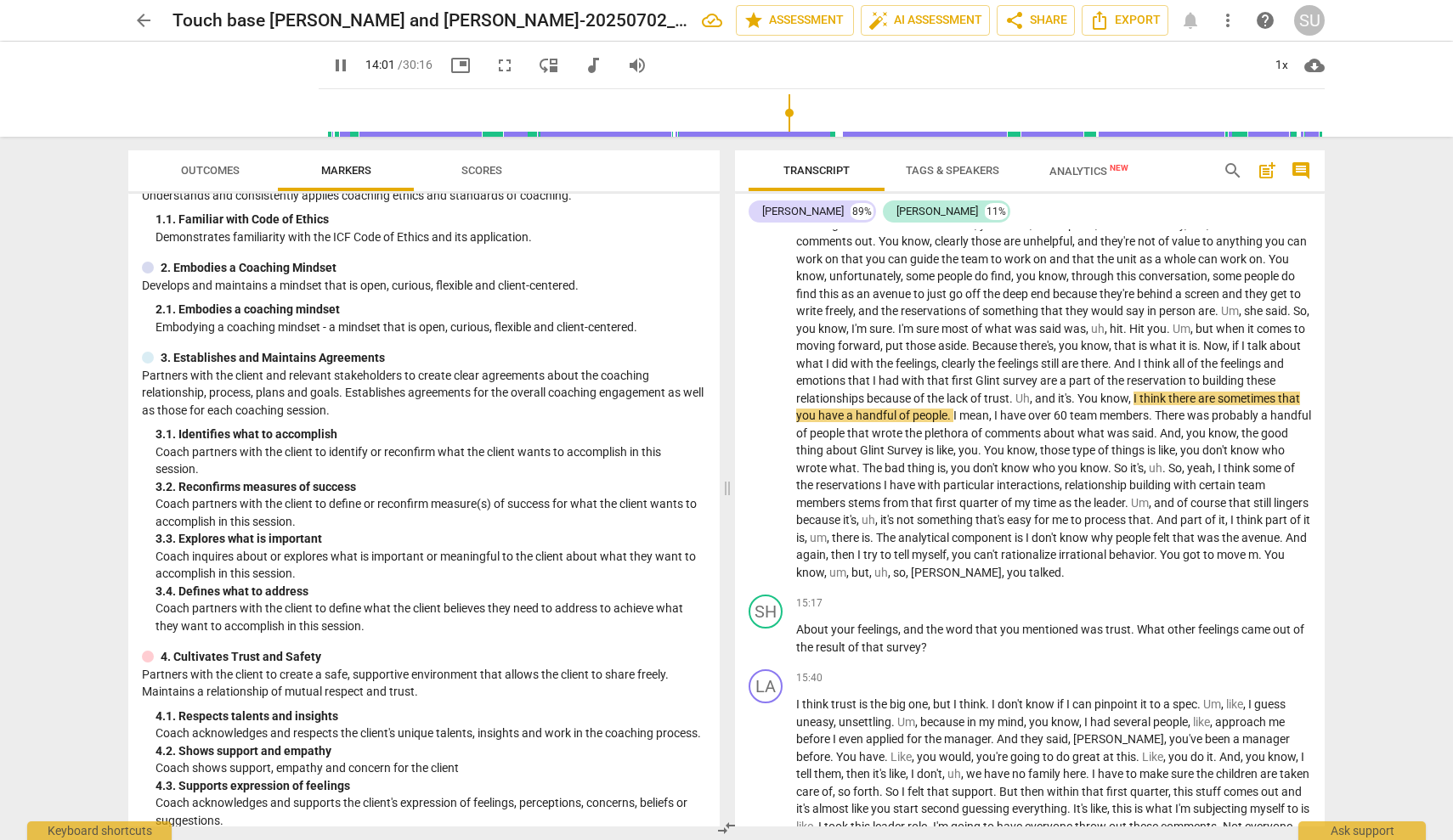 scroll, scrollTop: 75, scrollLeft: 0, axis: vertical 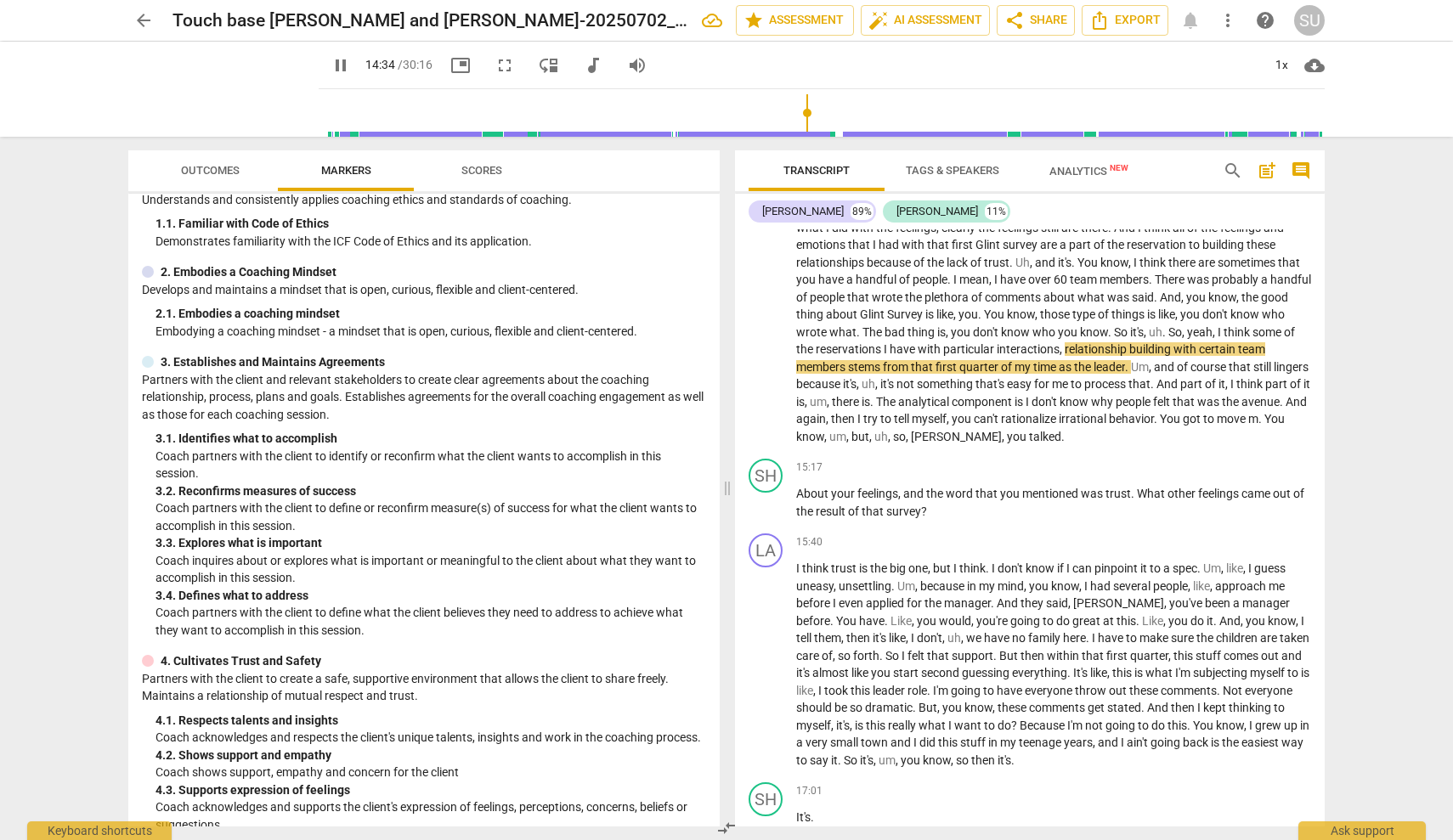 click on "who" at bounding box center (1045, 332) 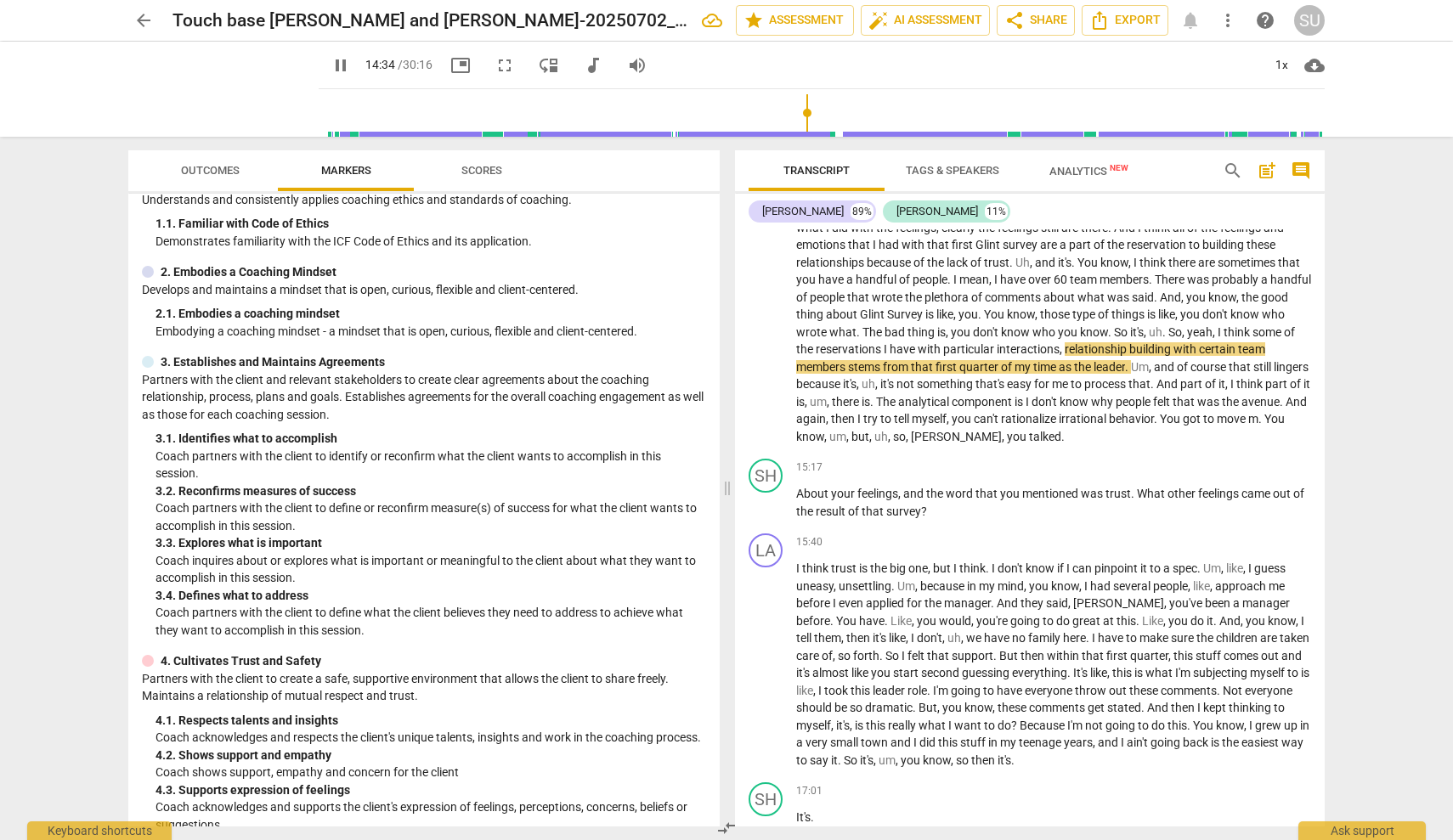 type on "875" 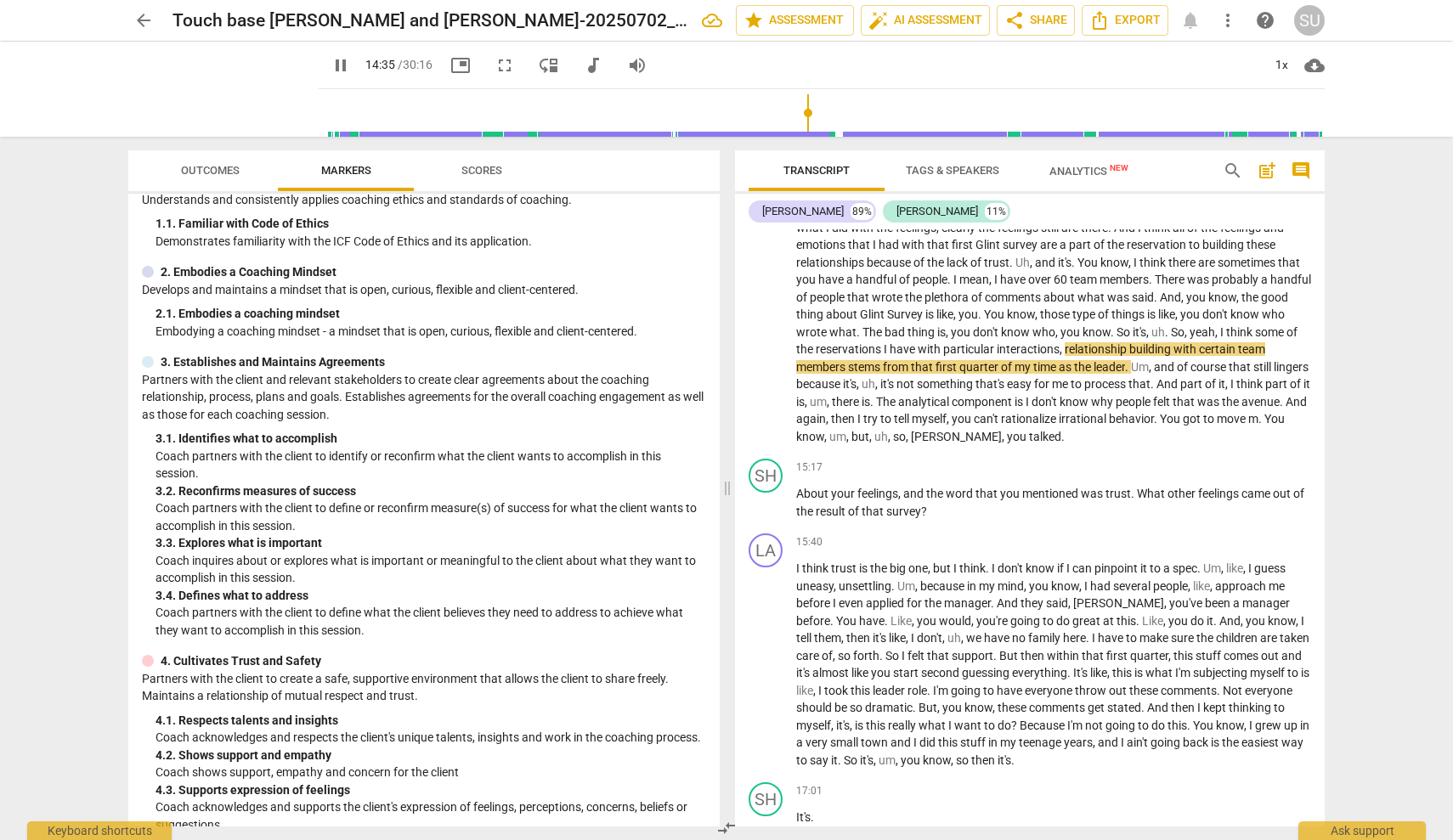type 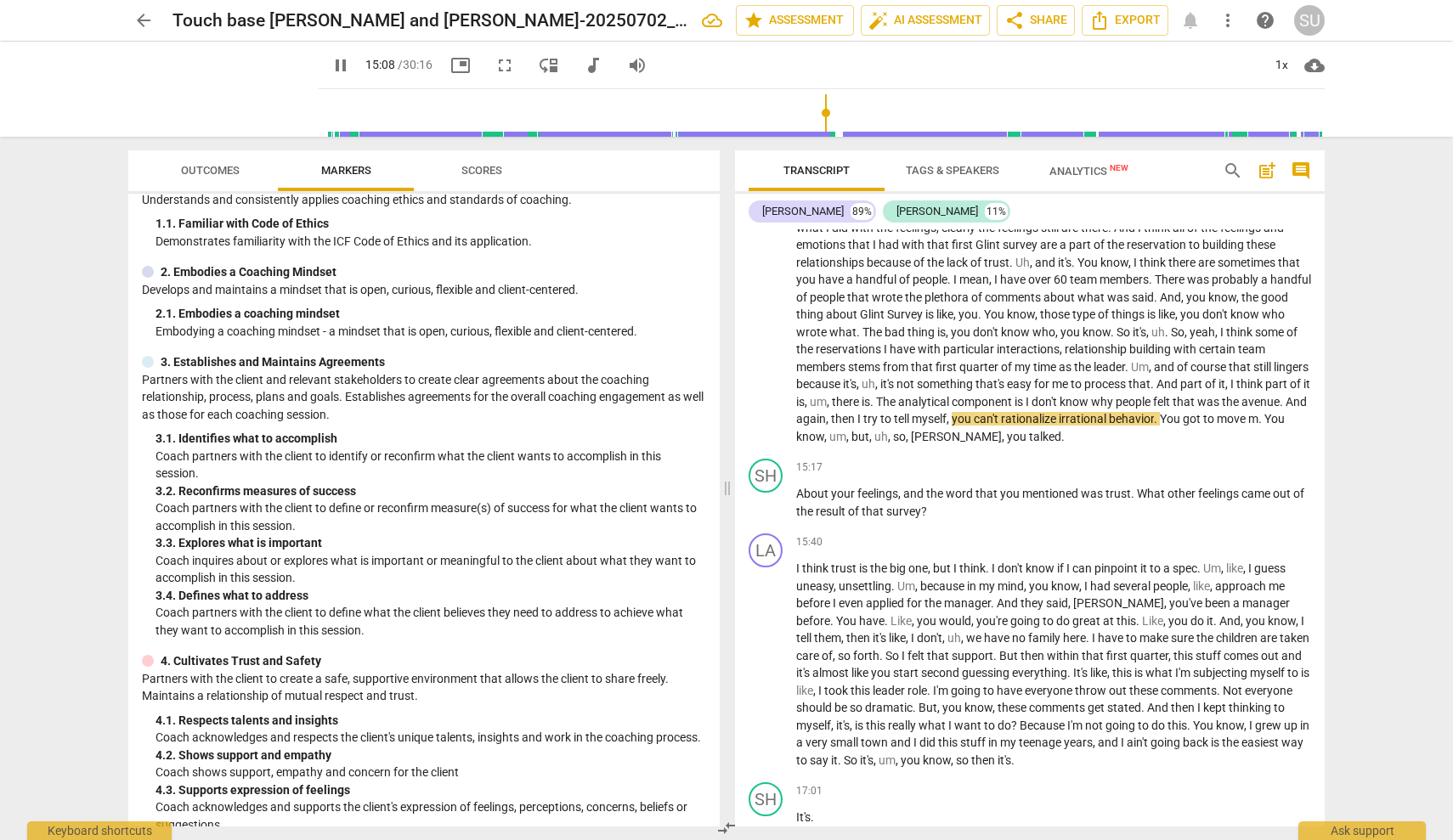 click on "pause" at bounding box center [341, 65] 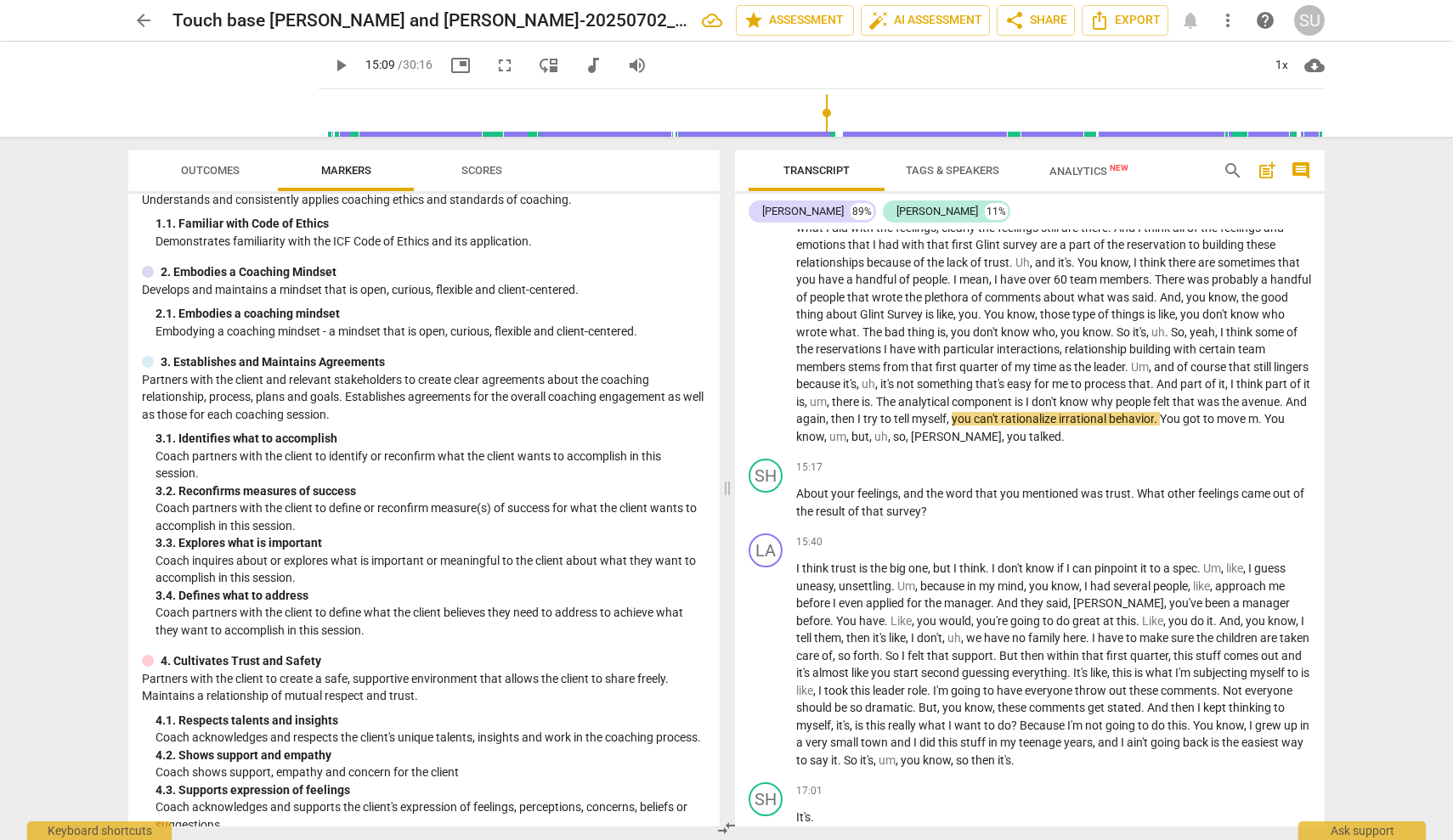 type on "909" 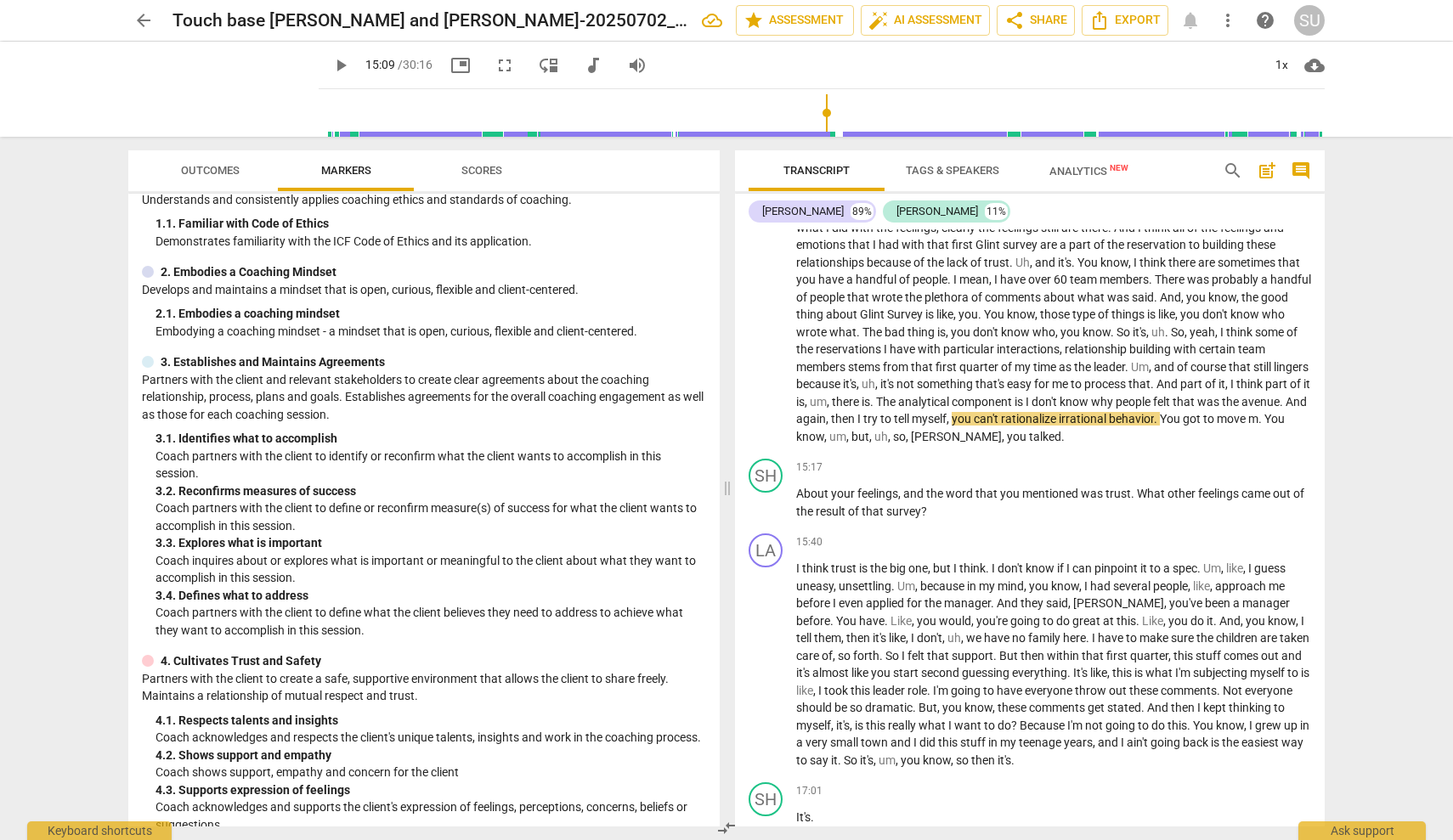 click on "there" at bounding box center [846, 402] 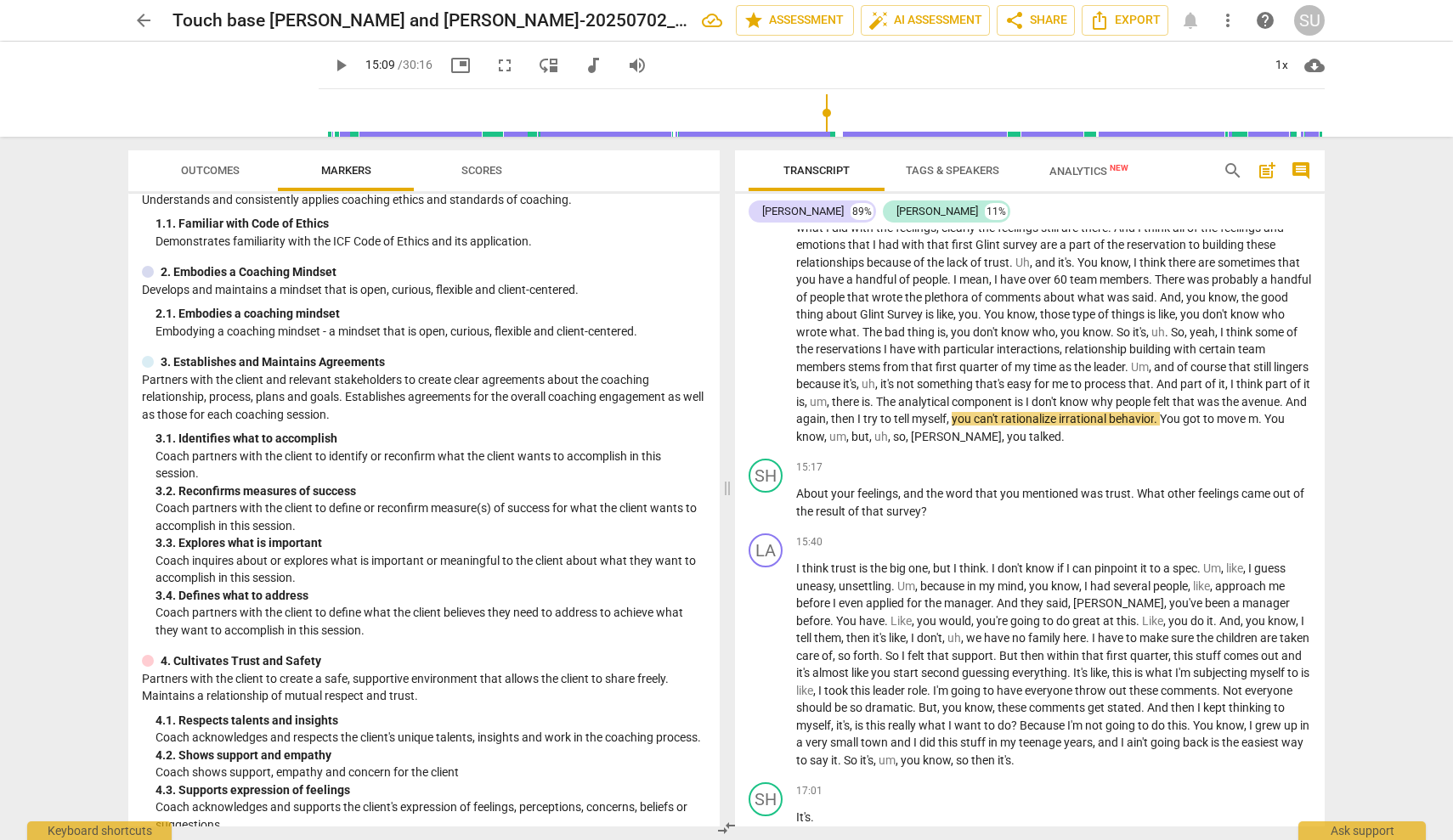 type 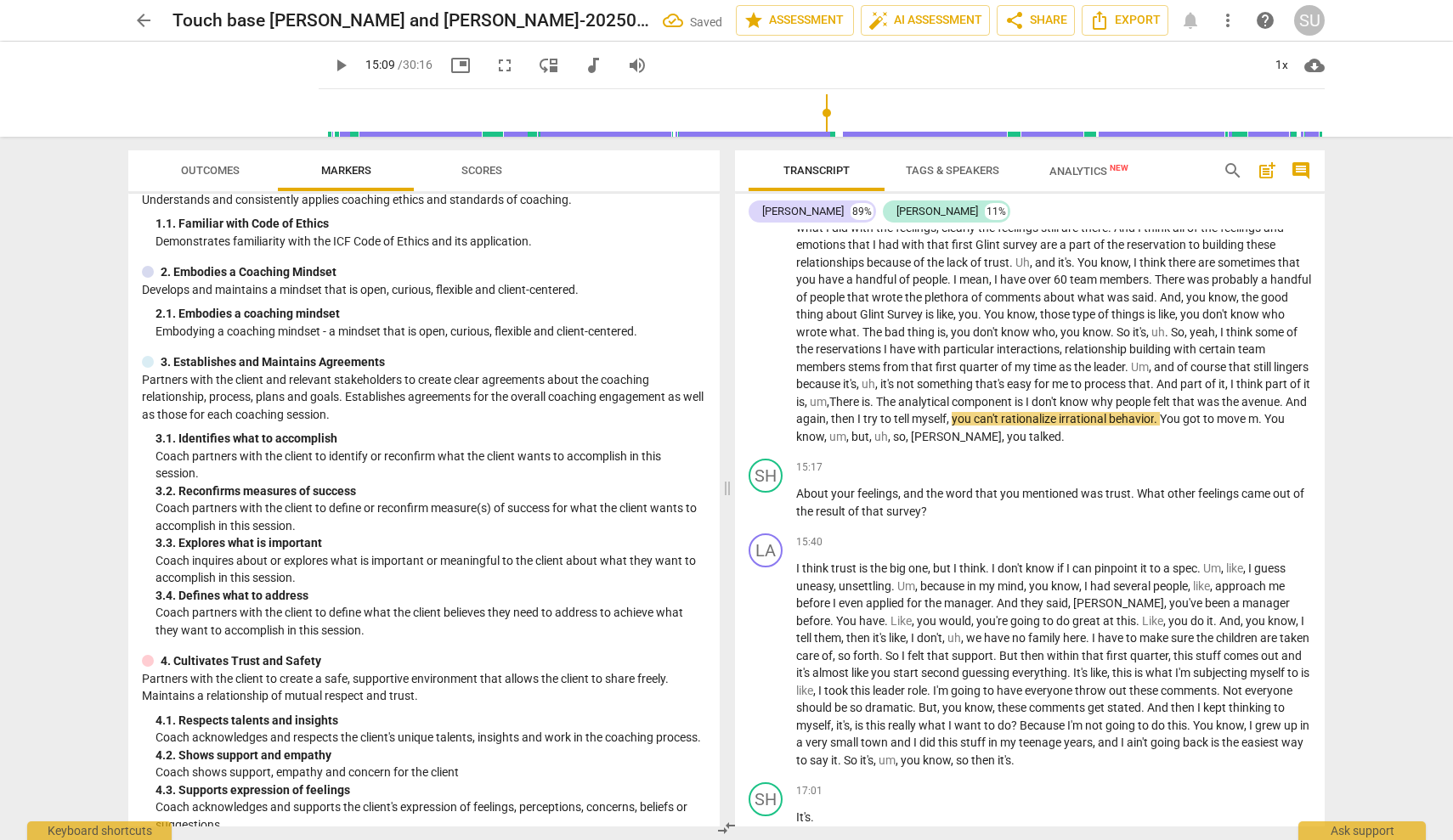 click on "The" at bounding box center (887, 402) 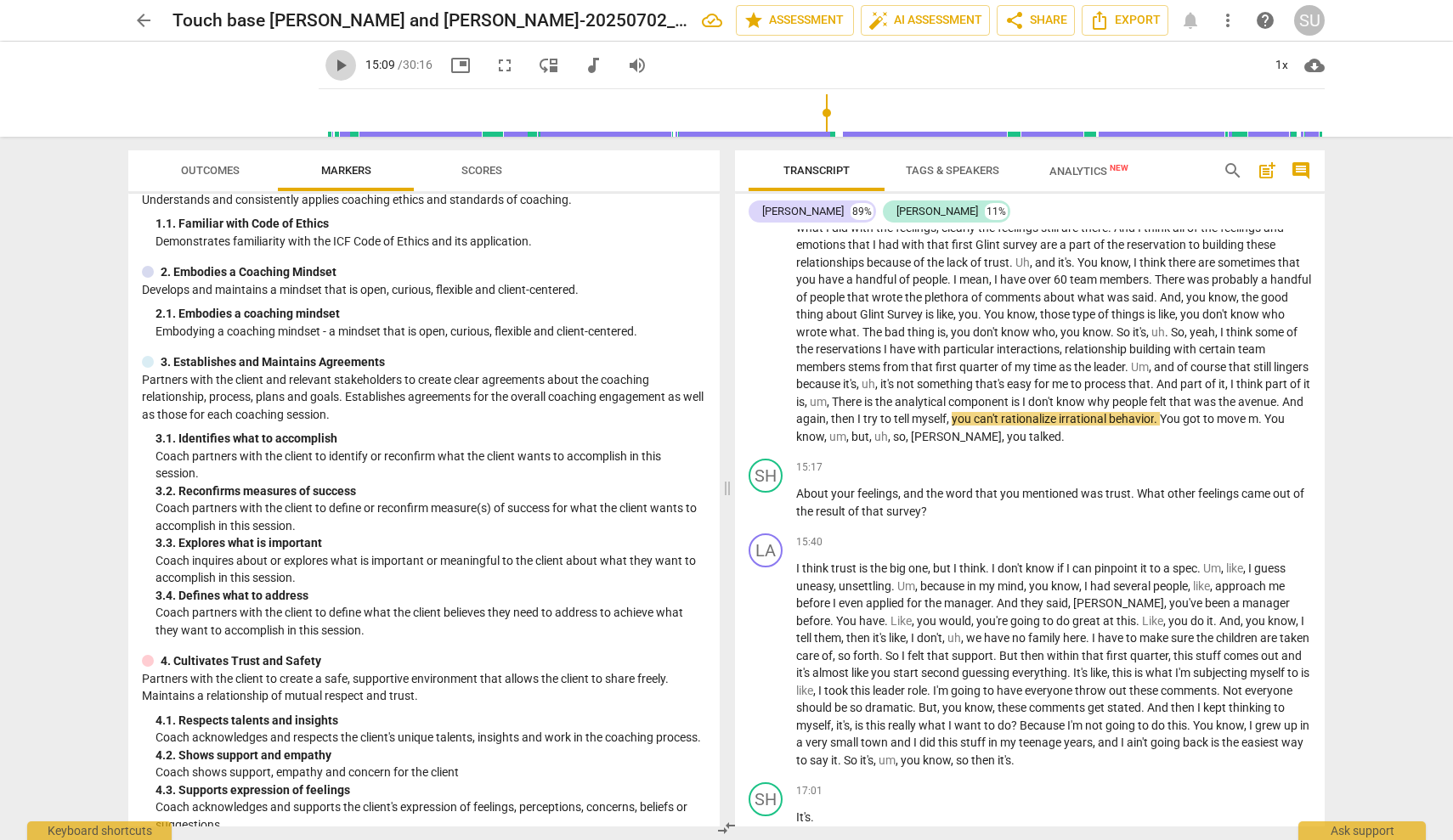 click on "play_arrow" at bounding box center (341, 65) 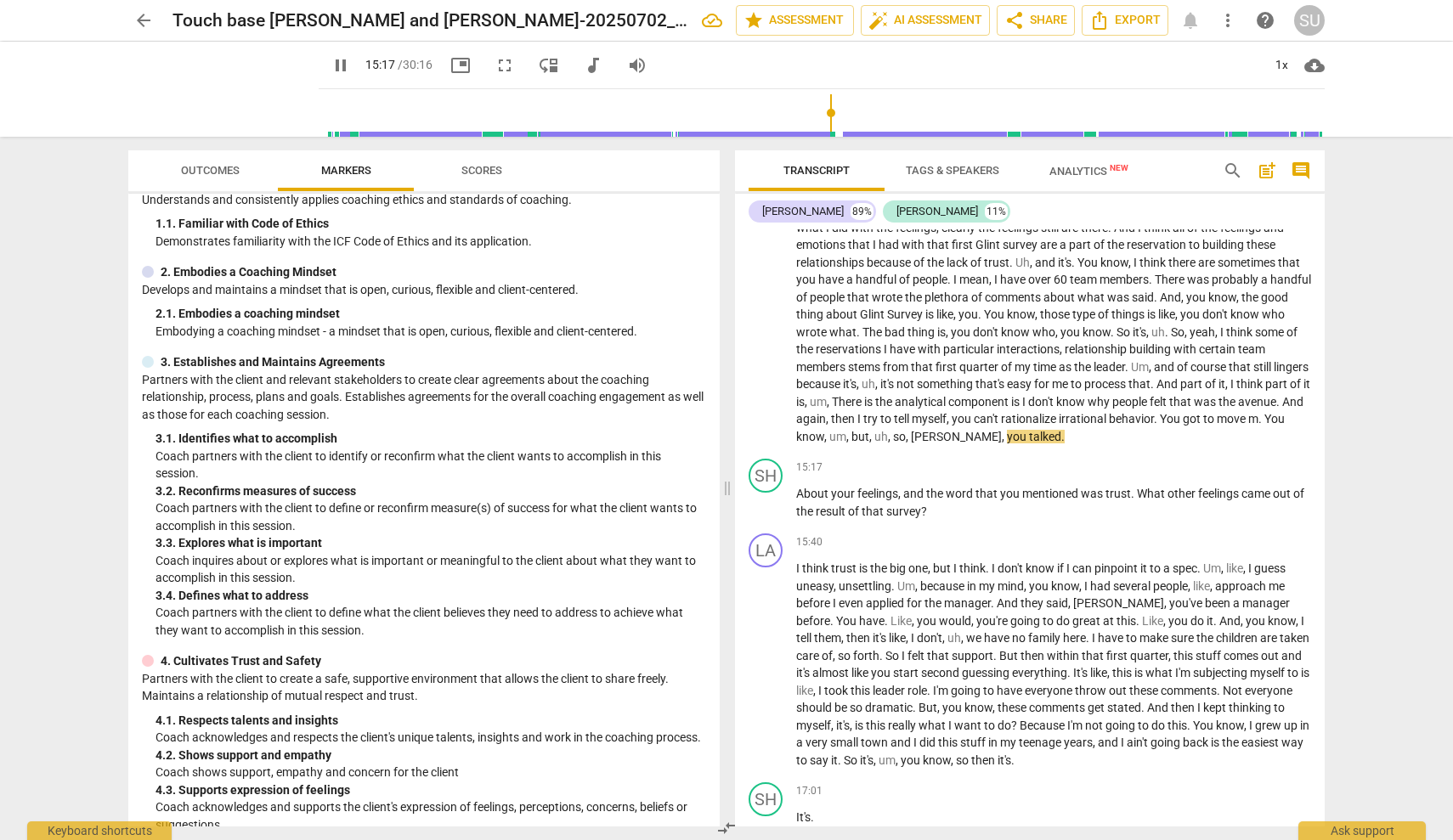 click on "[PERSON_NAME]" at bounding box center [956, 437] 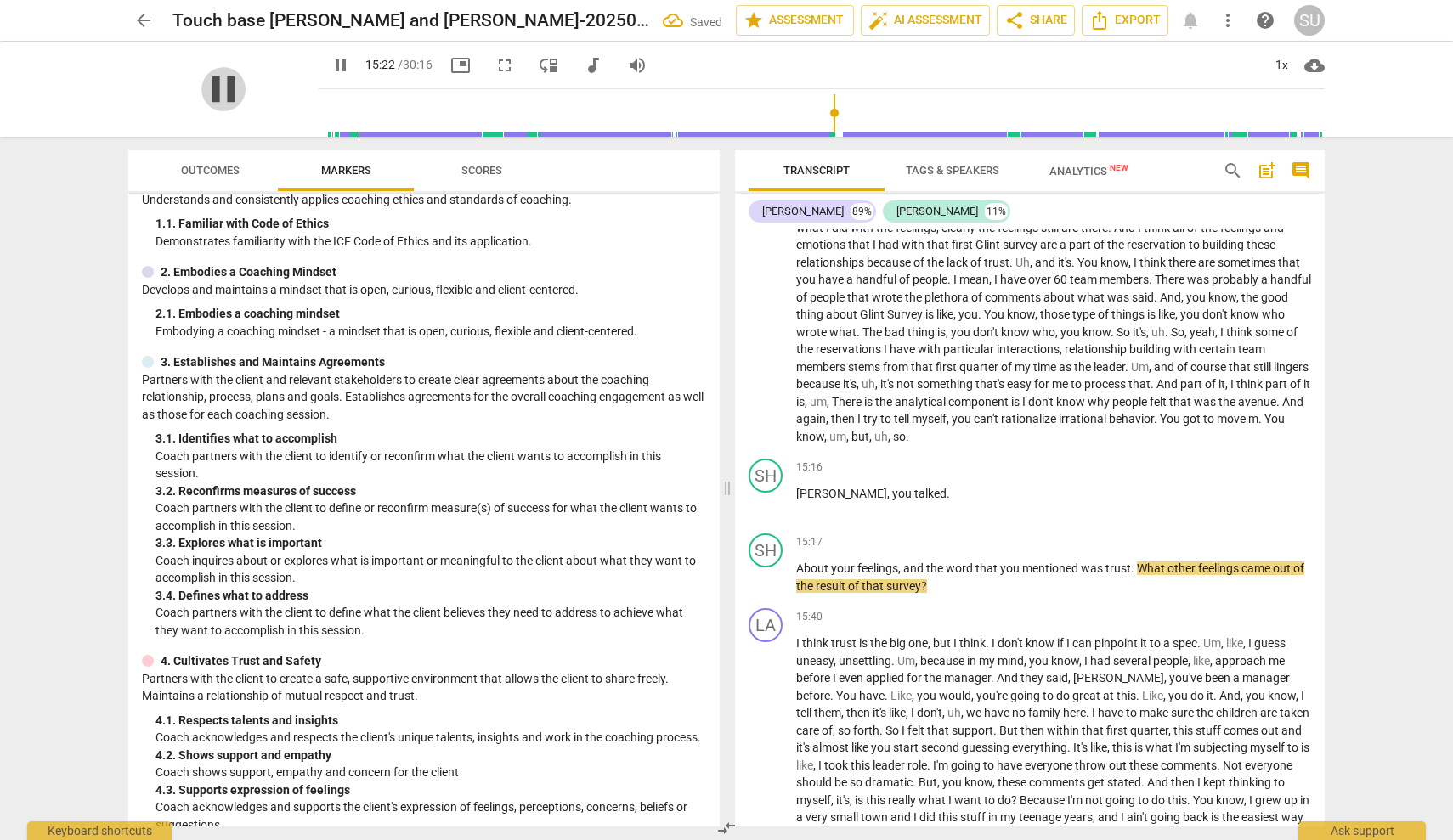 click on "pause" at bounding box center (223, 89) 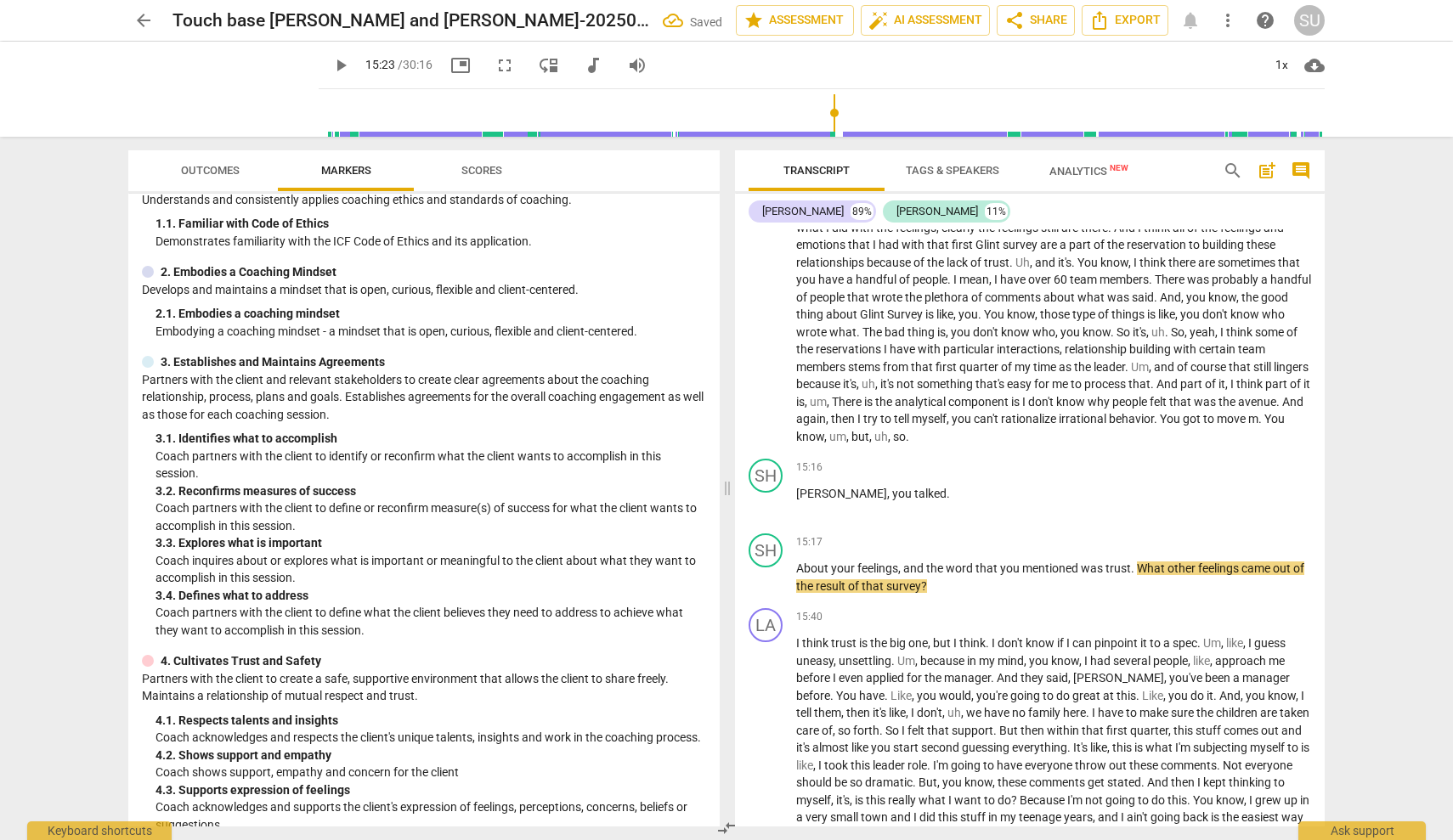 type on "923" 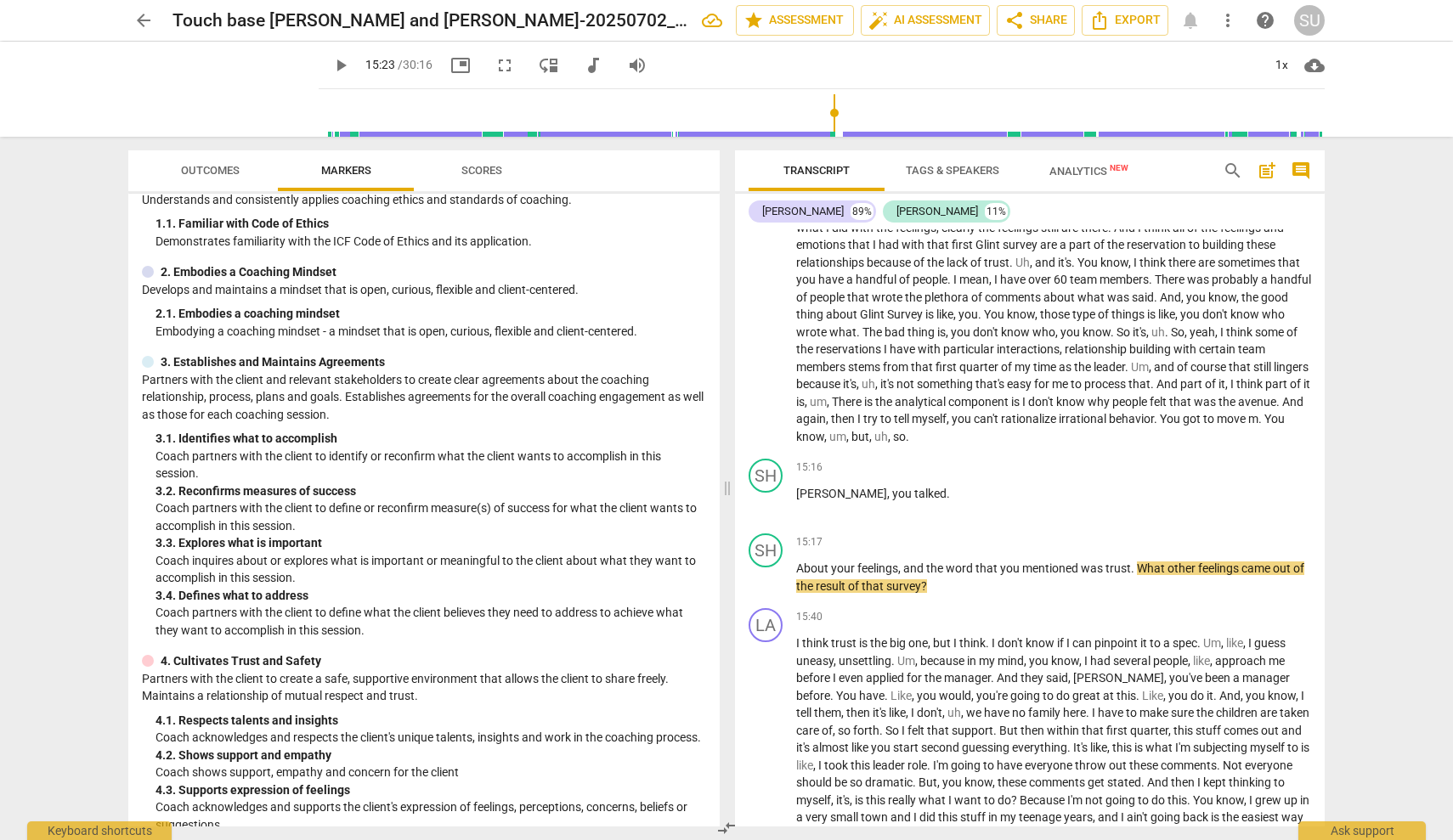 click on "," at bounding box center [890, 437] 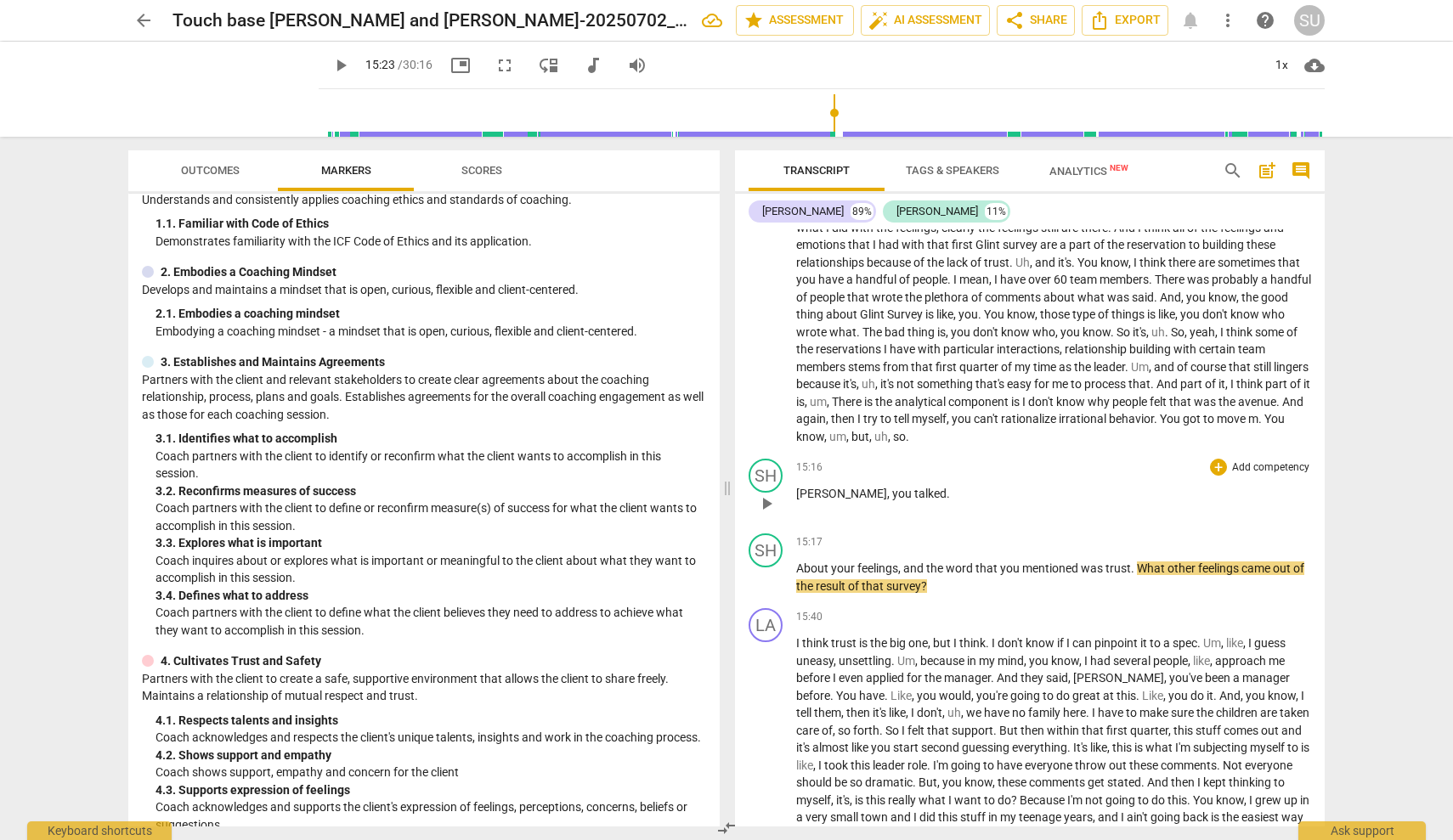 click on "[PERSON_NAME]" at bounding box center (841, 493) 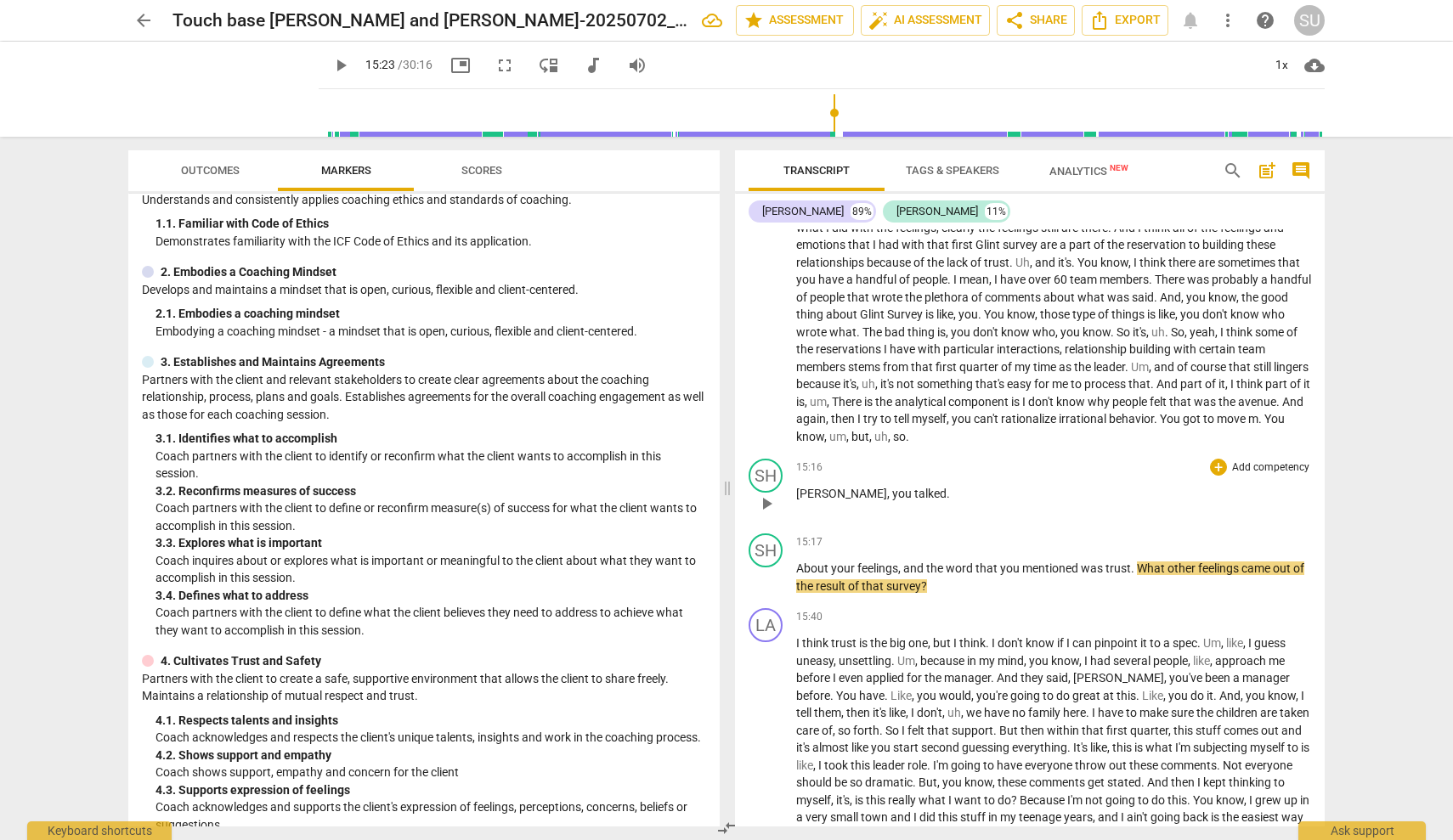 type 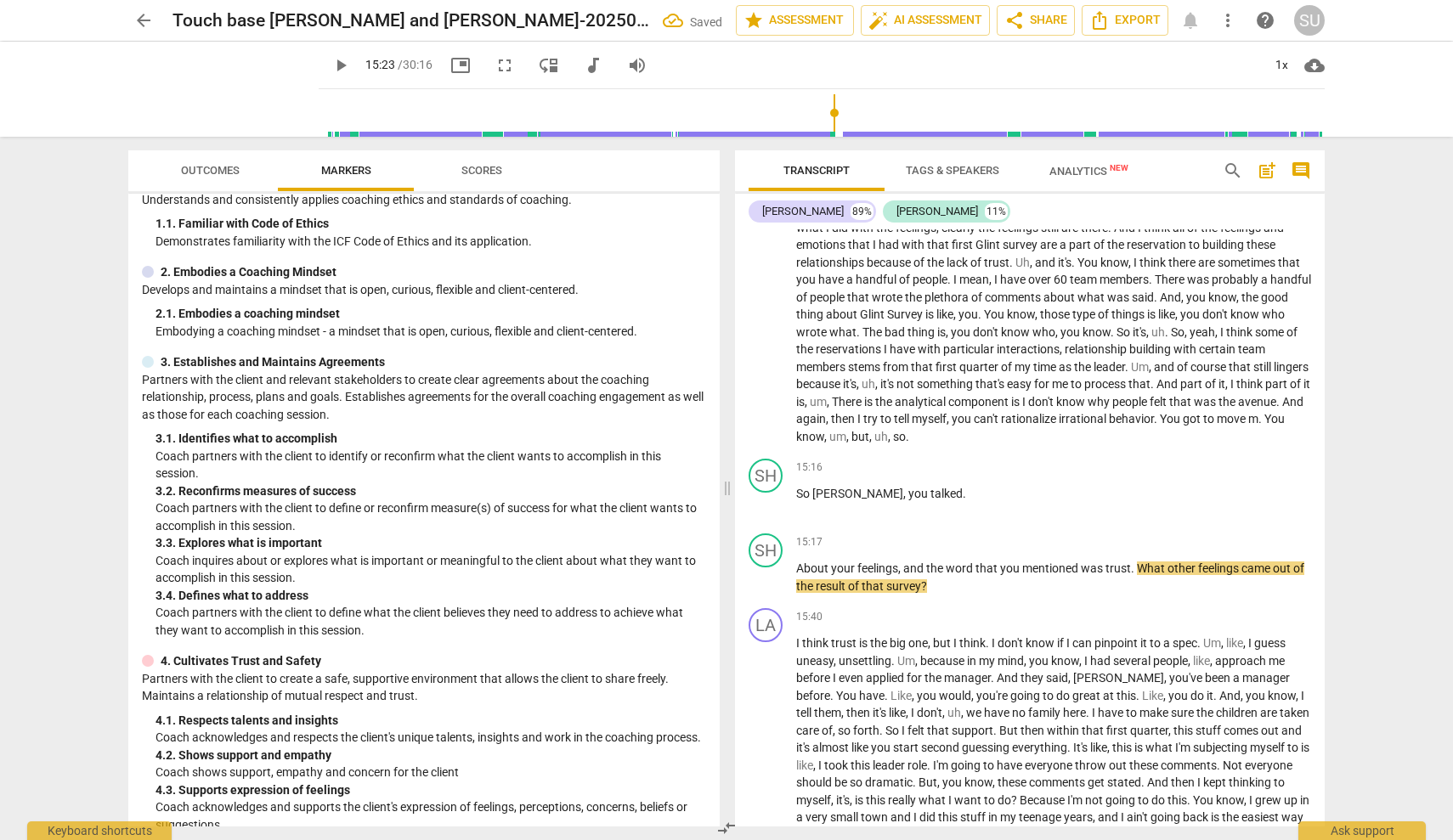 click on "So ,   uh ,   the   easier   thing   to   talk   about   is   what   did   I   do   with   the   comments ?   M .   Um ,   I   did ,   uh ,   because   [PERSON_NAME]   was   my   mentor .   She   was   designated   to   me   as   a   mentor   for   onboarding   and   new   leadership   here .   Um ,   so   I   did ,   of   course ,   speak   with   her   and   kind   of   a   sounding   board ,   I   guess   that   was   more   like   a   sounding   board .   Um ,   and   it's   not   to   say   like ,   anything   can   truly   happen   with   the   comments ,   but   having   that   sounding   board ,   just   like ,   I   don't .   I   just ,   again ,   to   my   analytical   side .   And   it's   like ,   I   don't   understand   why   people   felt   like   that   was   the   appropriate   pathway   to   communicate   their   frustrations   or   whatever   it   was   be .   You   know ,   uh ,   about   me .   Me   personally ,   not   about   the   work   I   do   or   the   unit   or   things   of   that   ," at bounding box center [1054, 141] 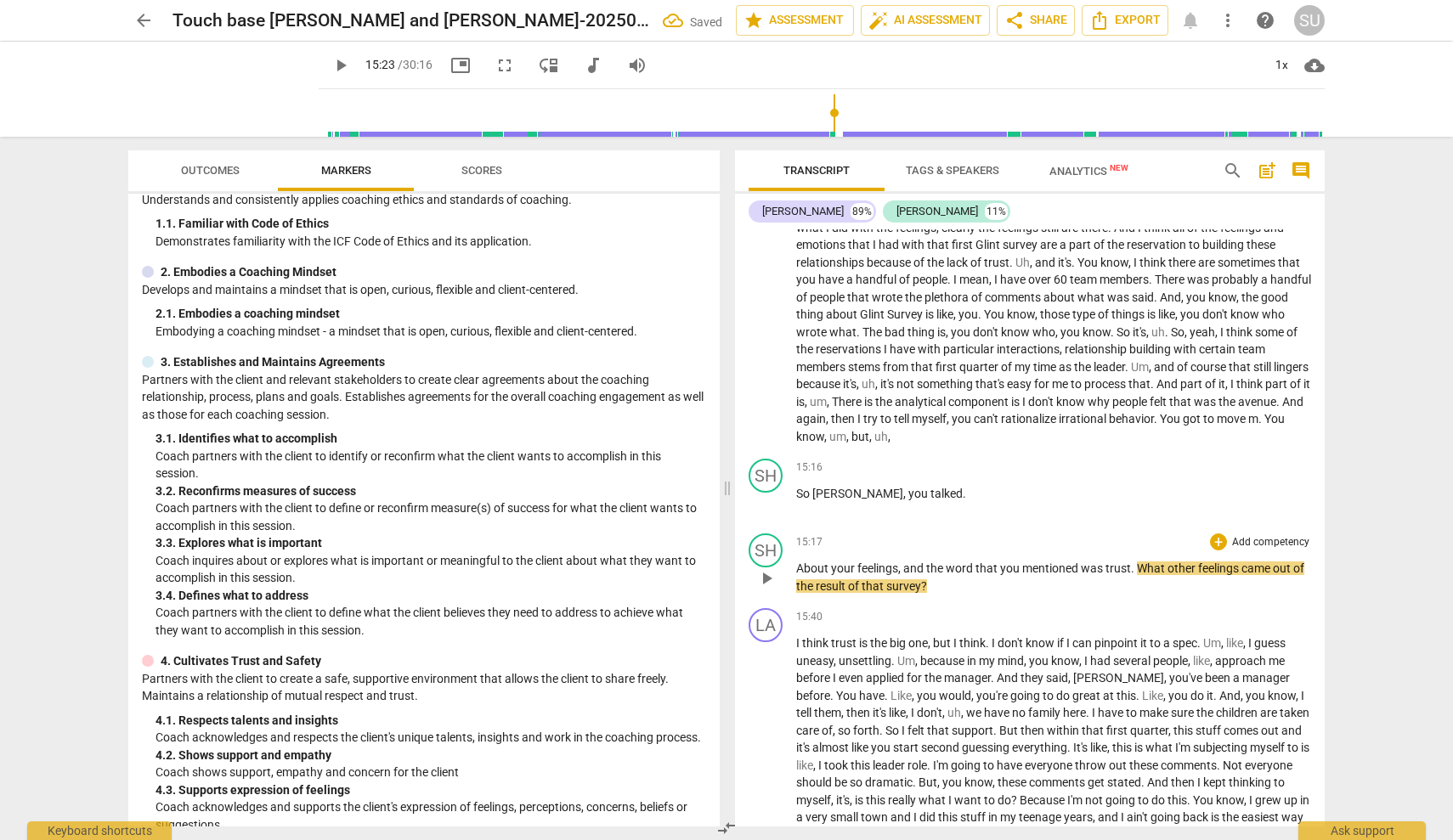 click on "About" at bounding box center (813, 568) 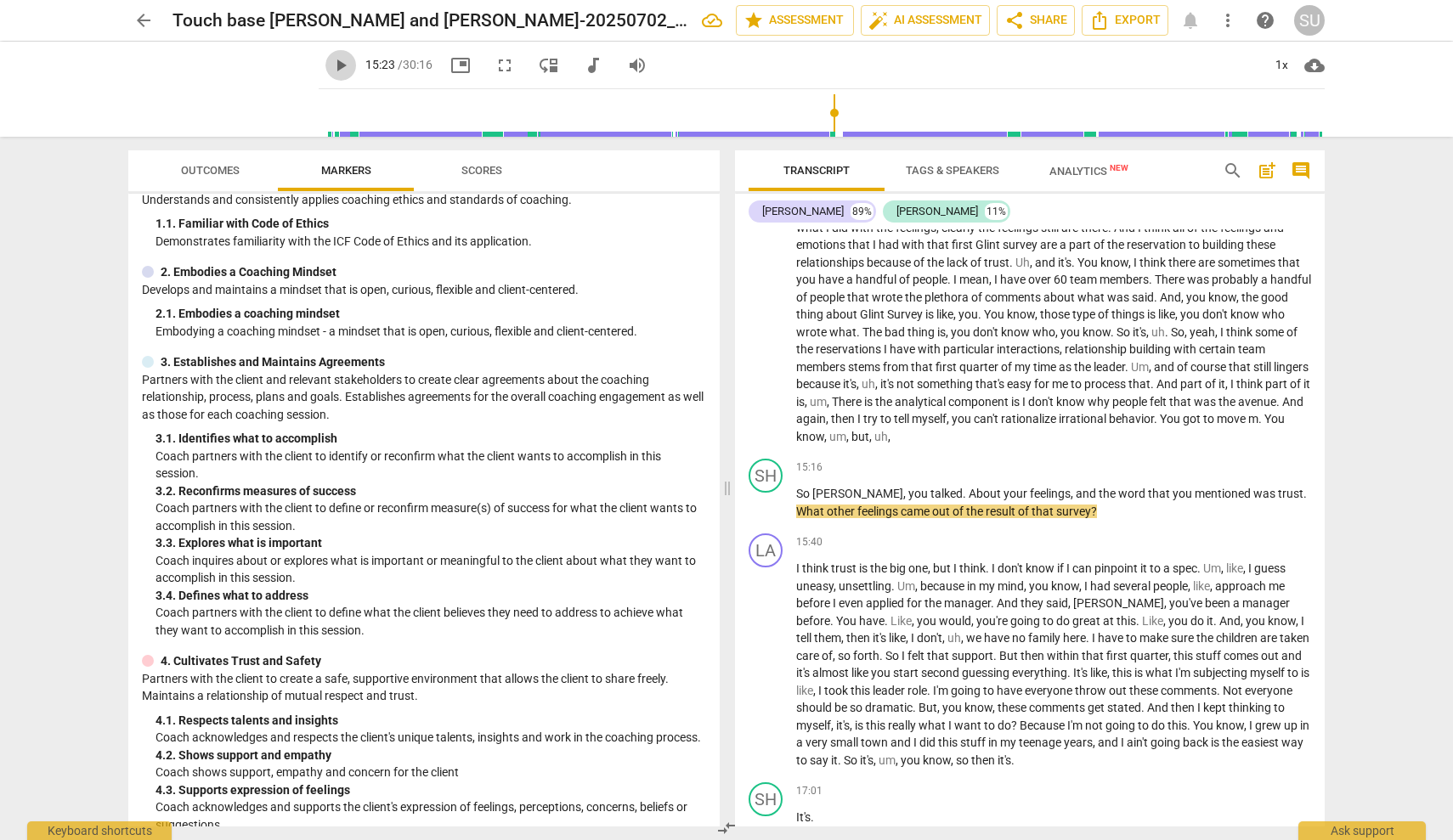 click on "play_arrow" at bounding box center [341, 65] 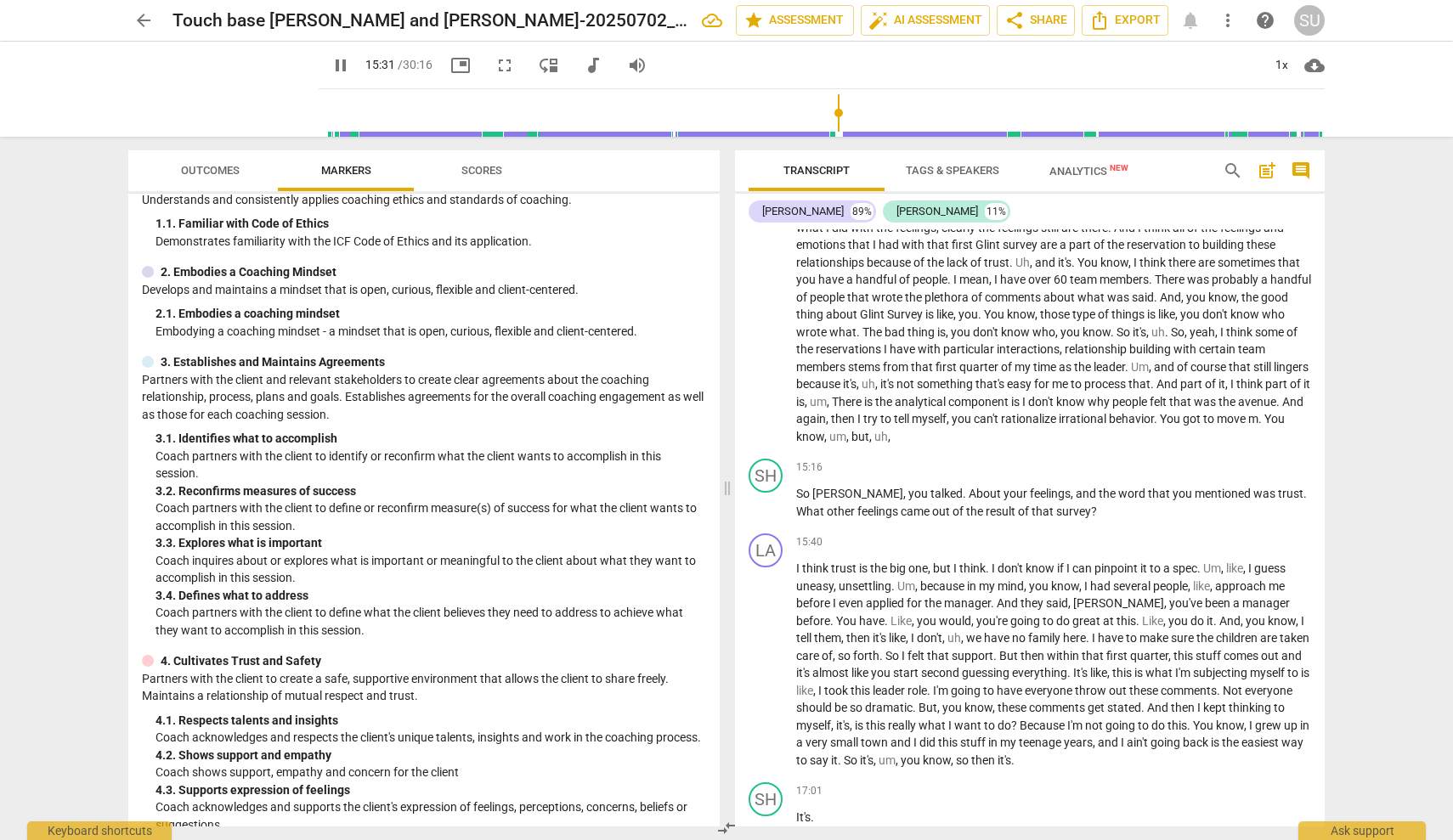click on "pause" at bounding box center (341, 65) 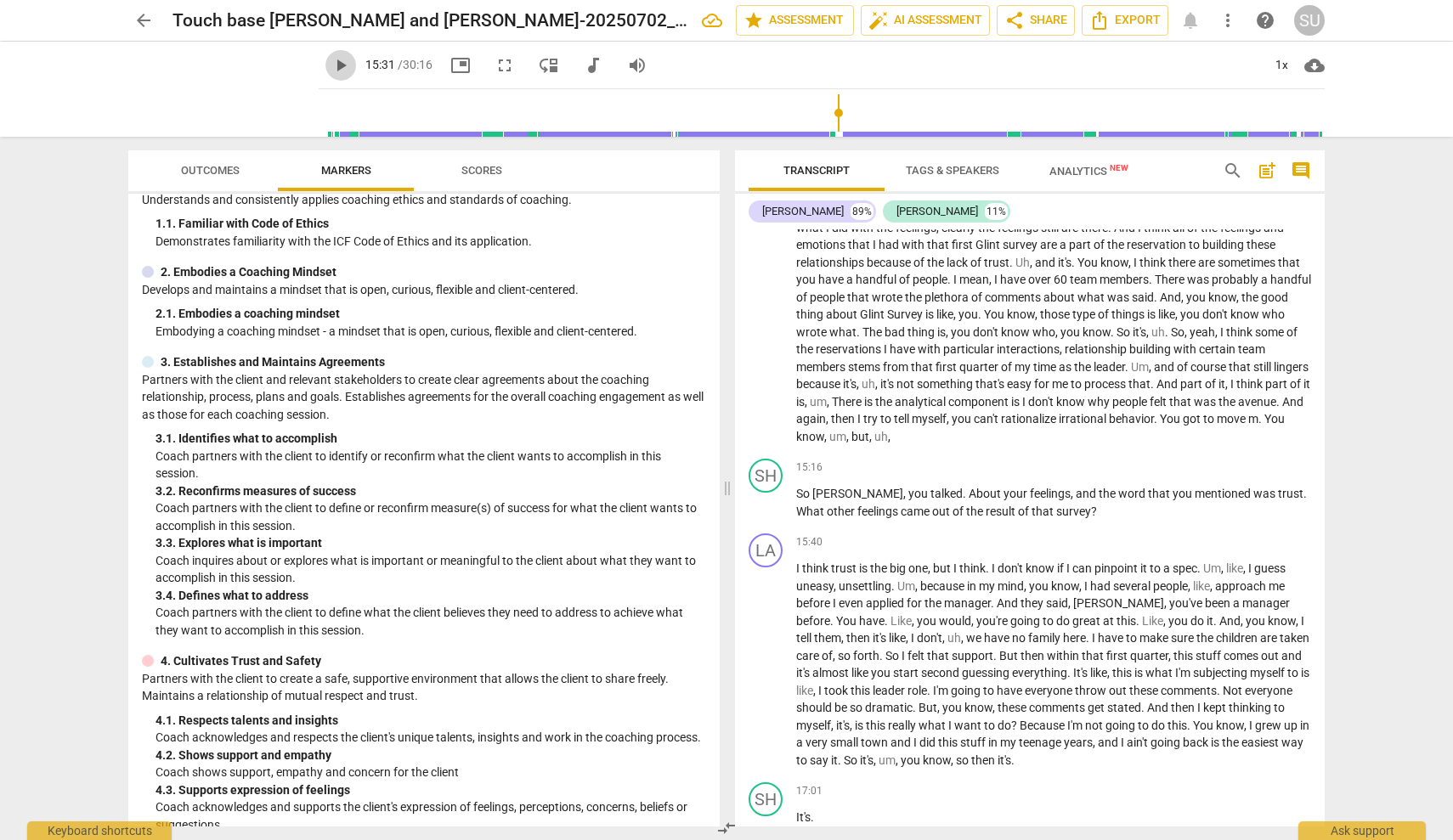click on "play_arrow" at bounding box center (341, 65) 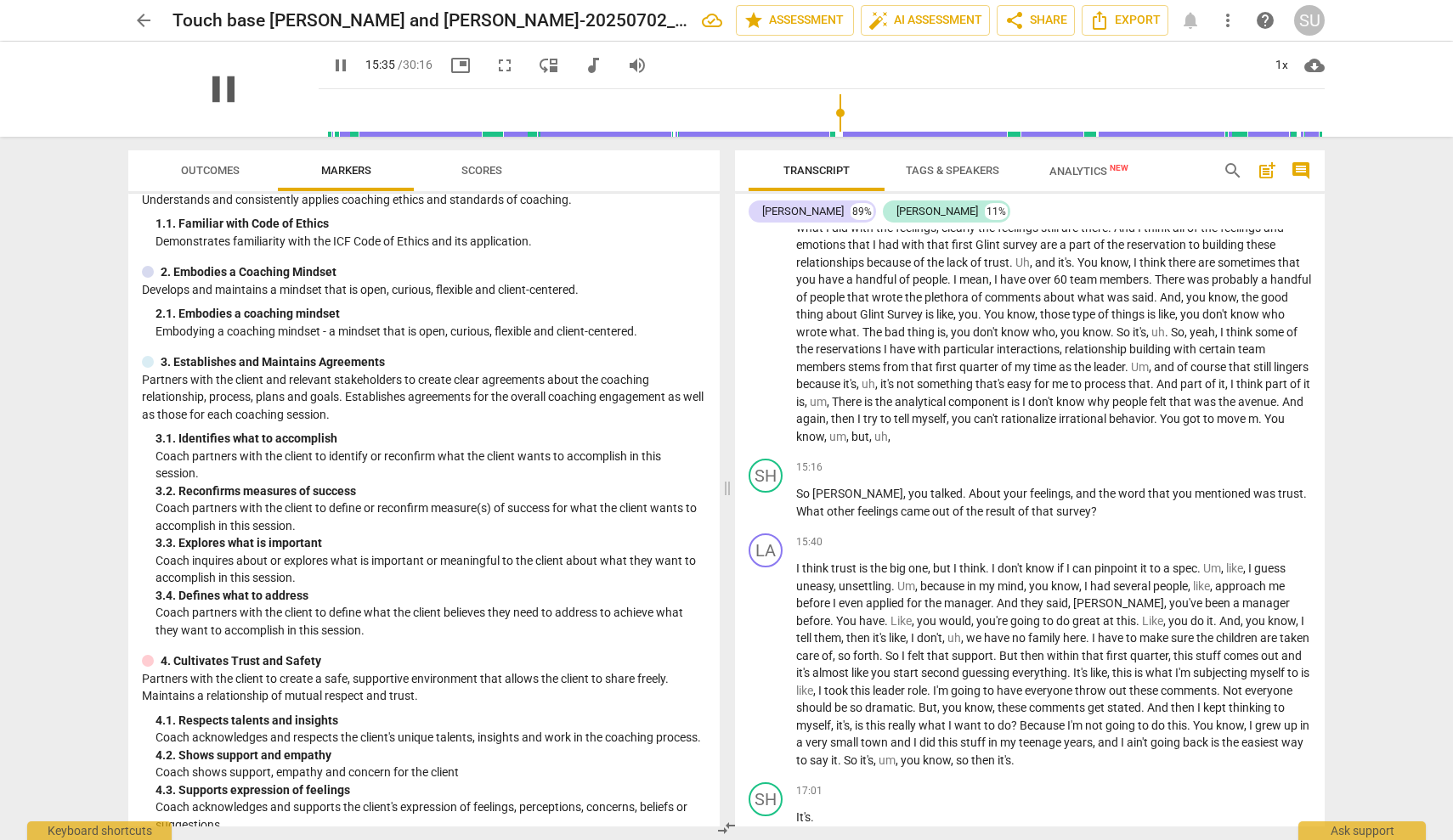 click on "pause" at bounding box center (223, 89) 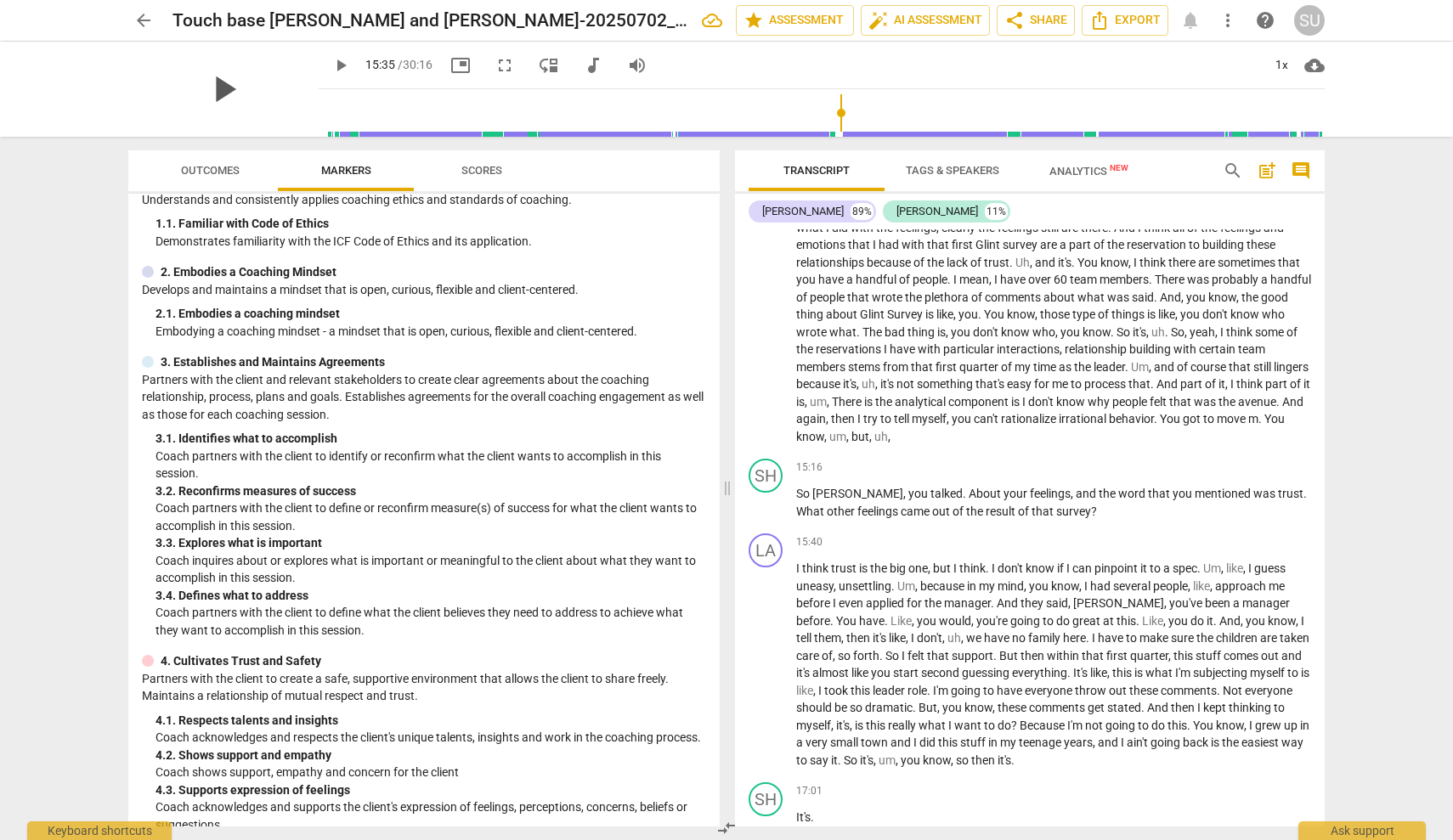 click on "play_arrow" at bounding box center [223, 89] 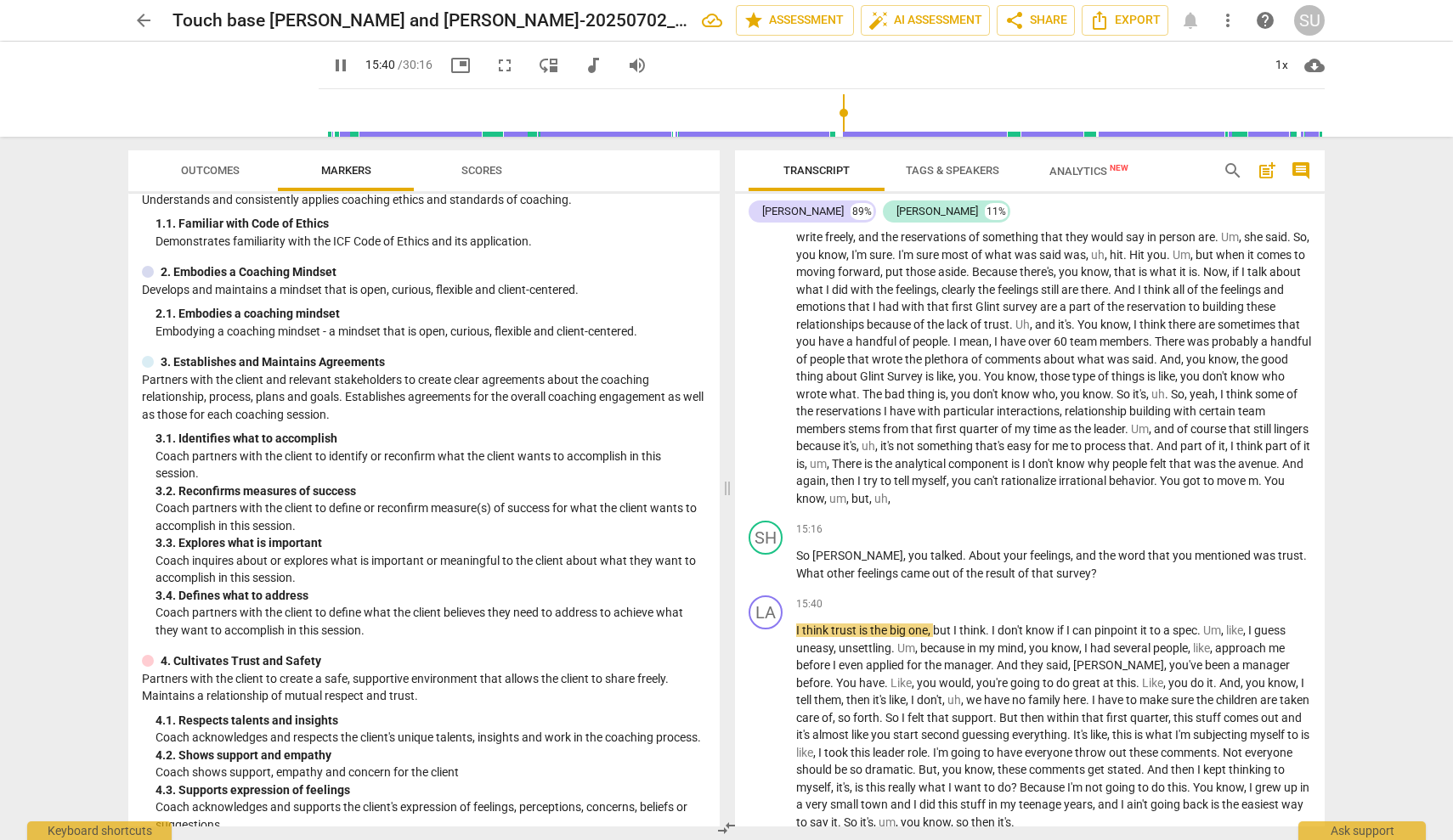 scroll, scrollTop: 2661, scrollLeft: 0, axis: vertical 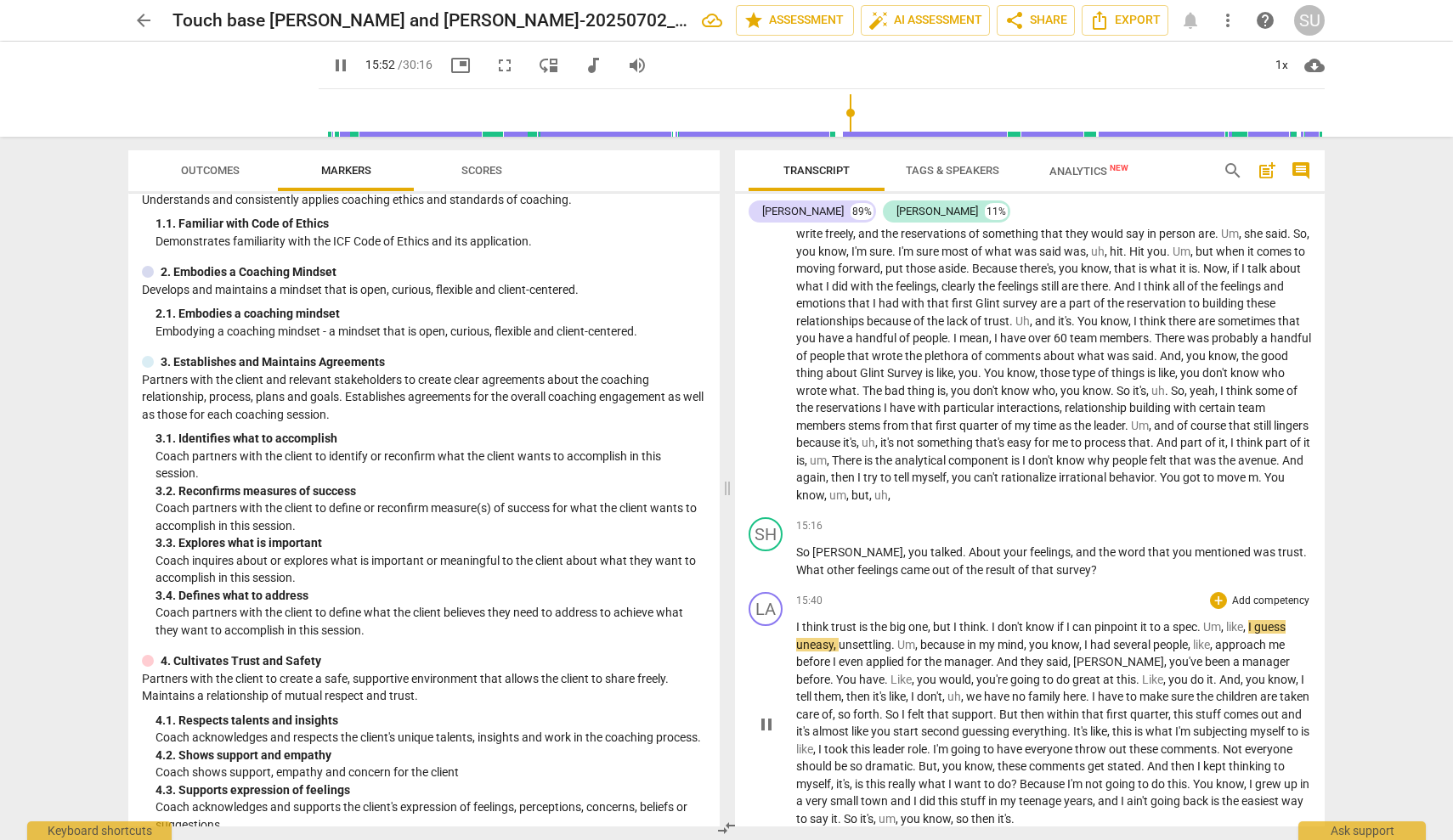 click on "spec" at bounding box center (1184, 627) 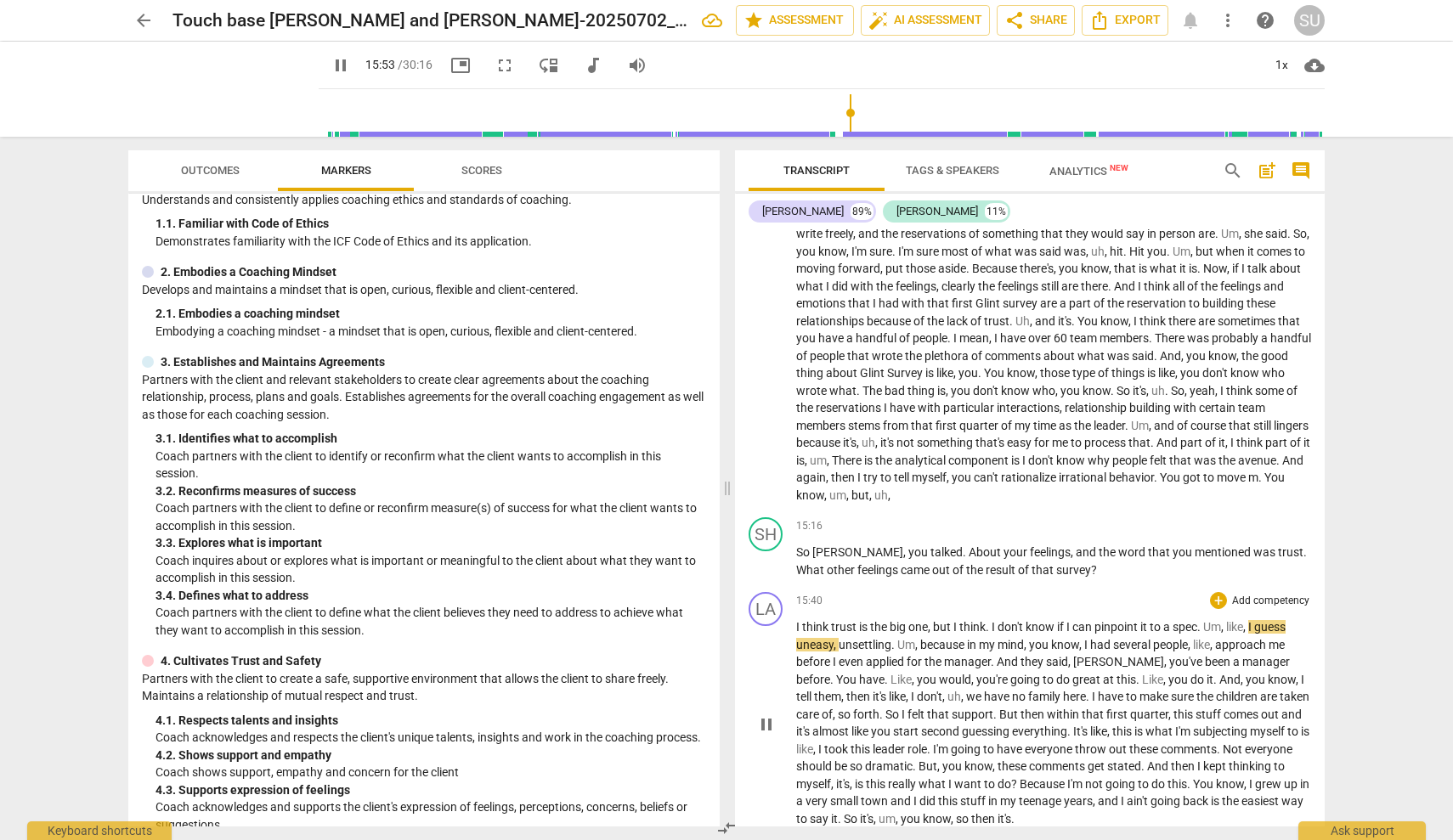 type on "953" 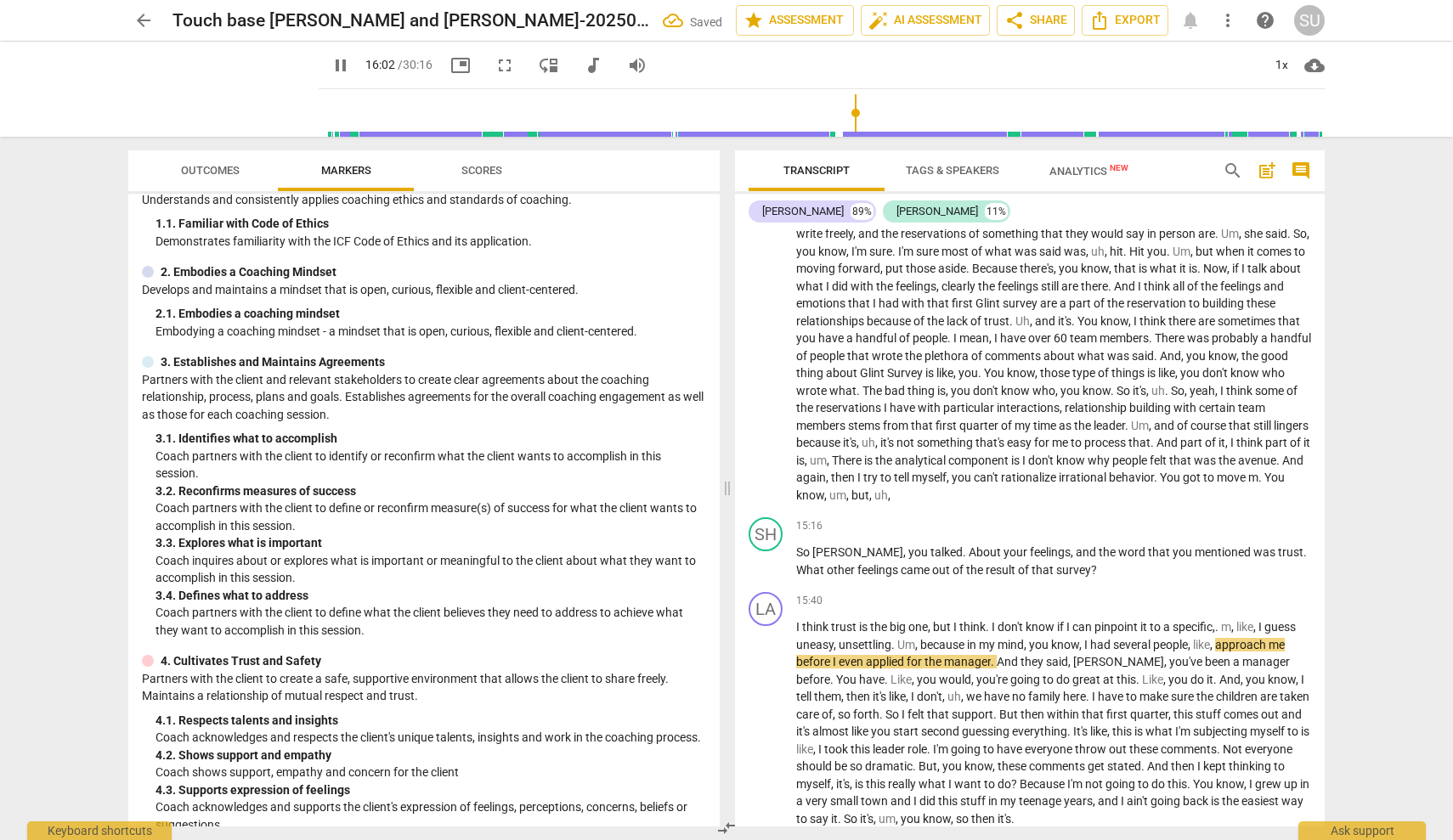 click on "pause" at bounding box center (341, 65) 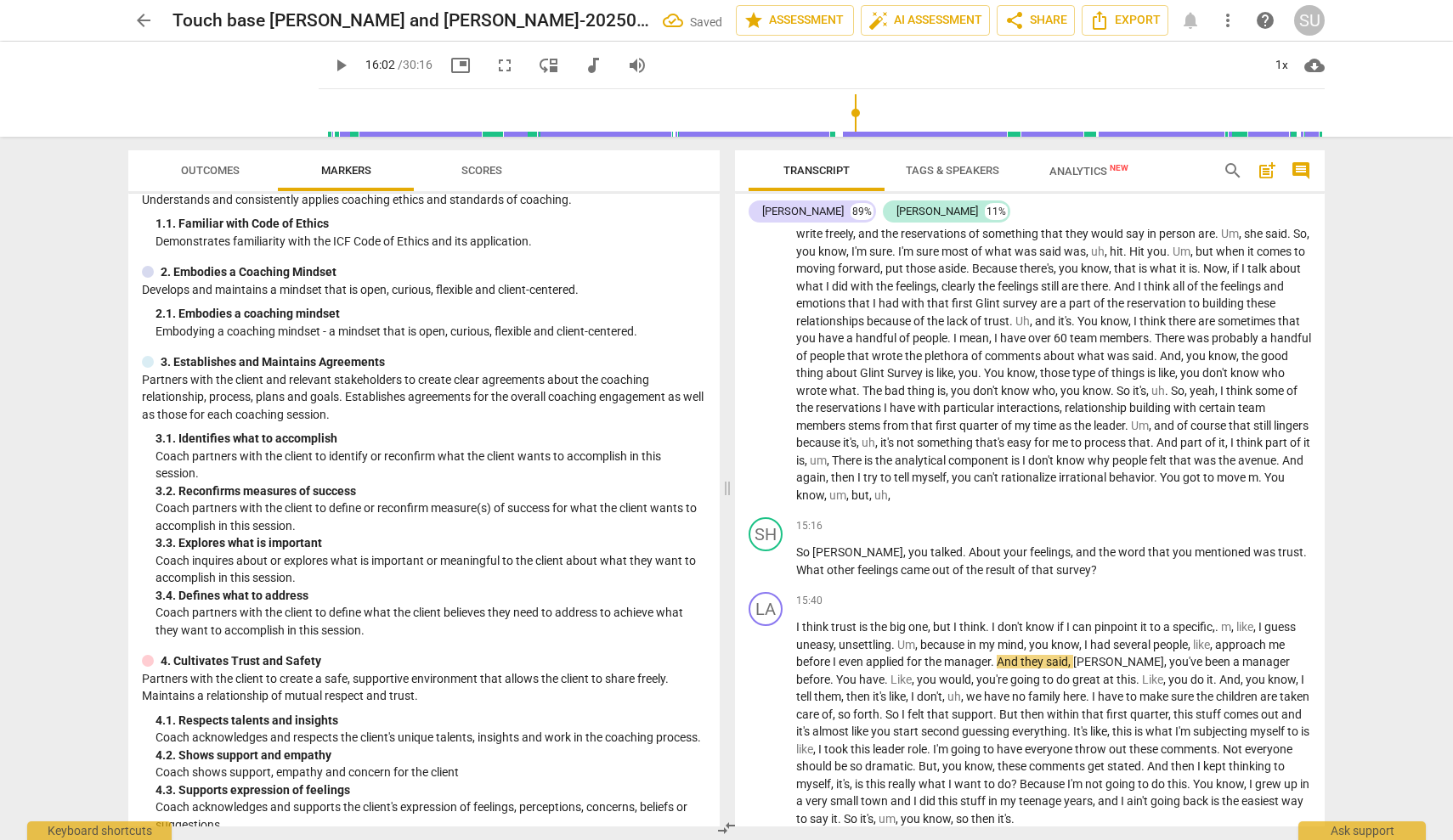 type on "963" 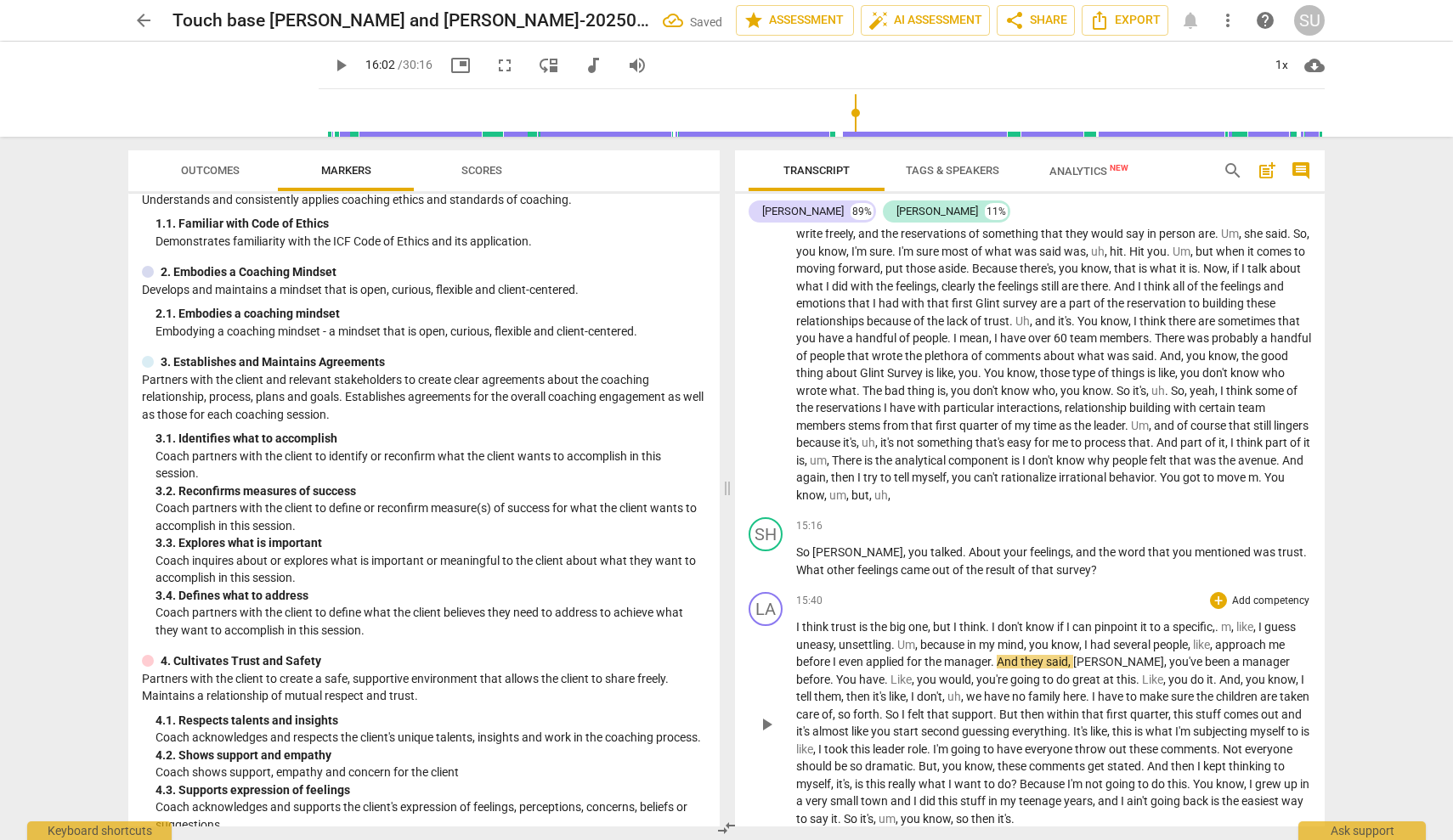 click on "m" at bounding box center (1226, 627) 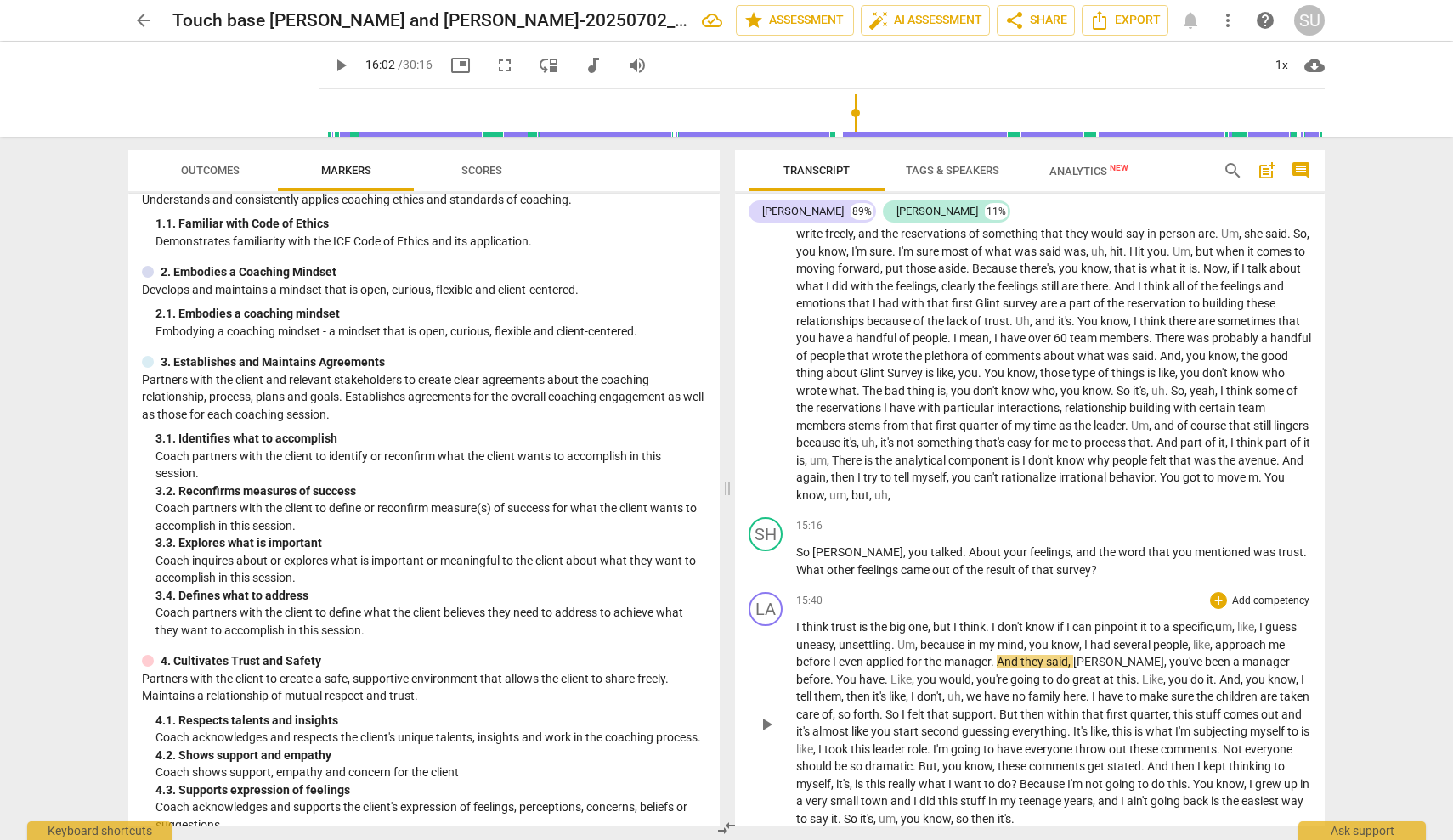 click on "because" at bounding box center (943, 645) 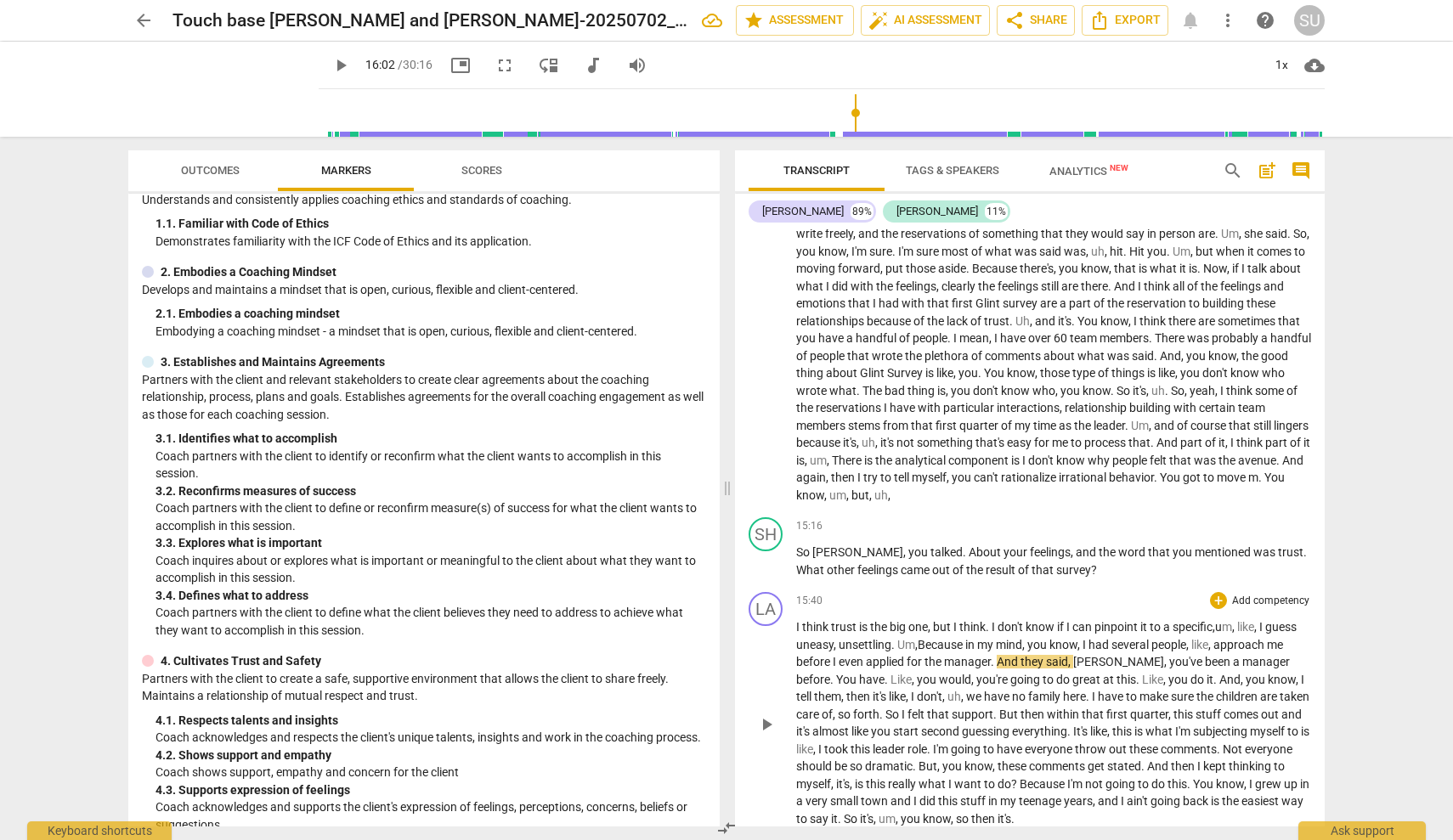 click on "[PERSON_NAME]" at bounding box center [1118, 662] 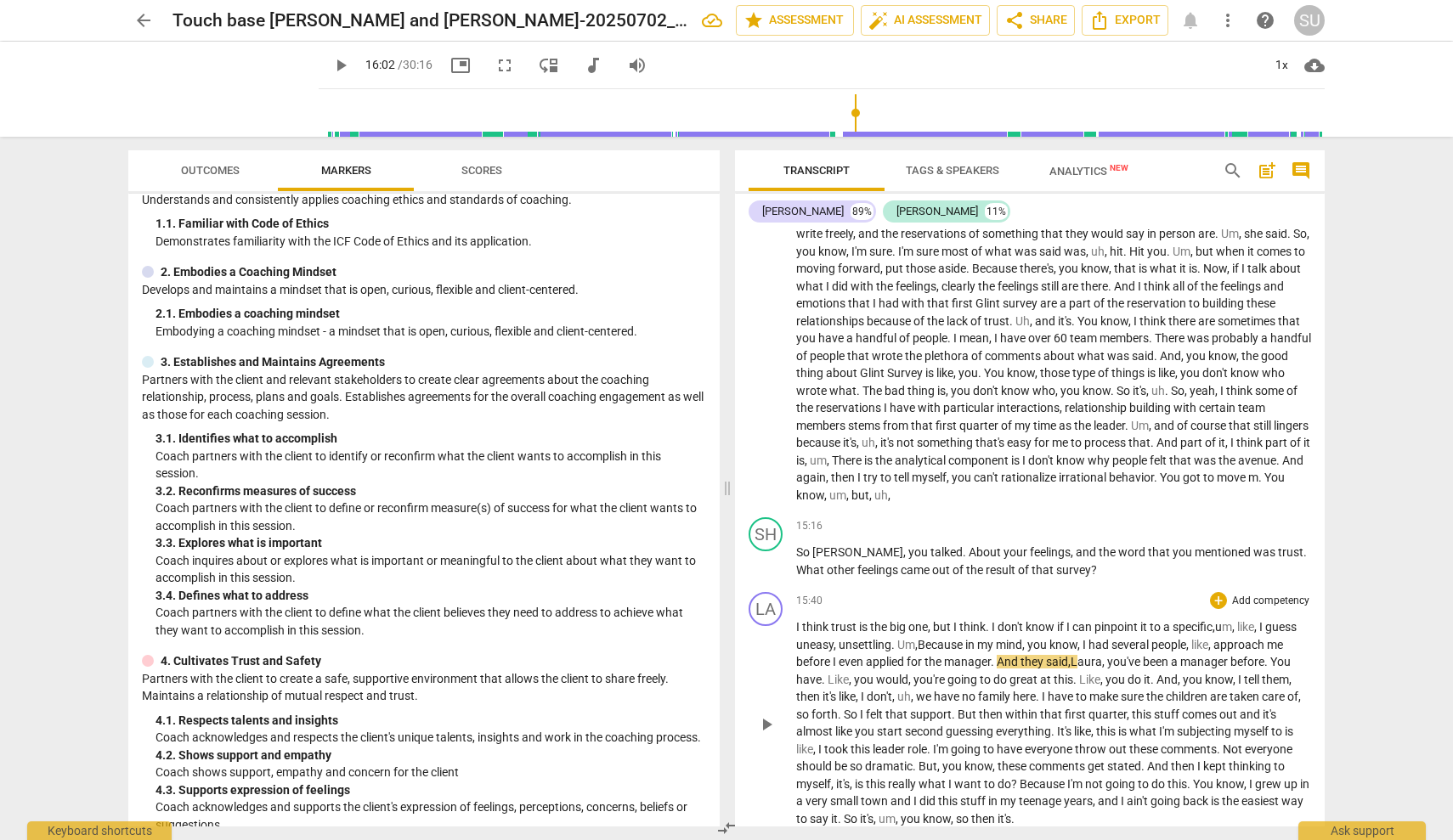 click on "." at bounding box center [824, 679] 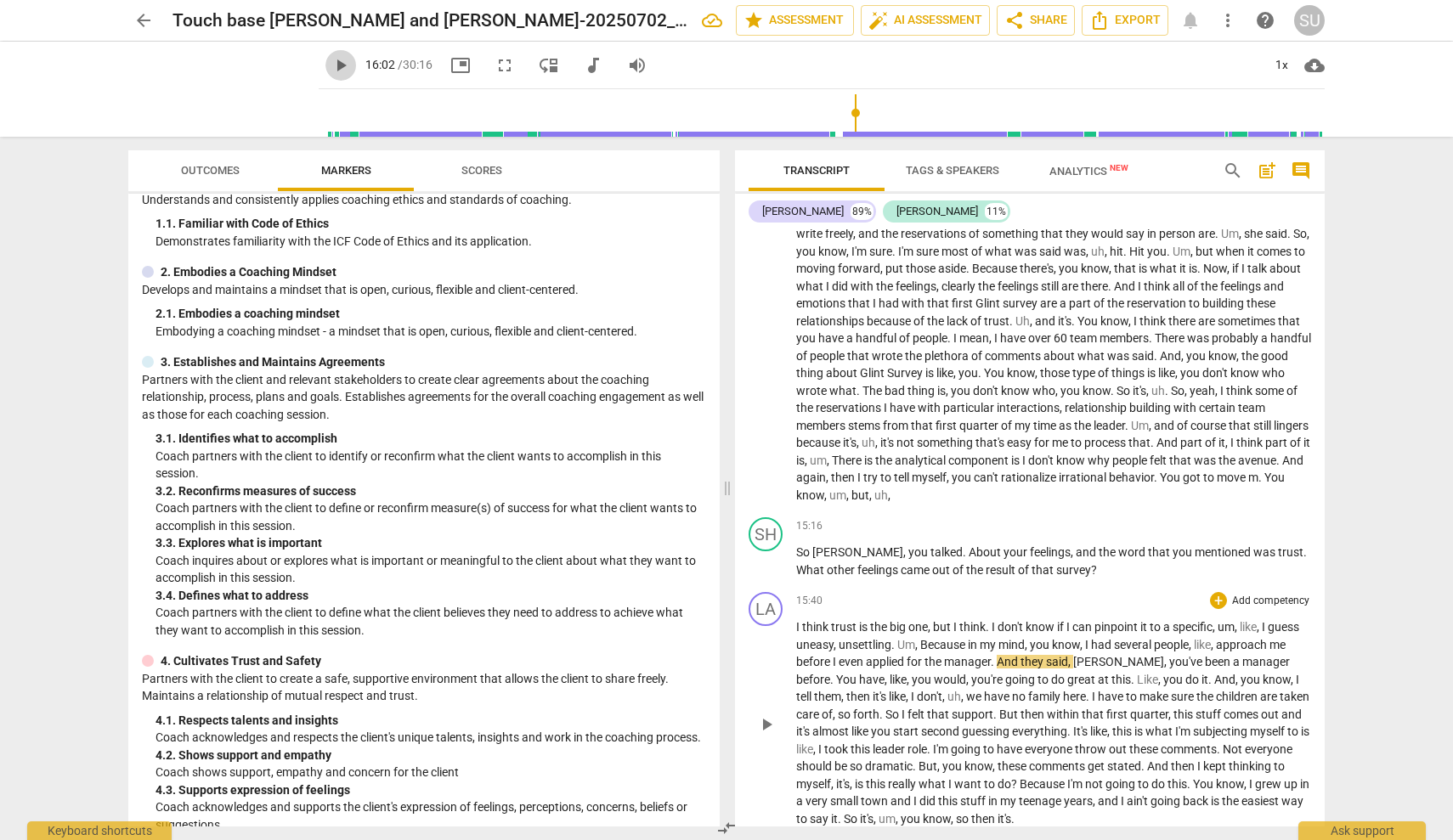 click on "play_arrow" at bounding box center [341, 65] 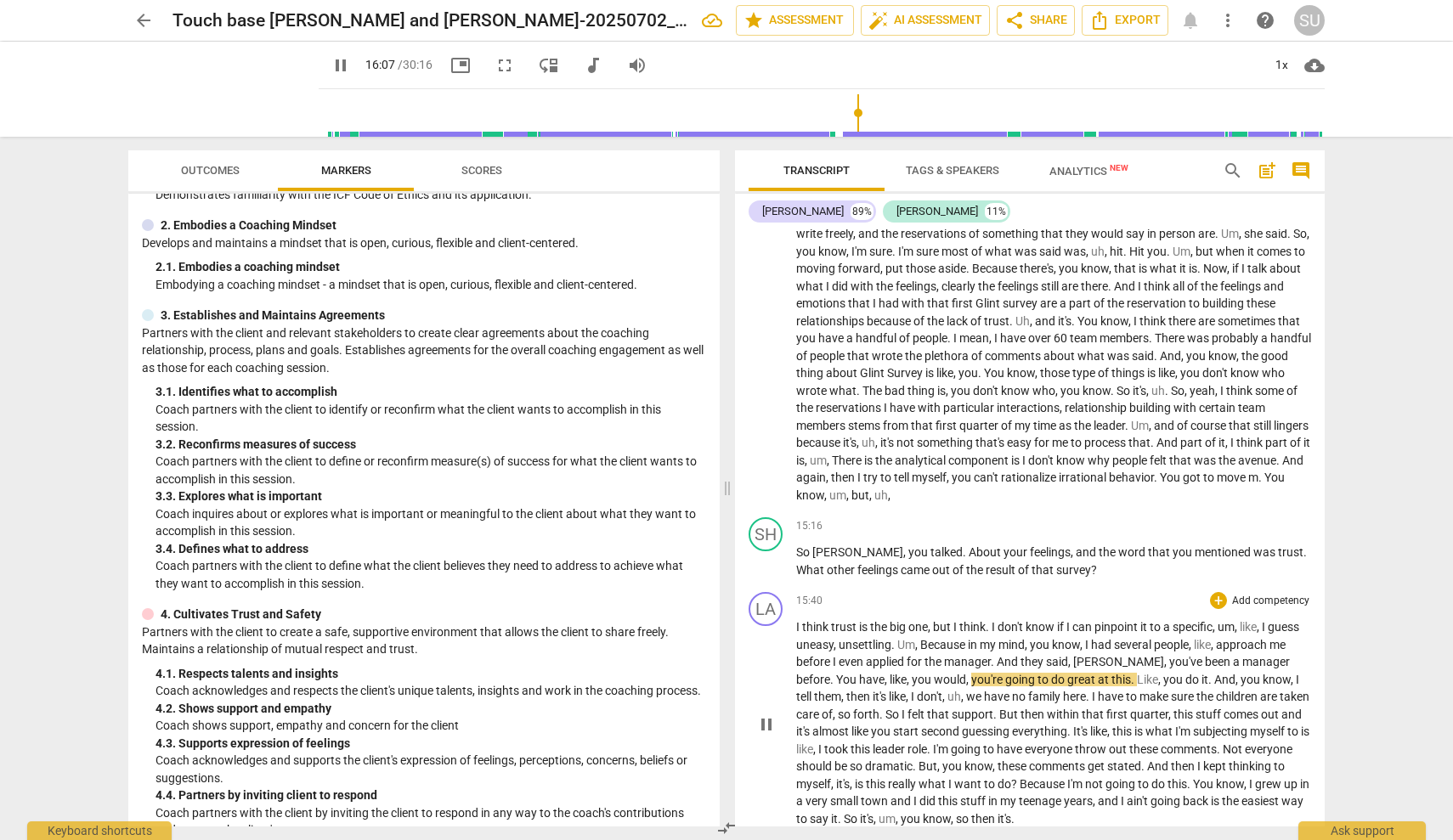 scroll, scrollTop: 127, scrollLeft: 0, axis: vertical 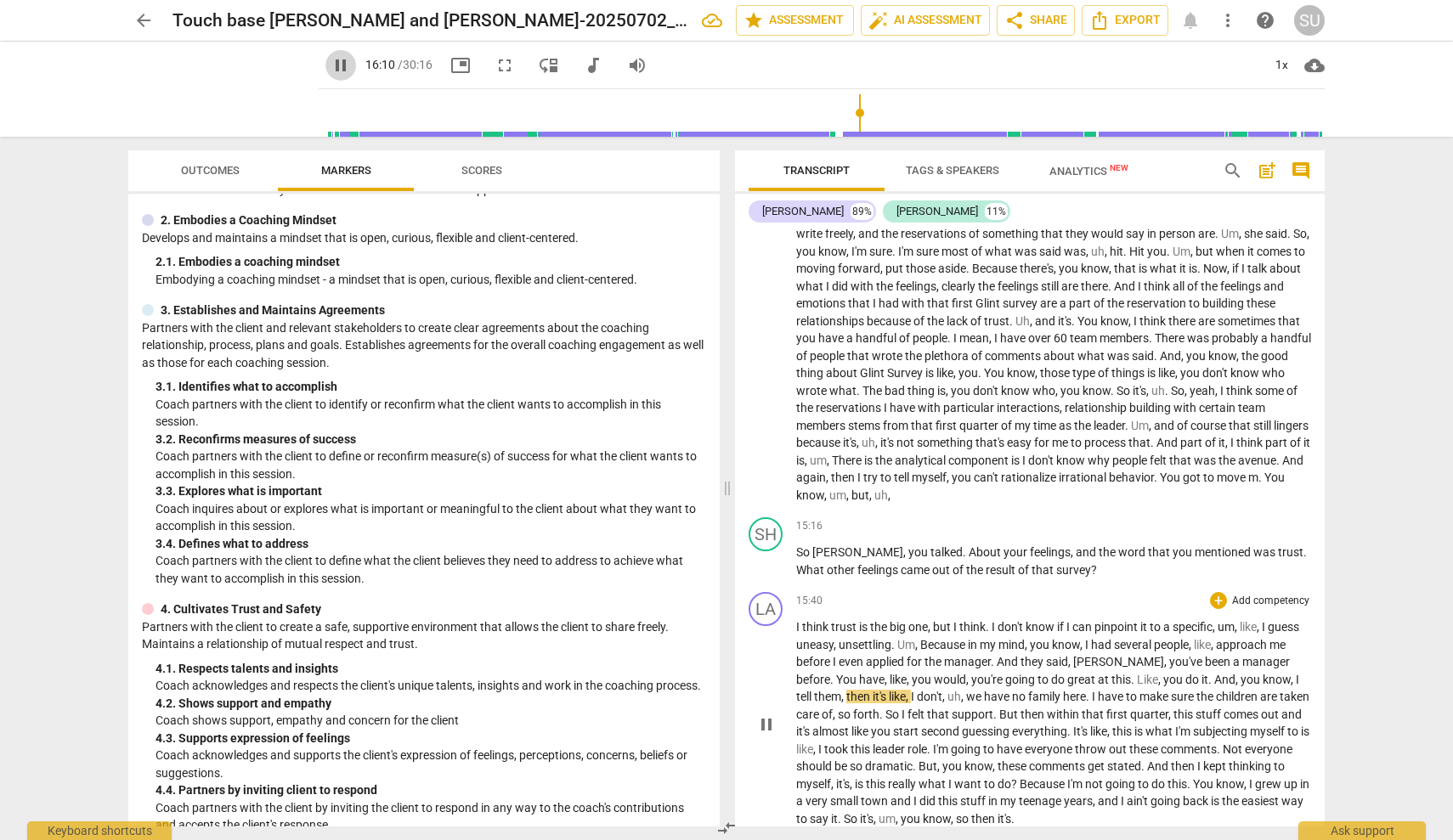 click on "pause" at bounding box center [341, 65] 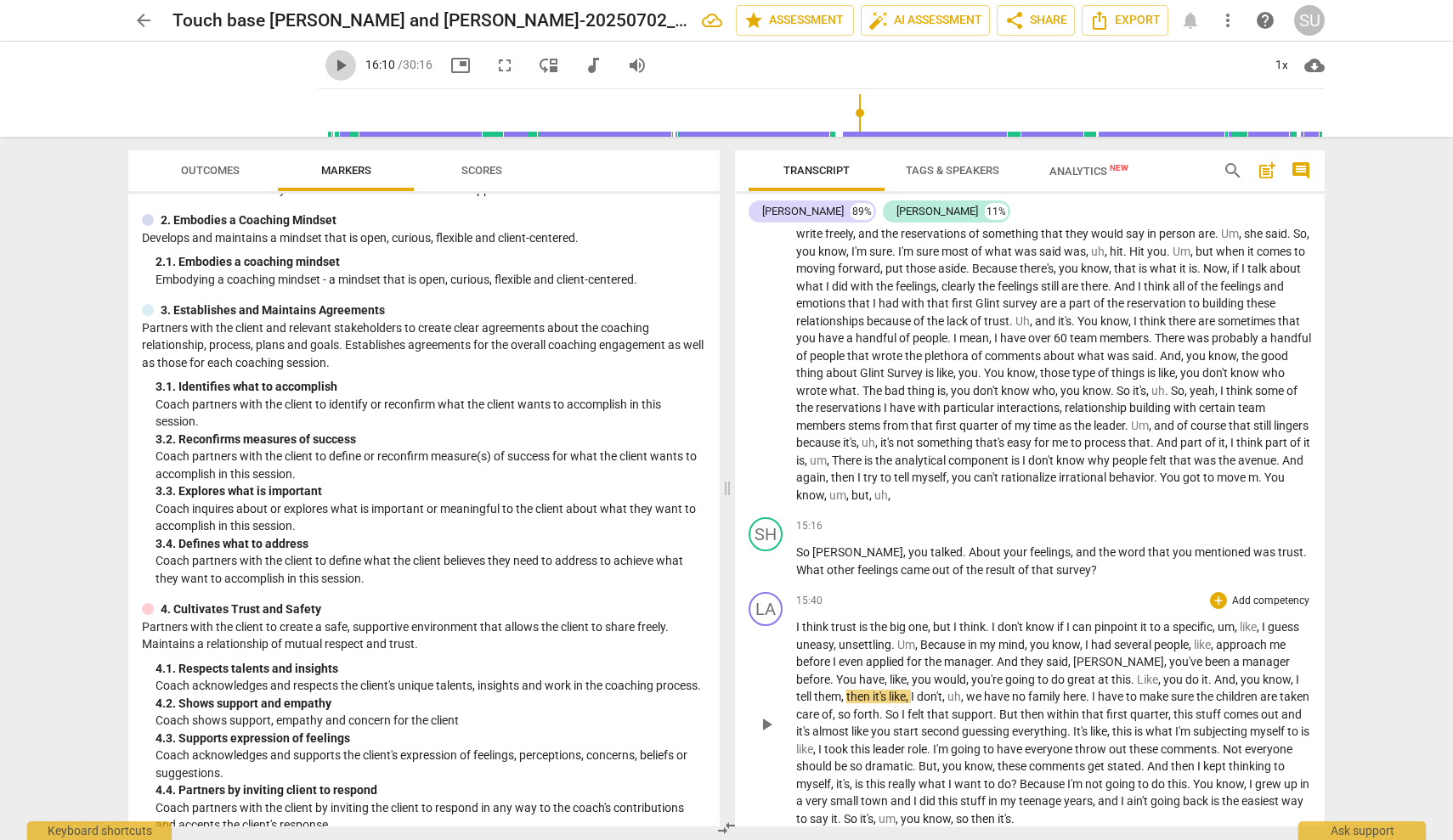 click on "play_arrow" at bounding box center (341, 65) 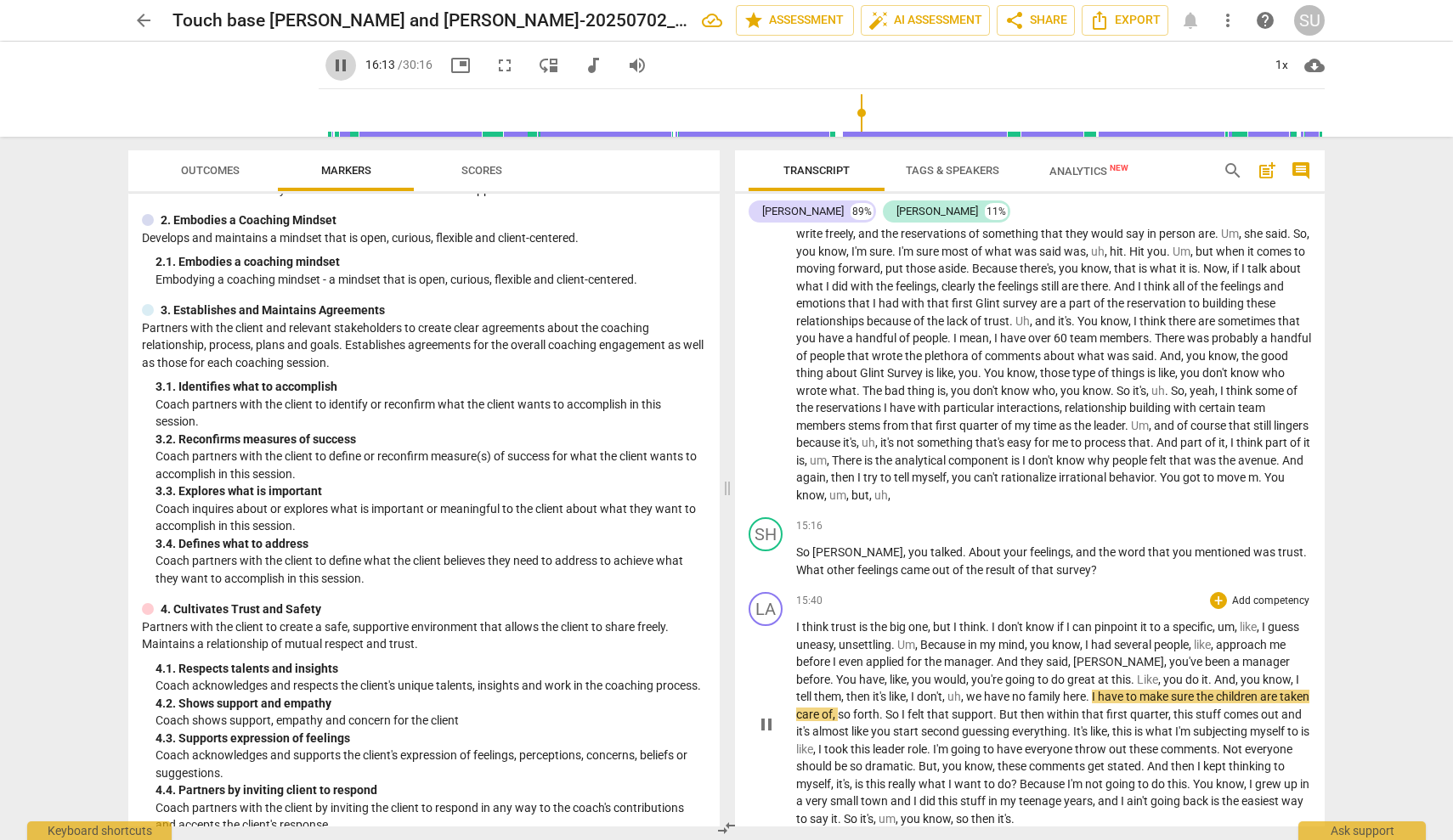 click on "pause" at bounding box center [341, 65] 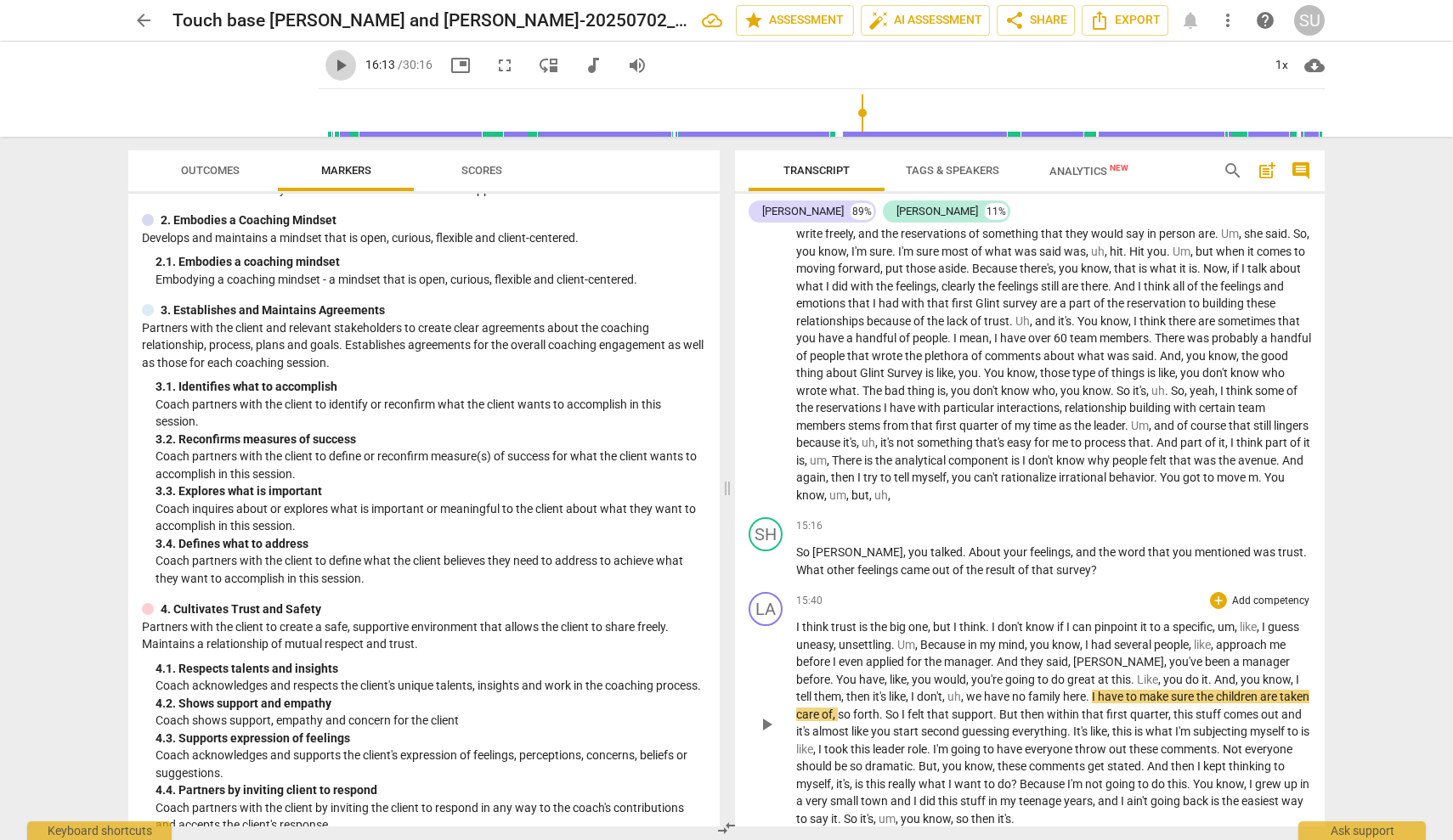 click on "play_arrow" at bounding box center [341, 65] 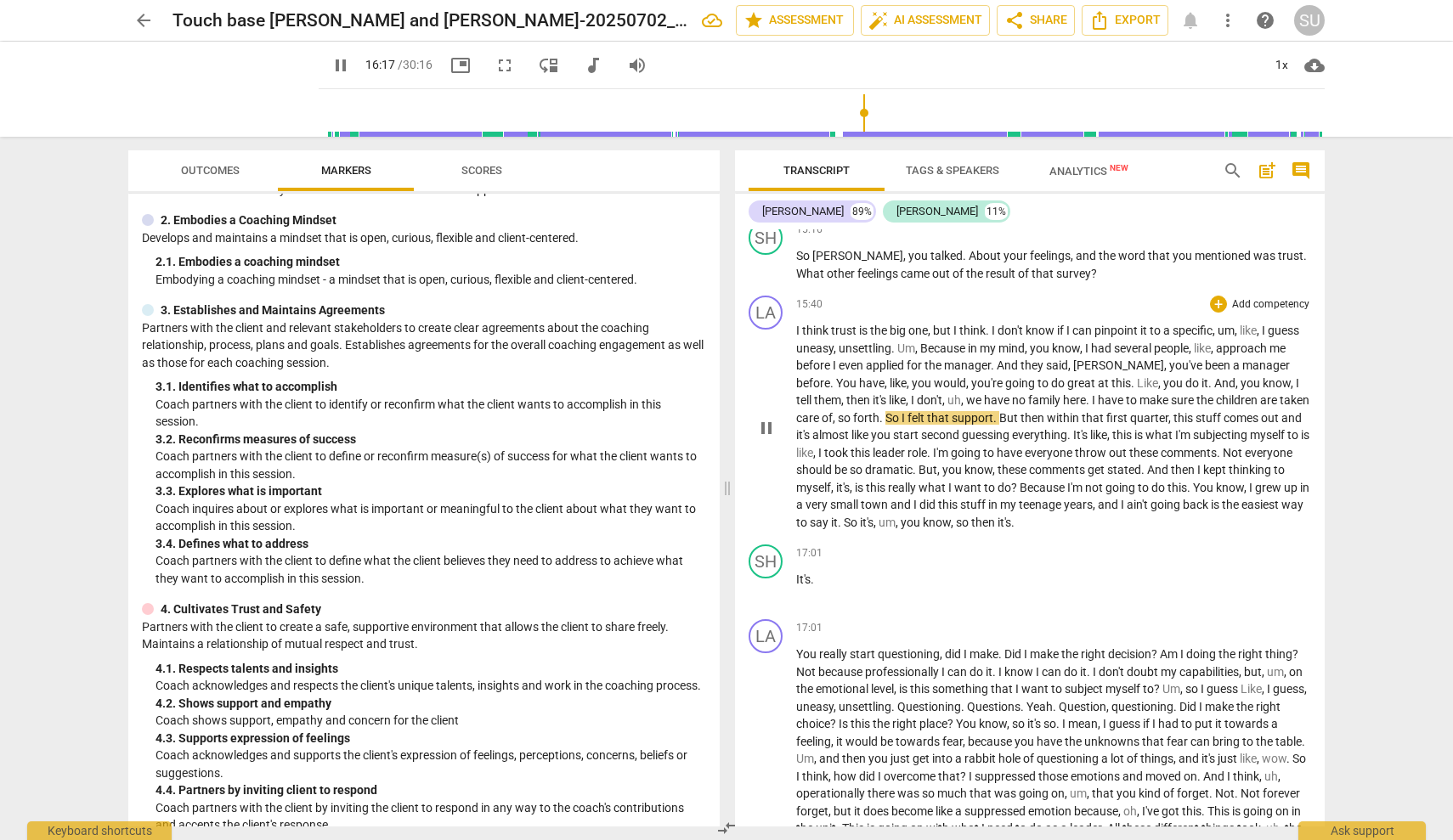 scroll, scrollTop: 2958, scrollLeft: 0, axis: vertical 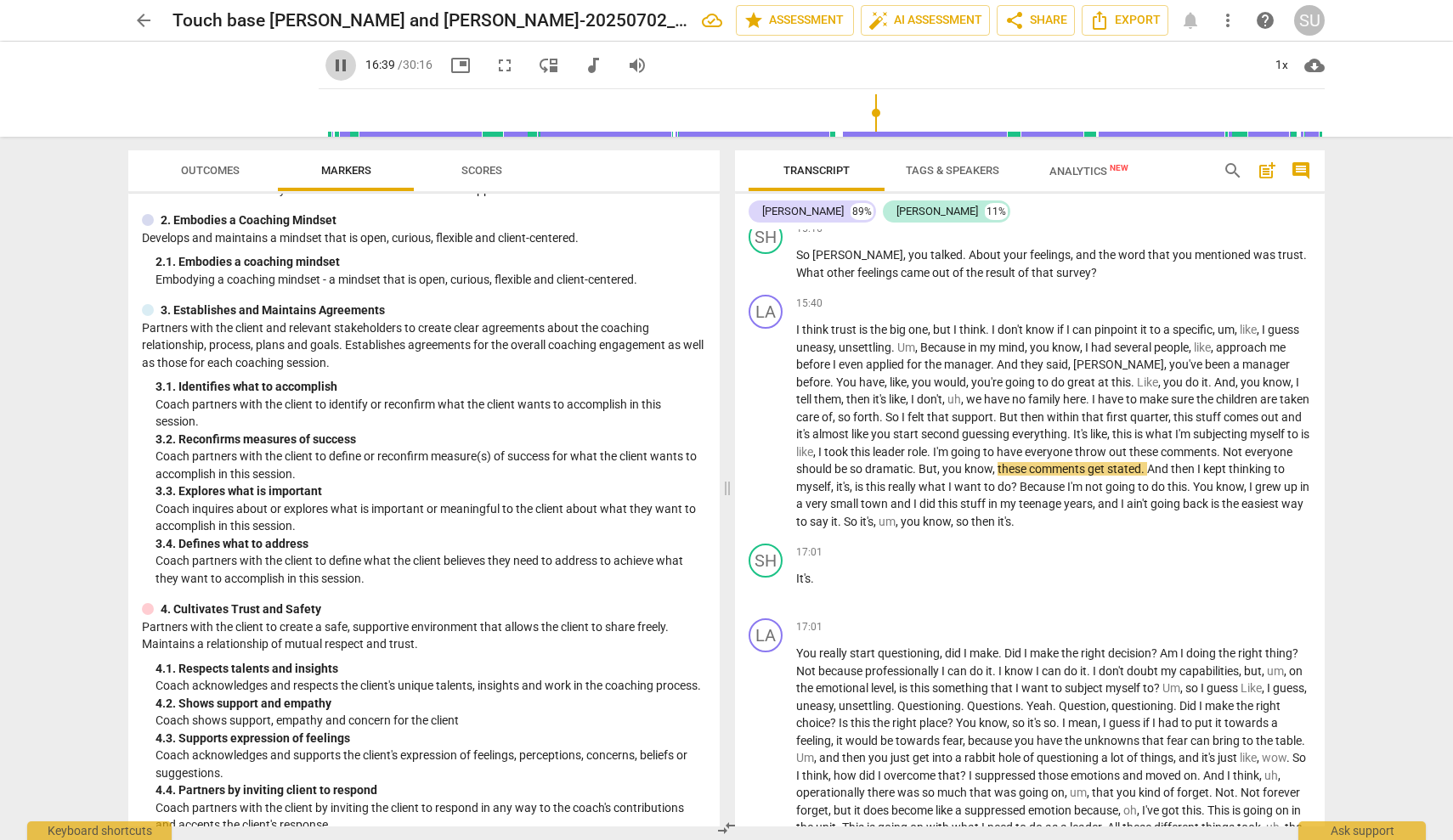 click on "pause" at bounding box center [341, 65] 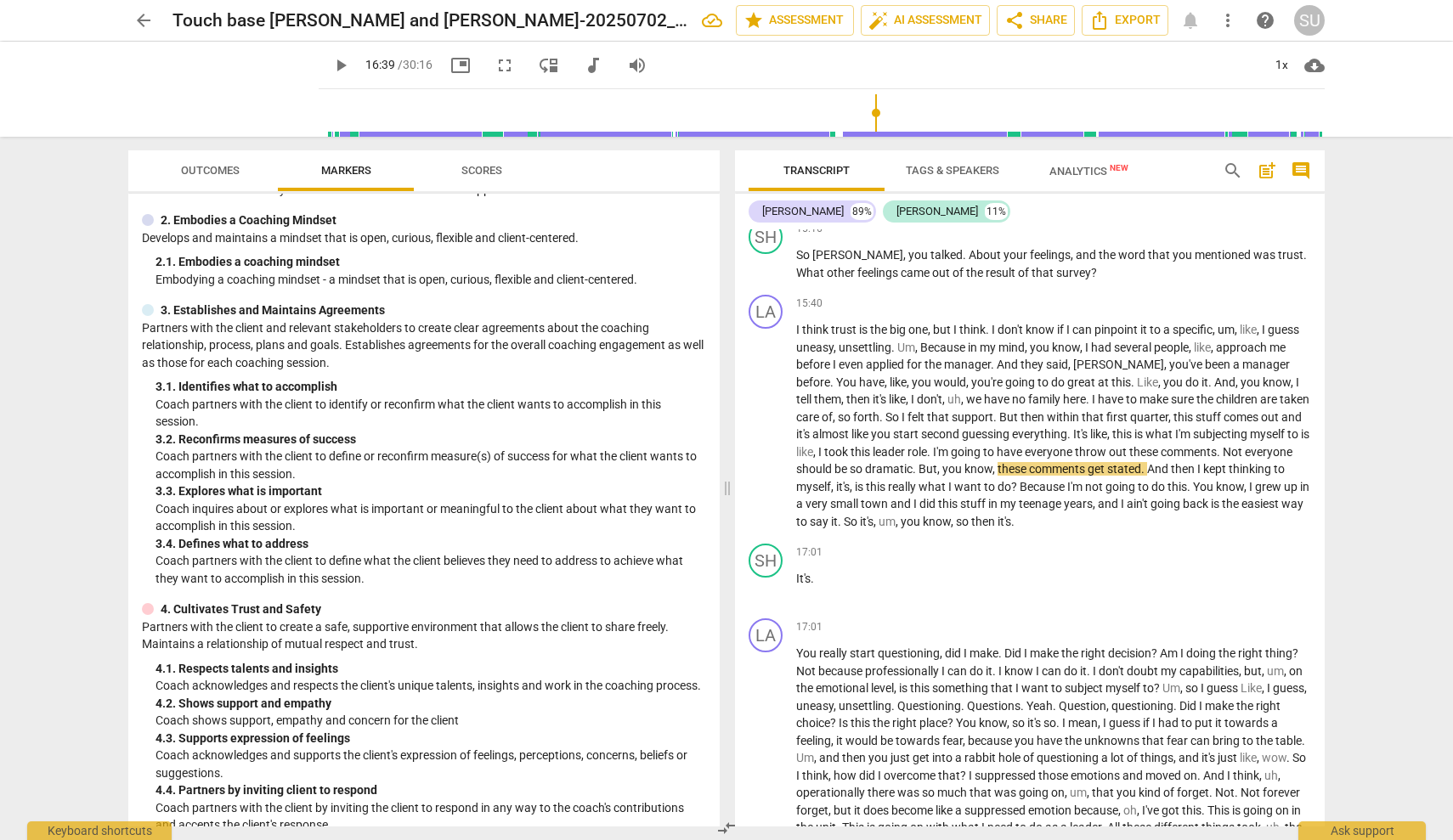 type on "1000" 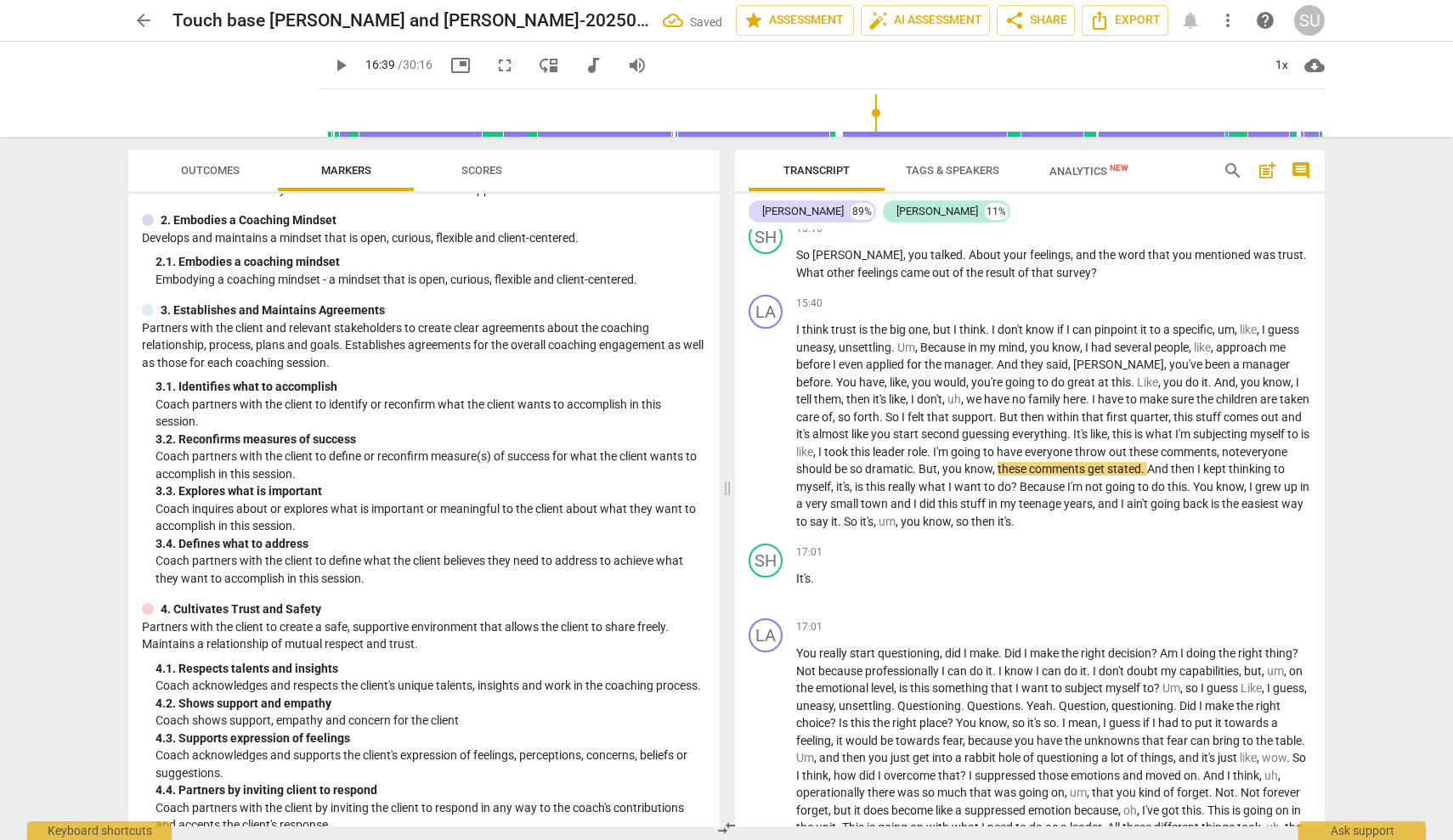 click on "not" at bounding box center (1230, 452) 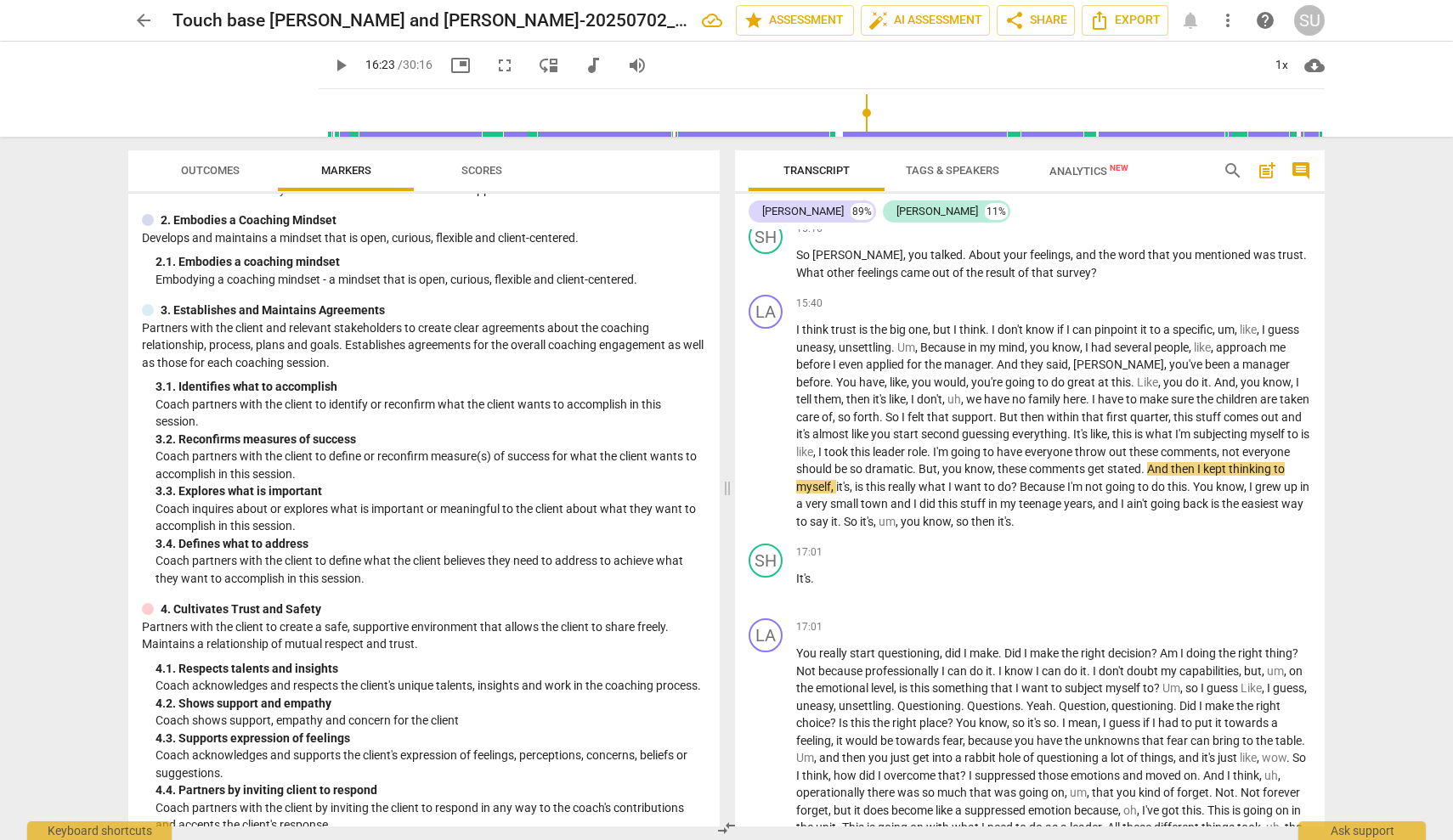 drag, startPoint x: 868, startPoint y: 121, endPoint x: 857, endPoint y: 121, distance: 11 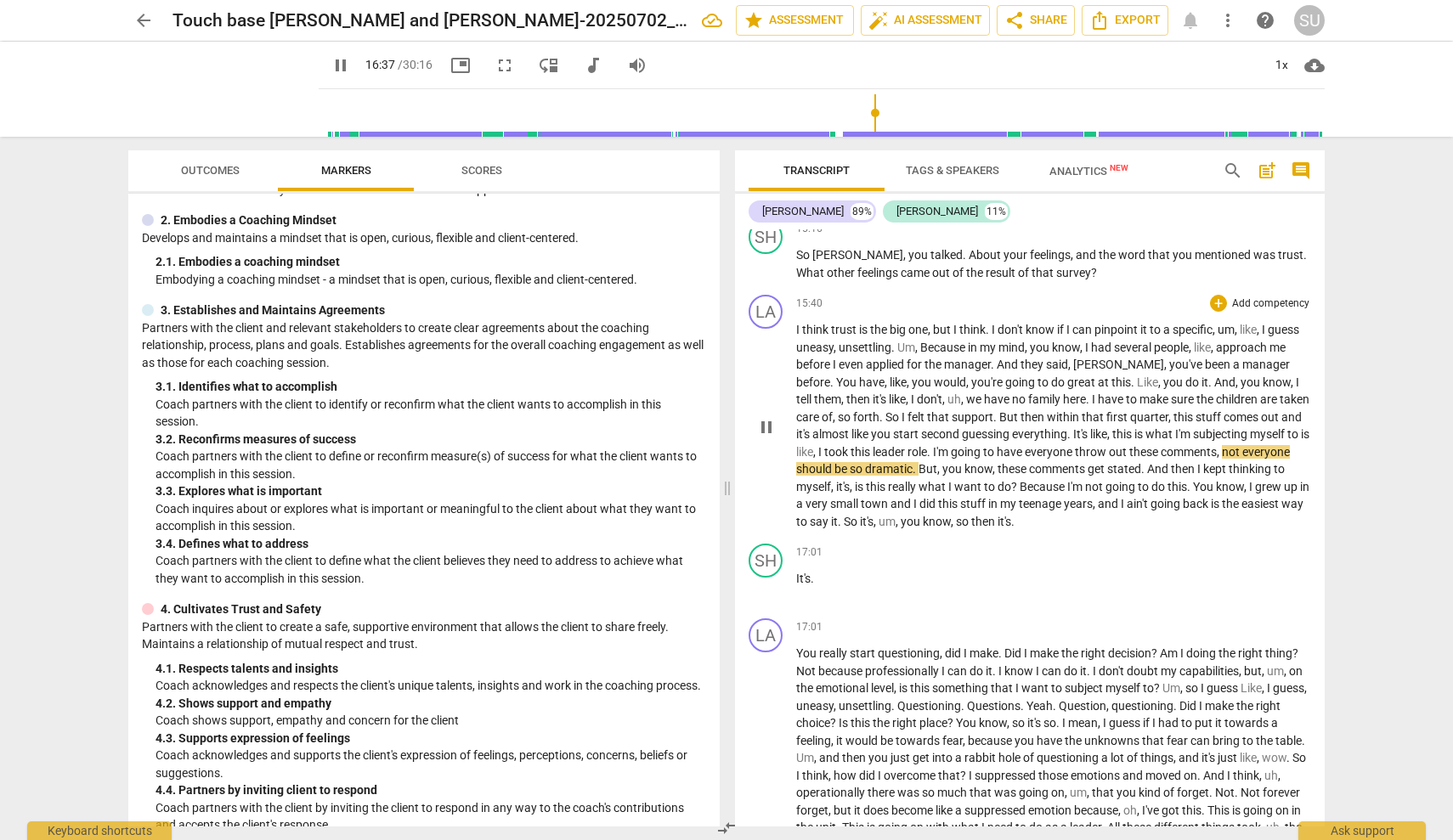 click on "should" at bounding box center [815, 469] 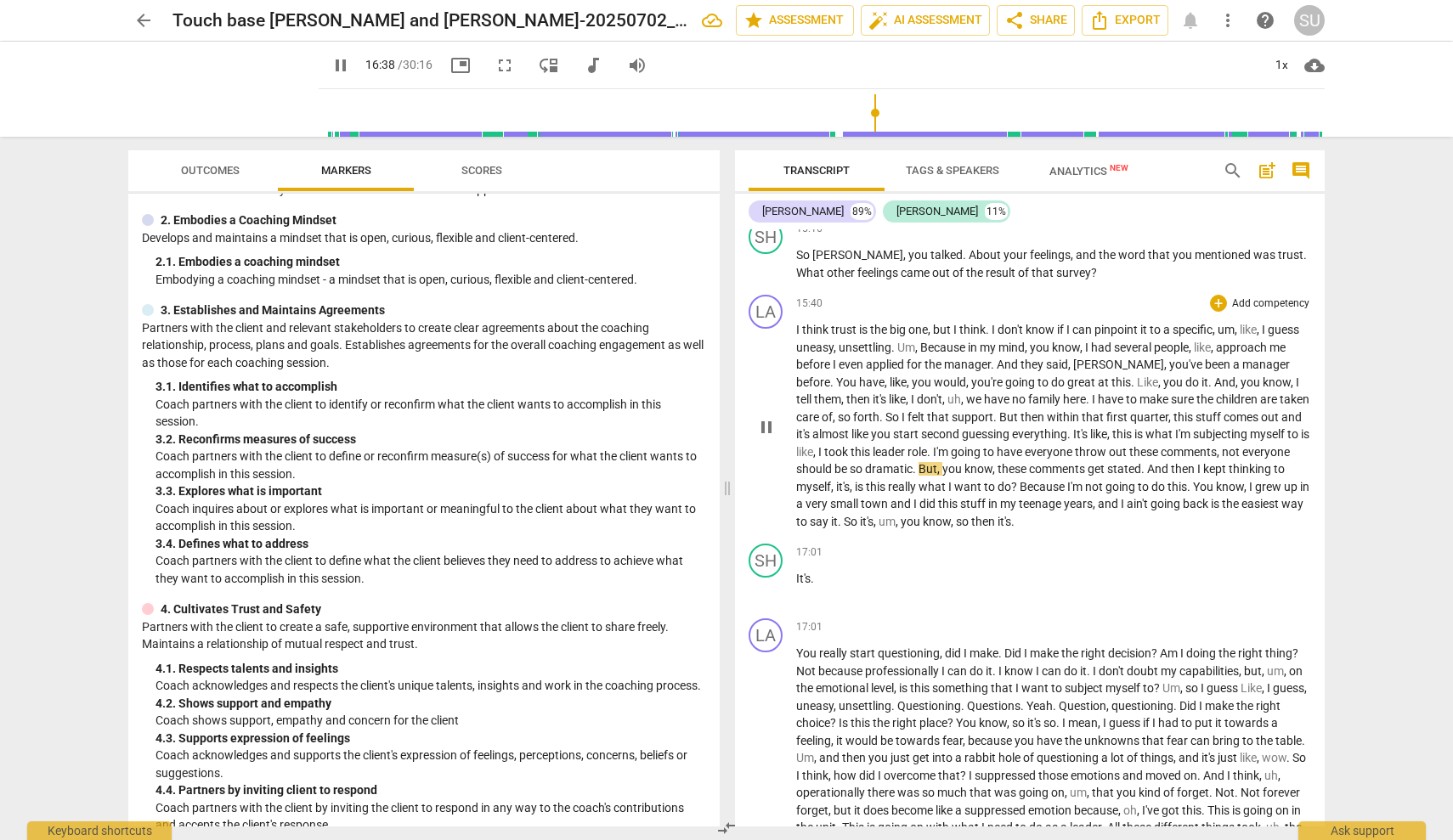 type on "999" 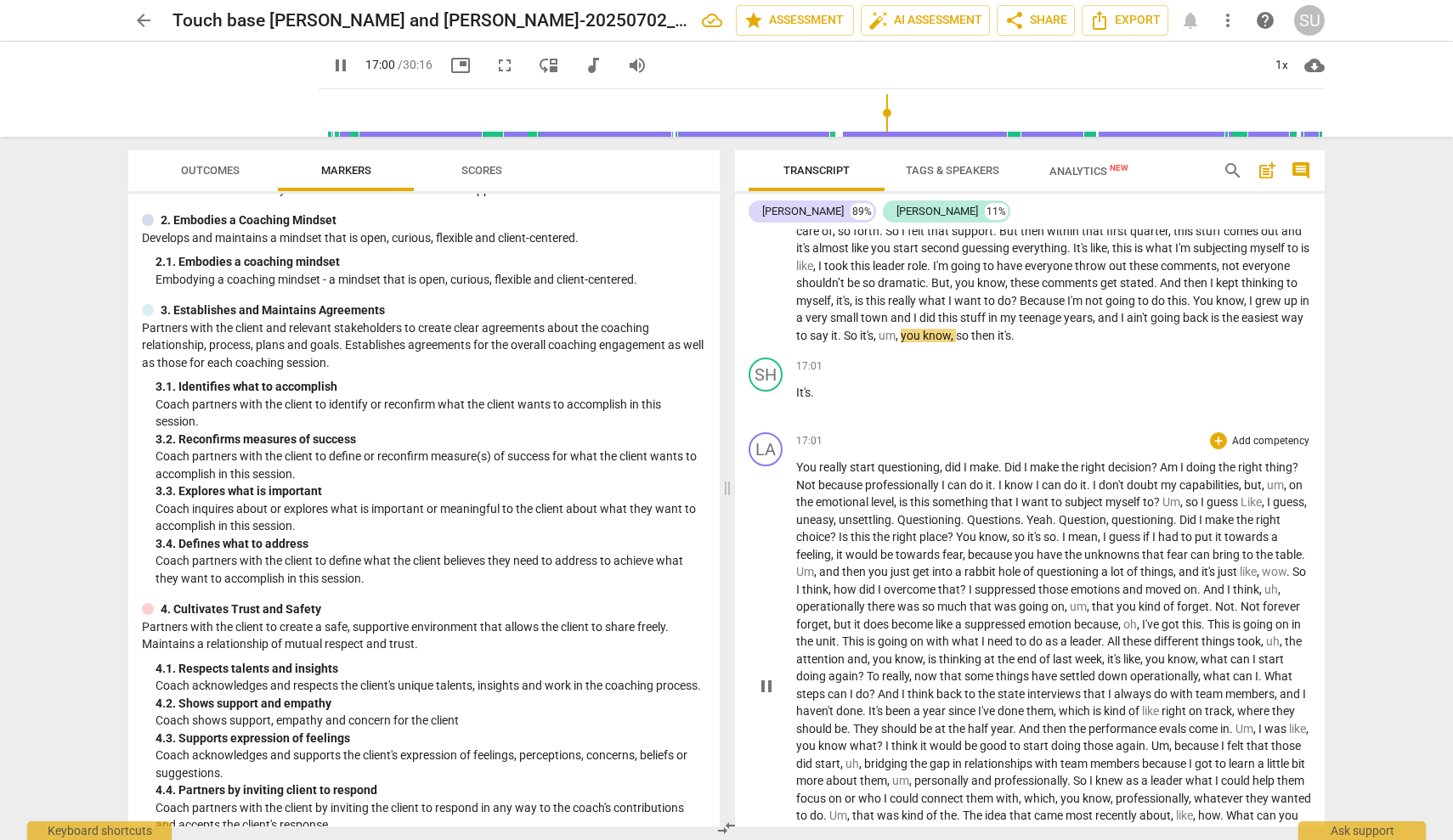 scroll, scrollTop: 3149, scrollLeft: 0, axis: vertical 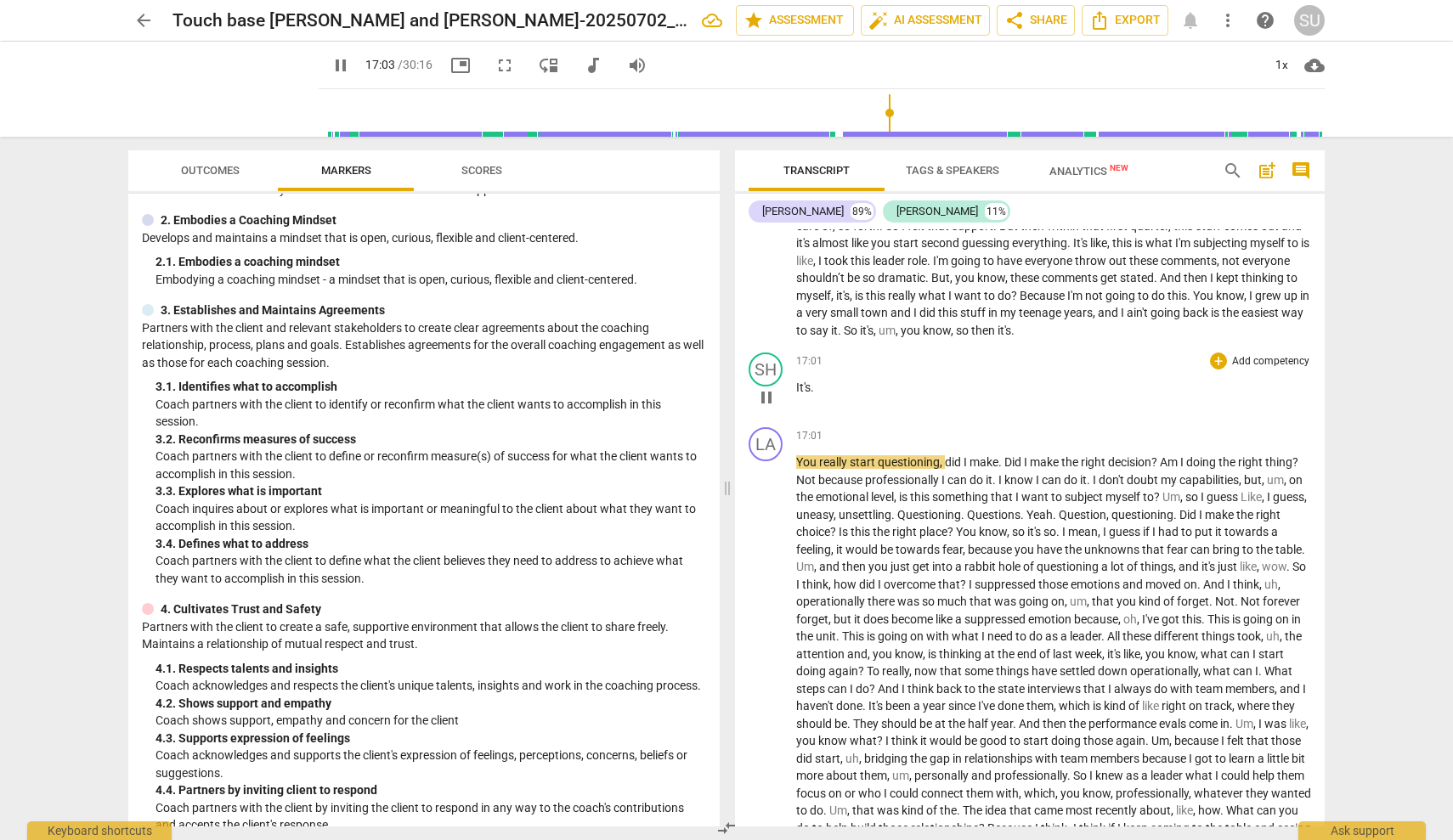 click on "It's ." at bounding box center [1054, 387] 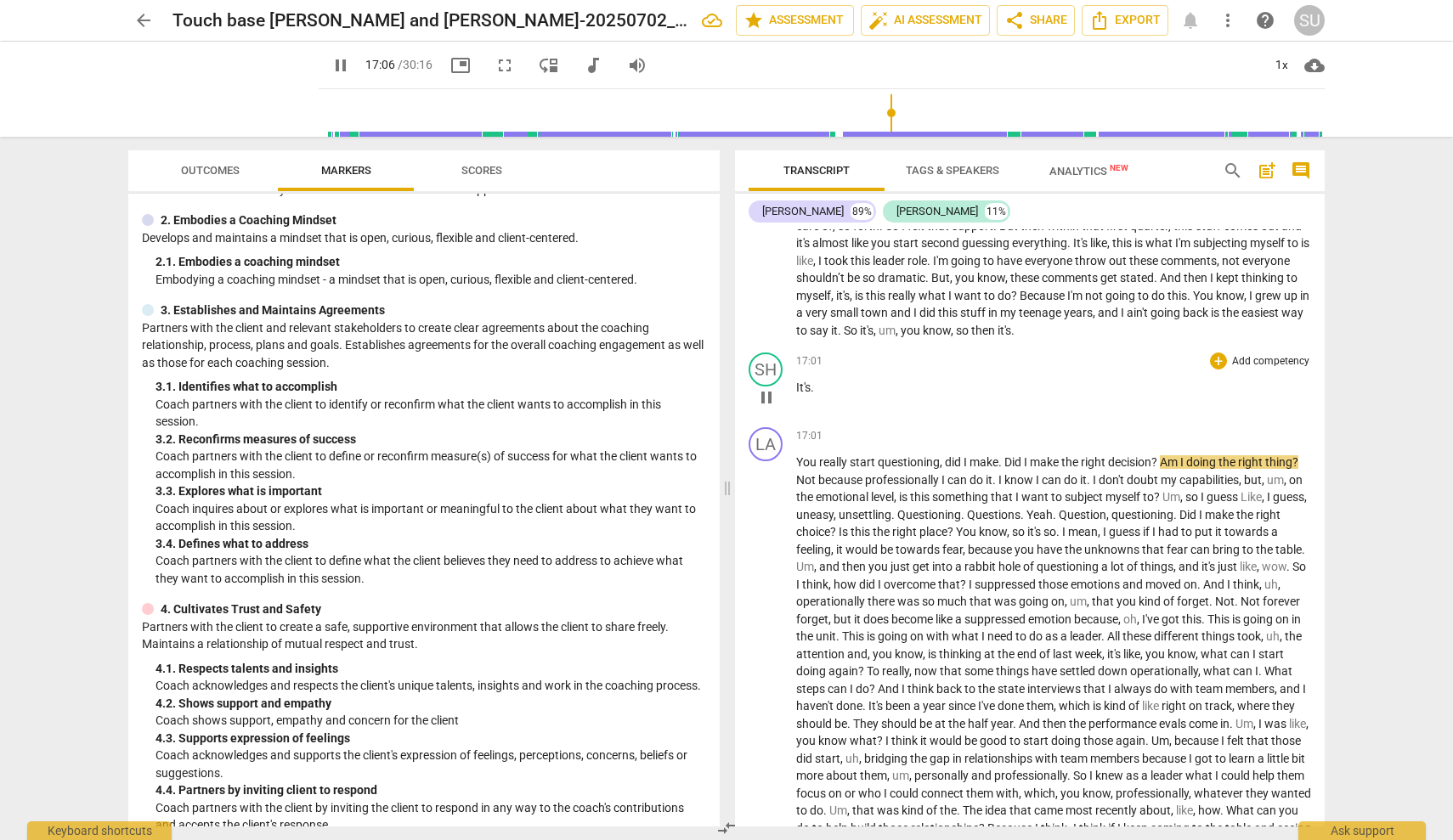 type on "1027" 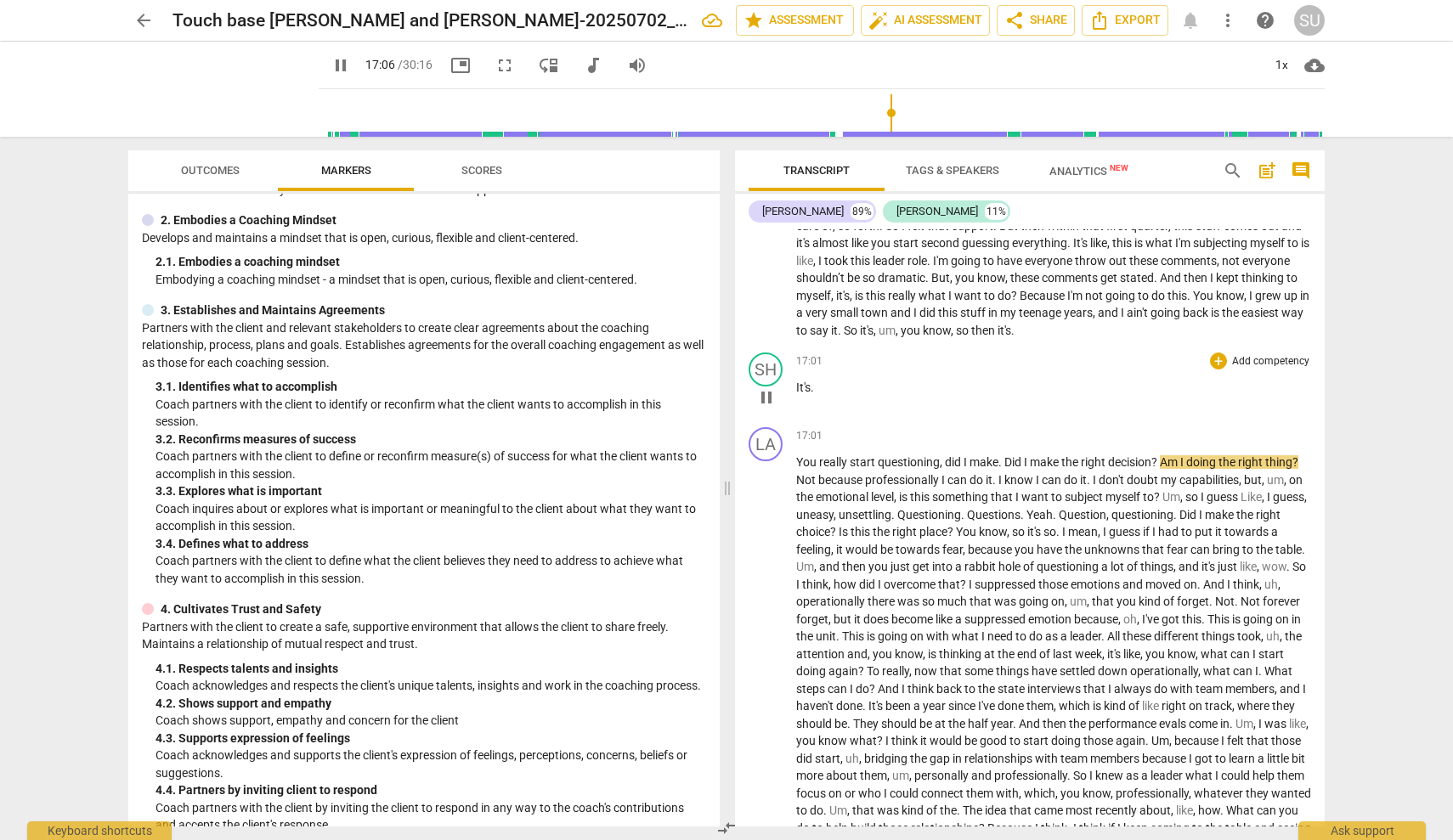 type 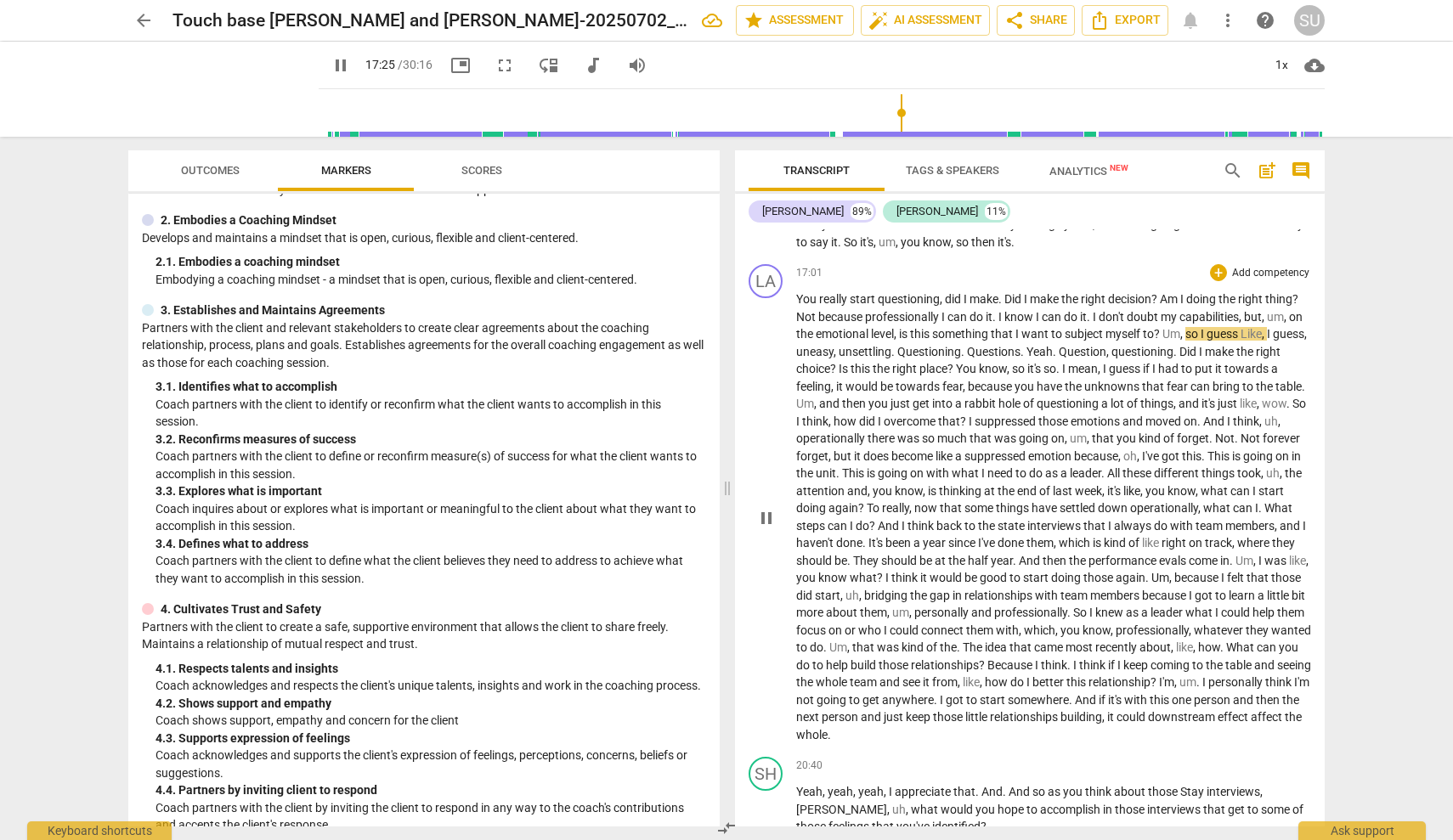 scroll, scrollTop: 3239, scrollLeft: 0, axis: vertical 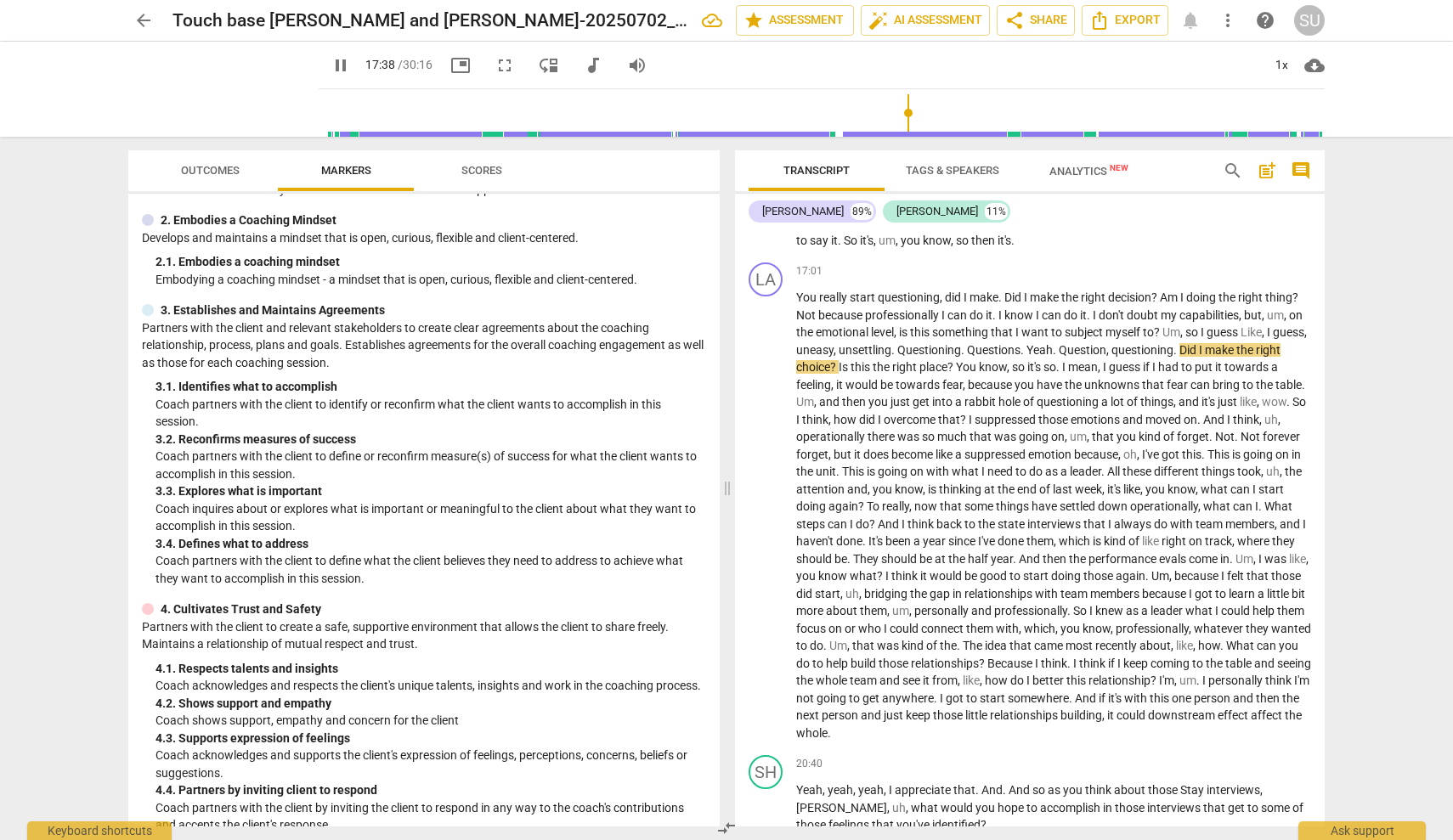 click on "pause" at bounding box center (341, 65) 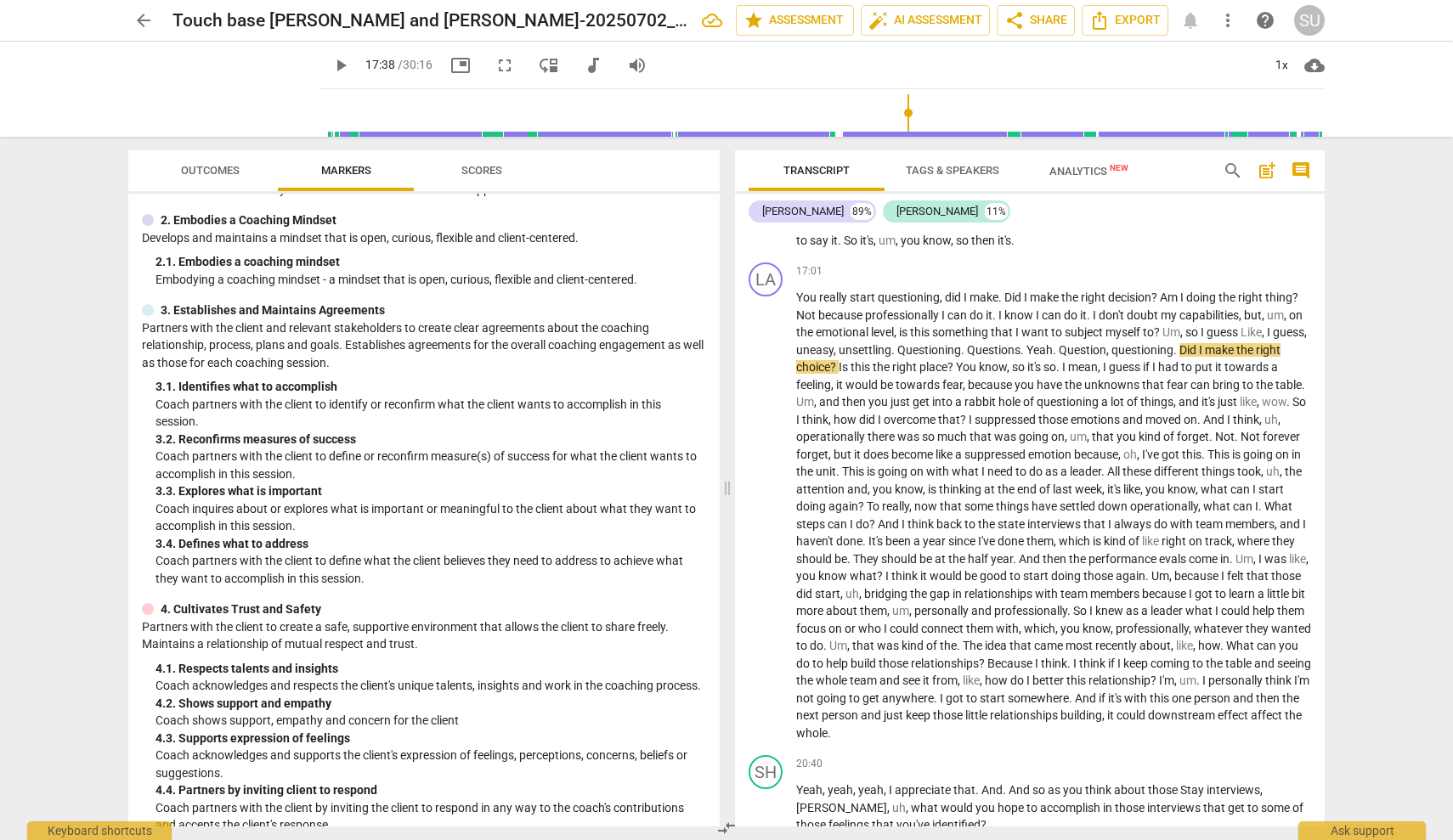 type on "1058" 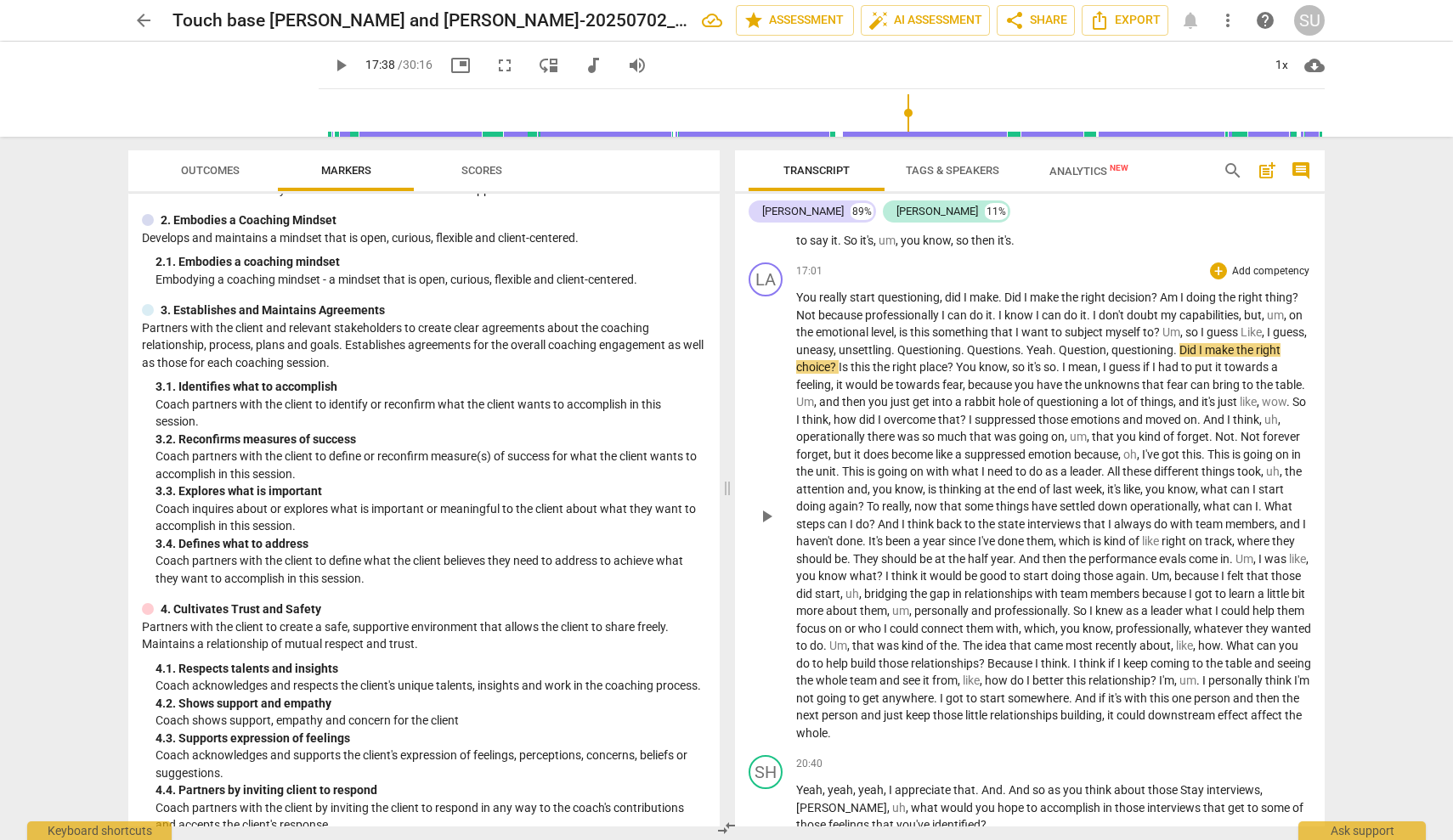 click on "Questions" at bounding box center [993, 350] 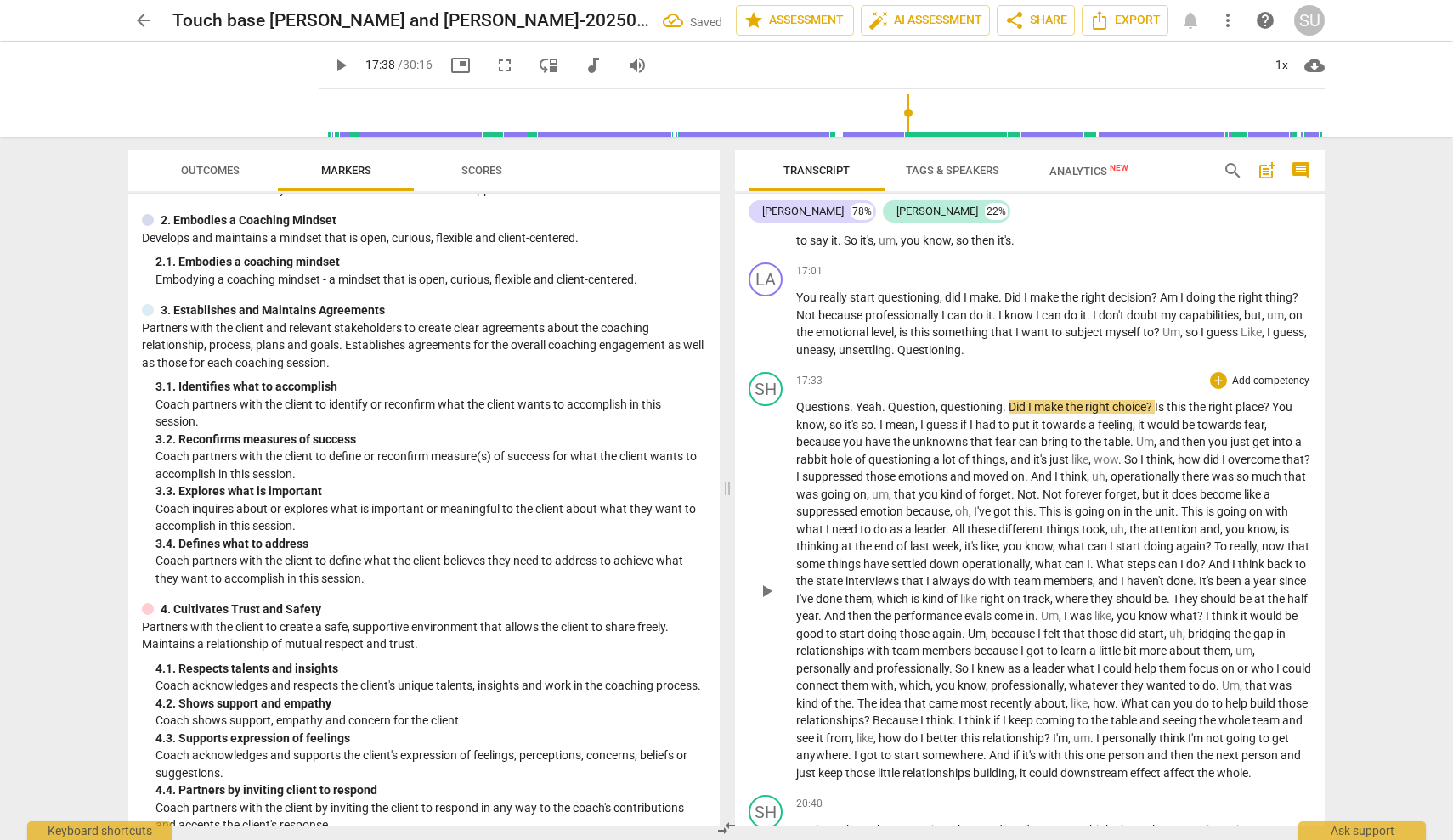 click on "." at bounding box center [852, 407] 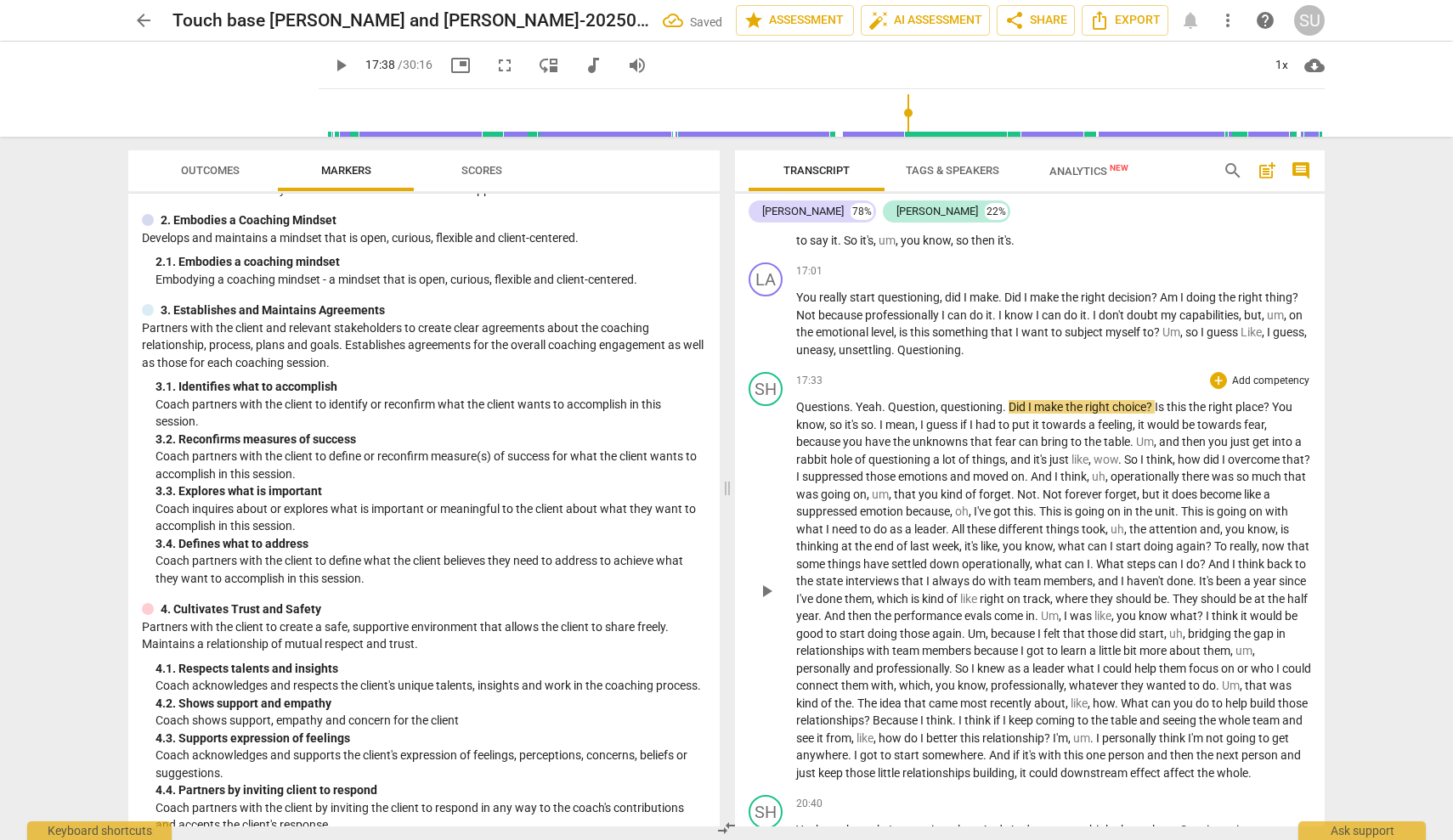 type 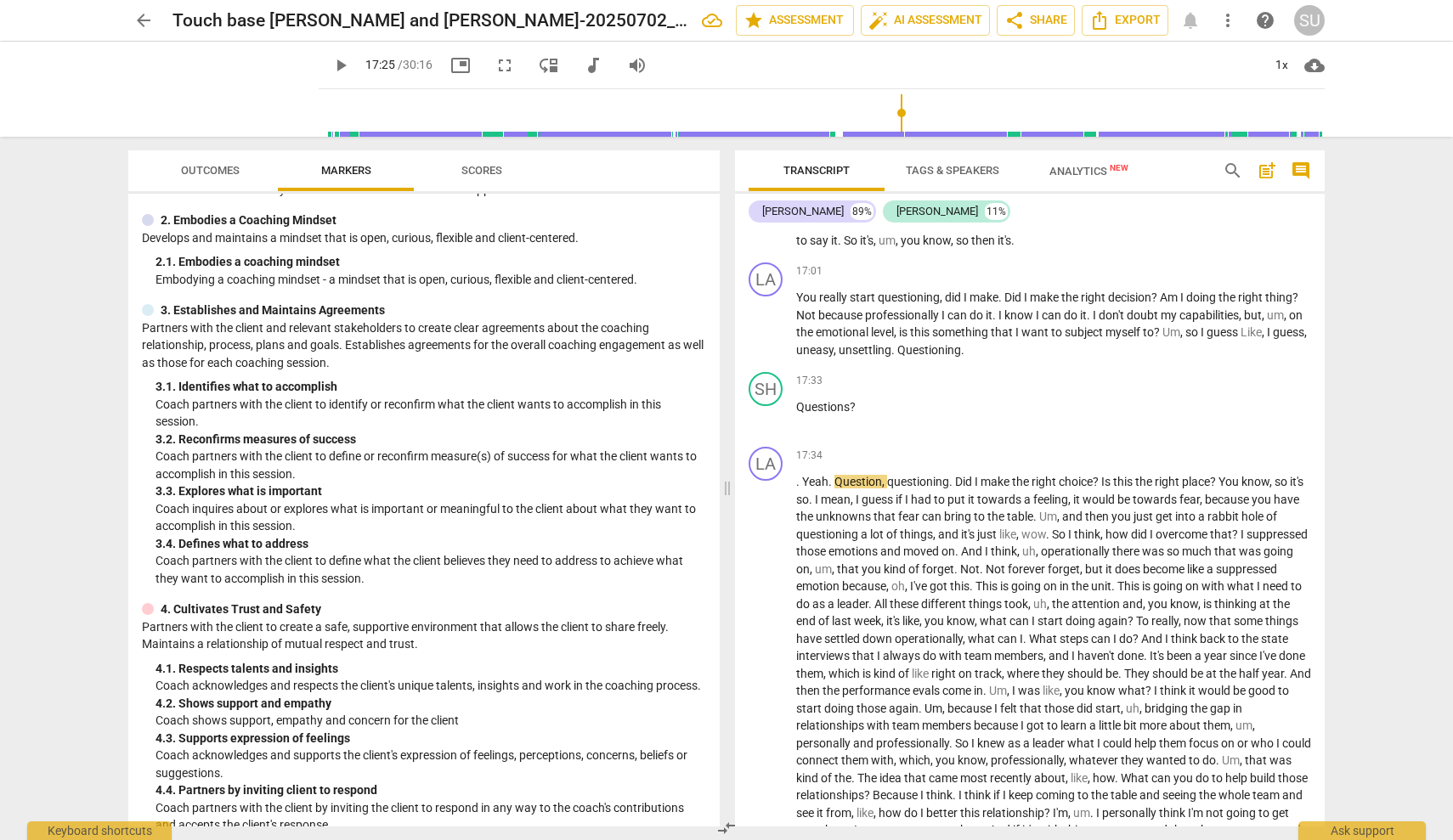 drag, startPoint x: 902, startPoint y: 109, endPoint x: 891, endPoint y: 110, distance: 11.045361 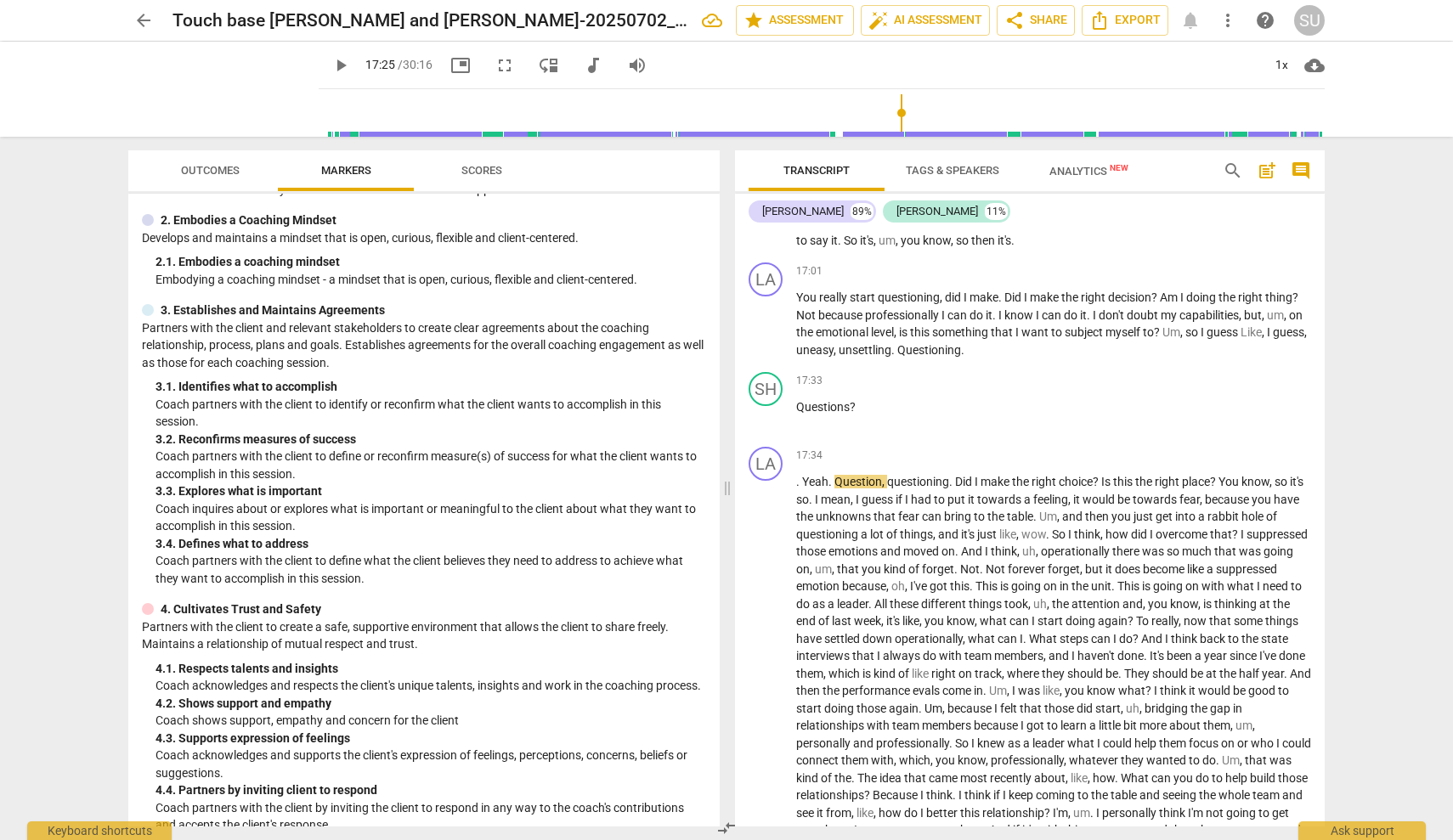 click at bounding box center (825, 113) 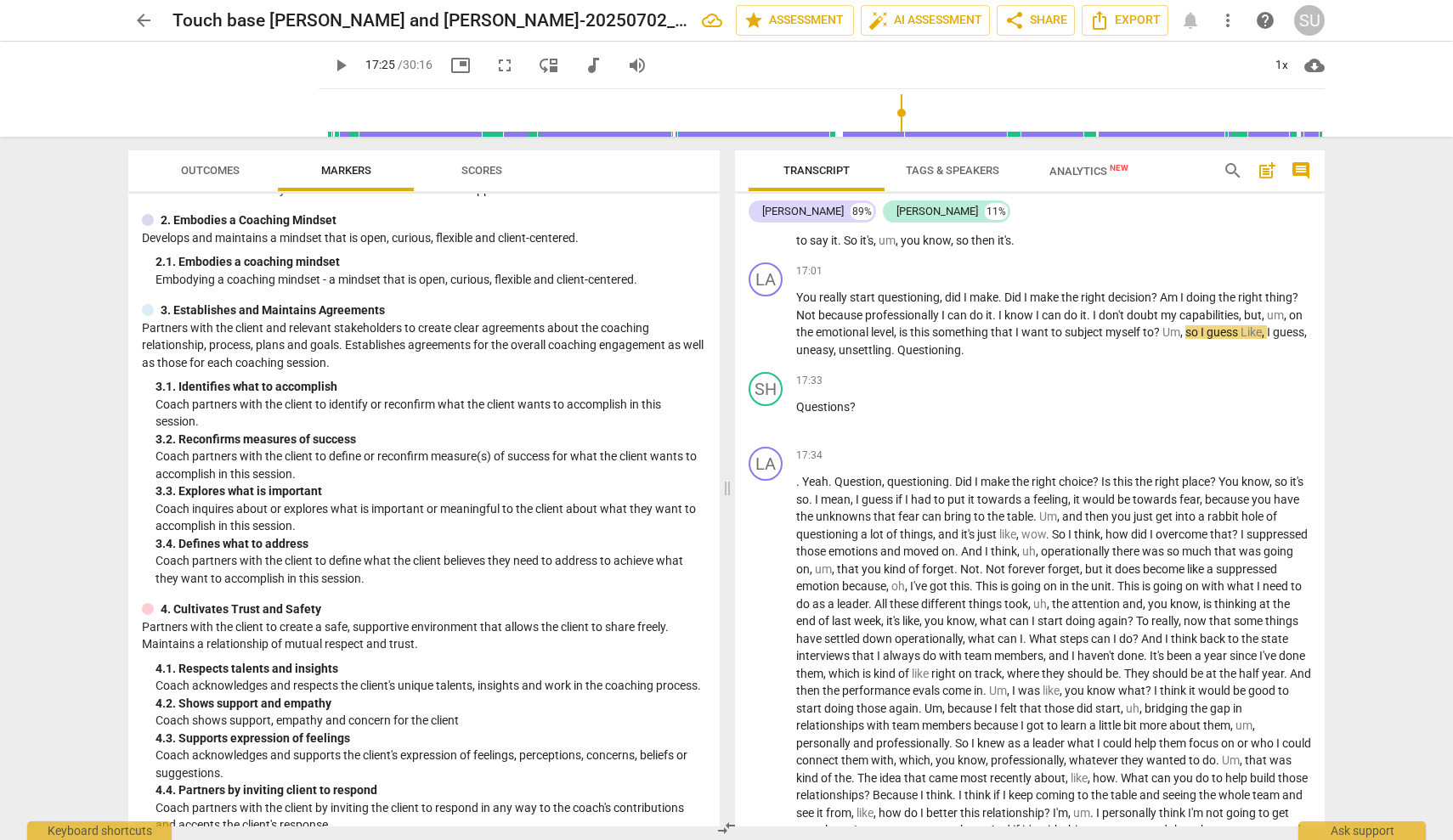 click on "play_arrow" at bounding box center (341, 65) 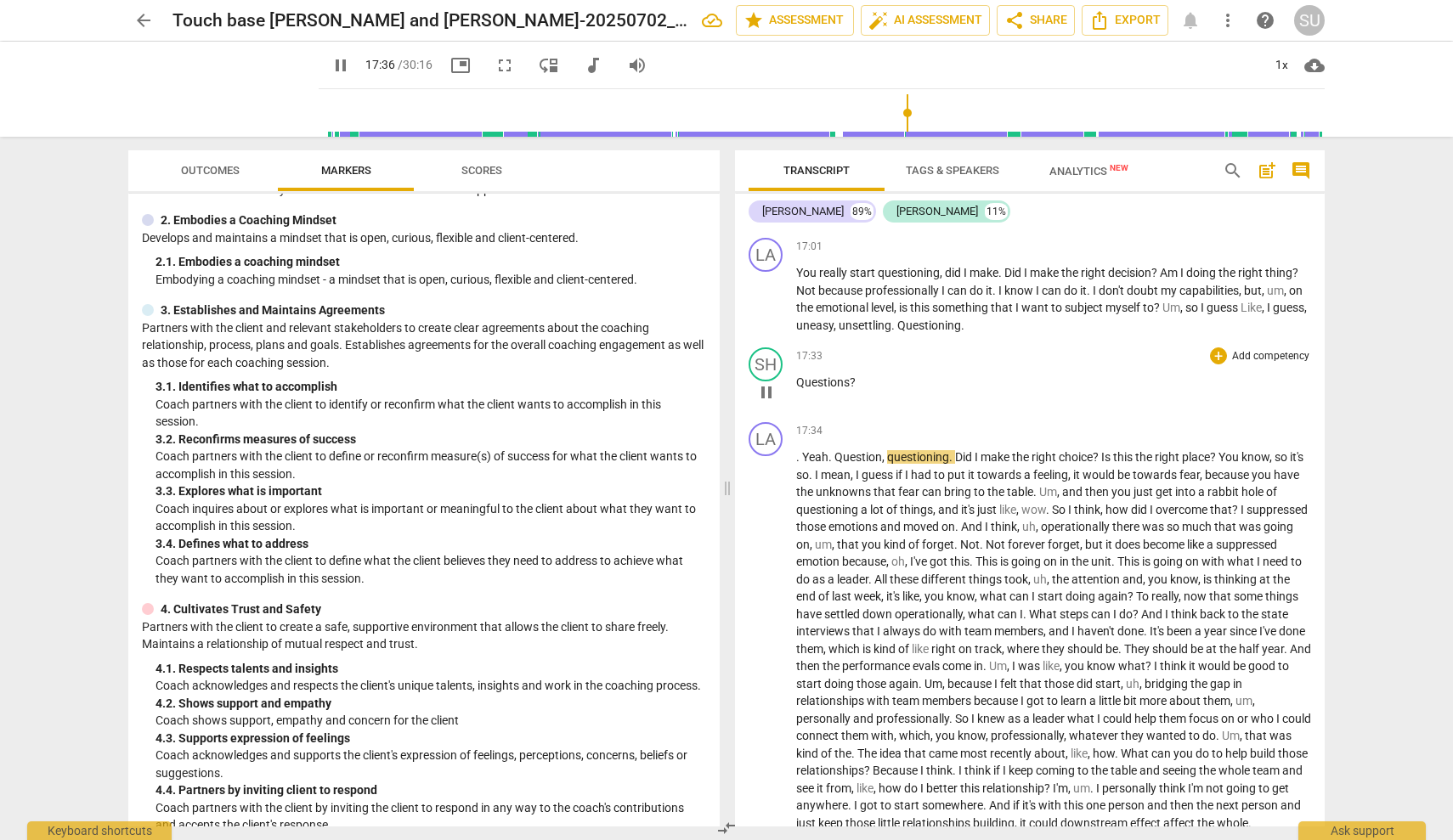 scroll, scrollTop: 3274, scrollLeft: 0, axis: vertical 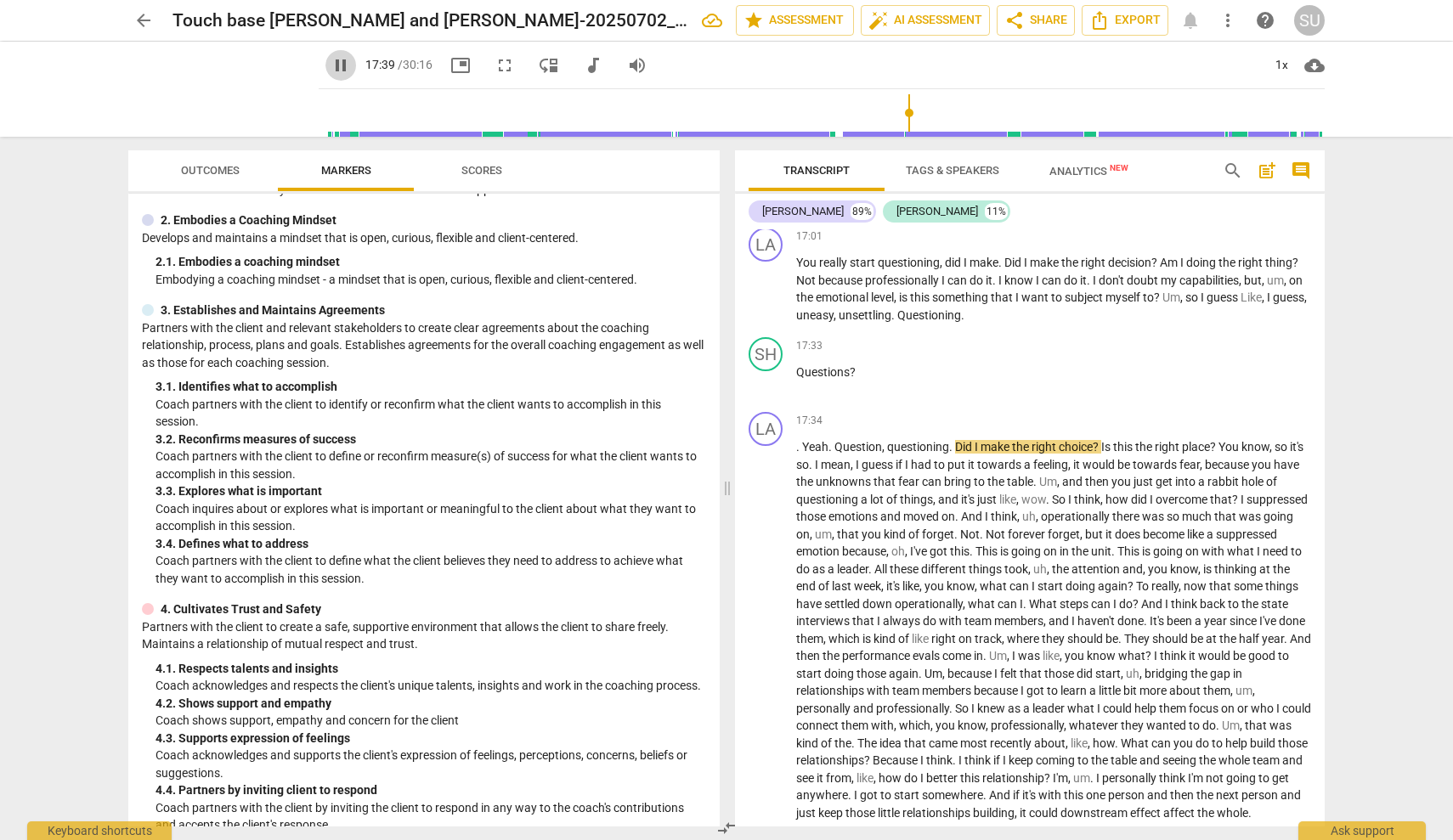 click on "pause" at bounding box center [341, 65] 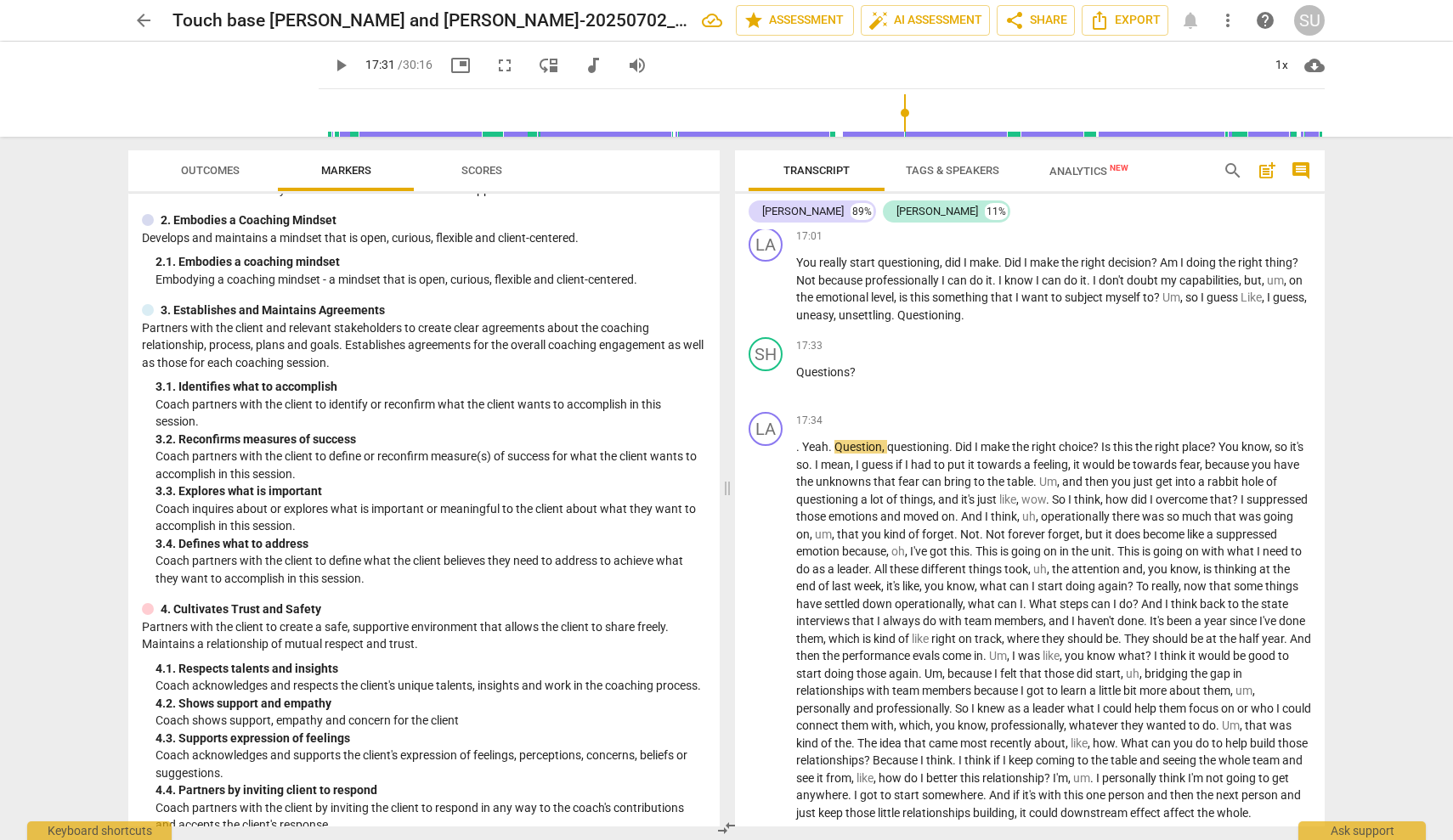 click at bounding box center [825, 113] 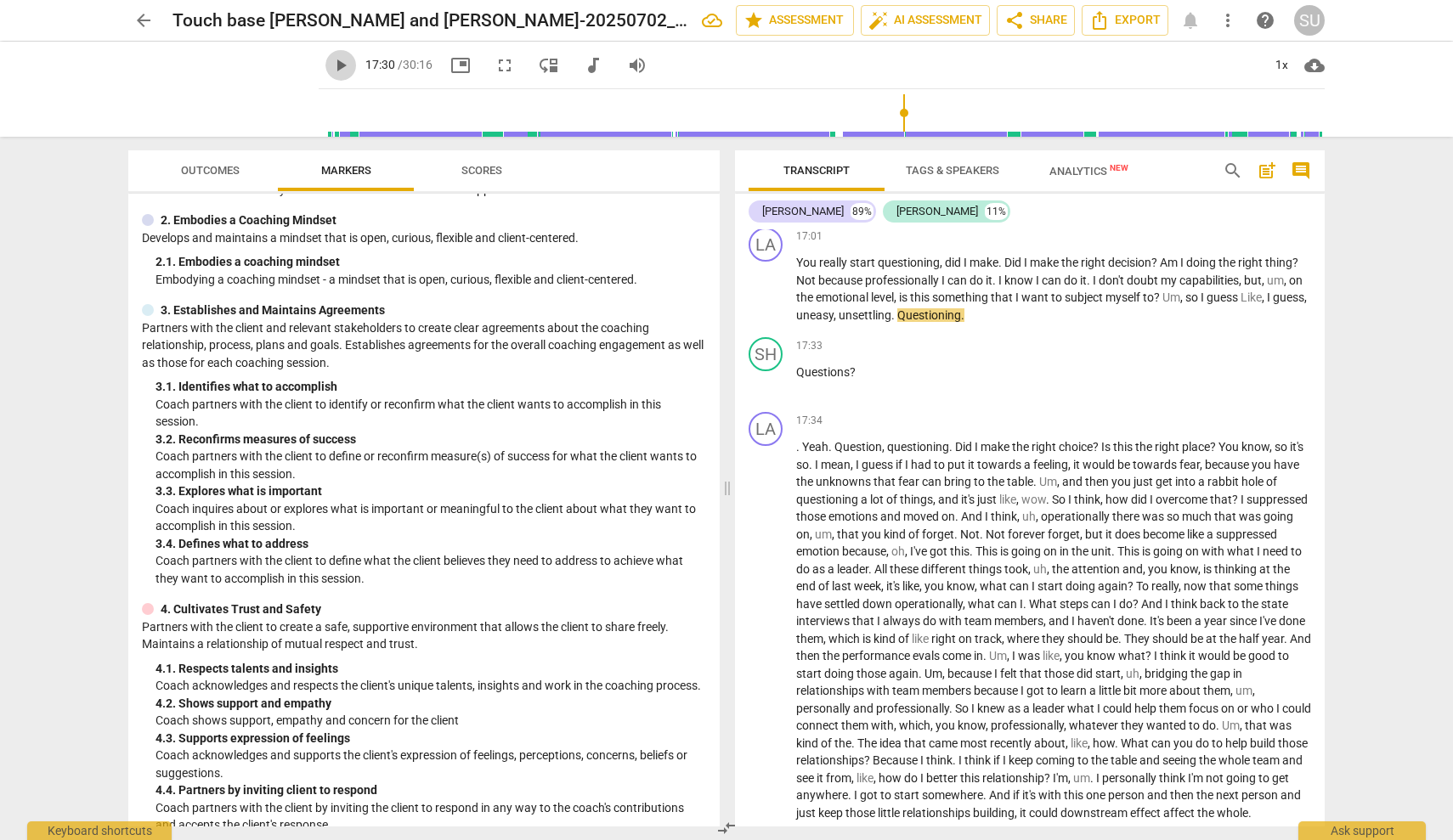 click on "play_arrow" at bounding box center (341, 65) 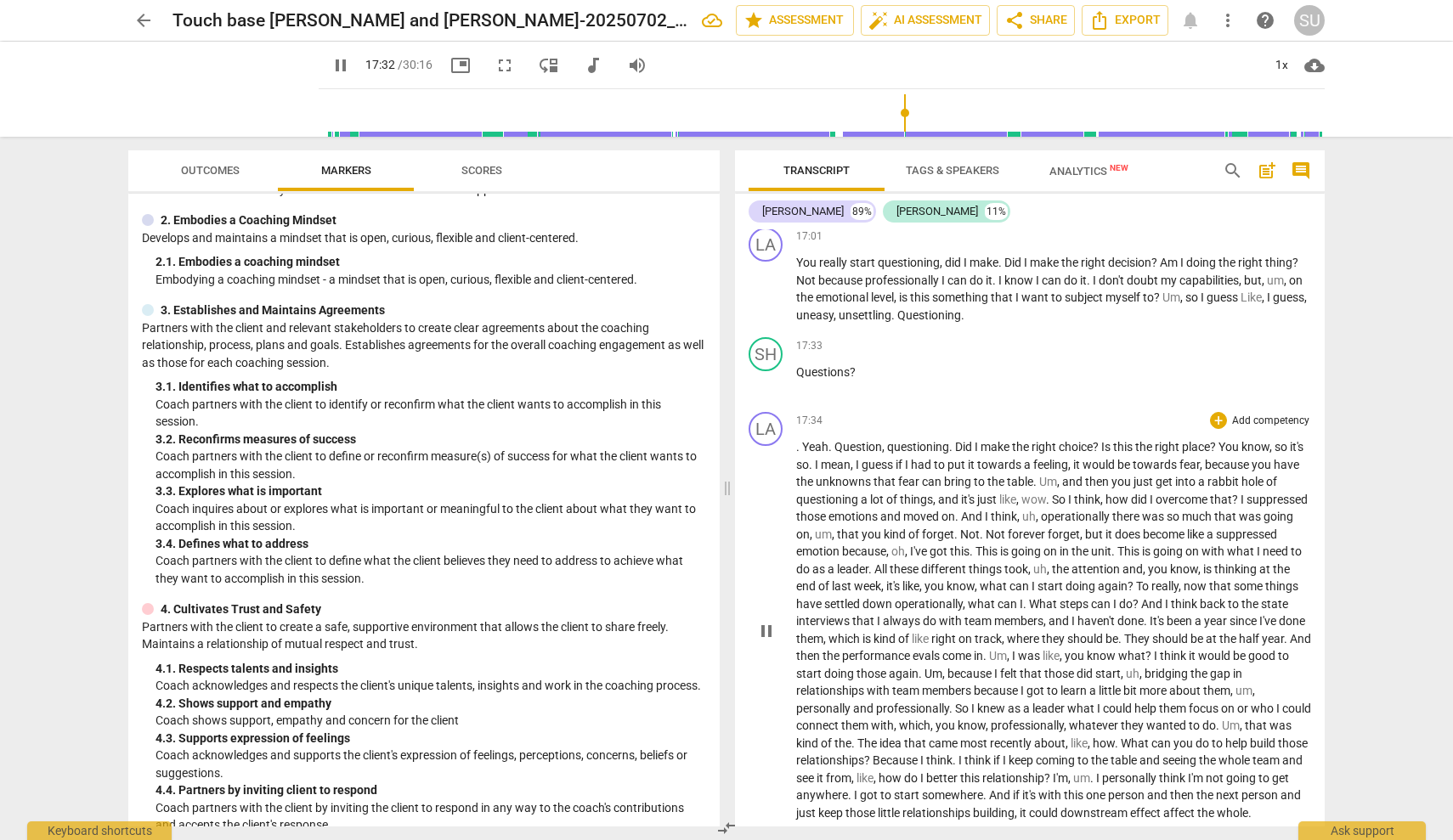click on "Yeah" at bounding box center (815, 447) 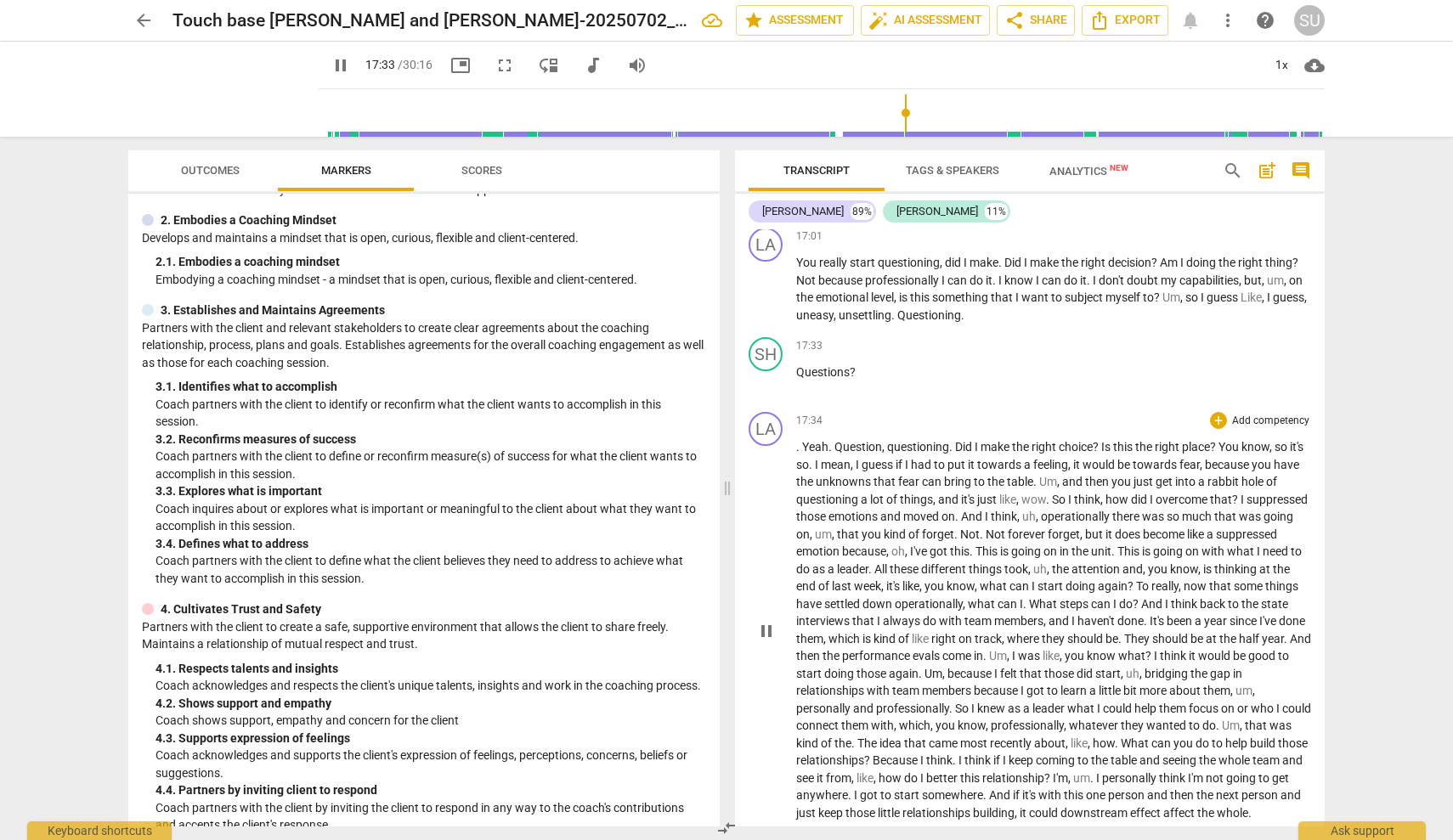 type on "1054" 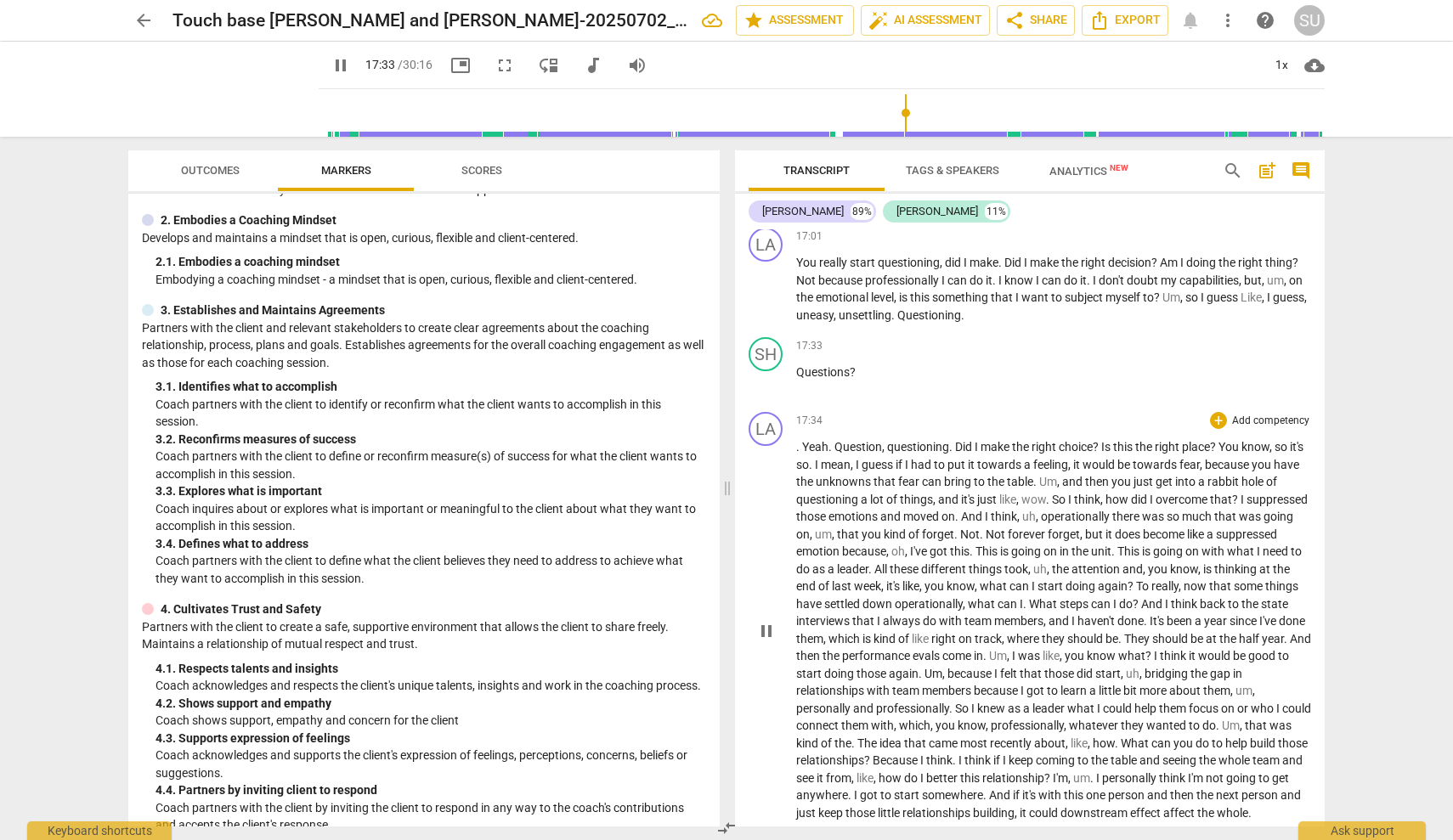 type 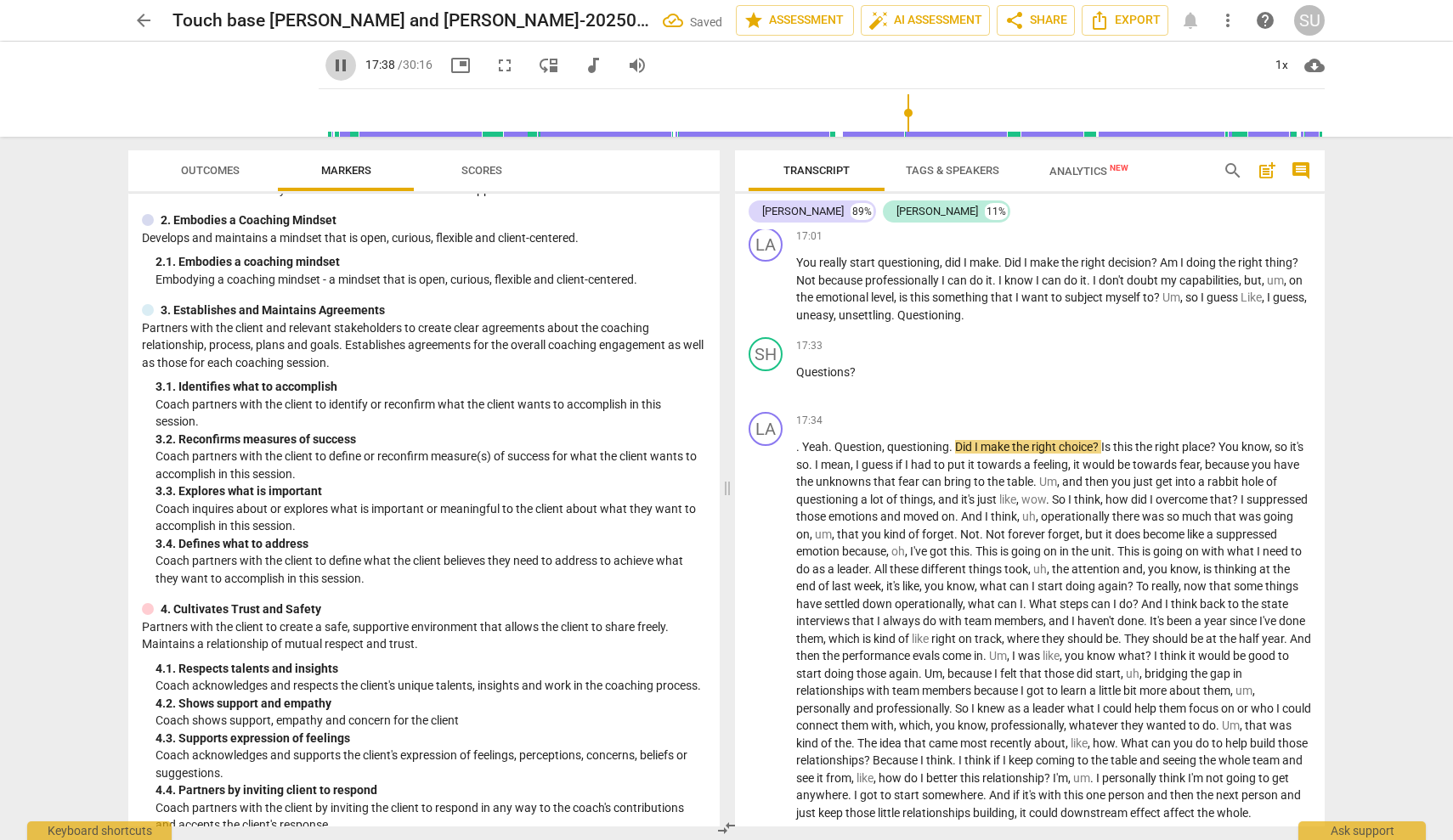 click on "pause" at bounding box center [341, 65] 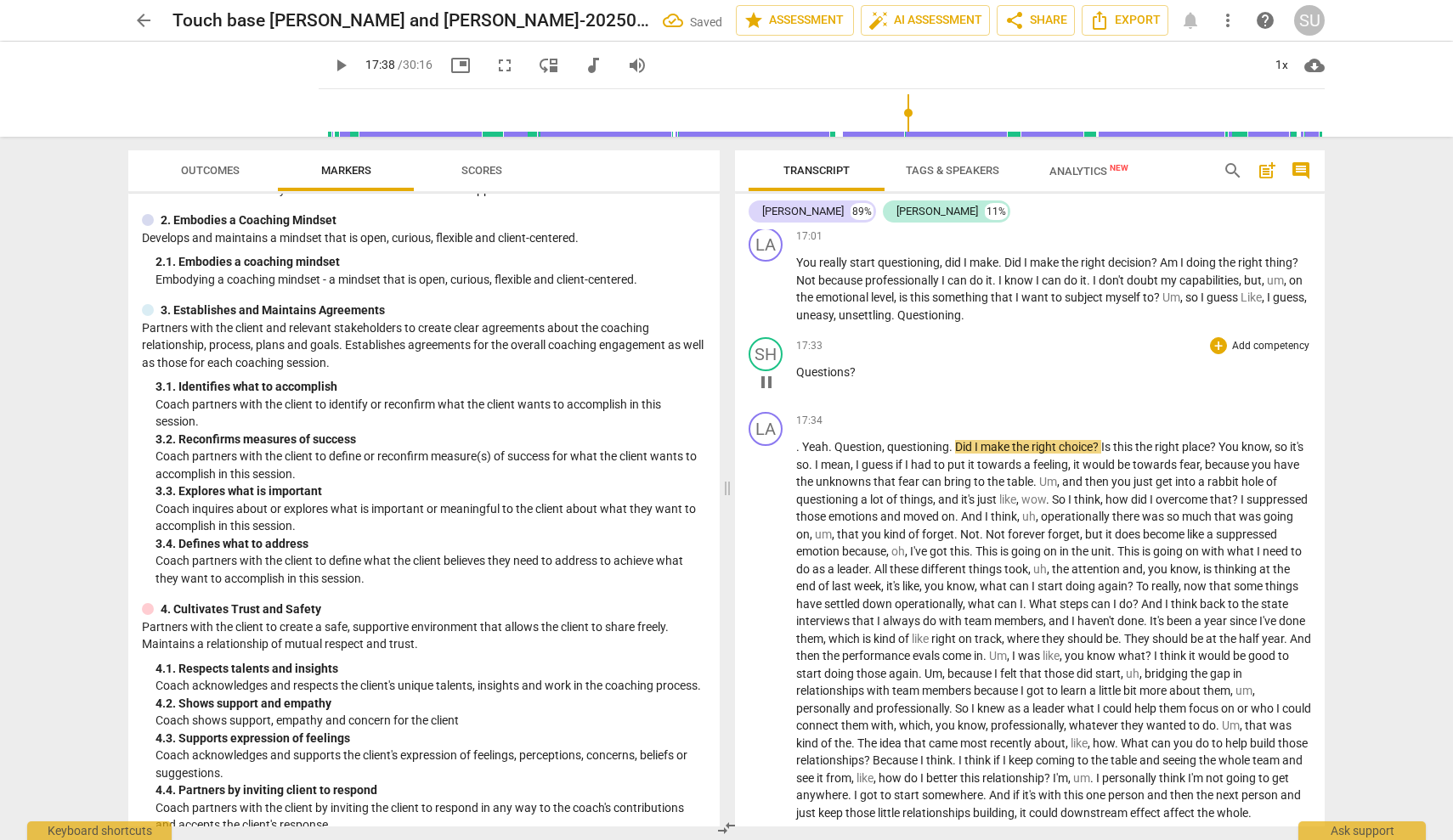type on "1059" 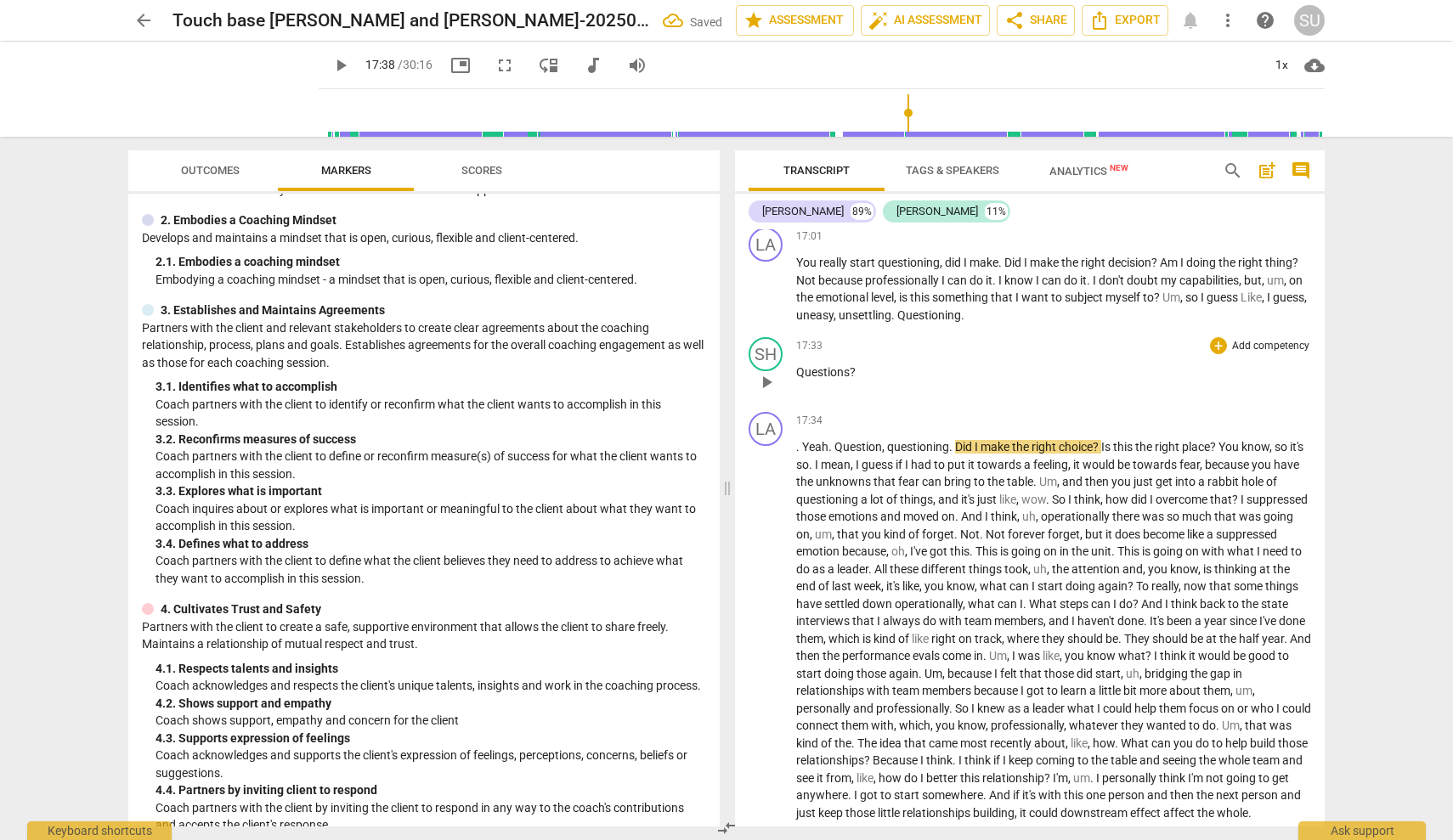 click on "Questions ?" at bounding box center (1054, 372) 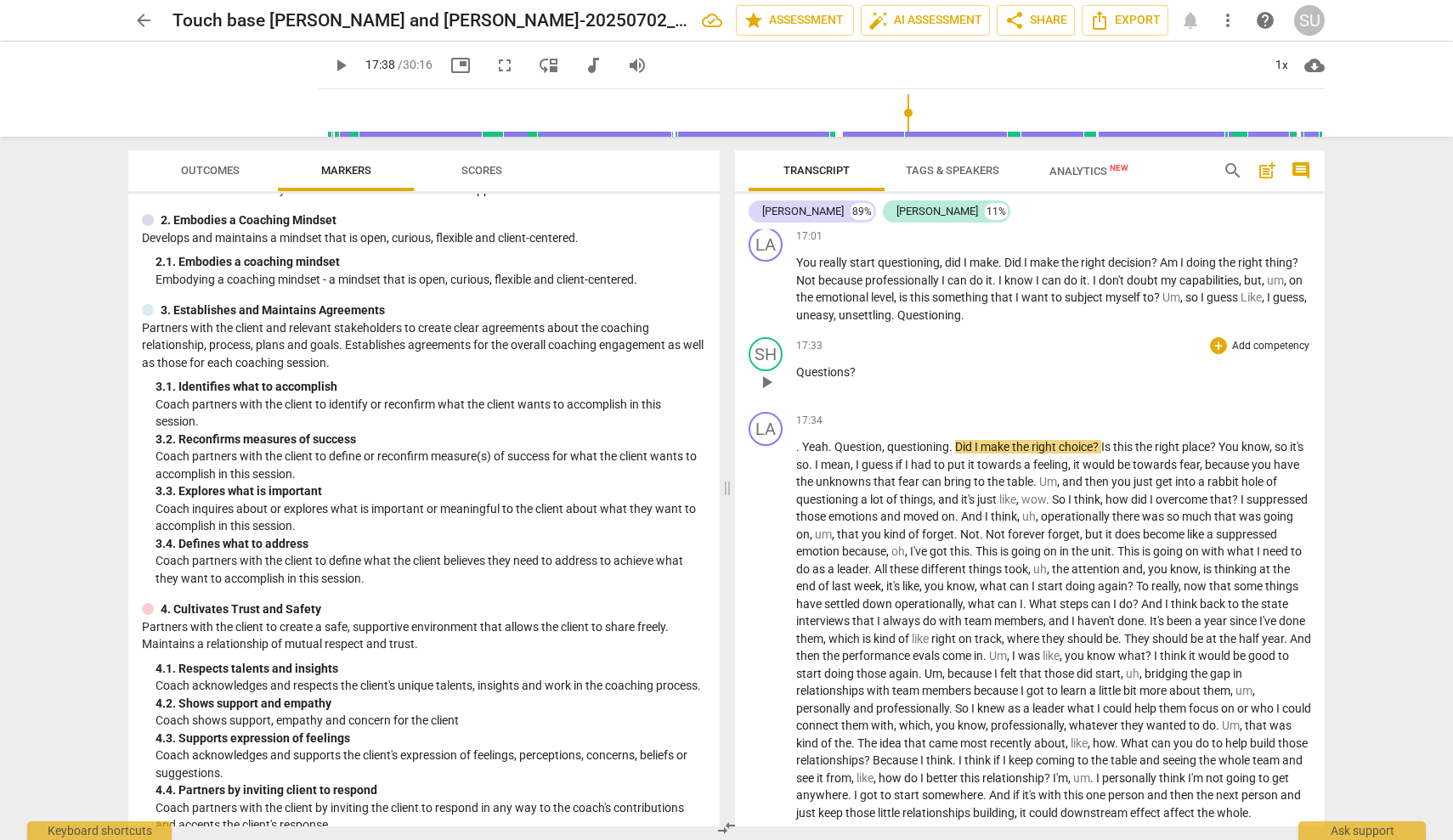 type 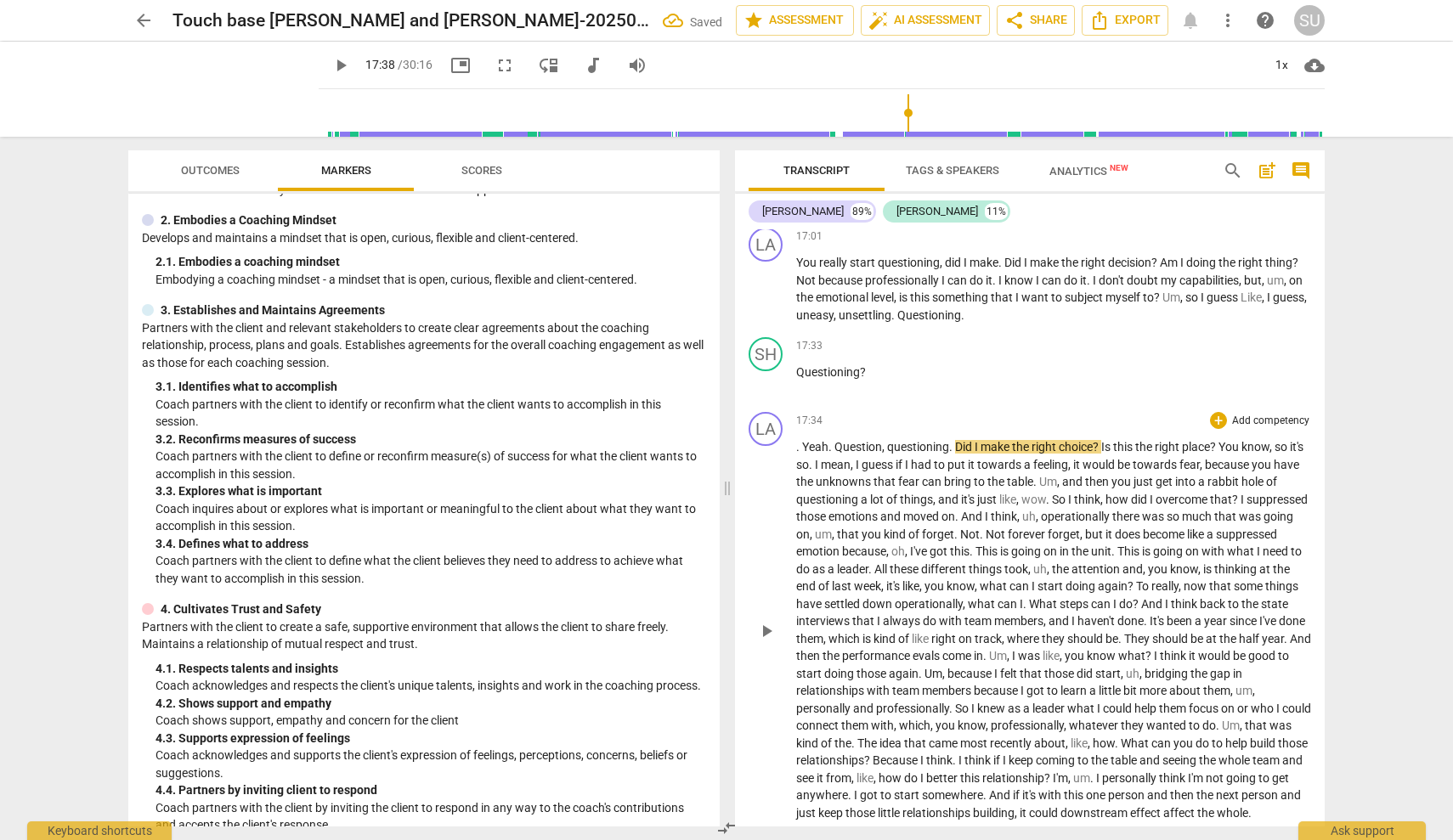 click on "Yeah" at bounding box center [815, 447] 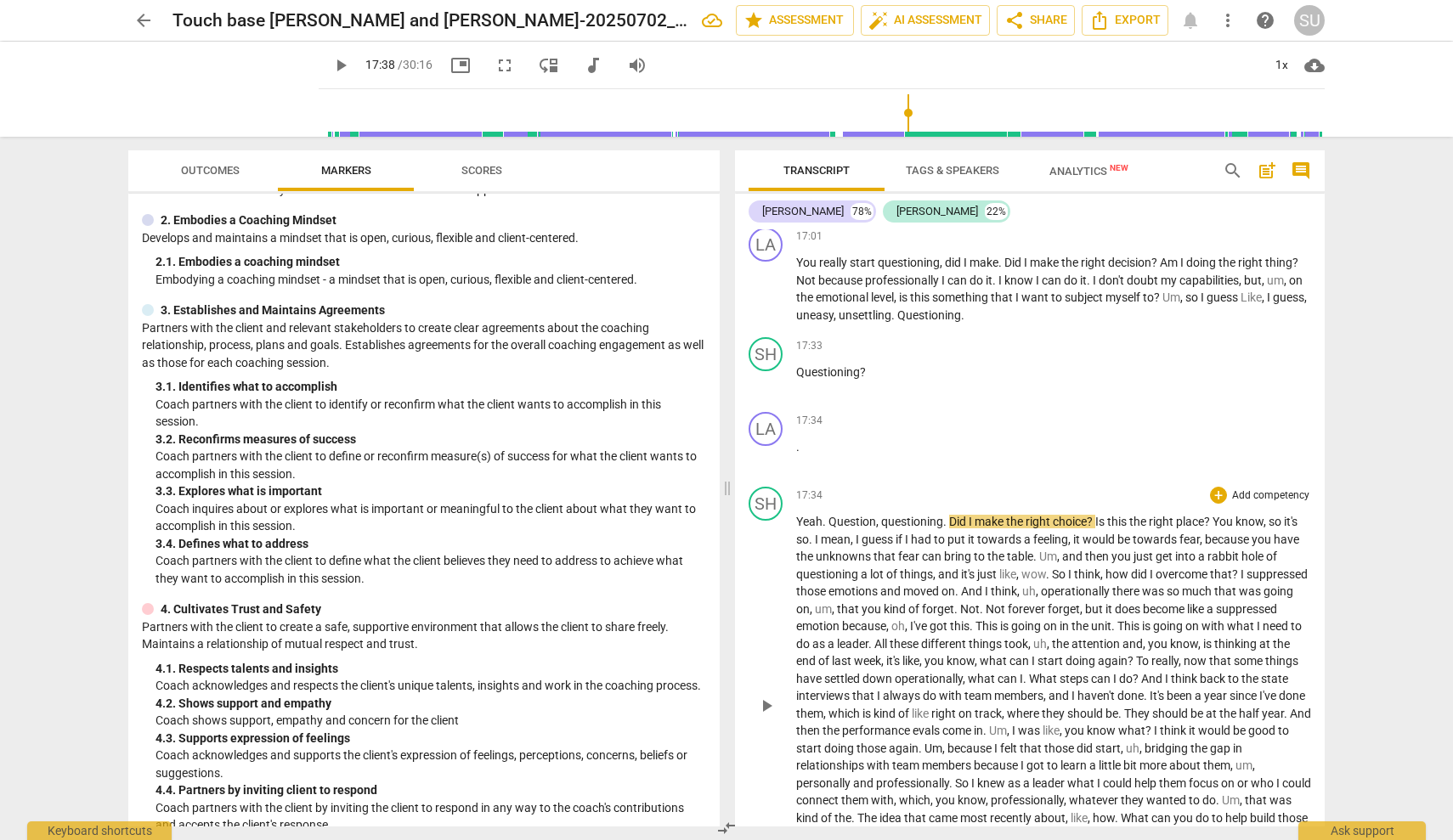 click on "Yeah" at bounding box center (809, 521) 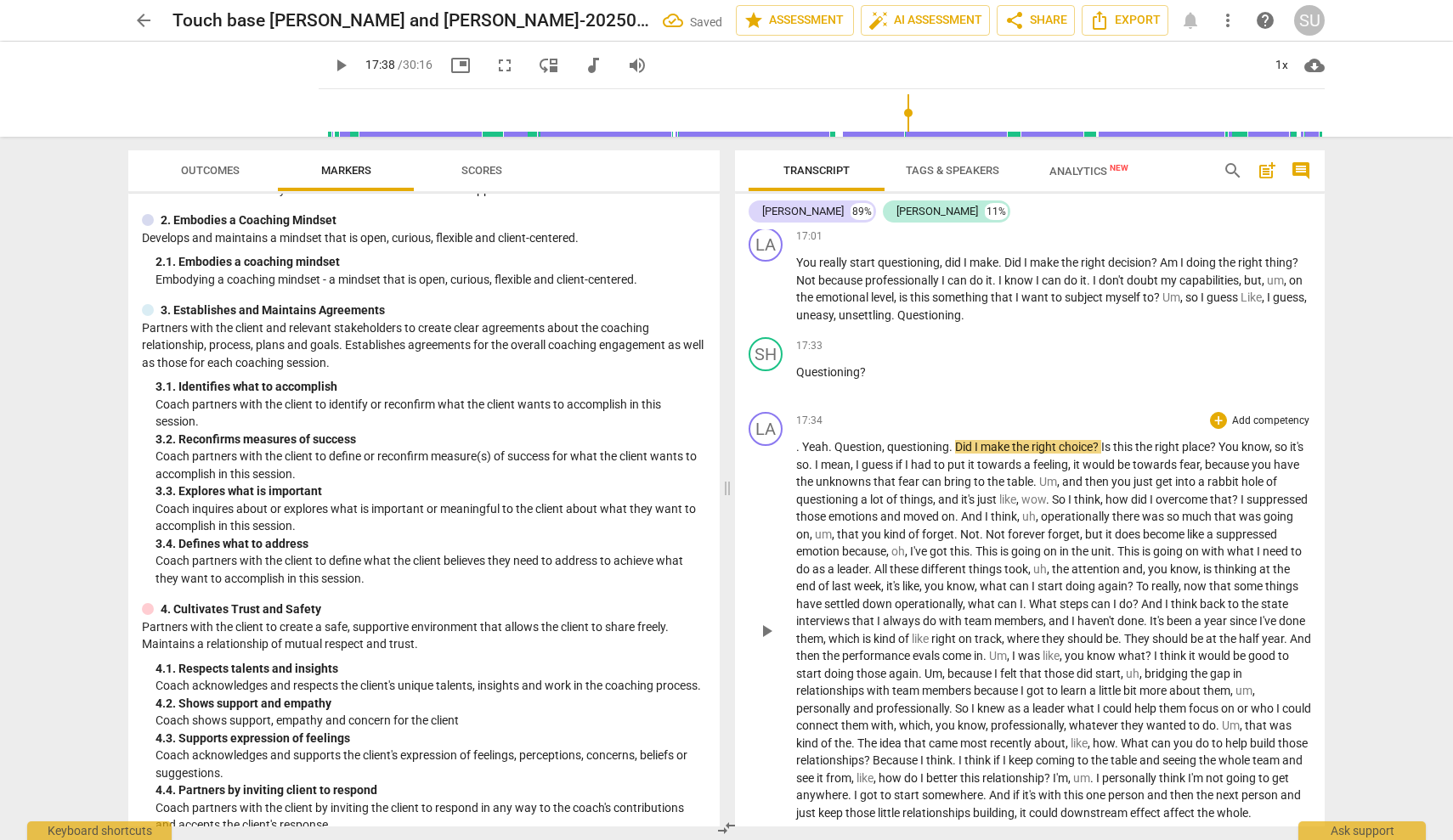 click on "Yeah" at bounding box center (815, 447) 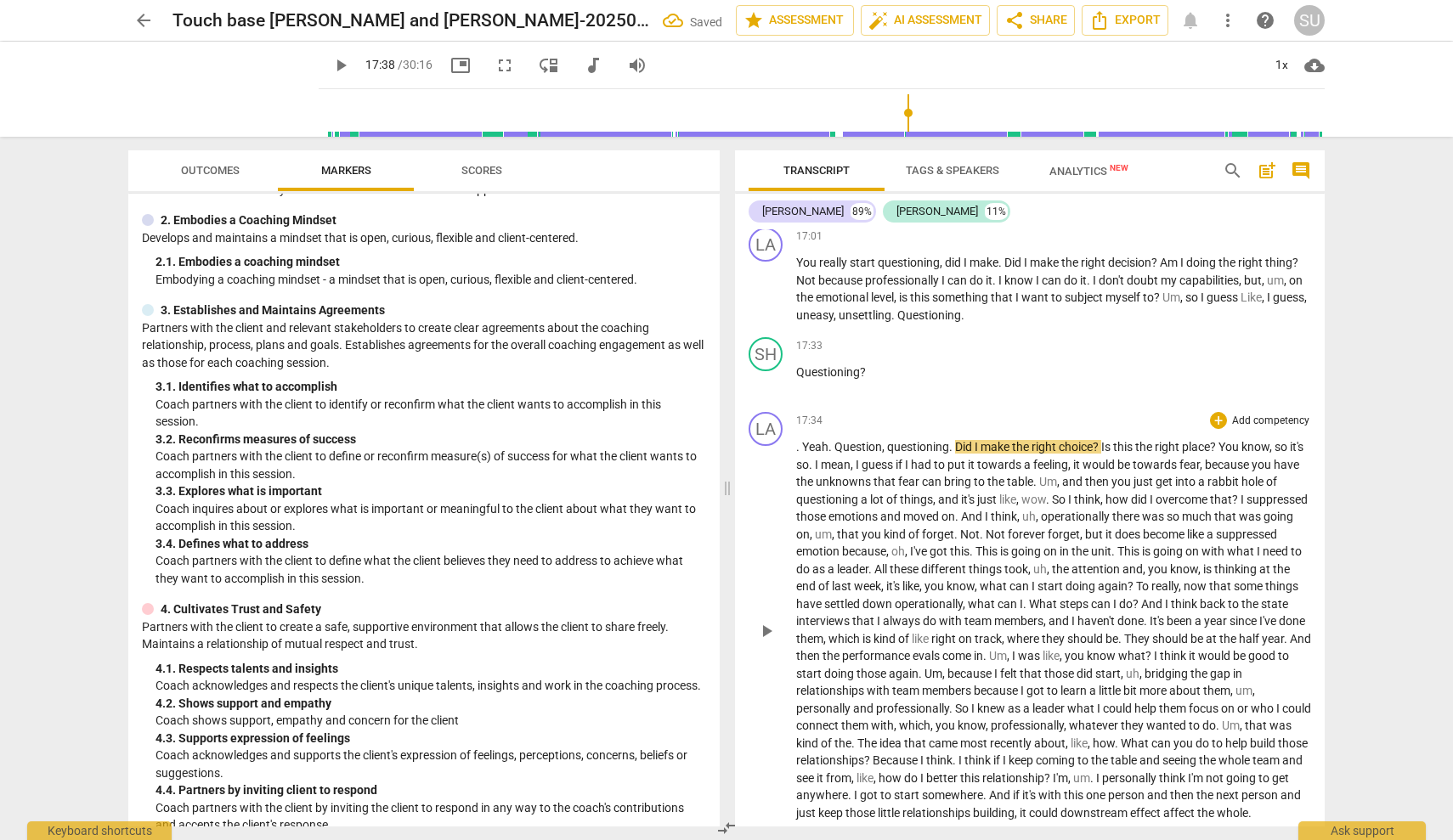 type 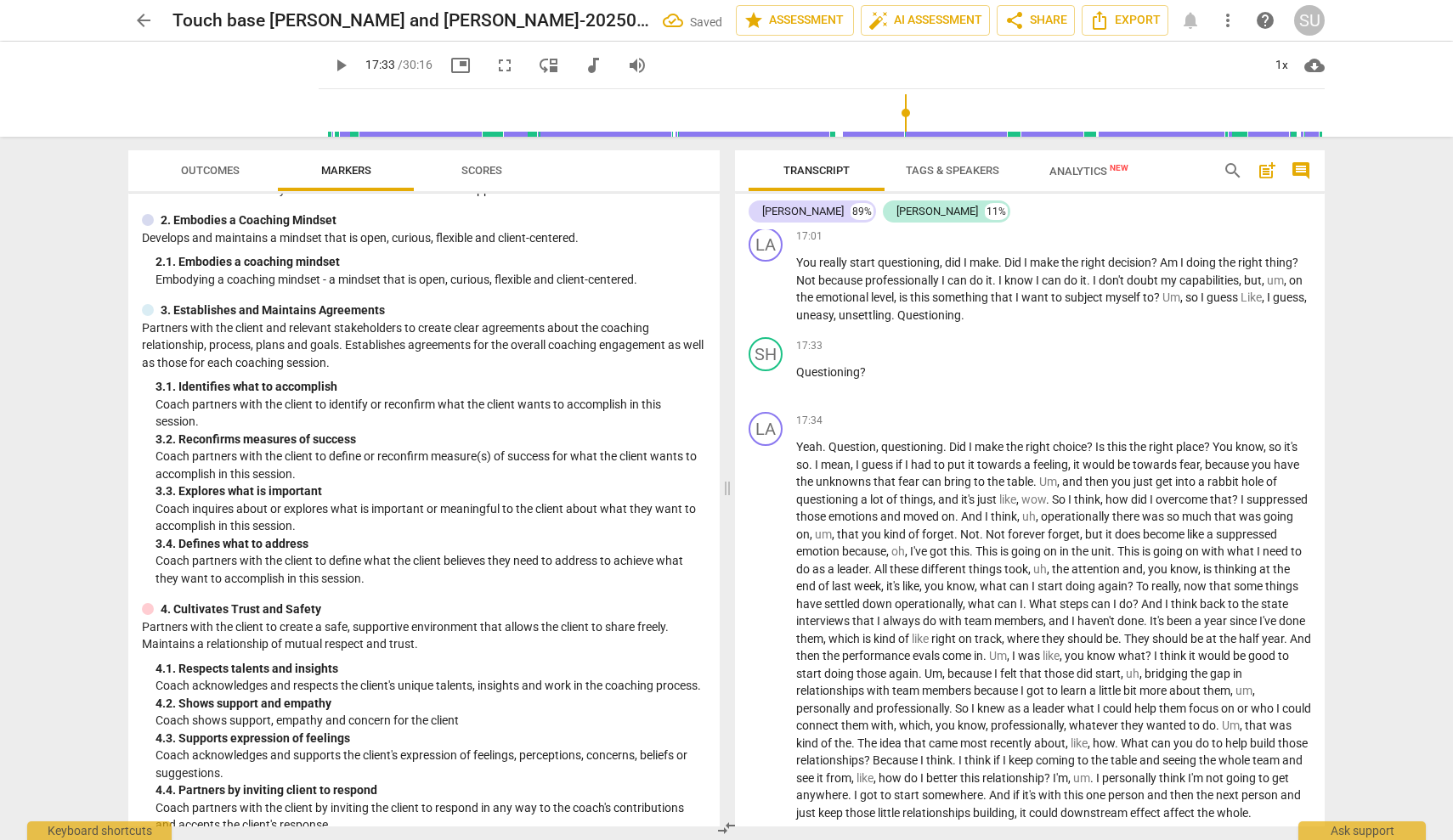 click at bounding box center (825, 113) 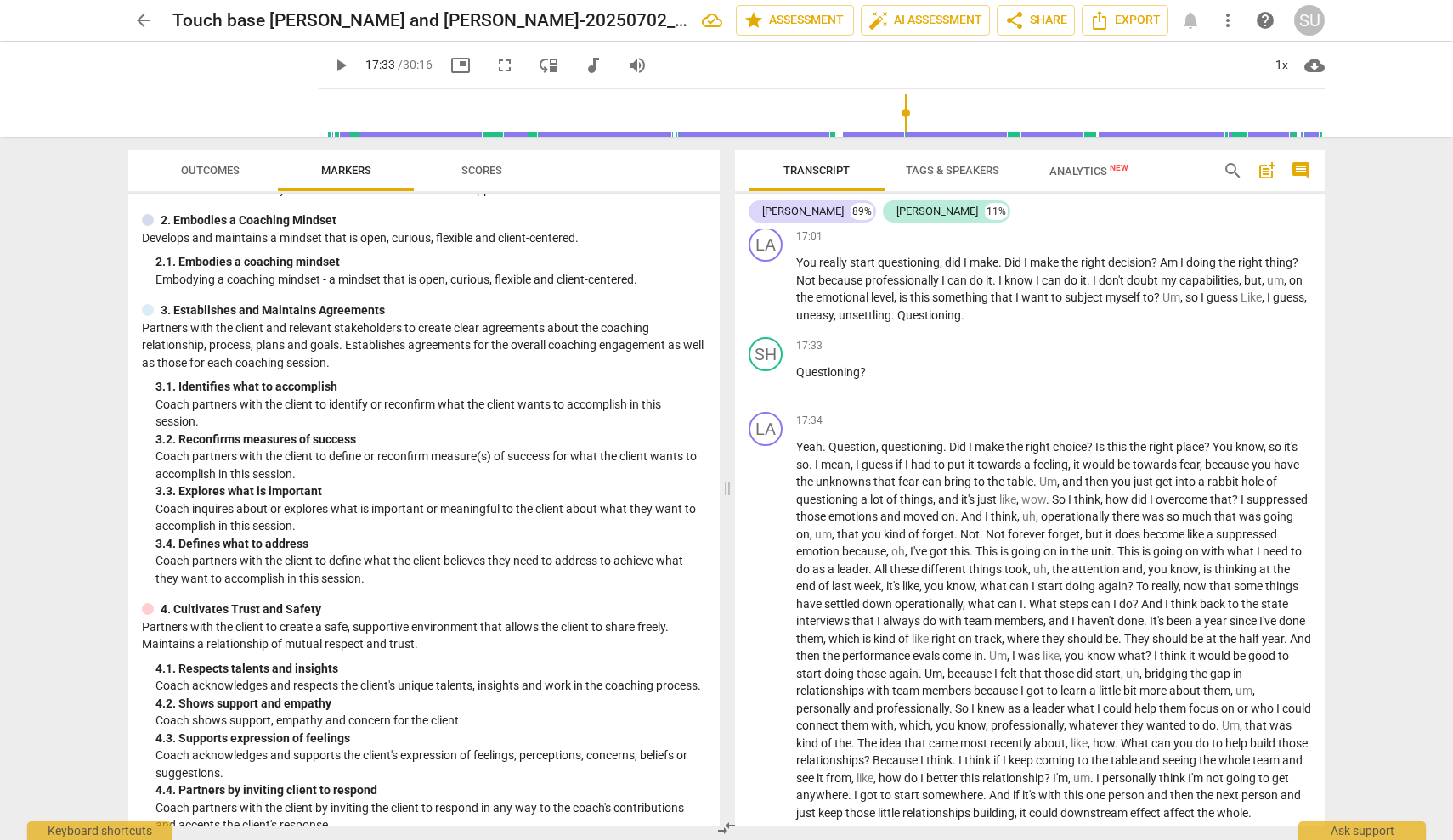 click on "play_arrow" at bounding box center (341, 65) 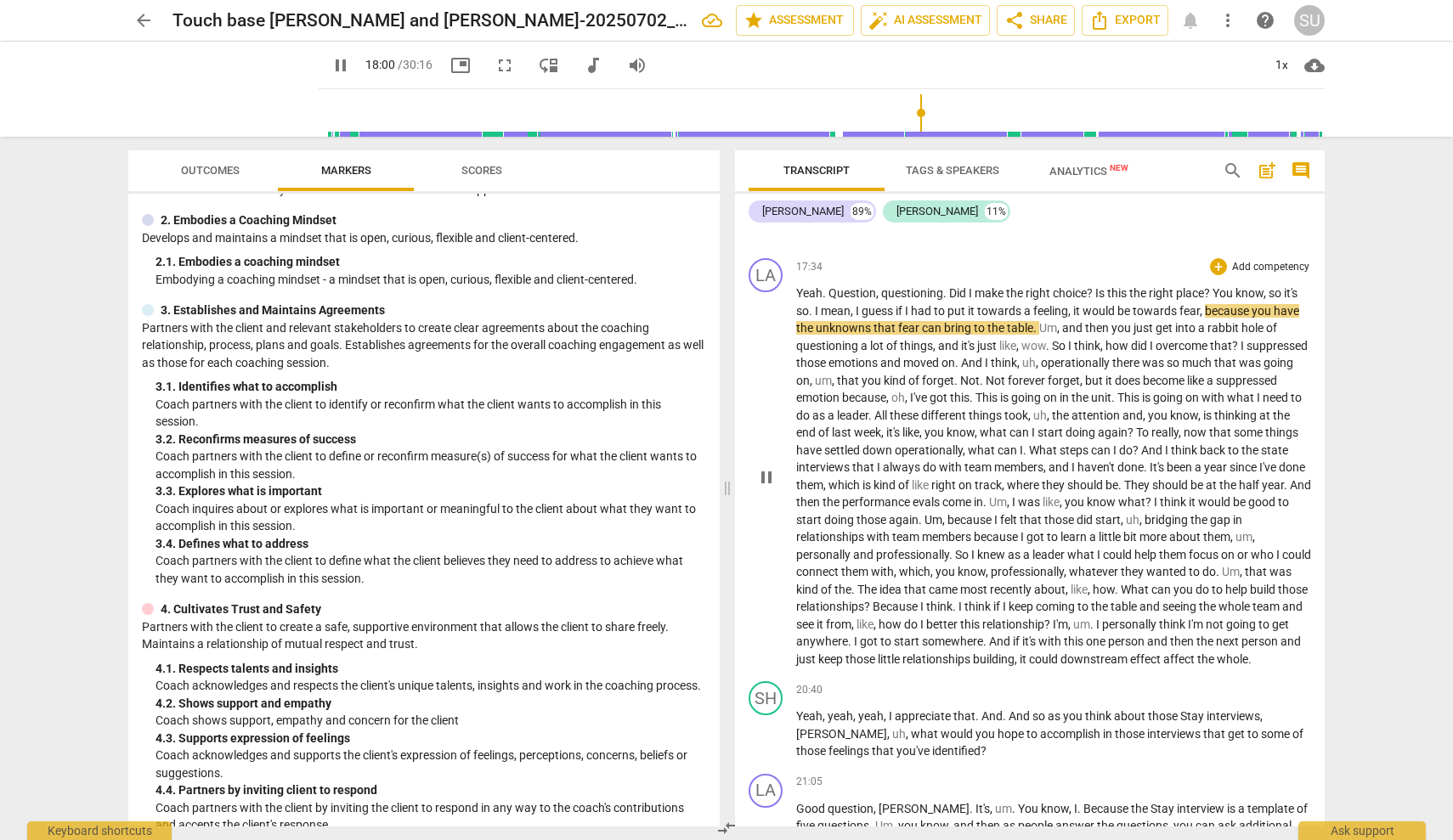 scroll, scrollTop: 3430, scrollLeft: 0, axis: vertical 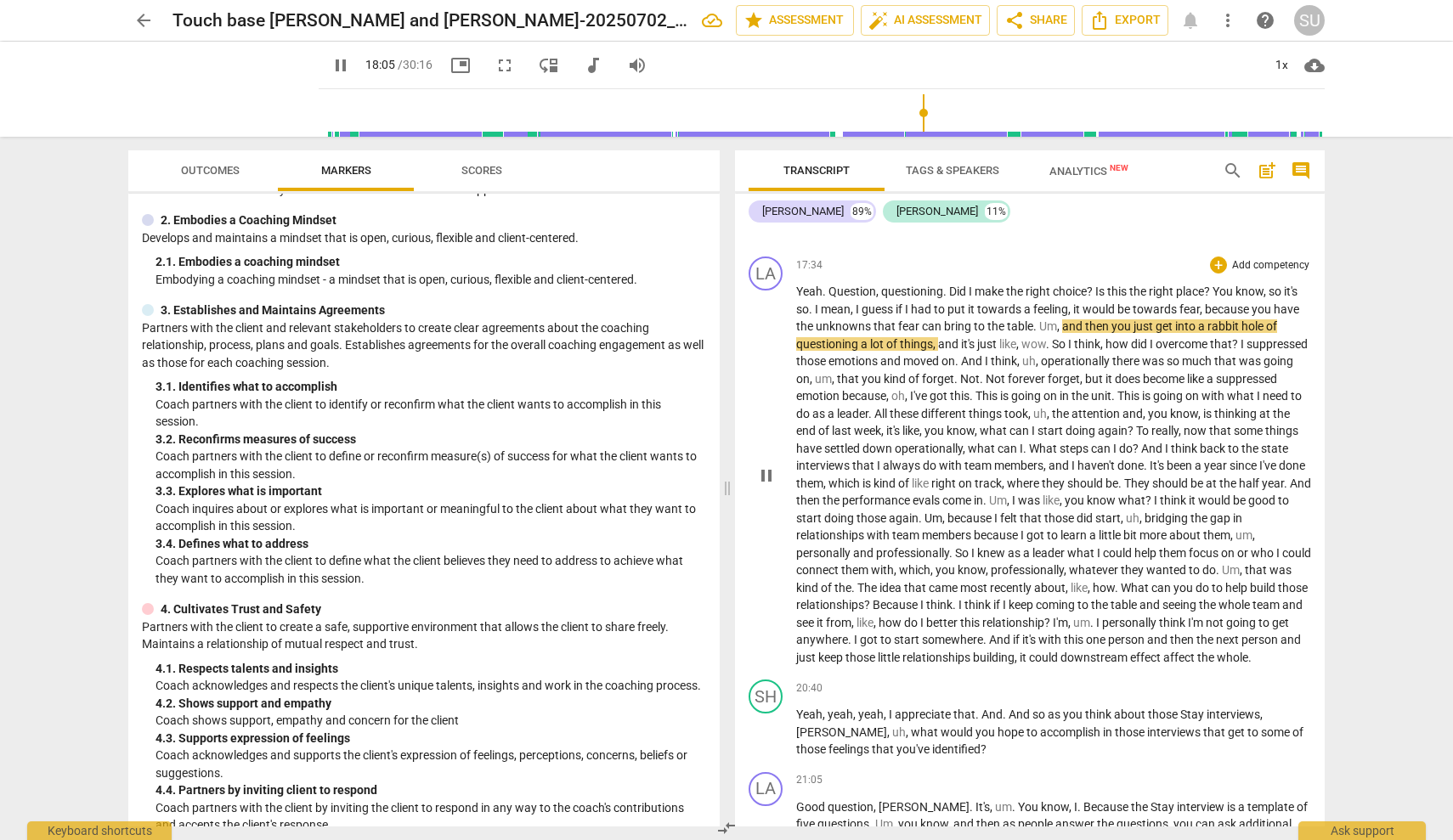click on "and" at bounding box center [1073, 326] 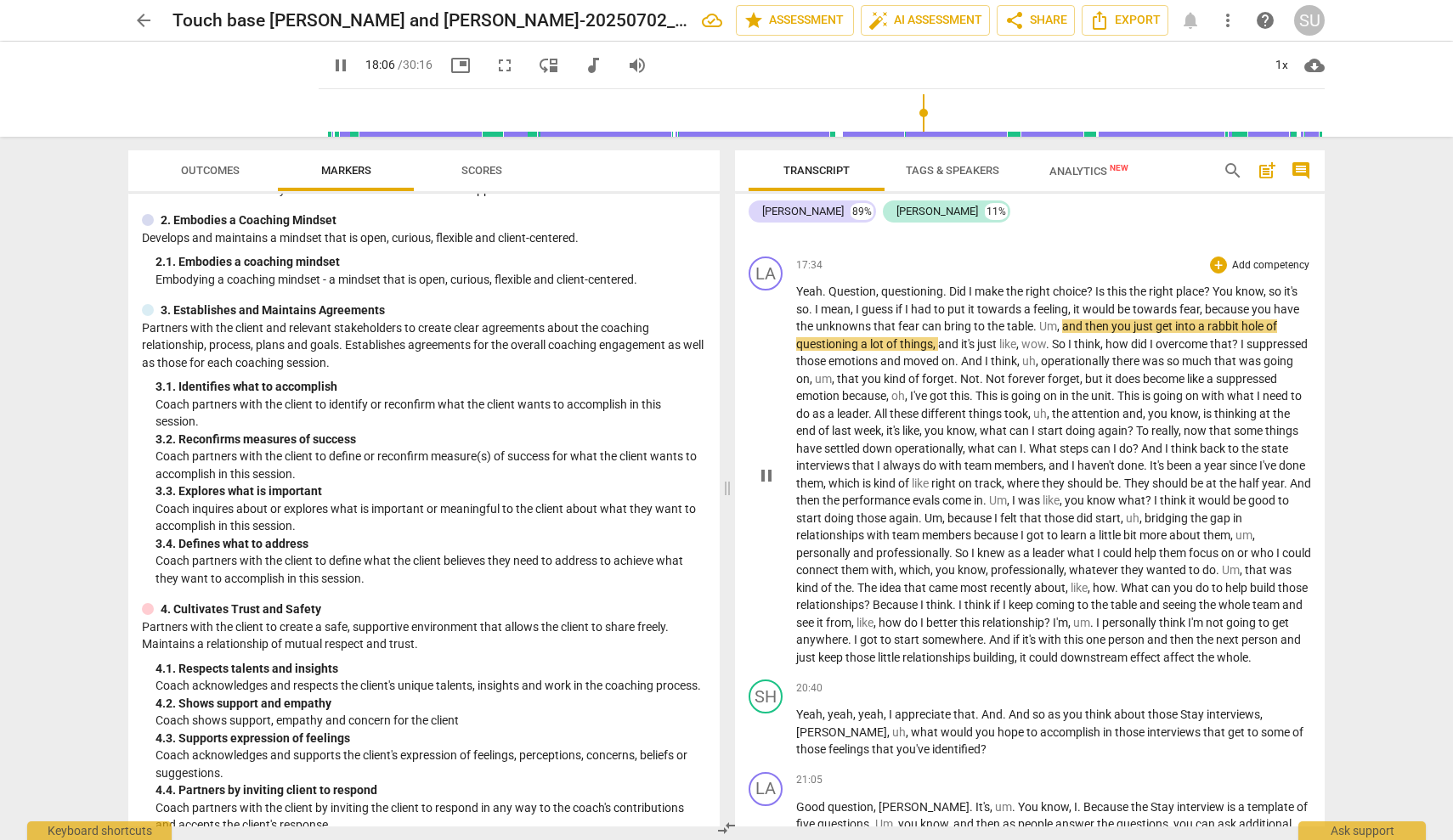 type on "1086" 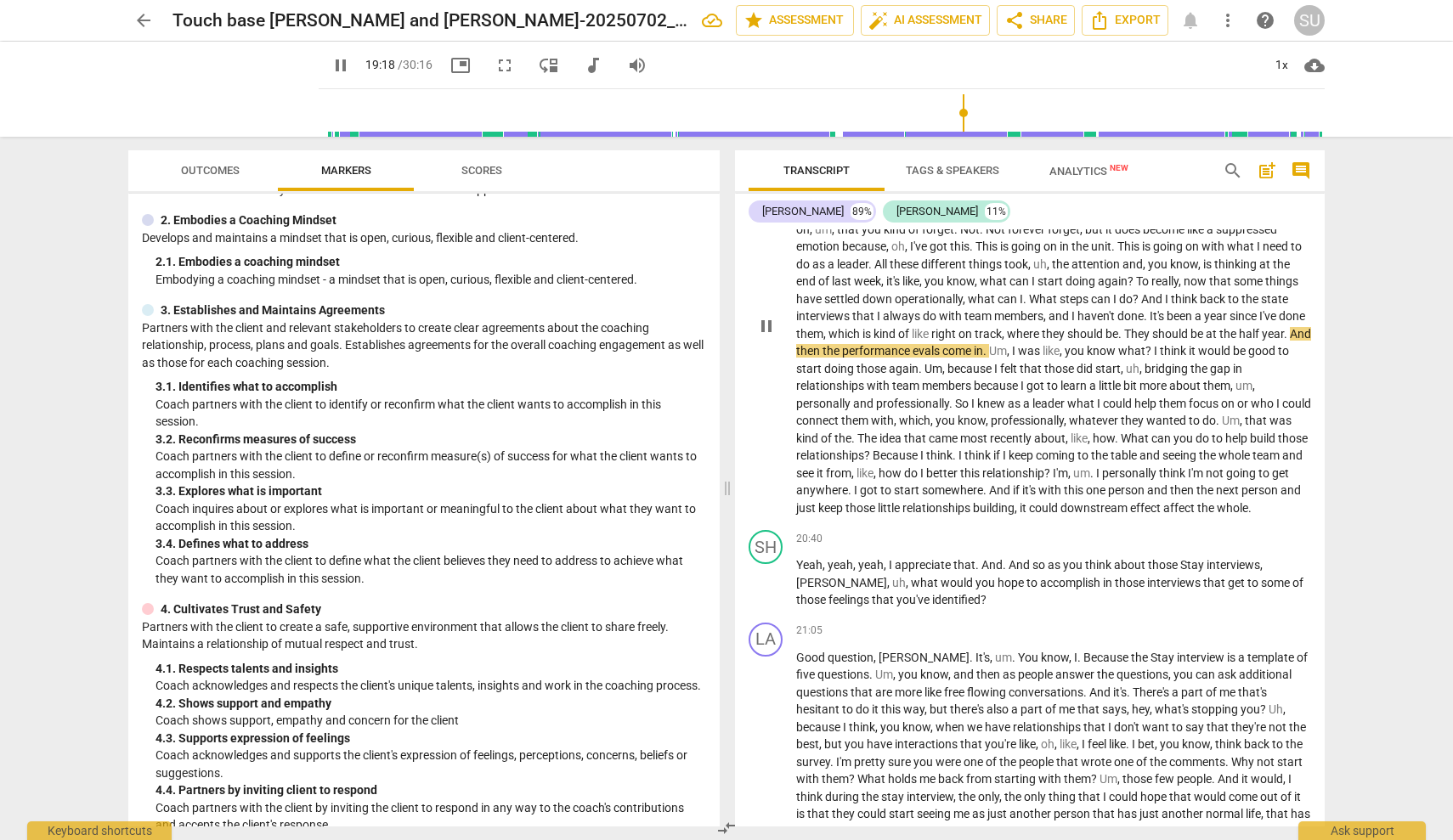 scroll, scrollTop: 3593, scrollLeft: 0, axis: vertical 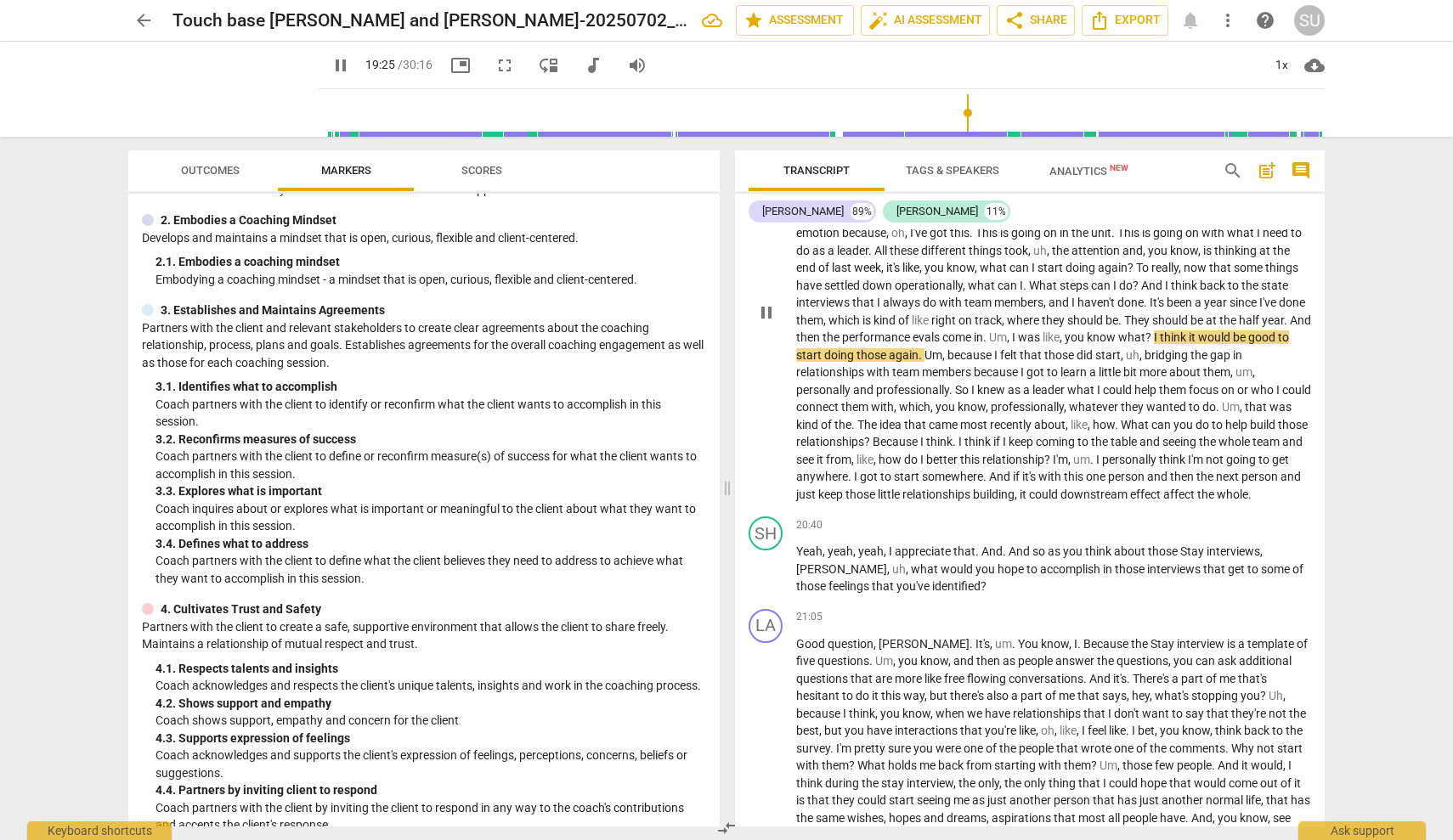 click on "?" at bounding box center (1150, 337) 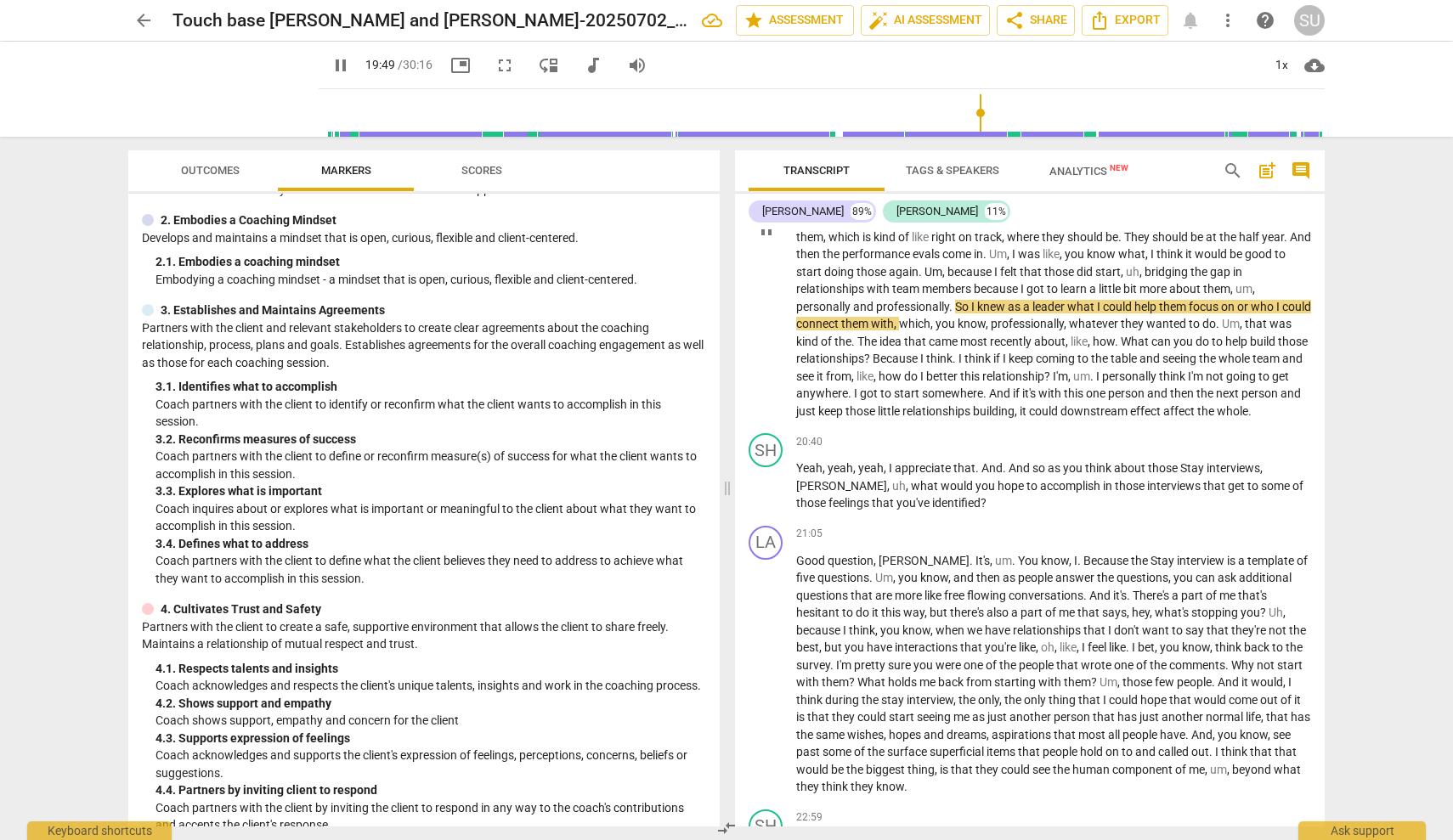 scroll, scrollTop: 3679, scrollLeft: 0, axis: vertical 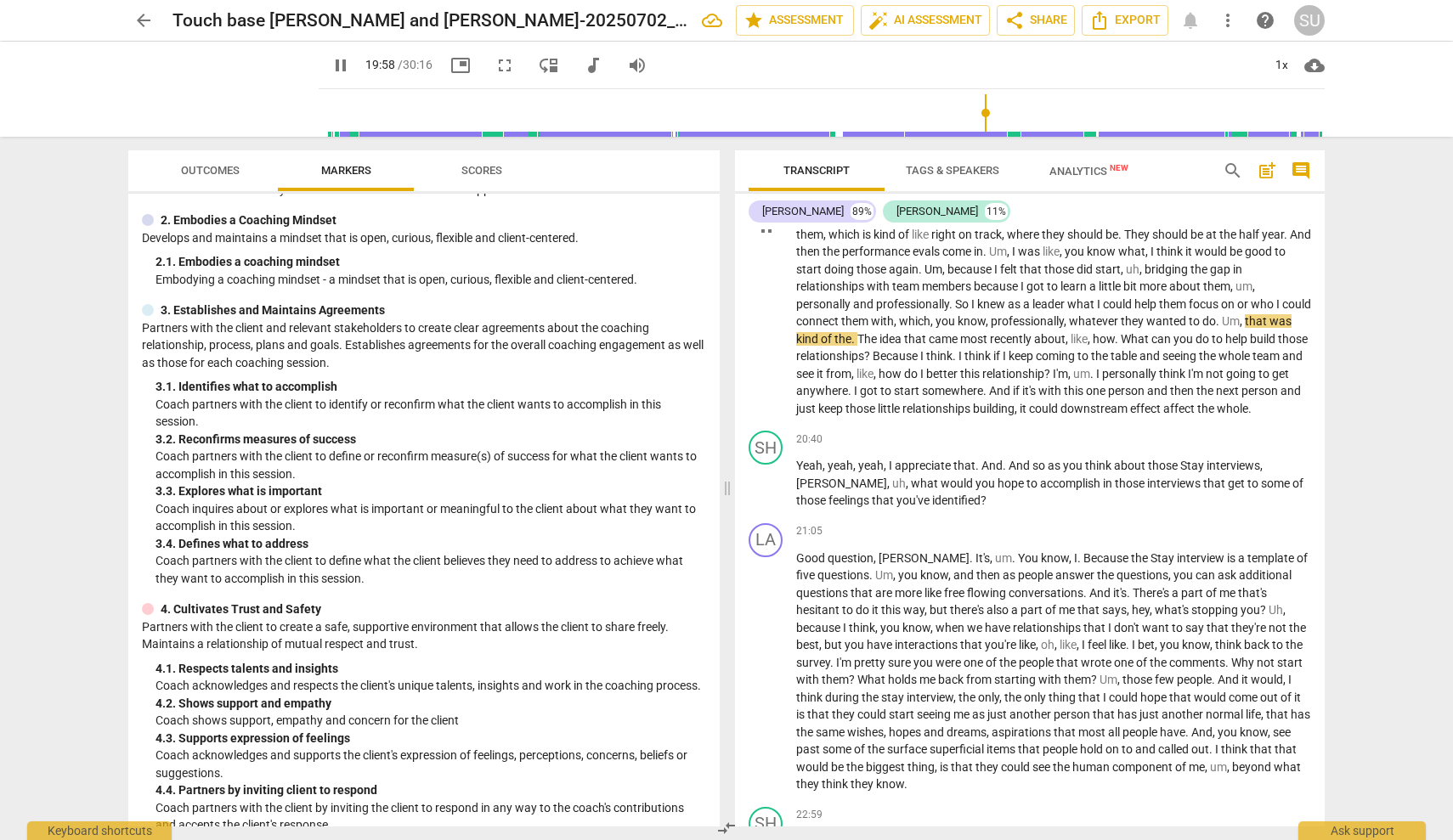 click on "that" at bounding box center (1257, 321) 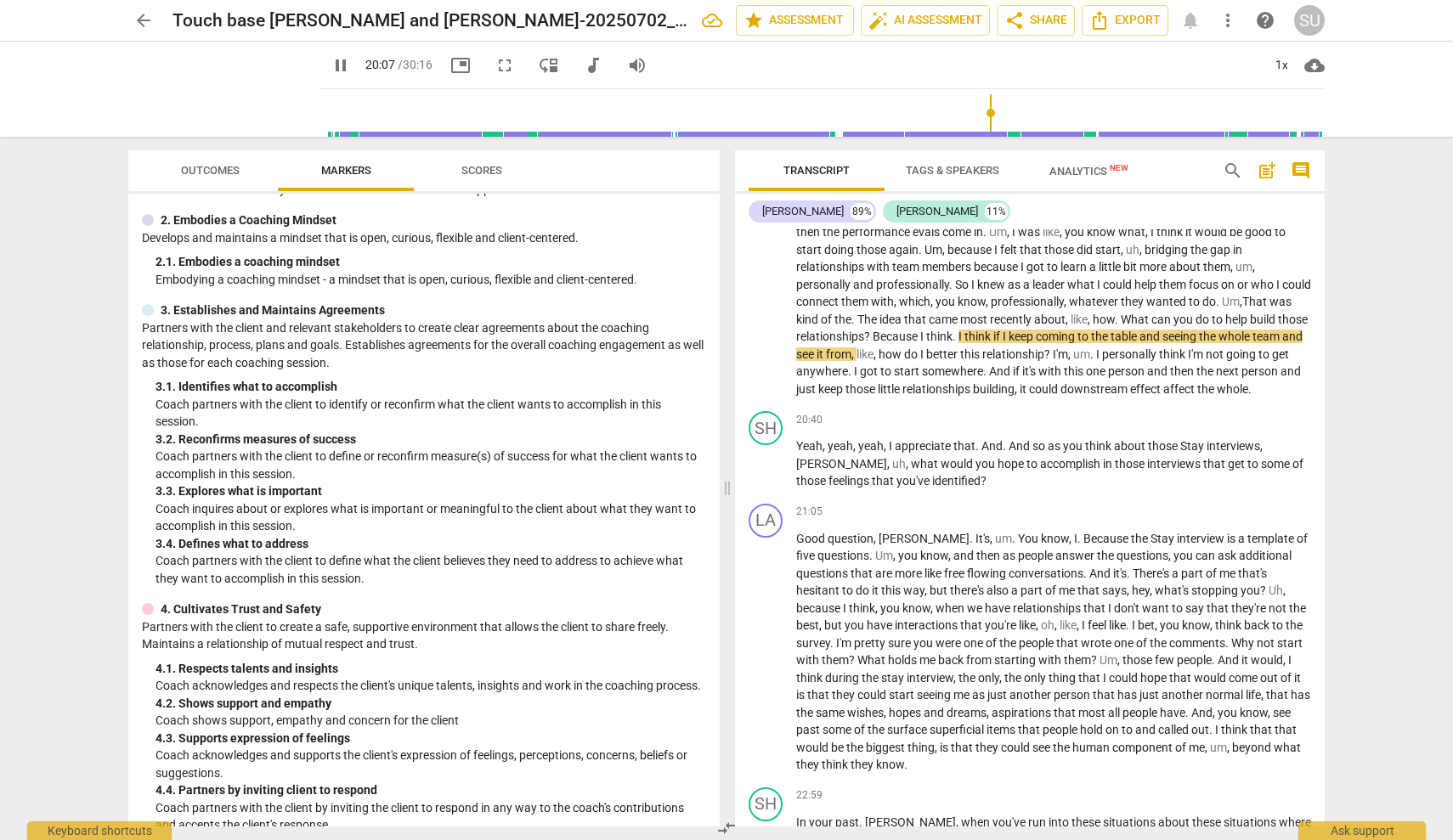 scroll, scrollTop: 3703, scrollLeft: 0, axis: vertical 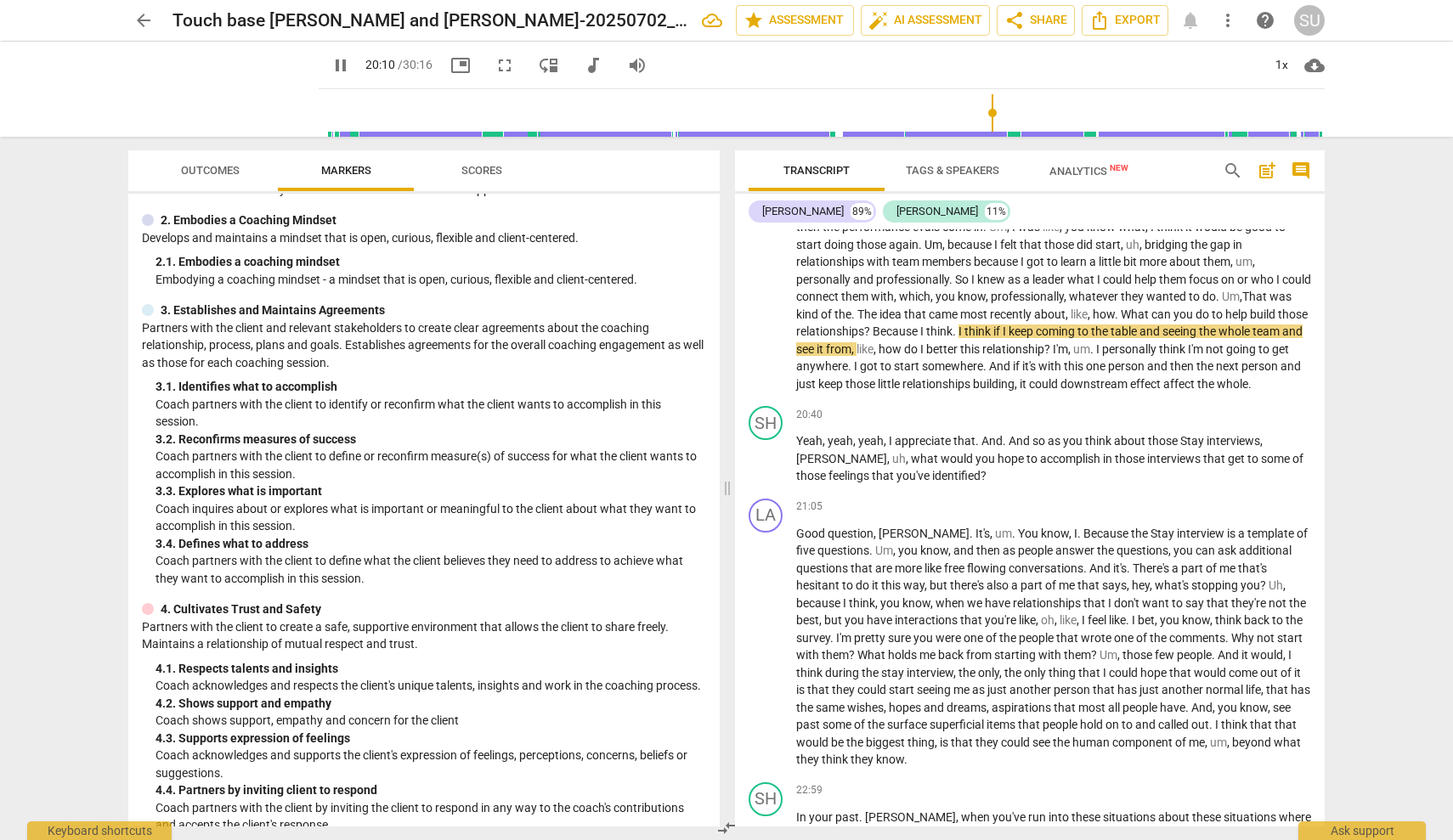 click on "I" at bounding box center (961, 331) 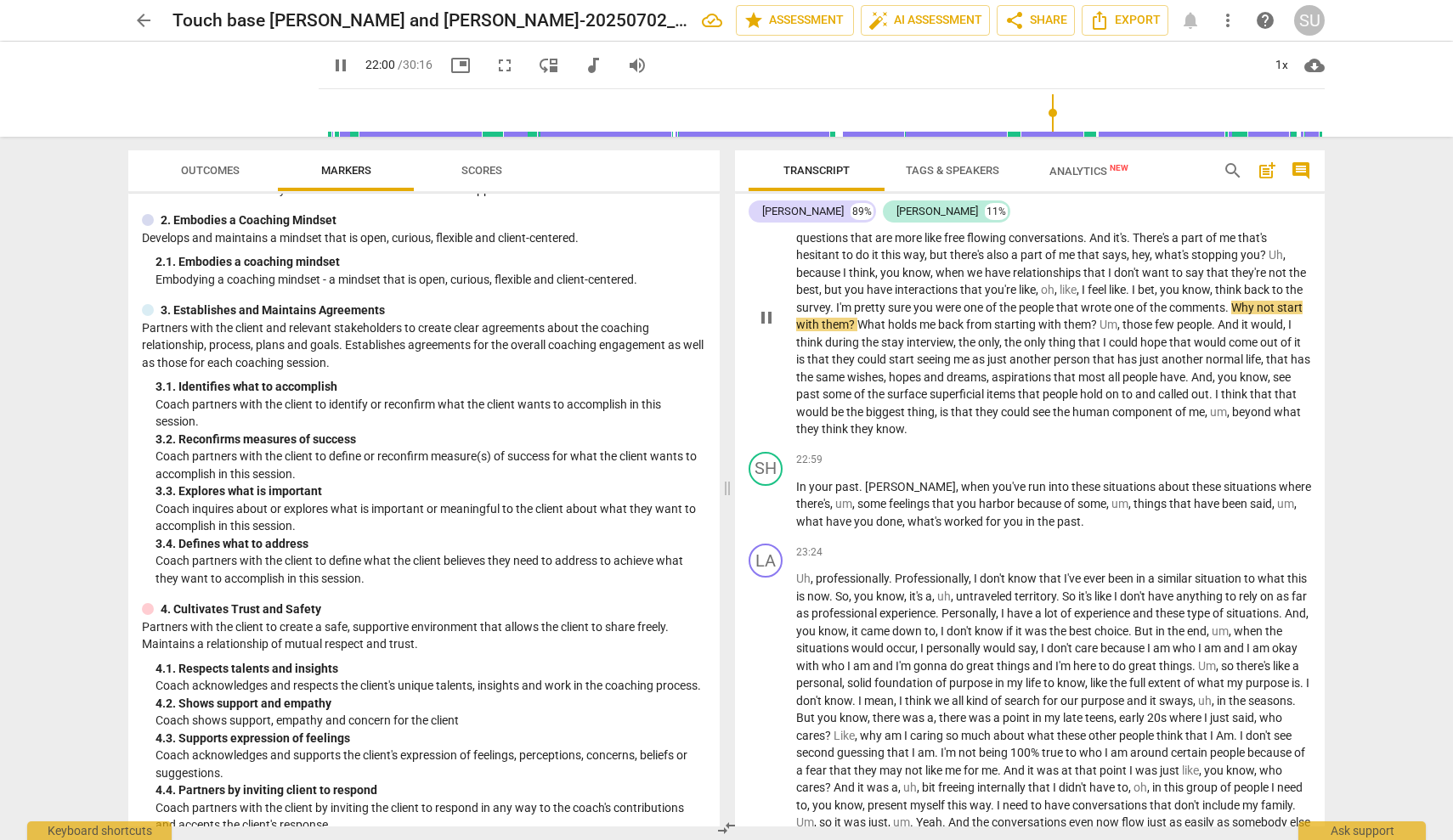scroll, scrollTop: 4045, scrollLeft: 0, axis: vertical 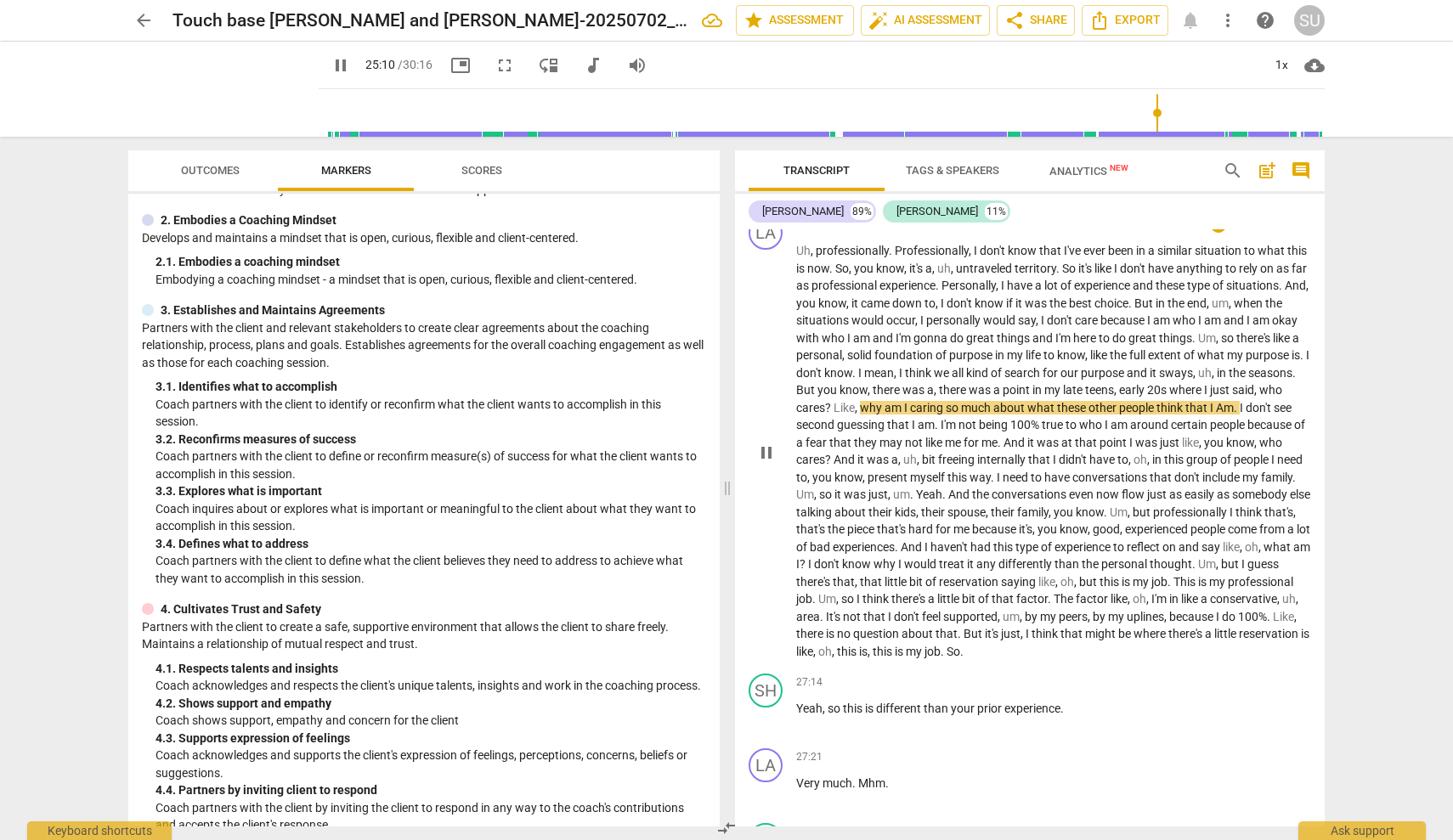 click on "Am" at bounding box center (1224, 408) 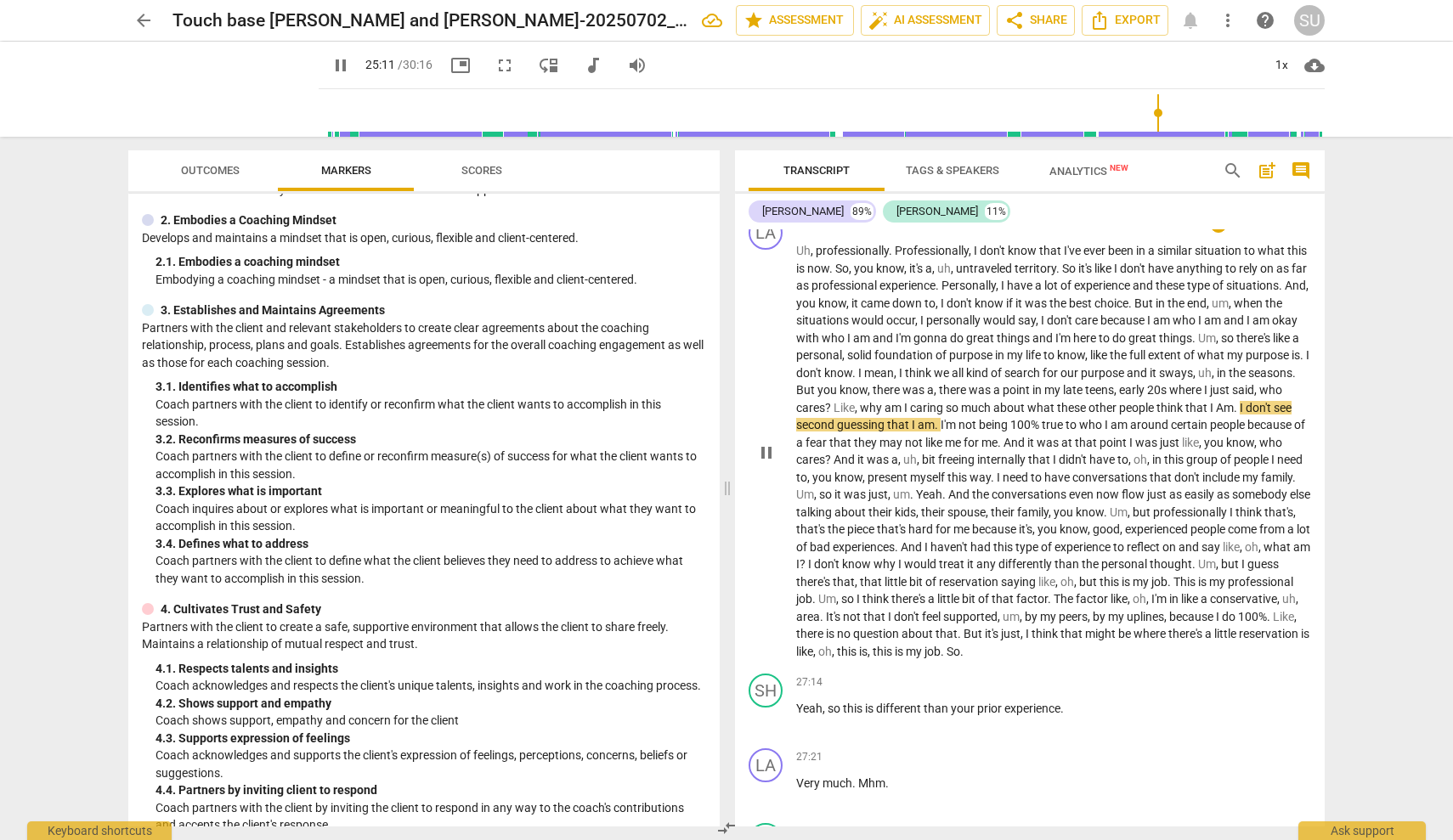 type on "1512" 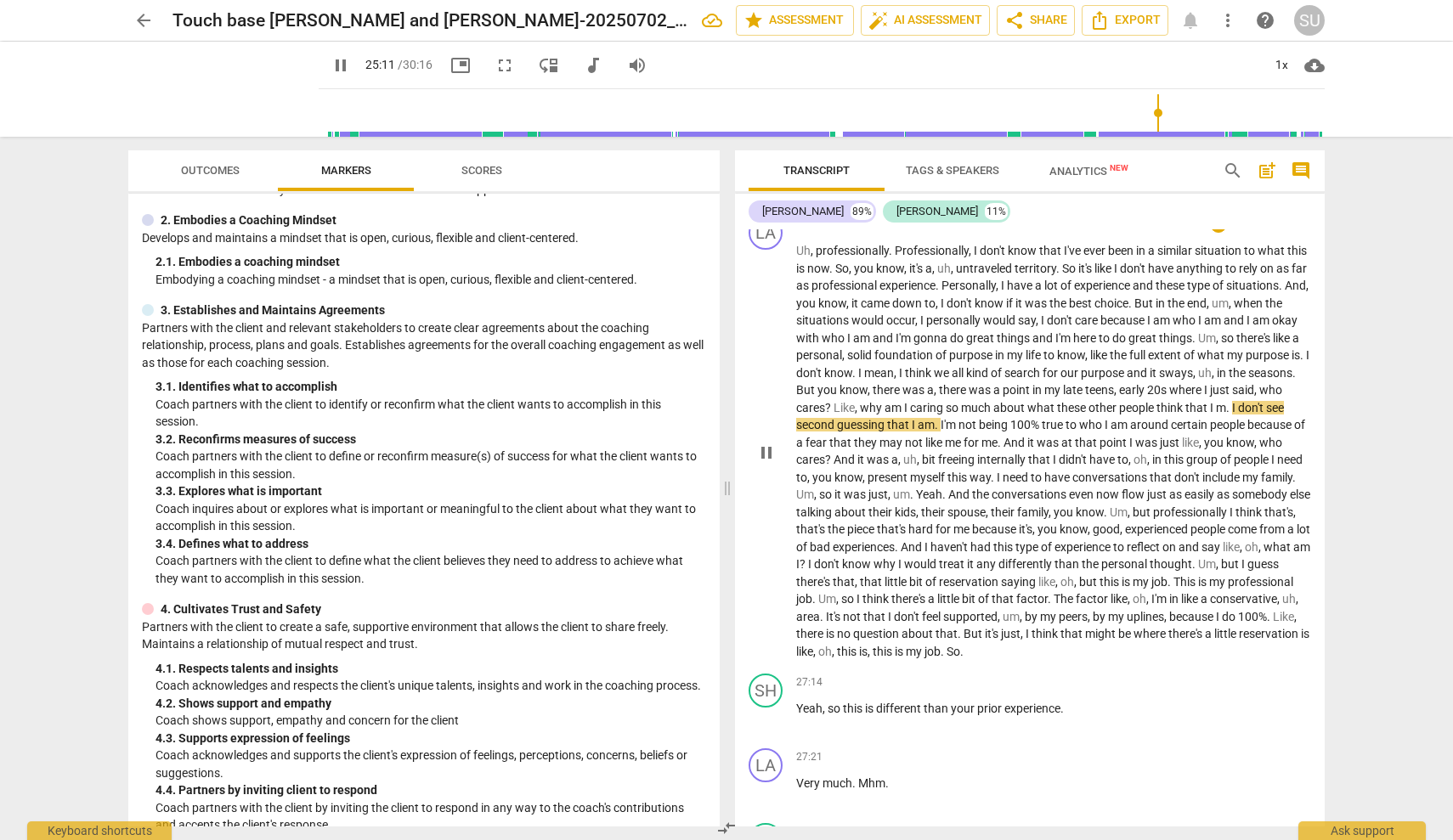 type 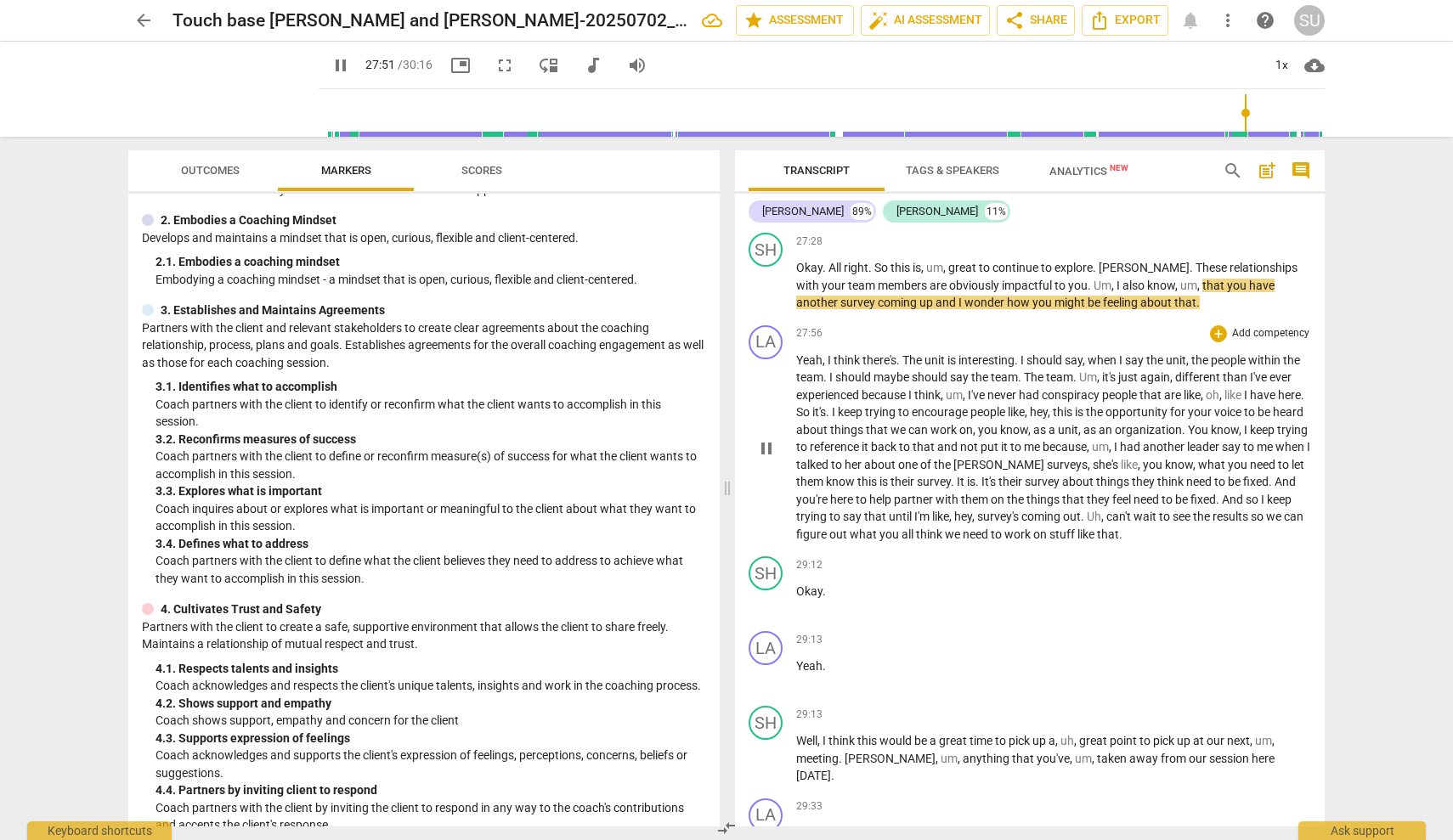 scroll, scrollTop: 4953, scrollLeft: 0, axis: vertical 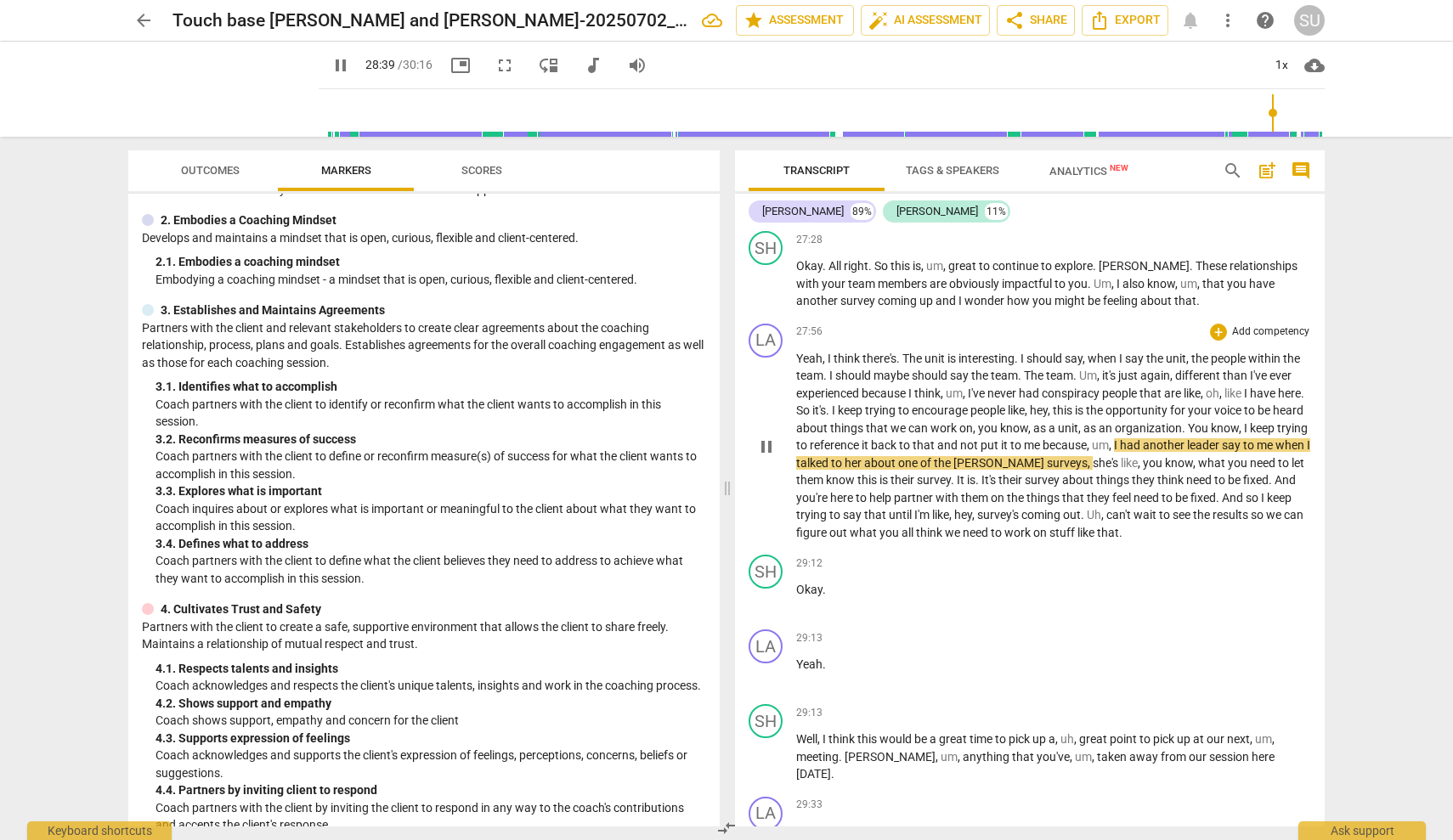 click on "[PERSON_NAME]" at bounding box center (1000, 463) 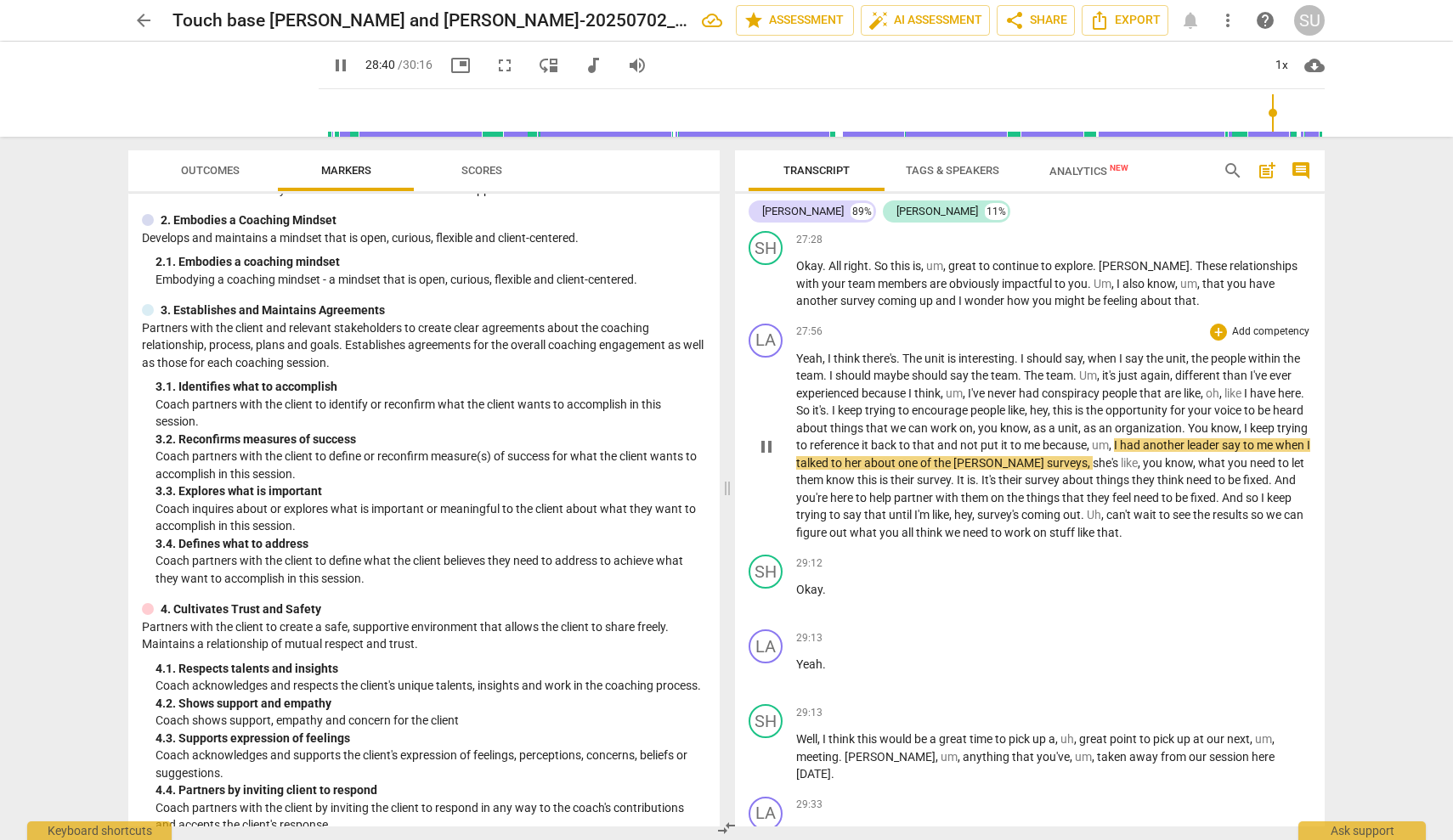 click on "[PERSON_NAME]" at bounding box center [1000, 463] 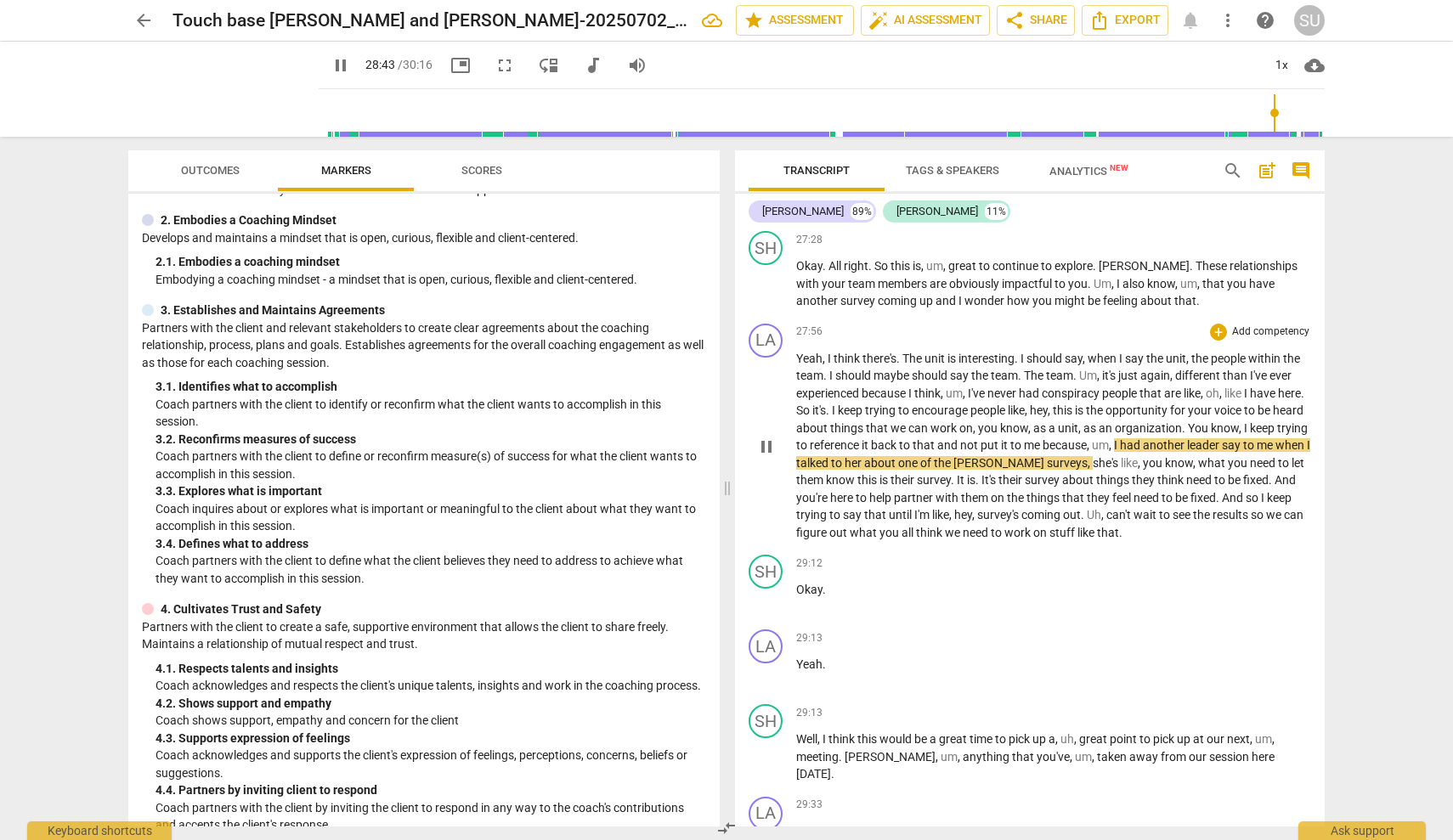 type on "1723" 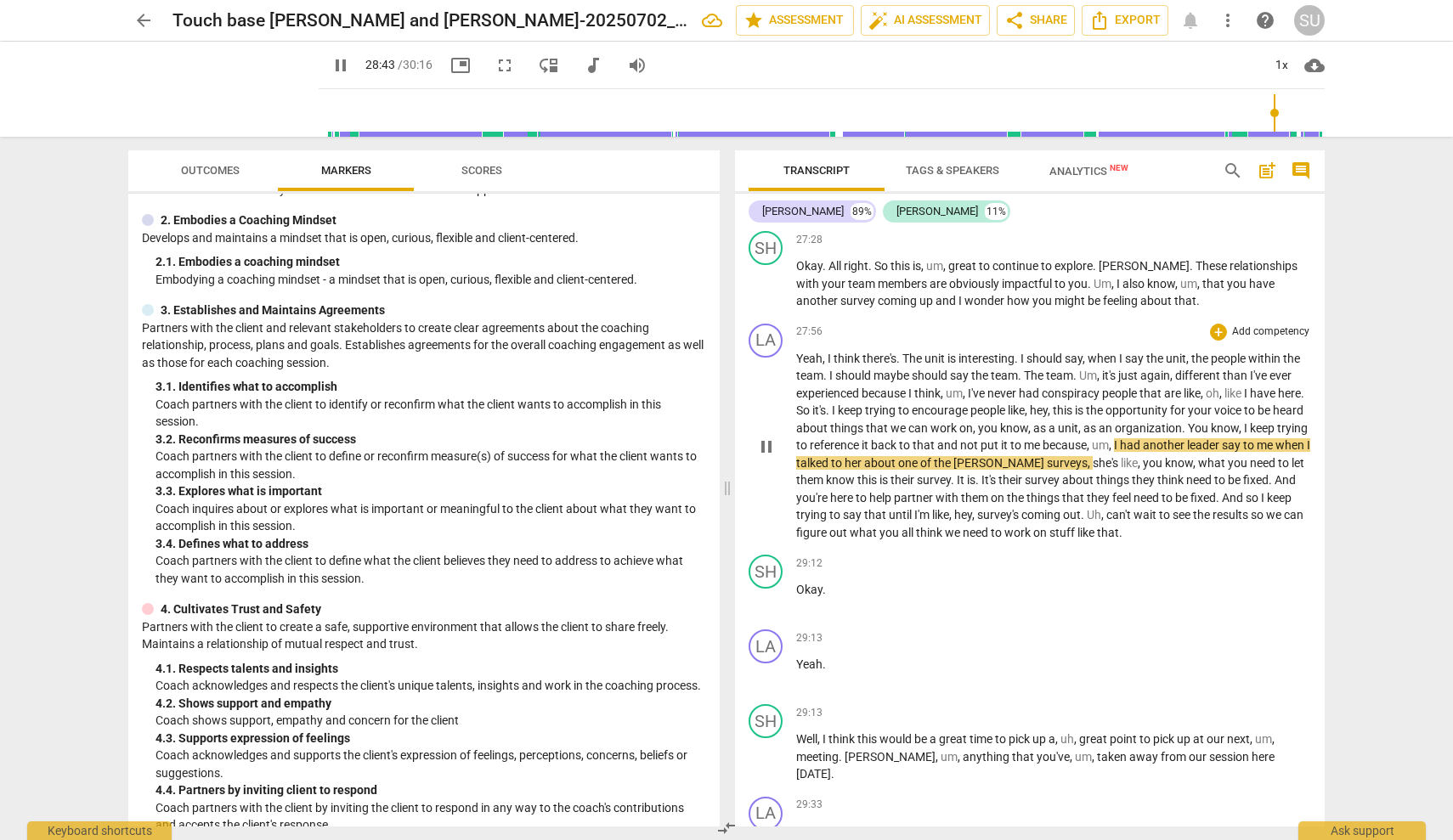 type 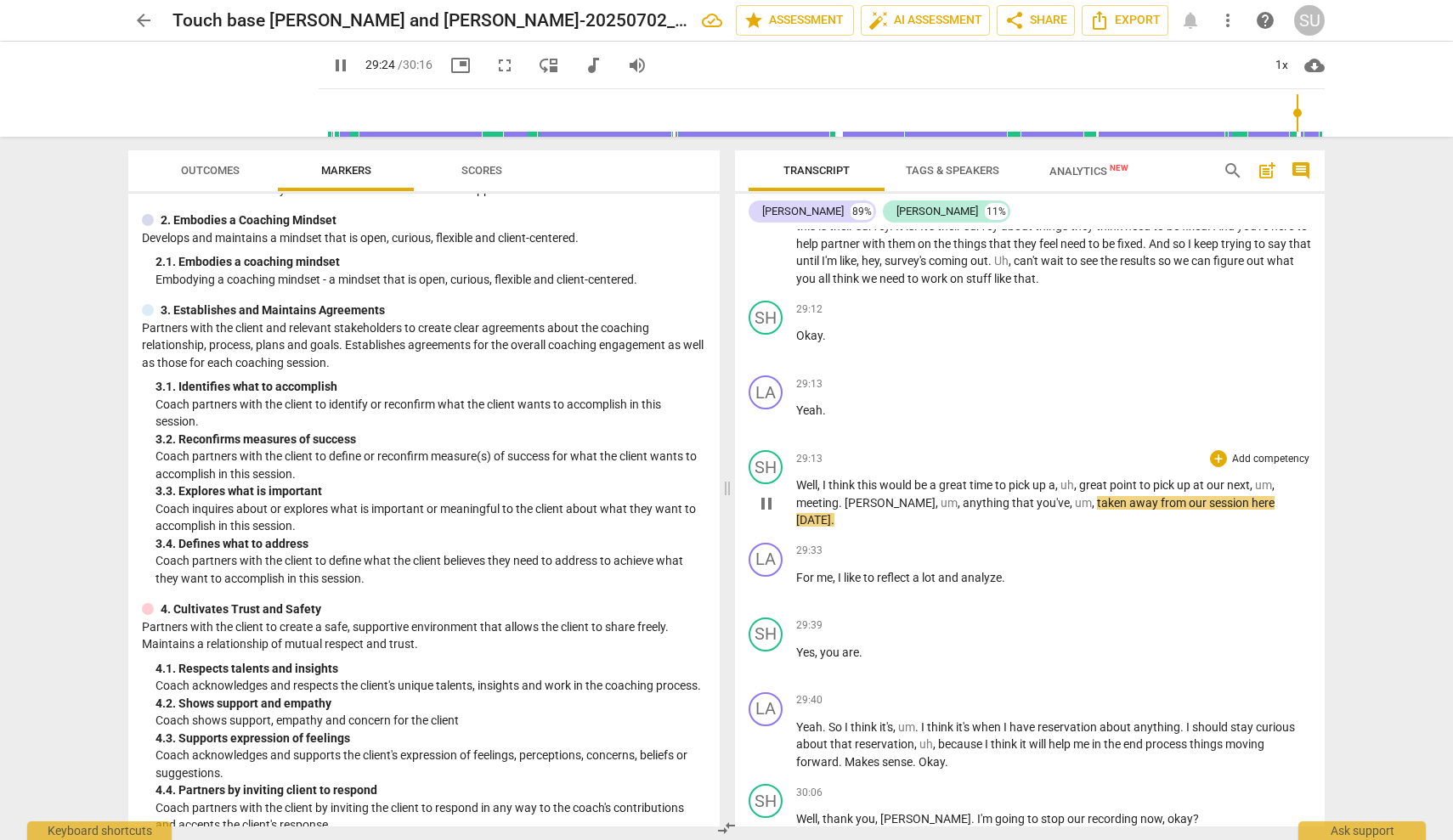scroll, scrollTop: 5206, scrollLeft: 0, axis: vertical 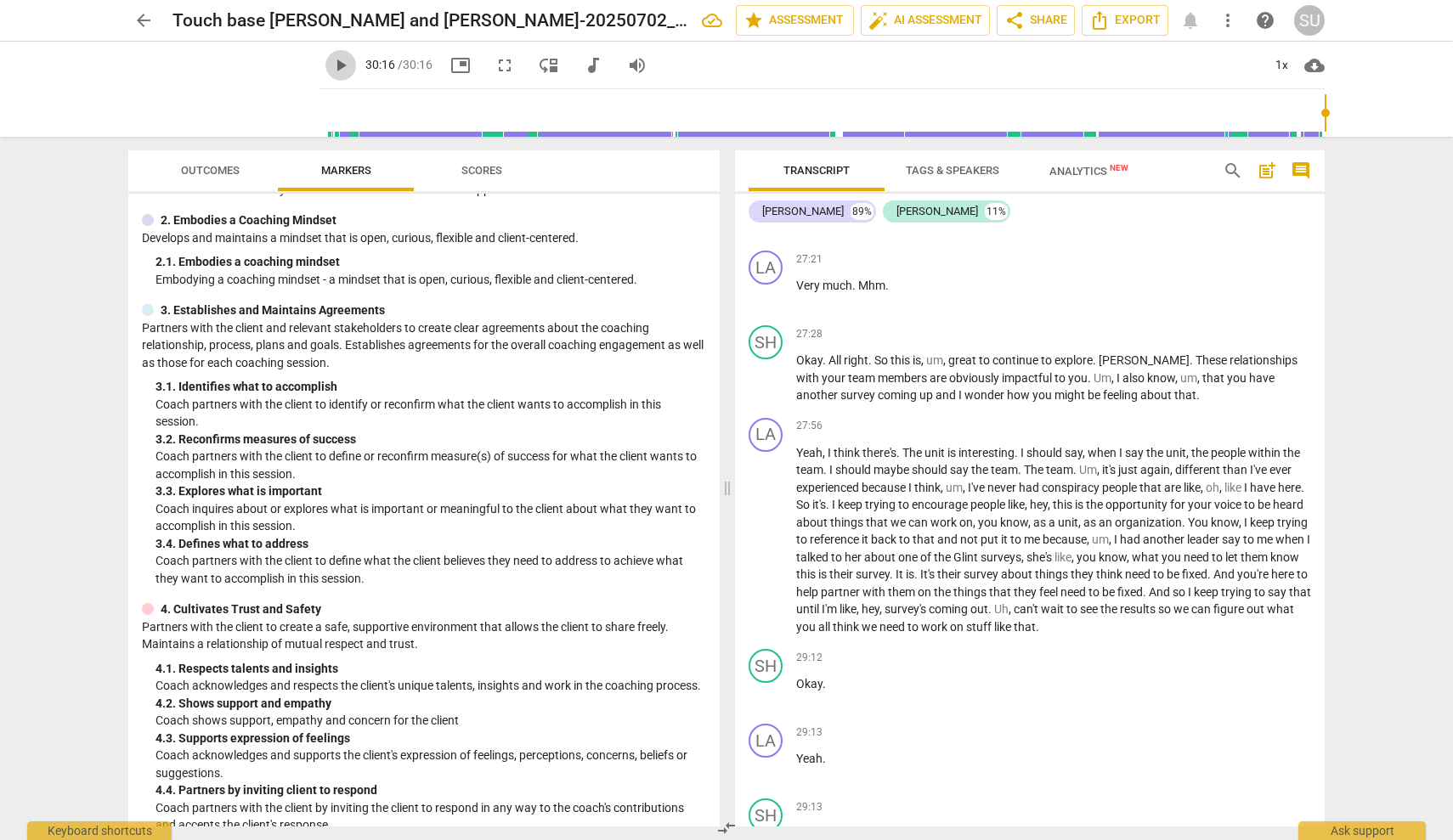 click on "play_arrow" at bounding box center (341, 65) 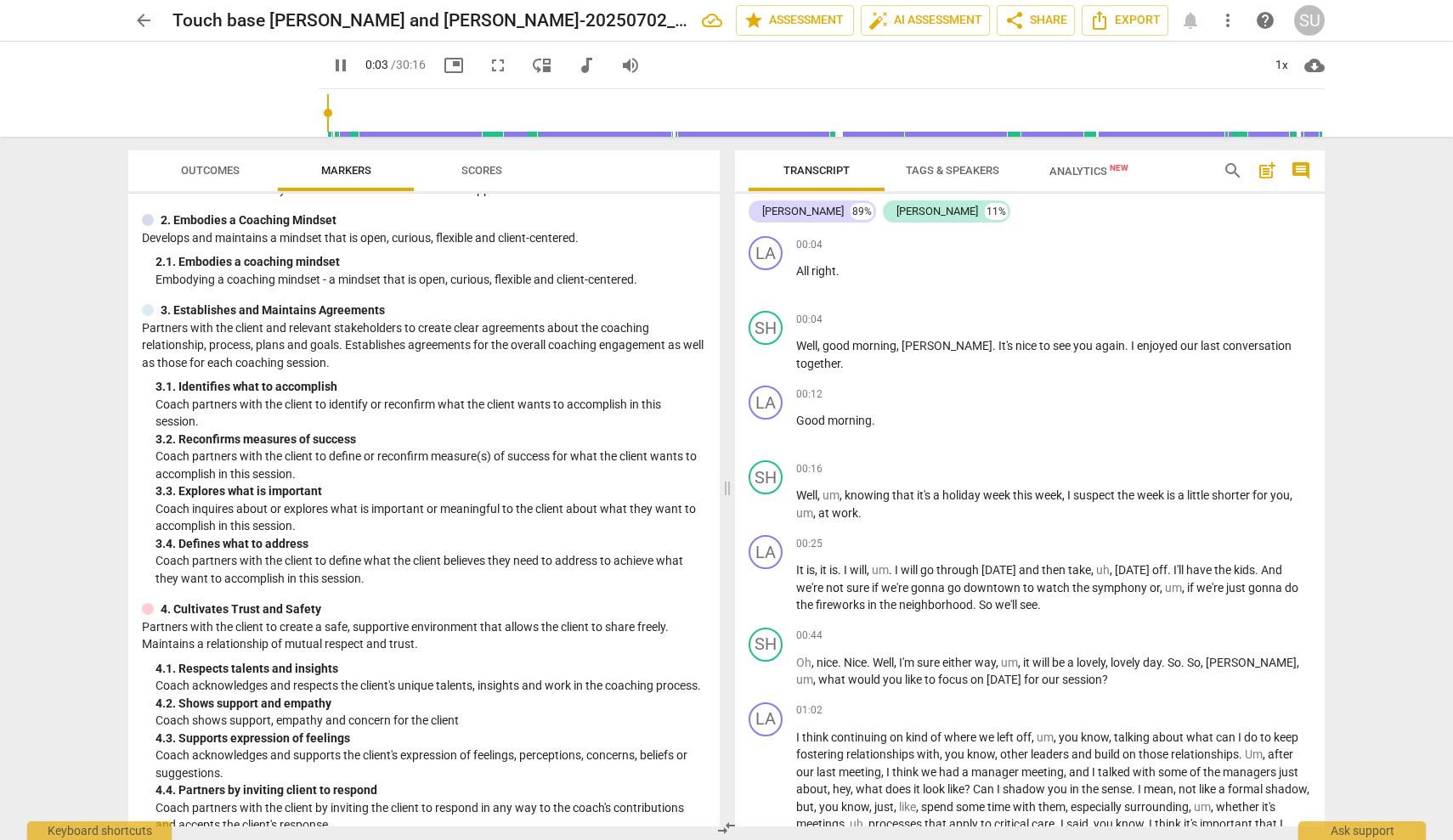 scroll, scrollTop: 0, scrollLeft: 0, axis: both 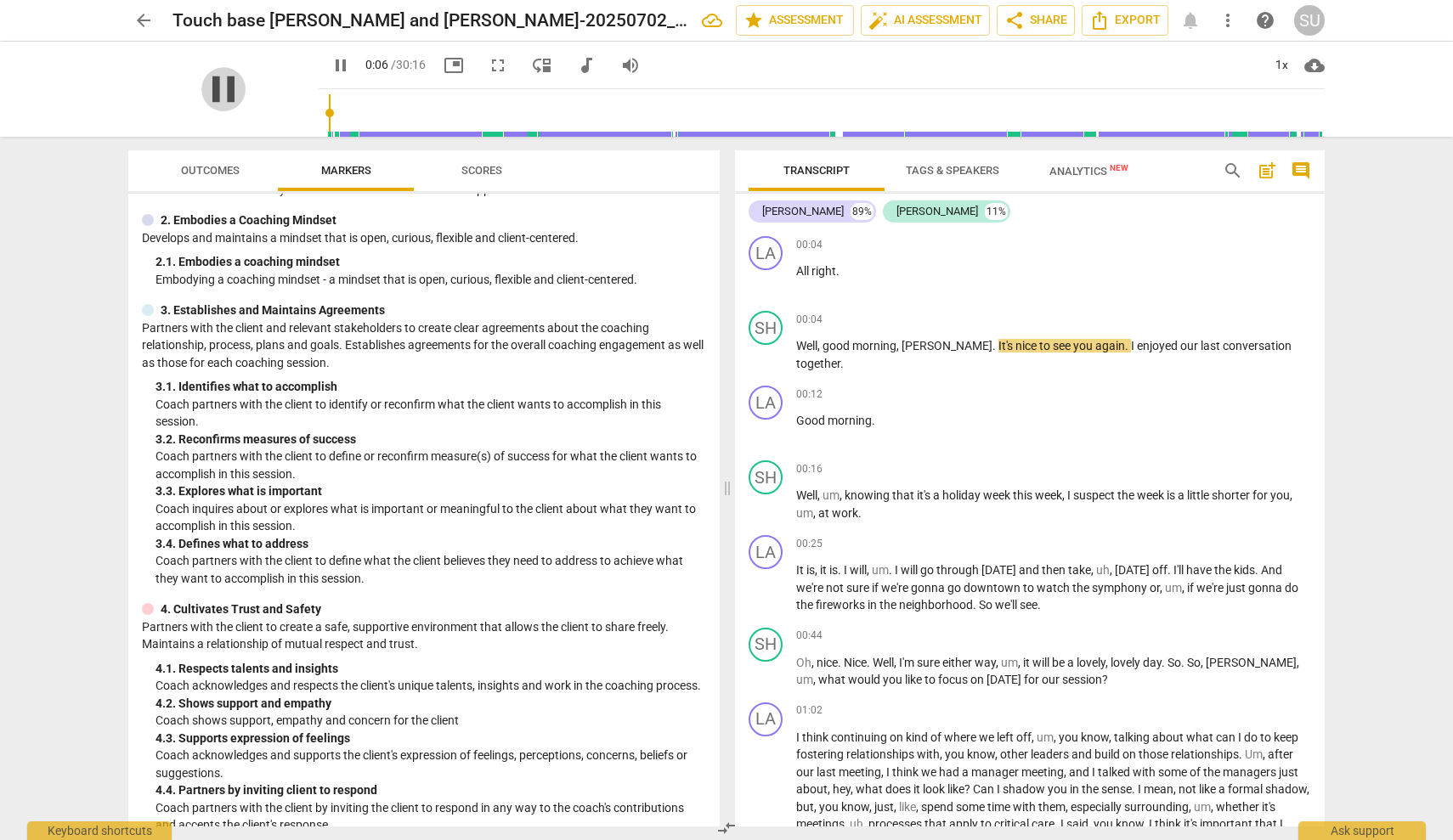 click on "pause" at bounding box center (223, 89) 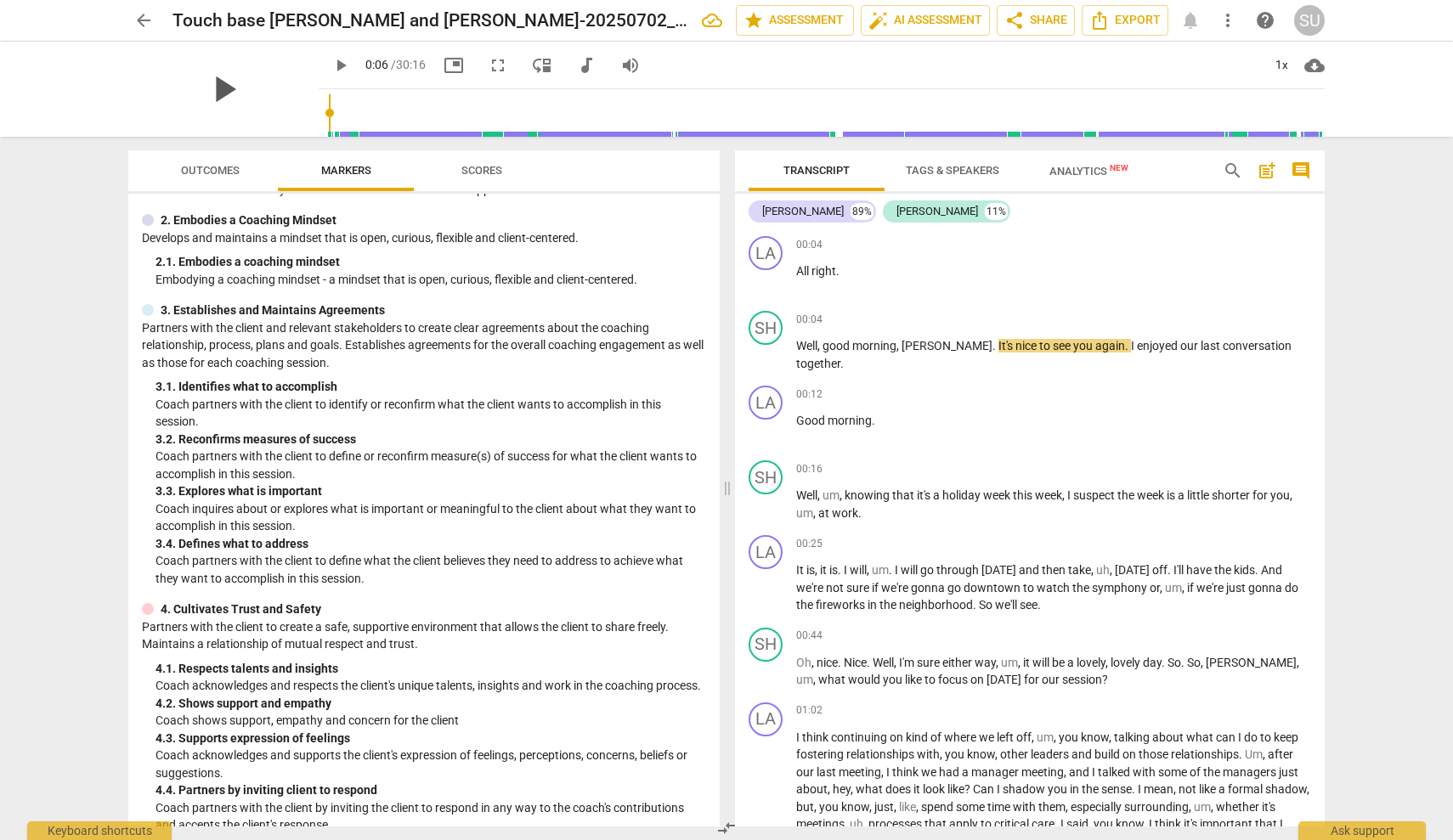 type on "6" 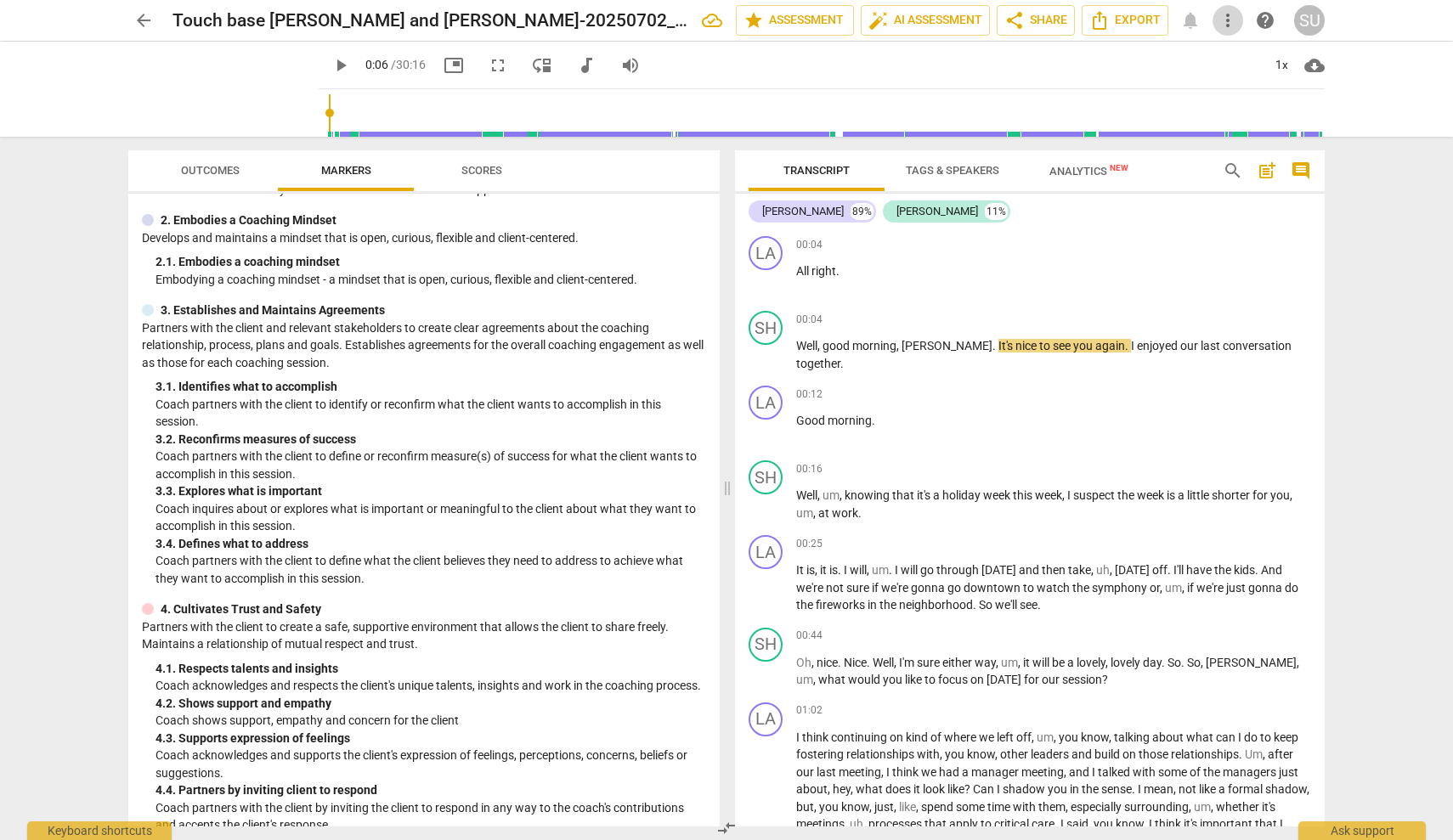 click on "more_vert" at bounding box center (1228, 20) 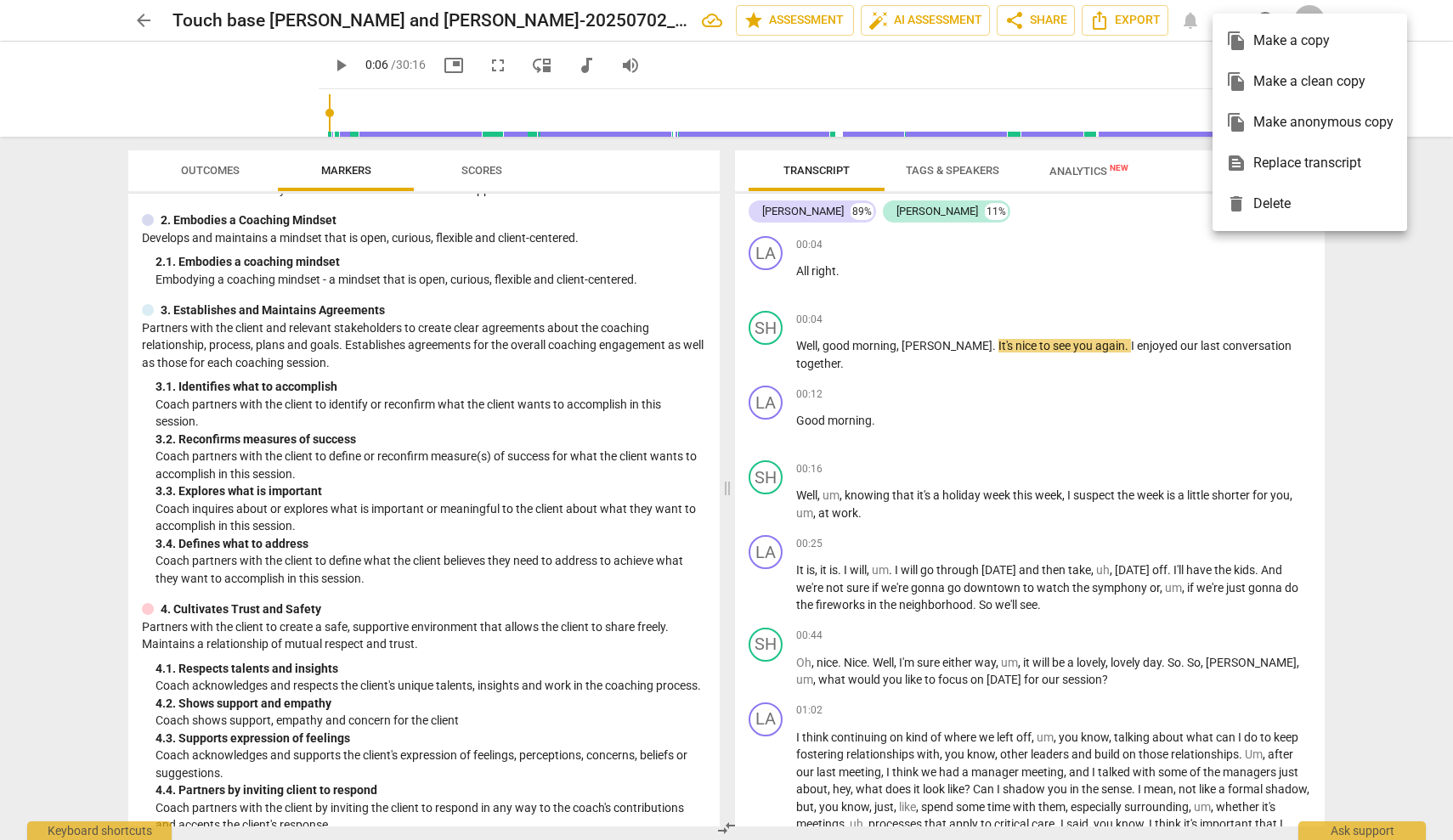 click at bounding box center (726, 420) 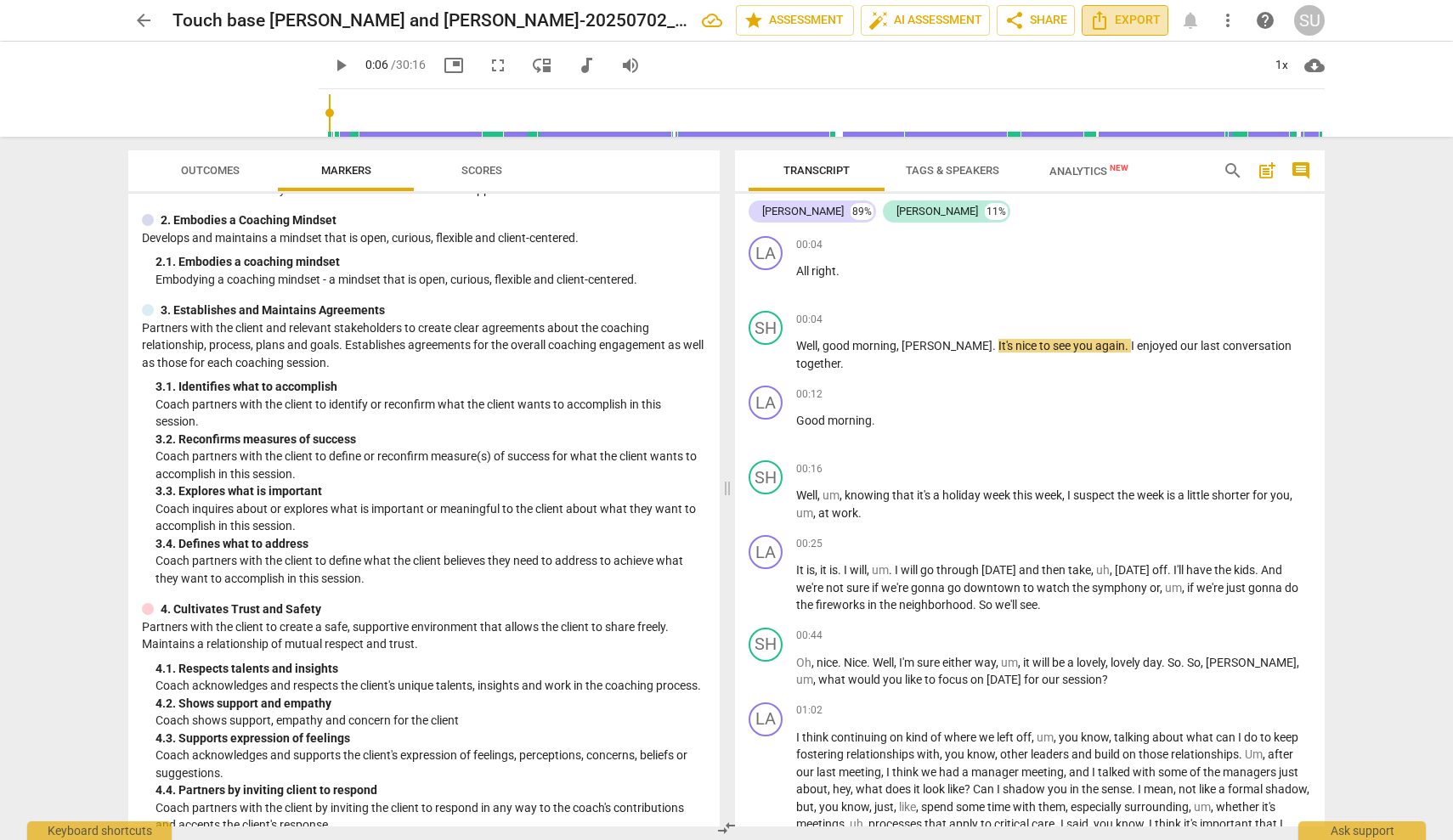 click 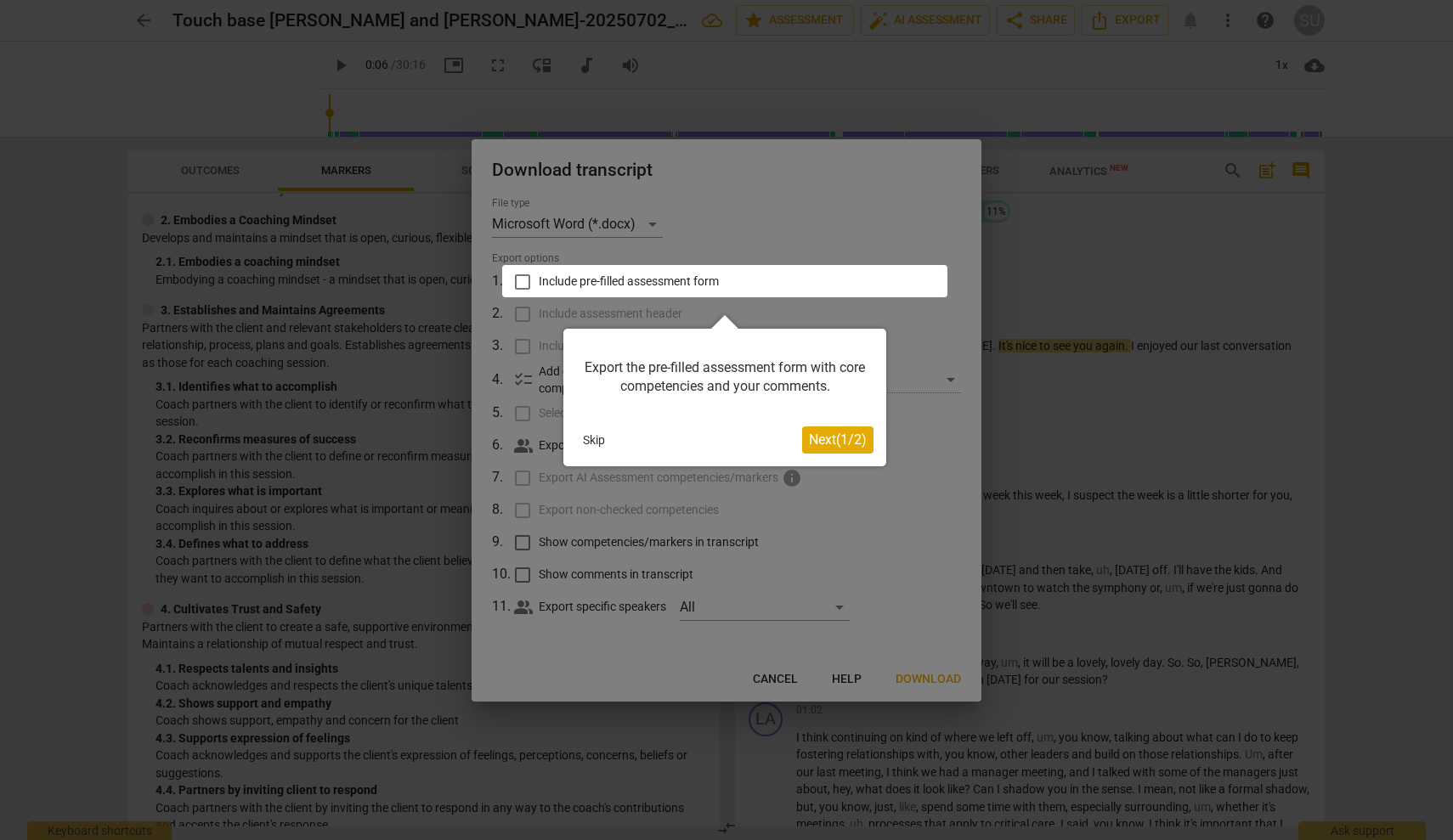 click on "Next  ( 1 / 2 )" at bounding box center [838, 439] 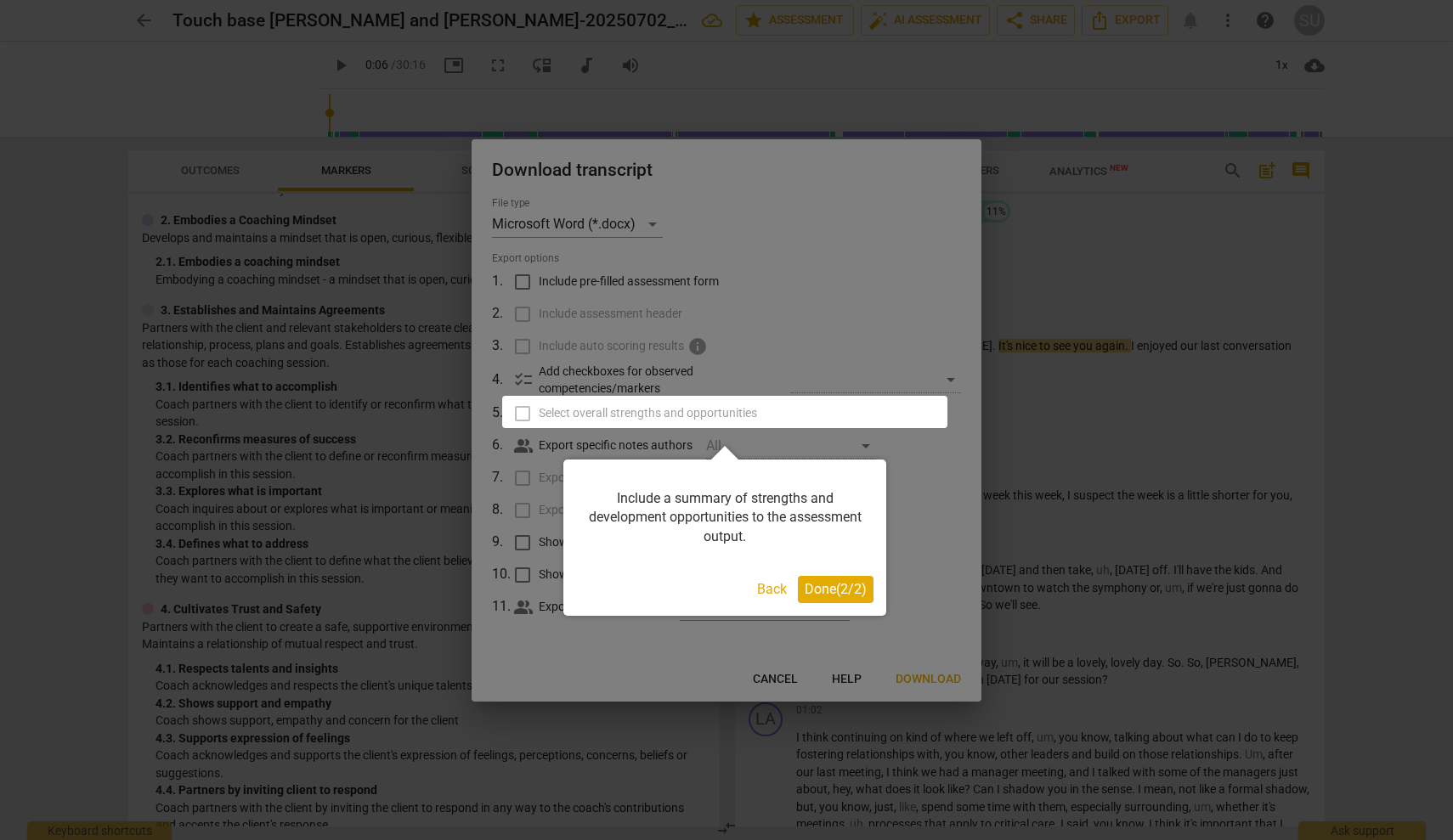 click at bounding box center (725, 412) 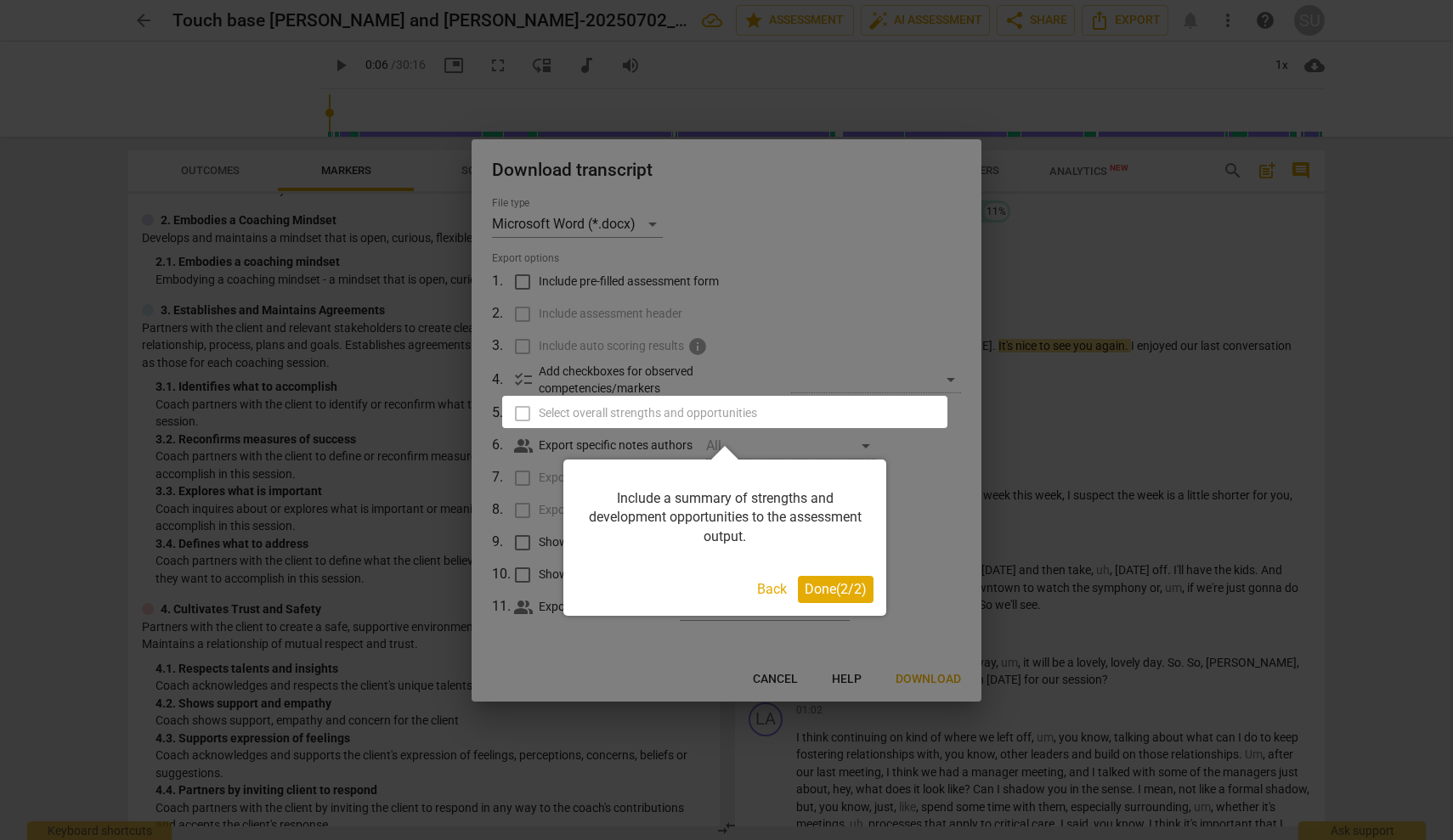 click on "Done  ( 2 / 2 )" at bounding box center [835, 589] 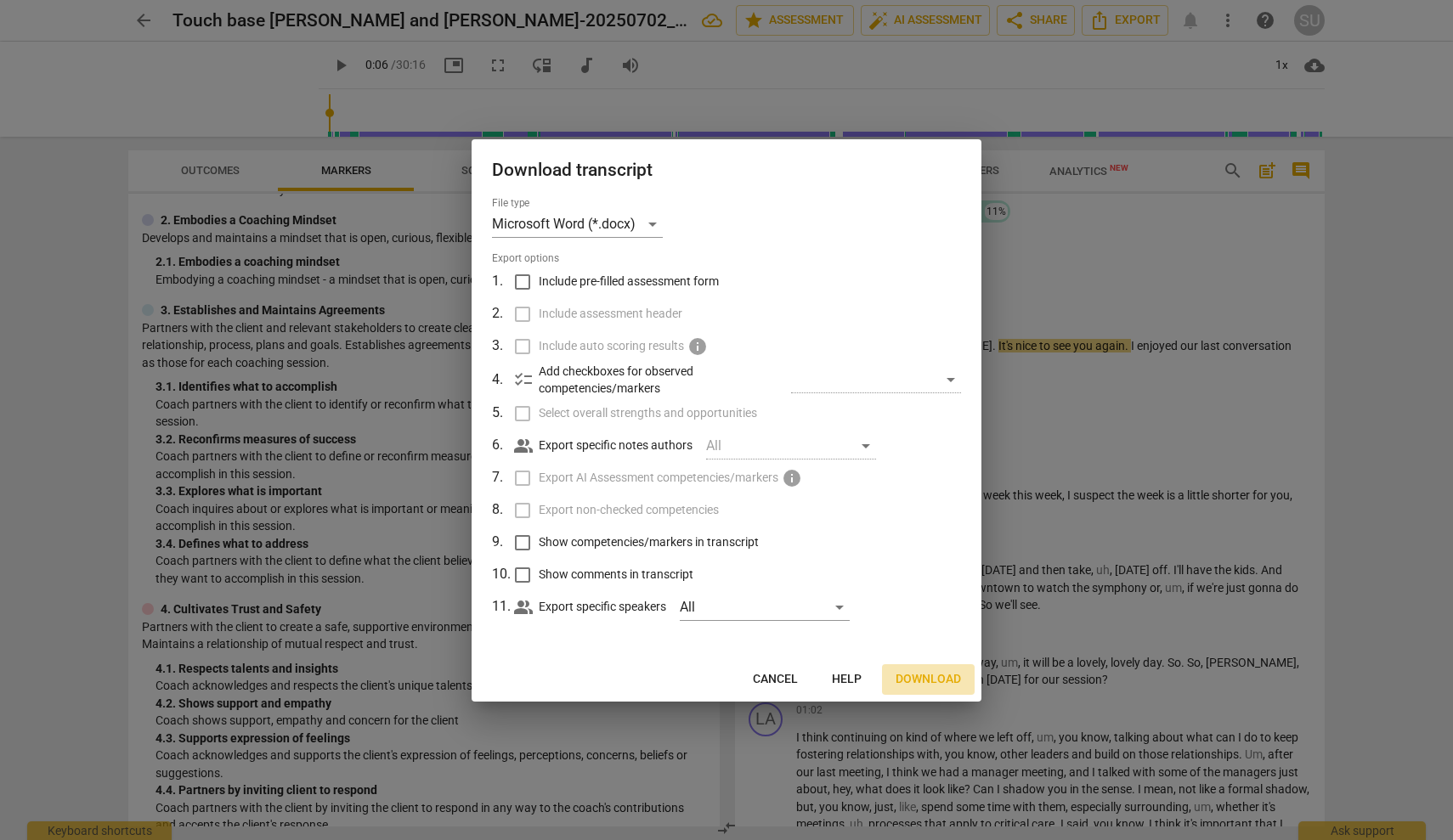 click on "Download" at bounding box center [928, 679] 